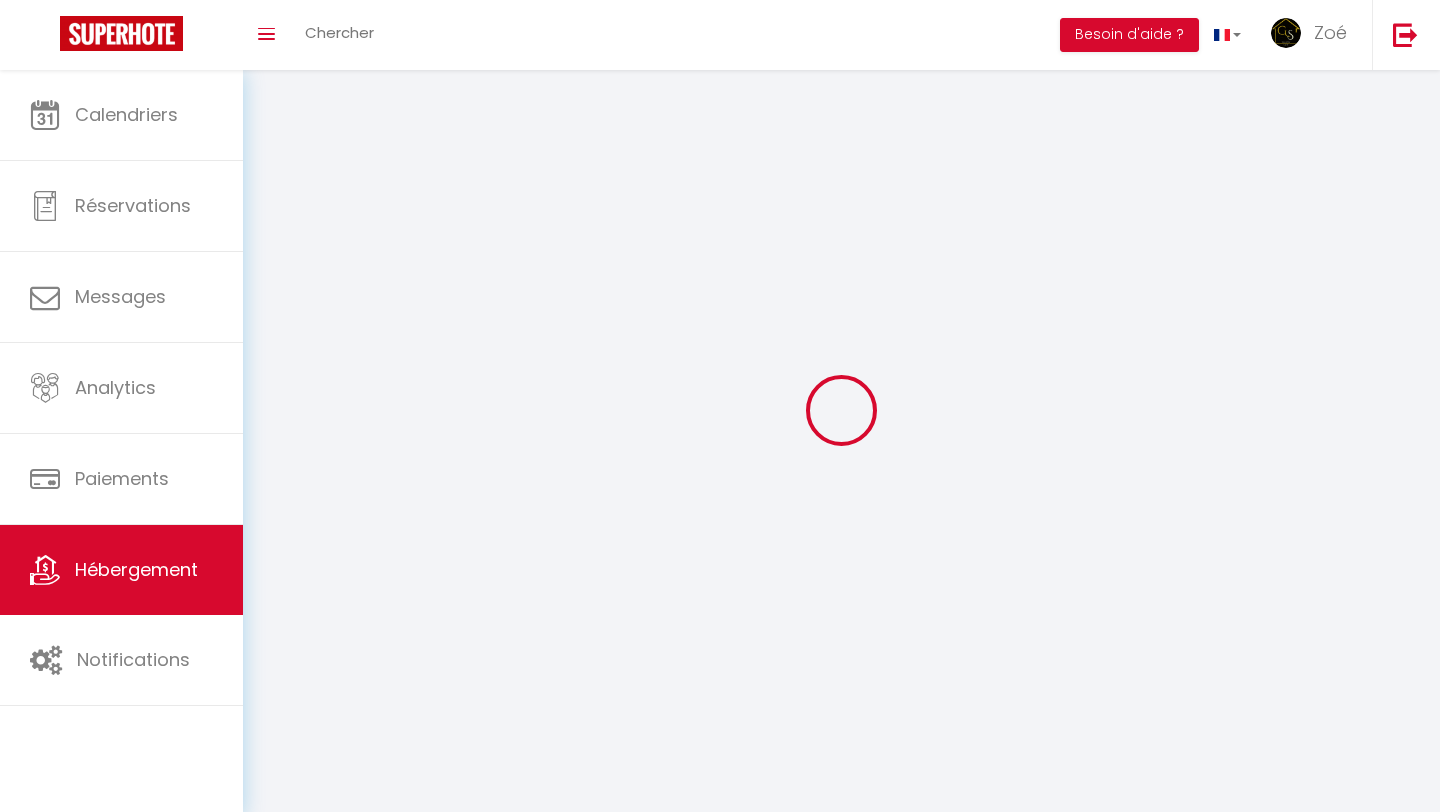 scroll, scrollTop: 0, scrollLeft: 0, axis: both 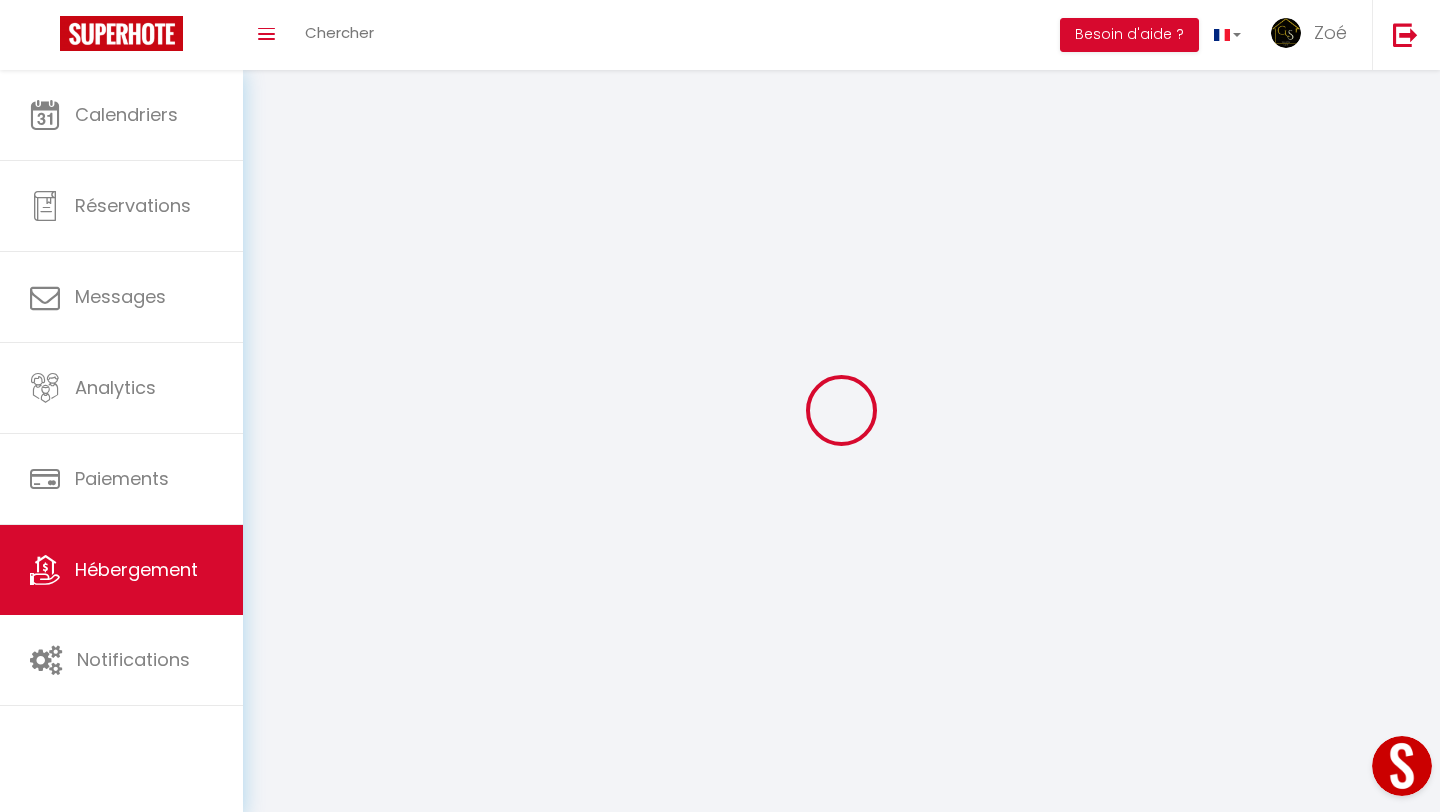 select 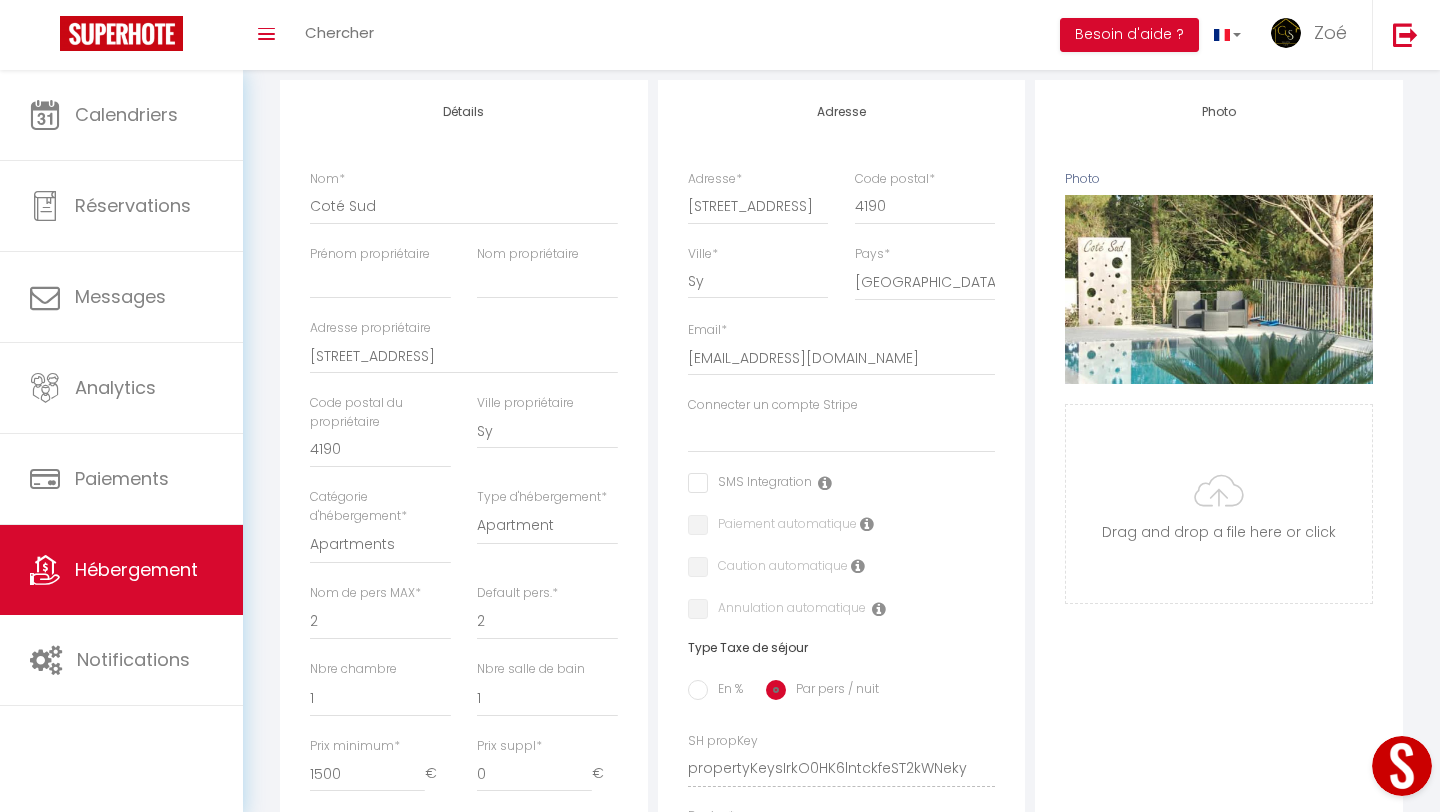 scroll, scrollTop: 0, scrollLeft: 0, axis: both 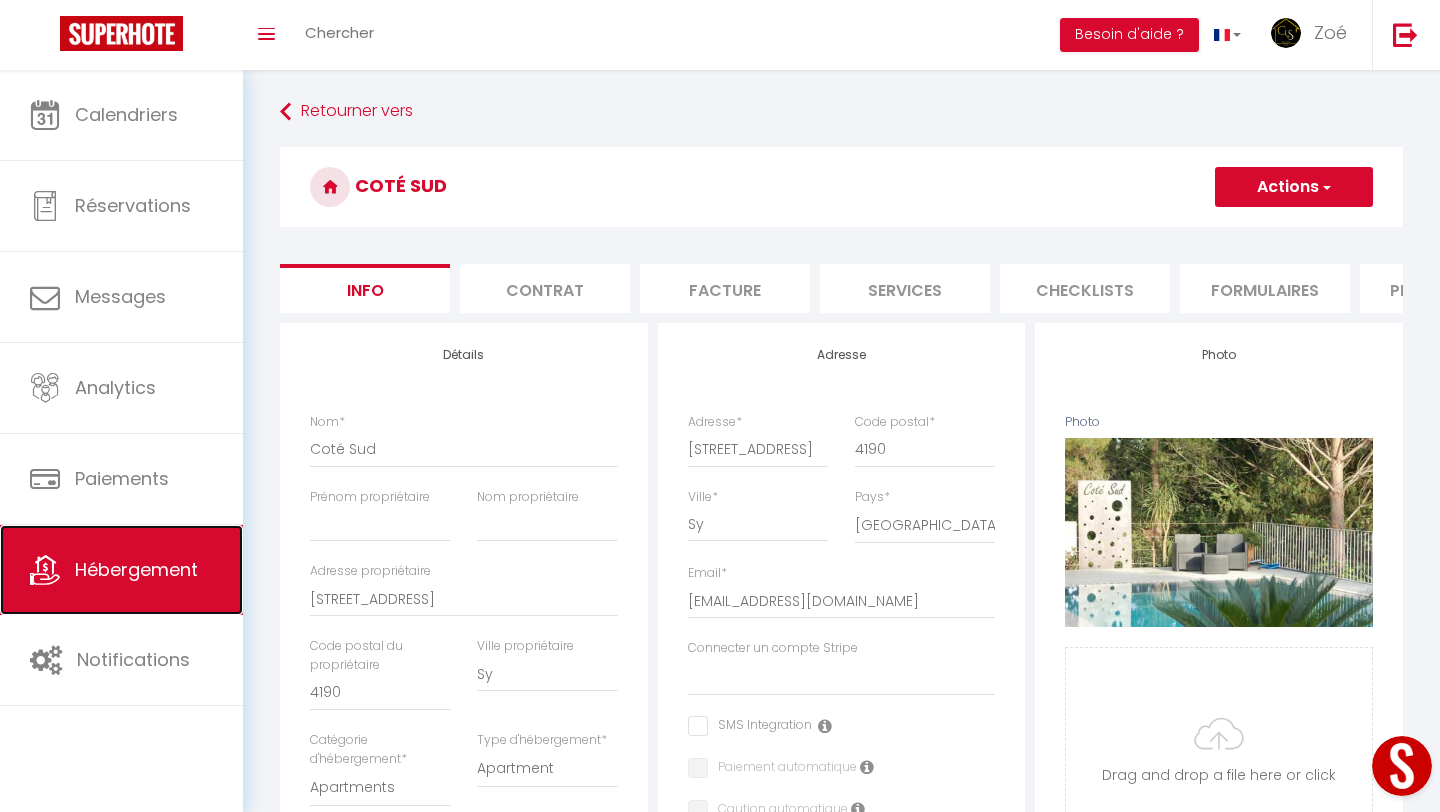 click on "Hébergement" at bounding box center (121, 570) 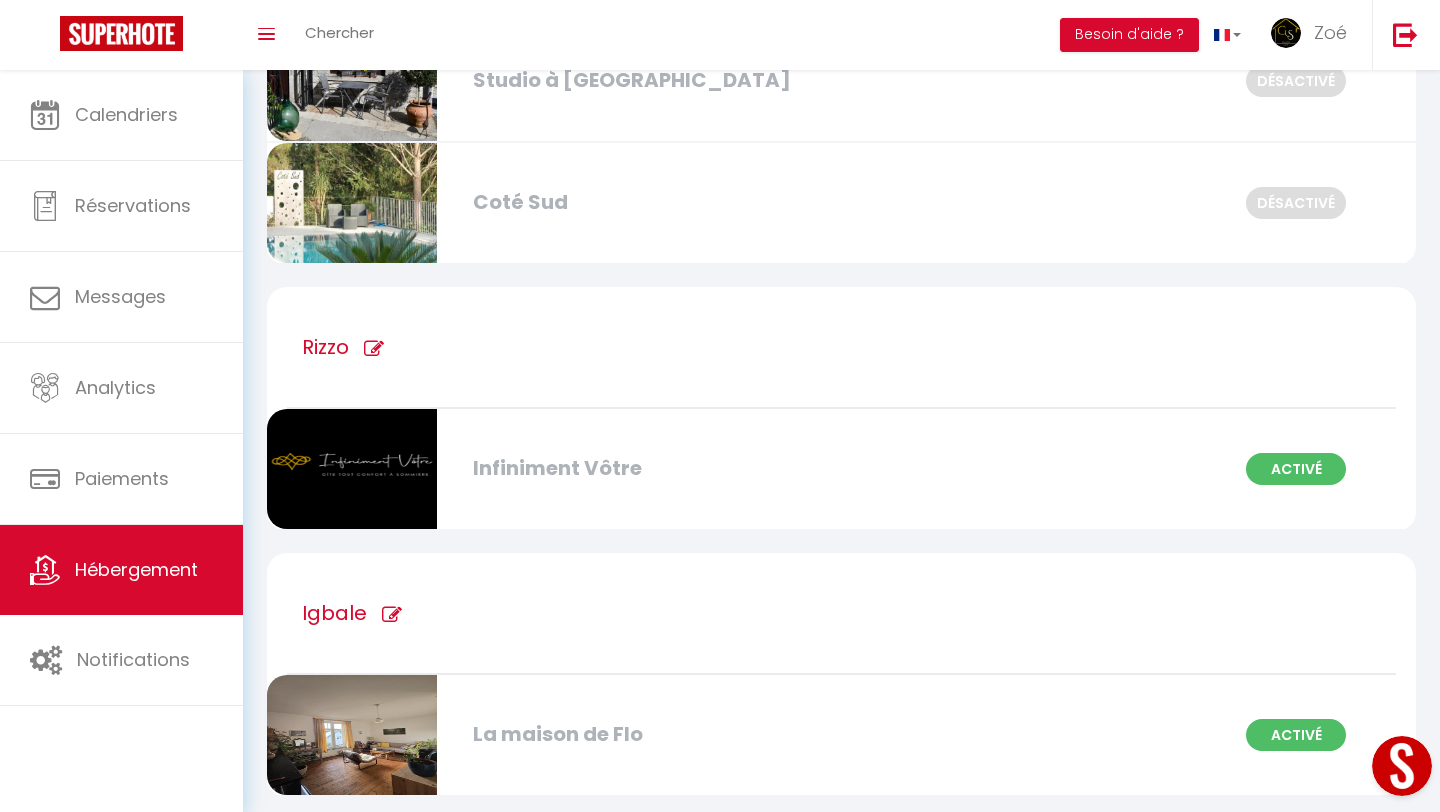 scroll, scrollTop: 982, scrollLeft: 0, axis: vertical 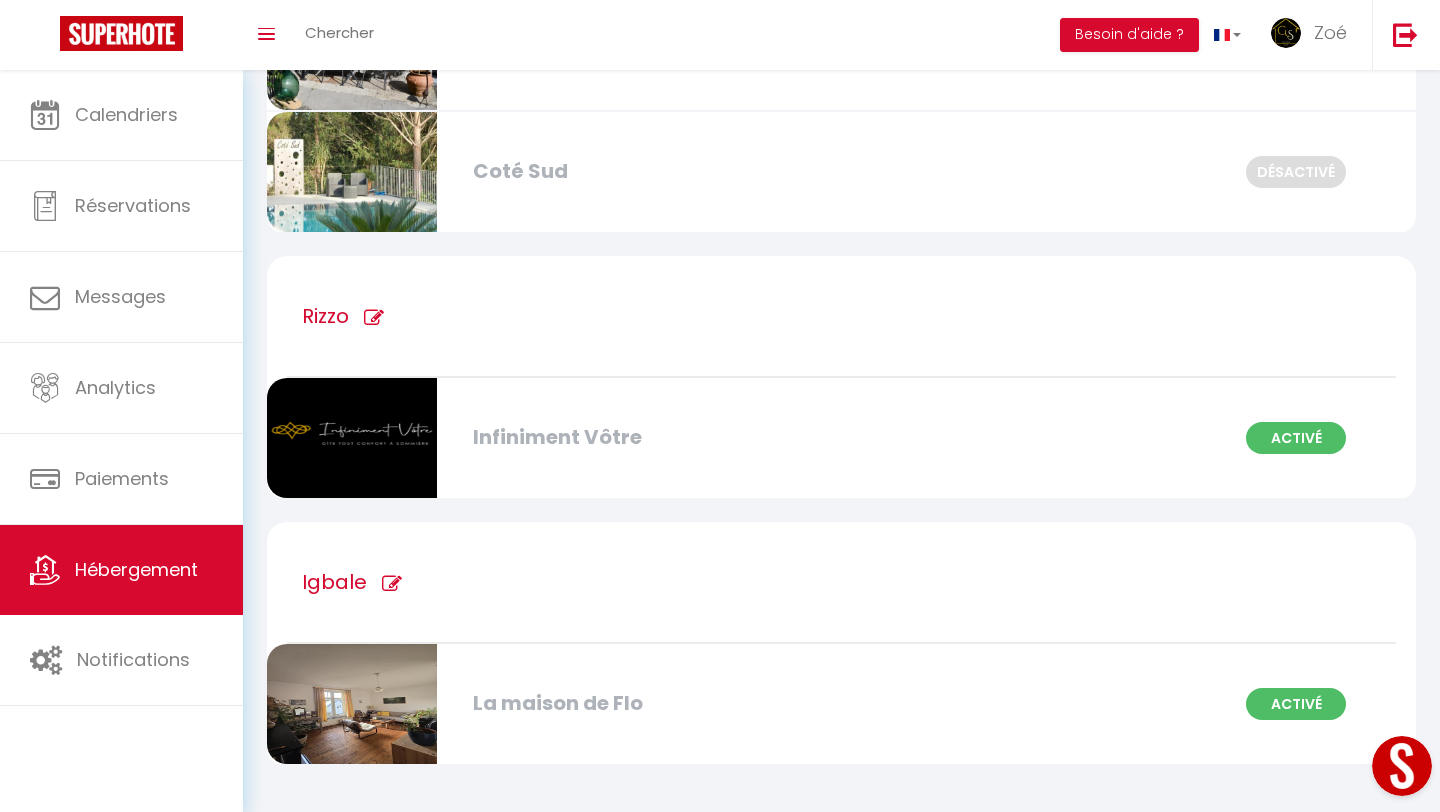 click on "Infiniment Vôtre" at bounding box center (646, 437) 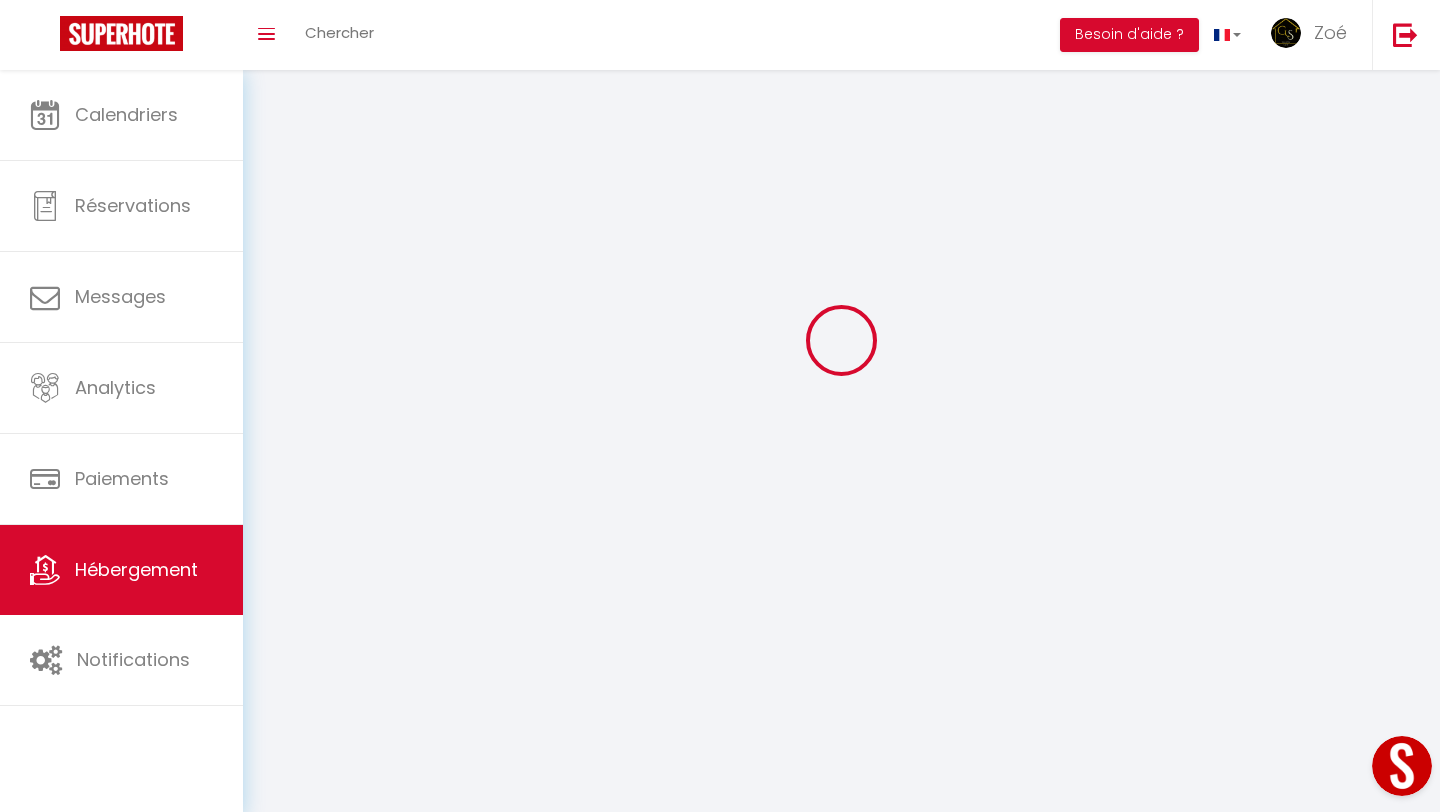 scroll, scrollTop: 0, scrollLeft: 0, axis: both 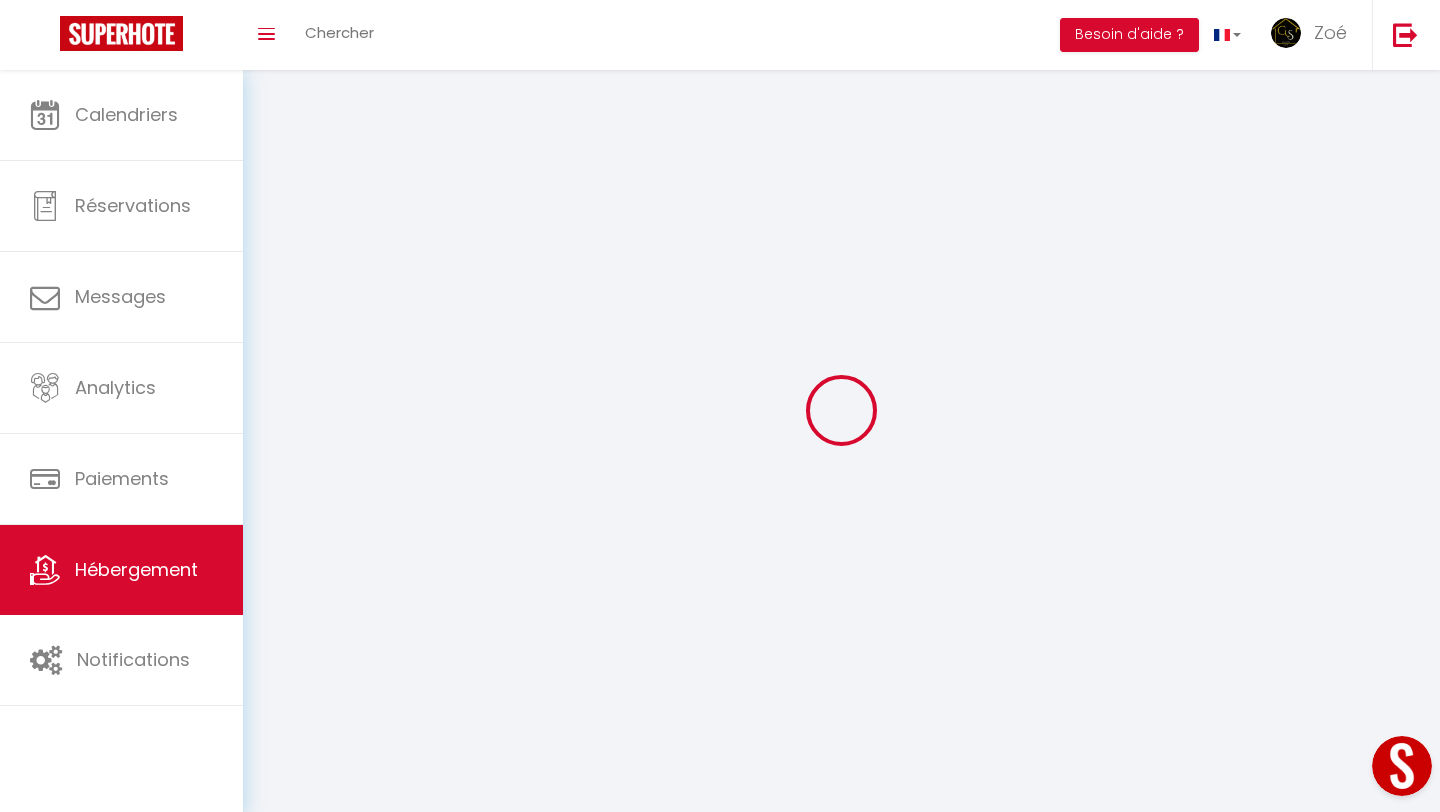 select 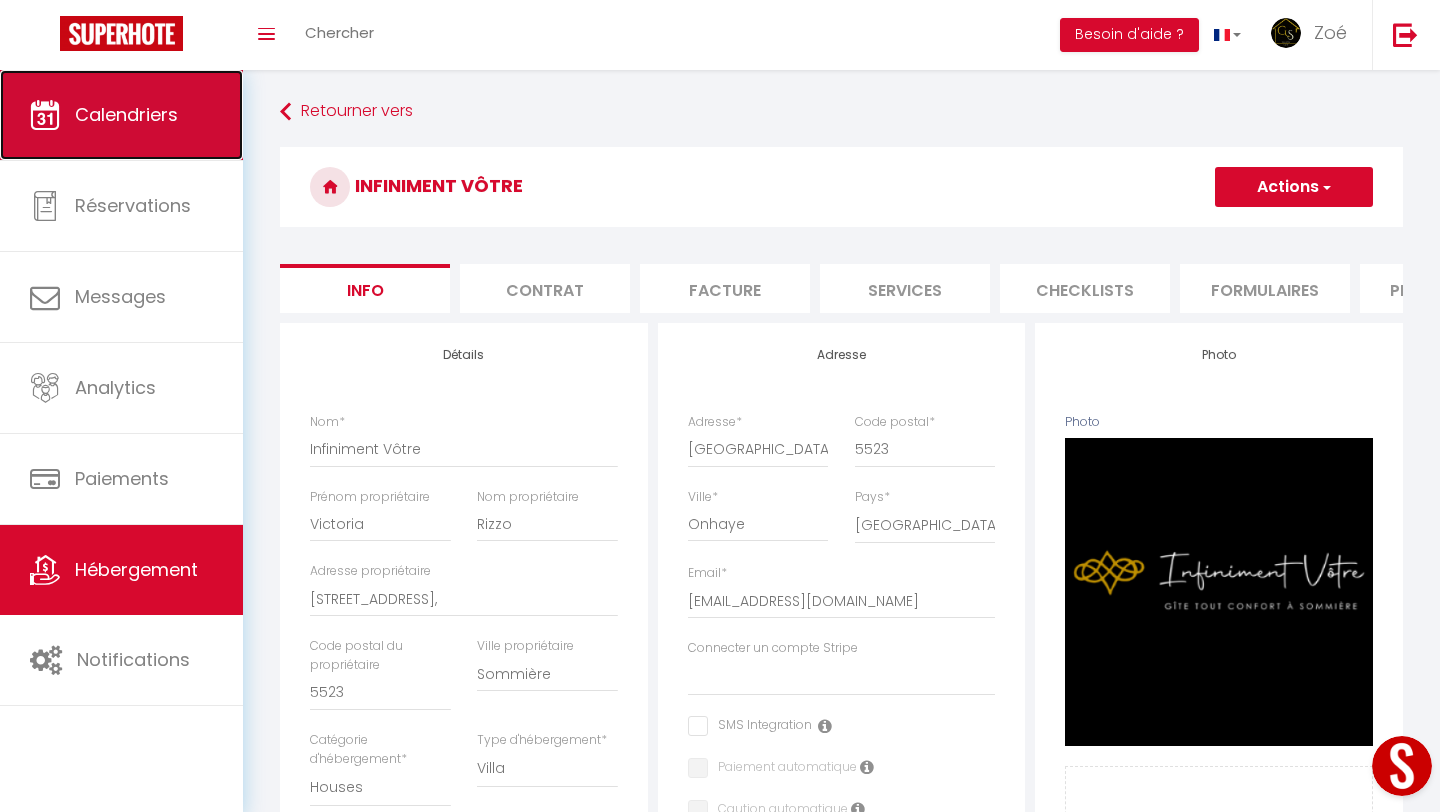 click on "Calendriers" at bounding box center (121, 115) 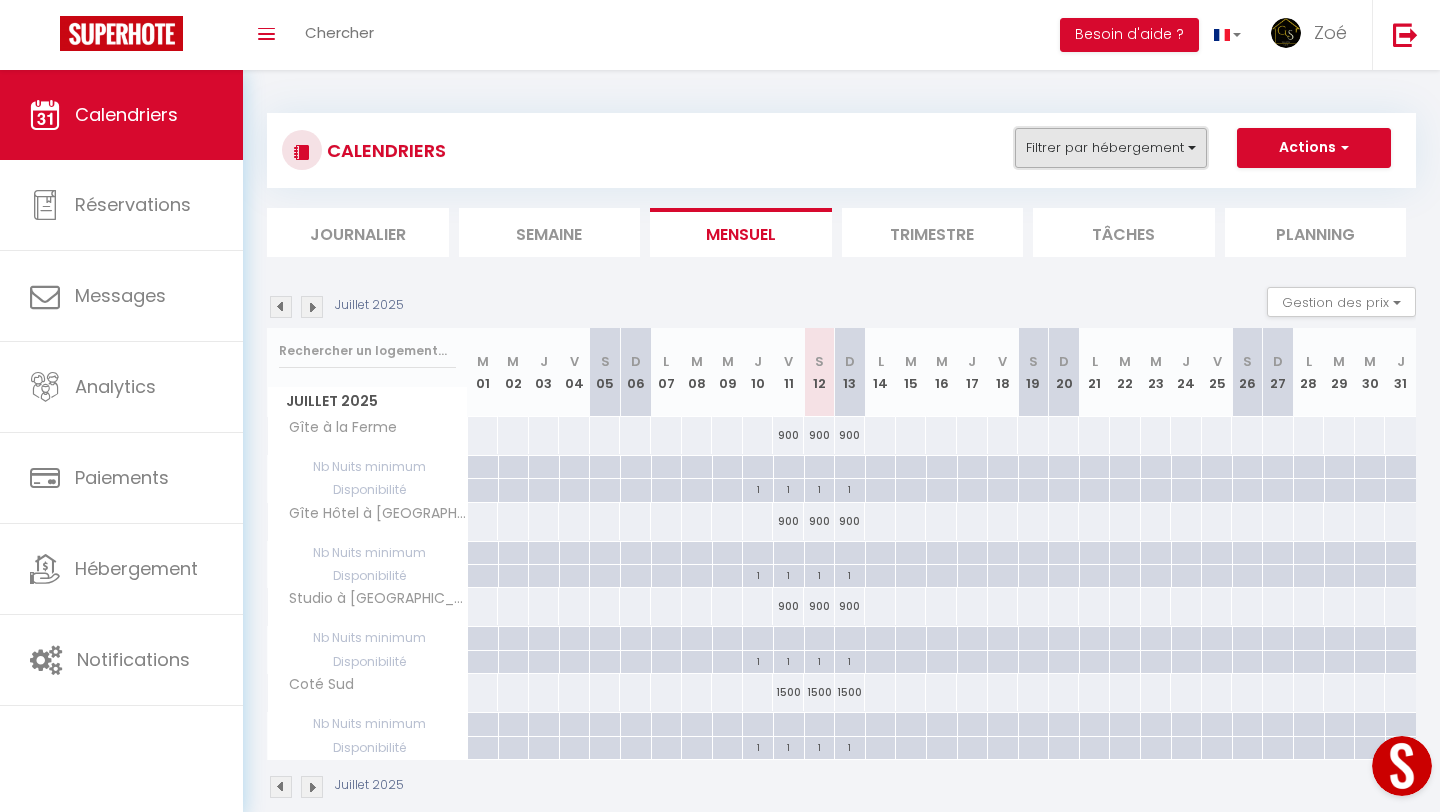 click on "Filtrer par hébergement" at bounding box center (1111, 148) 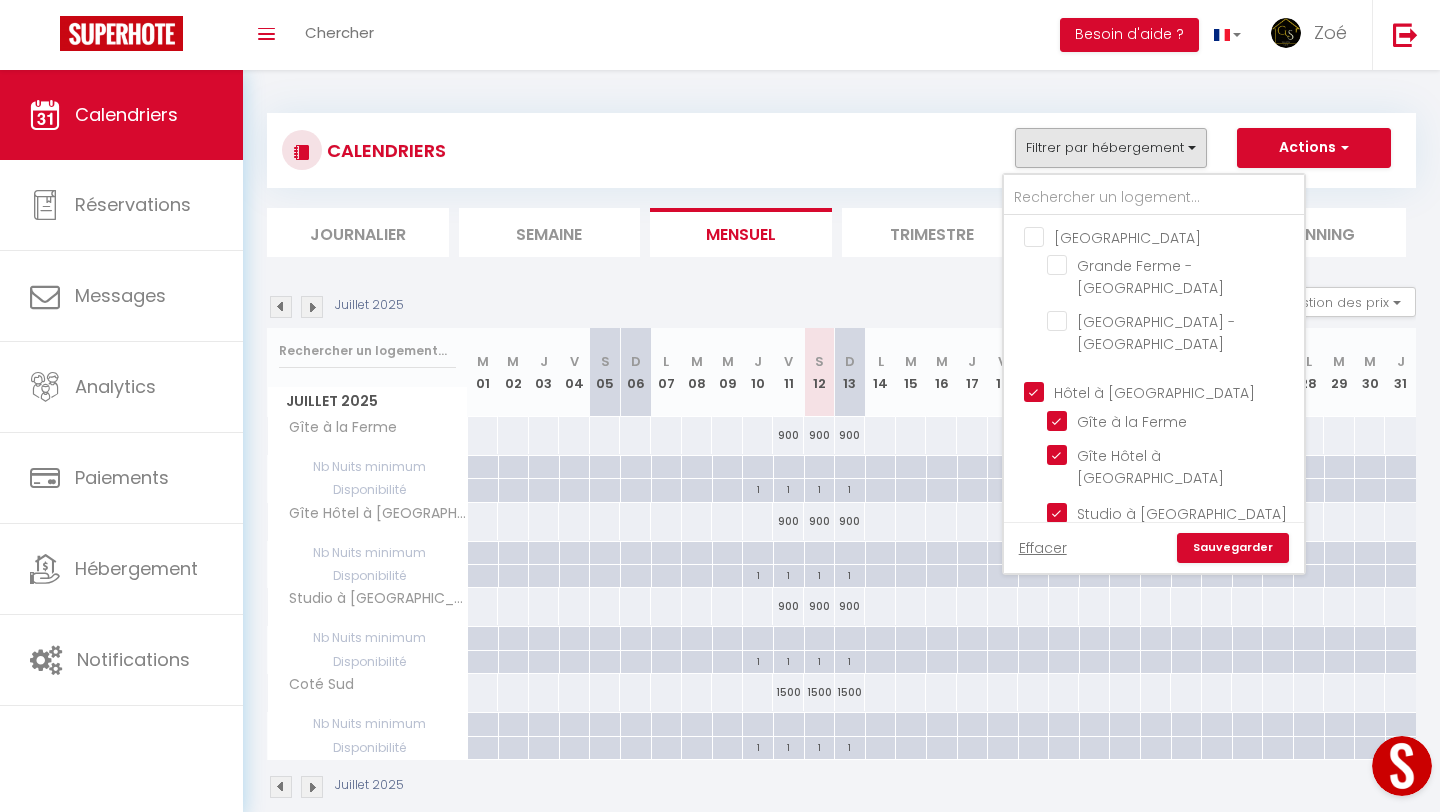 click on "Hôtel à [GEOGRAPHIC_DATA]" at bounding box center [1174, 391] 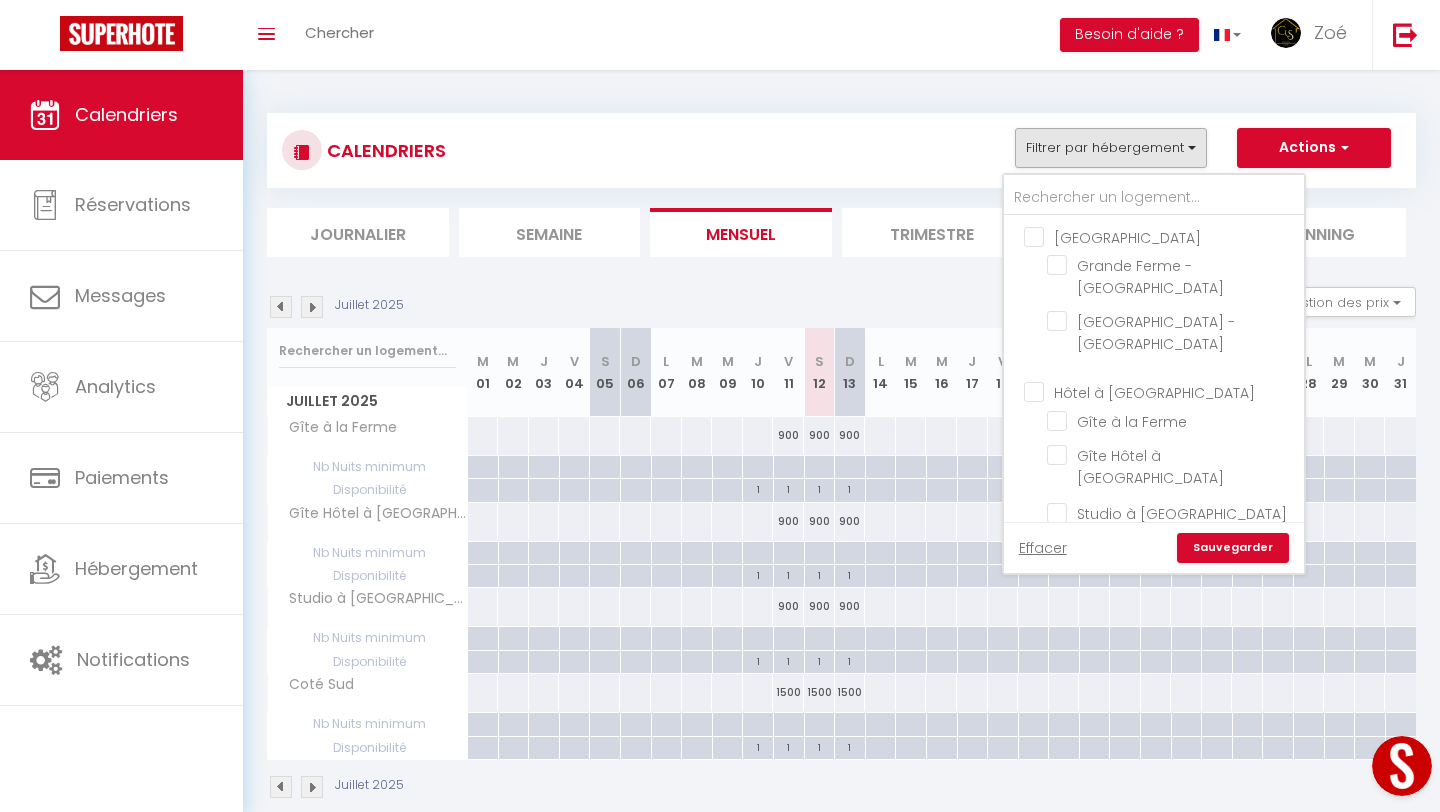 checkbox on "false" 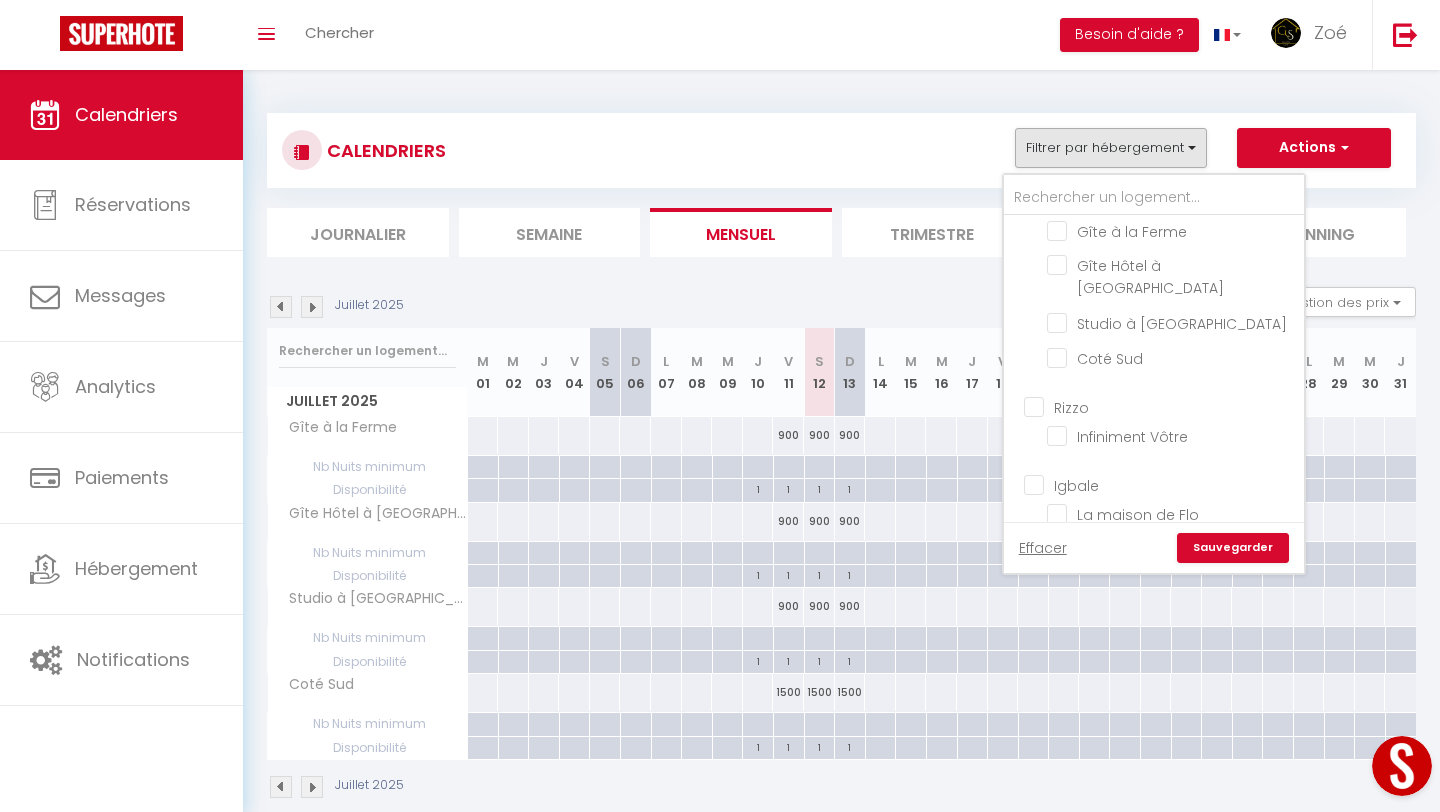 click on "Rizzo" at bounding box center (1174, 406) 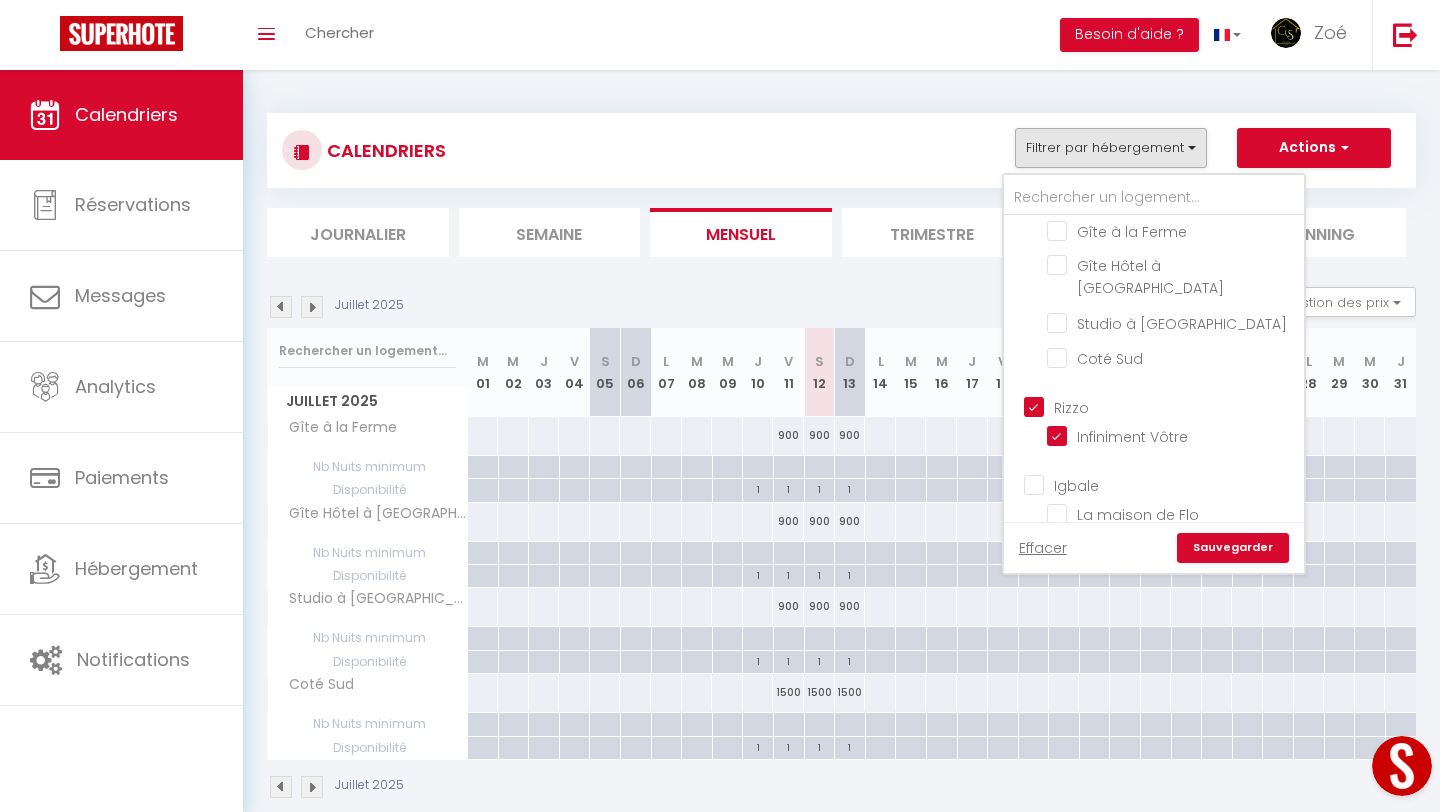 checkbox on "false" 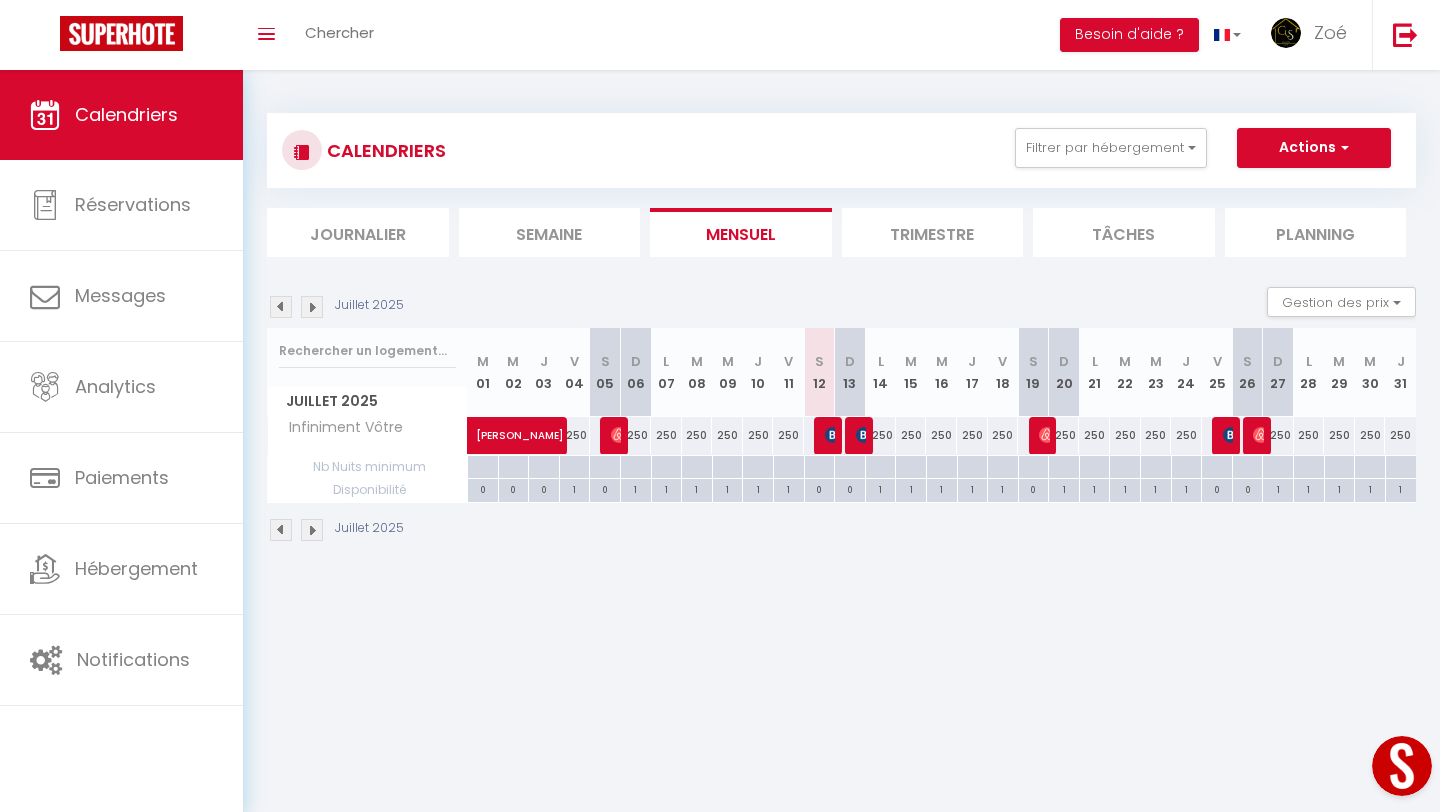click on "Trimestre" at bounding box center [933, 232] 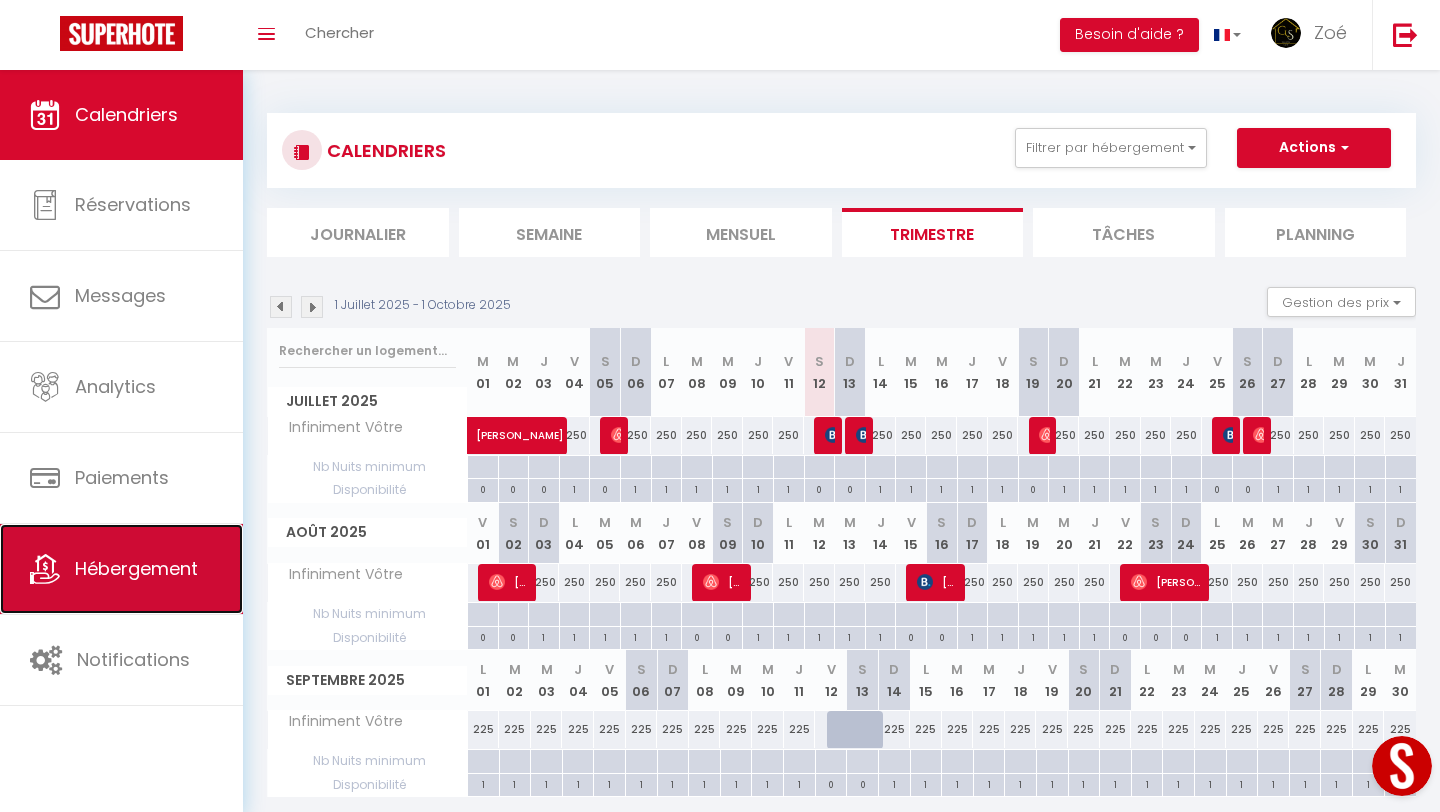 click on "Hébergement" at bounding box center (136, 568) 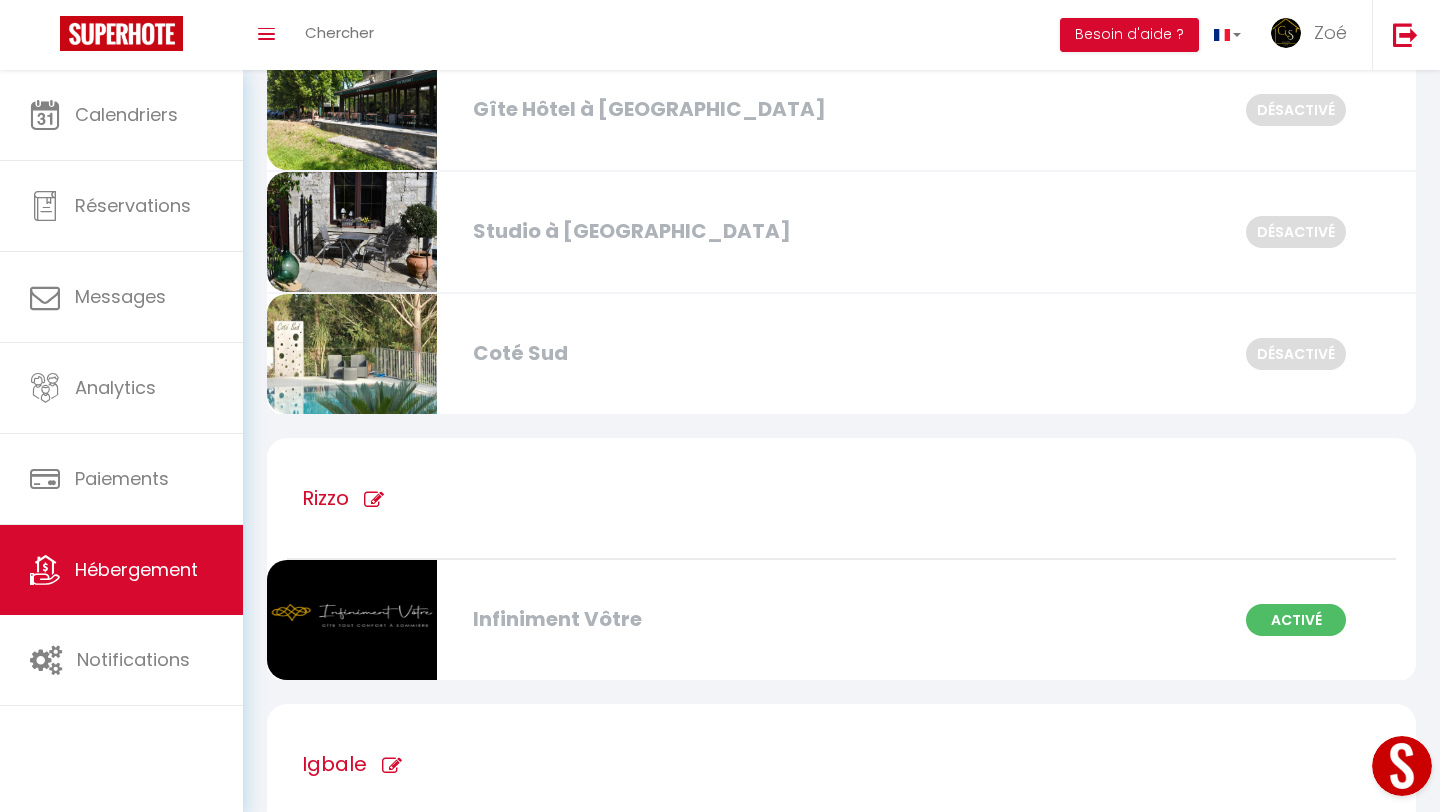 scroll, scrollTop: 826, scrollLeft: 0, axis: vertical 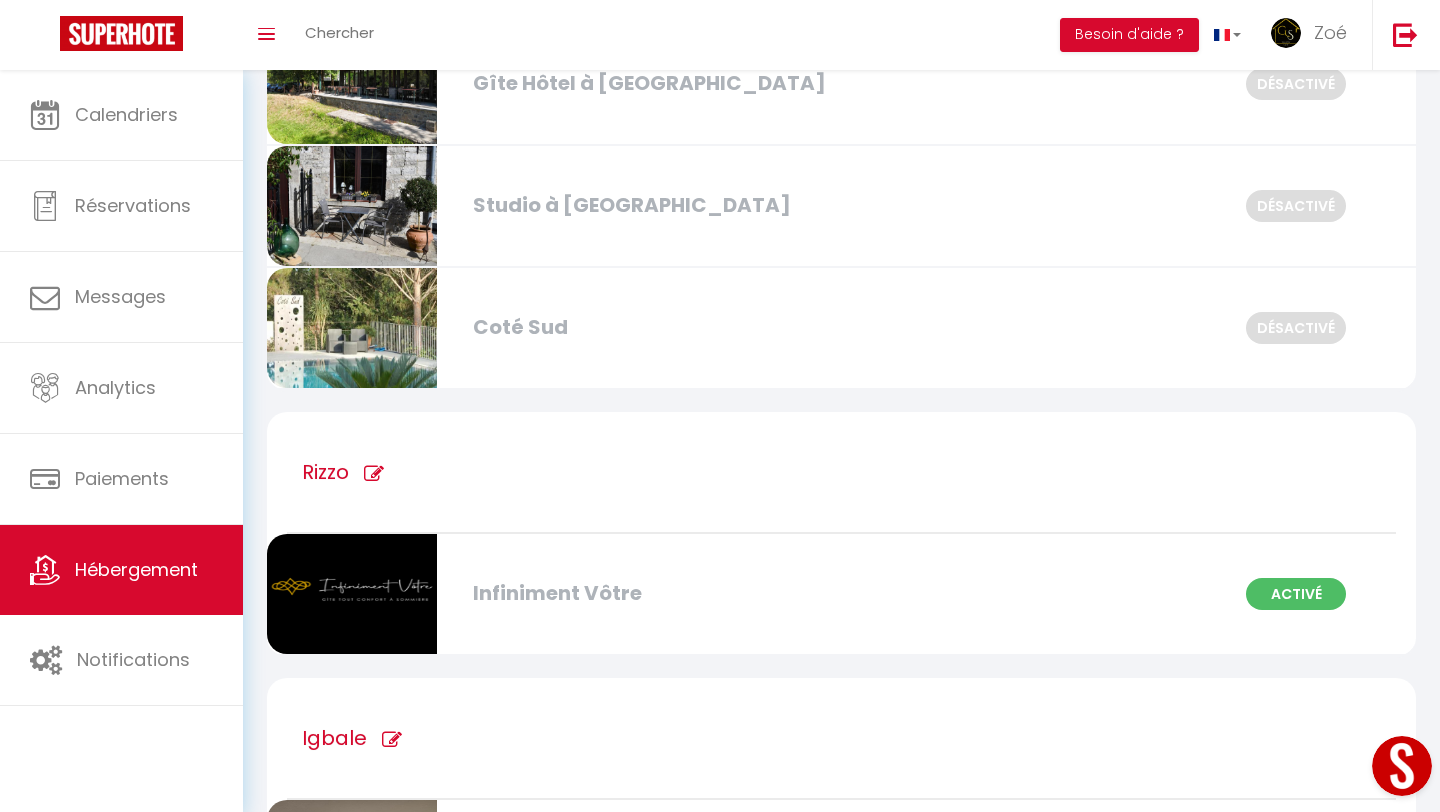 click on "Infiniment Vôtre" at bounding box center [646, 593] 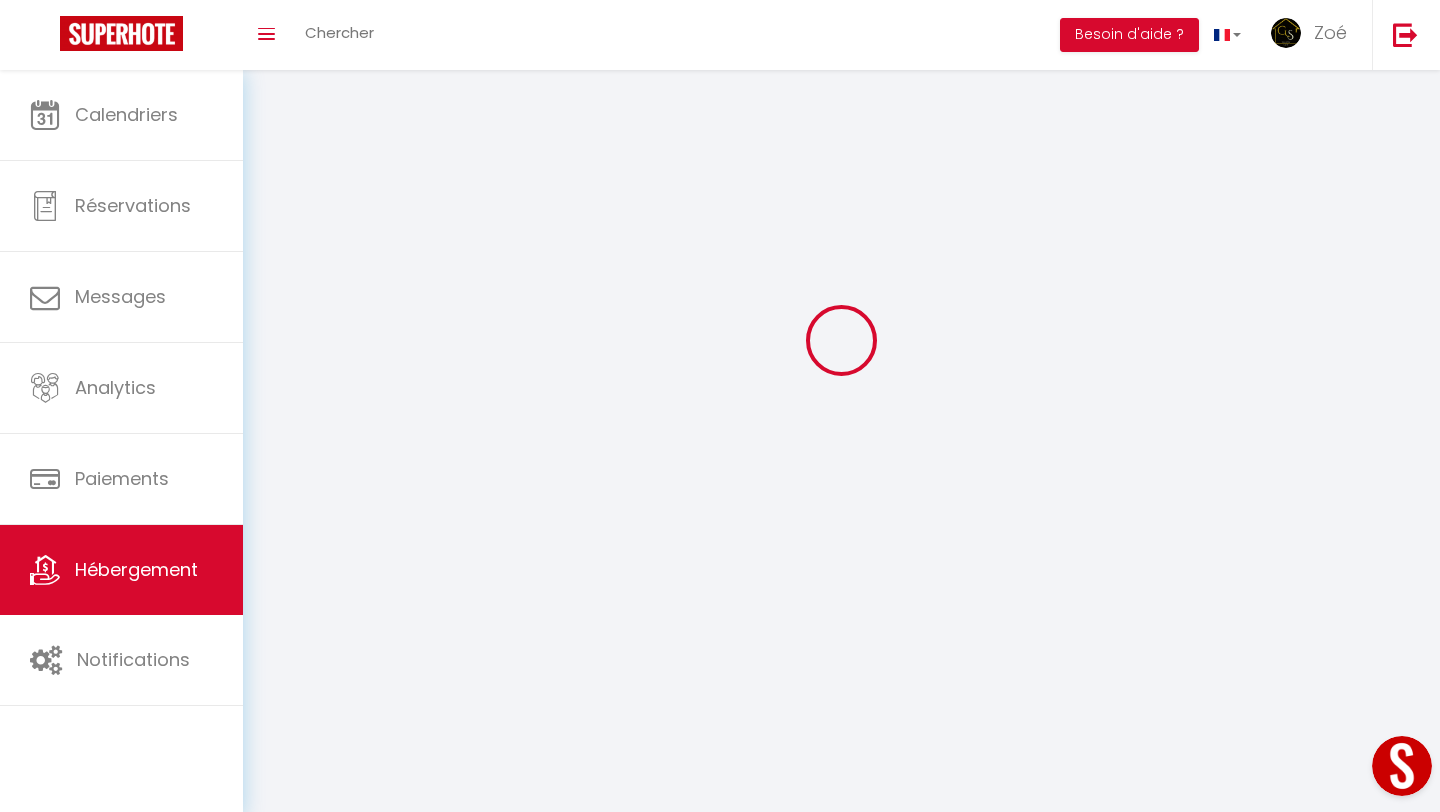 scroll, scrollTop: 0, scrollLeft: 0, axis: both 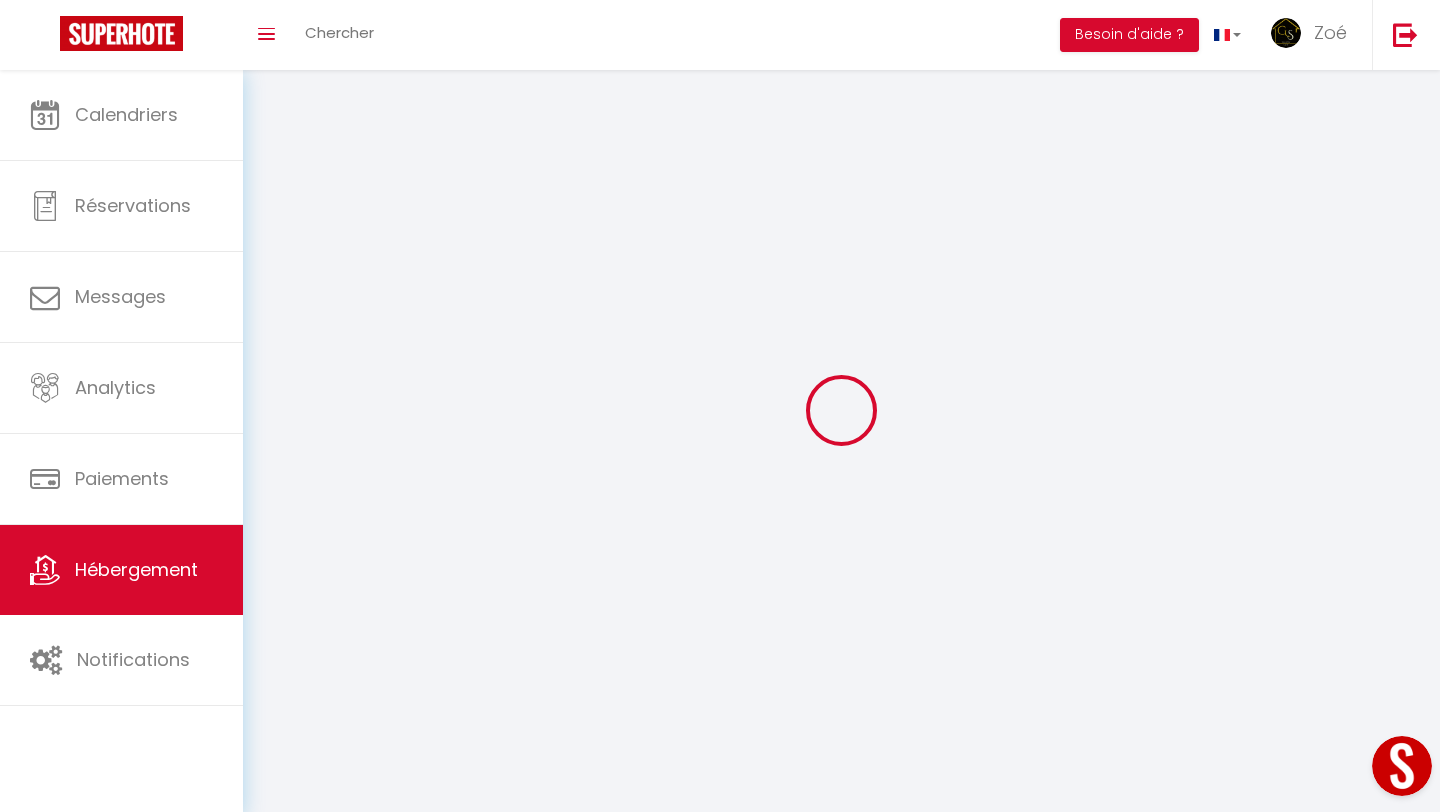 select on "villa" 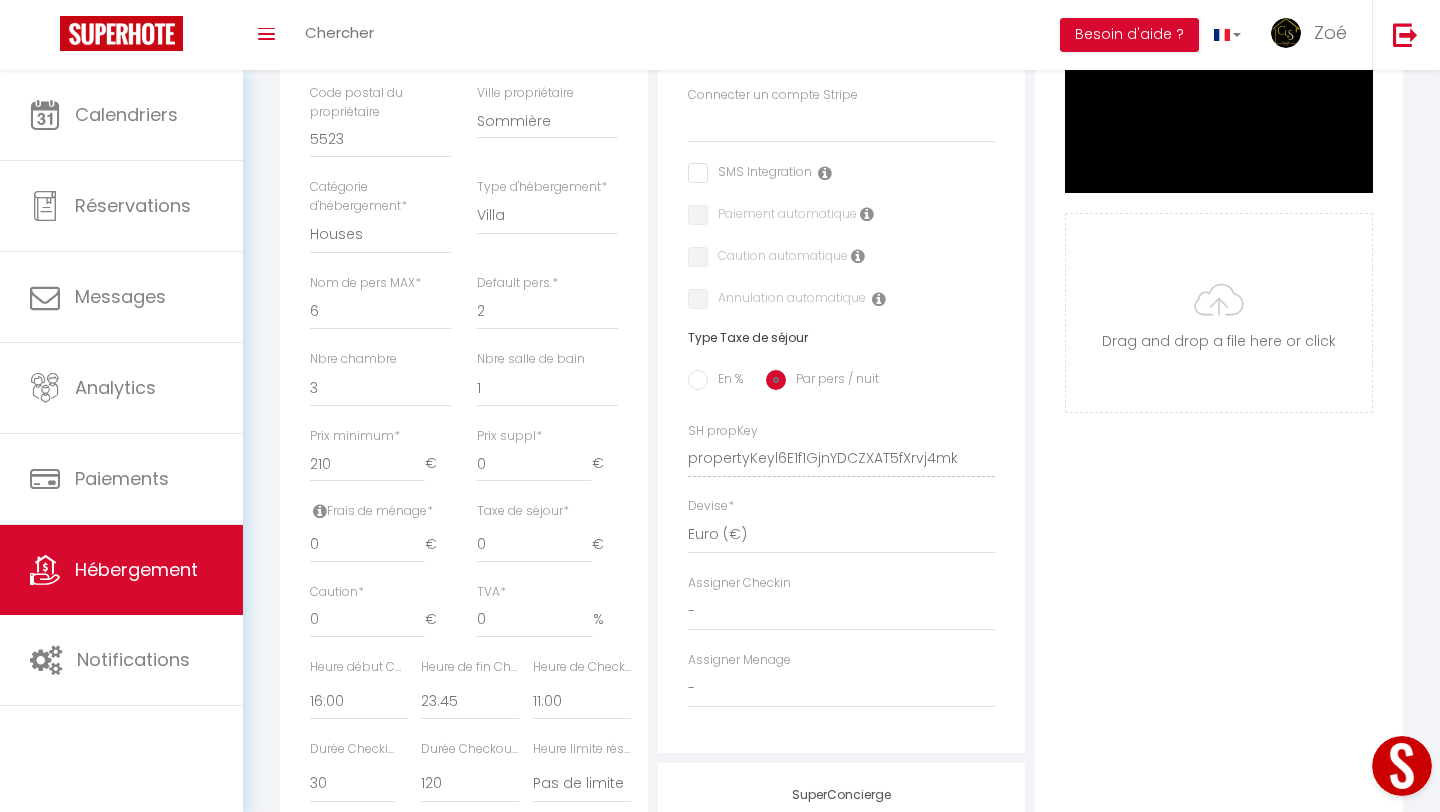 scroll, scrollTop: 562, scrollLeft: 0, axis: vertical 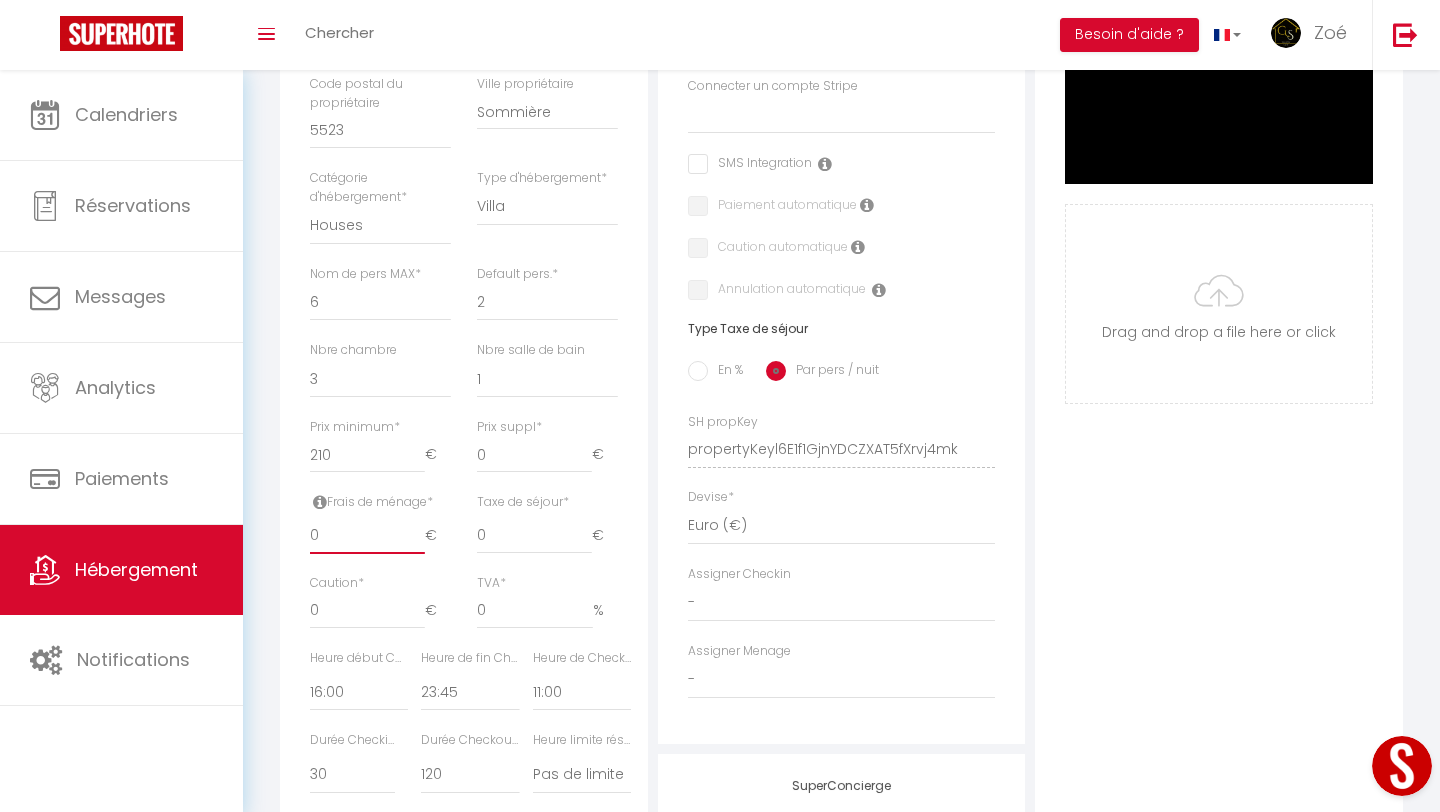 click on "0" at bounding box center (367, 536) 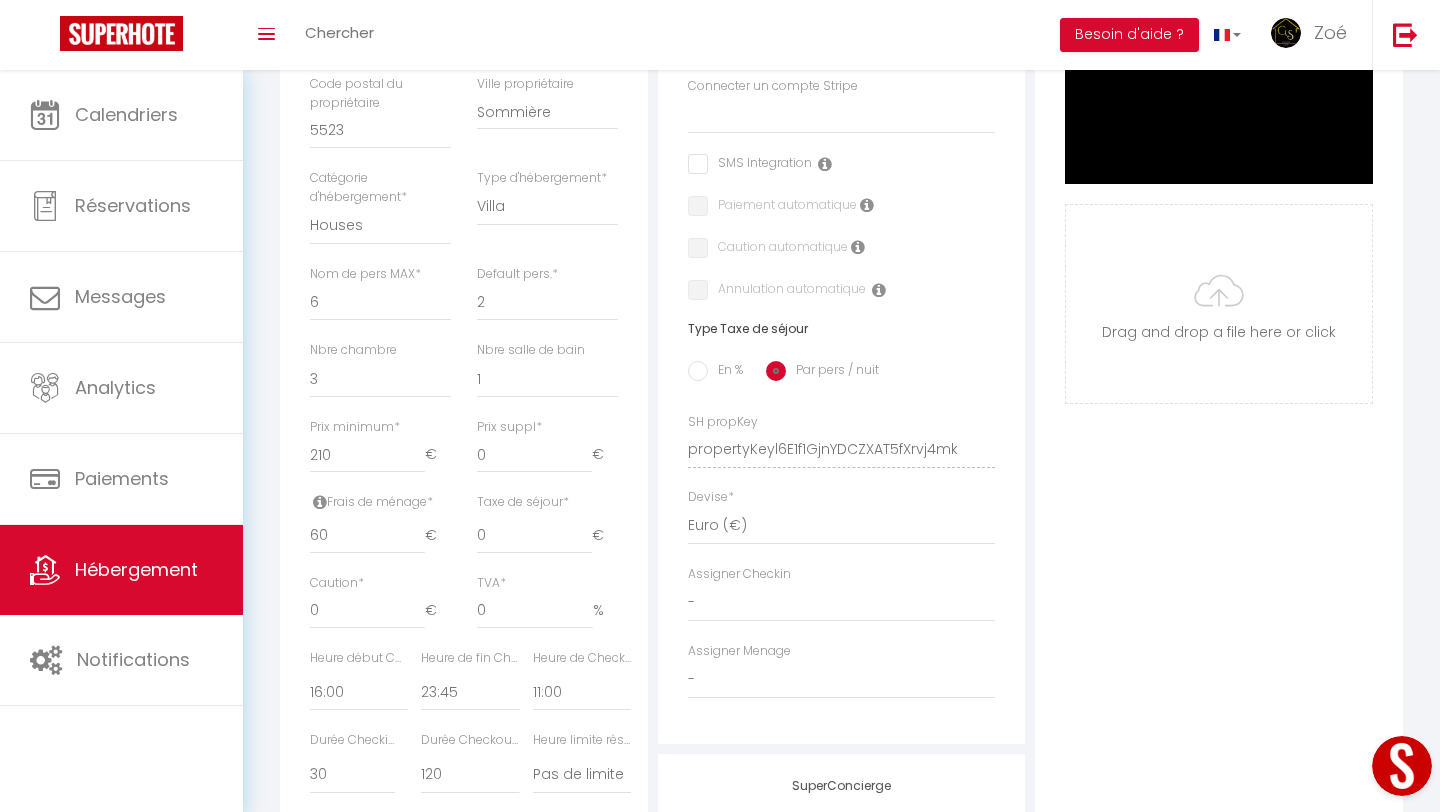 click on "Photo
Photo
Supprimer
Drag and drop a file here or click Ooops, something wrong appended. Remove   Drag and drop or click to replace" at bounding box center (1219, 435) 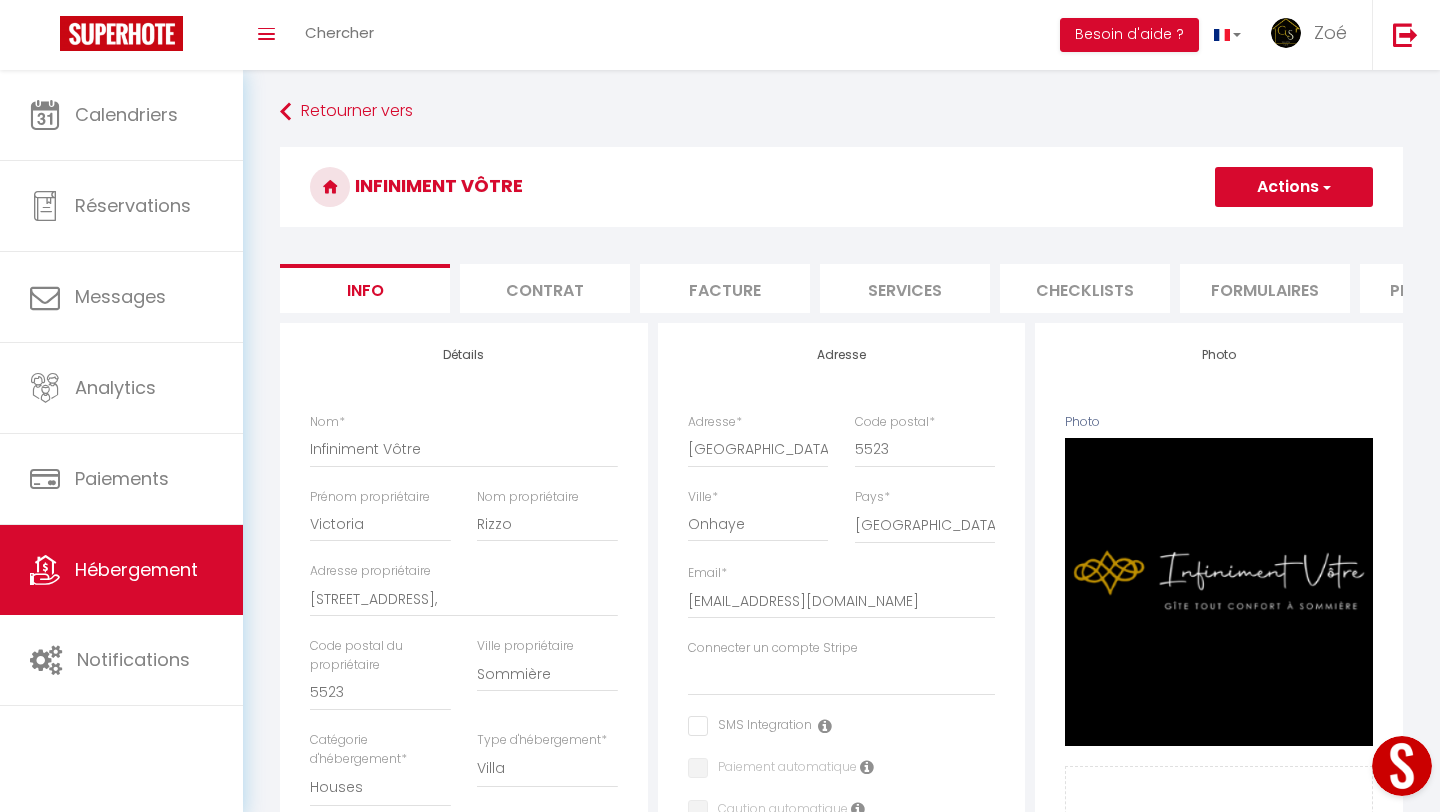 click on "Infiniment Vôtre" at bounding box center (841, 187) 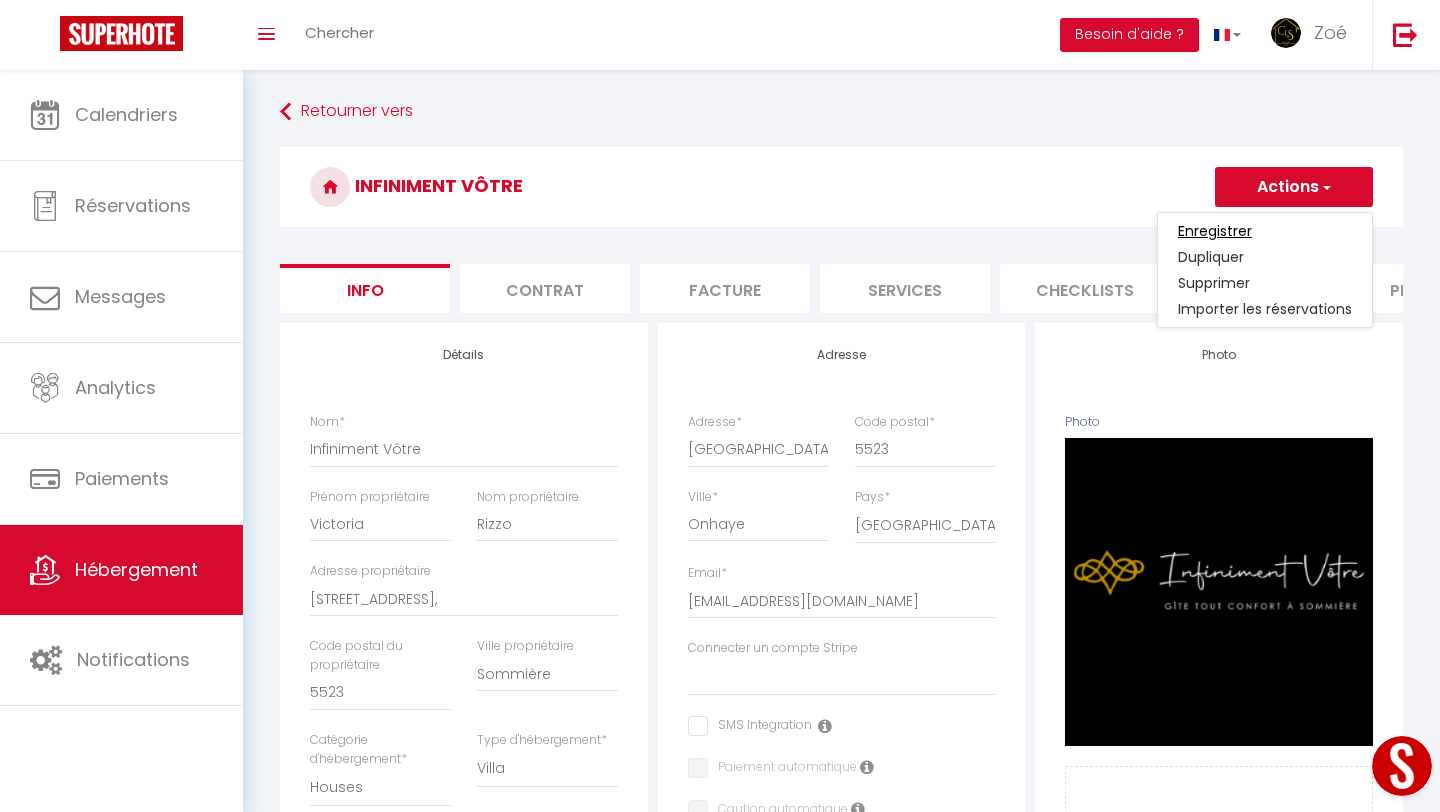 click on "Enregistrer" at bounding box center (1215, 231) 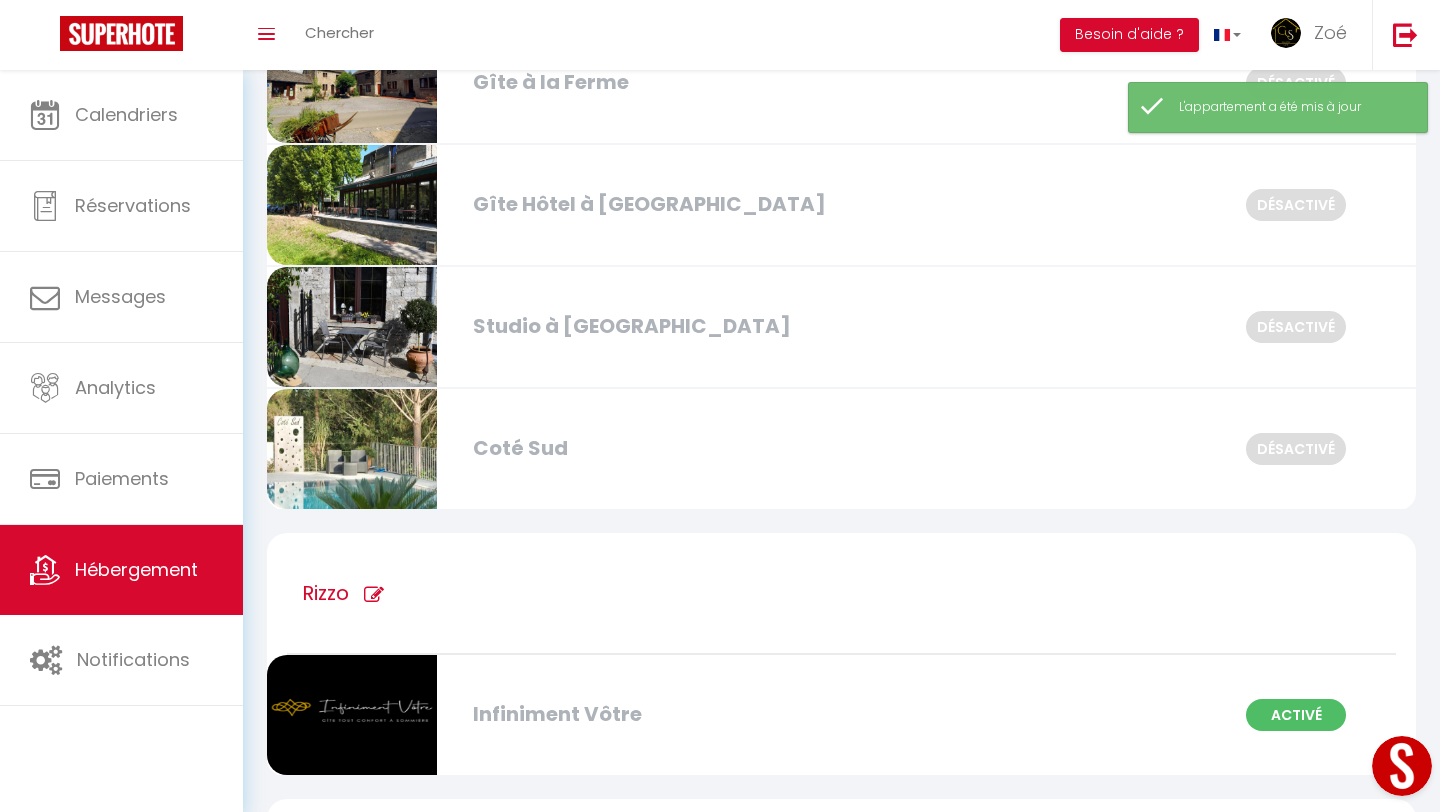scroll, scrollTop: 720, scrollLeft: 0, axis: vertical 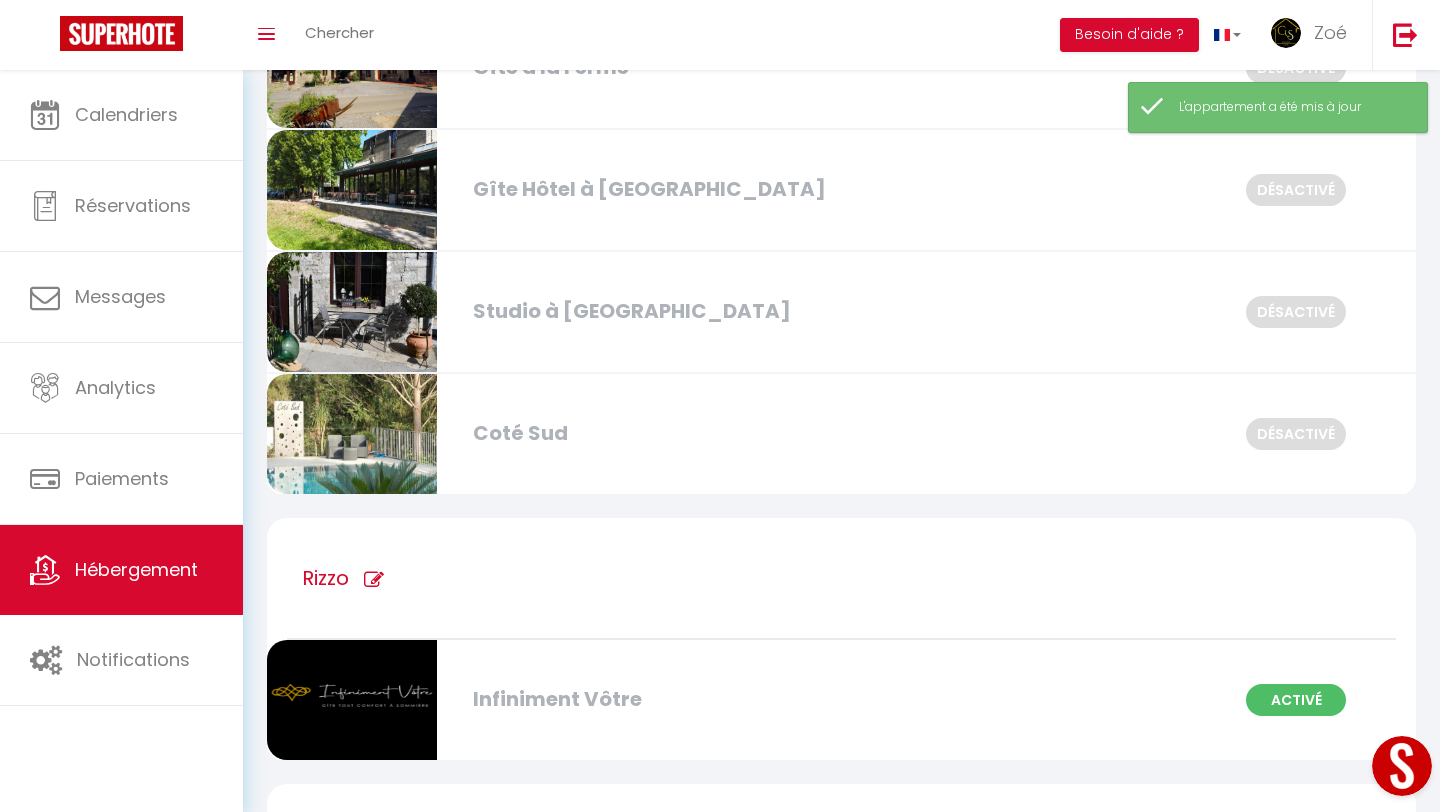 click on "Infiniment Vôtre" at bounding box center [646, 699] 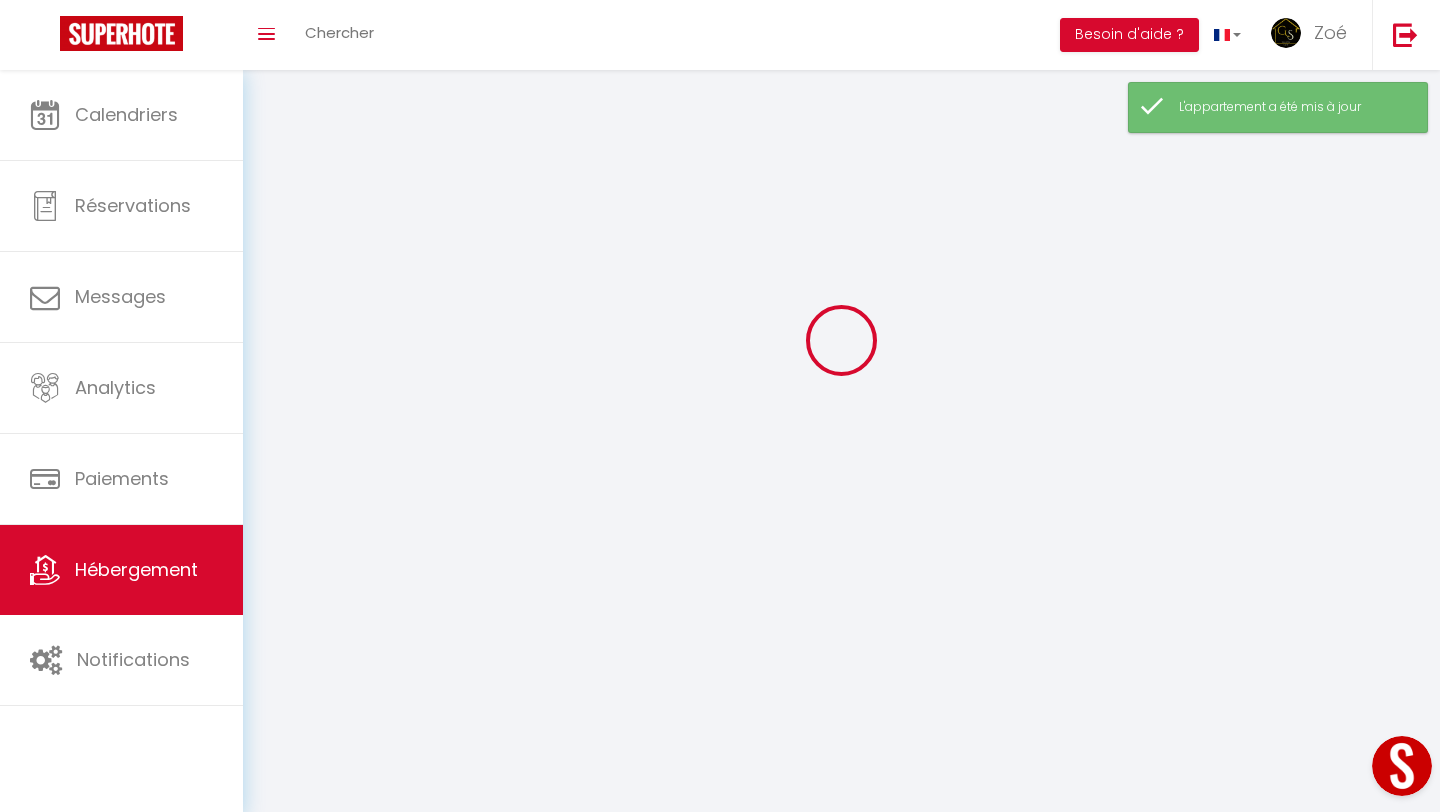 scroll, scrollTop: 0, scrollLeft: 0, axis: both 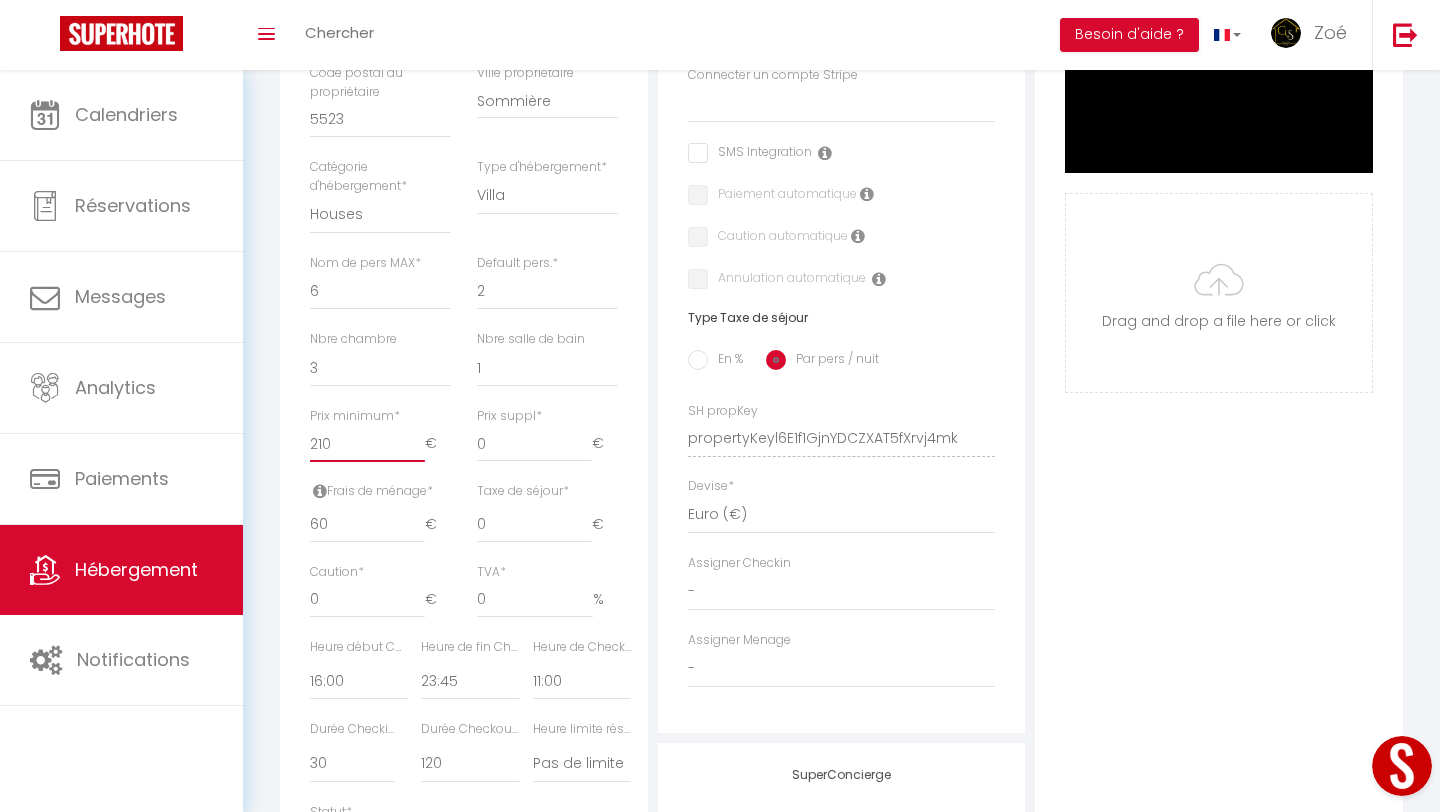 drag, startPoint x: 350, startPoint y: 444, endPoint x: 307, endPoint y: 443, distance: 43.011627 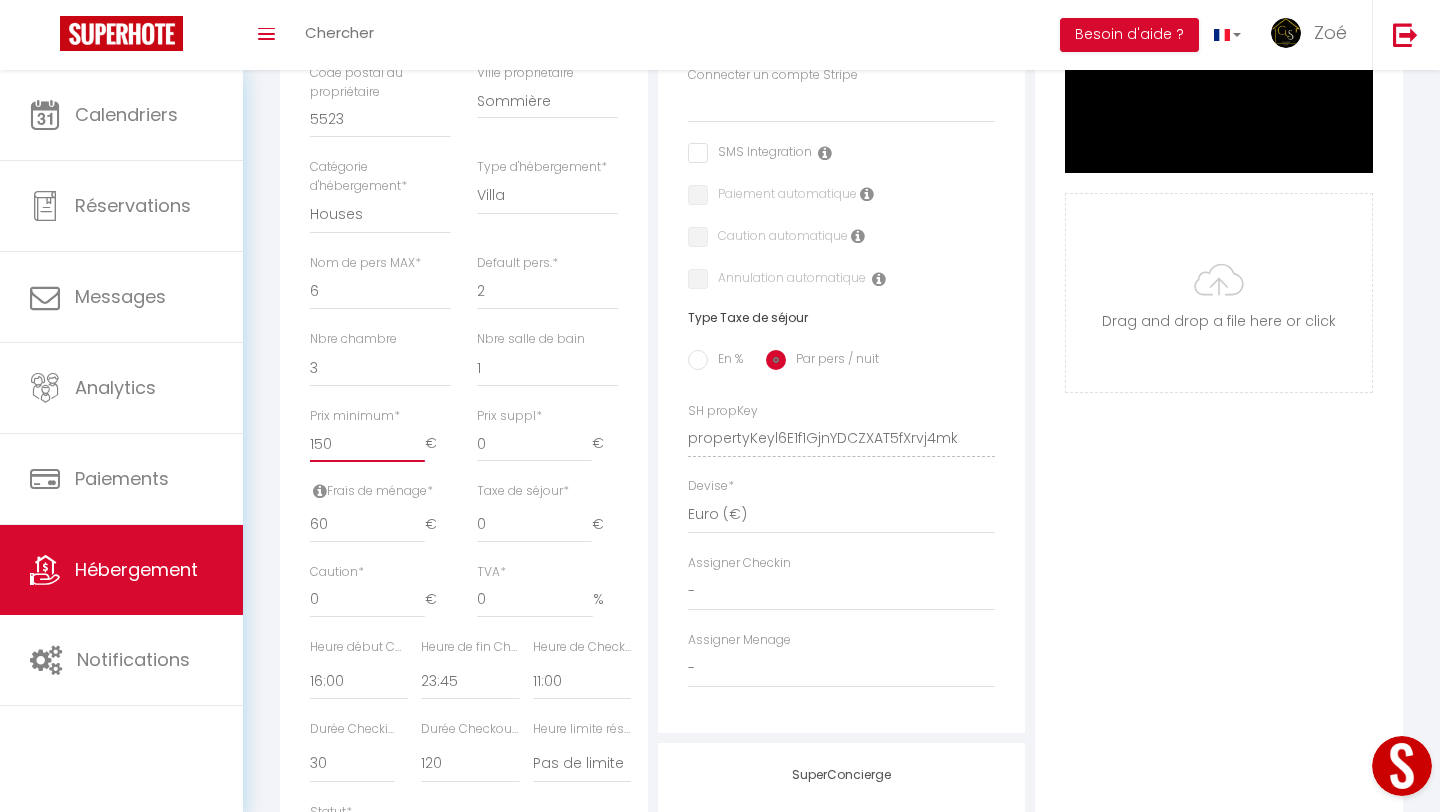 scroll, scrollTop: 0, scrollLeft: 0, axis: both 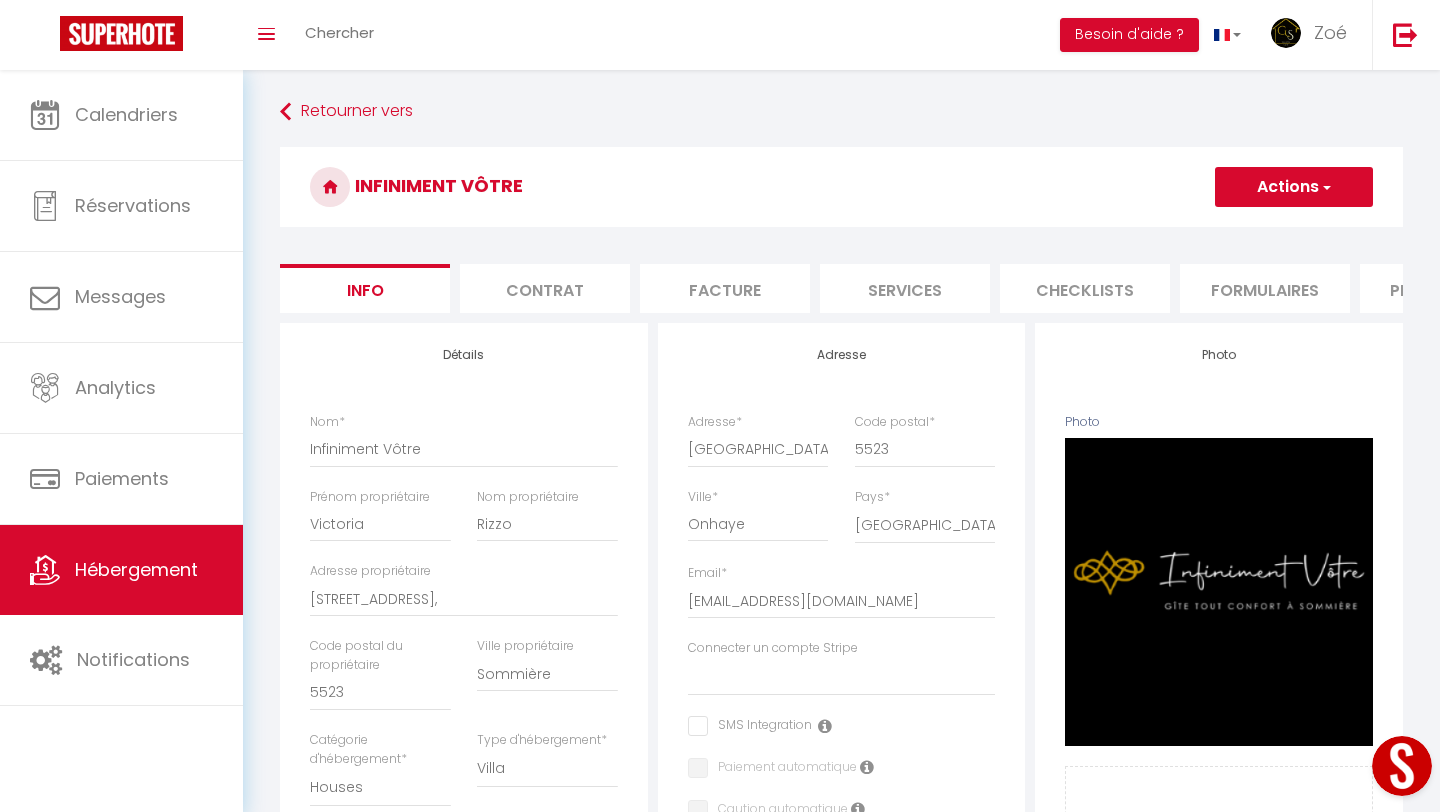 click on "Actions" at bounding box center (1294, 187) 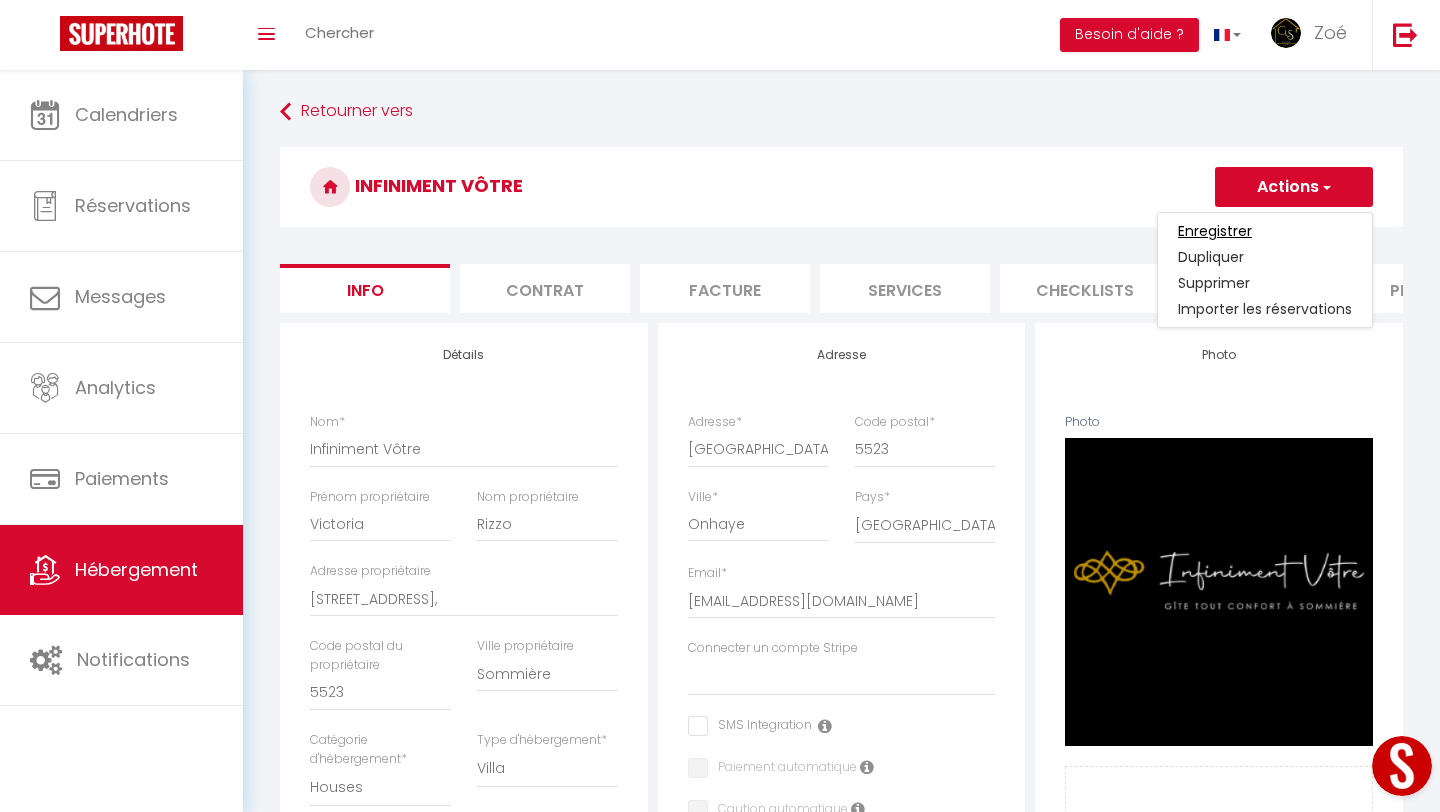click on "Enregistrer" at bounding box center (1215, 231) 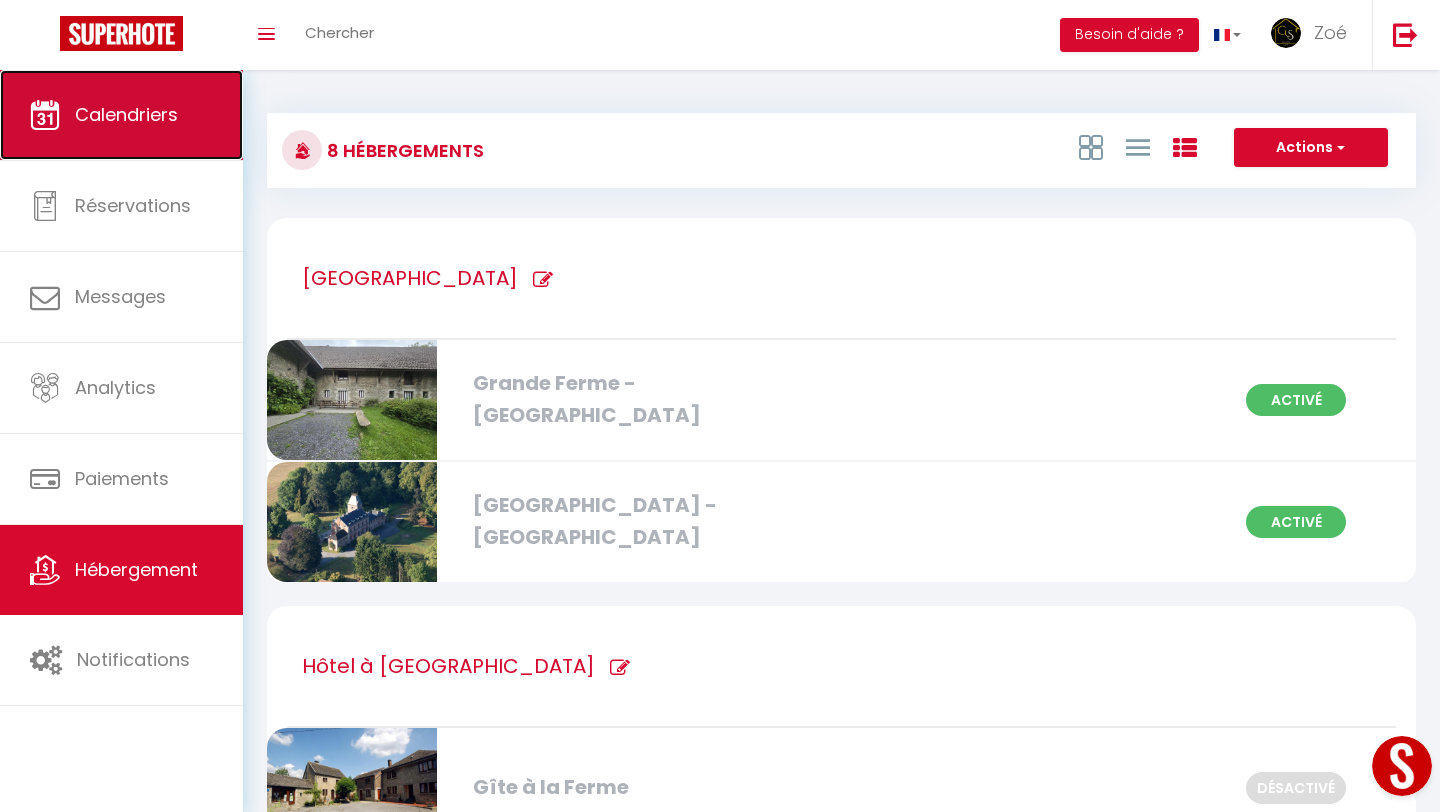 click on "Calendriers" at bounding box center (121, 115) 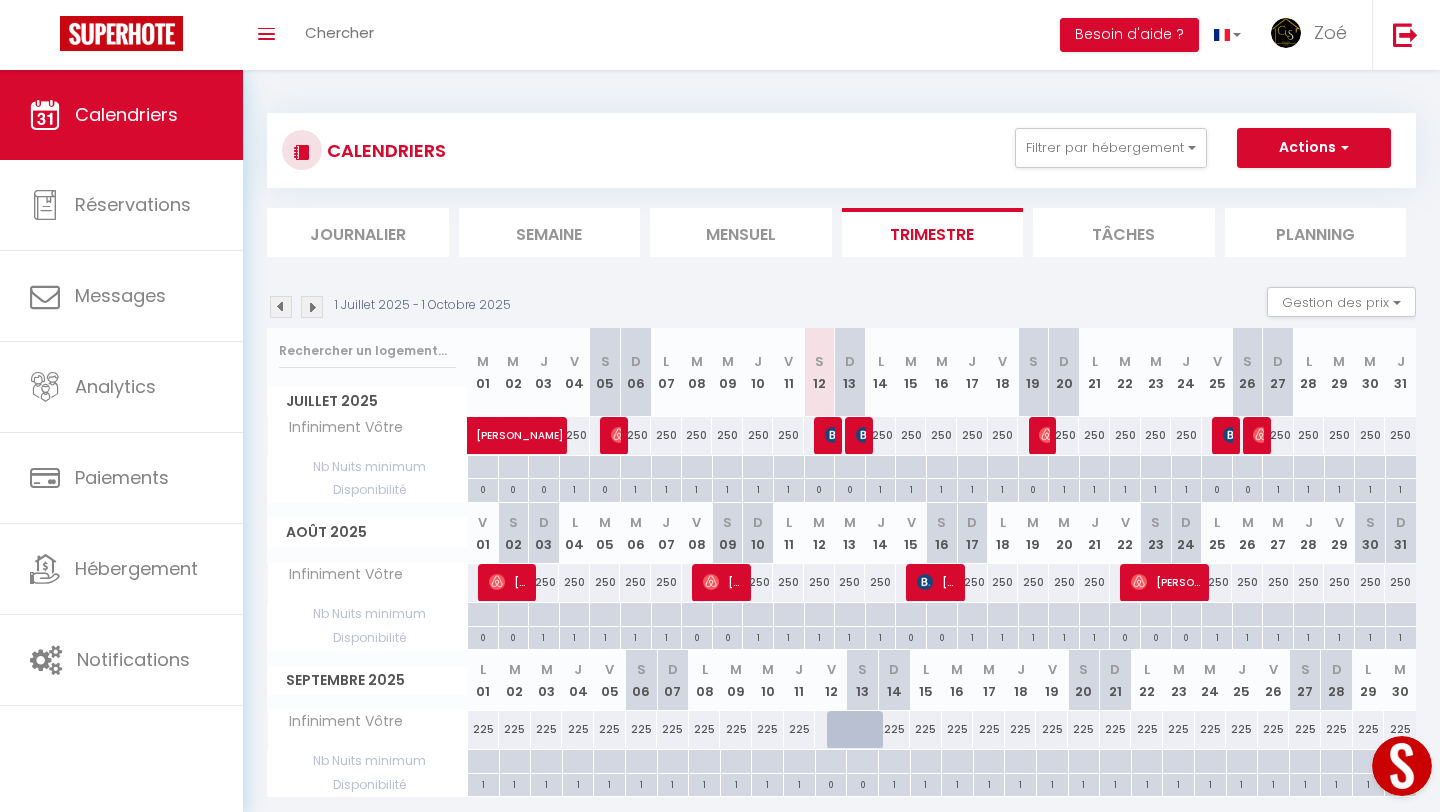 click on "250" at bounding box center (880, 435) 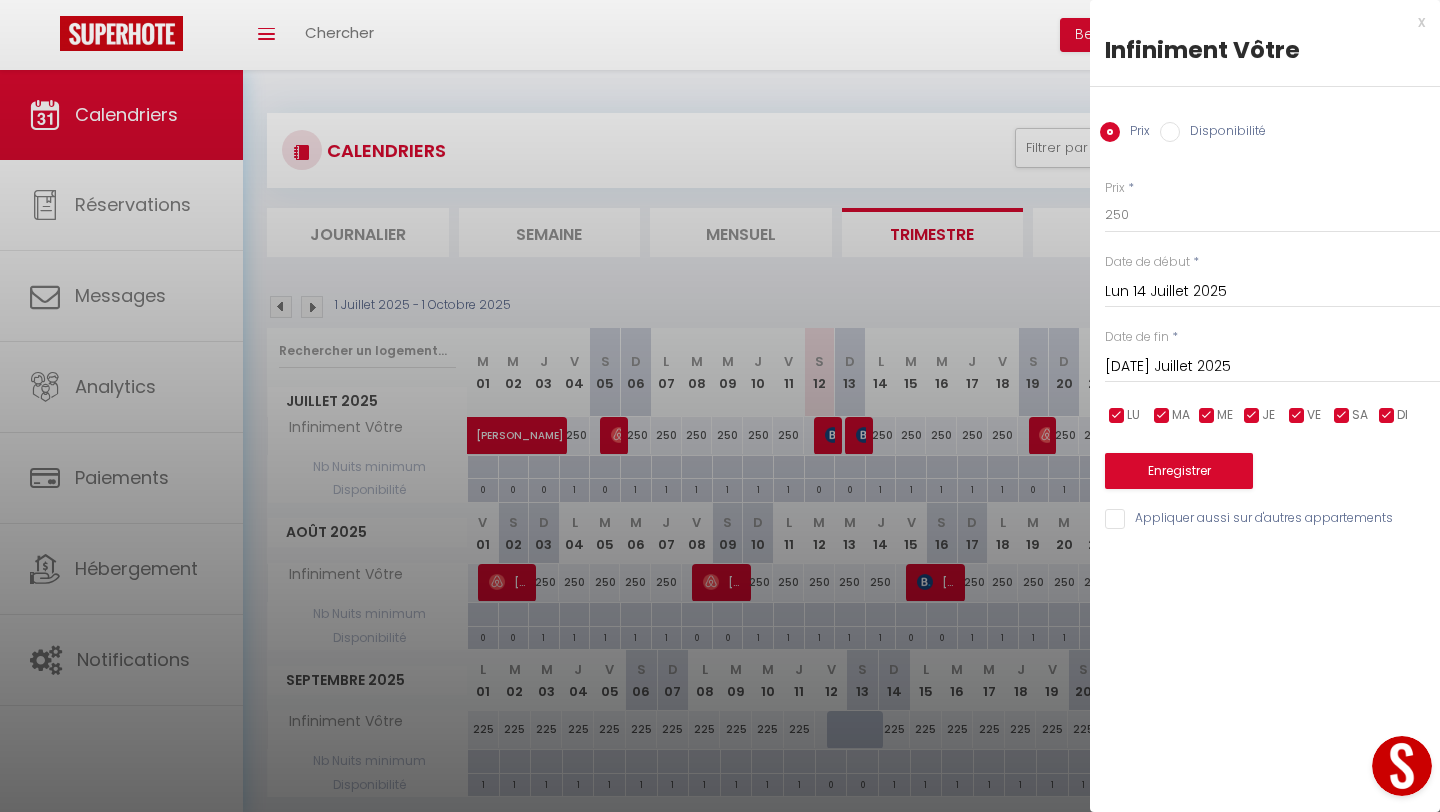 click on "[DATE] Juillet 2025" at bounding box center [1272, 367] 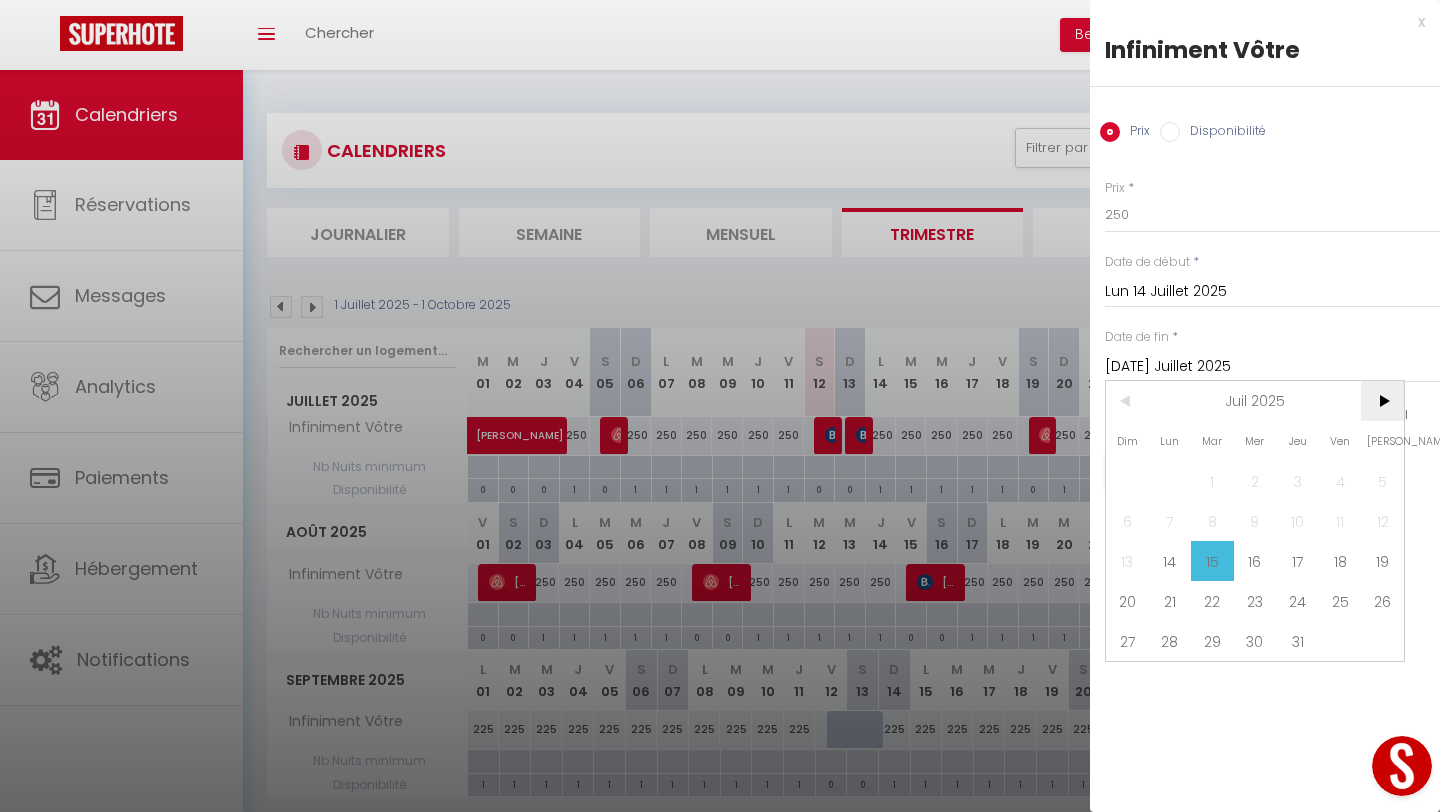 click on ">" at bounding box center [1382, 401] 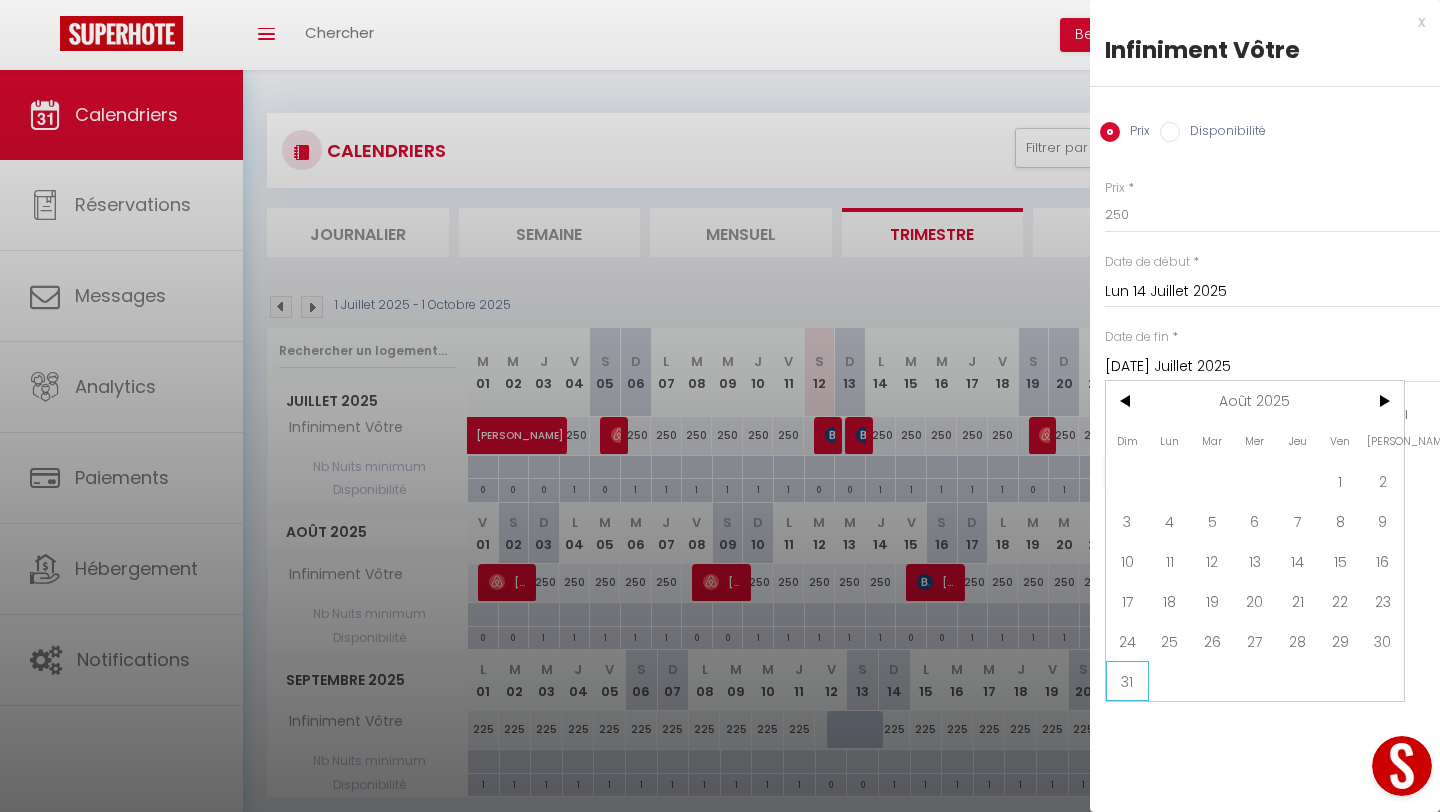click on "31" at bounding box center [1127, 681] 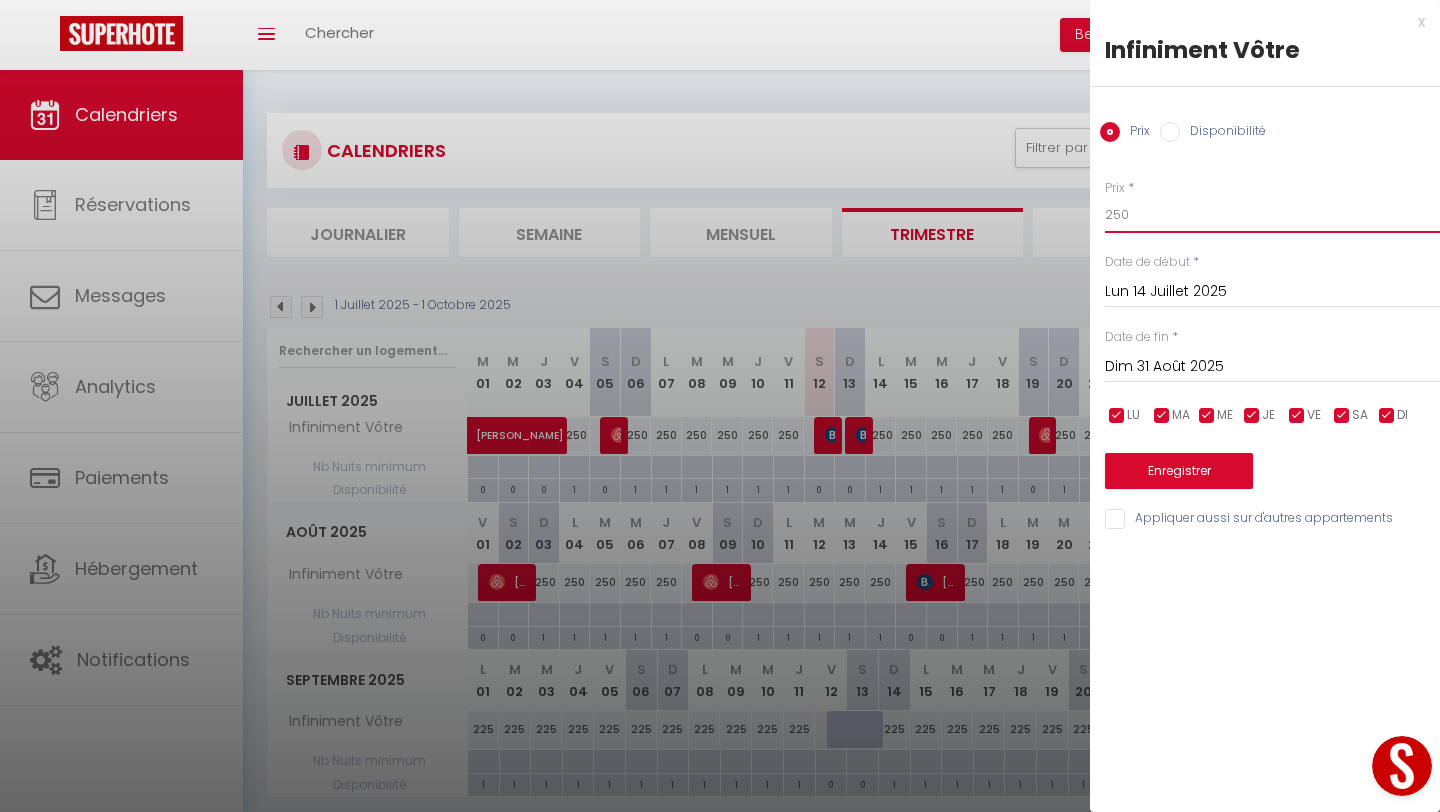 click on "250" at bounding box center (1272, 215) 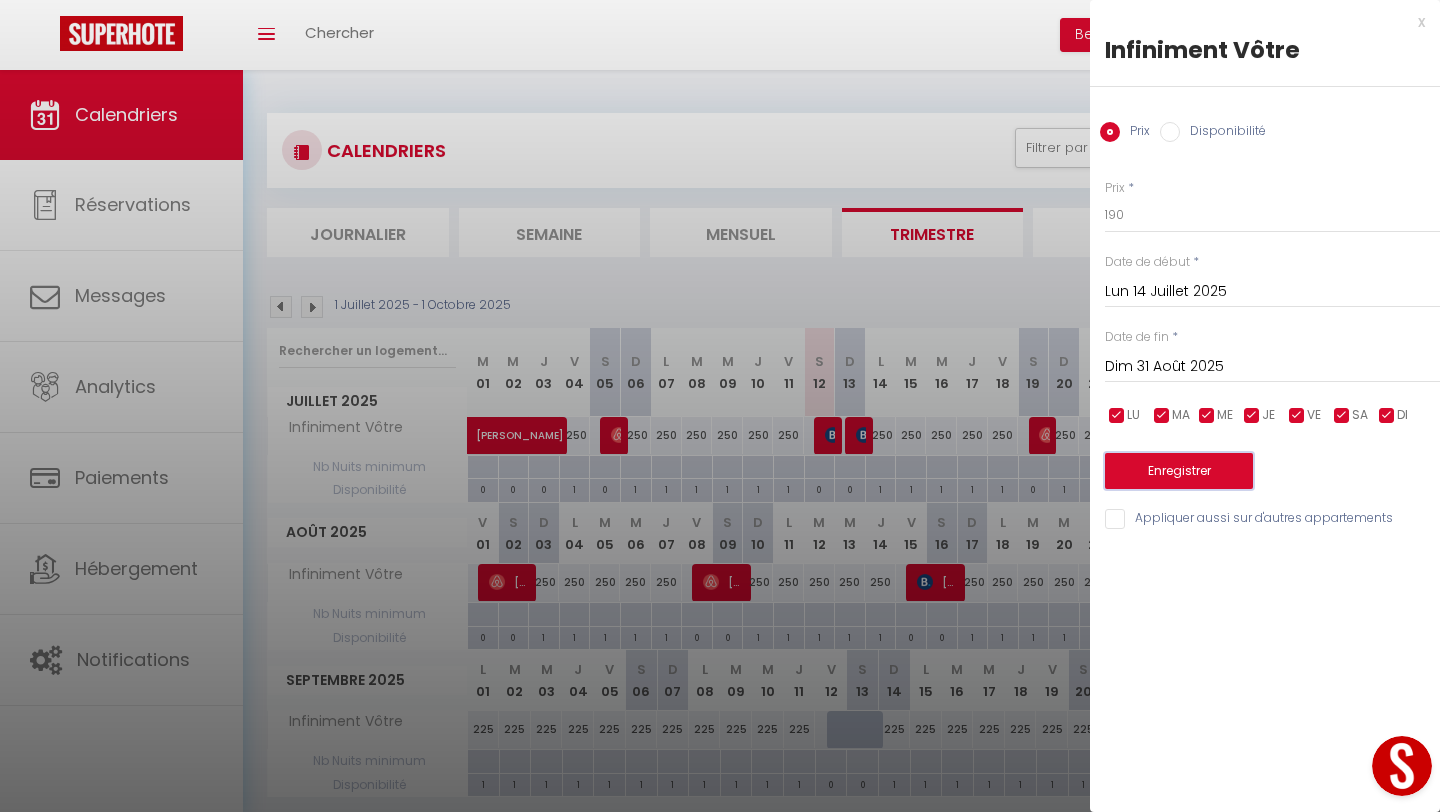 click on "Enregistrer" at bounding box center (1179, 471) 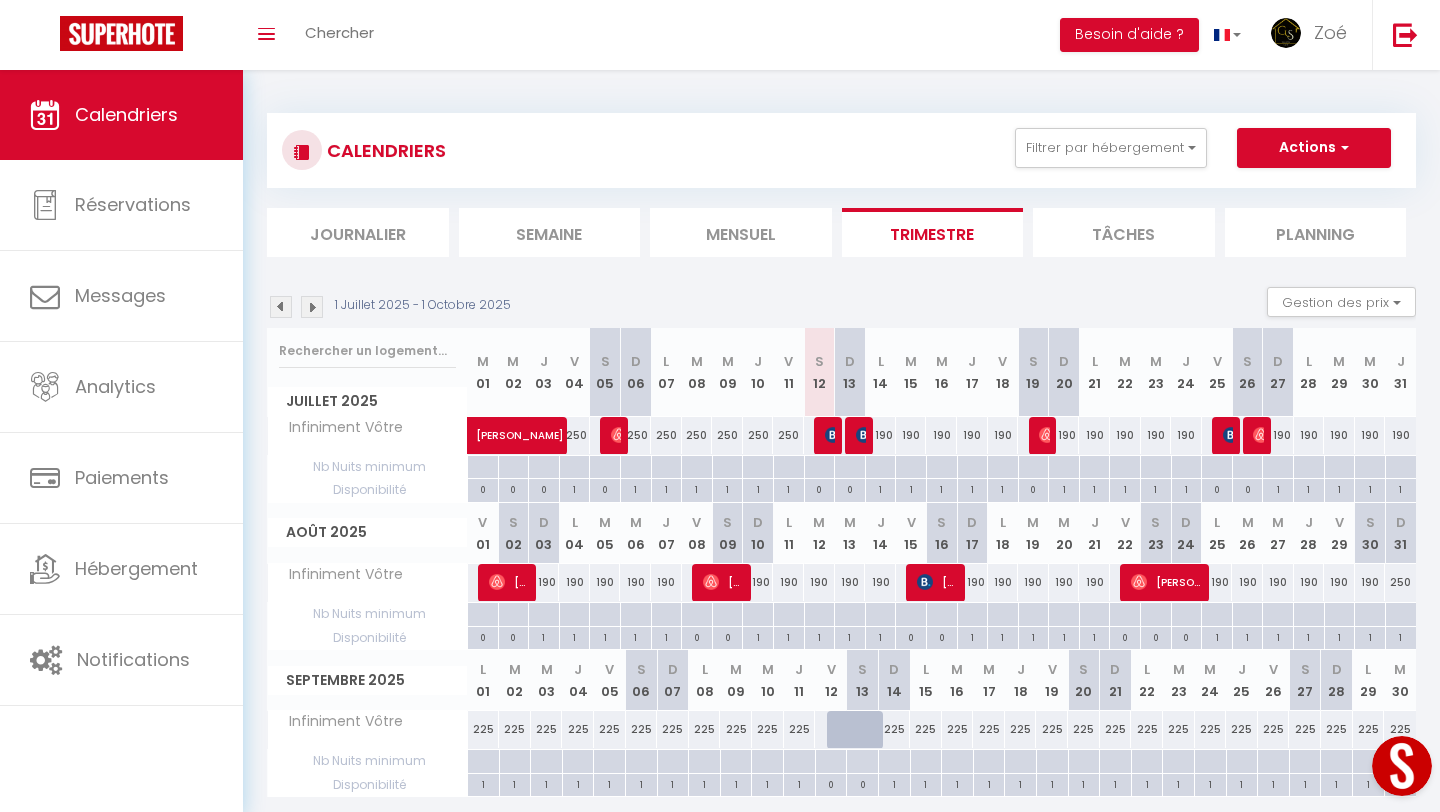 click on "190" at bounding box center [880, 435] 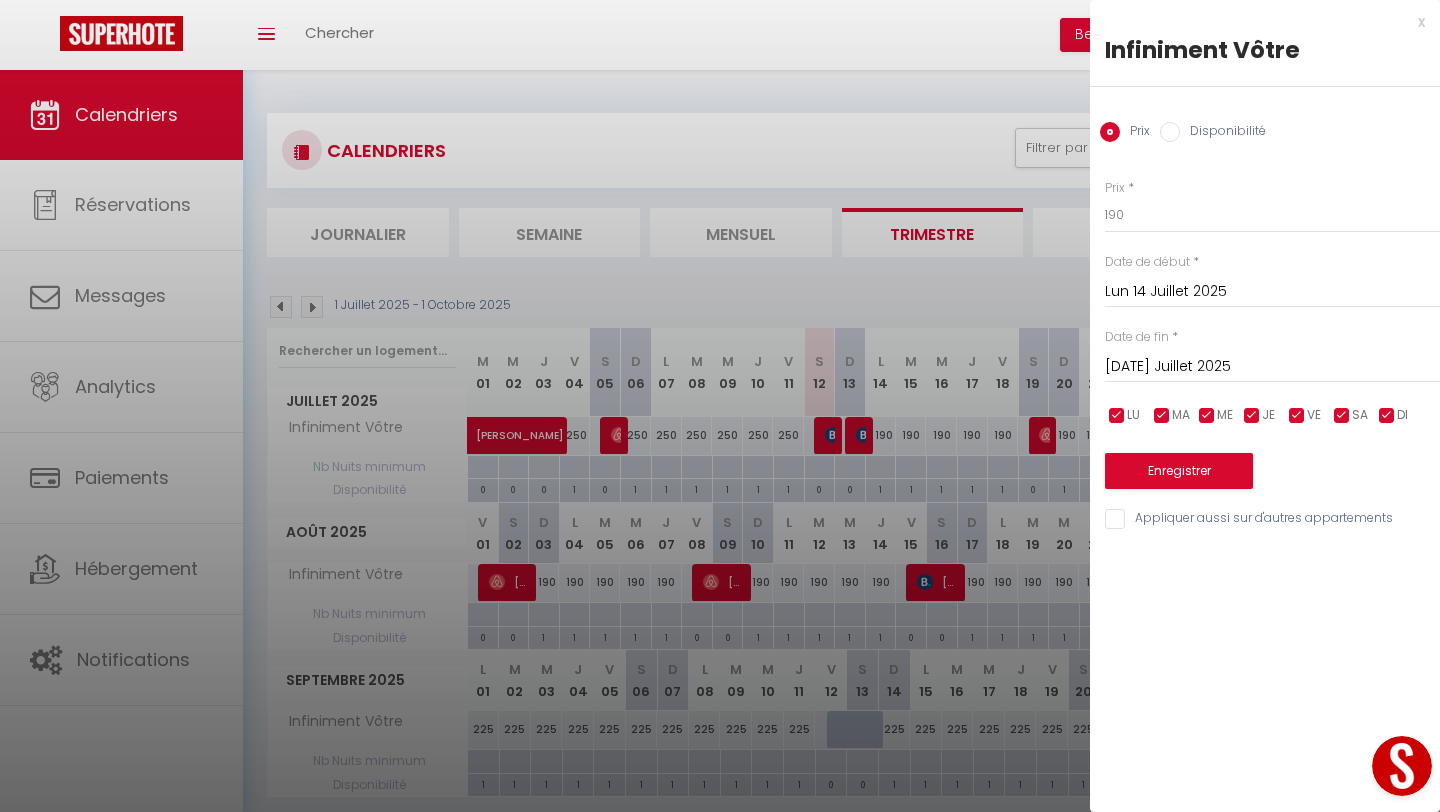 click on "[DATE] Juillet 2025" at bounding box center (1272, 367) 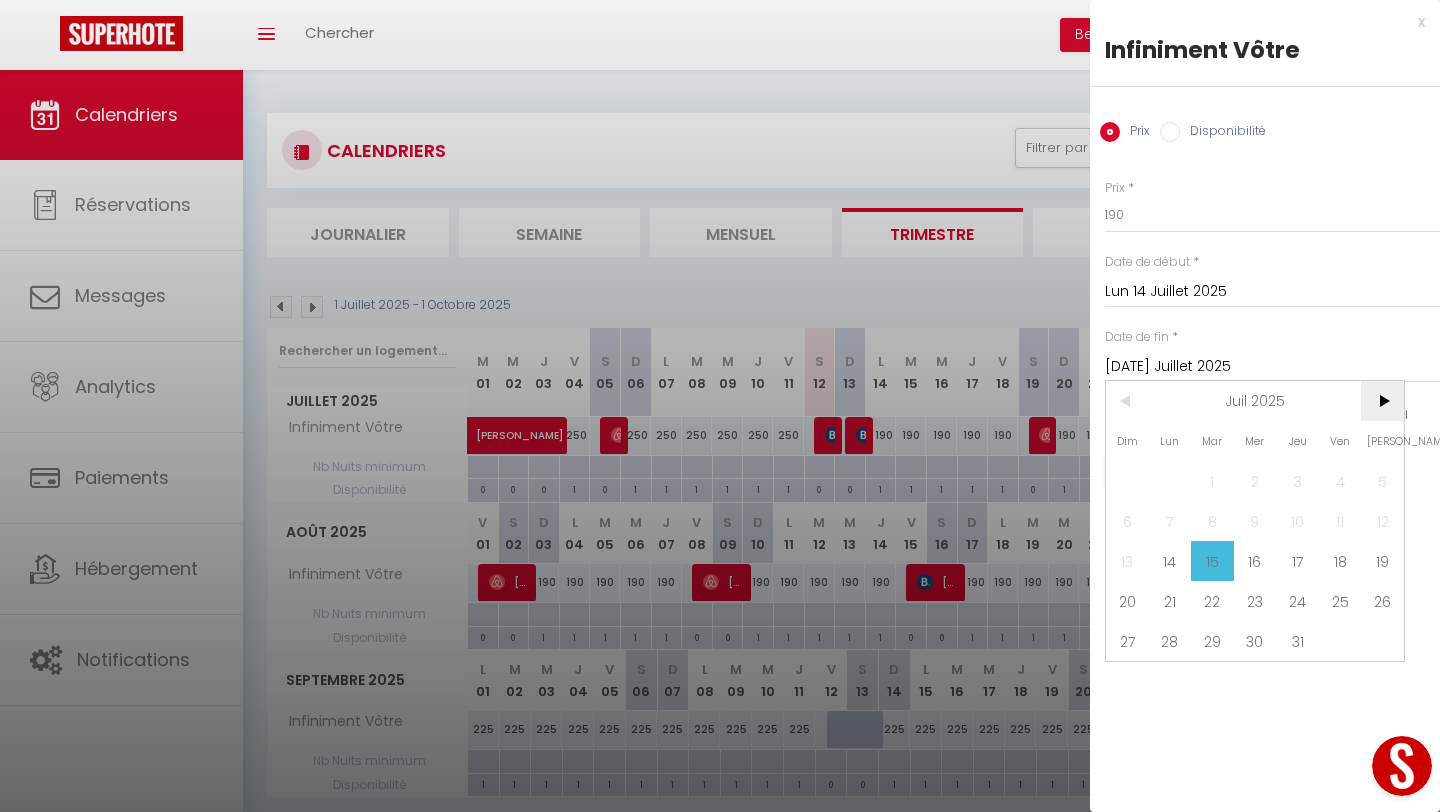 click on ">" at bounding box center (1382, 401) 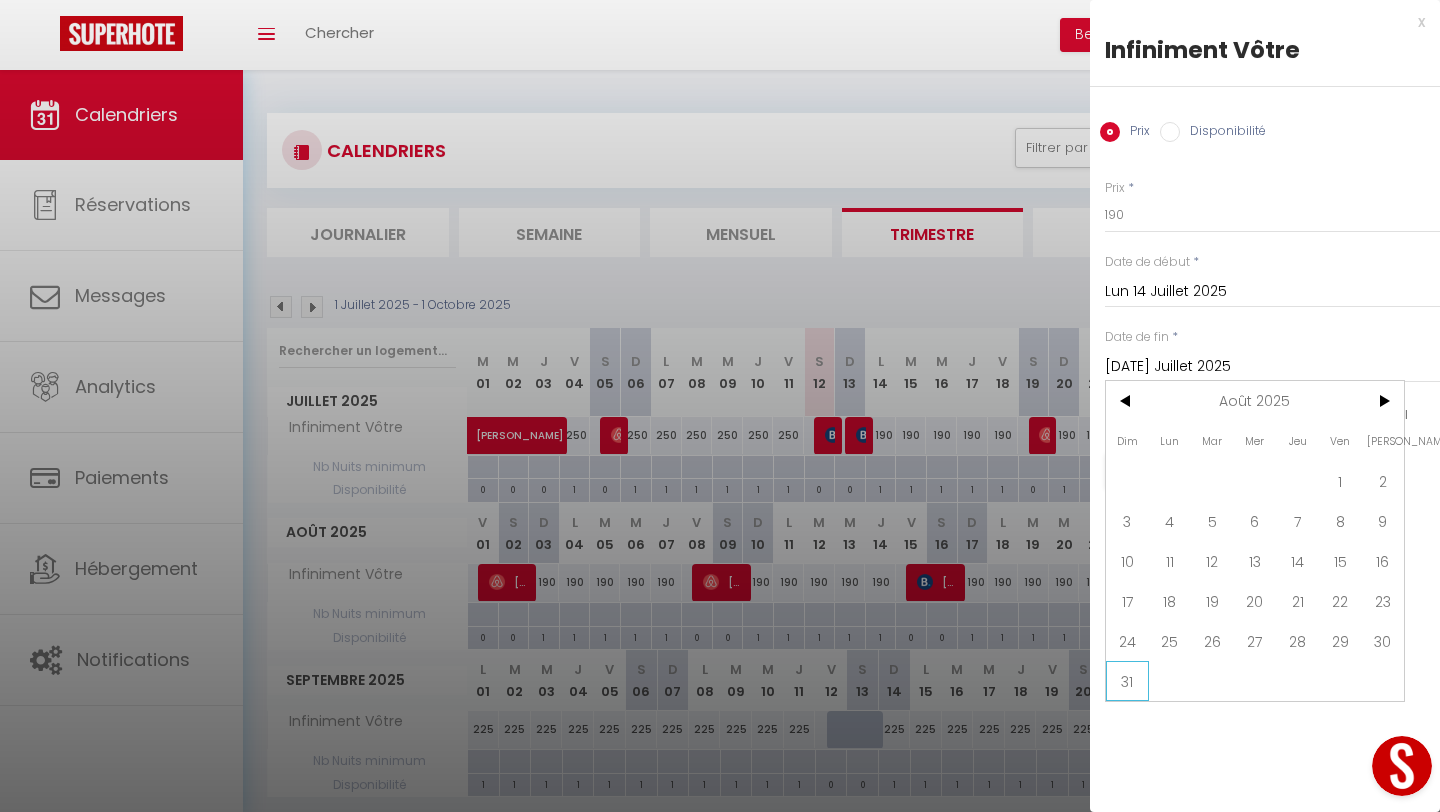 click on "31" at bounding box center [1127, 681] 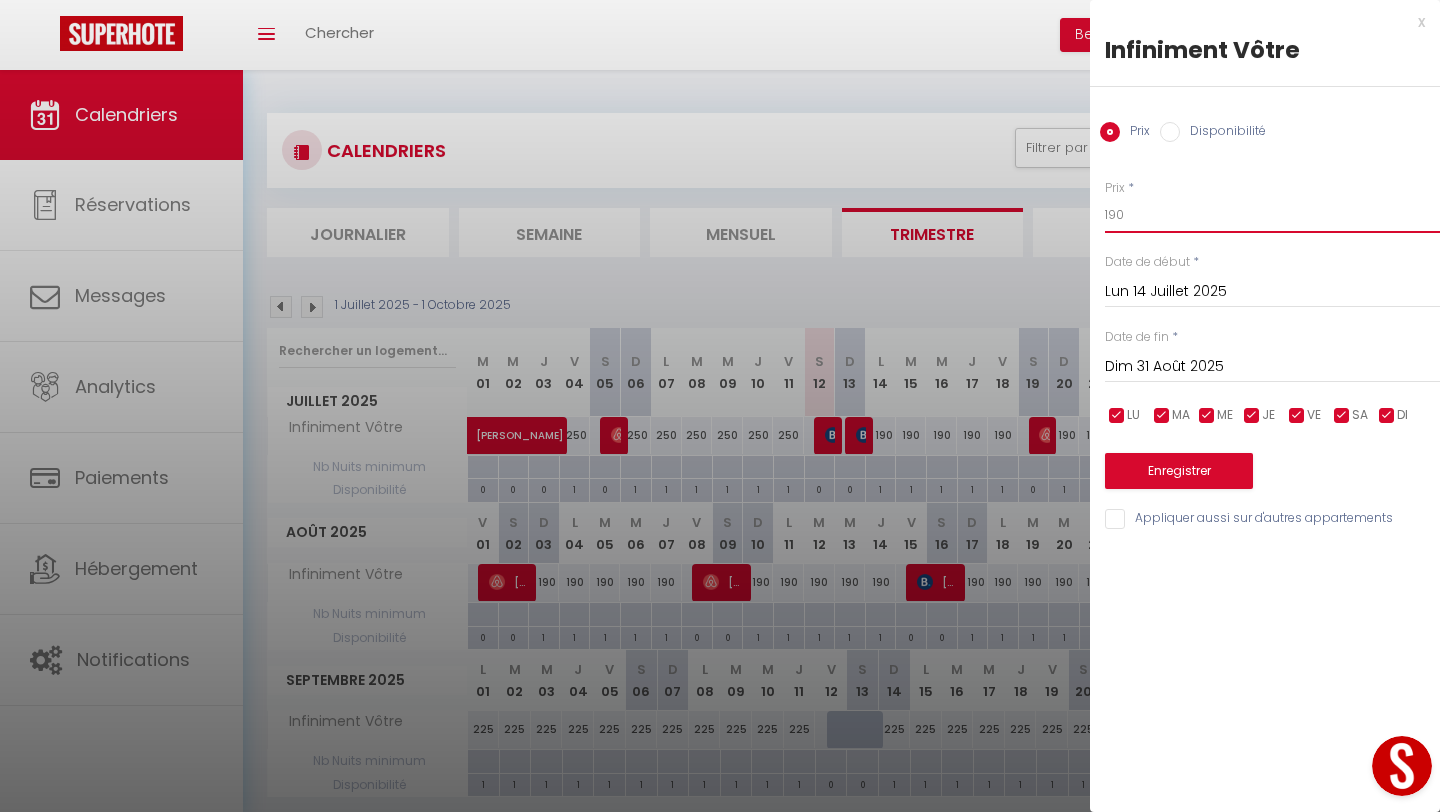 drag, startPoint x: 1131, startPoint y: 217, endPoint x: 1078, endPoint y: 216, distance: 53.009434 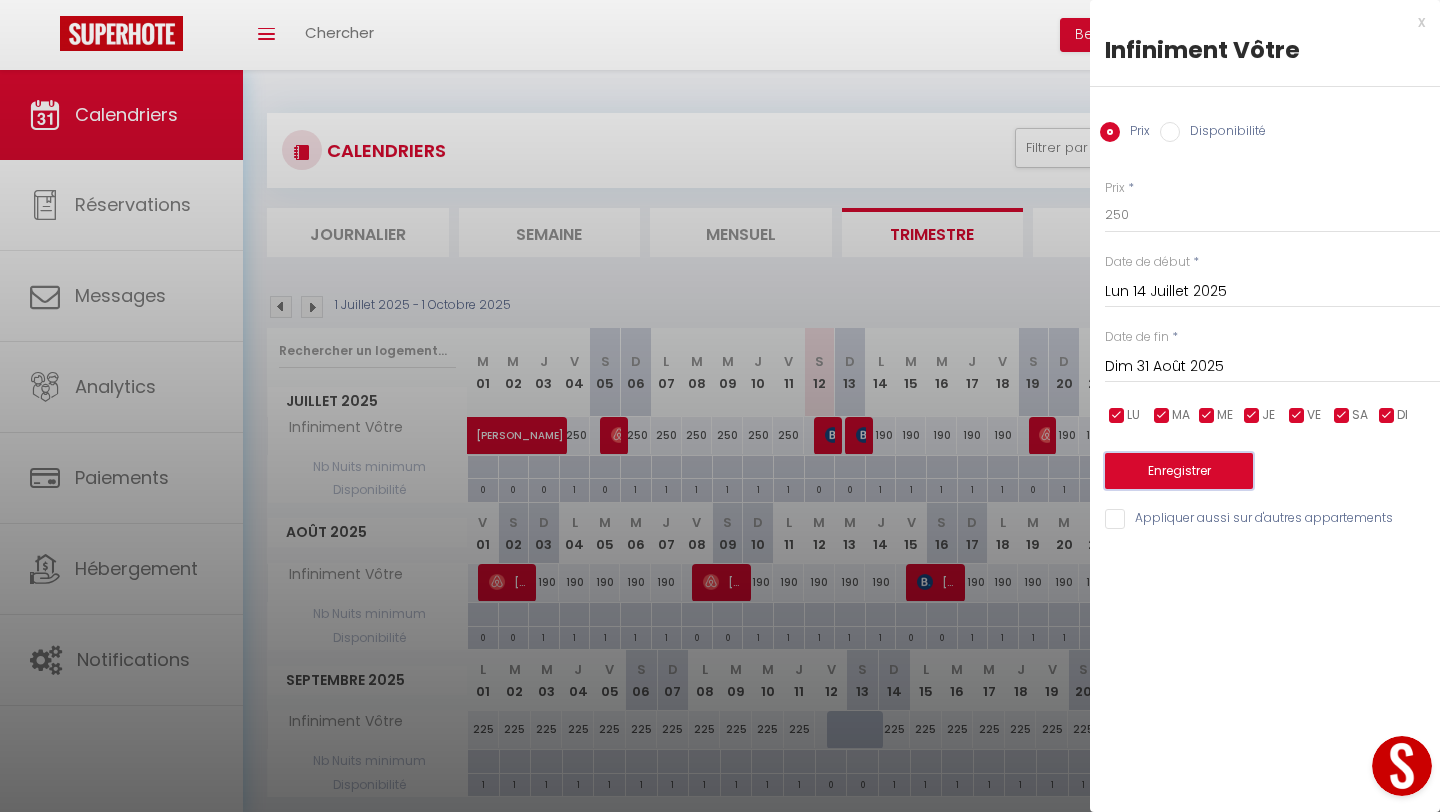 click on "Enregistrer" at bounding box center [1179, 471] 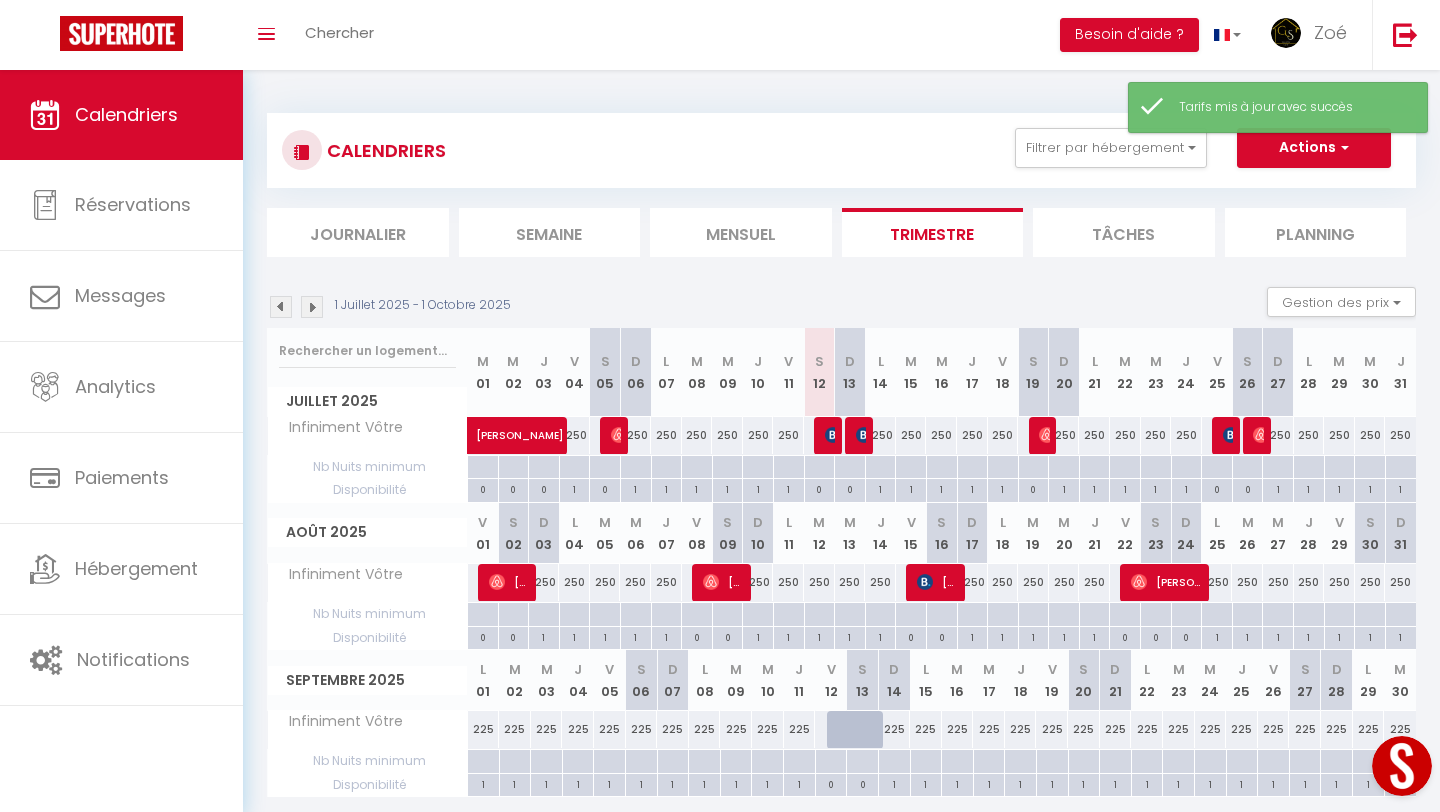 click on "250" at bounding box center [880, 435] 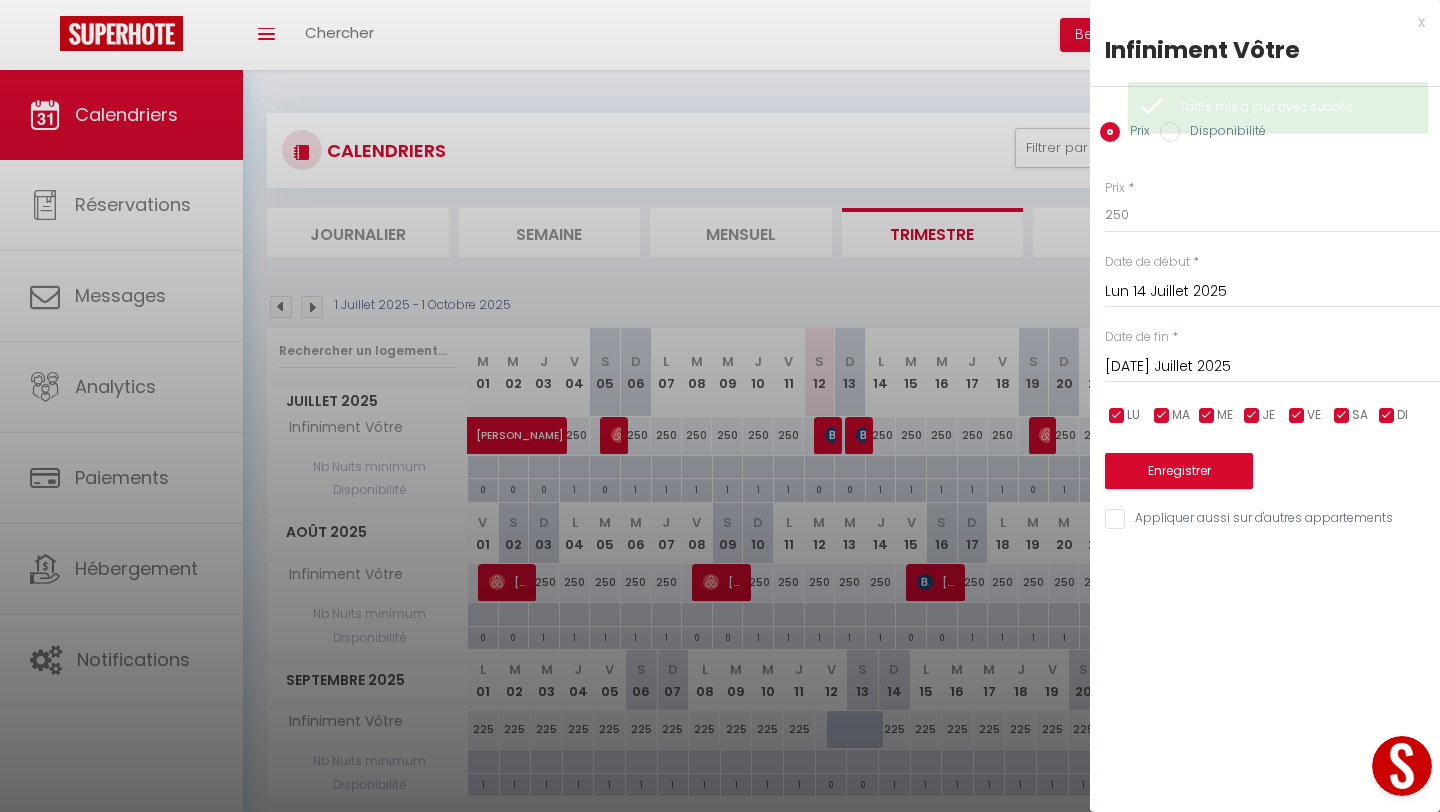 click on "[DATE] Juillet 2025" at bounding box center [1272, 367] 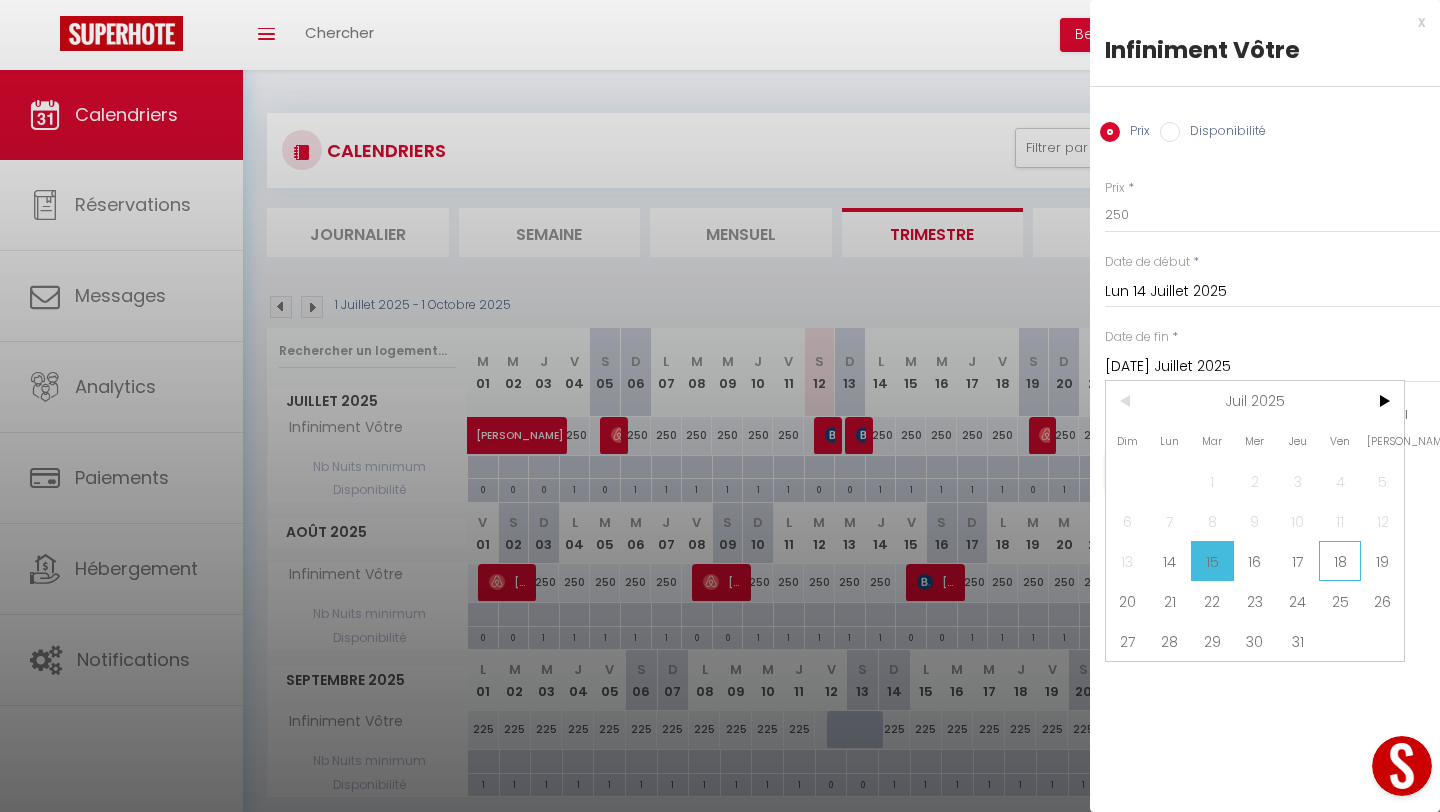 click on "18" at bounding box center (1340, 561) 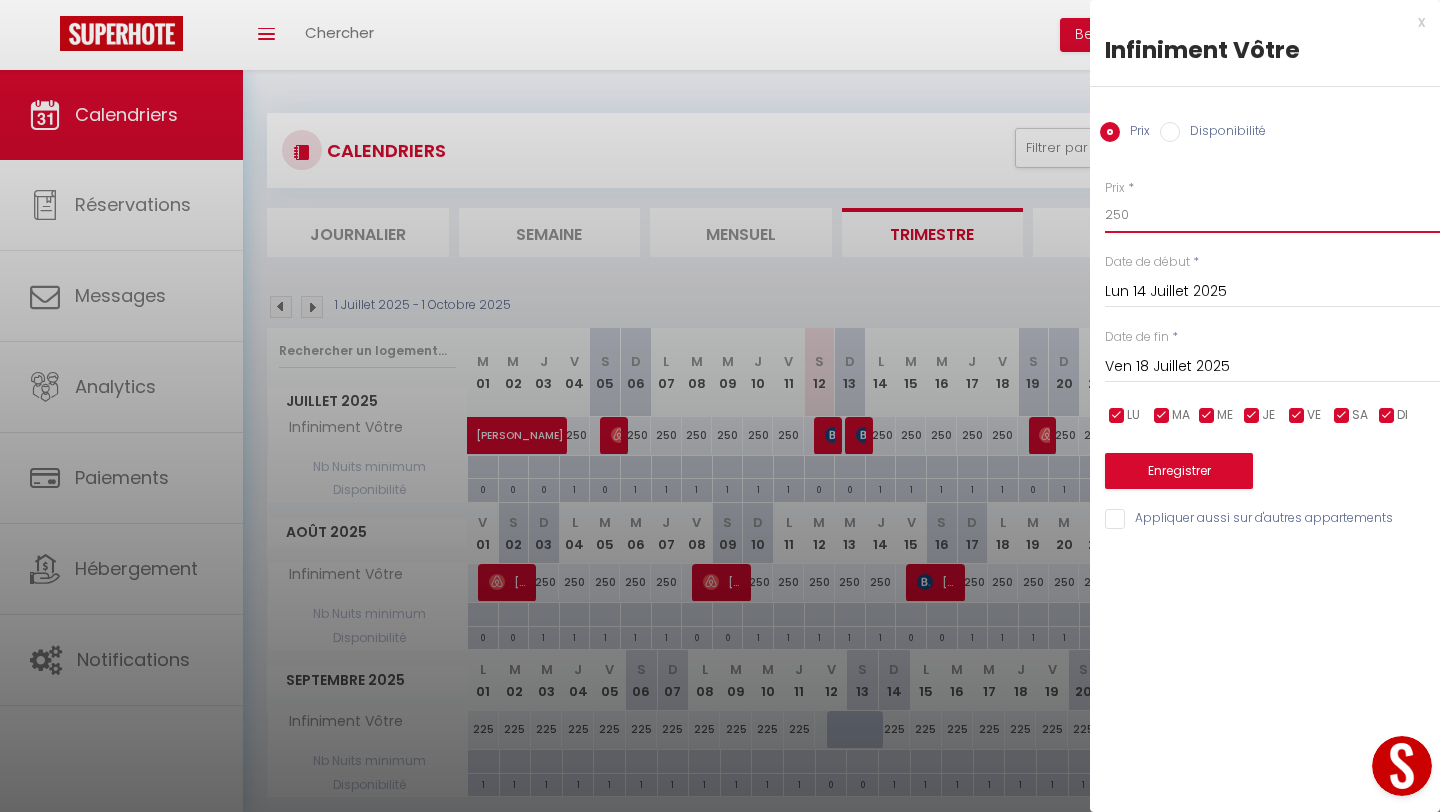 drag, startPoint x: 1130, startPoint y: 207, endPoint x: 1082, endPoint y: 207, distance: 48 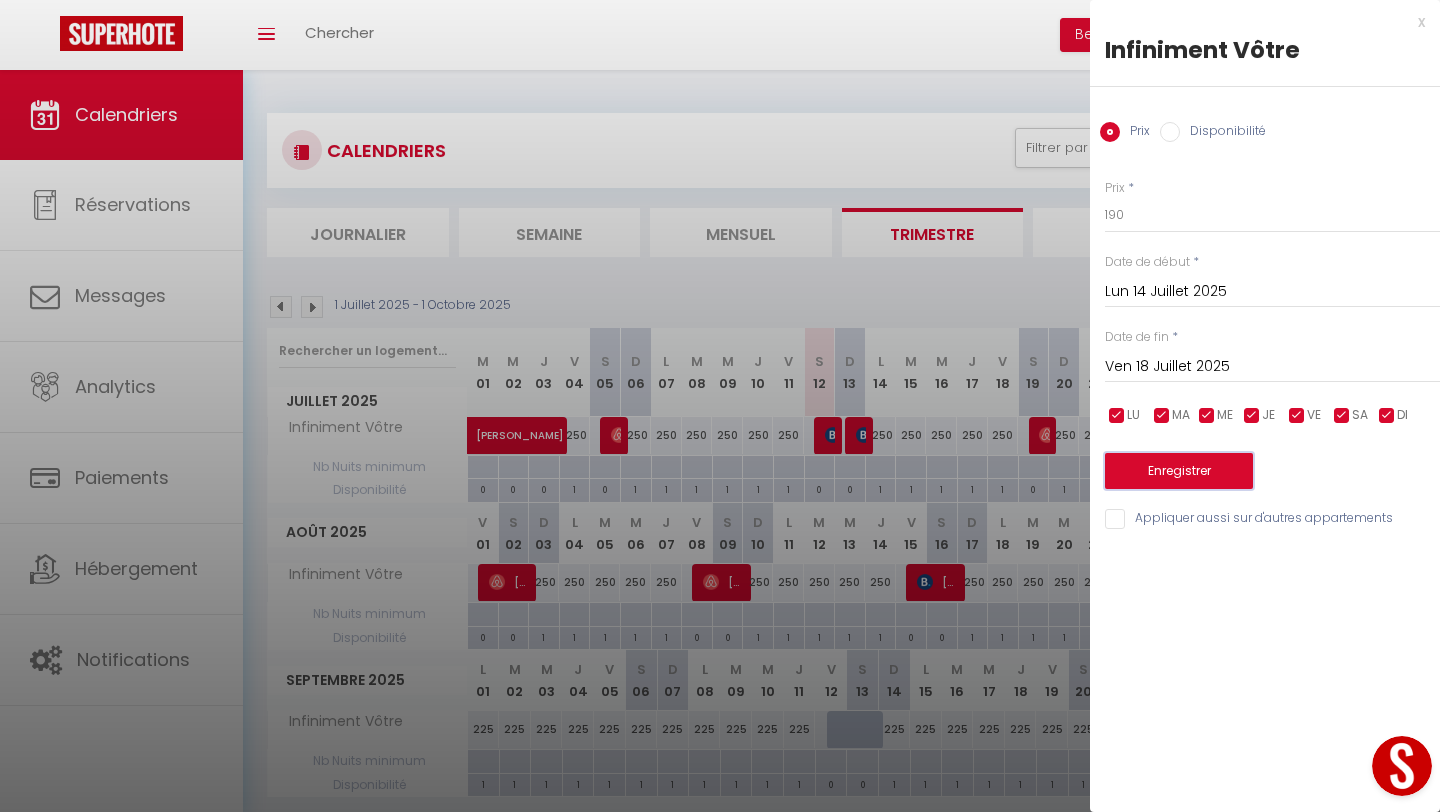 click on "Enregistrer" at bounding box center (1179, 471) 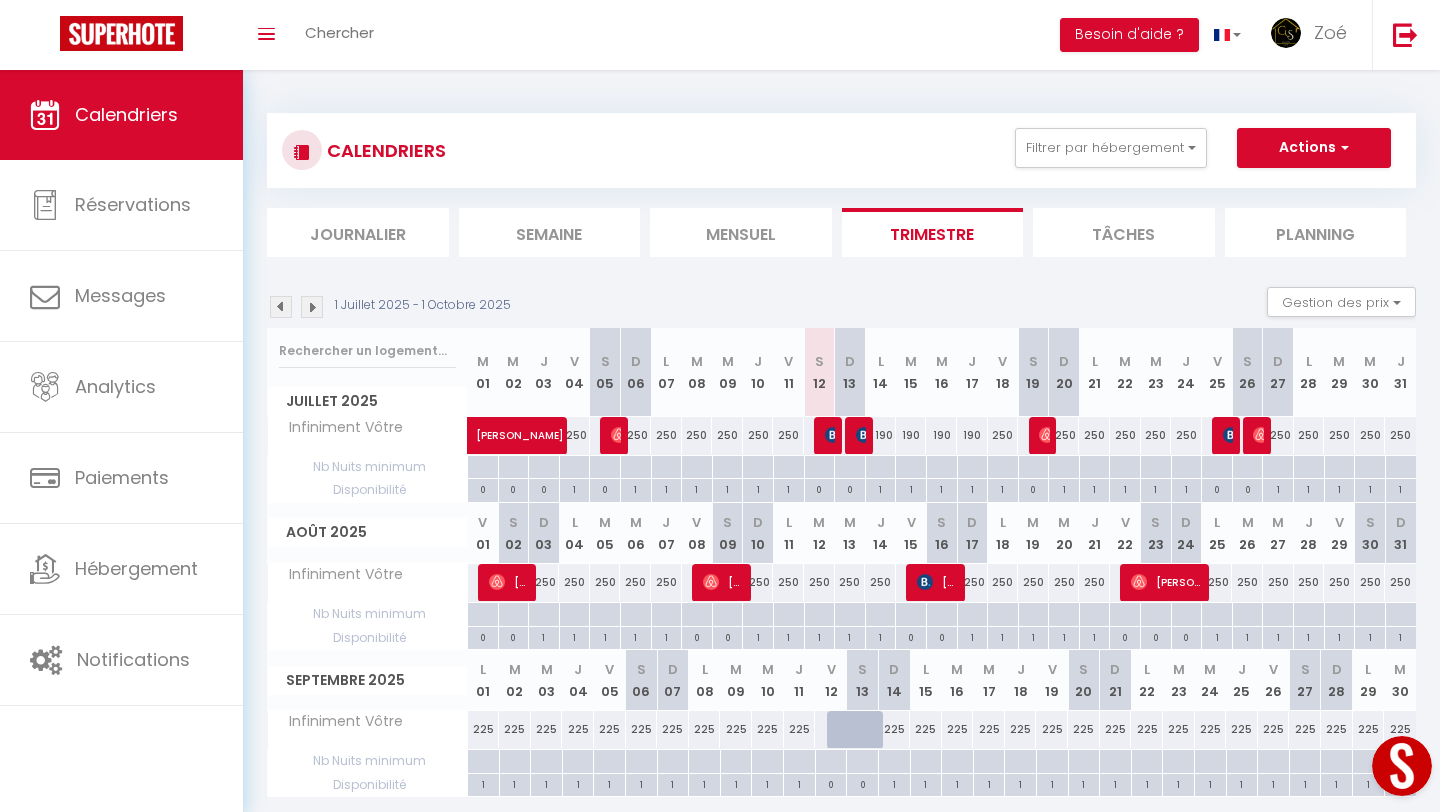 click on "190" at bounding box center (880, 435) 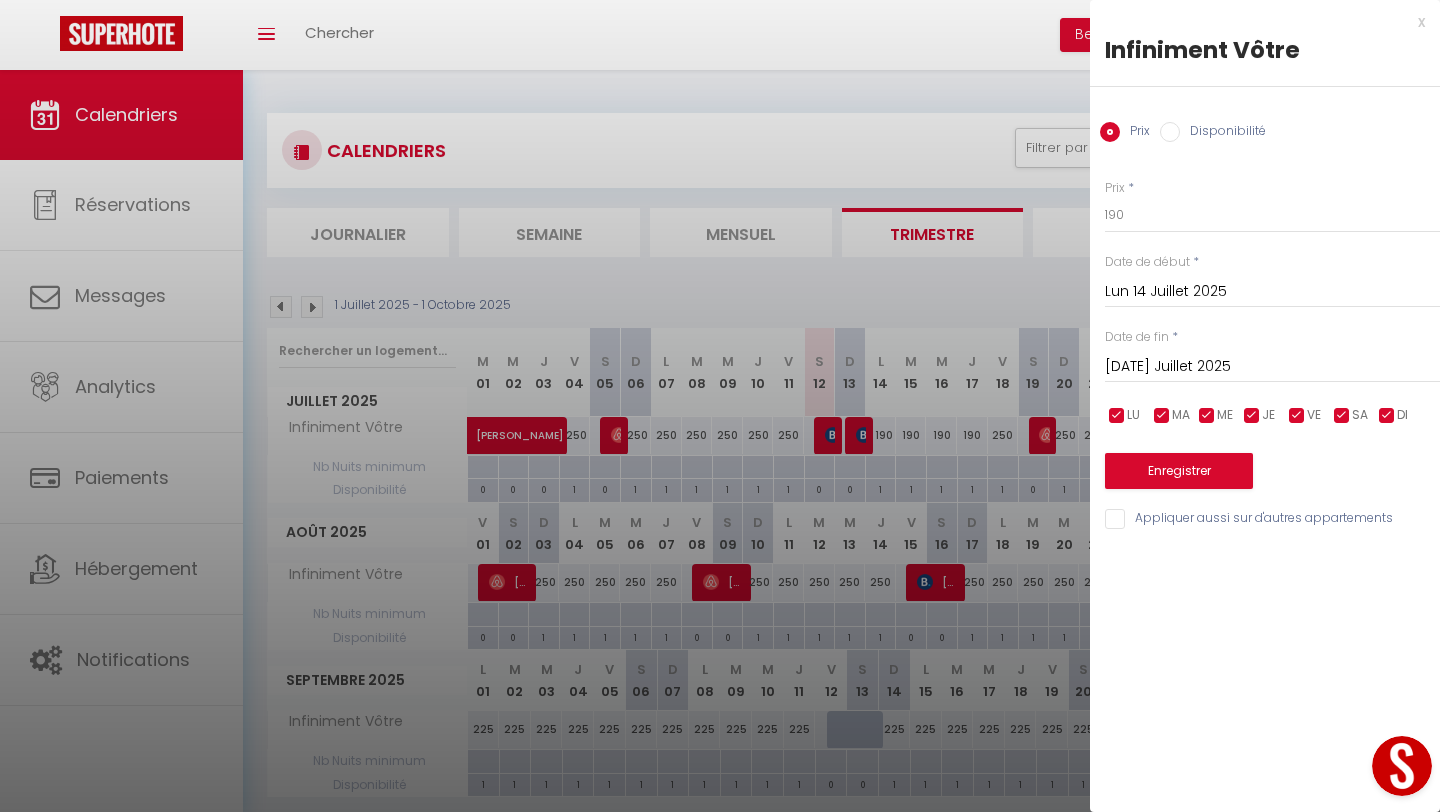 click on "[DATE] Juillet 2025" at bounding box center (1272, 367) 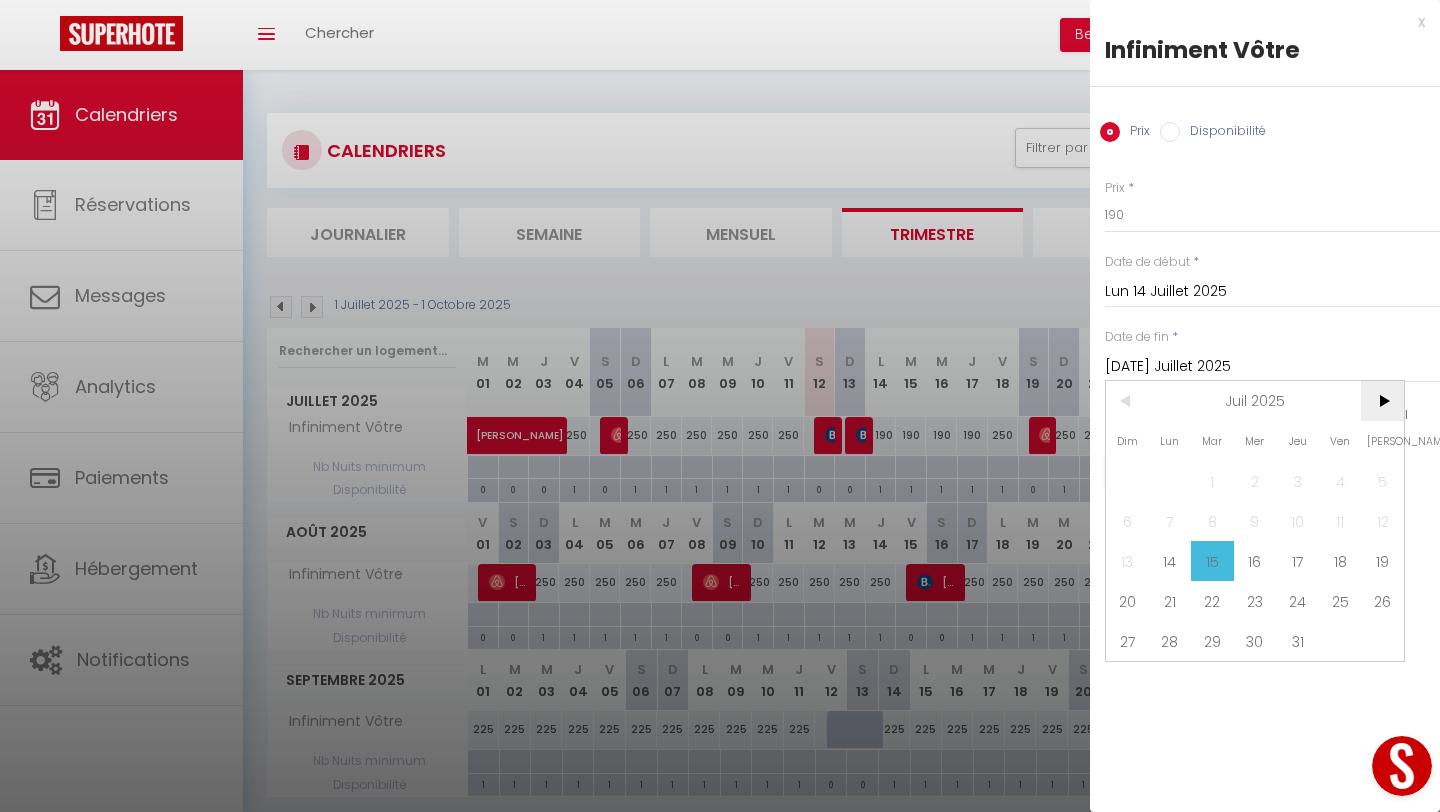 click on ">" at bounding box center [1382, 401] 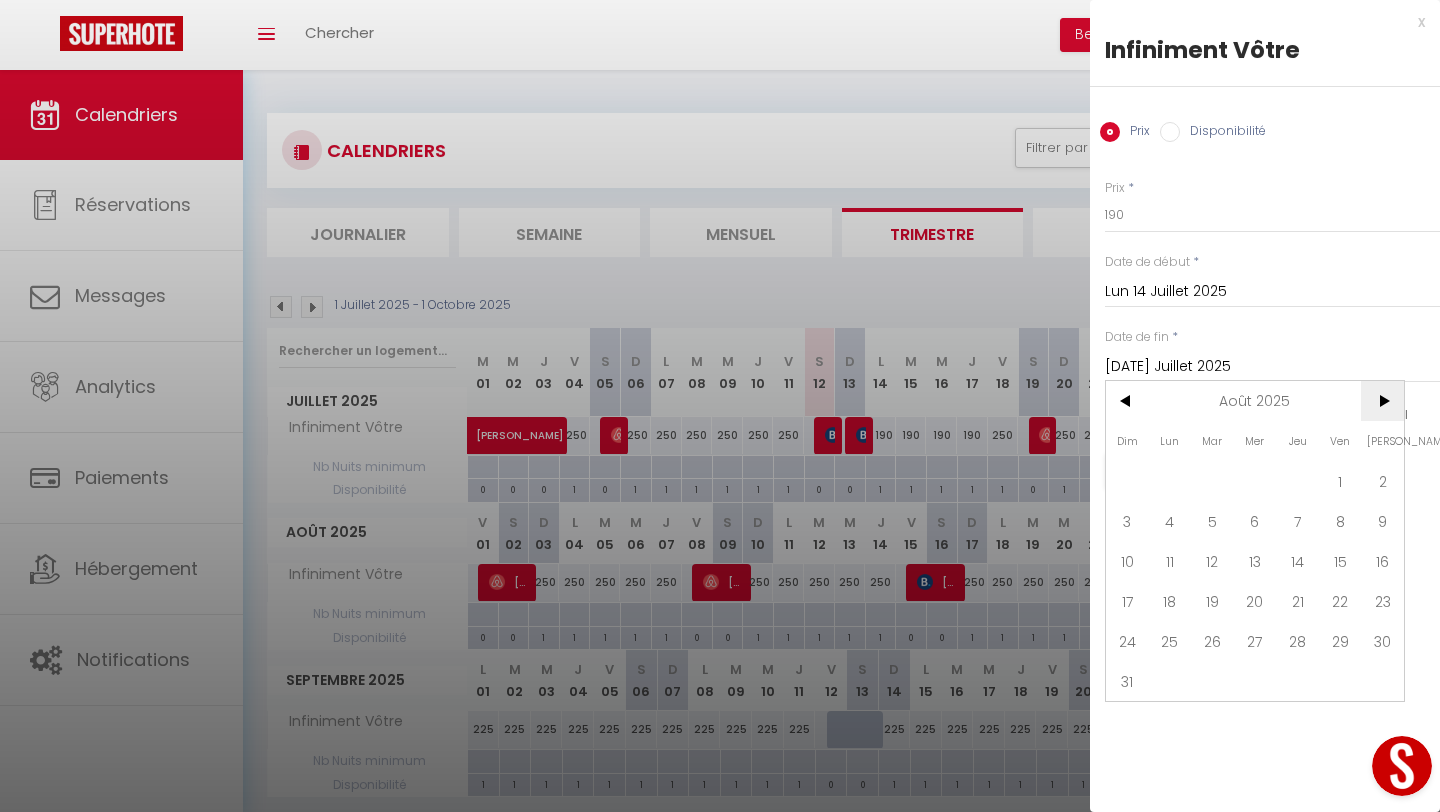 click on ">" at bounding box center [1382, 401] 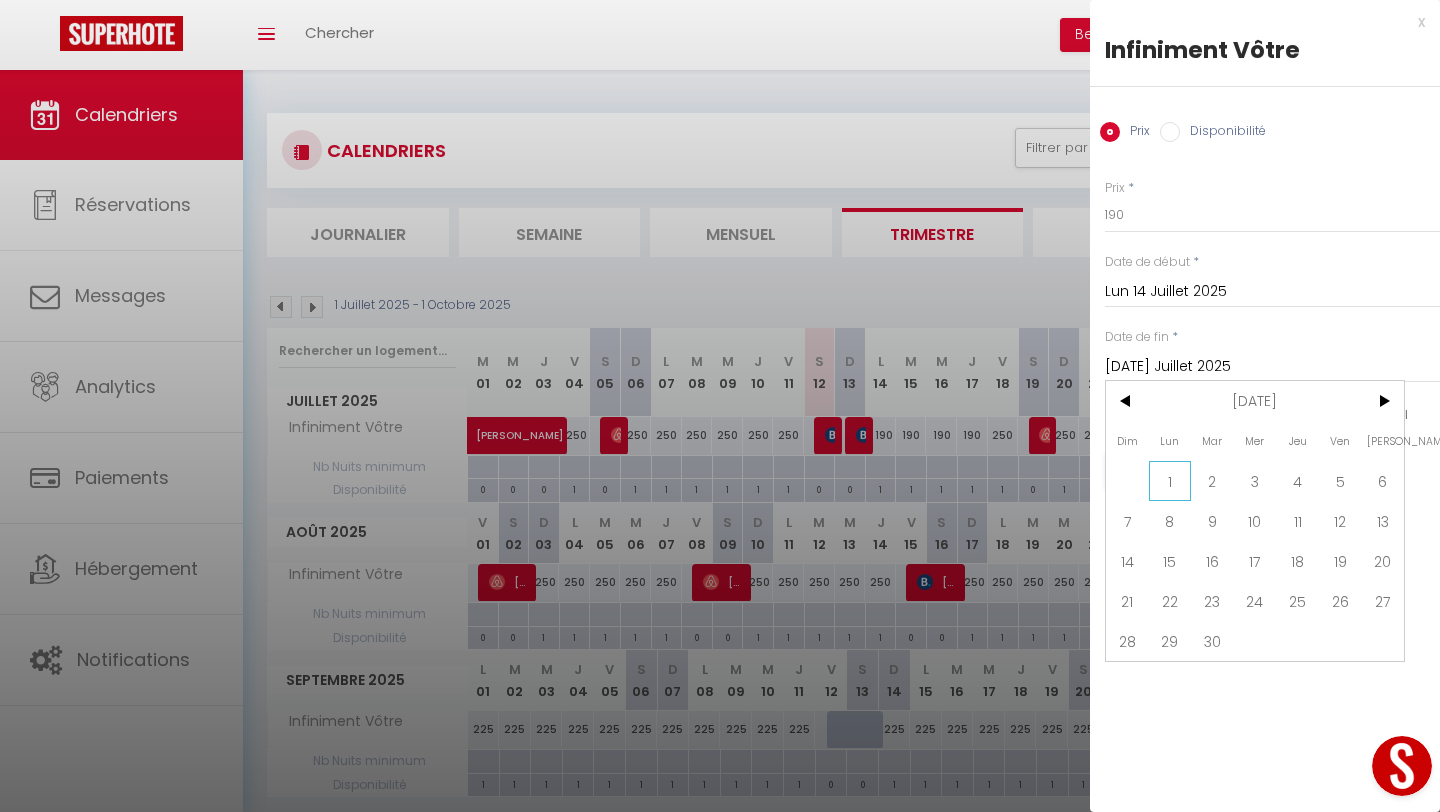 click on "1" at bounding box center [1170, 481] 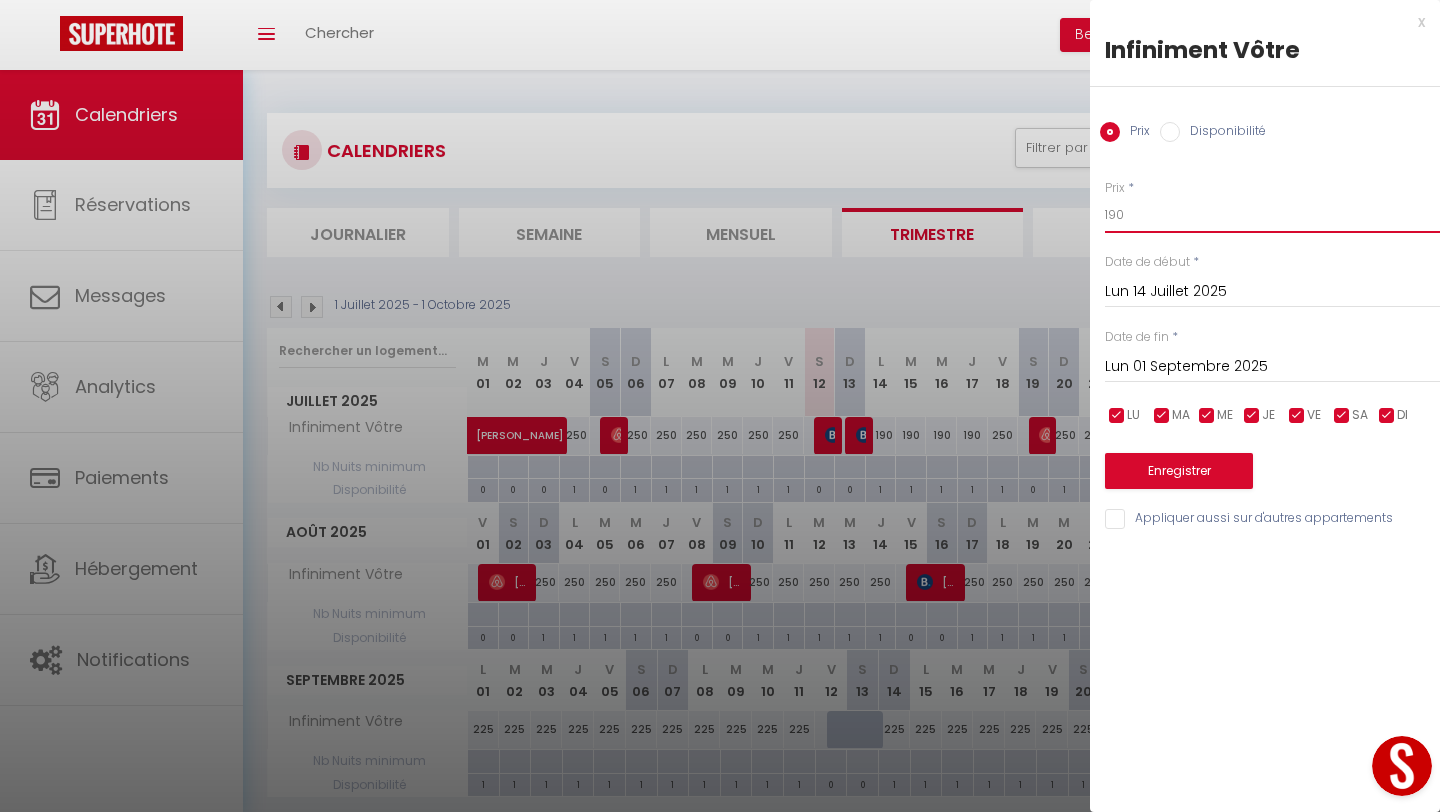 drag, startPoint x: 1131, startPoint y: 210, endPoint x: 1077, endPoint y: 208, distance: 54.037025 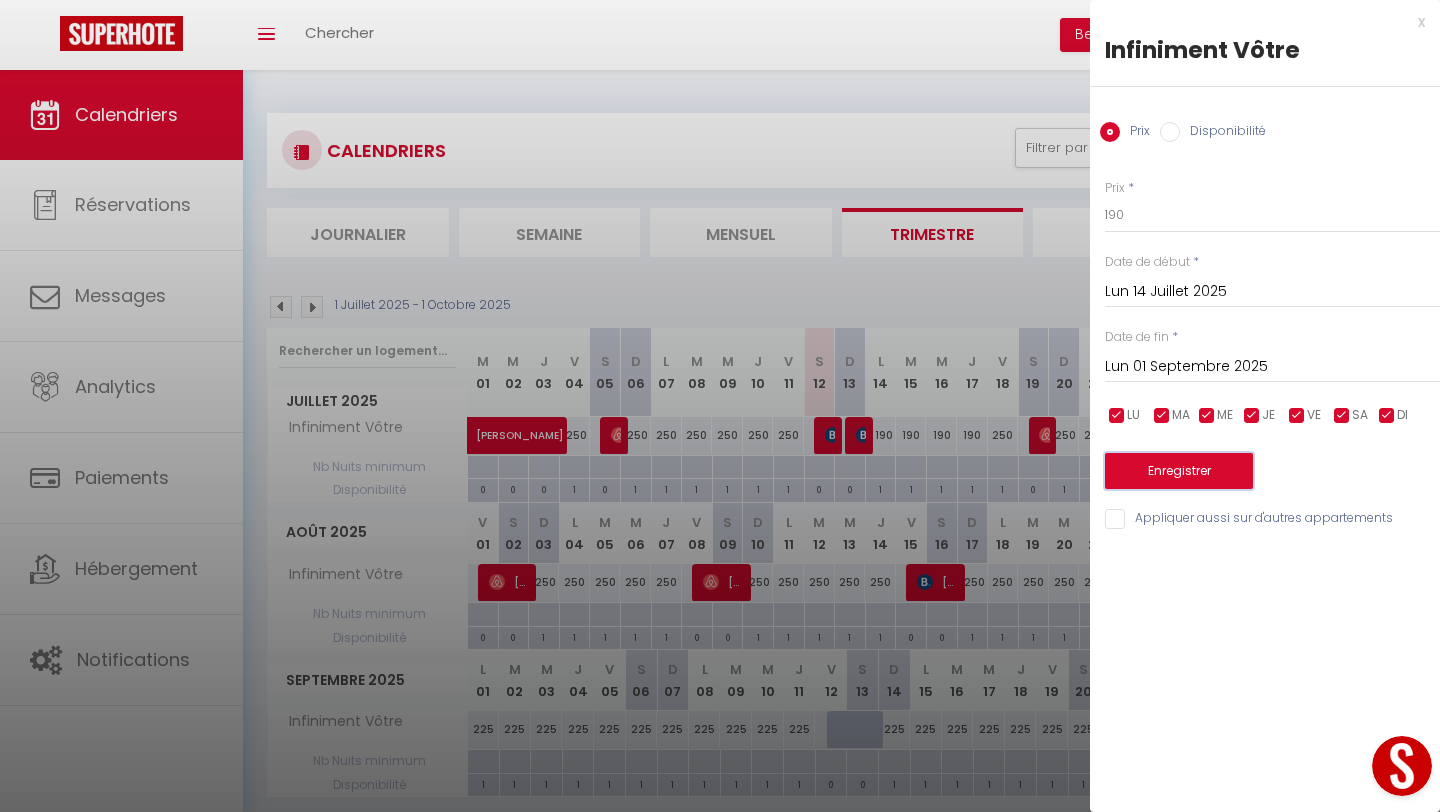 click on "Enregistrer" at bounding box center [1179, 471] 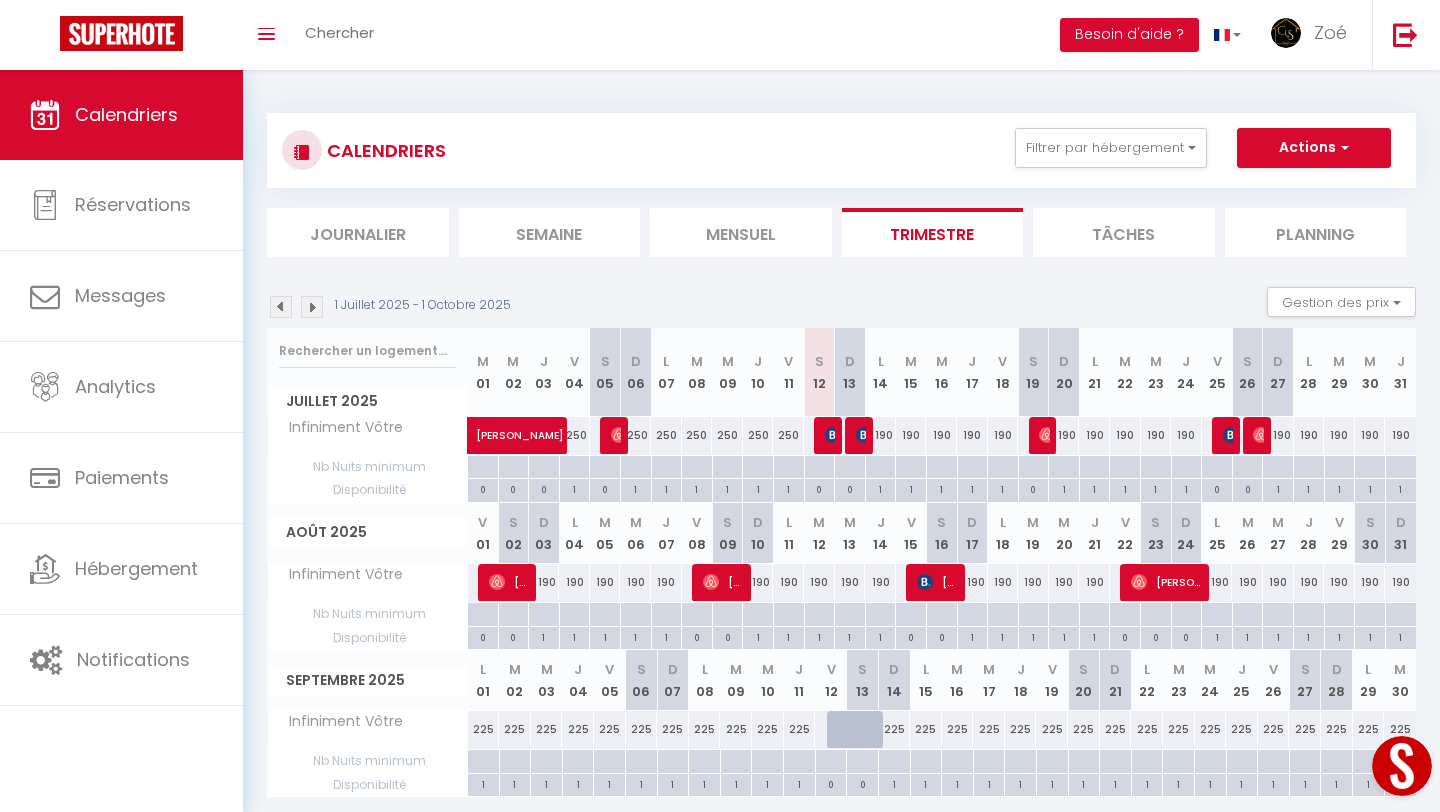 click on "190" at bounding box center [880, 435] 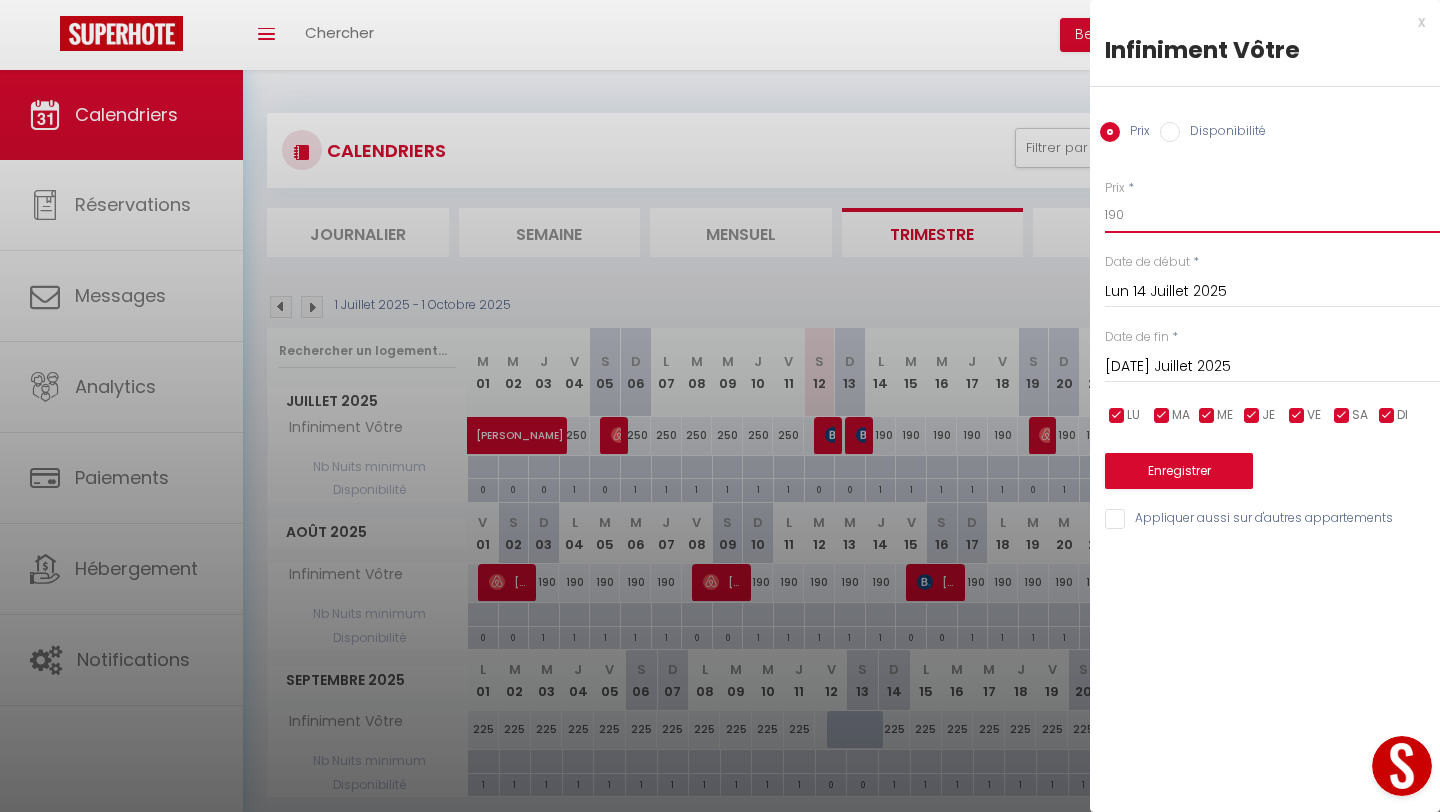 click on "190" at bounding box center (1272, 215) 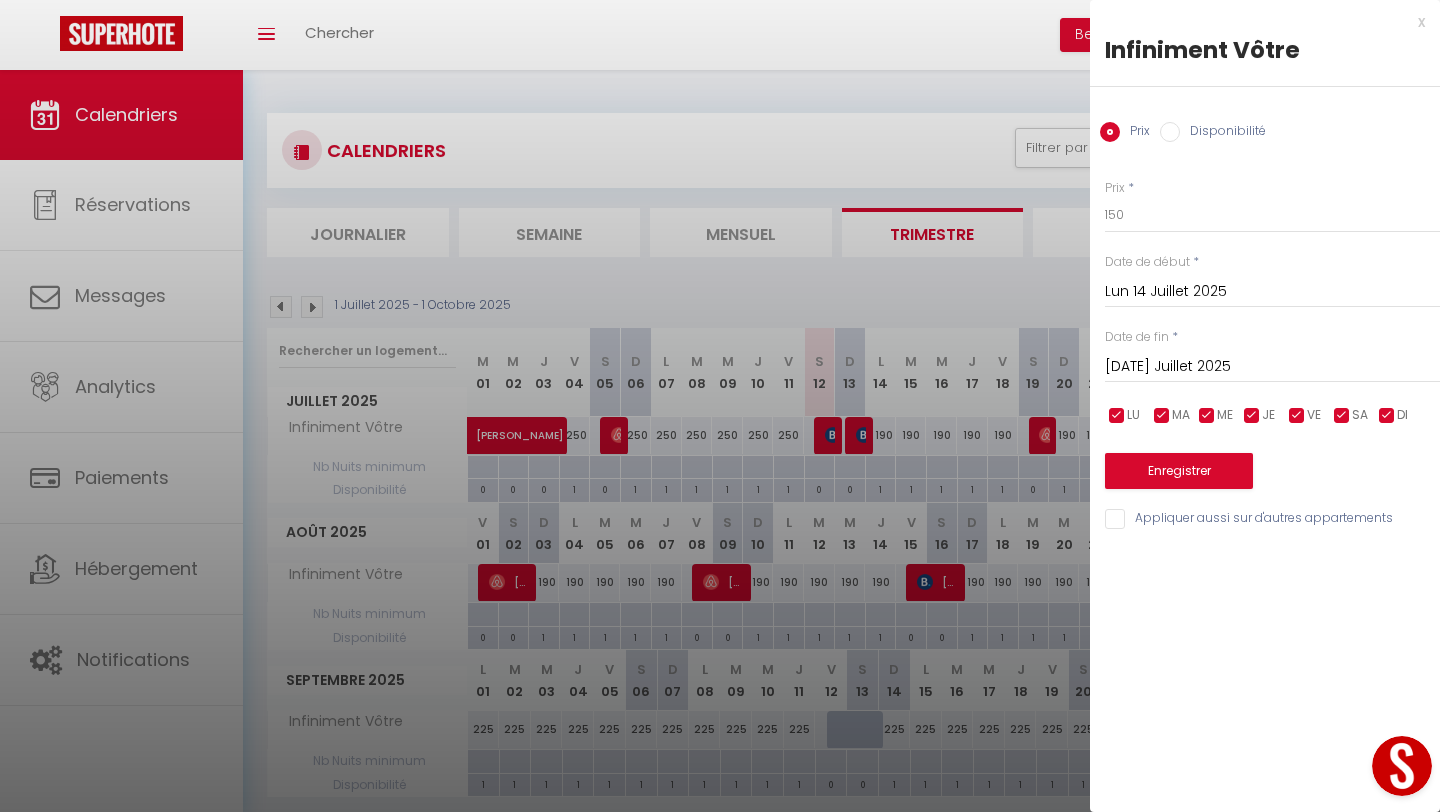 click at bounding box center (1297, 416) 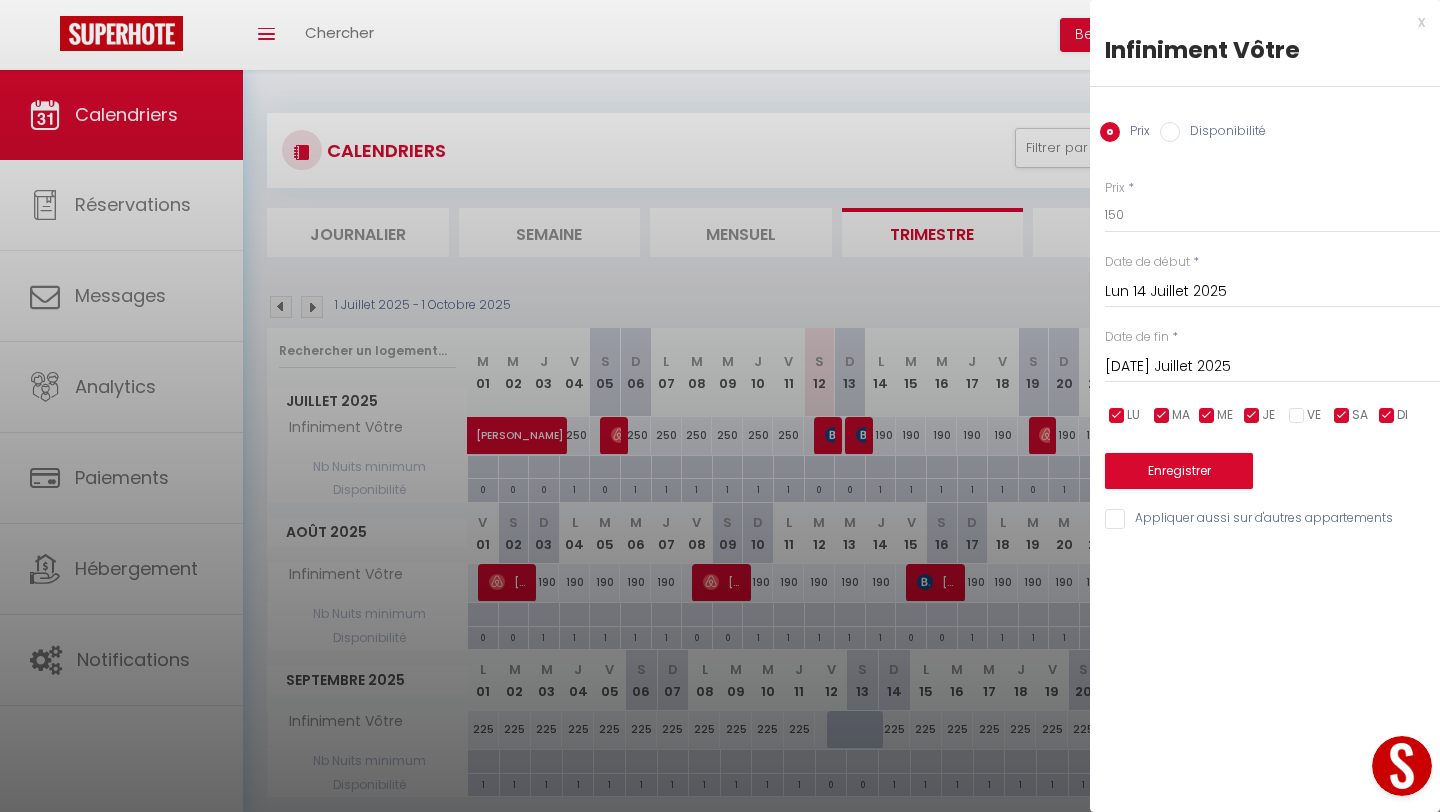 click at bounding box center [1342, 416] 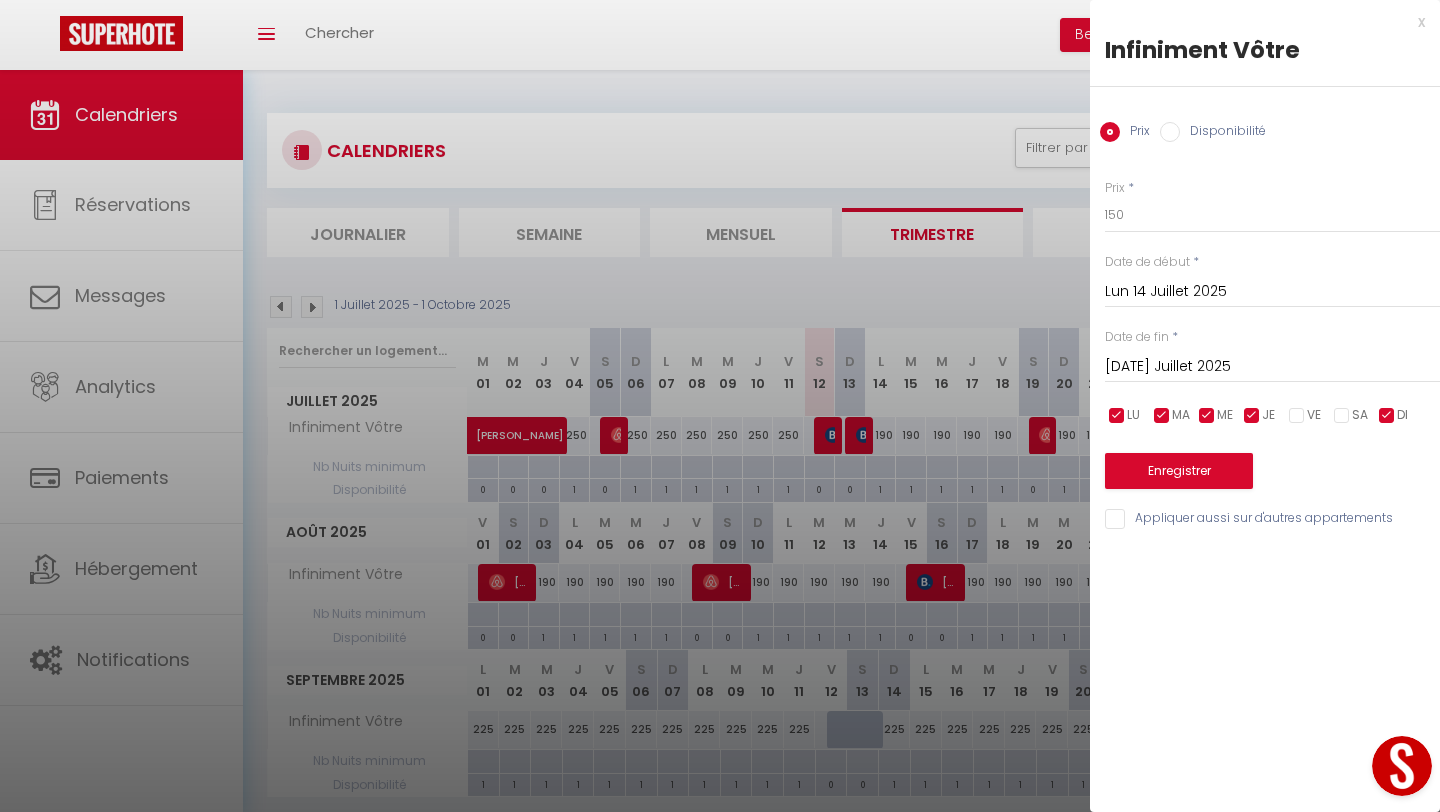 click on "[DATE] Juillet 2025" at bounding box center (1272, 367) 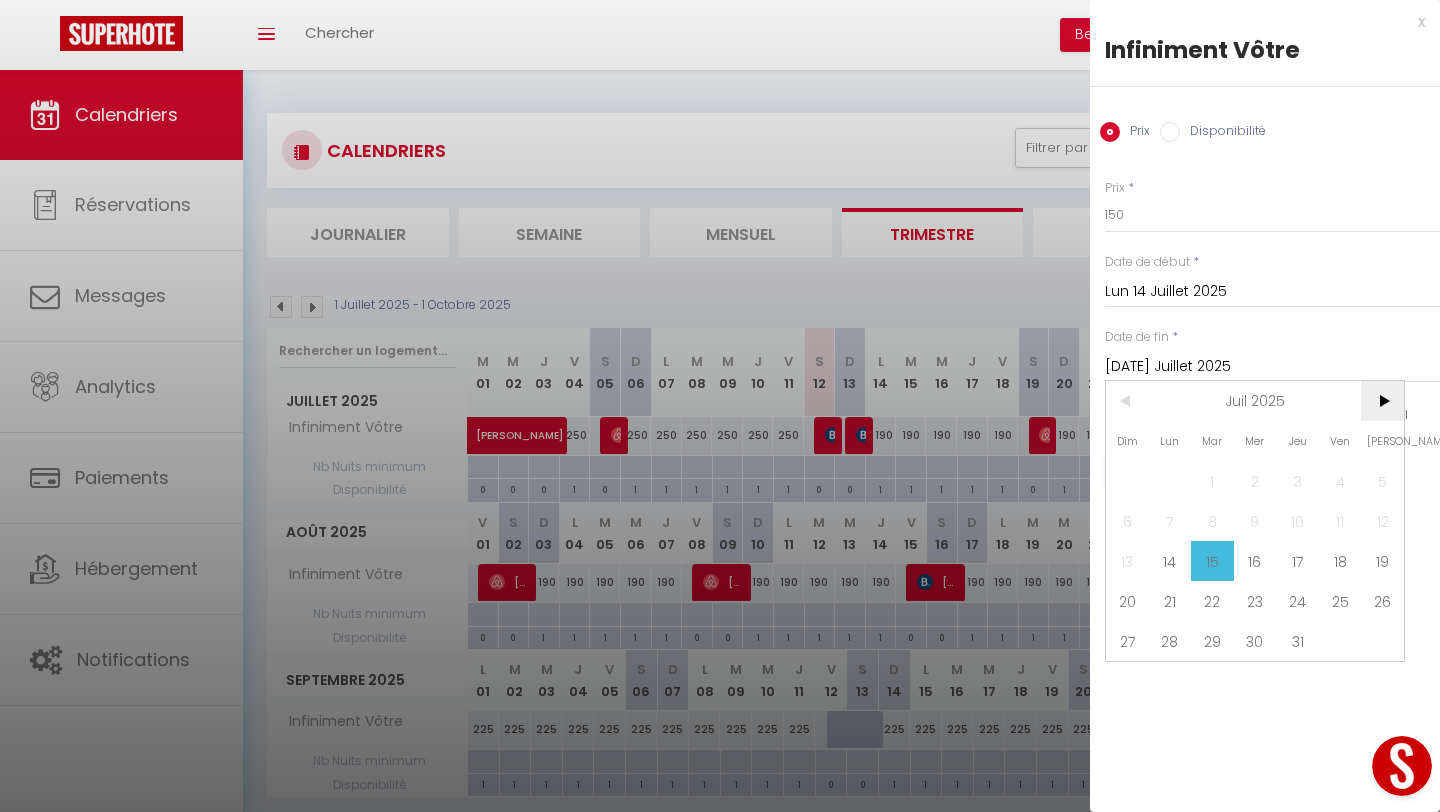 click on ">" at bounding box center (1382, 401) 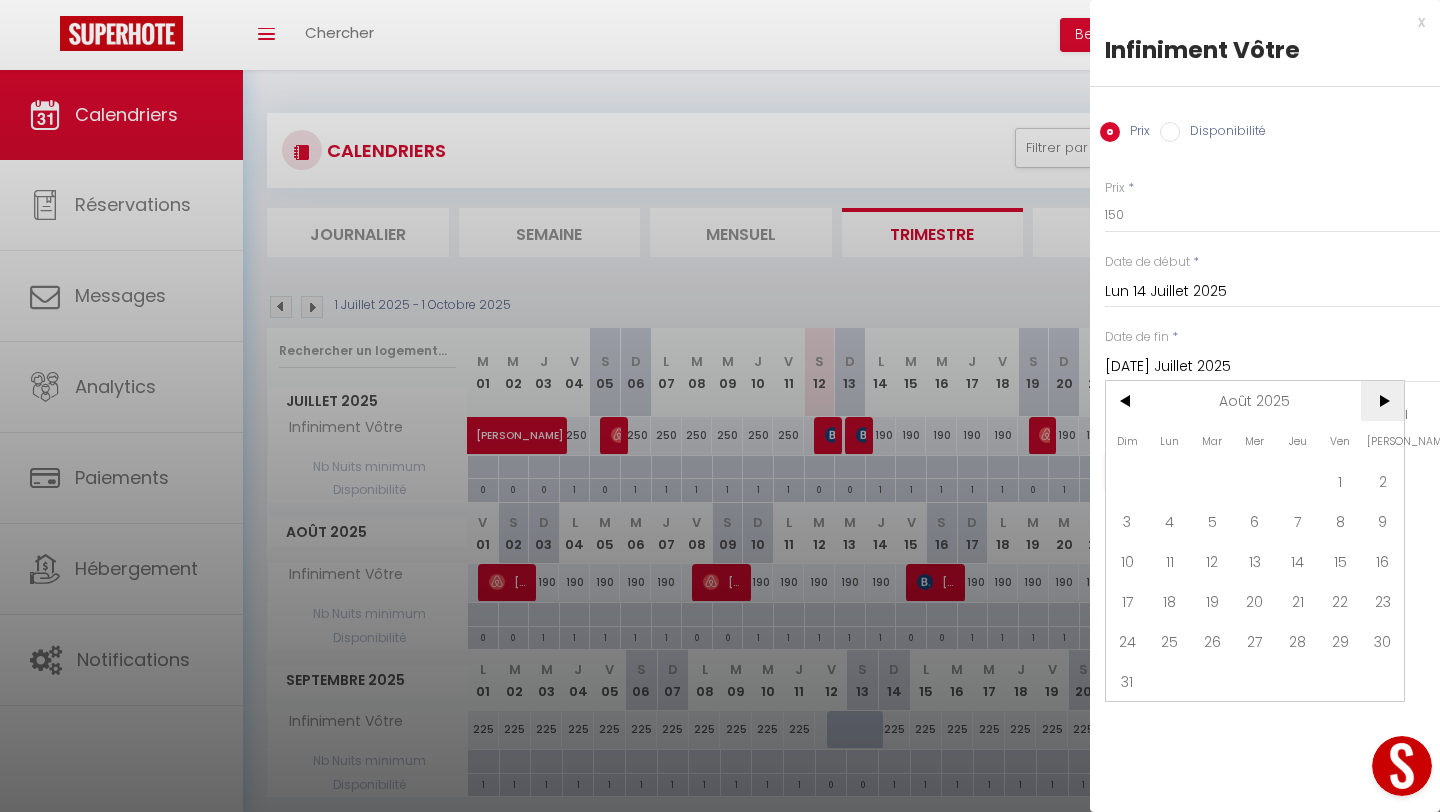 click on ">" at bounding box center (1382, 401) 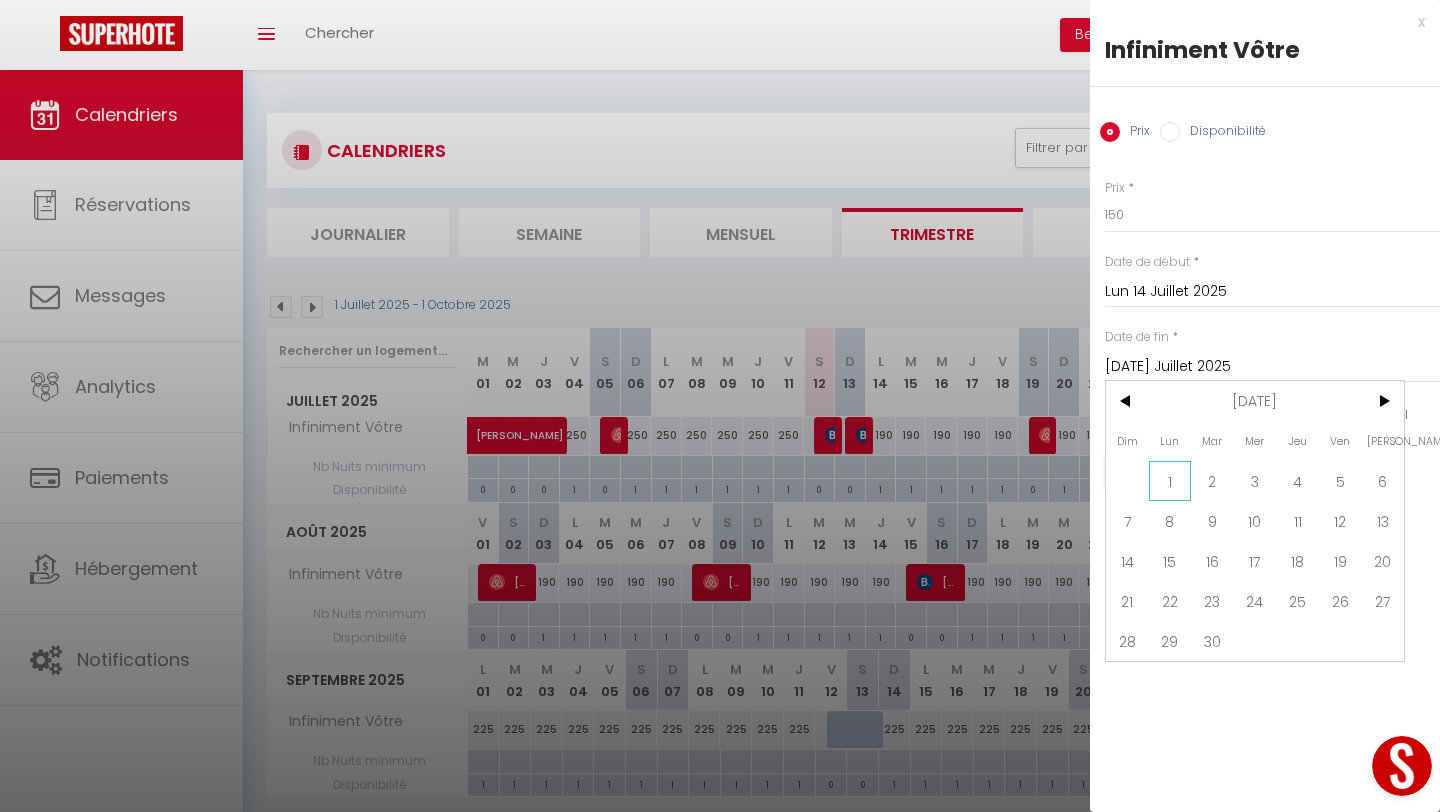 click on "1" at bounding box center (1170, 481) 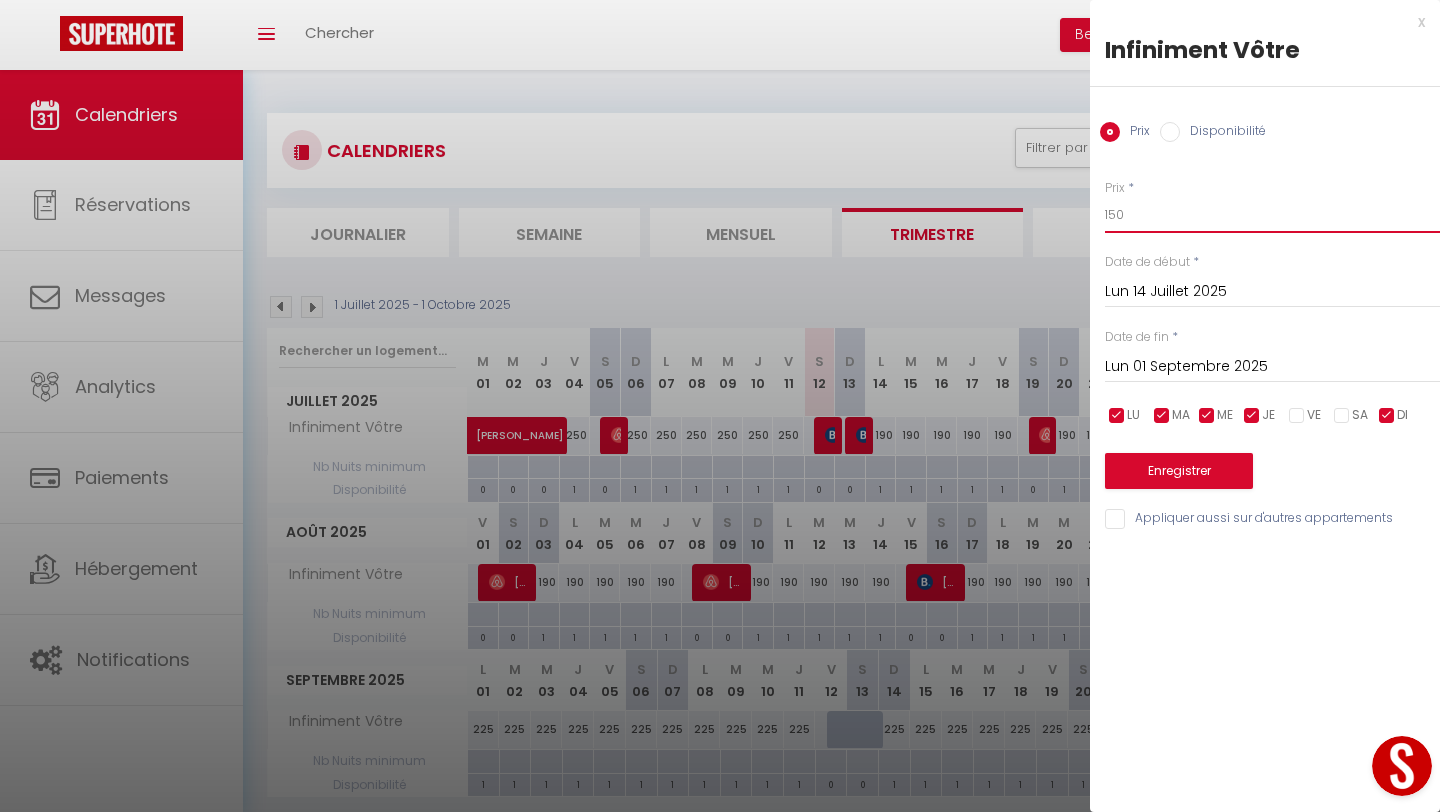 click on "150" at bounding box center [1272, 215] 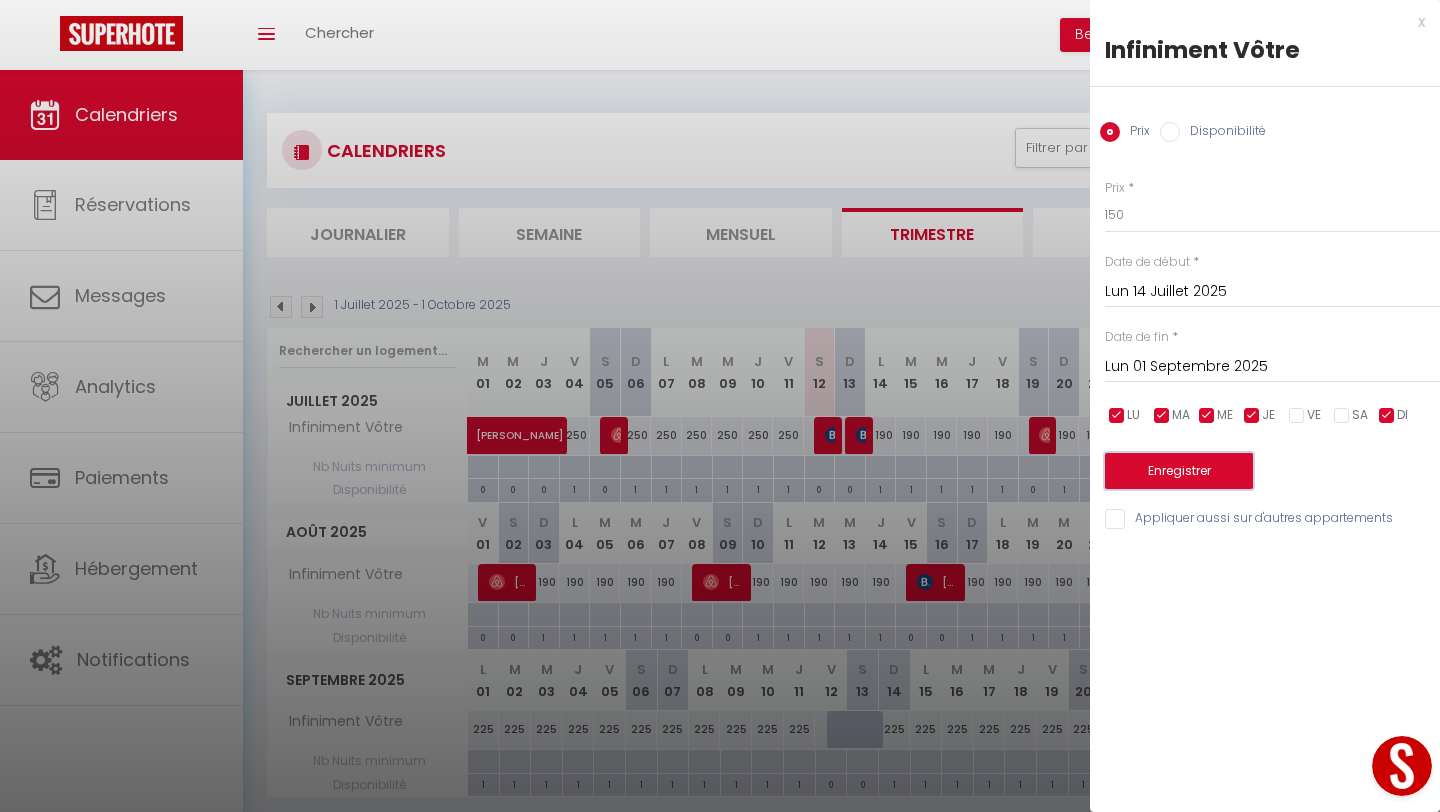 click on "Enregistrer" at bounding box center (1179, 471) 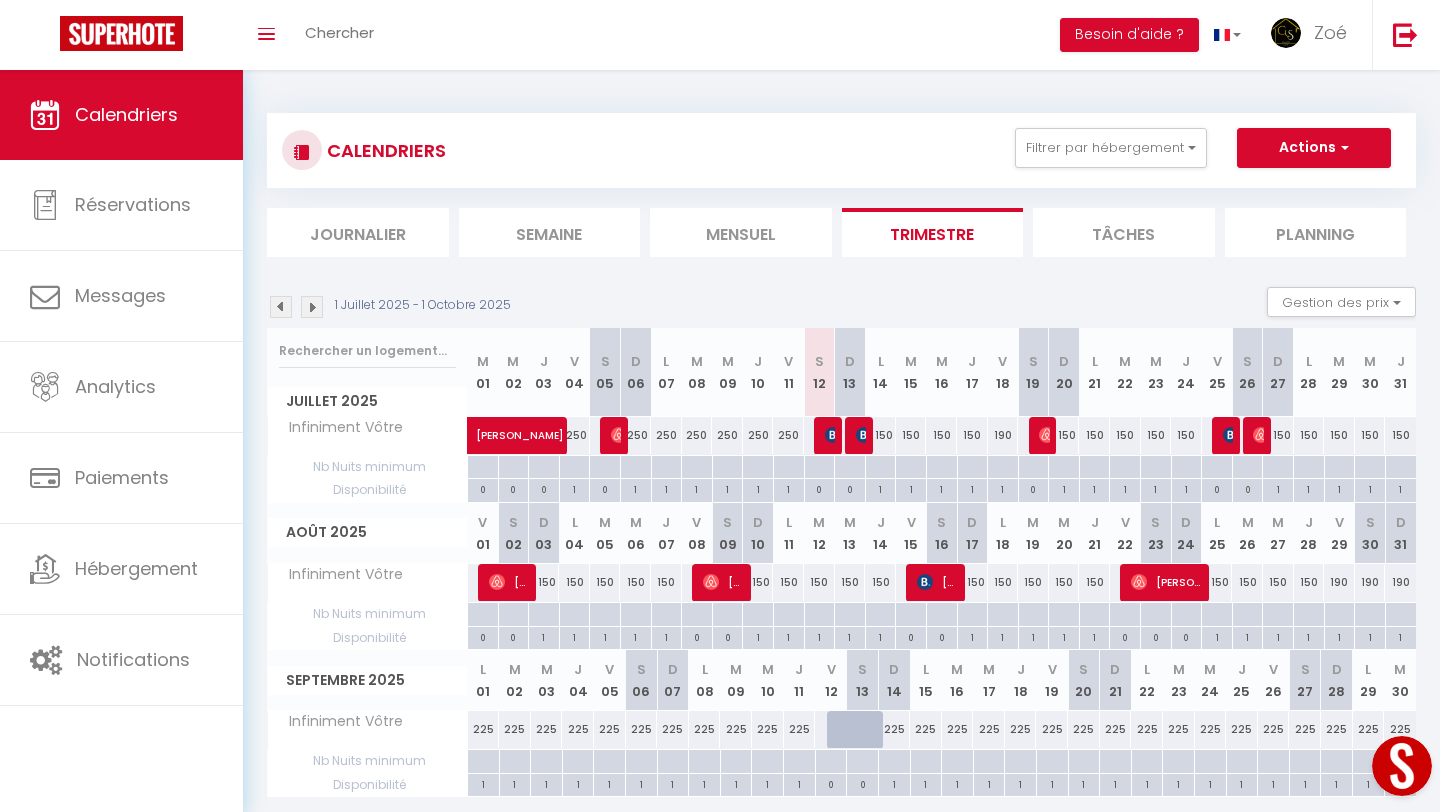 scroll, scrollTop: 70, scrollLeft: 0, axis: vertical 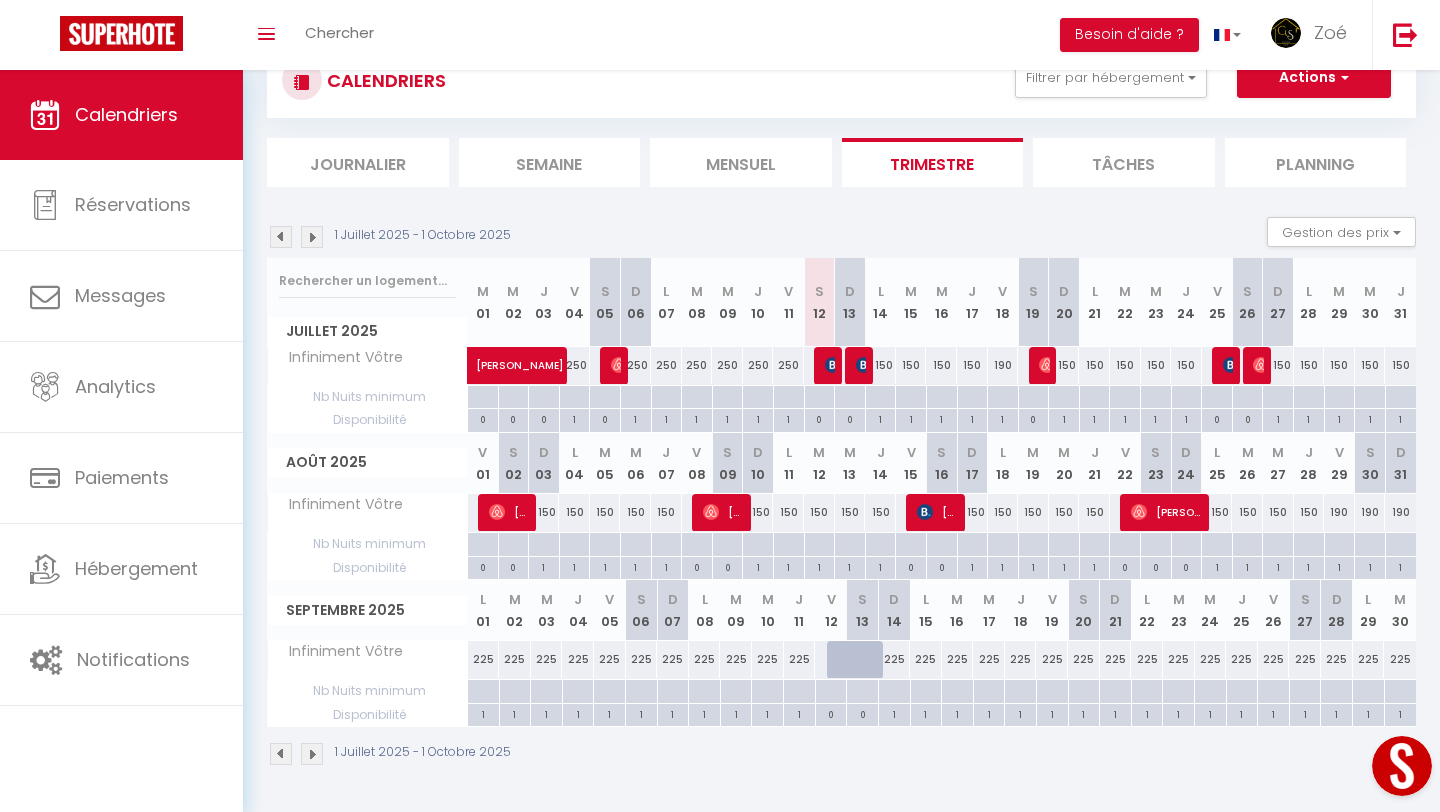 click on "225" at bounding box center (484, 659) 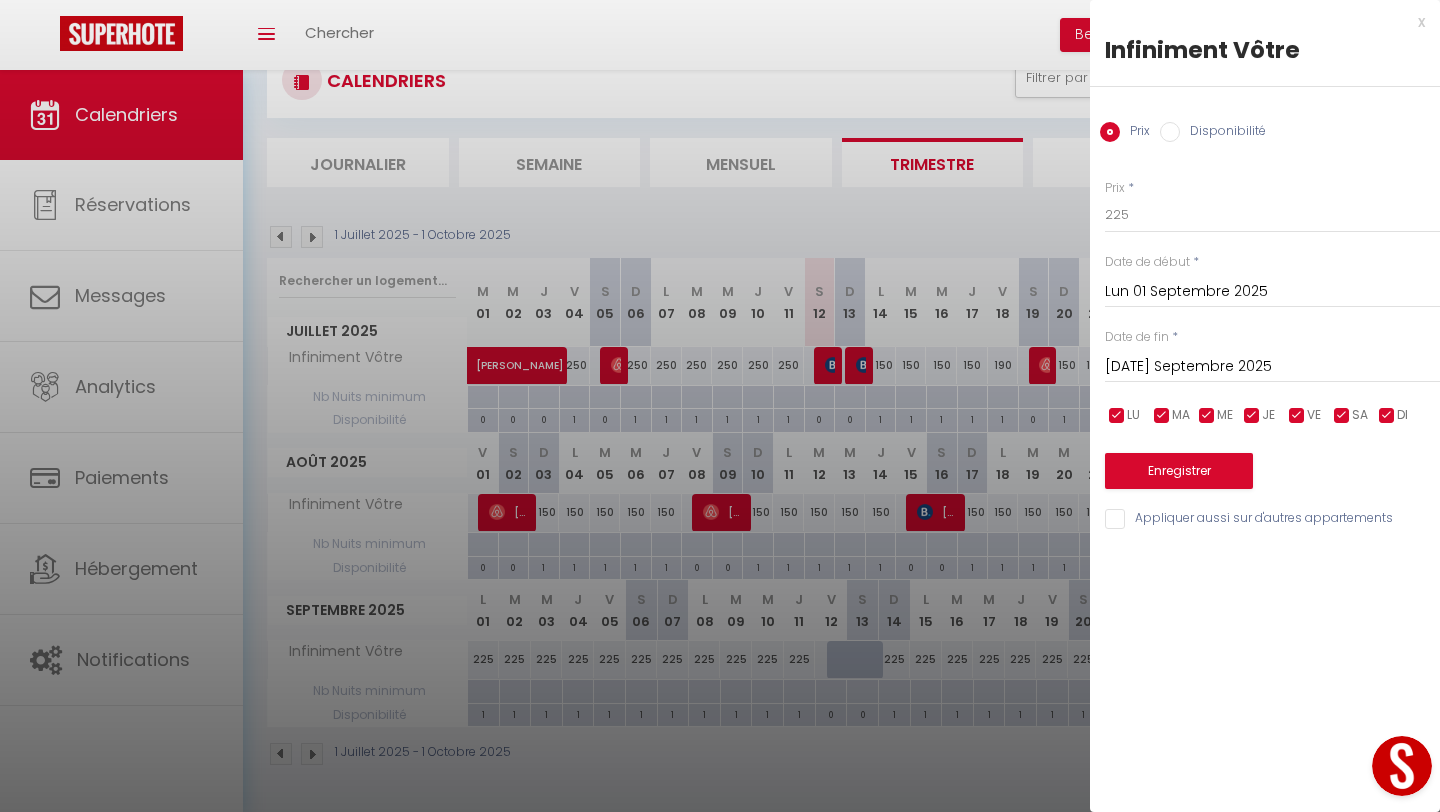 click on "[DATE] Septembre 2025" at bounding box center [1272, 367] 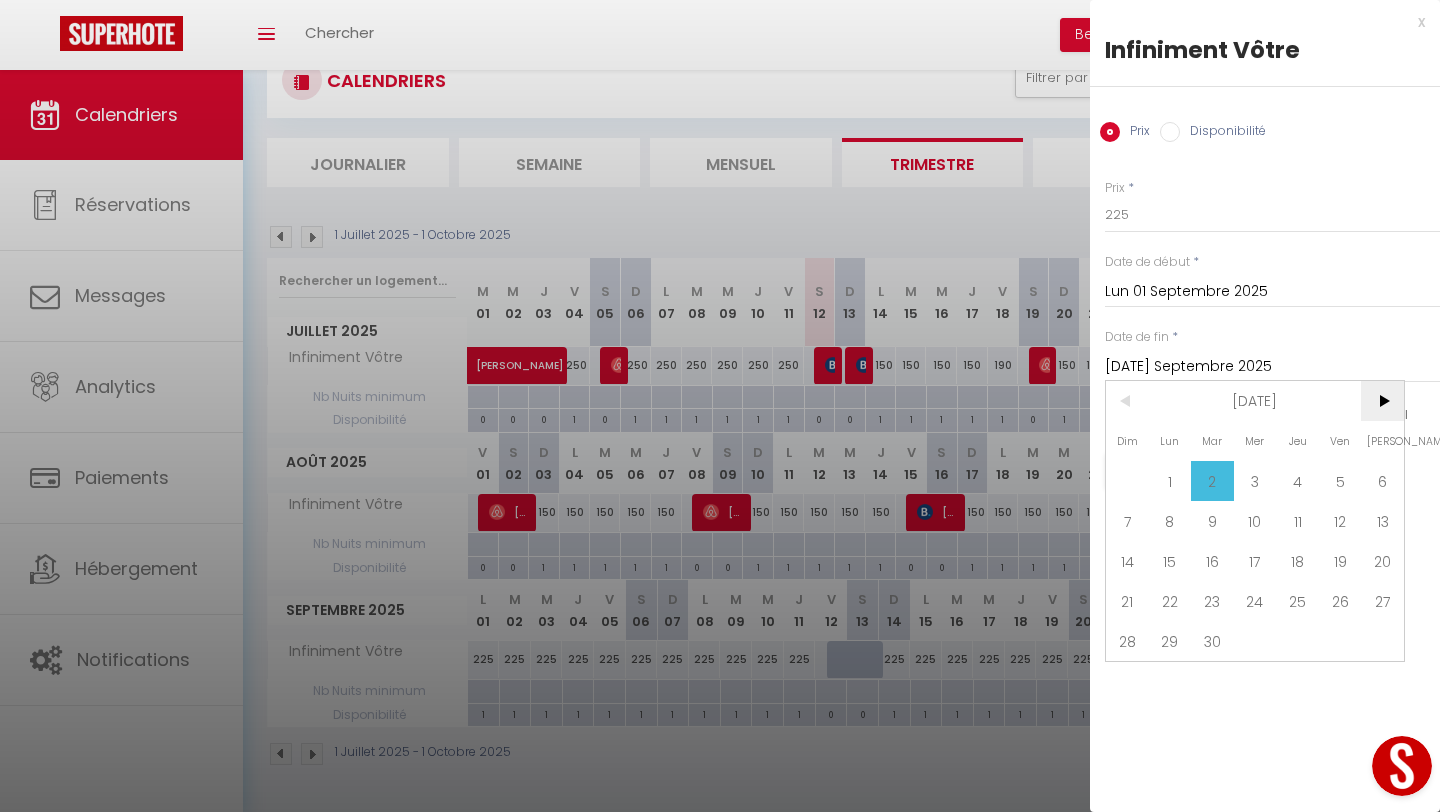 click on ">" at bounding box center [1382, 401] 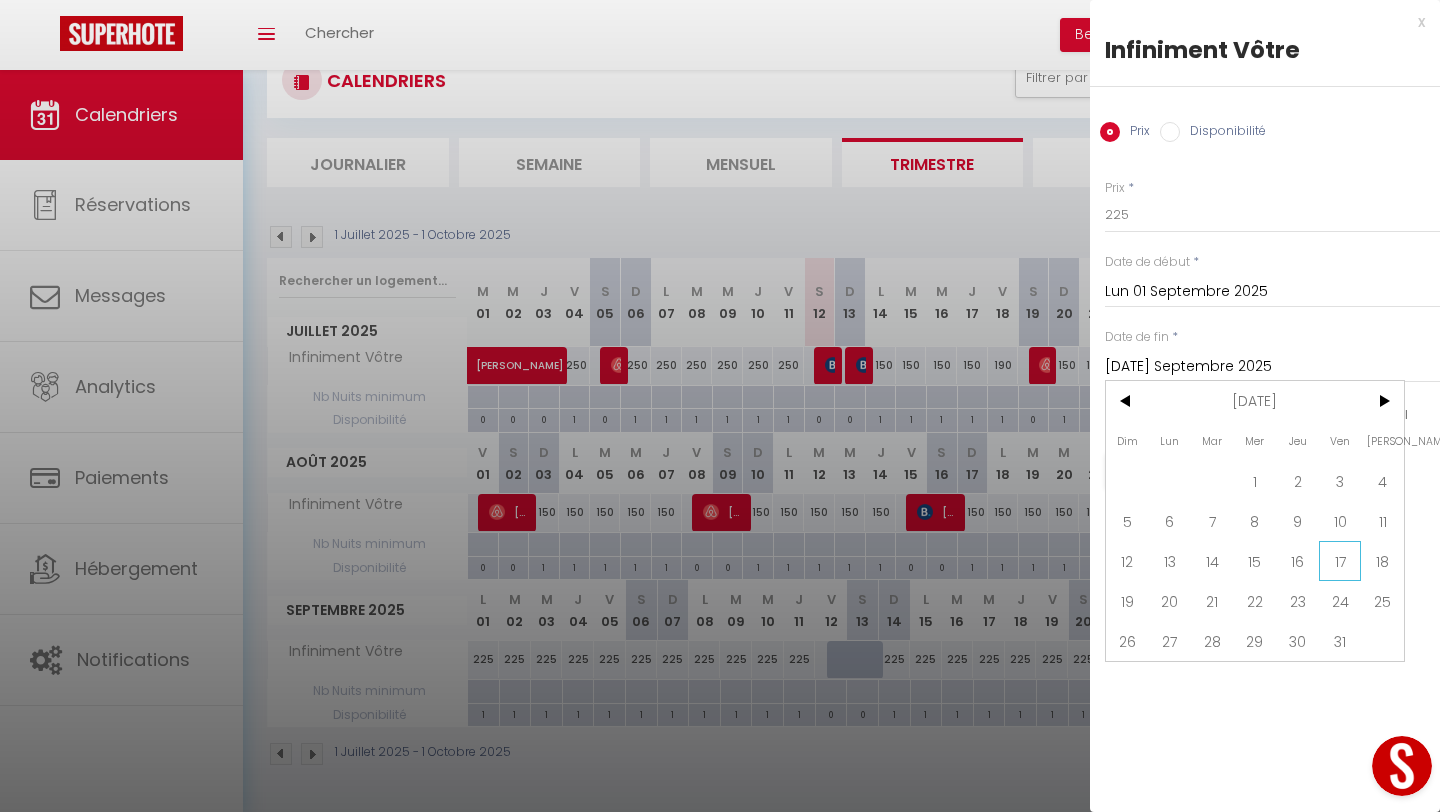 click on "17" at bounding box center [1340, 561] 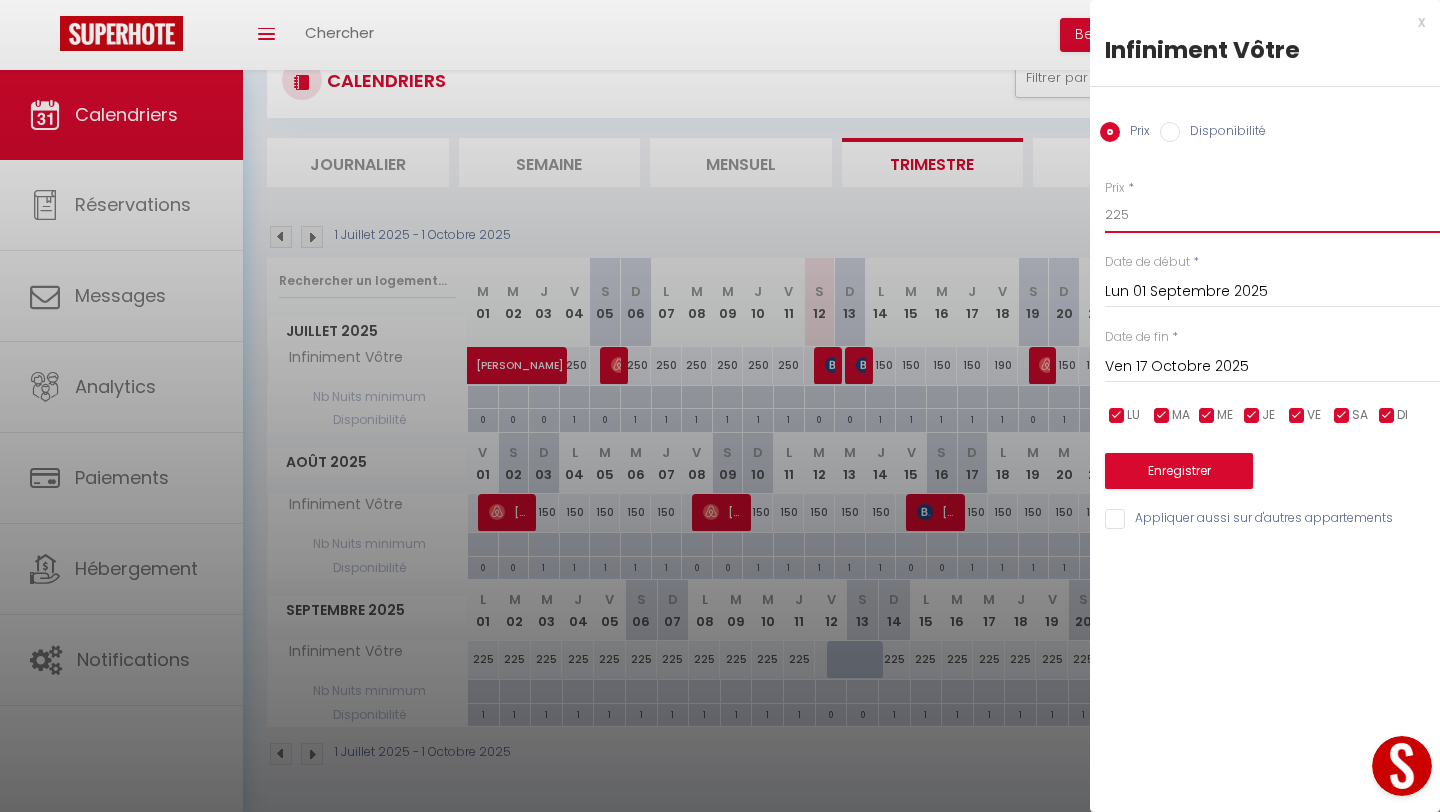 click on "225" at bounding box center (1272, 215) 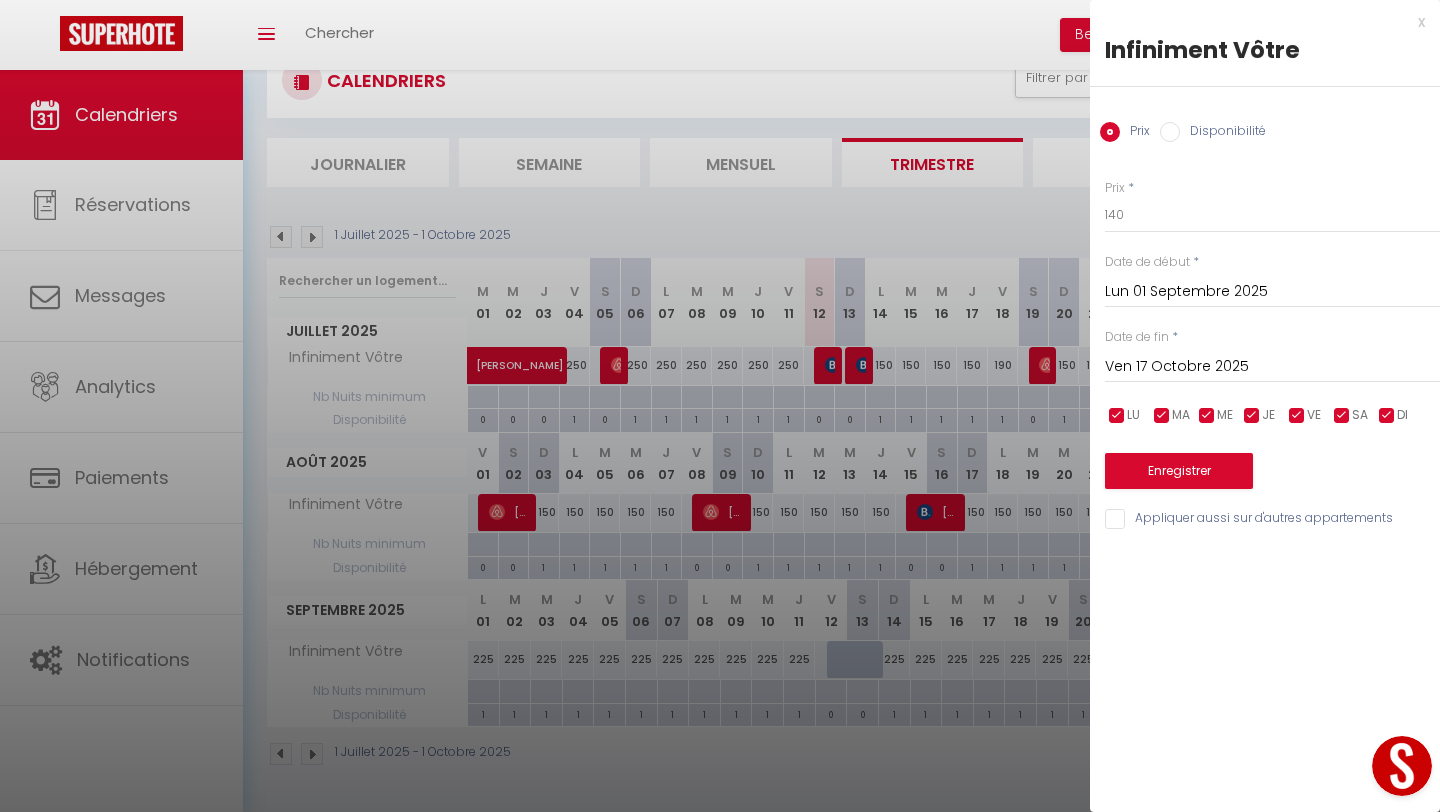 click at bounding box center (1297, 416) 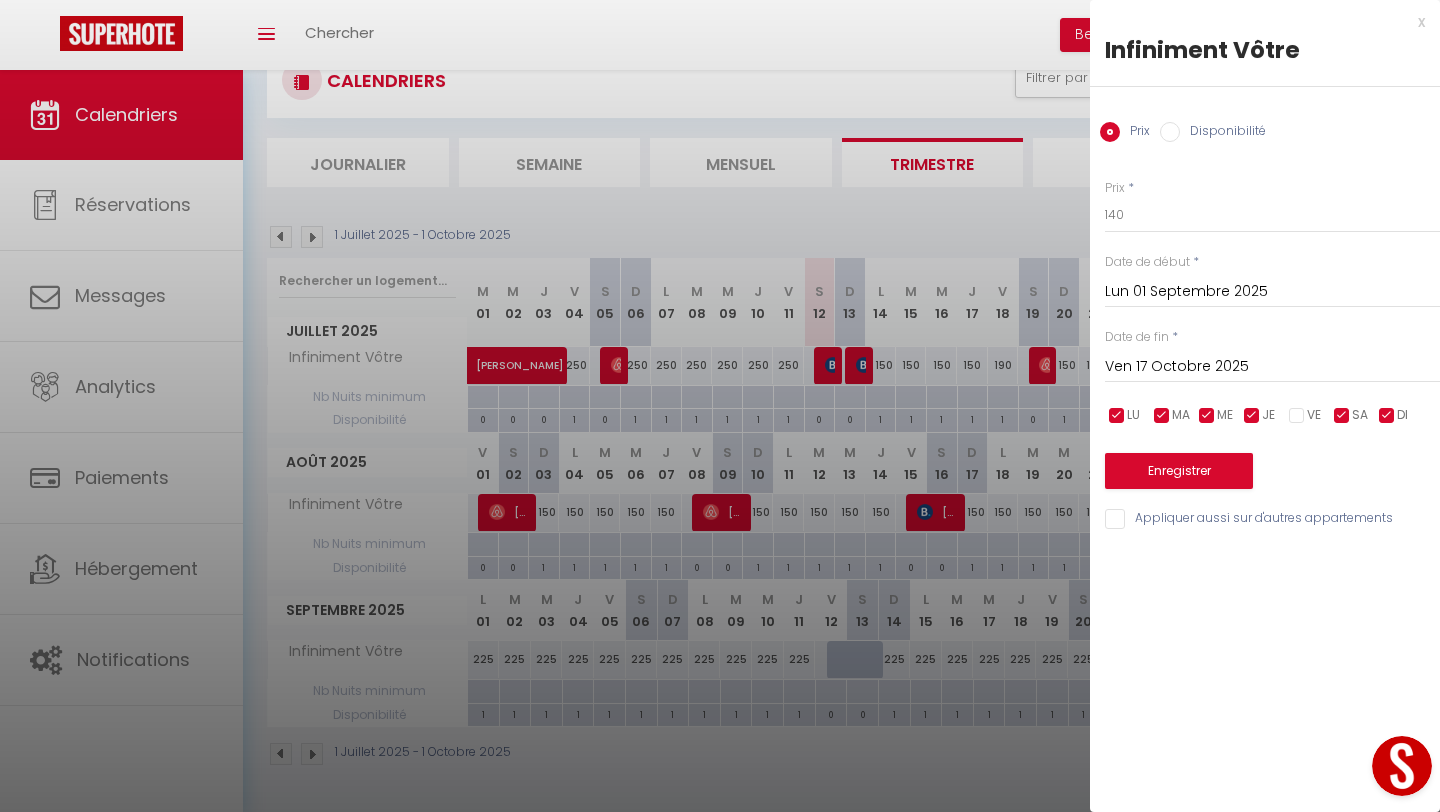 click at bounding box center (1342, 416) 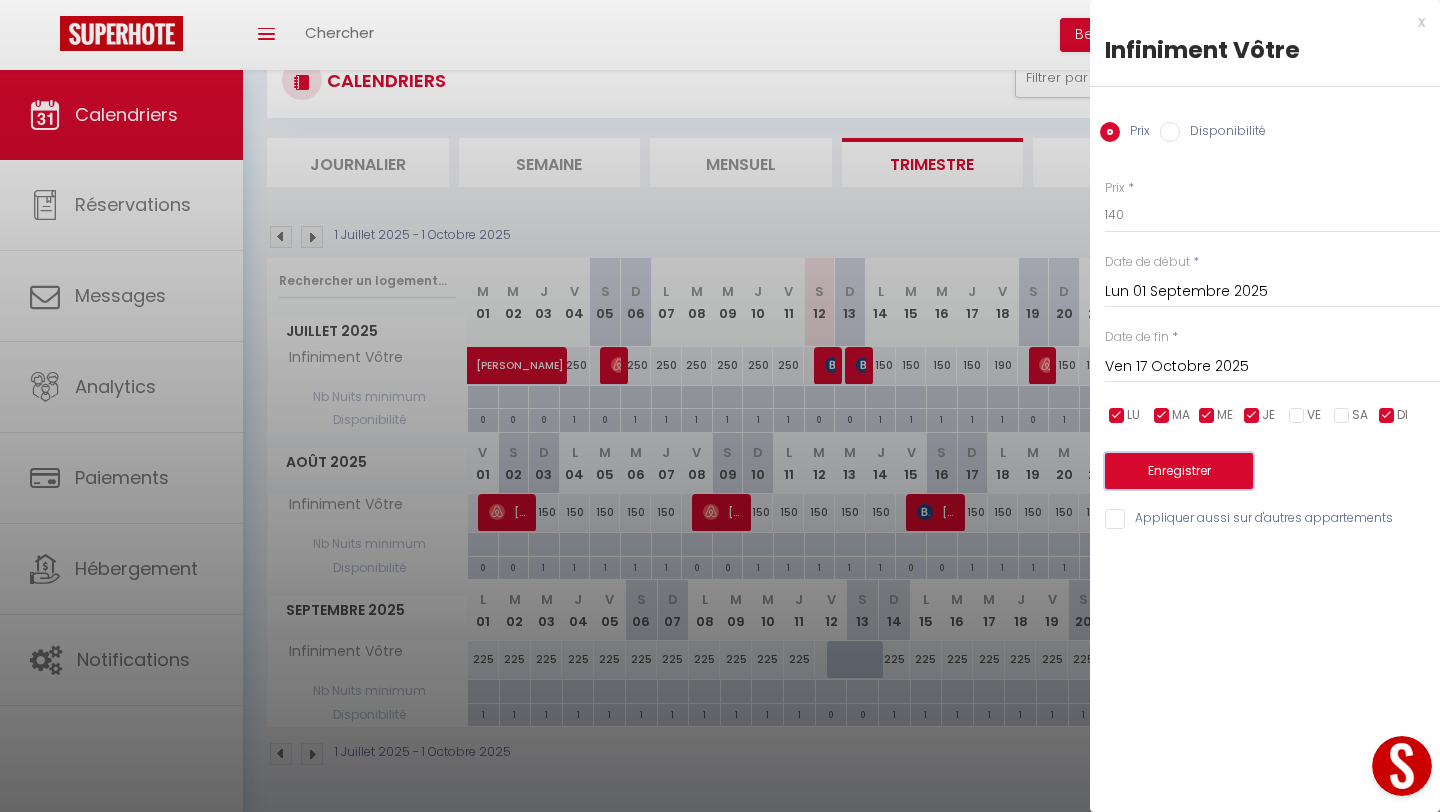 click on "Enregistrer" at bounding box center [1179, 471] 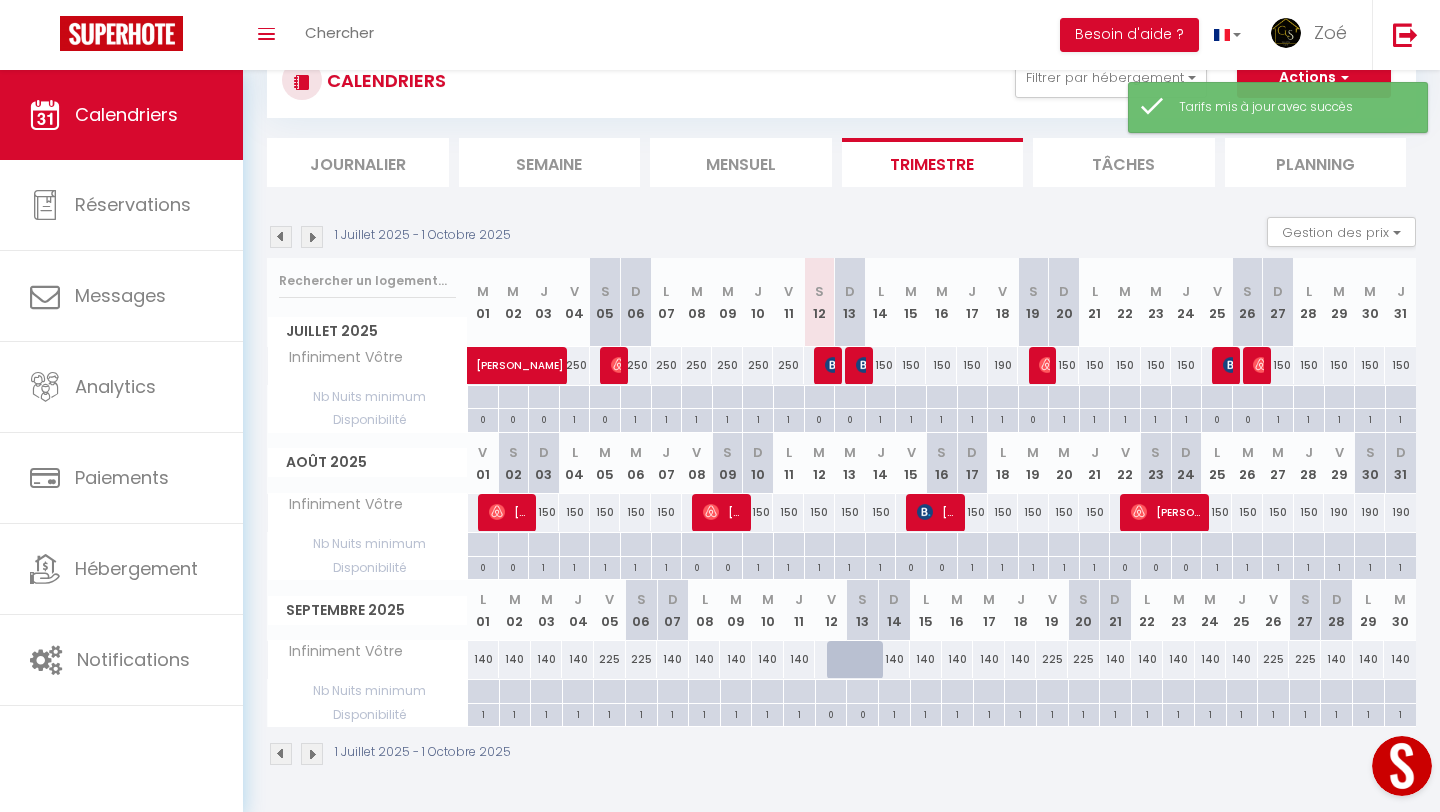 click on "225" at bounding box center [610, 659] 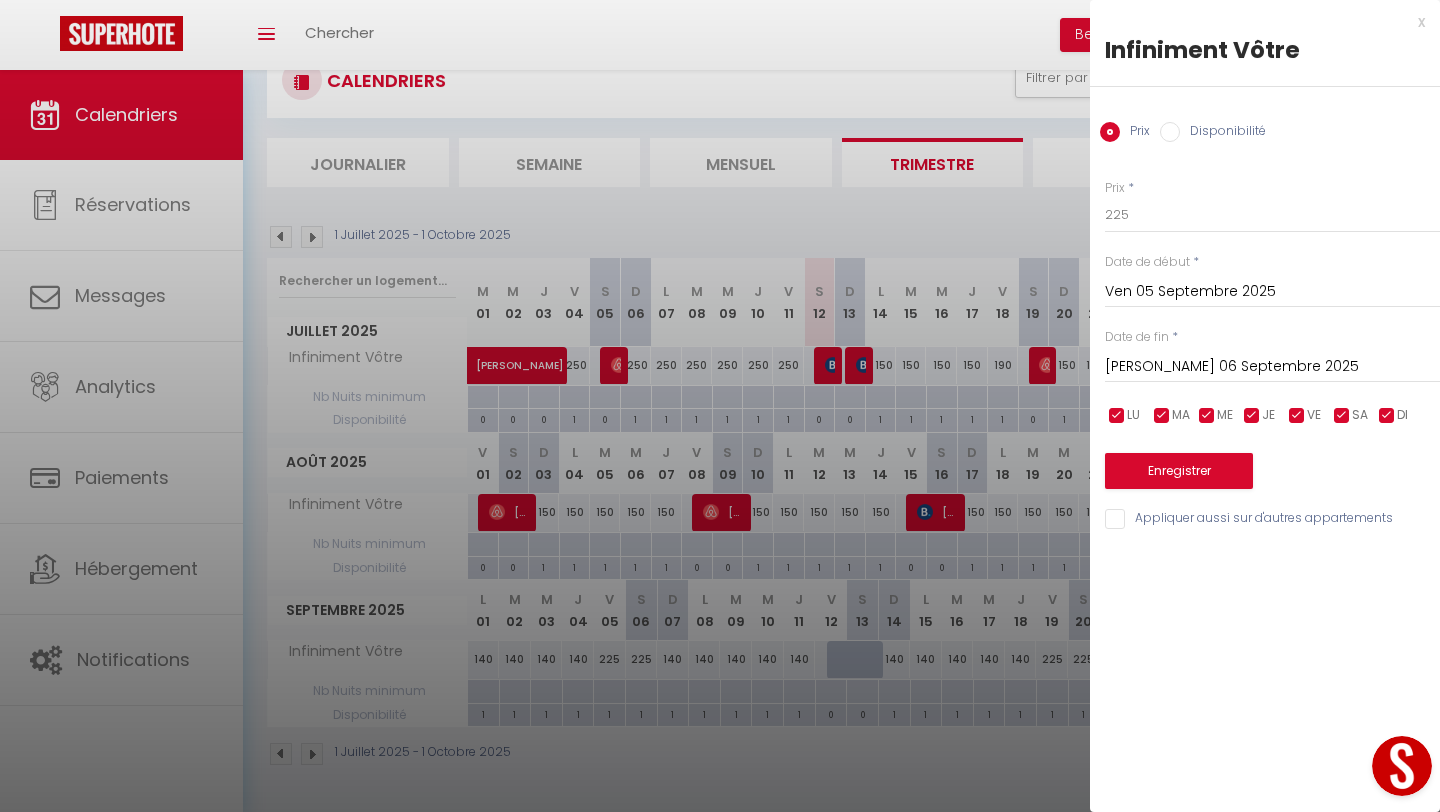 click at bounding box center (1387, 416) 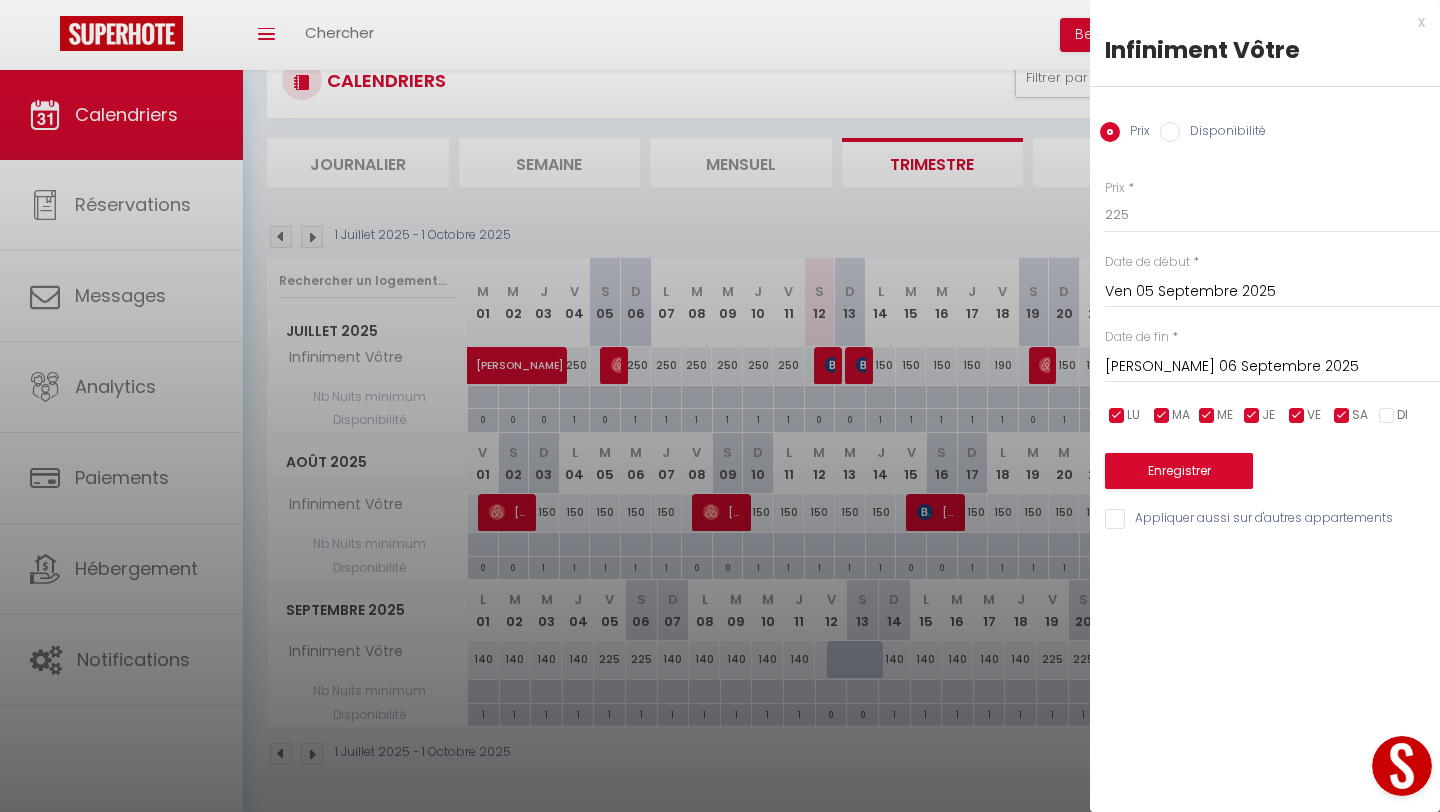 click at bounding box center (1252, 416) 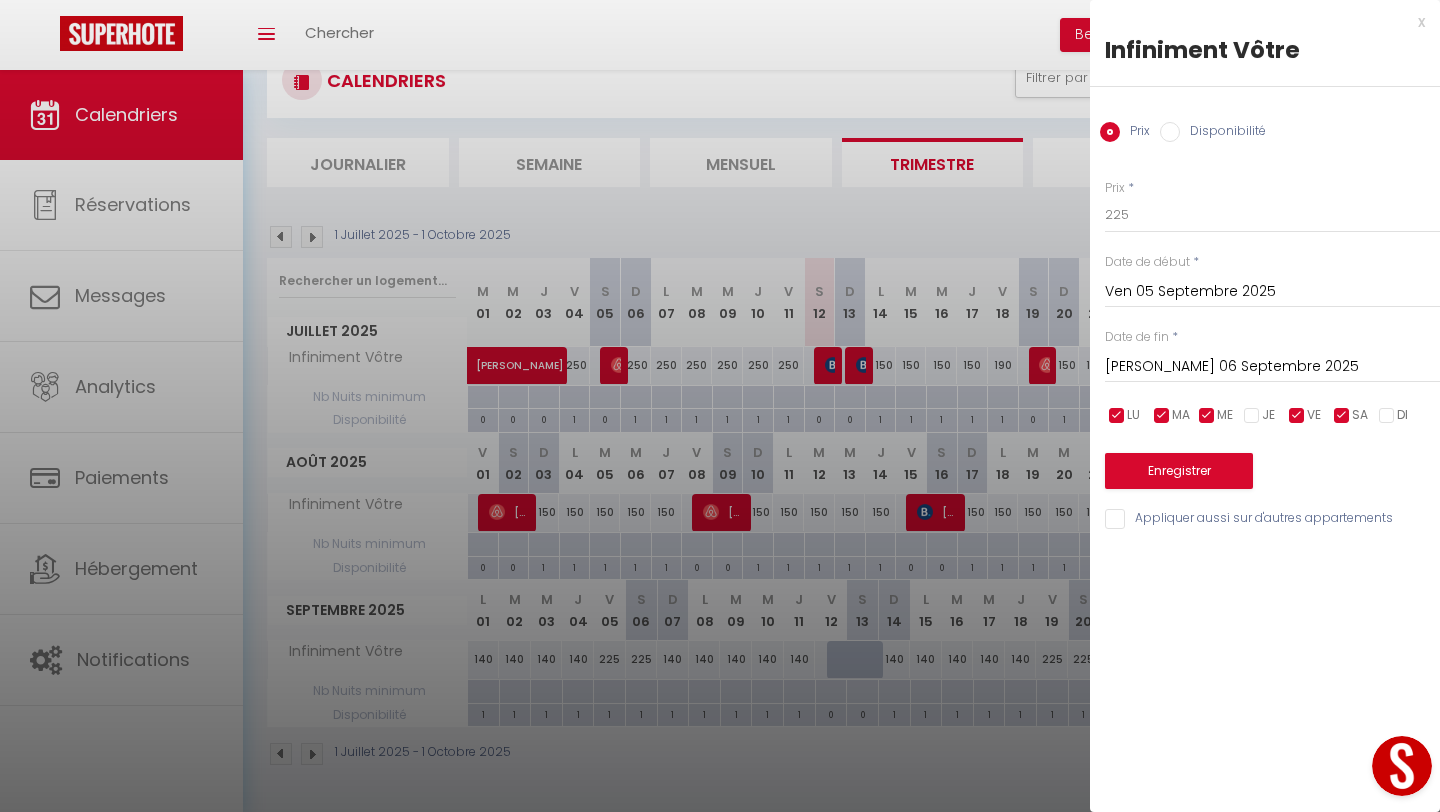 click at bounding box center (1207, 416) 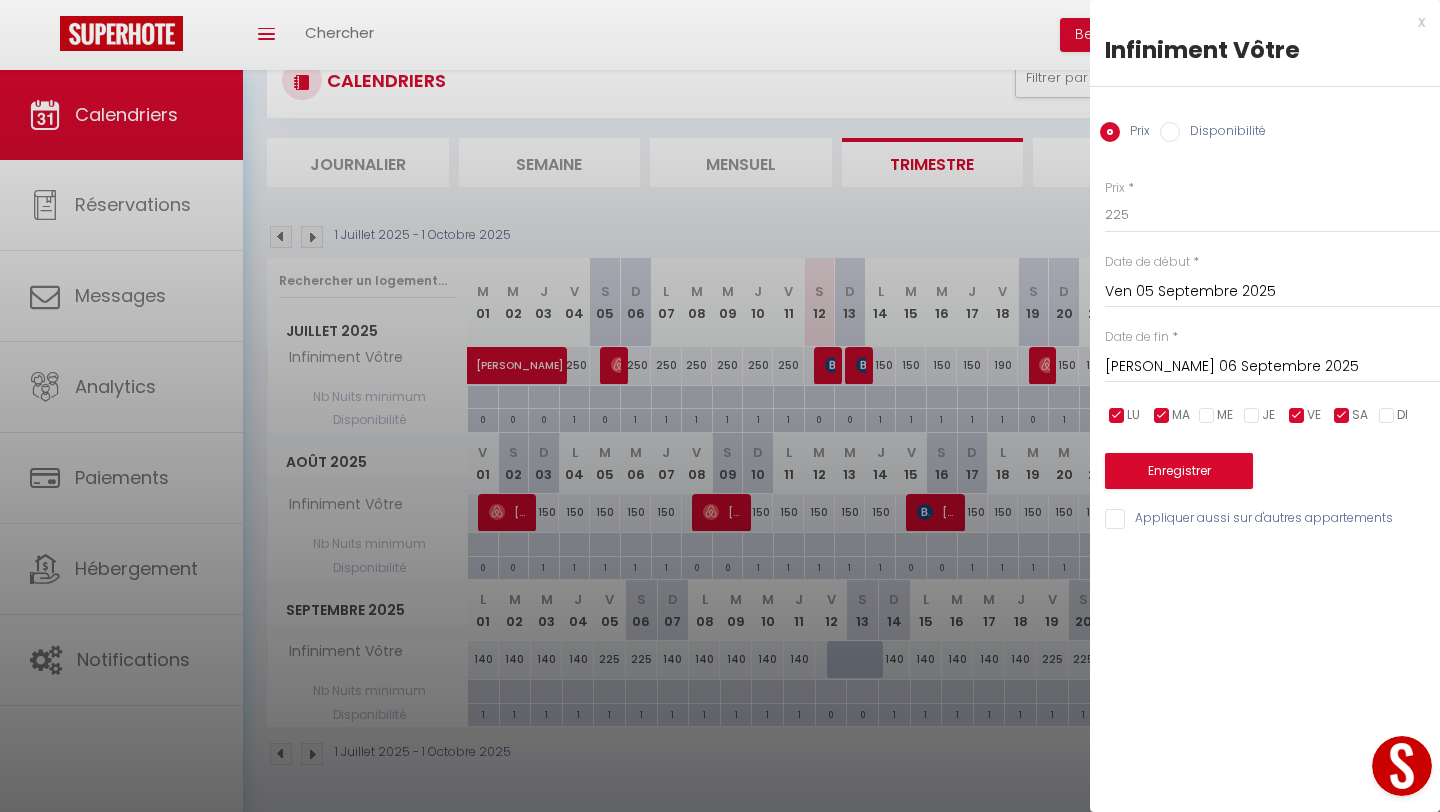 click at bounding box center (1162, 416) 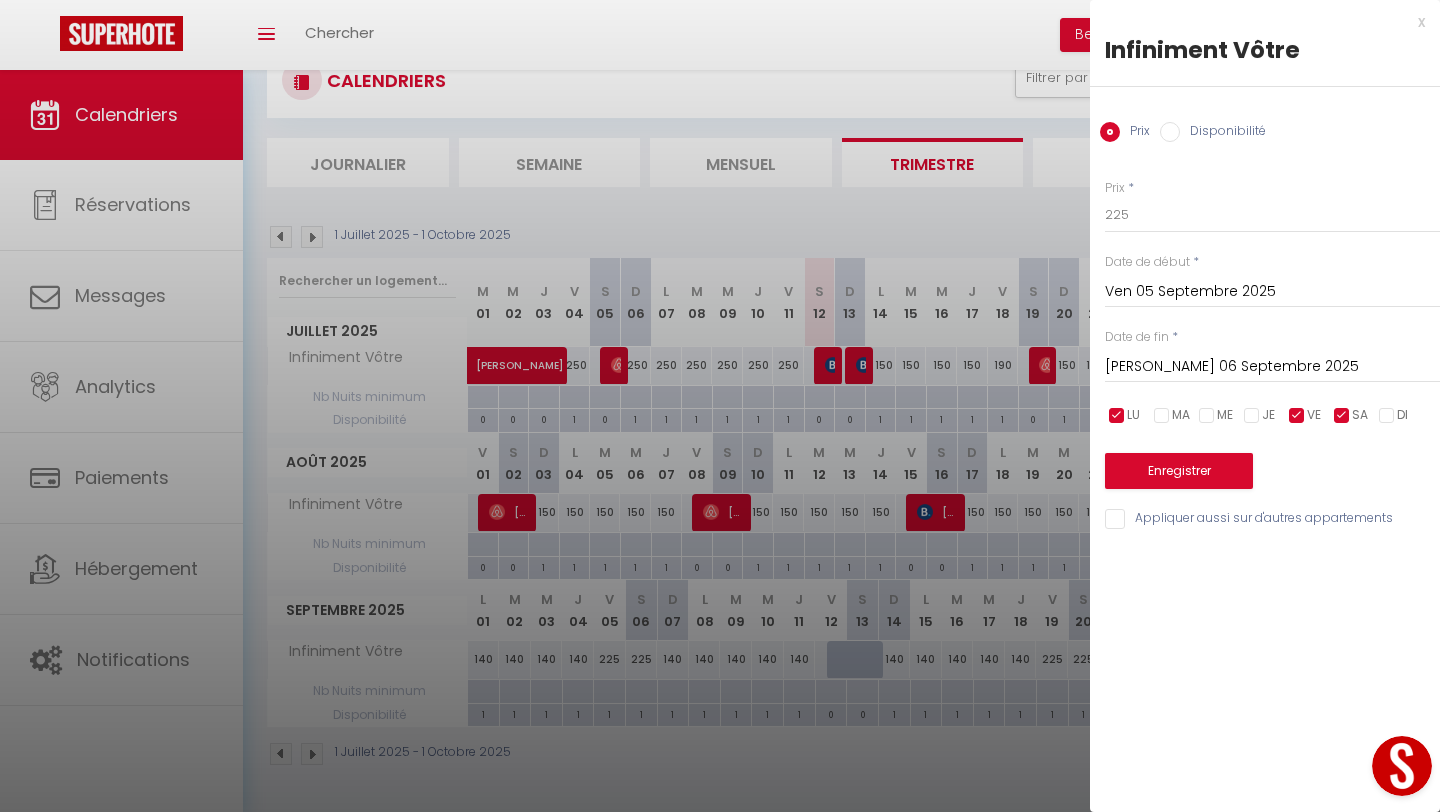 click at bounding box center (1117, 416) 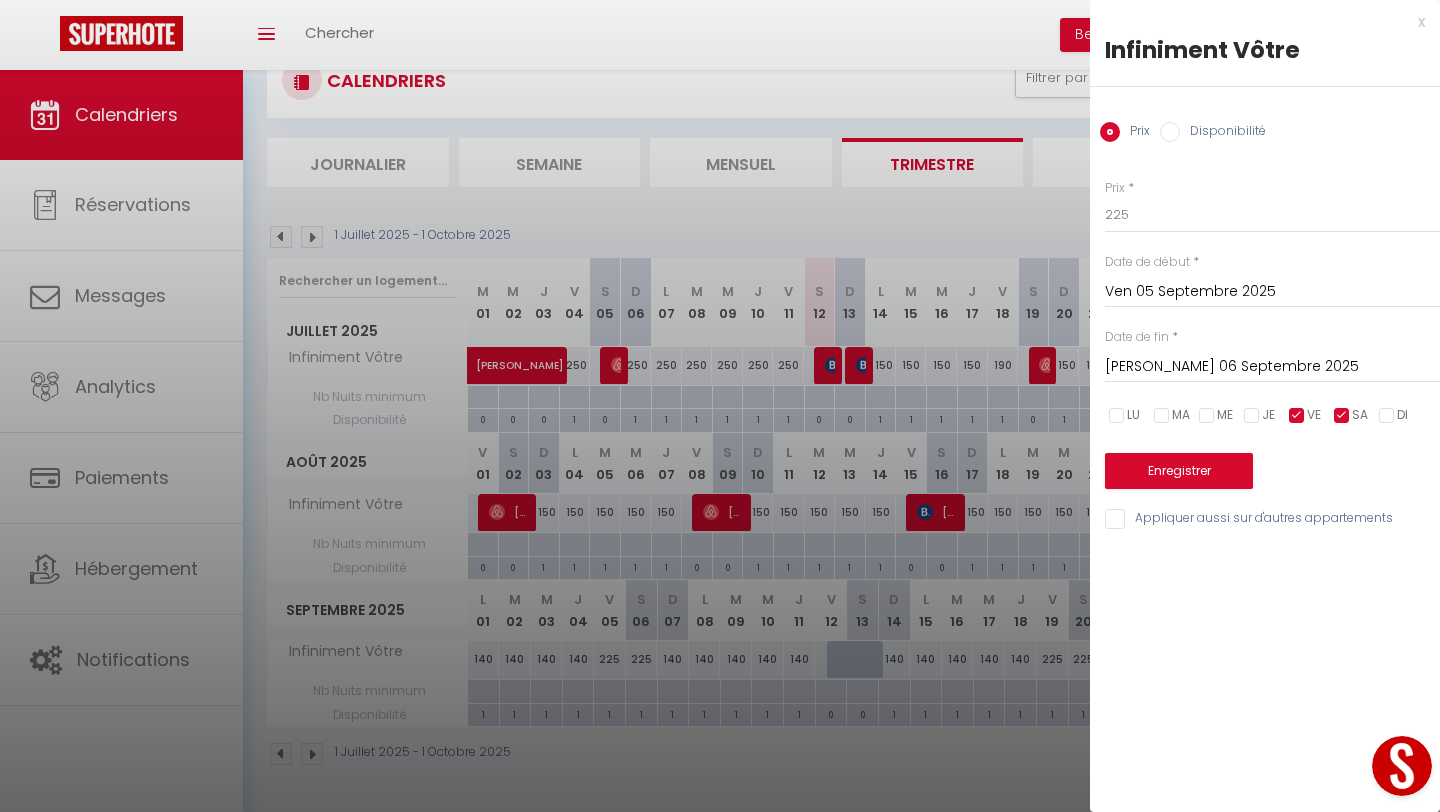 click on "[PERSON_NAME] 06 Septembre 2025" at bounding box center [1272, 367] 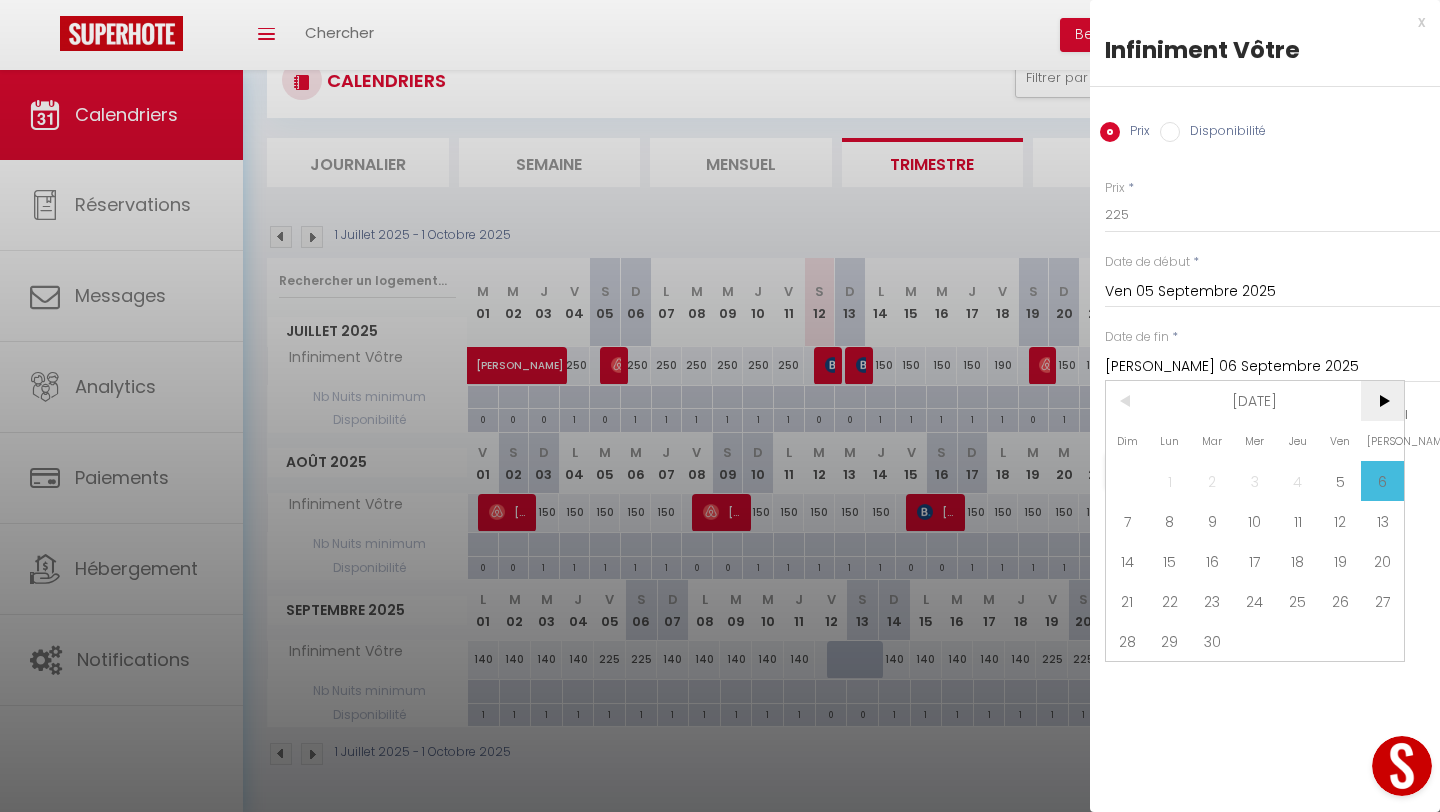 click on ">" at bounding box center [1382, 401] 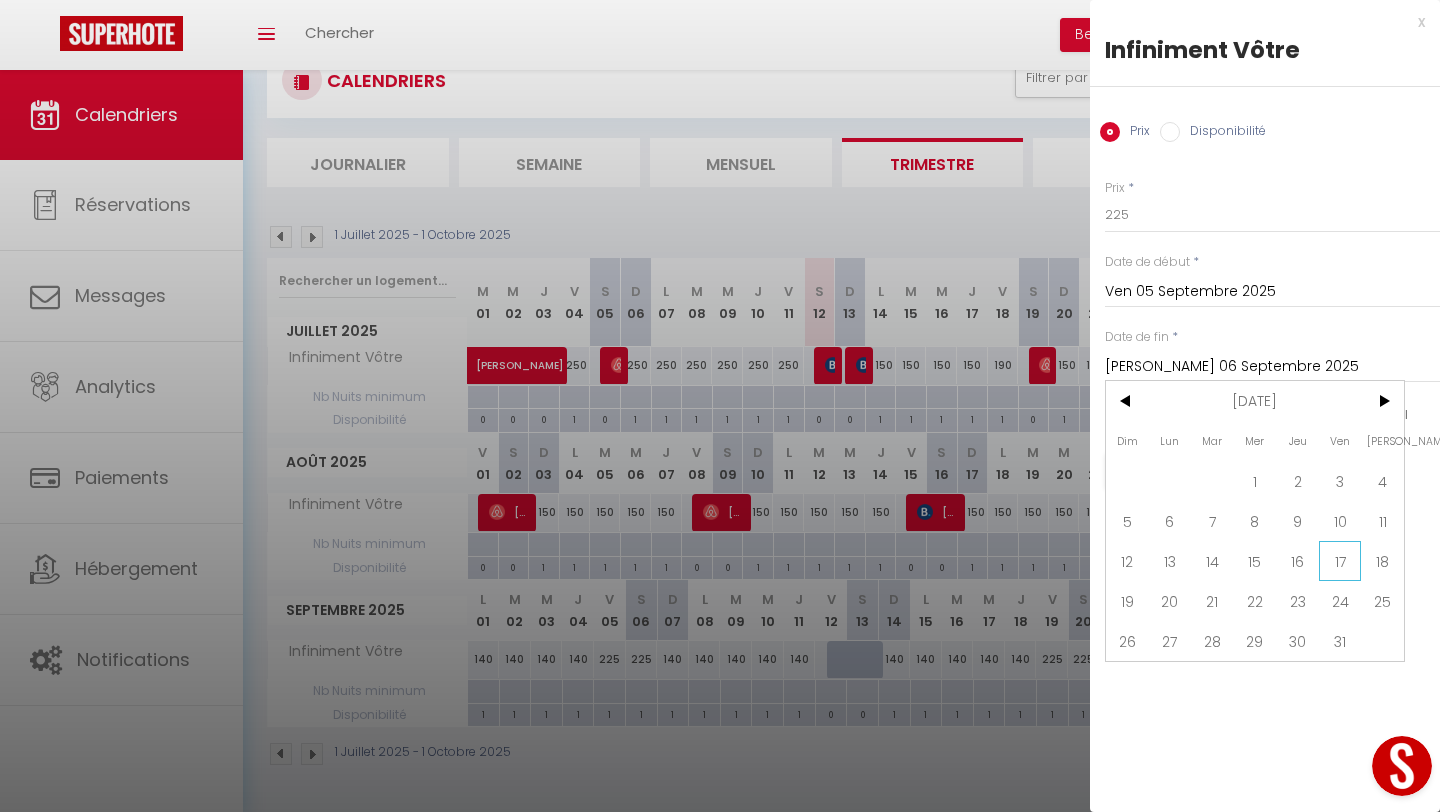 click on "17" at bounding box center [1340, 561] 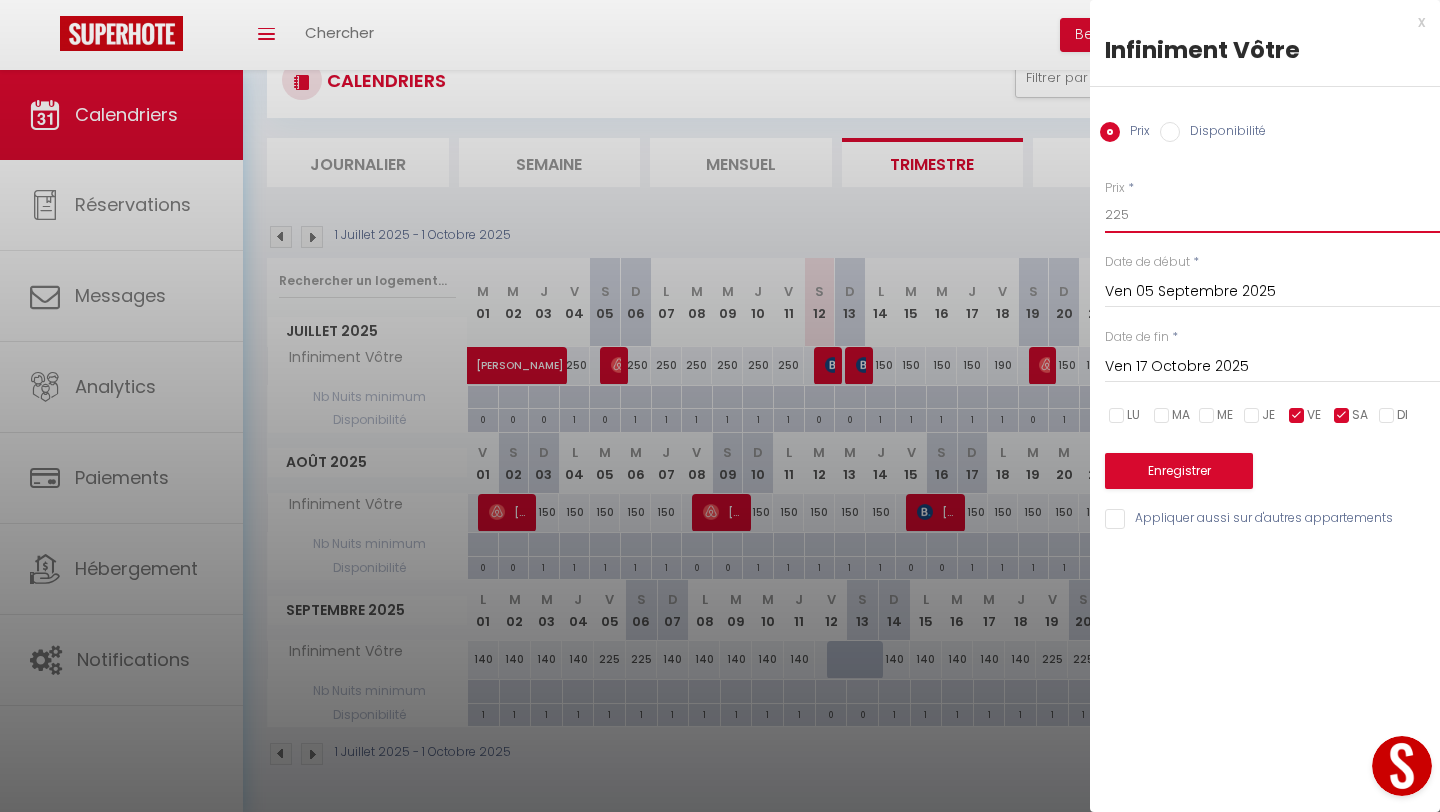 drag, startPoint x: 1138, startPoint y: 209, endPoint x: 1082, endPoint y: 209, distance: 56 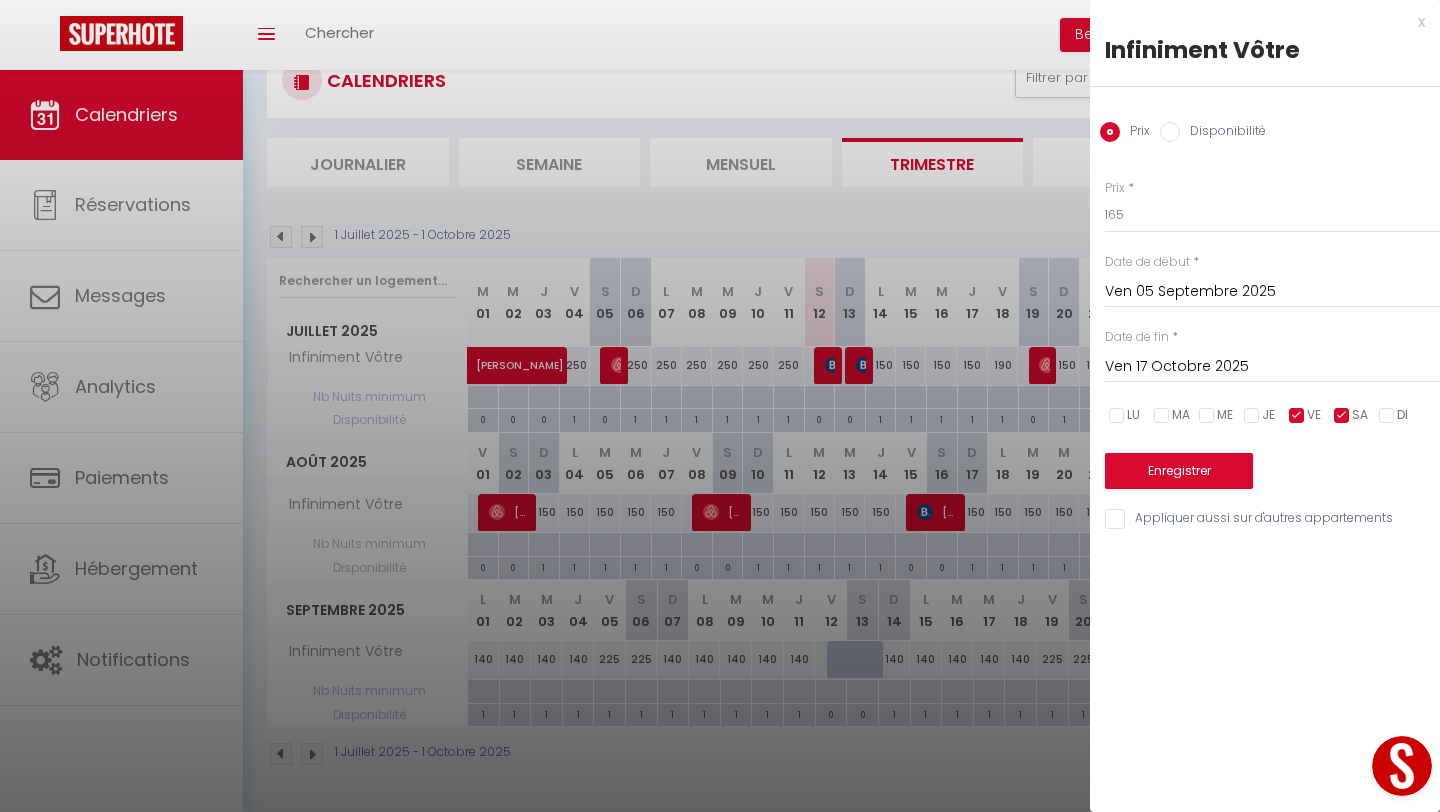 click on "x
Infiniment Vôtre     Prix     Disponibilité
Prix
*   165
Statut
*
Disponible
Indisponible
Date de début
*     Ven 05 Septembre 2025         <   [DATE]   >   Dim Lun Mar Mer Jeu Ven Sam   1 2 3 4 5 6 7 8 9 10 11 12 13 14 15 16 17 18 19 20 21 22 23 24 25 26 27 28 29 30     <   2025   >   [PERSON_NAME] Mars [PERSON_NAME] Juin Juillet Août Septembre Octobre Novembre Décembre     <   [DATE] - [DATE]   >   2020 2021 2022 2023 2024 2025 2026 2027 2028 2029
Date de fin
*     Ven 17 Octobre 2025         <   [DATE]   >   Dim Lun Mar Mer Jeu Ven Sam   1 2 3 4 5 6 7 8 9 10 11 12 13 14 15 16 17 18 19 20 21 22 23 24 25 26 27 28 29 30 31     <   2025   >   [PERSON_NAME] Mars [PERSON_NAME] Juin" at bounding box center (1265, 406) 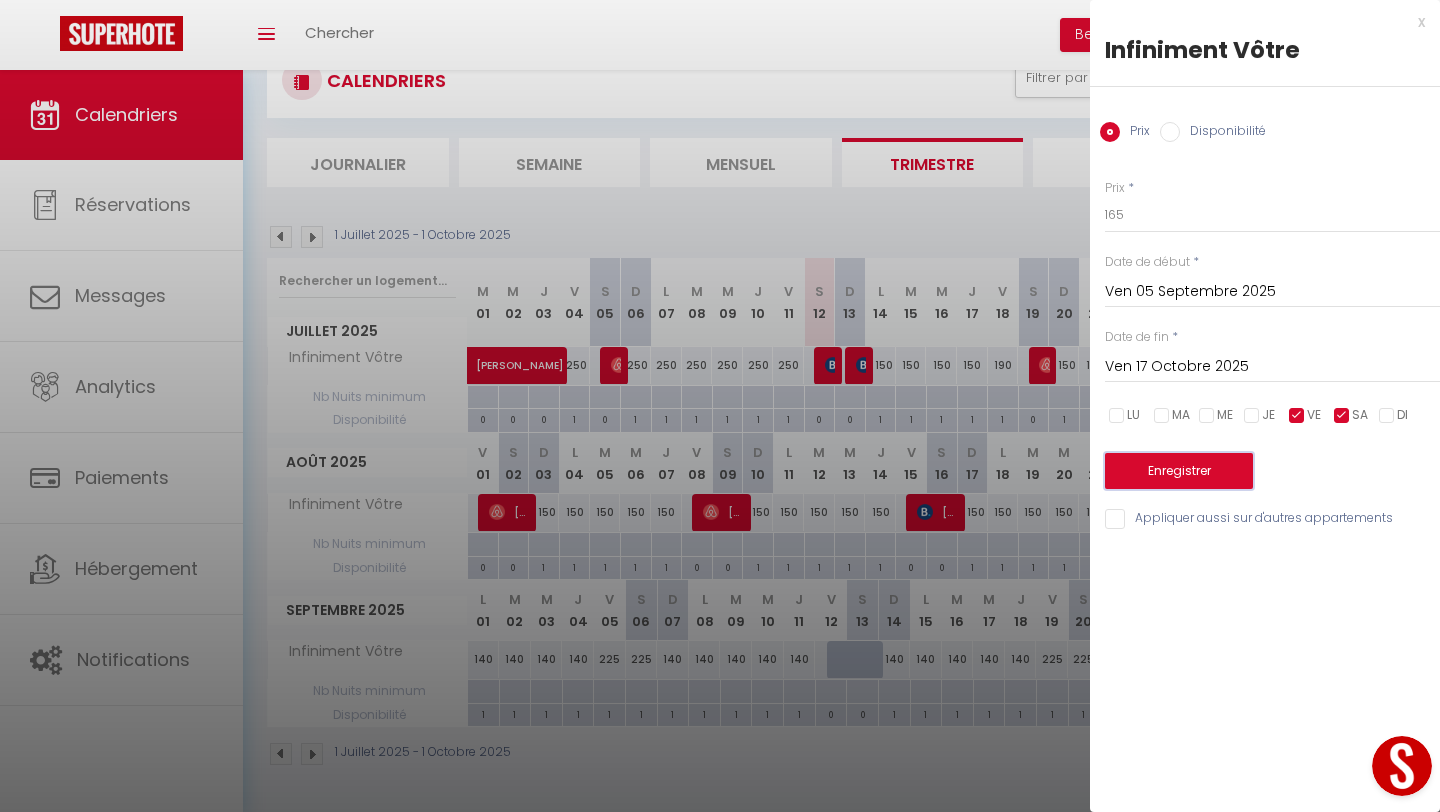 click on "Enregistrer" at bounding box center [1179, 471] 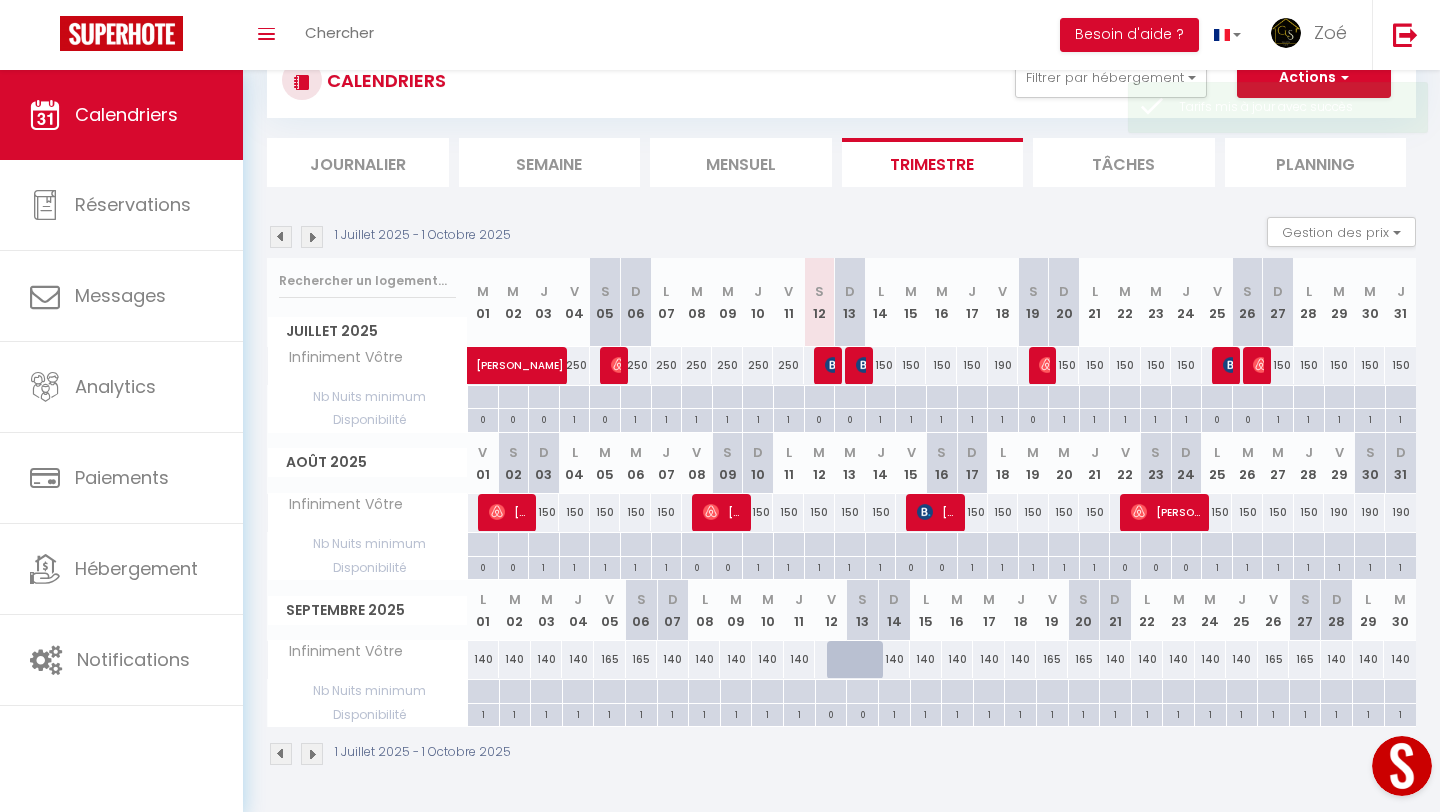 click at bounding box center (312, 754) 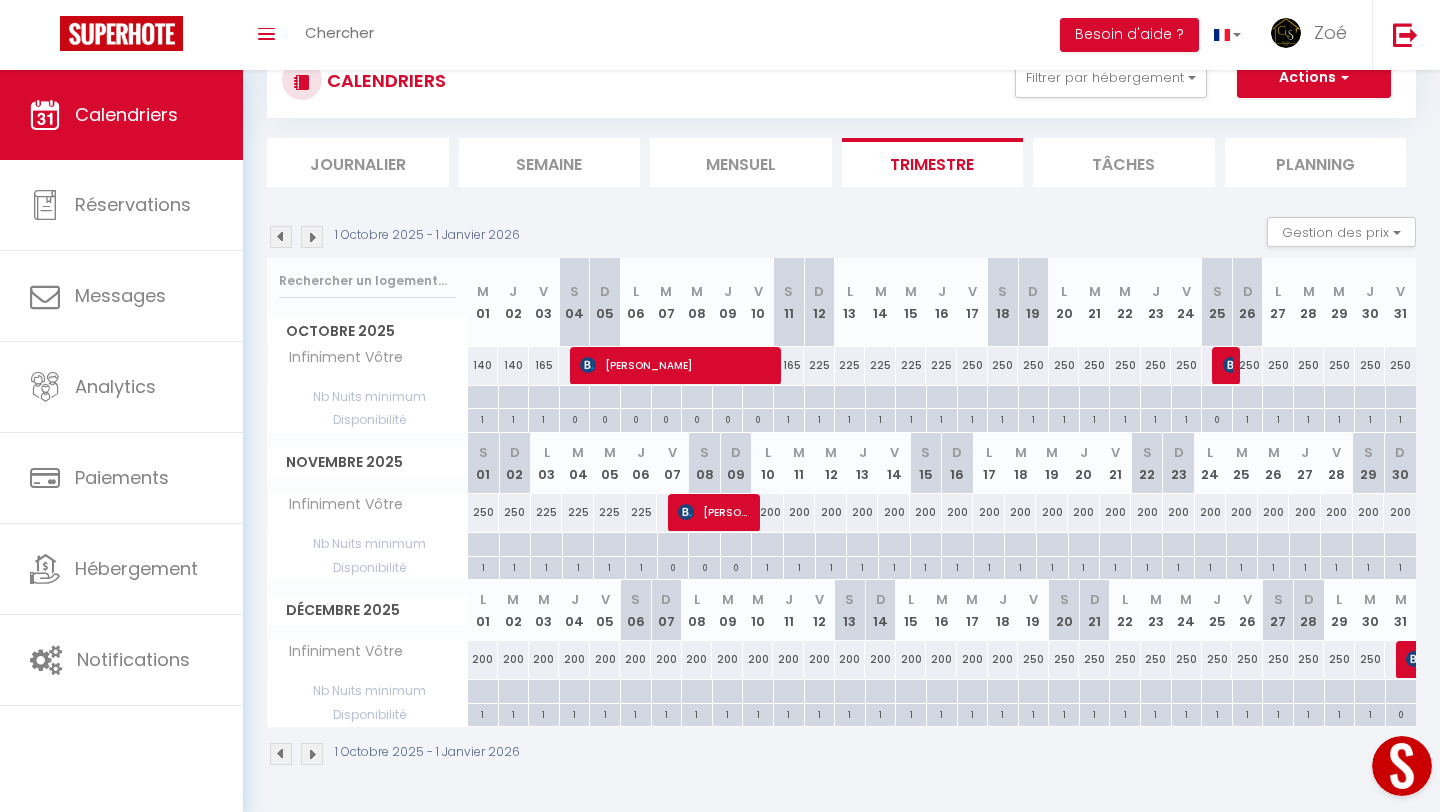 click on "225" at bounding box center [819, 365] 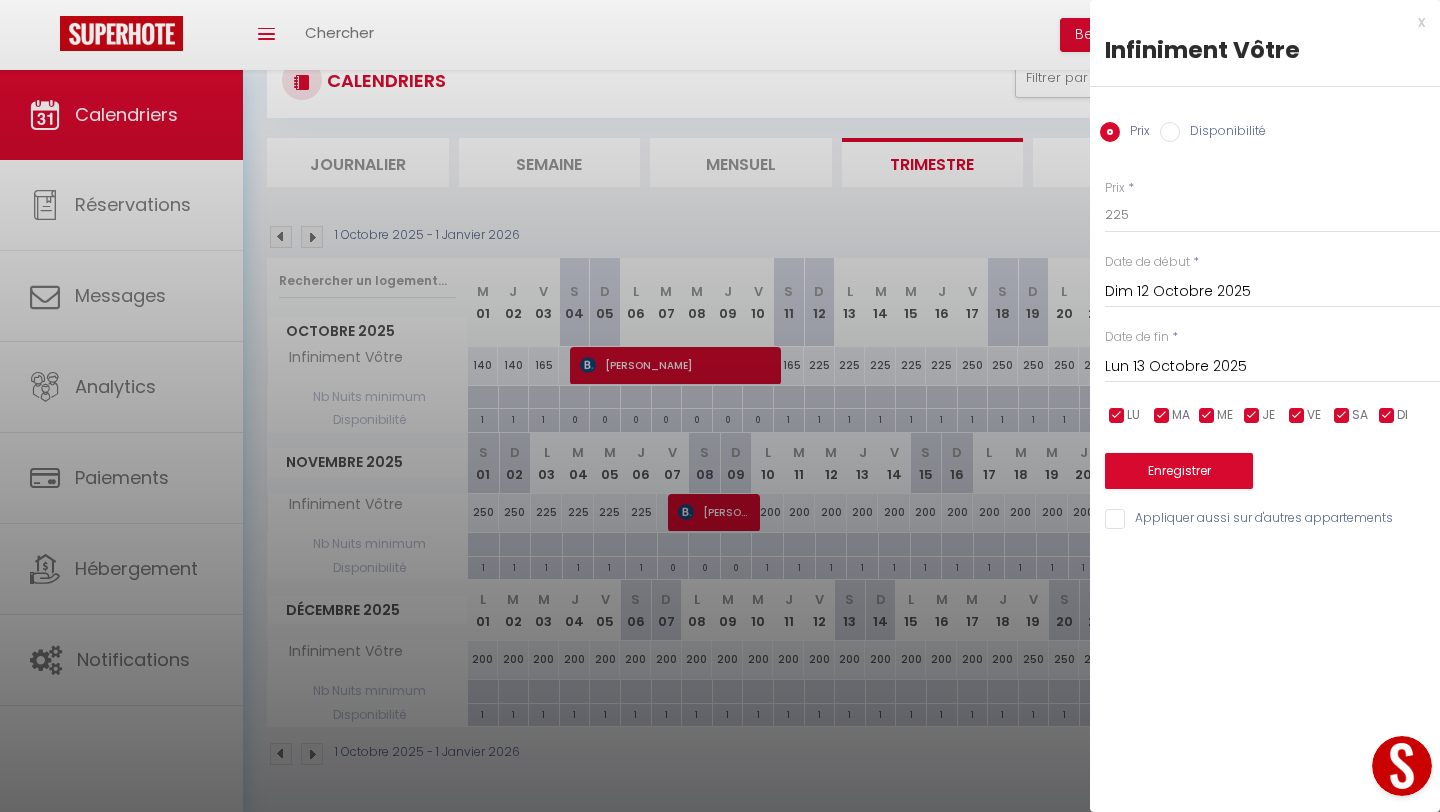 click on "Lun 13 Octobre 2025" at bounding box center [1272, 367] 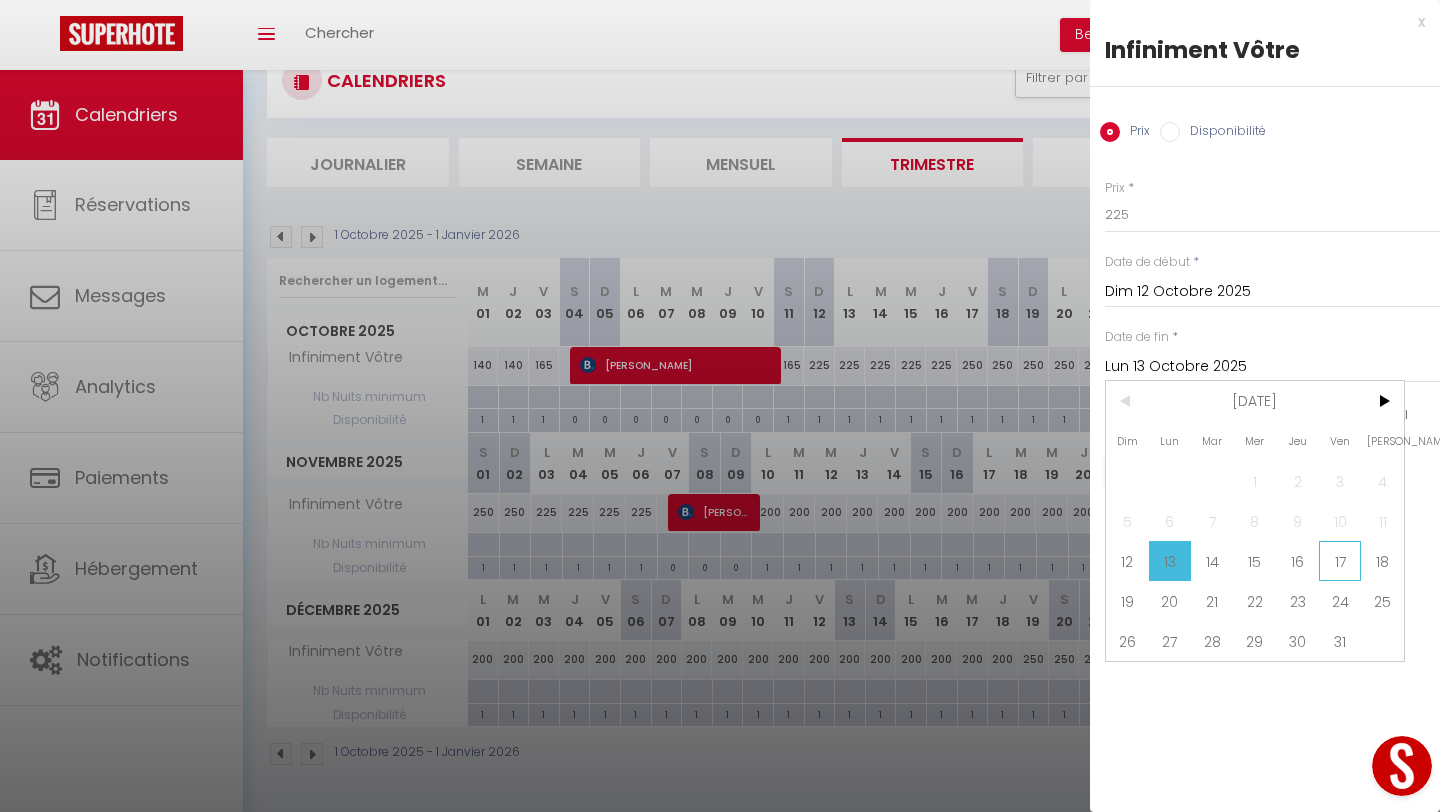 click on "17" at bounding box center (1340, 561) 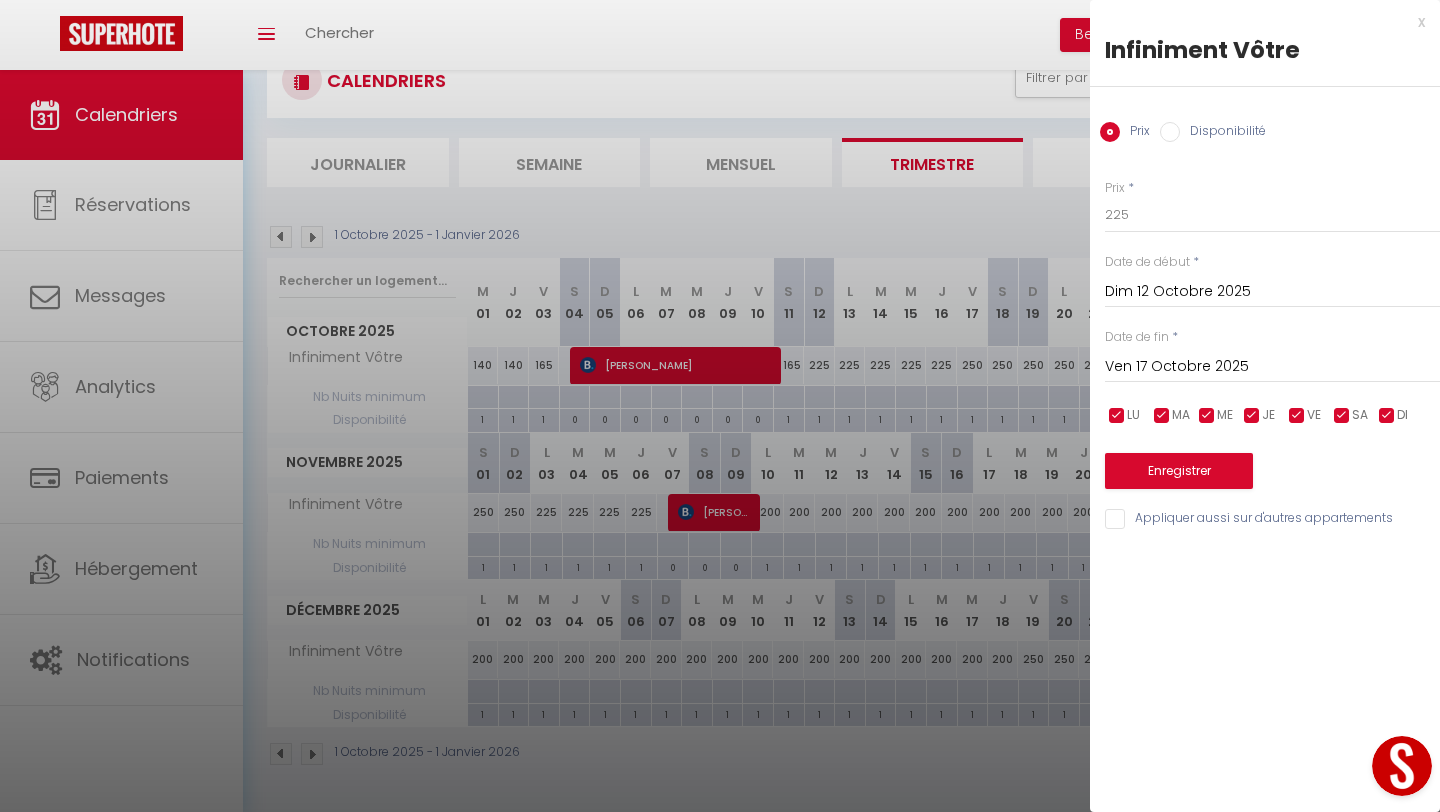 click on "x" at bounding box center (1257, 22) 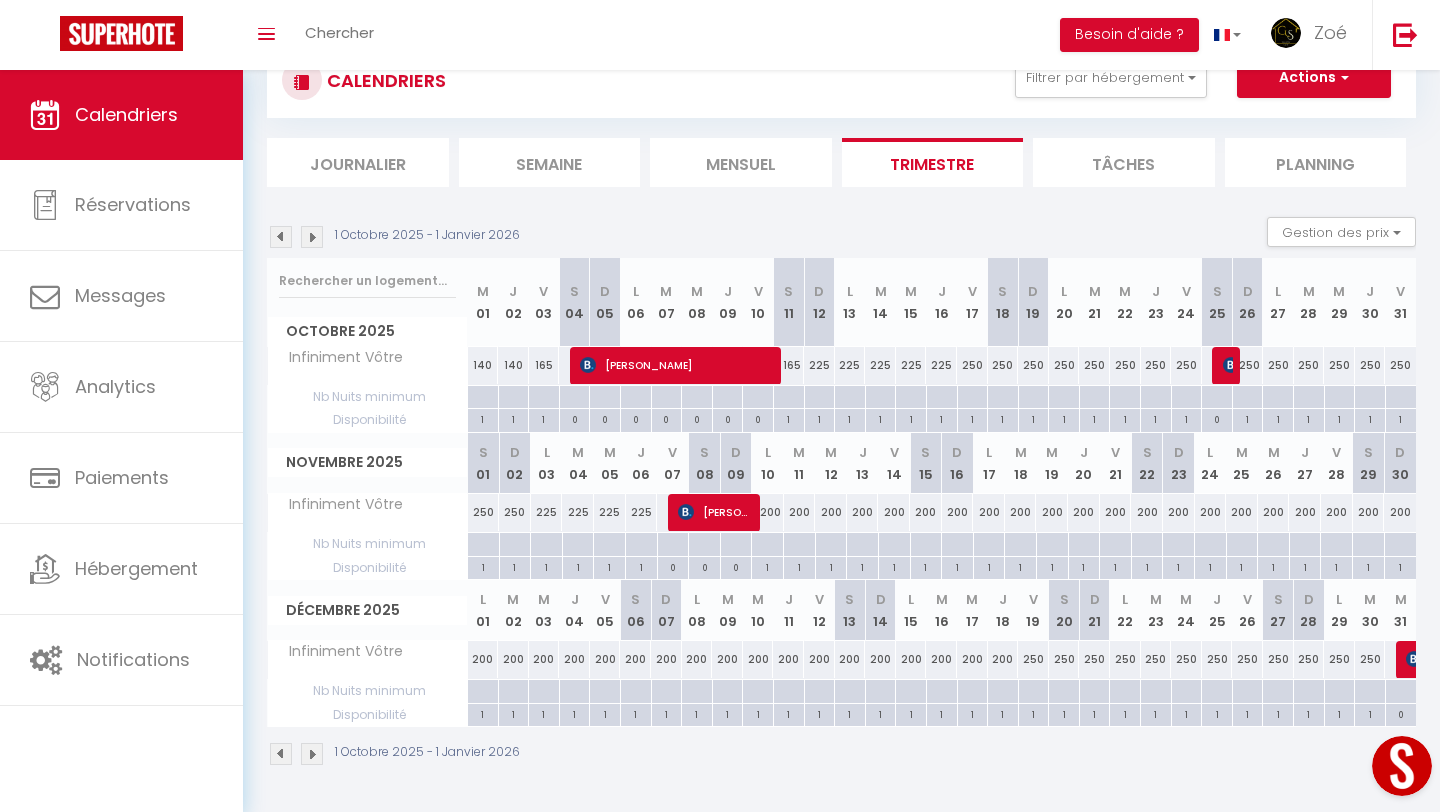 click on "225" at bounding box center (819, 365) 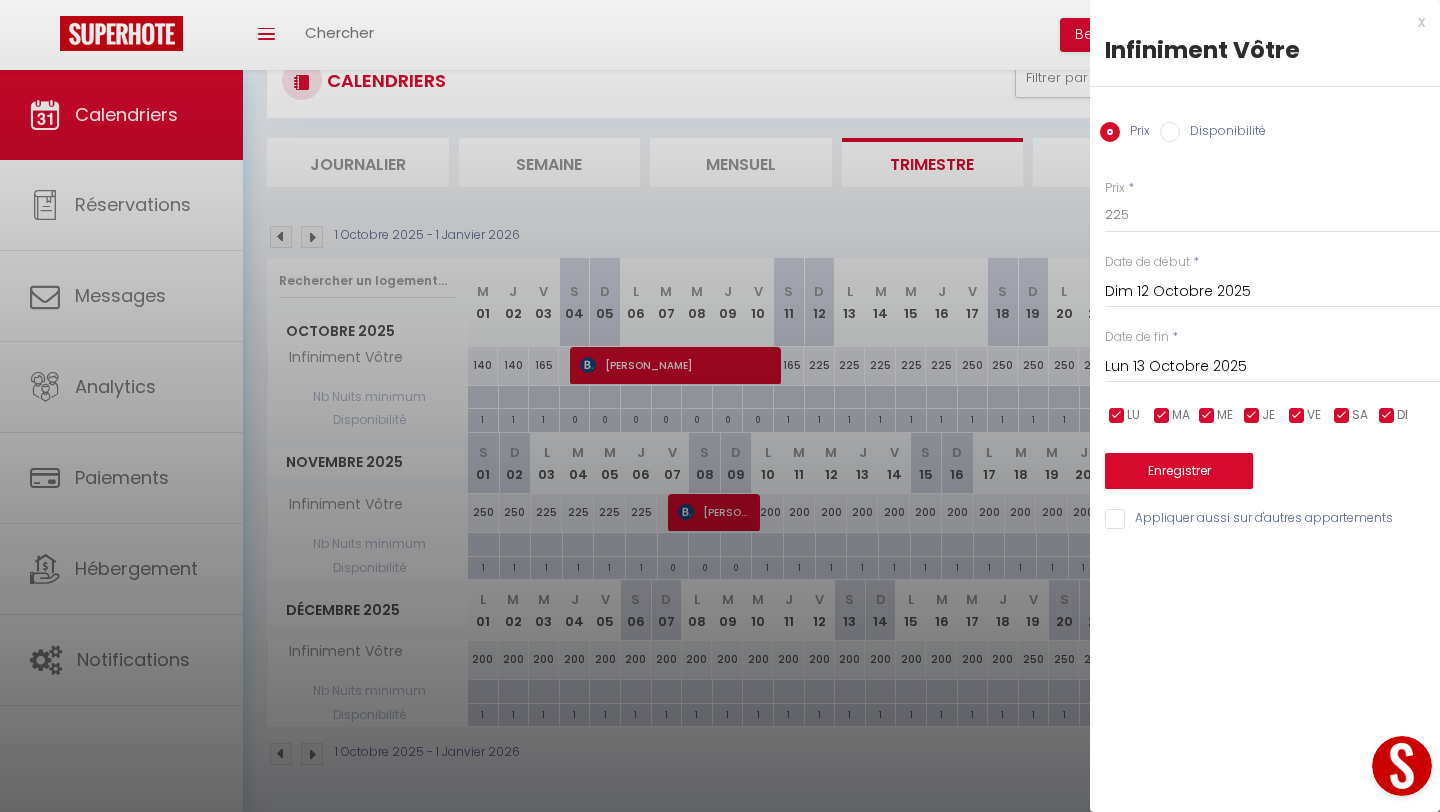 click on "Disponibilité" at bounding box center [1170, 132] 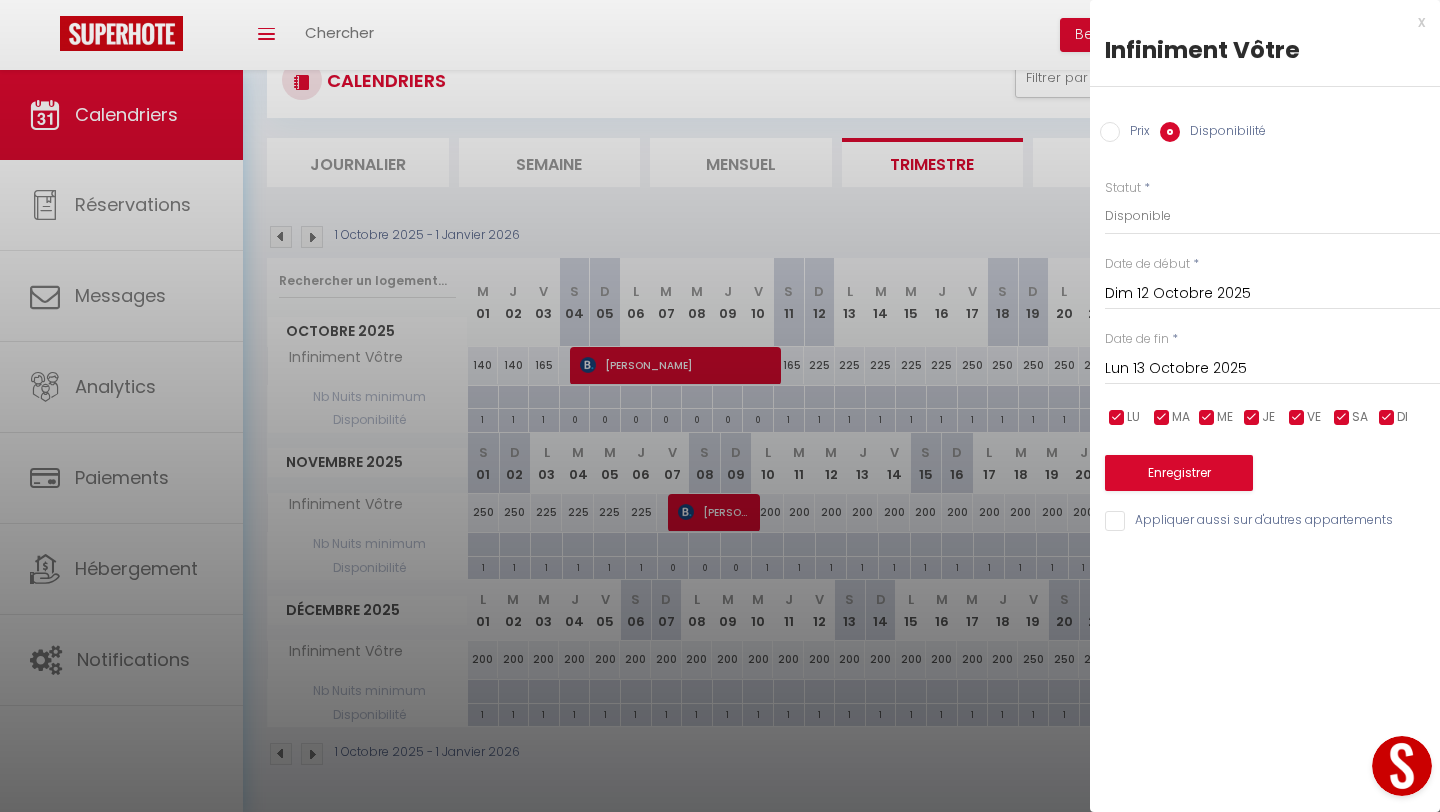 click on "Lun 13 Octobre 2025" at bounding box center (1272, 369) 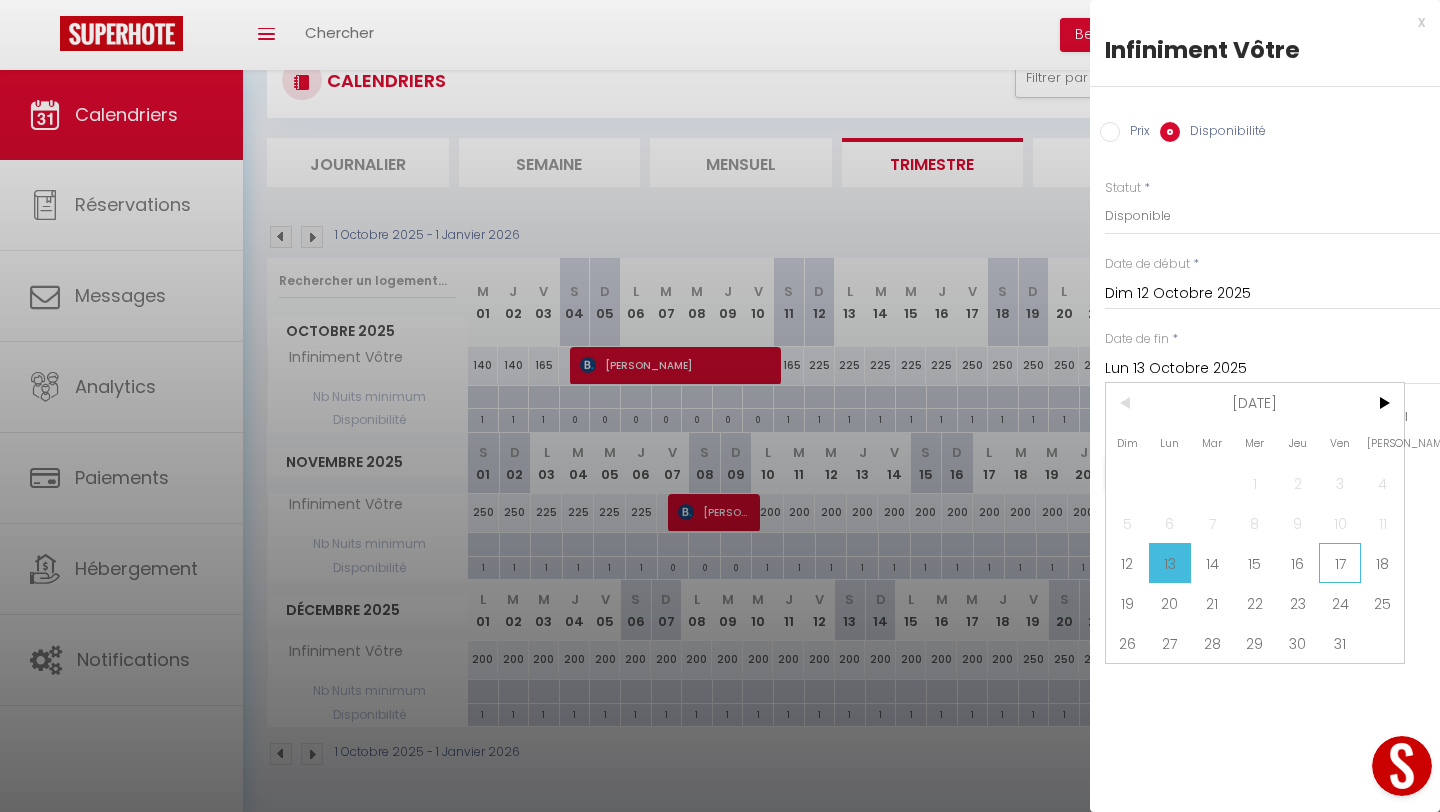 click on "17" at bounding box center [1340, 563] 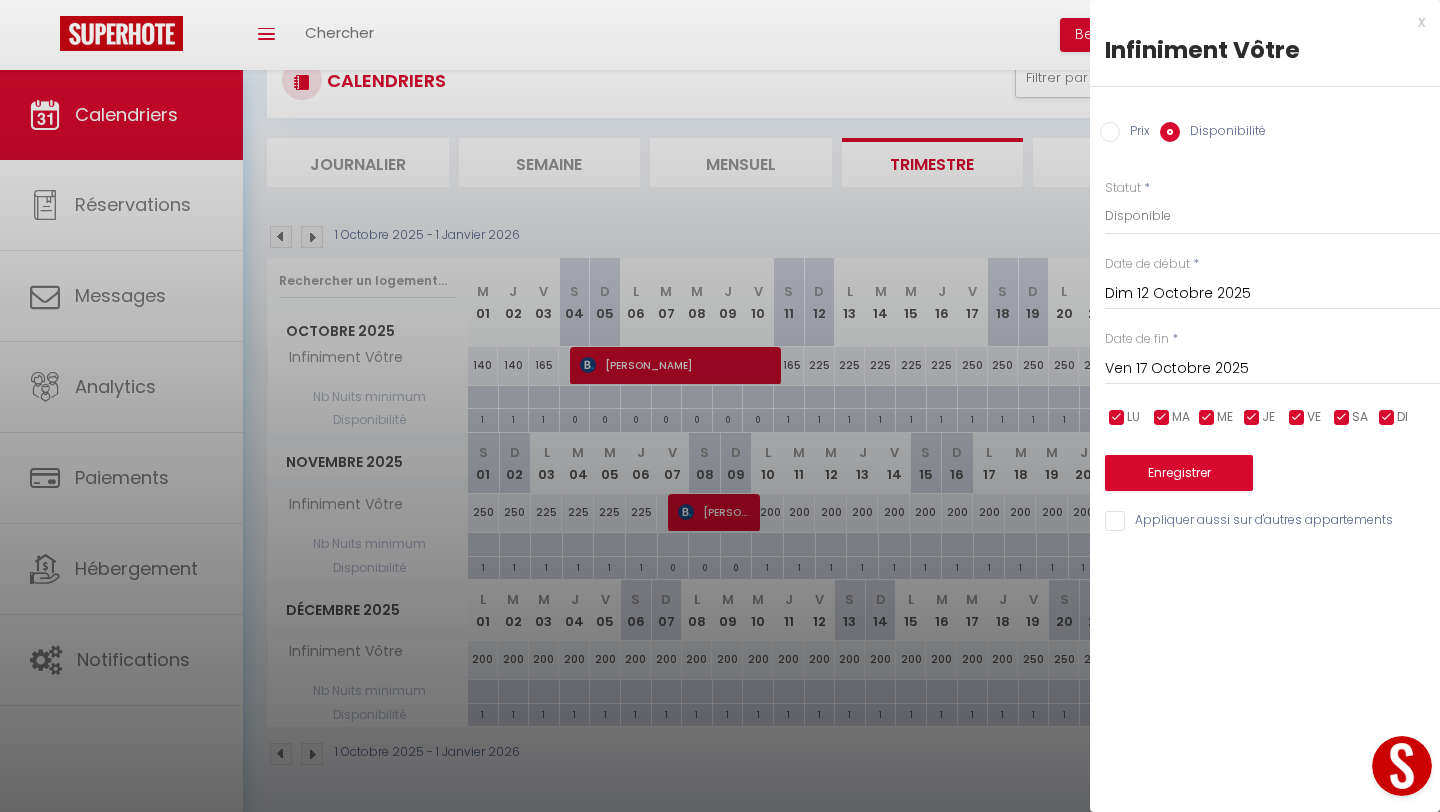 click on "Prix" at bounding box center (1135, 133) 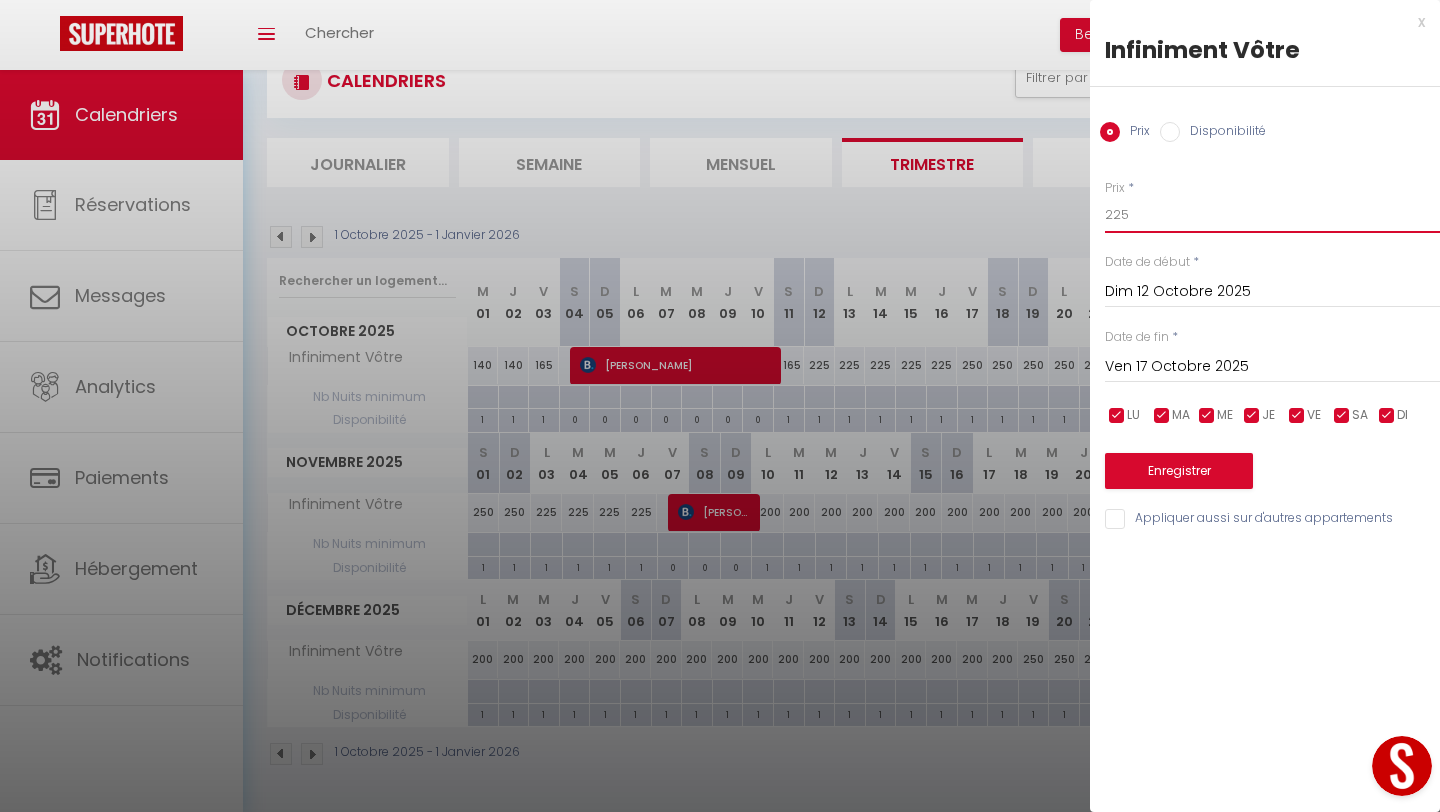drag, startPoint x: 1132, startPoint y: 216, endPoint x: 1089, endPoint y: 217, distance: 43.011627 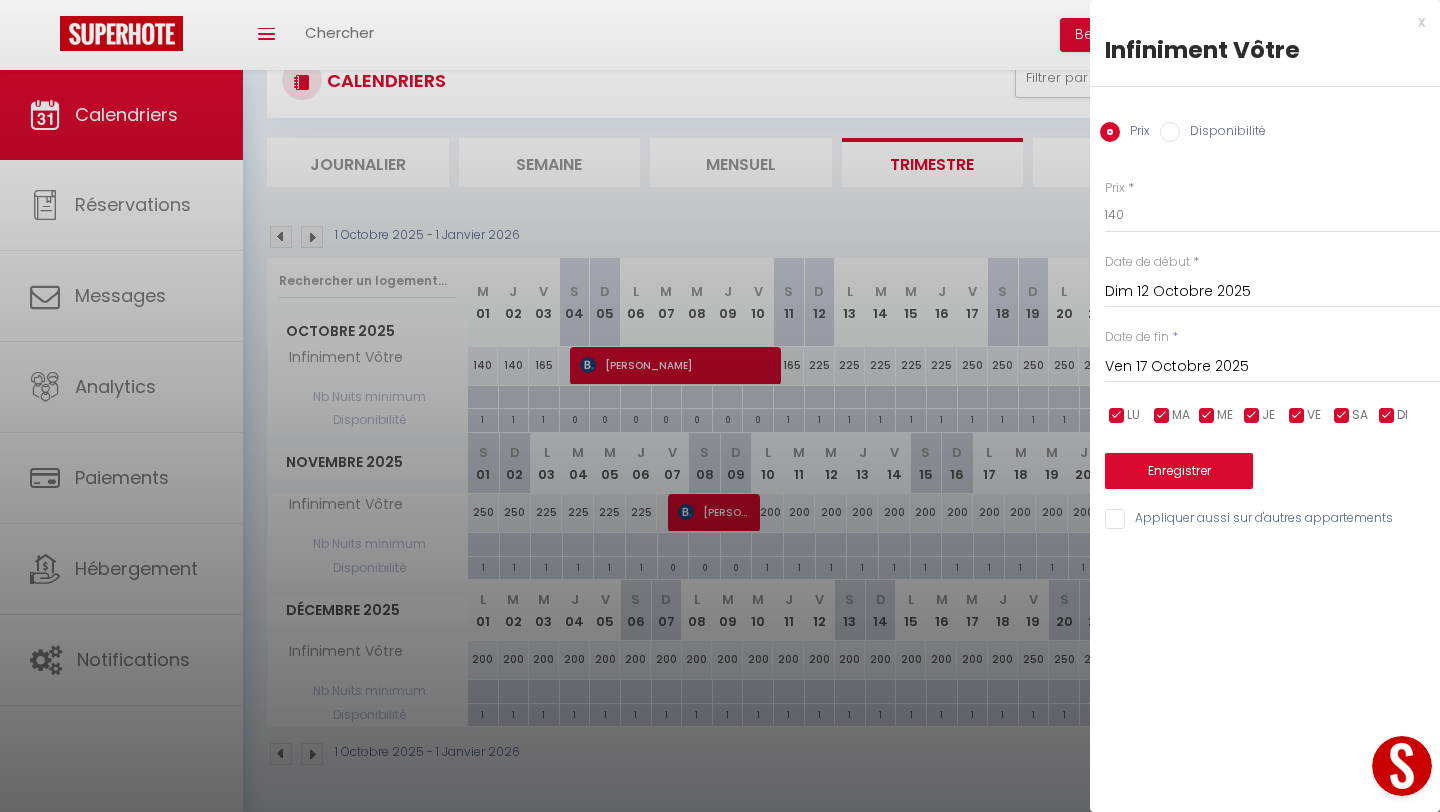 click at bounding box center (1297, 416) 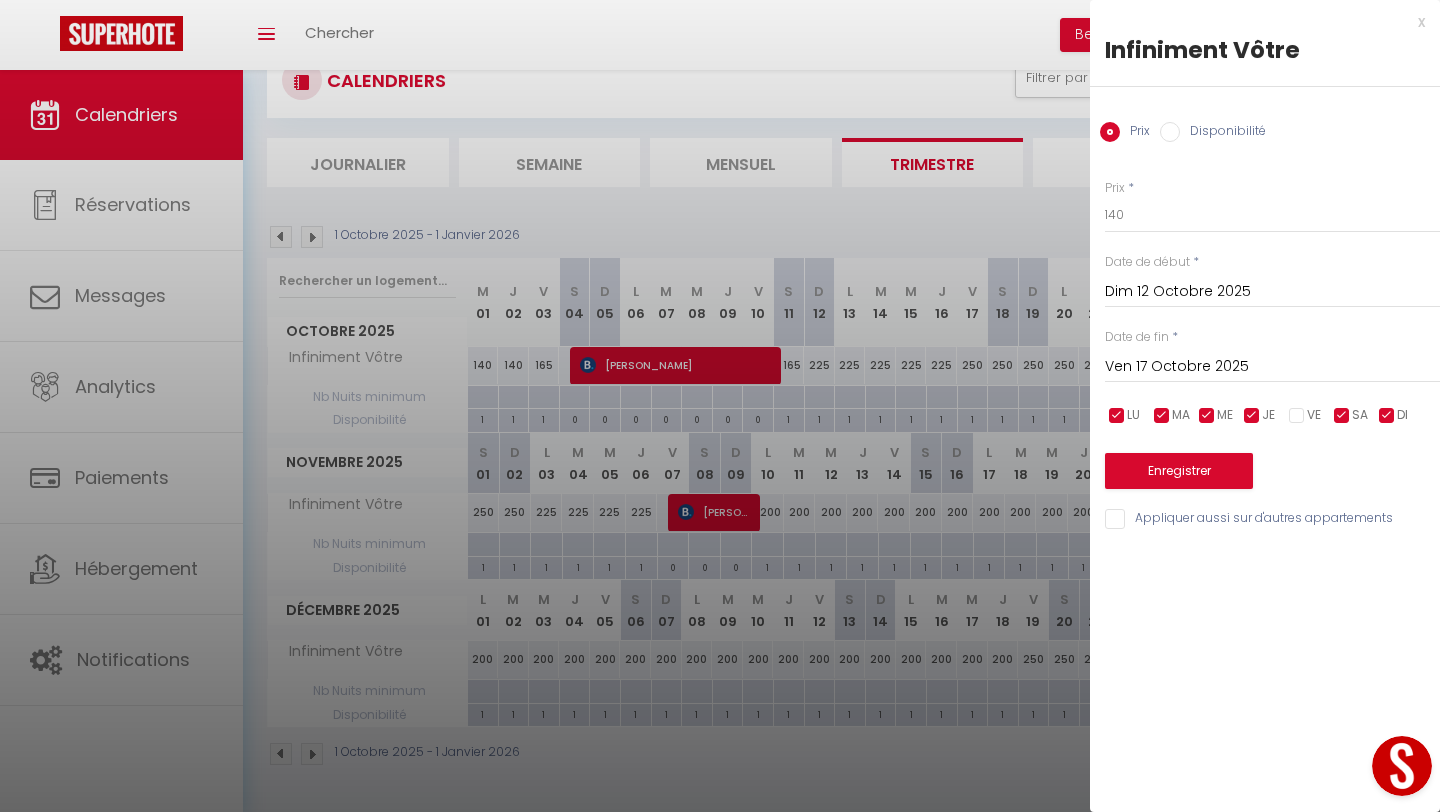 click at bounding box center [1342, 416] 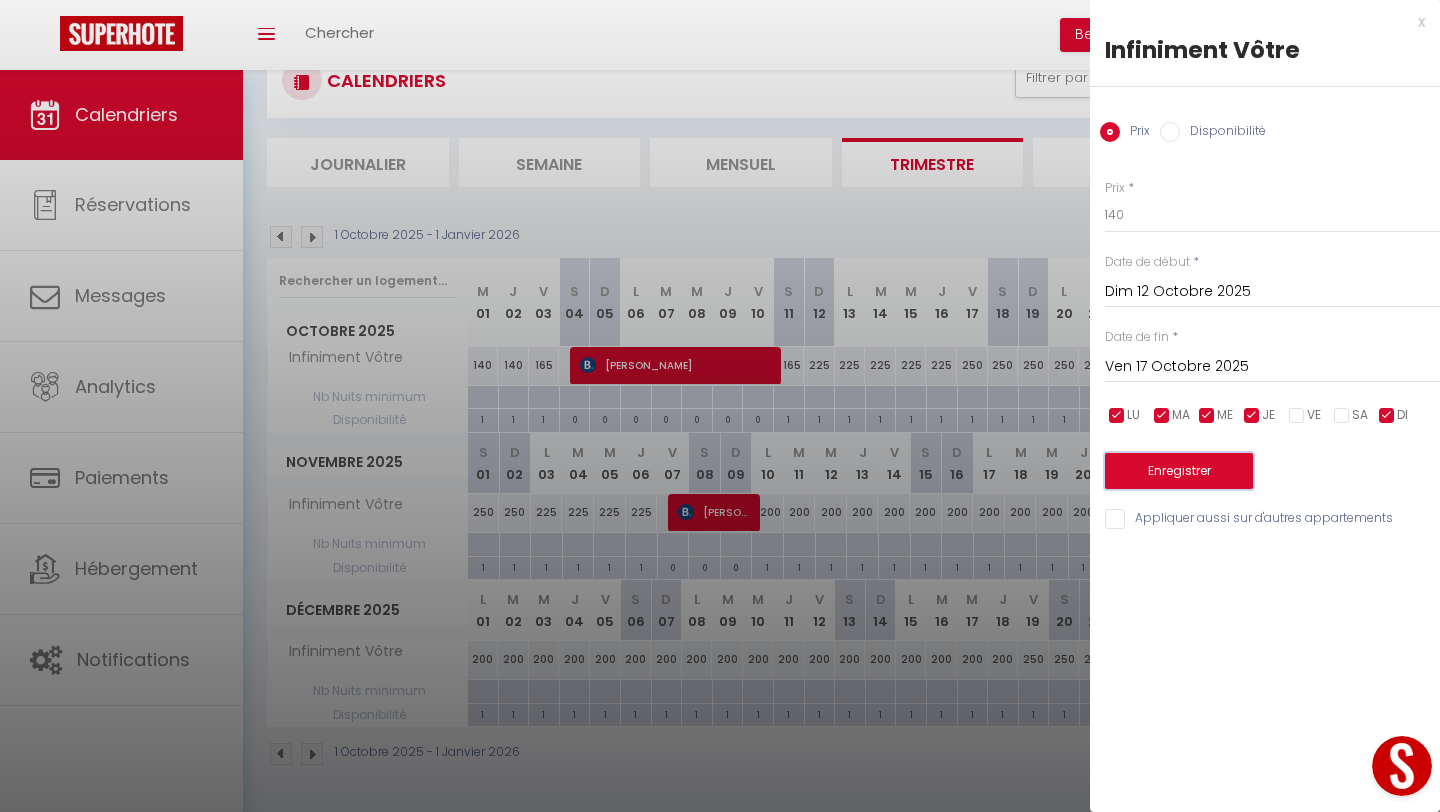 click on "Enregistrer" at bounding box center [1179, 471] 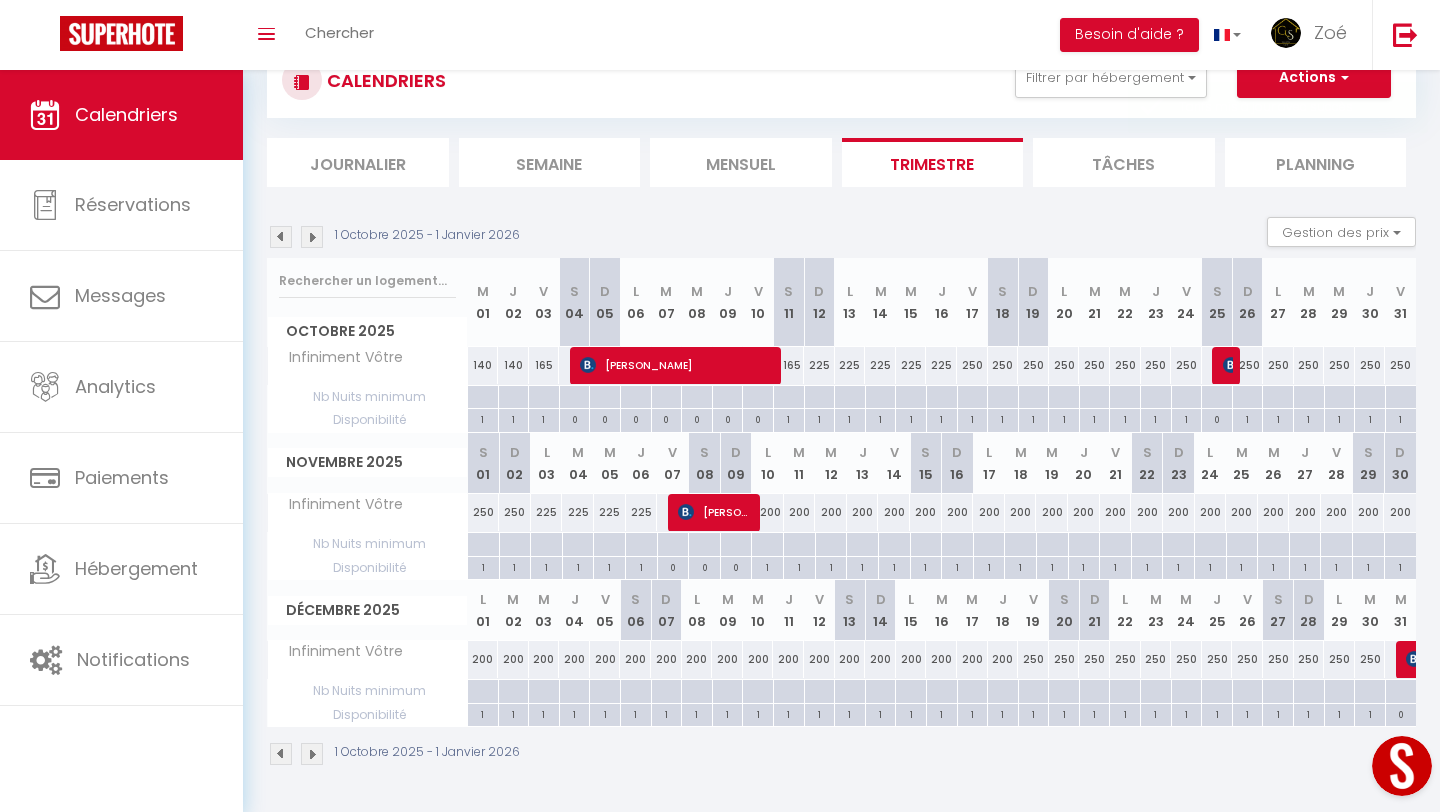 click on "225" at bounding box center (819, 365) 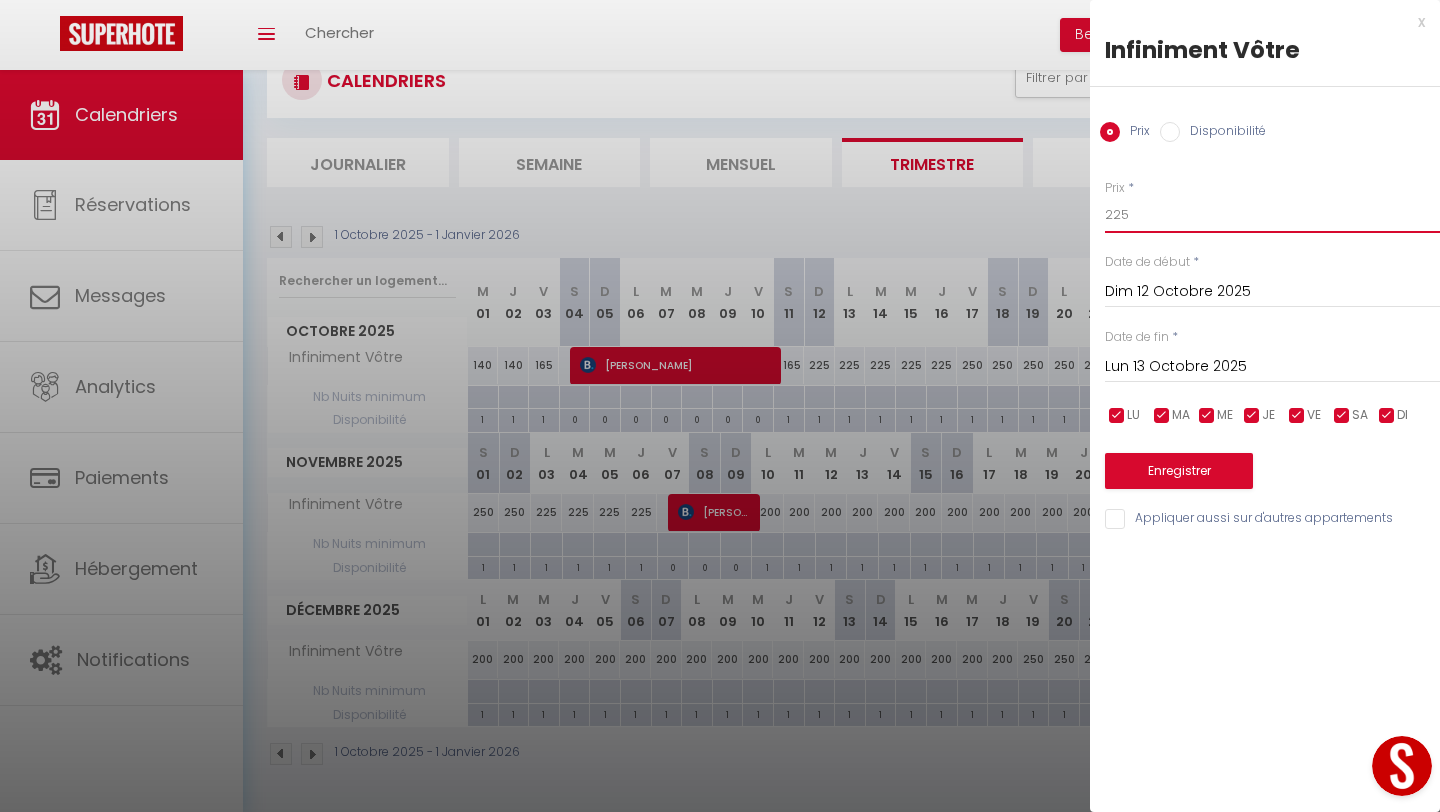 drag, startPoint x: 1136, startPoint y: 213, endPoint x: 1095, endPoint y: 213, distance: 41 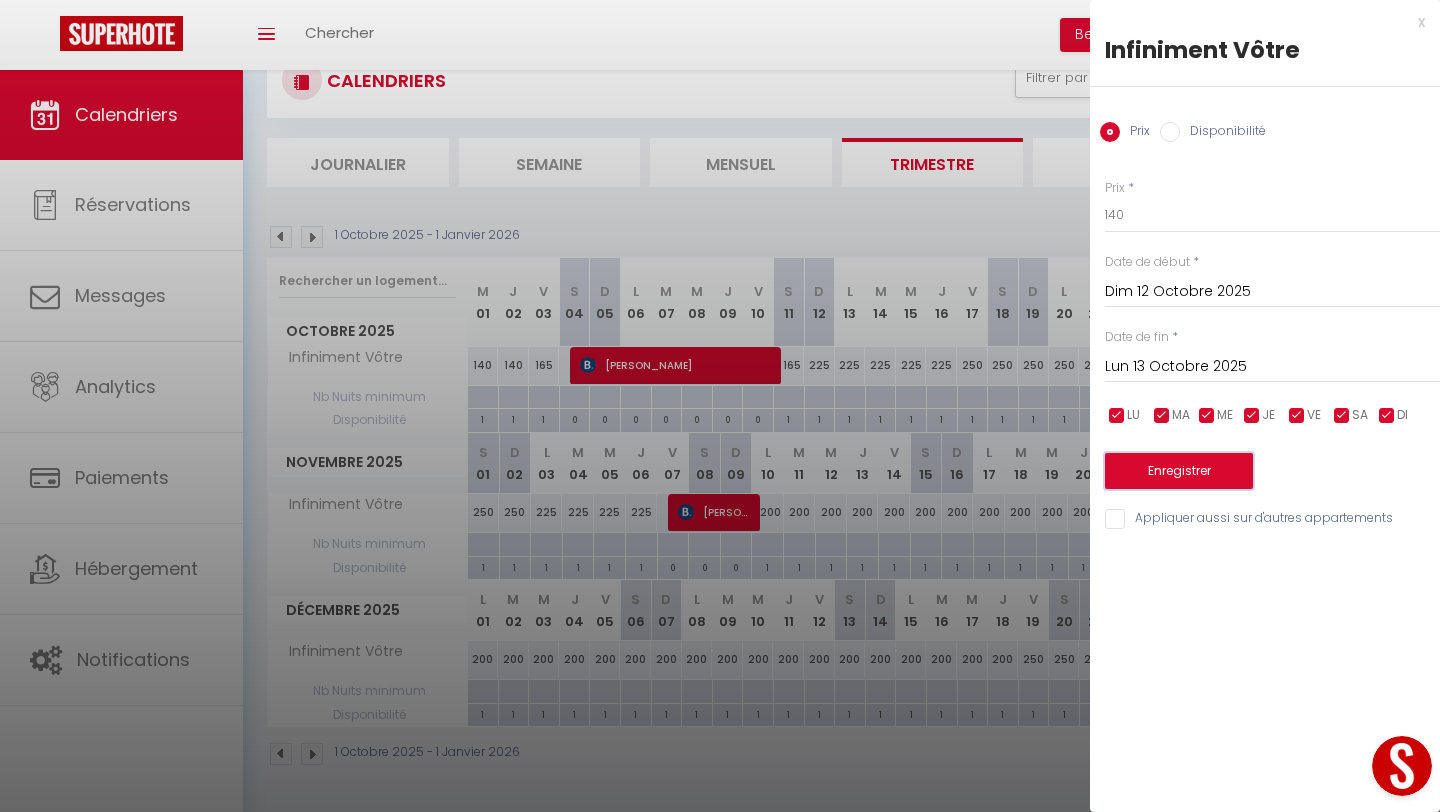 click on "Enregistrer" at bounding box center (1179, 471) 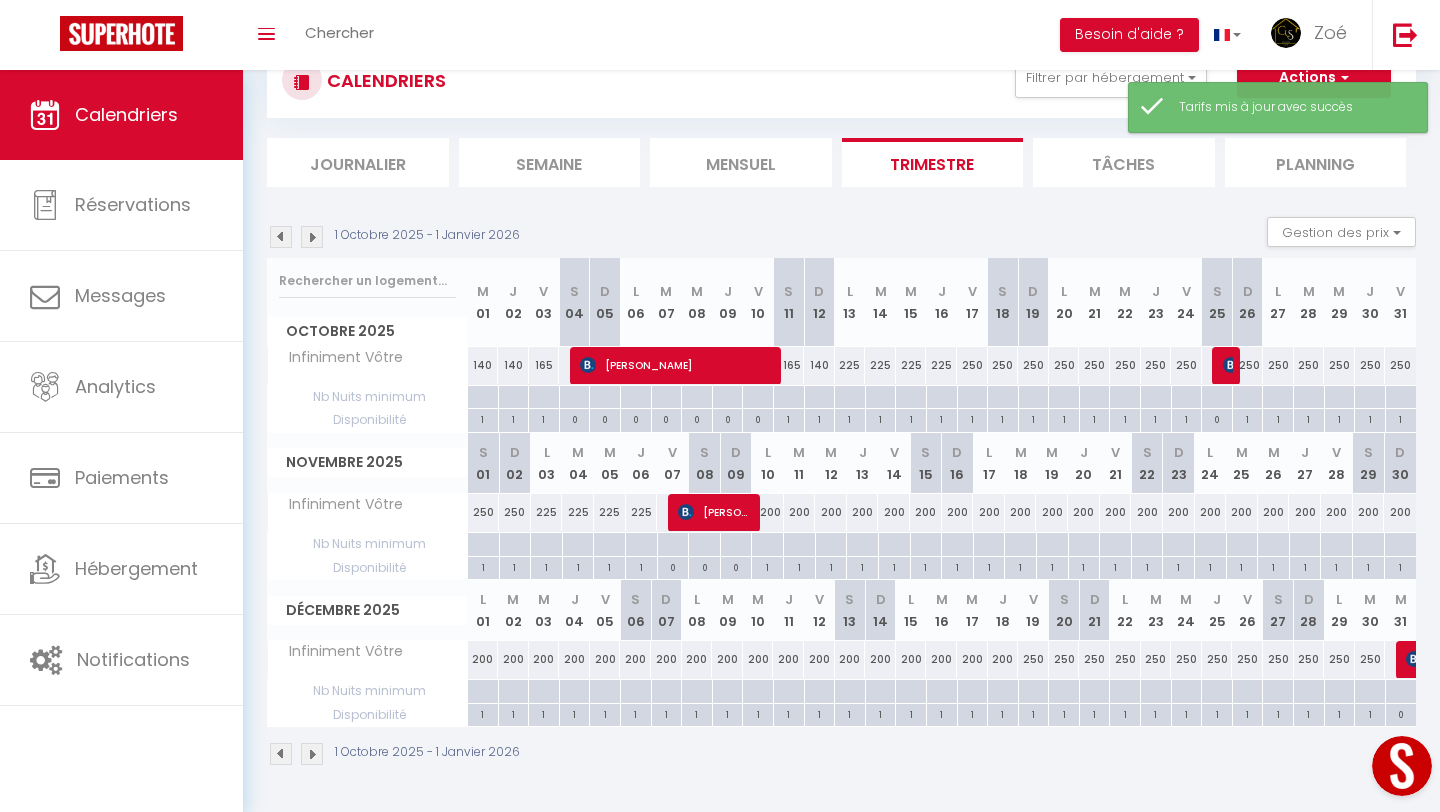 click on "225" at bounding box center (850, 365) 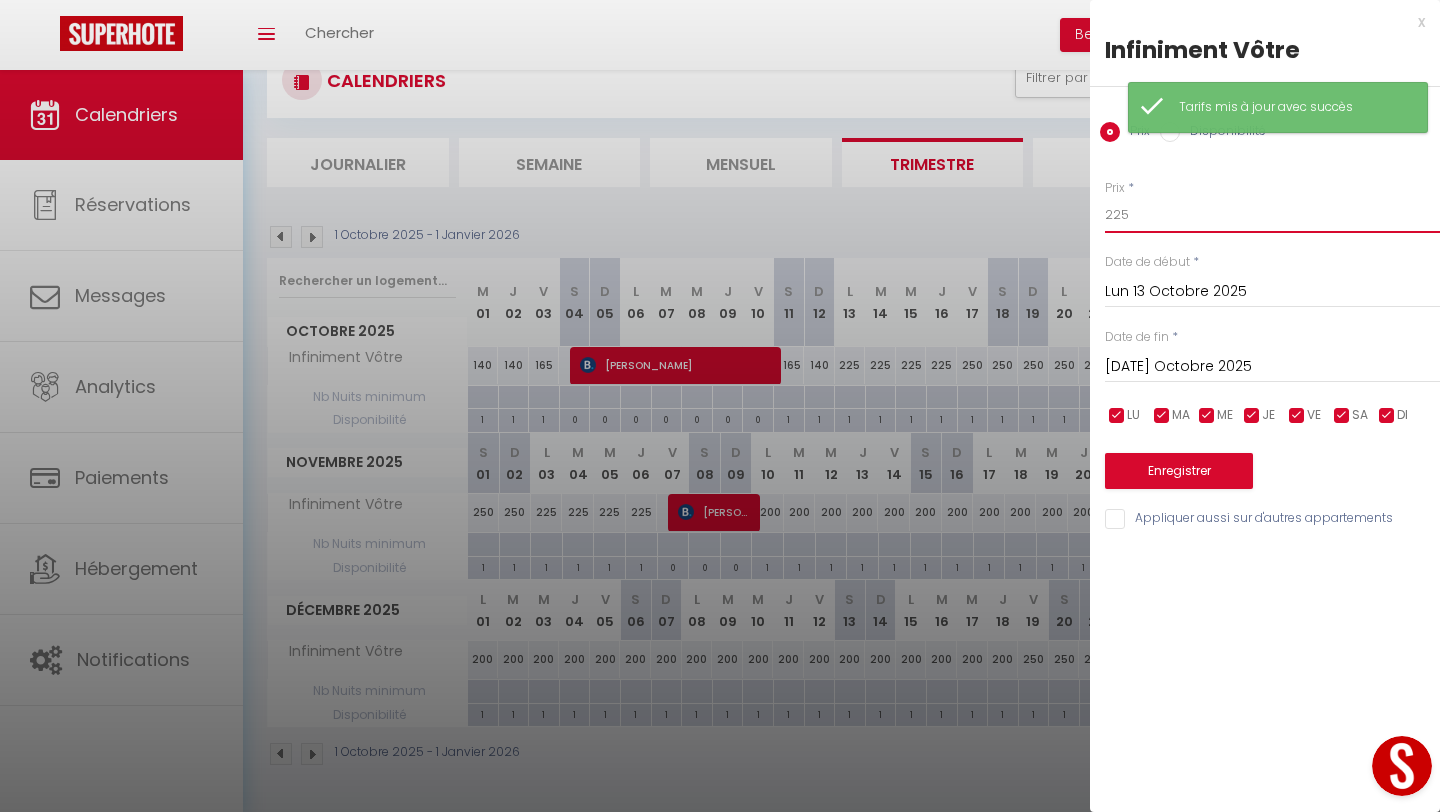 drag, startPoint x: 1134, startPoint y: 218, endPoint x: 1077, endPoint y: 221, distance: 57.07889 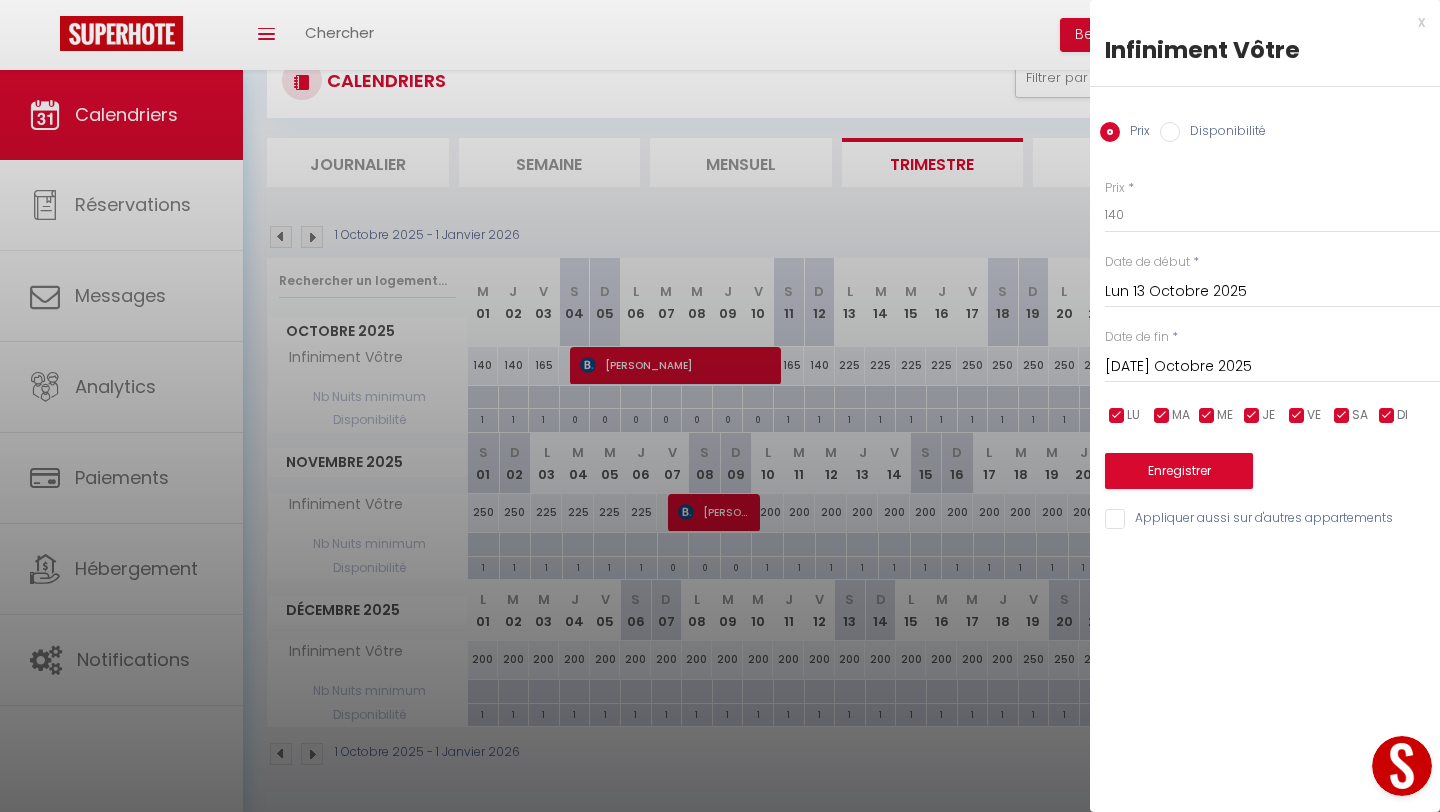click on "[DATE] Octobre 2025" at bounding box center (1272, 367) 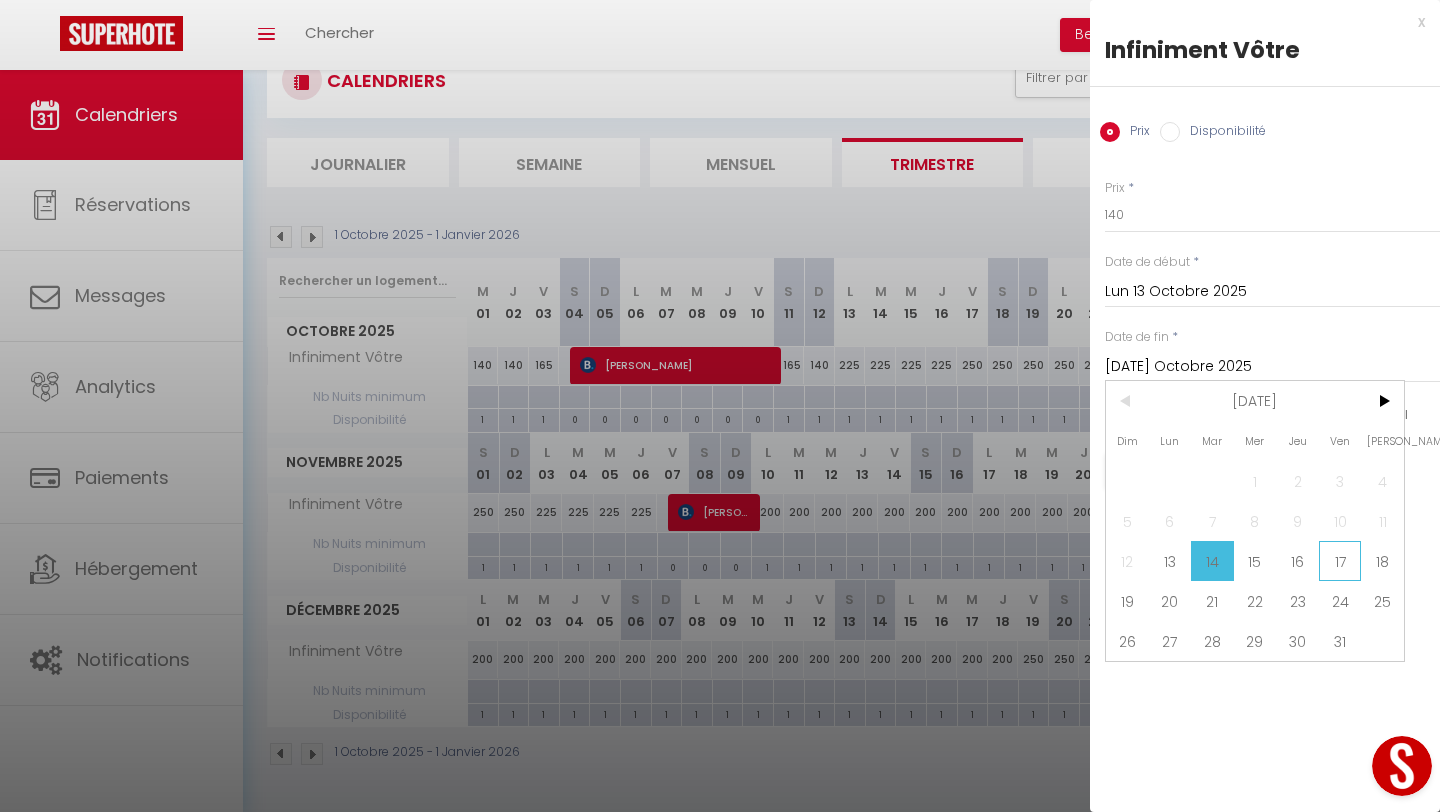 click on "17" at bounding box center [1340, 561] 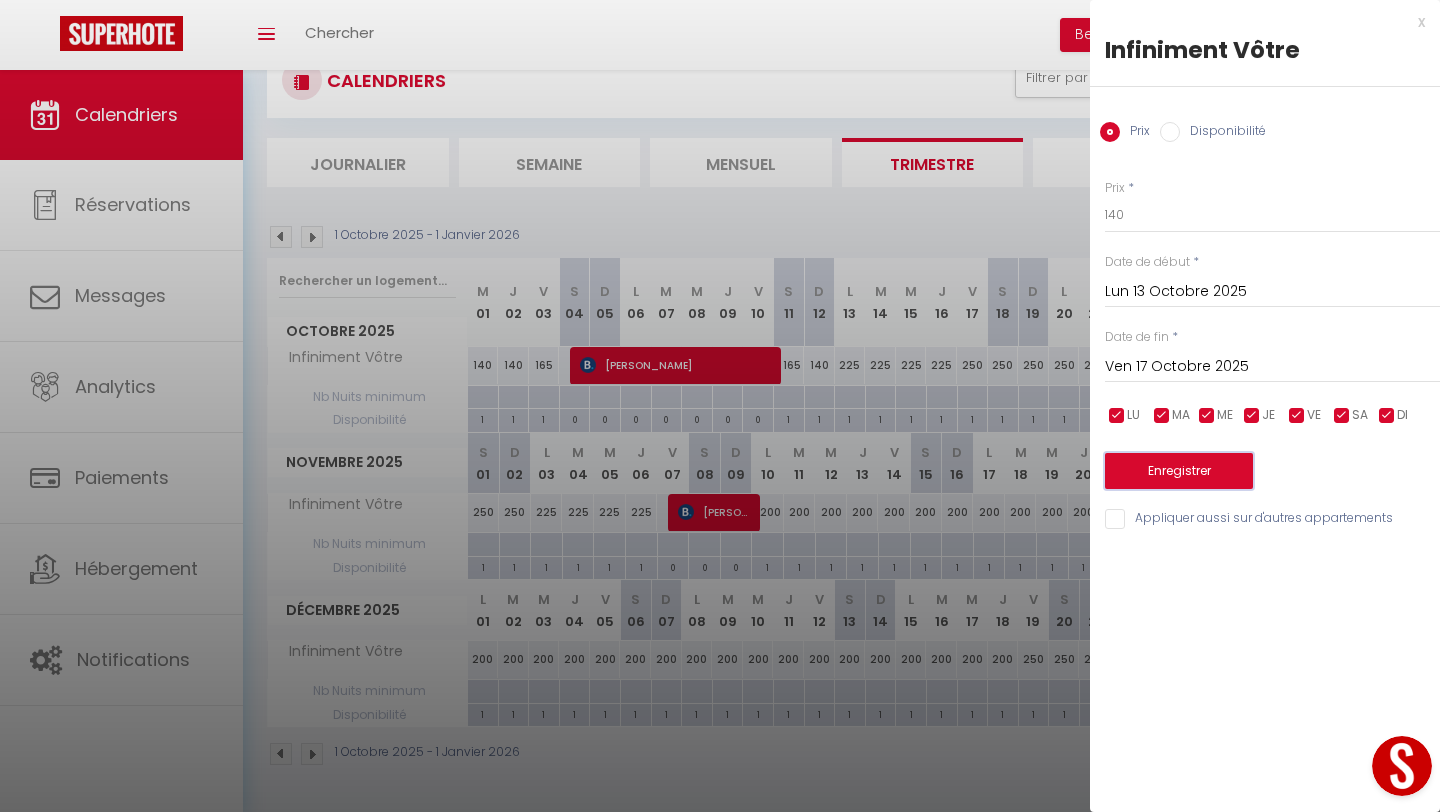 click on "Enregistrer" at bounding box center (1179, 471) 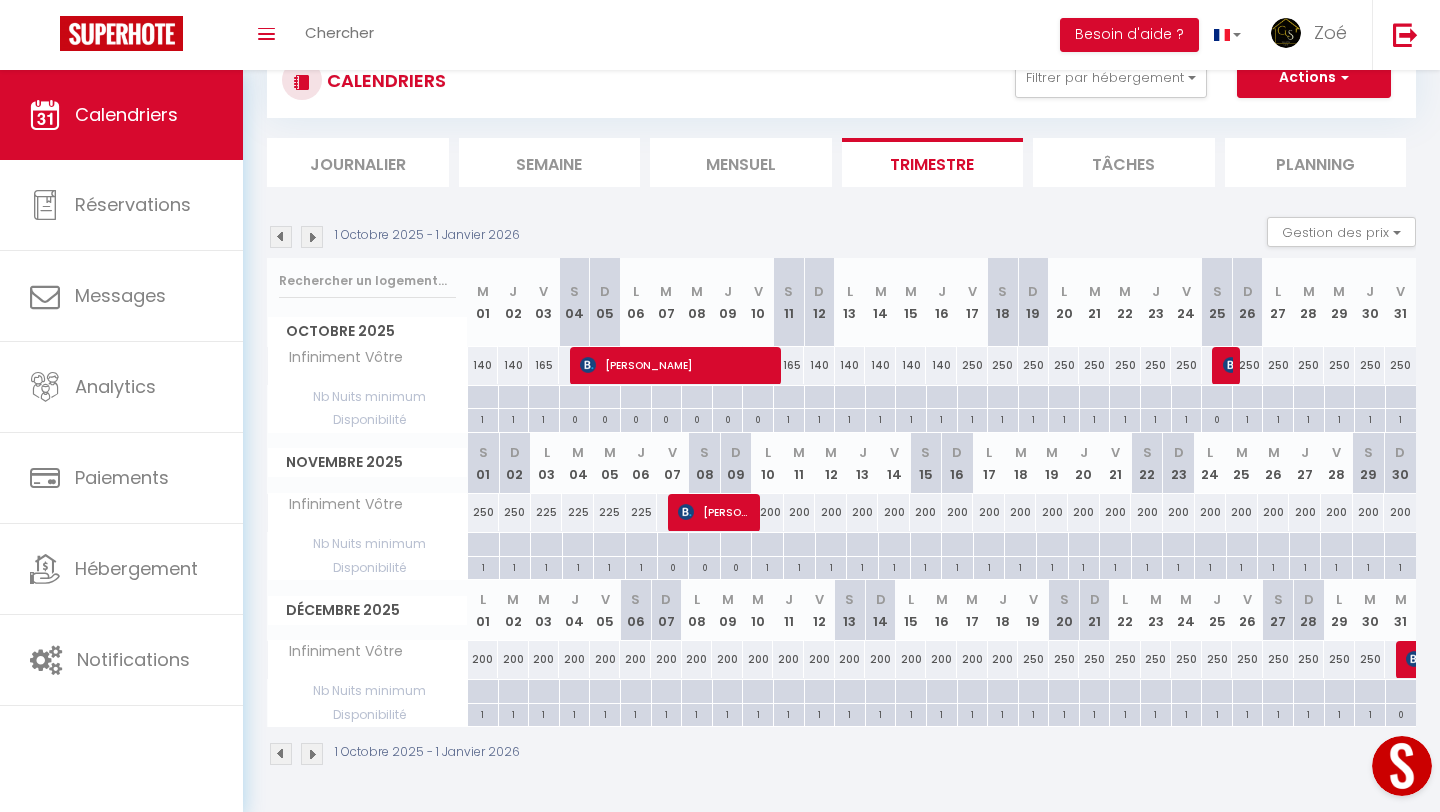 click at bounding box center (281, 237) 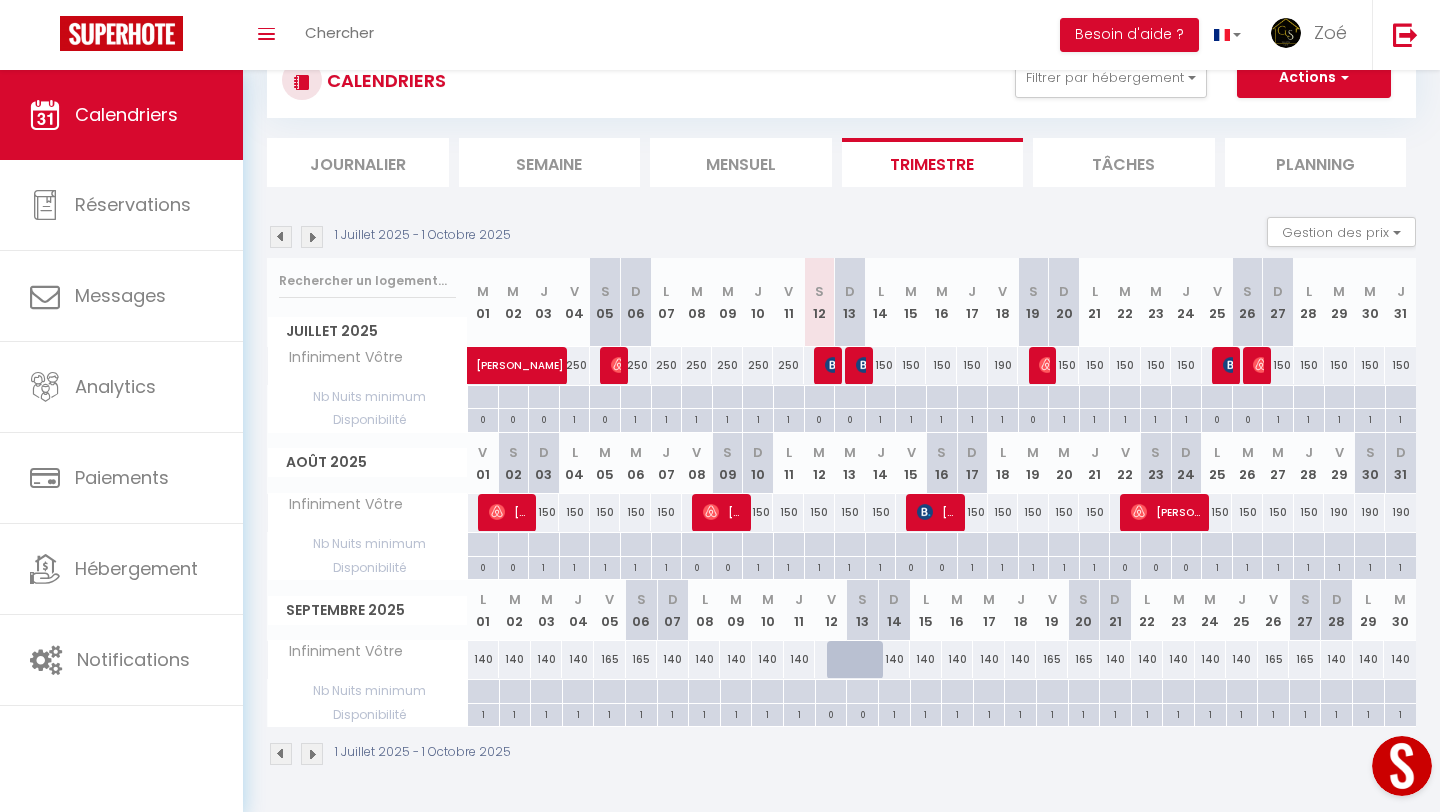 click at bounding box center [312, 237] 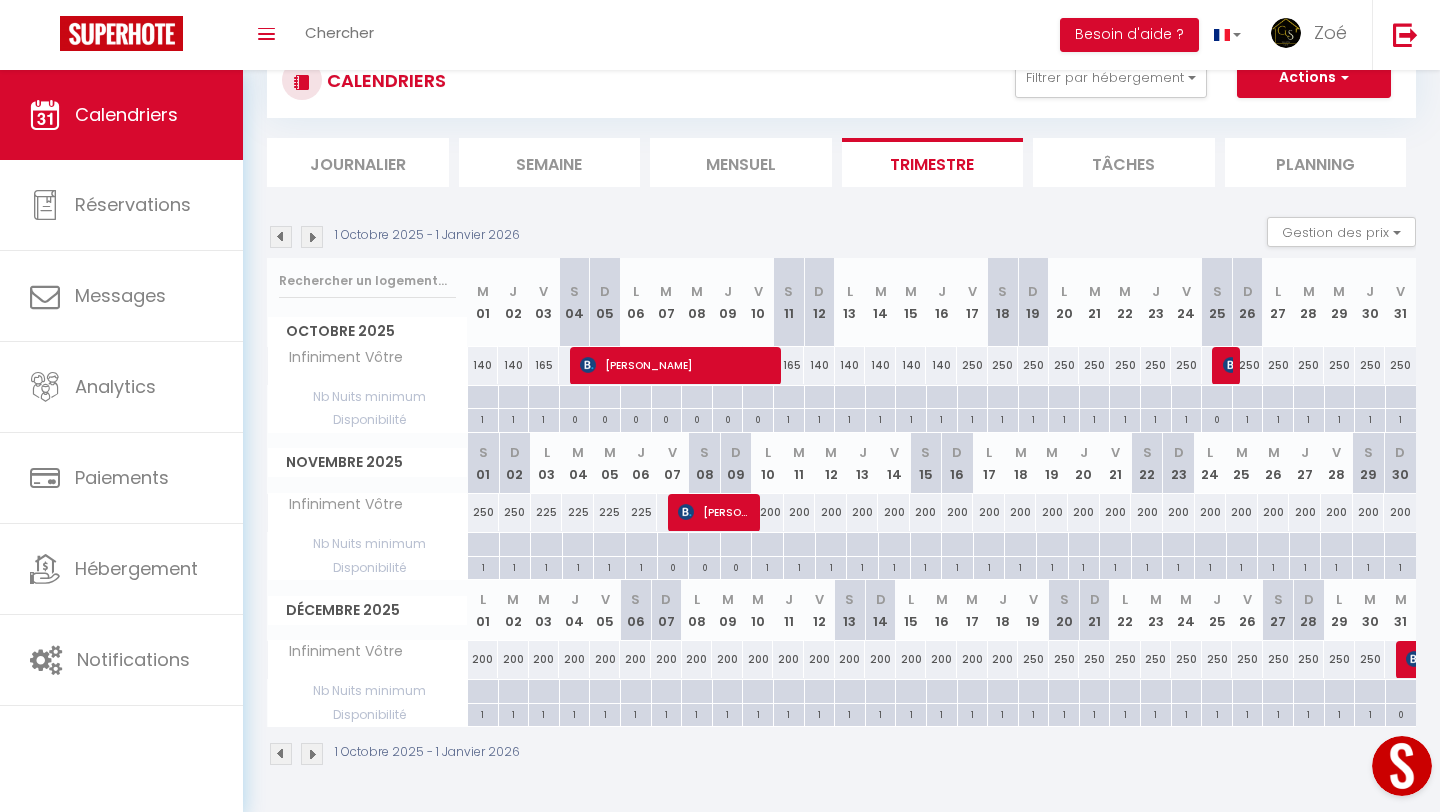 click on "250" at bounding box center (972, 365) 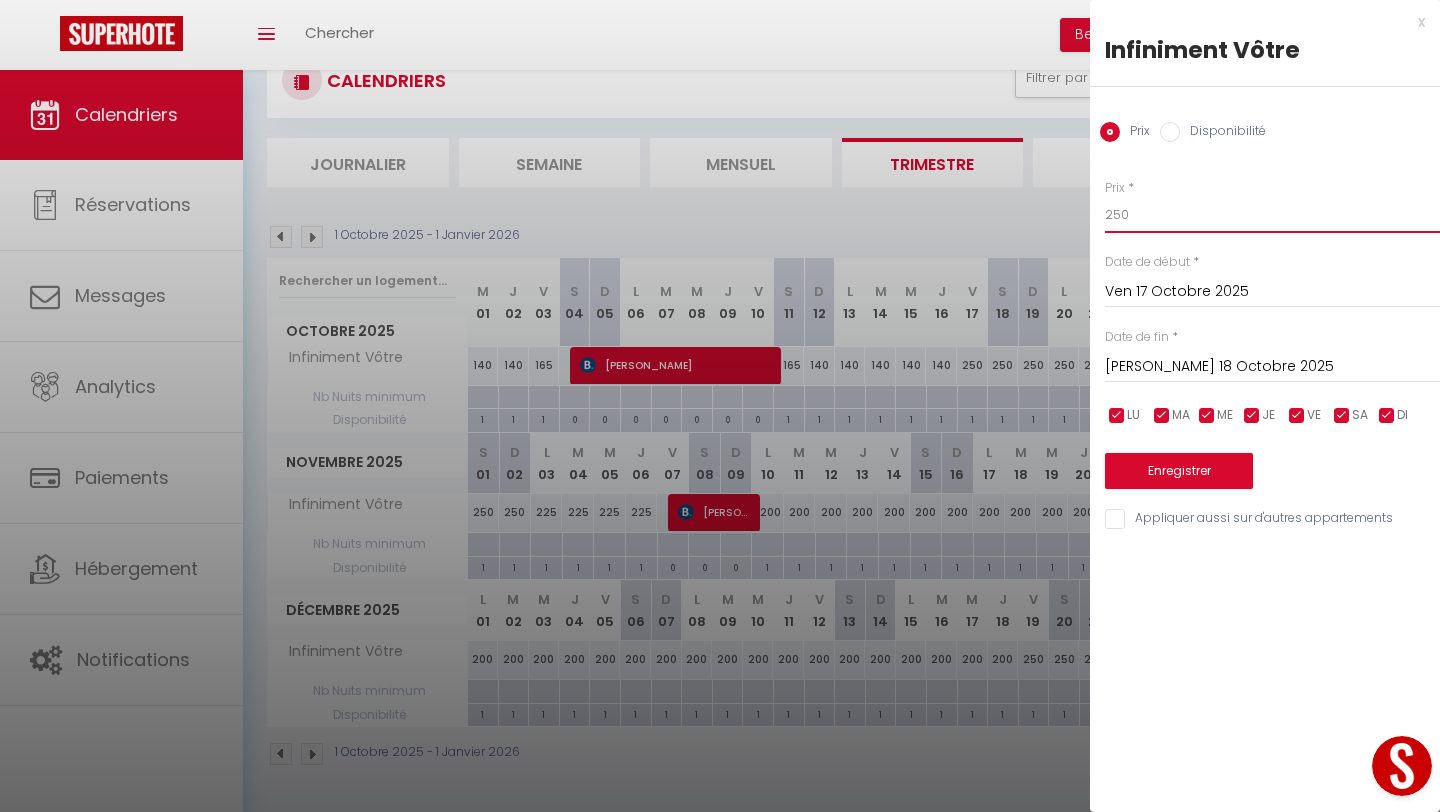 drag, startPoint x: 1146, startPoint y: 216, endPoint x: 1062, endPoint y: 216, distance: 84 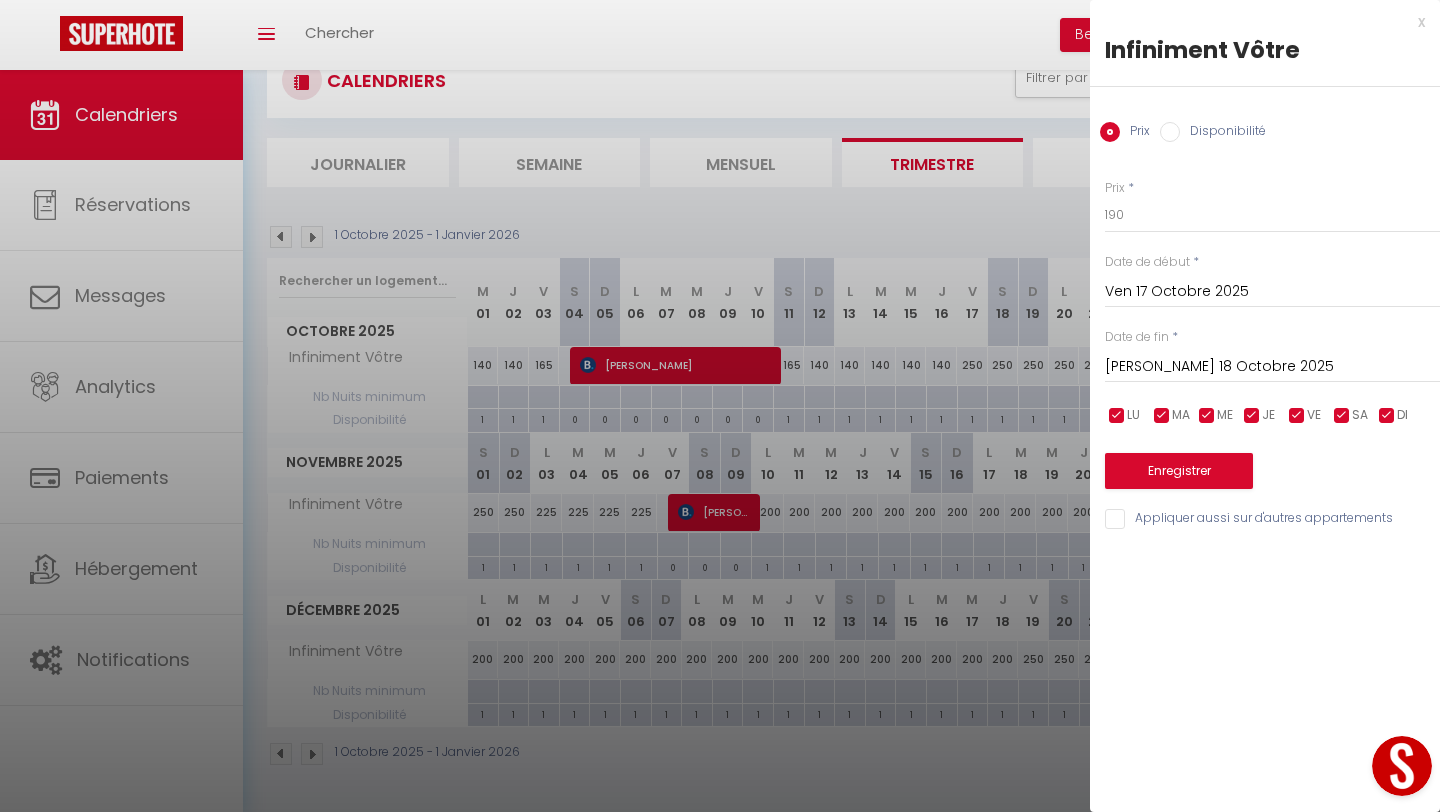 click on "[PERSON_NAME] 18 Octobre 2025" at bounding box center (1272, 367) 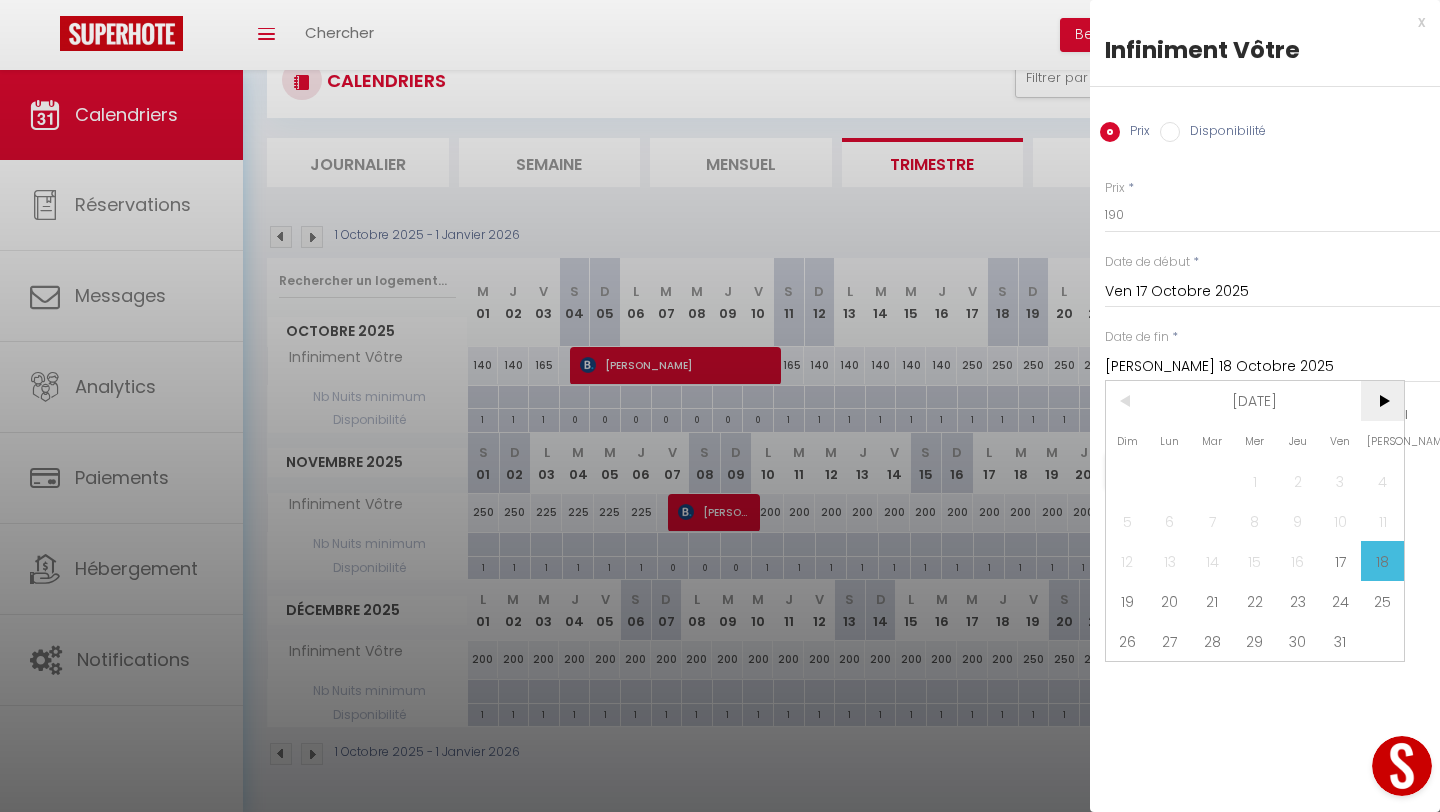 click on ">" at bounding box center (1382, 401) 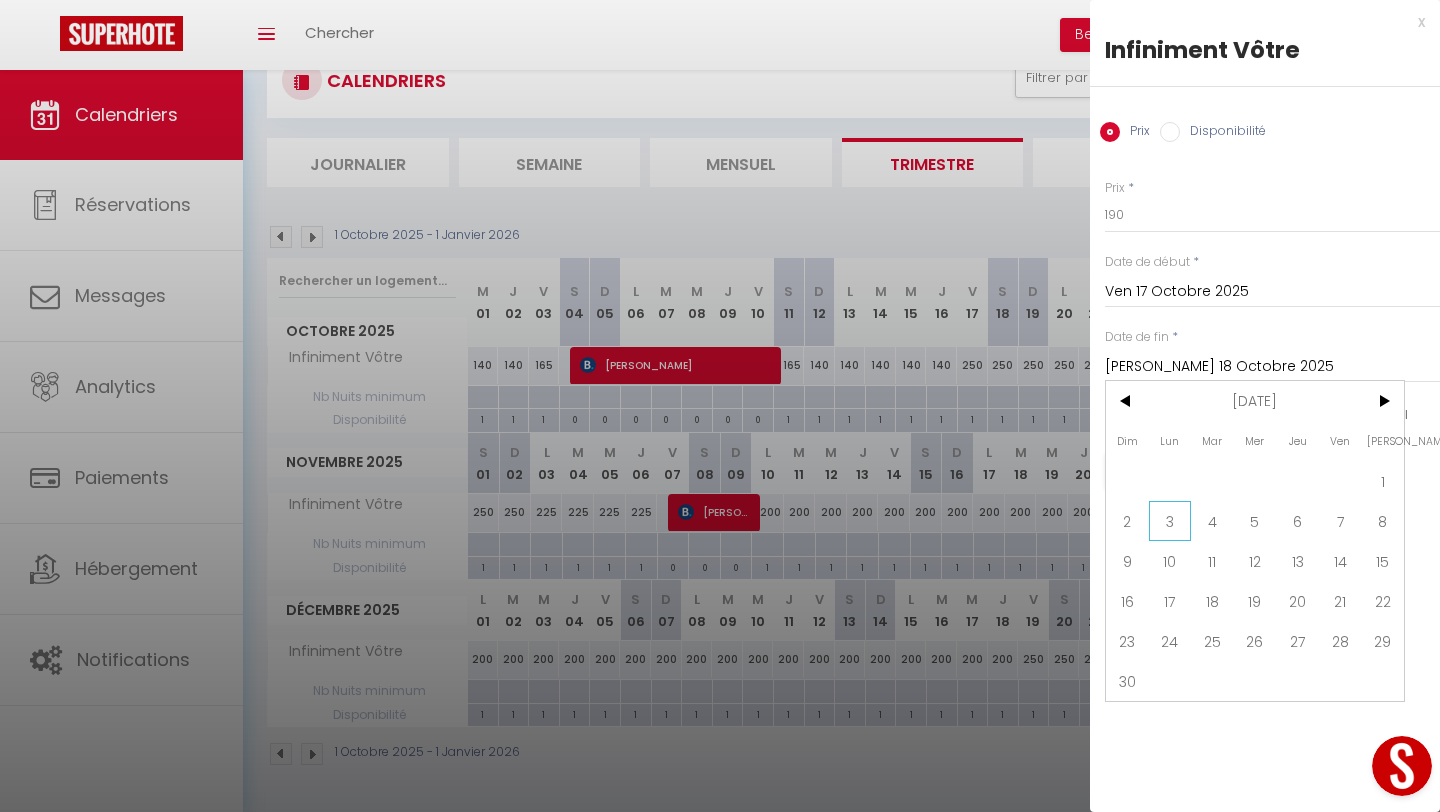 click on "3" at bounding box center [1170, 521] 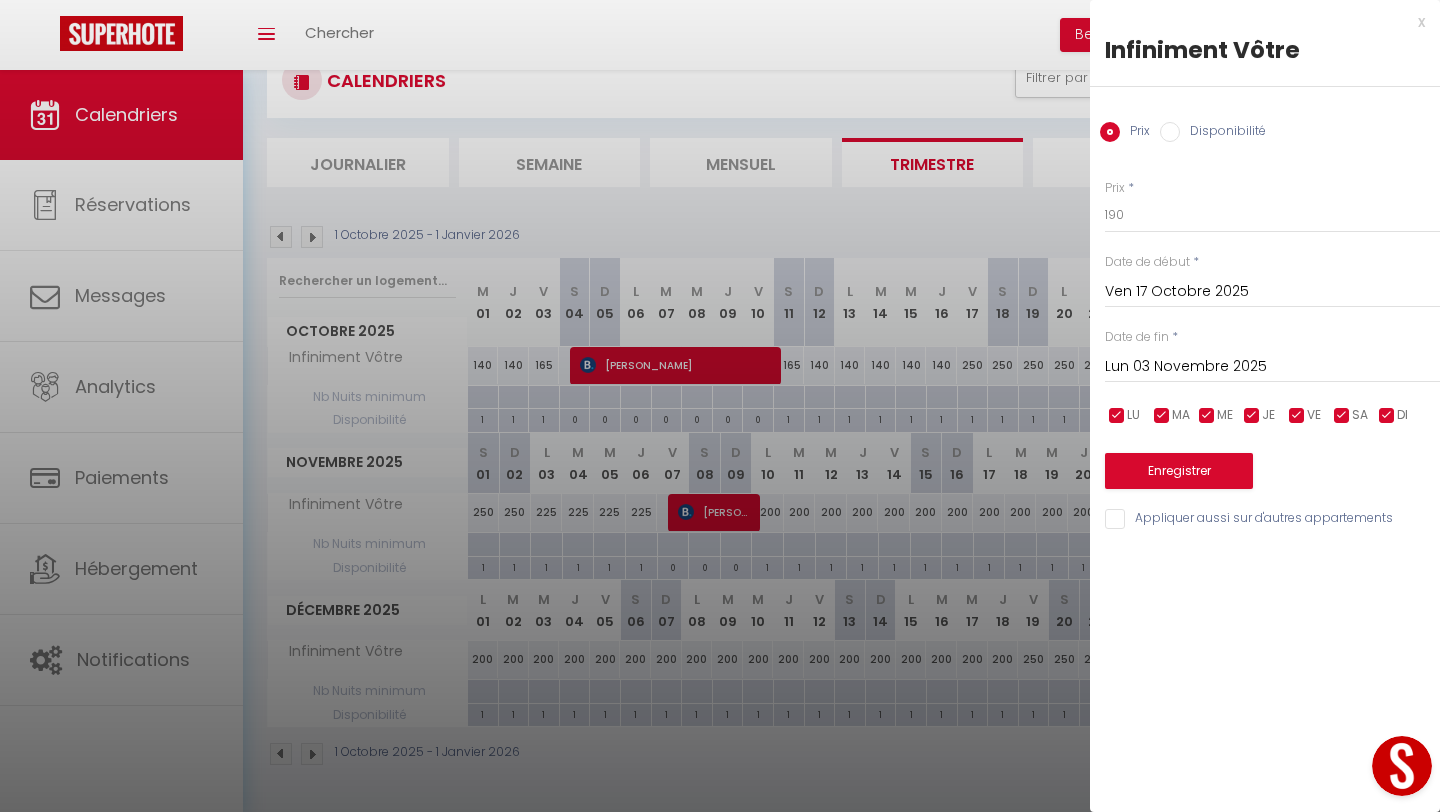 click at bounding box center (1297, 416) 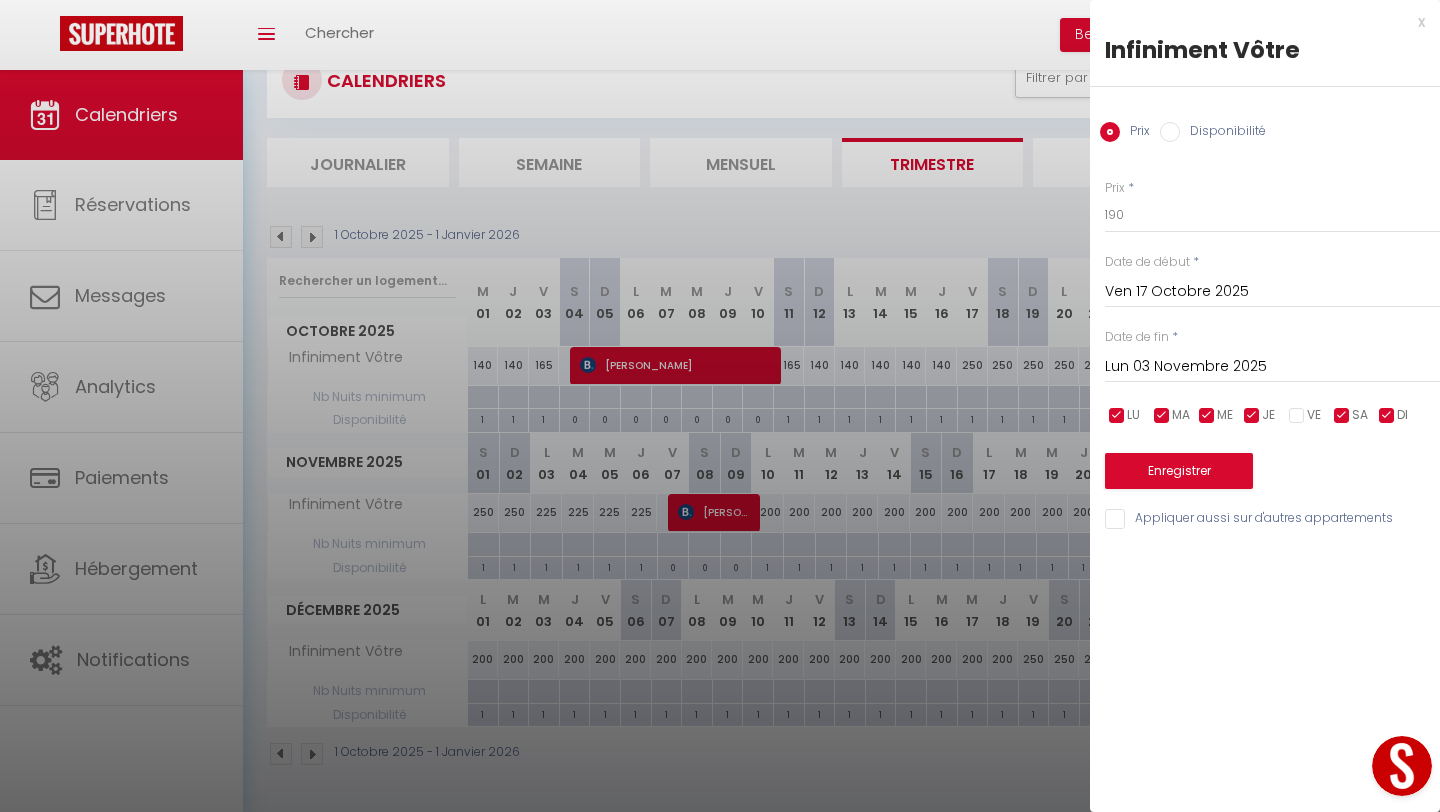 click at bounding box center (1342, 416) 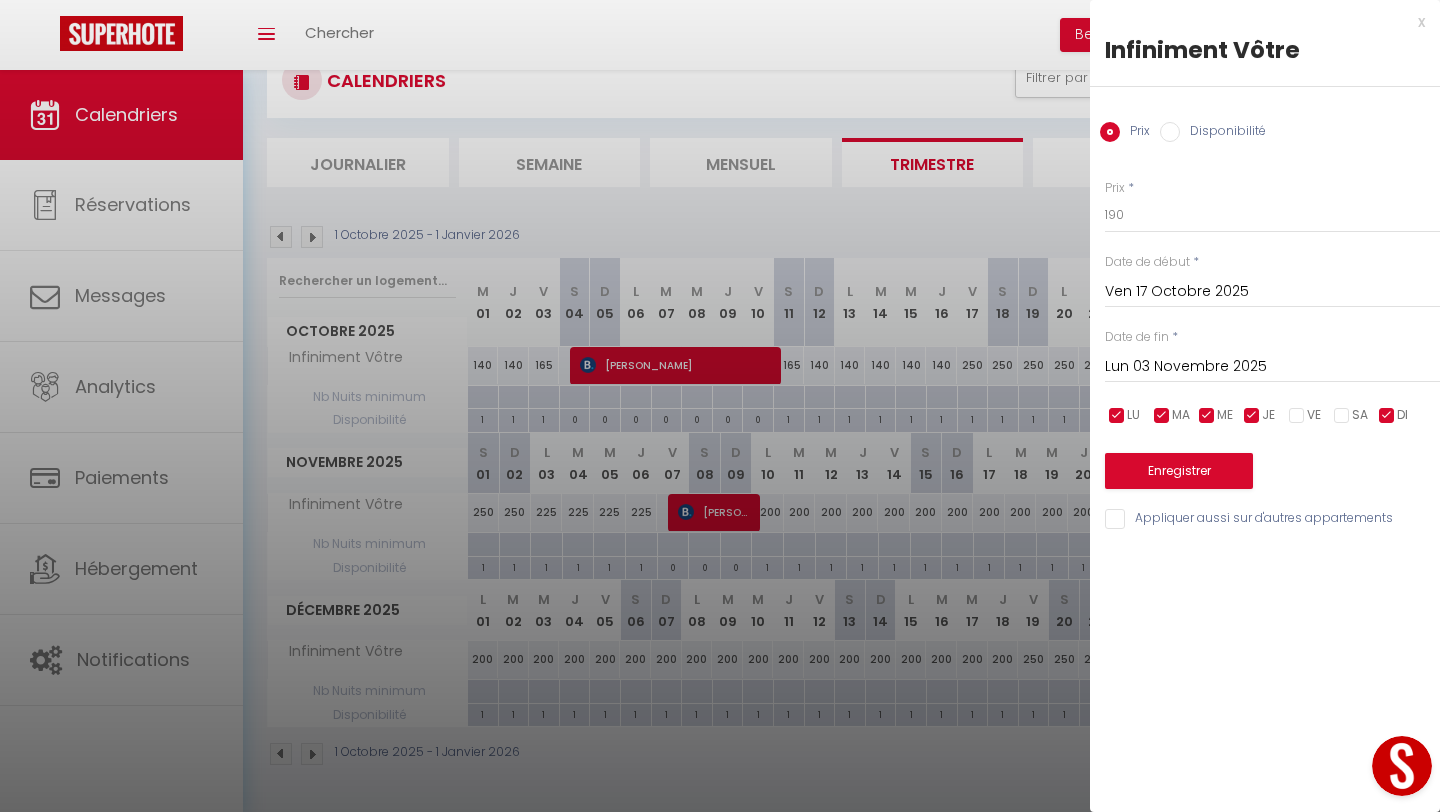 click at bounding box center [1297, 416] 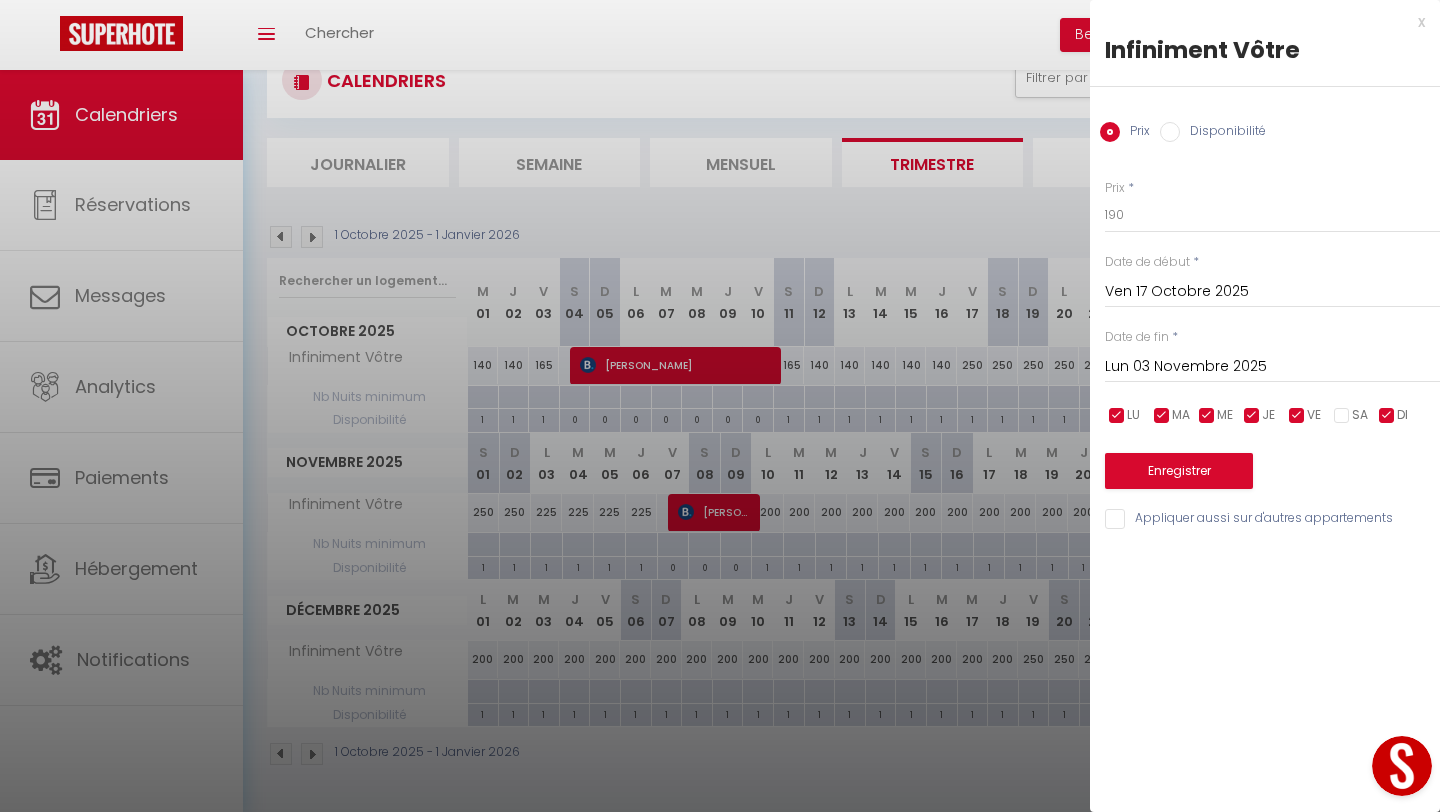 click at bounding box center [1342, 416] 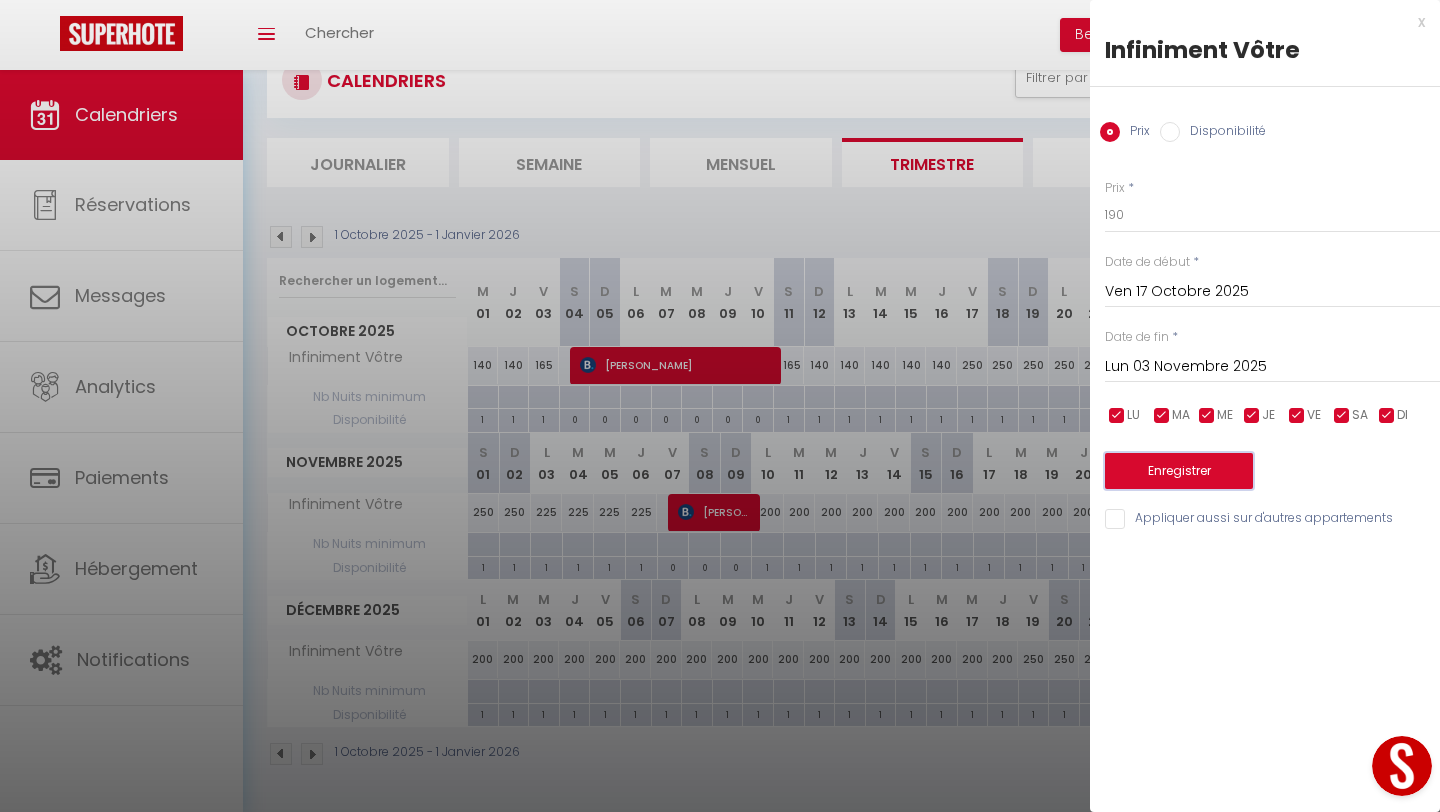 click on "Enregistrer" at bounding box center [1179, 471] 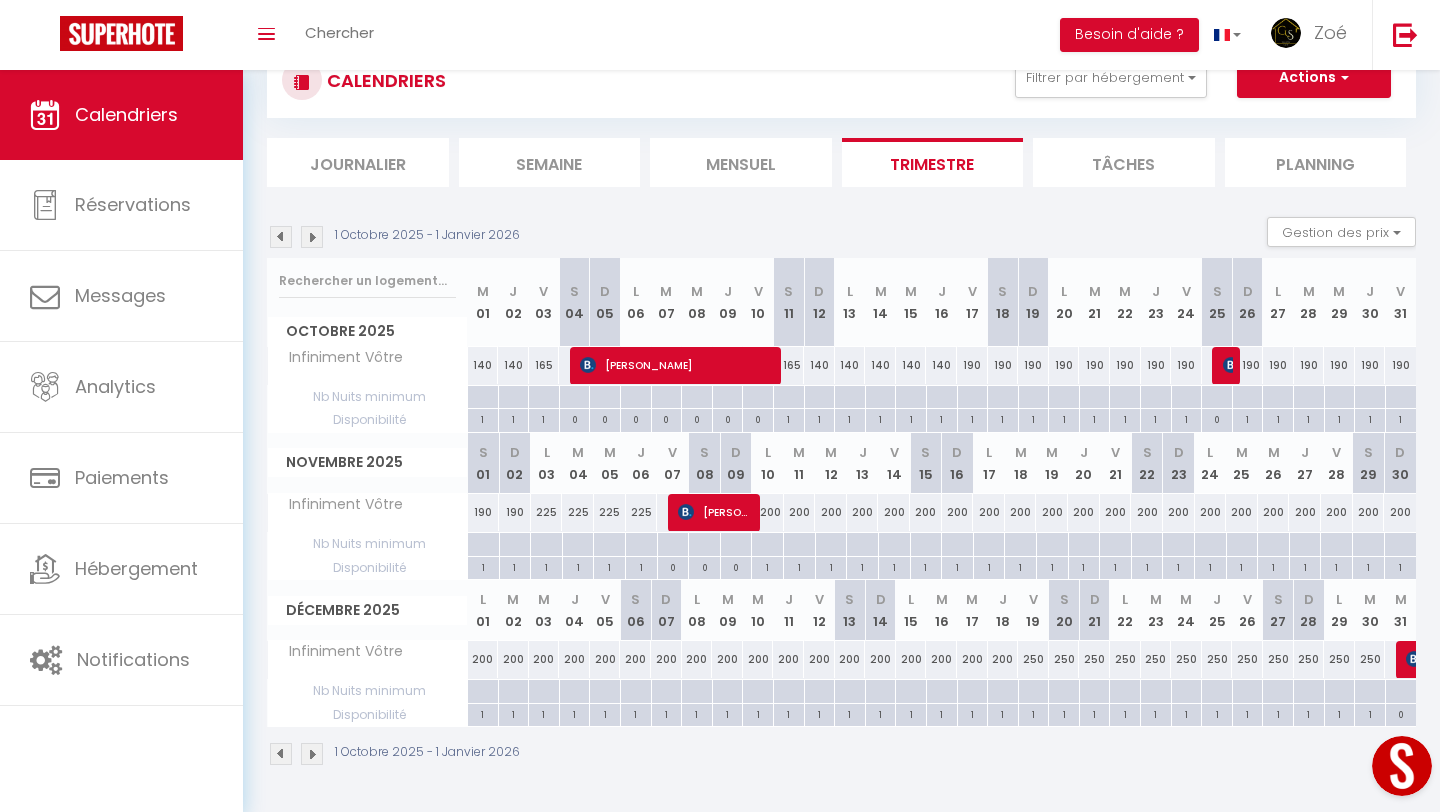 click on "190" at bounding box center (1064, 365) 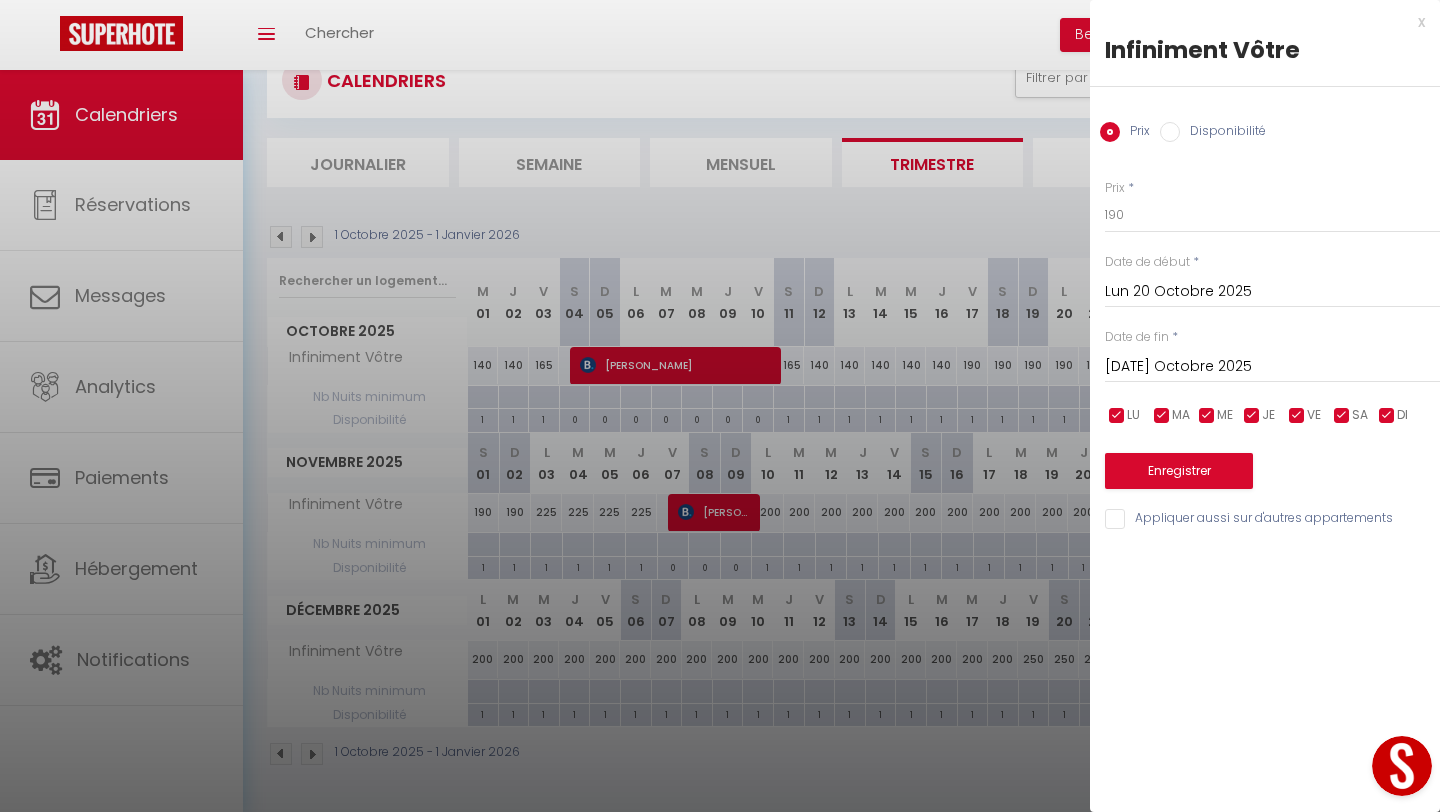 click on "[DATE] Octobre 2025" at bounding box center (1272, 367) 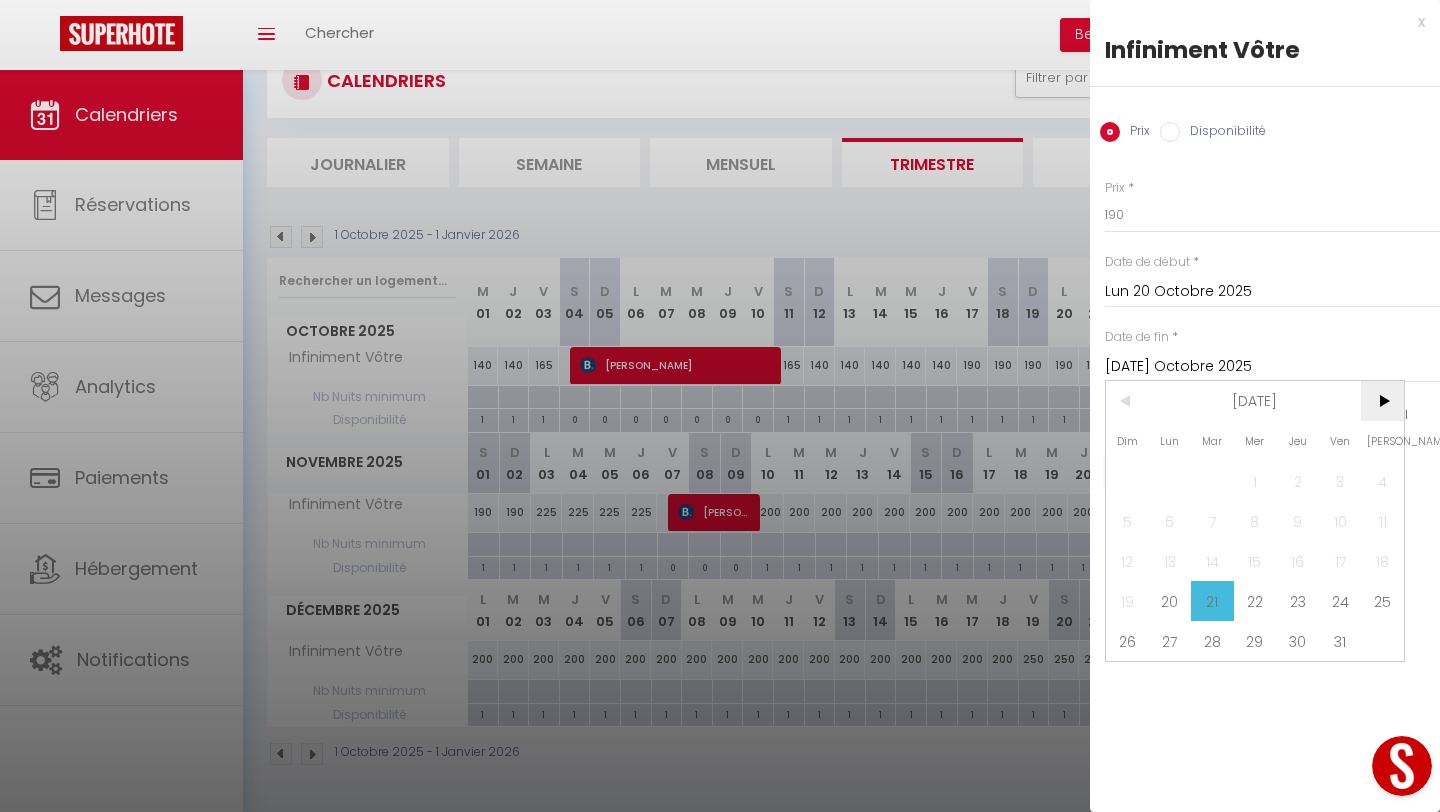 click on ">" at bounding box center [1382, 401] 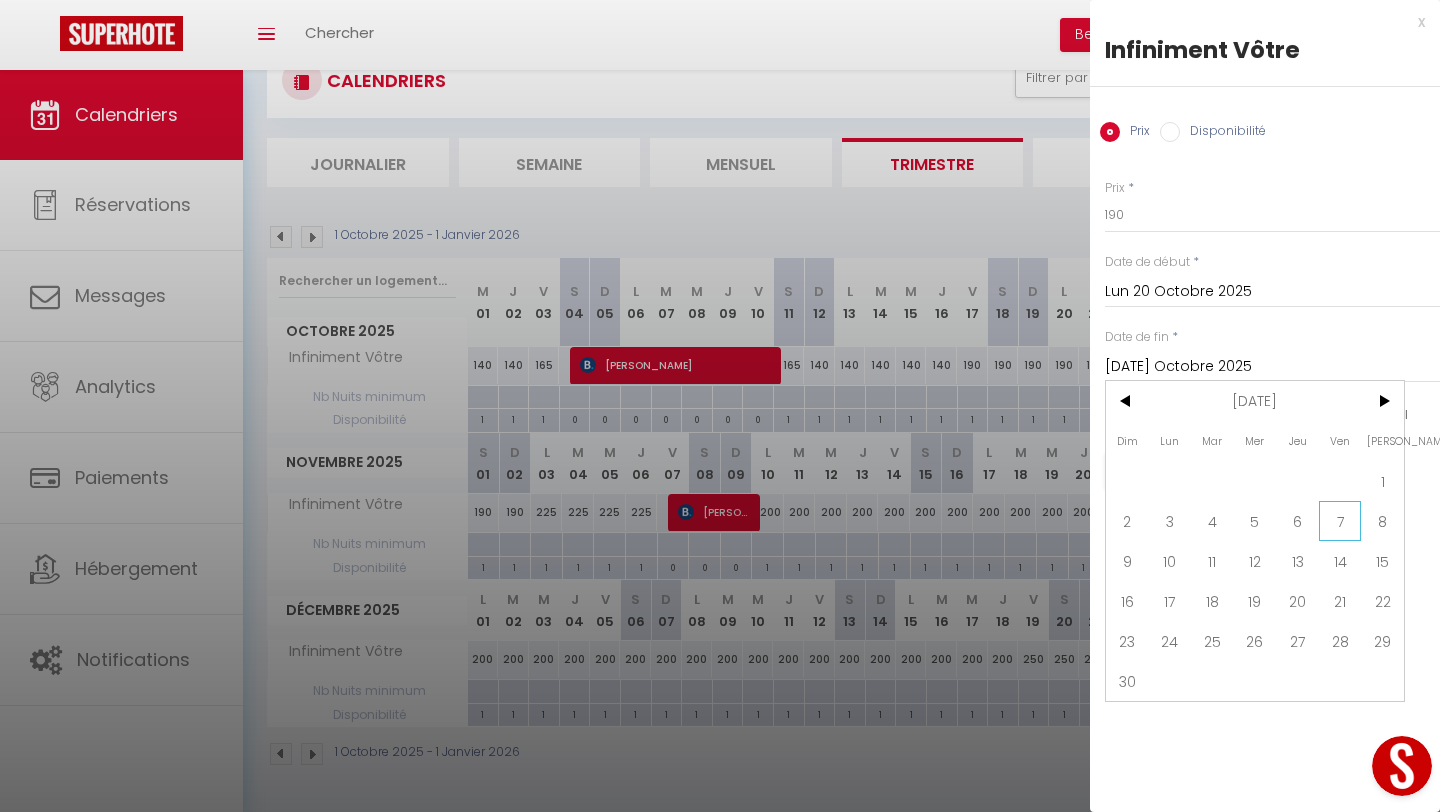 click on "7" at bounding box center [1340, 521] 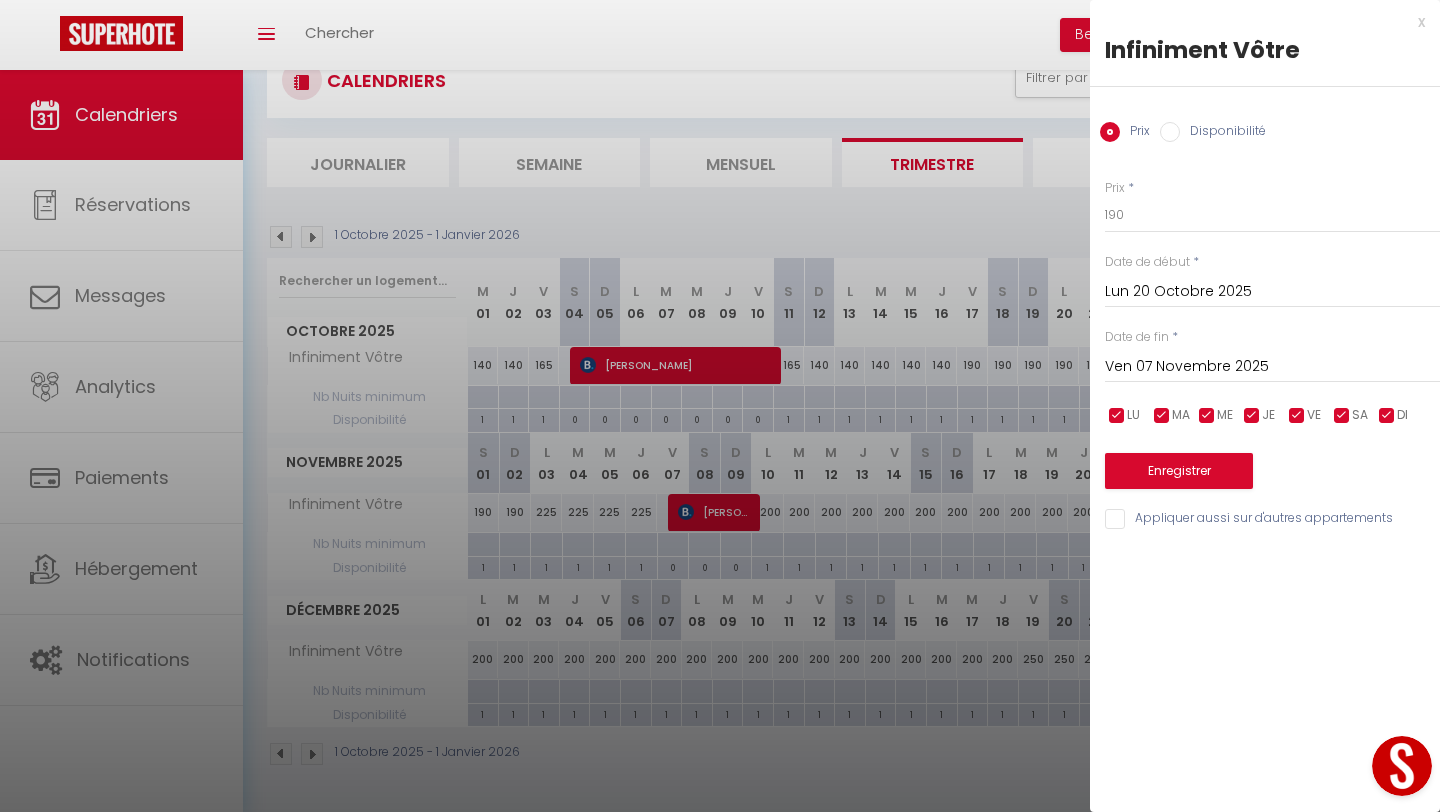 click at bounding box center [1297, 416] 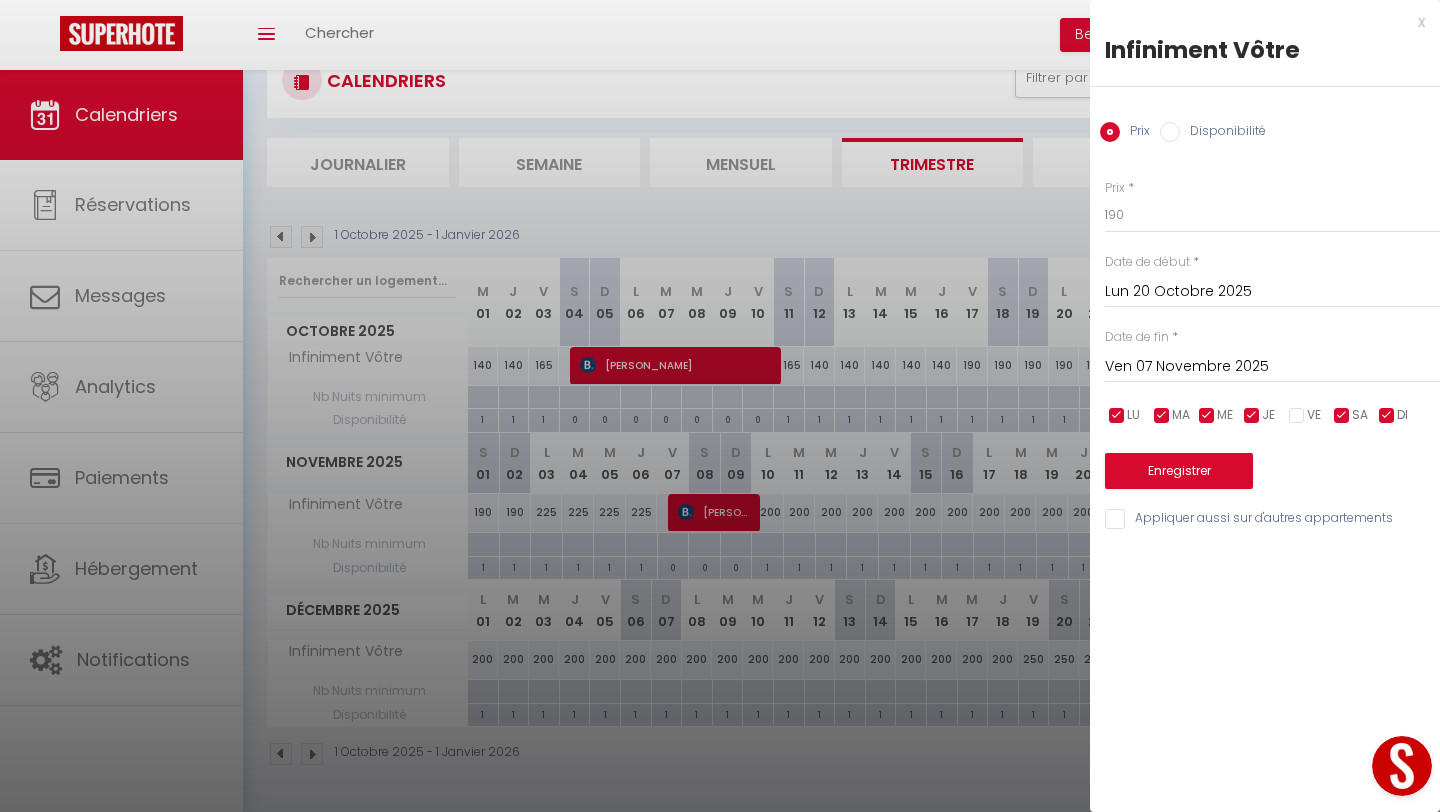 click at bounding box center [1342, 416] 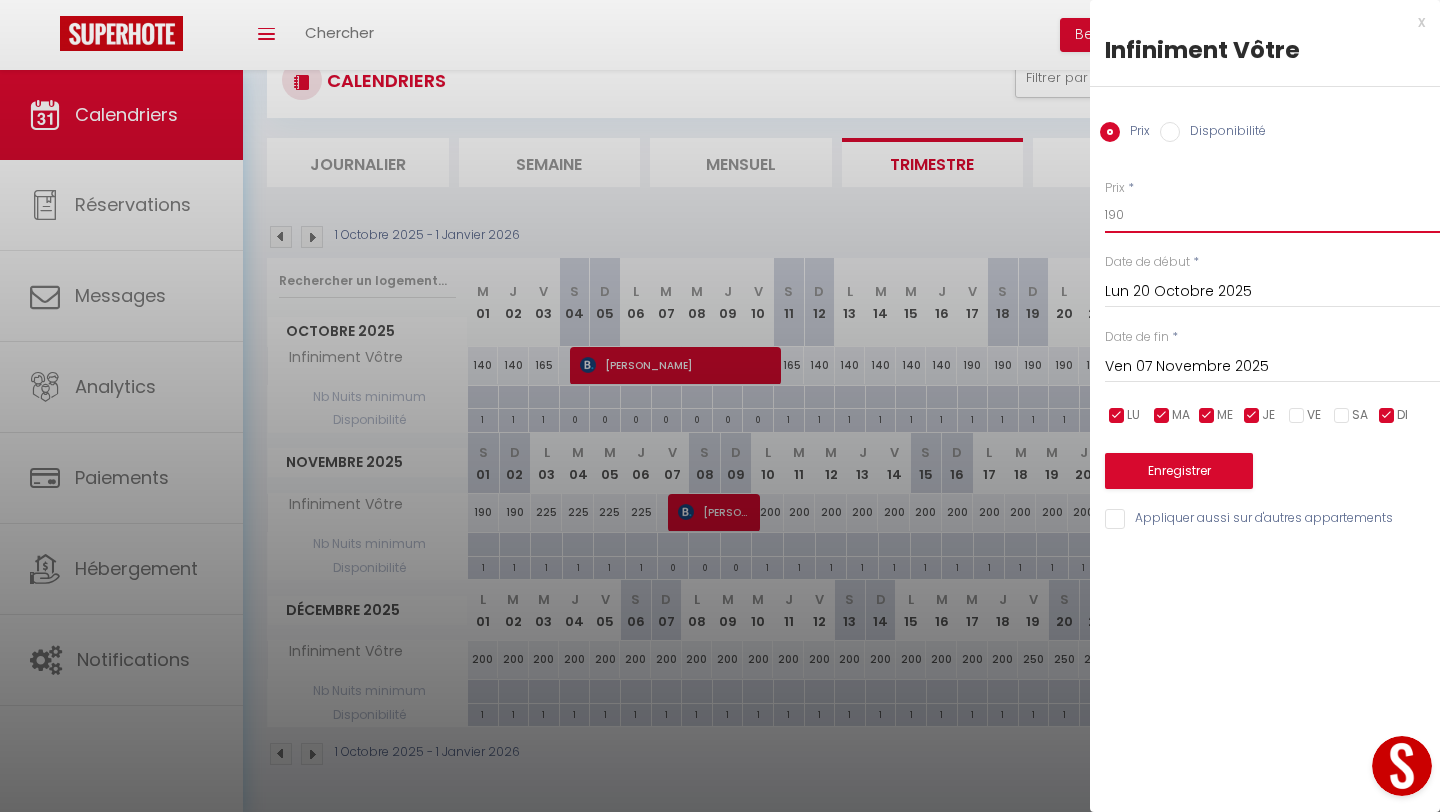 drag, startPoint x: 1136, startPoint y: 216, endPoint x: 1078, endPoint y: 216, distance: 58 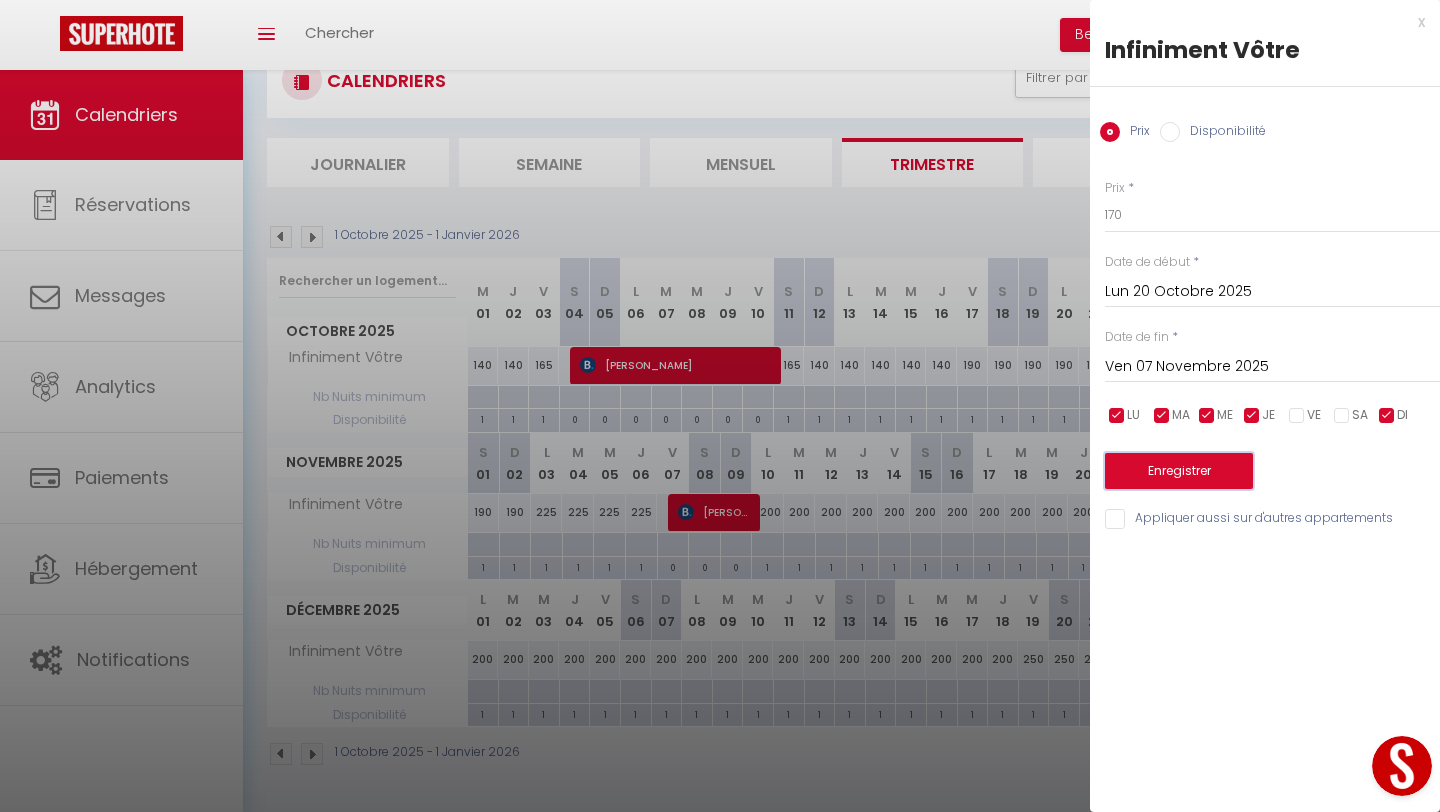click on "Enregistrer" at bounding box center [1179, 471] 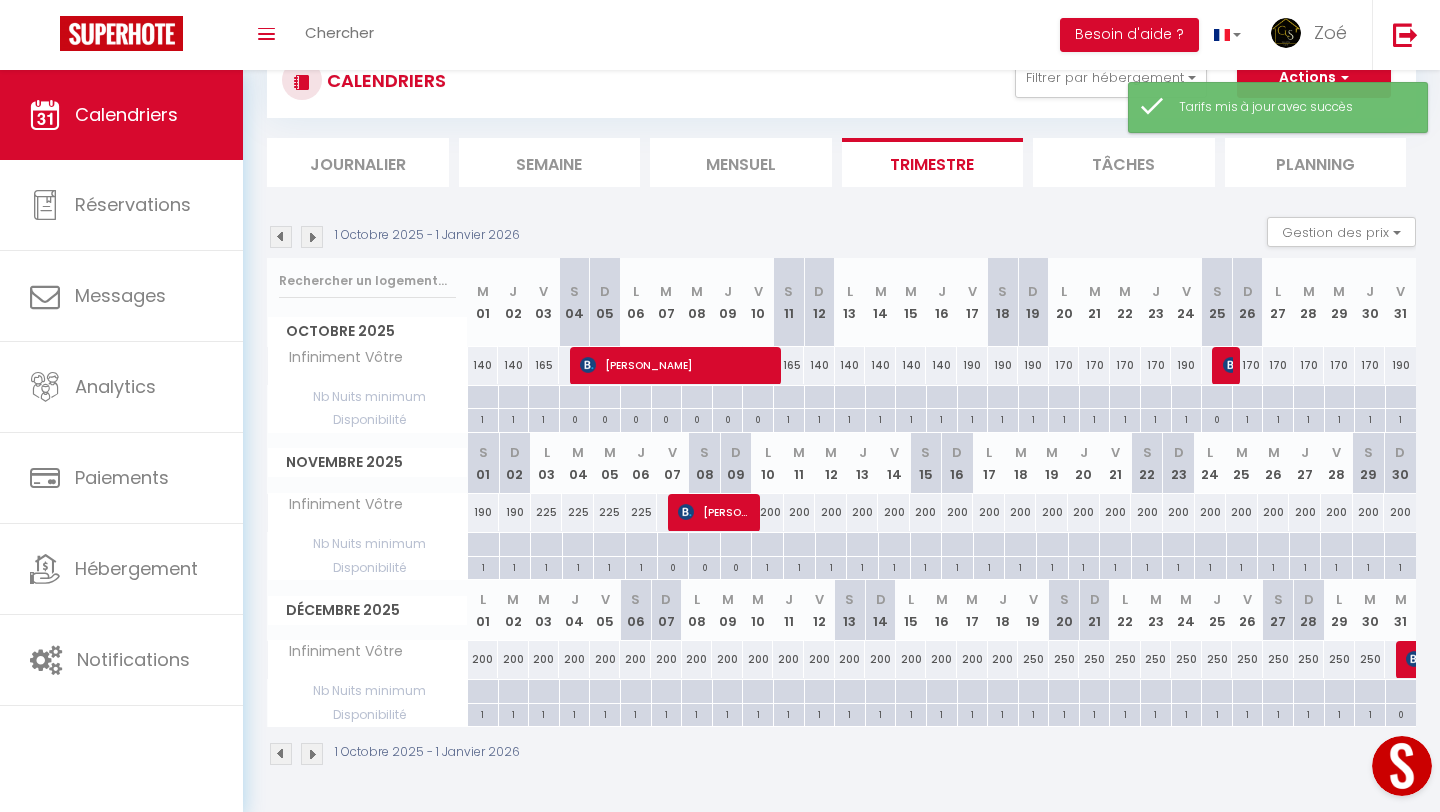 click on "225" at bounding box center (547, 512) 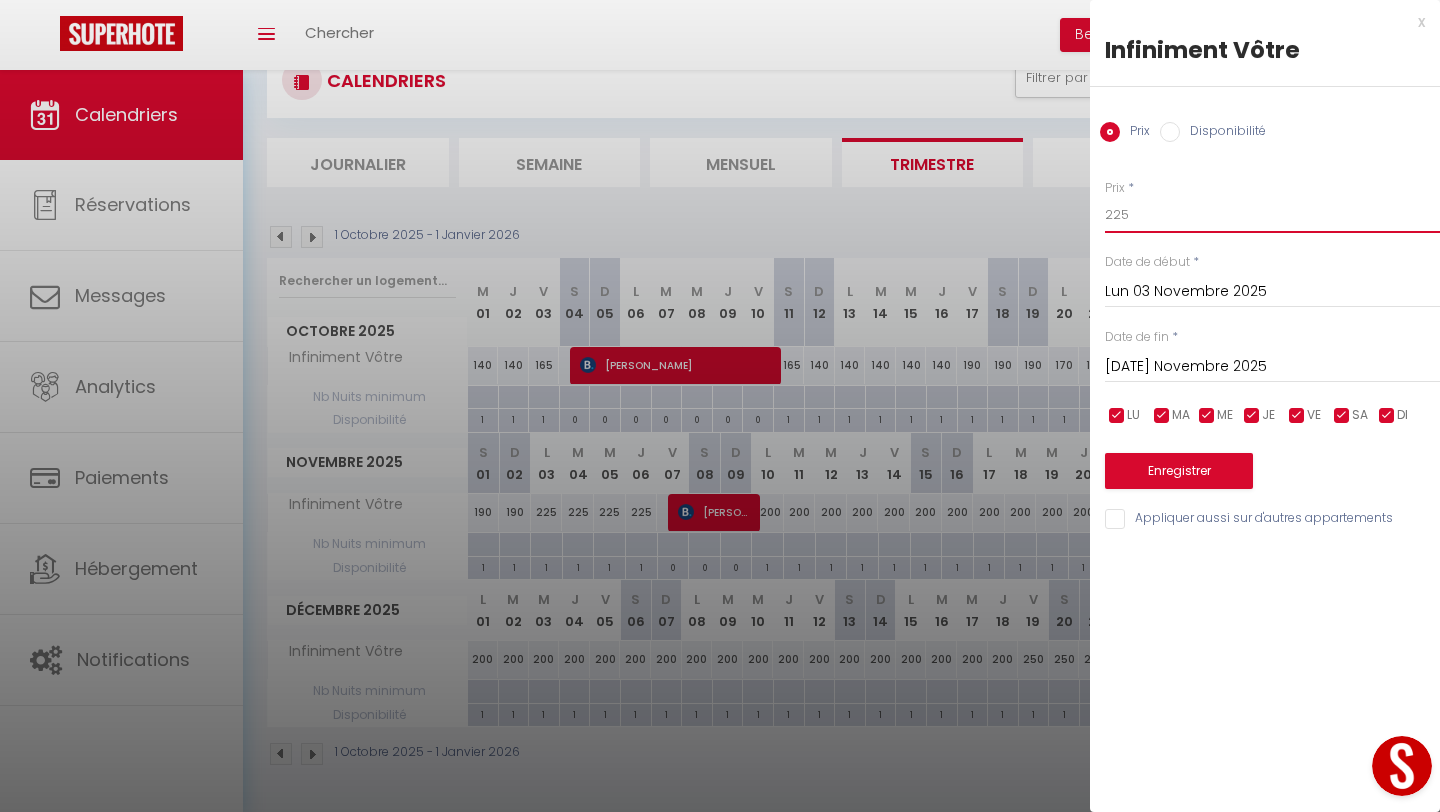 click on "225" at bounding box center [1272, 215] 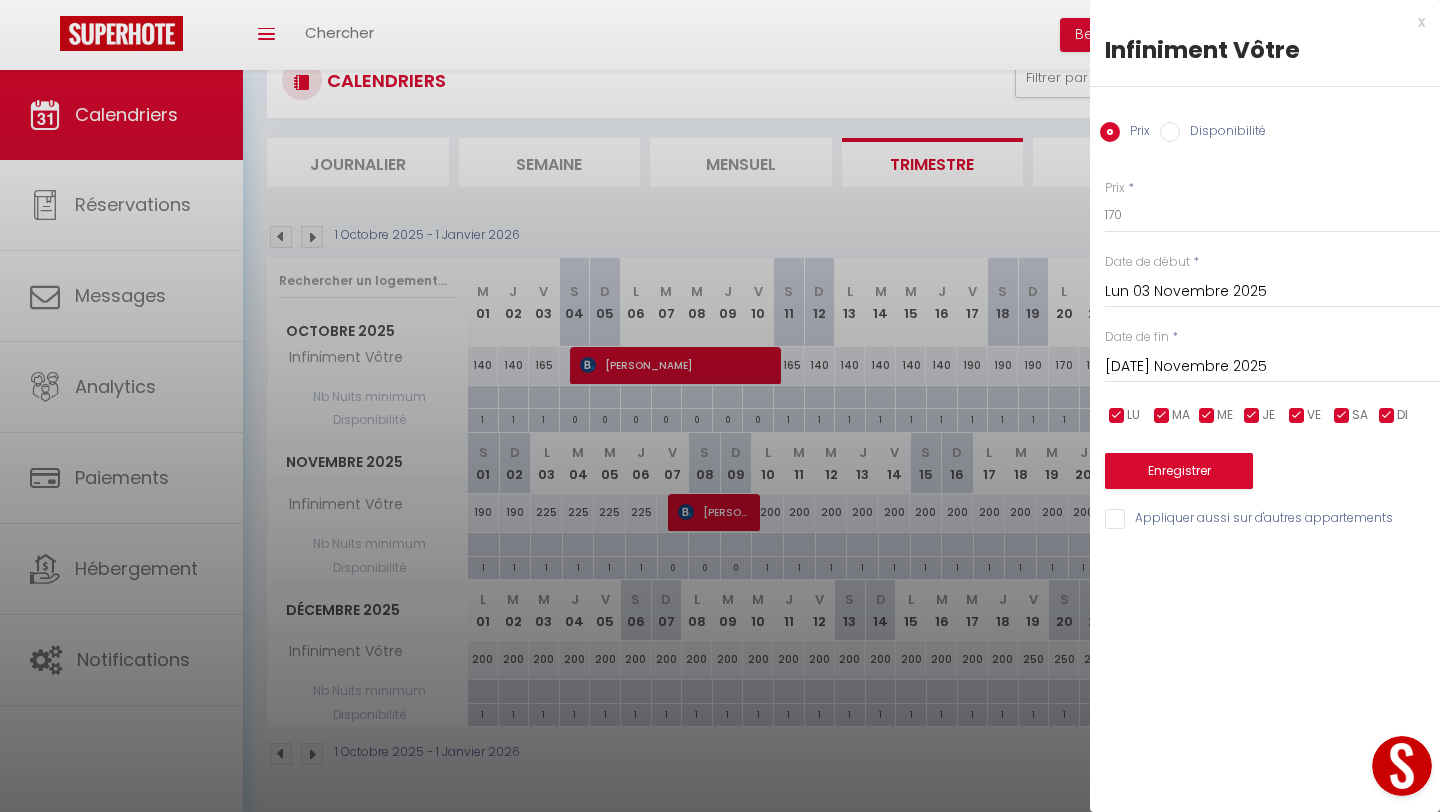 click on "[DATE] Novembre 2025" at bounding box center (1272, 367) 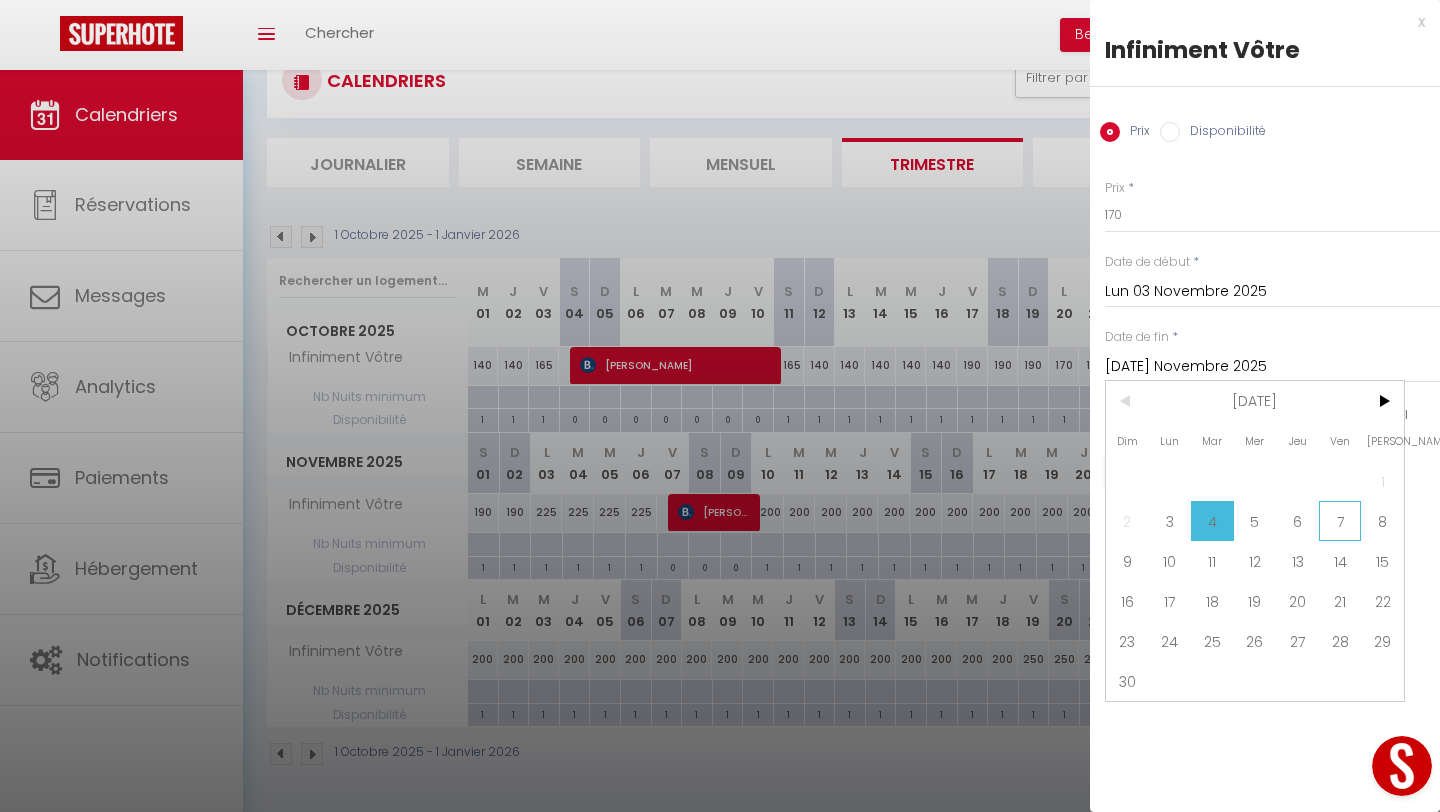 click on "7" at bounding box center (1340, 521) 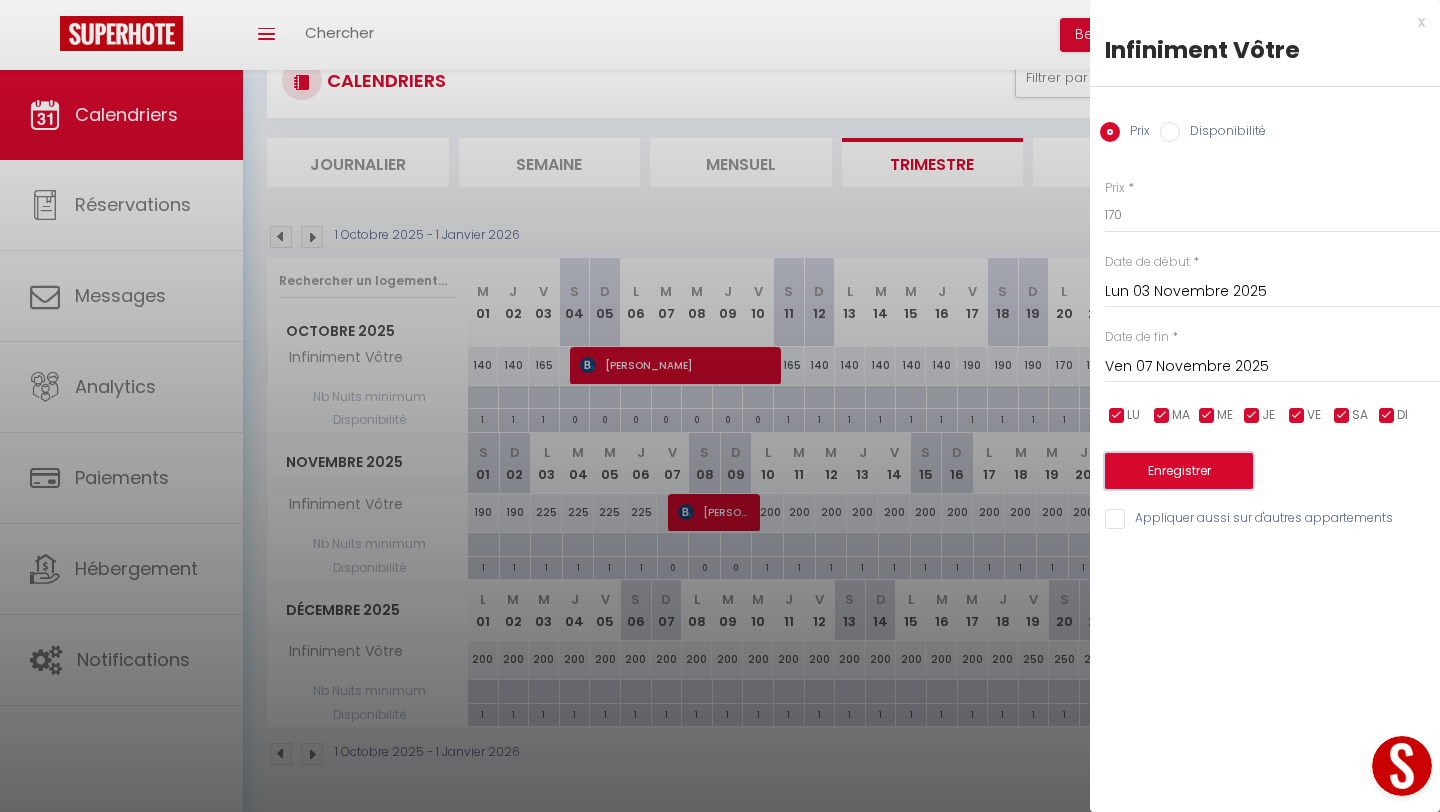 click on "Enregistrer" at bounding box center [1179, 471] 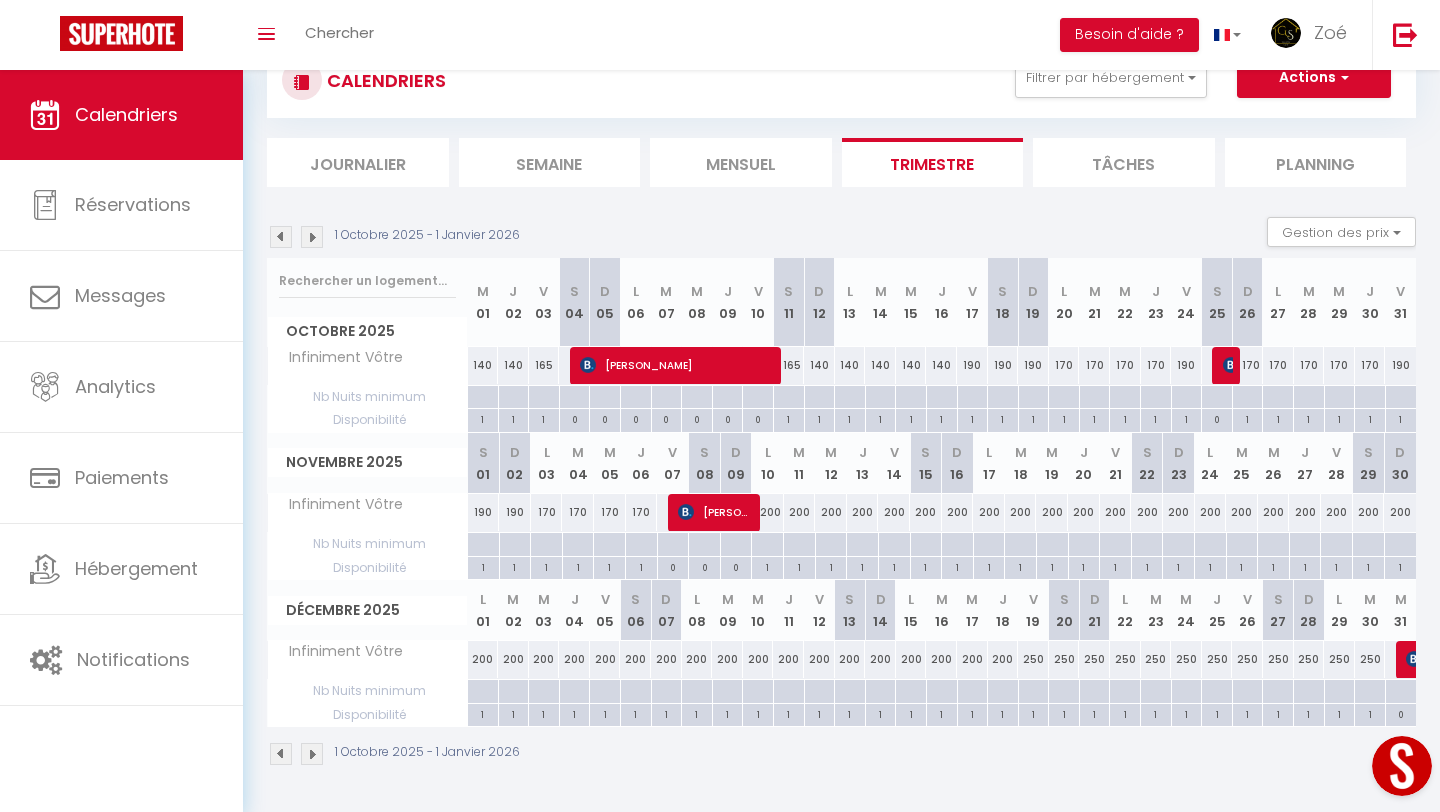 click on "200" at bounding box center [768, 512] 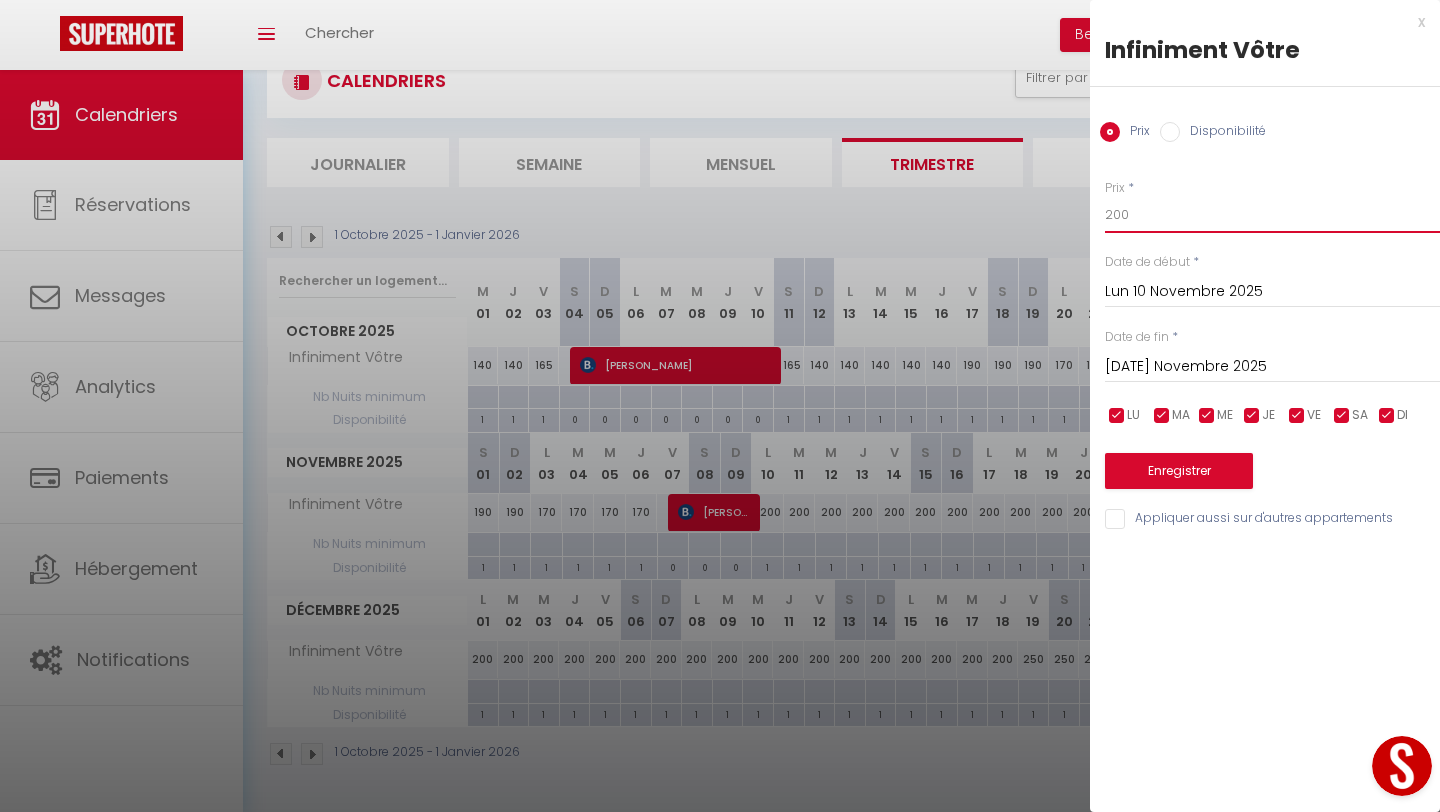 drag, startPoint x: 1083, startPoint y: 216, endPoint x: 1064, endPoint y: 219, distance: 19.235384 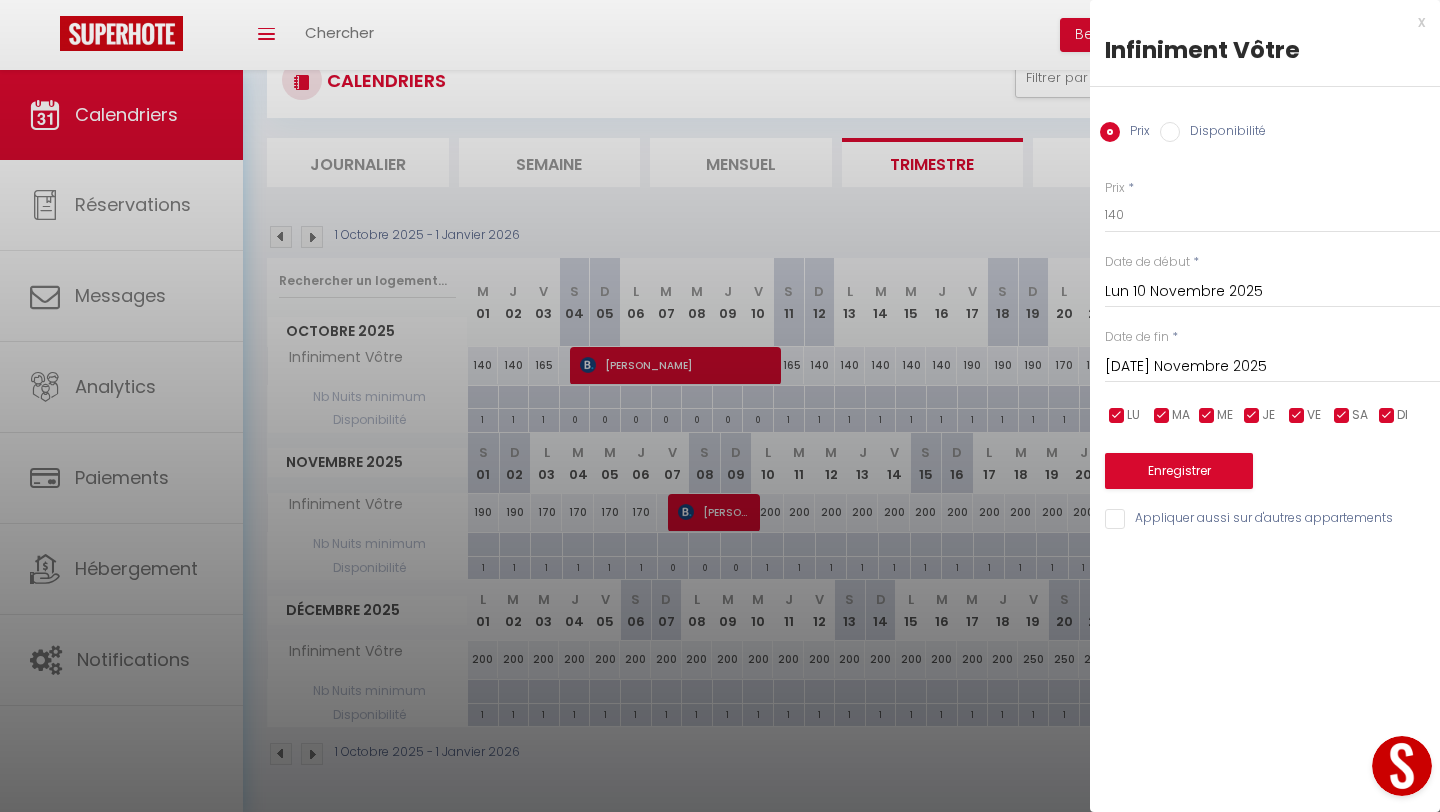 click on "[DATE] Novembre 2025" at bounding box center (1272, 367) 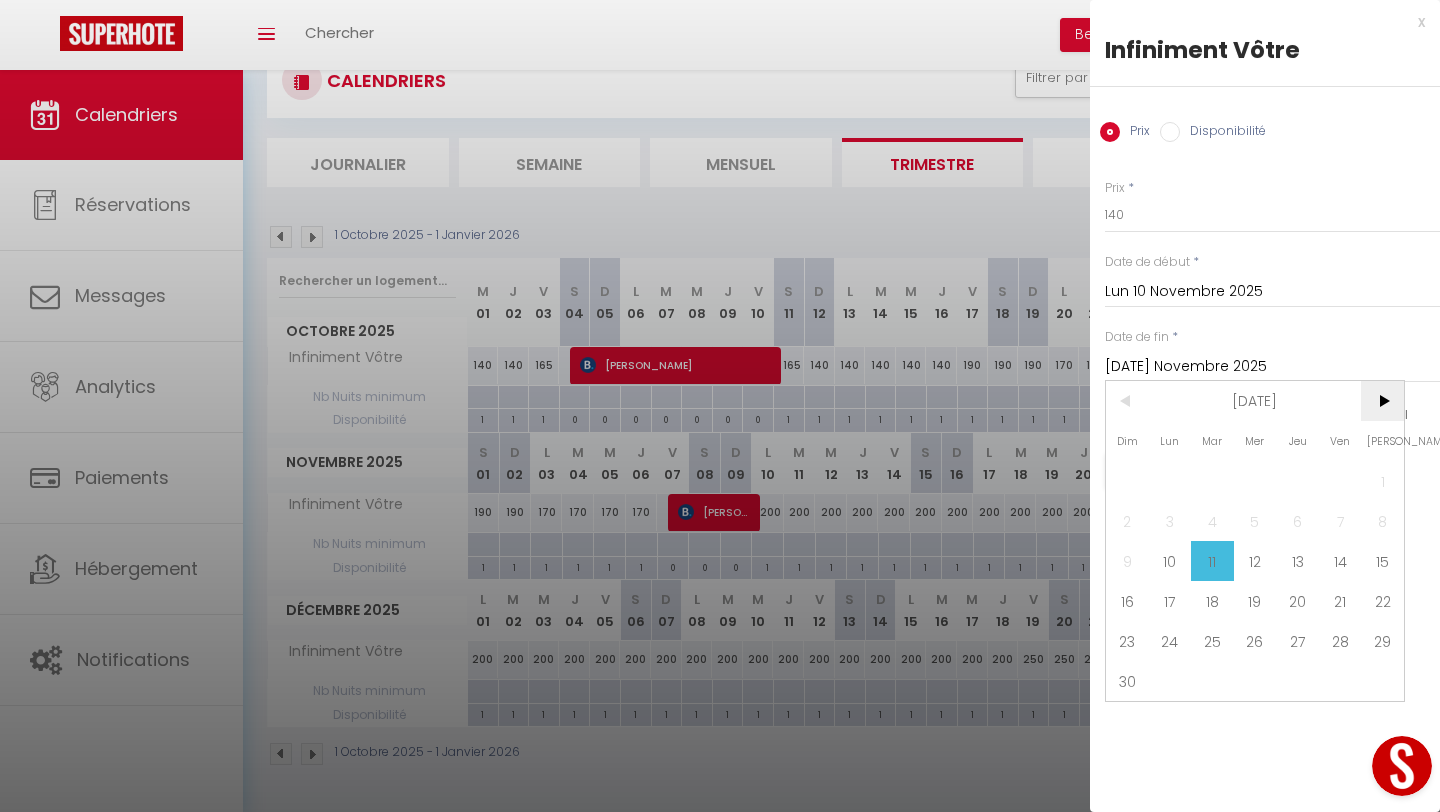 click on ">" at bounding box center (1382, 401) 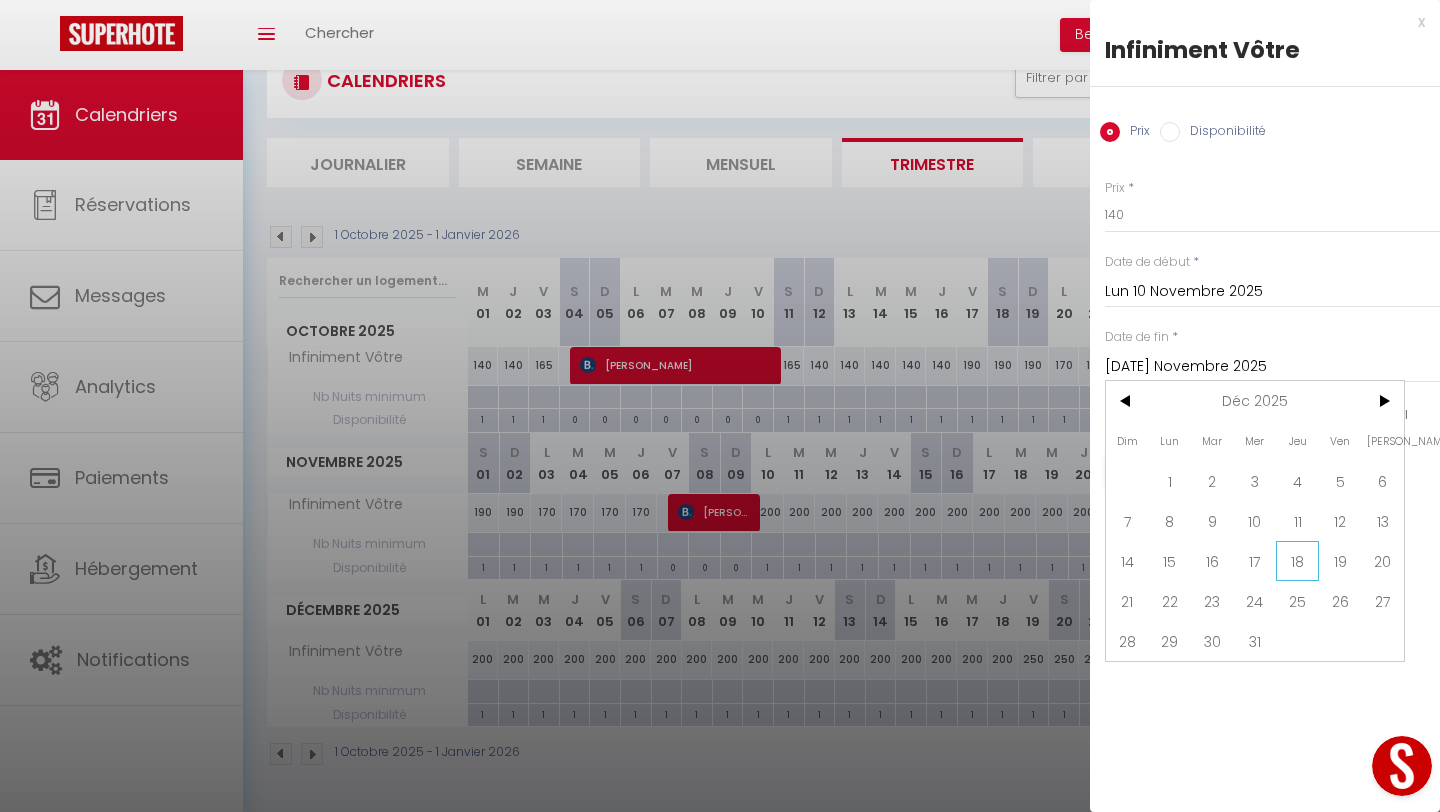 click on "18" at bounding box center [1297, 561] 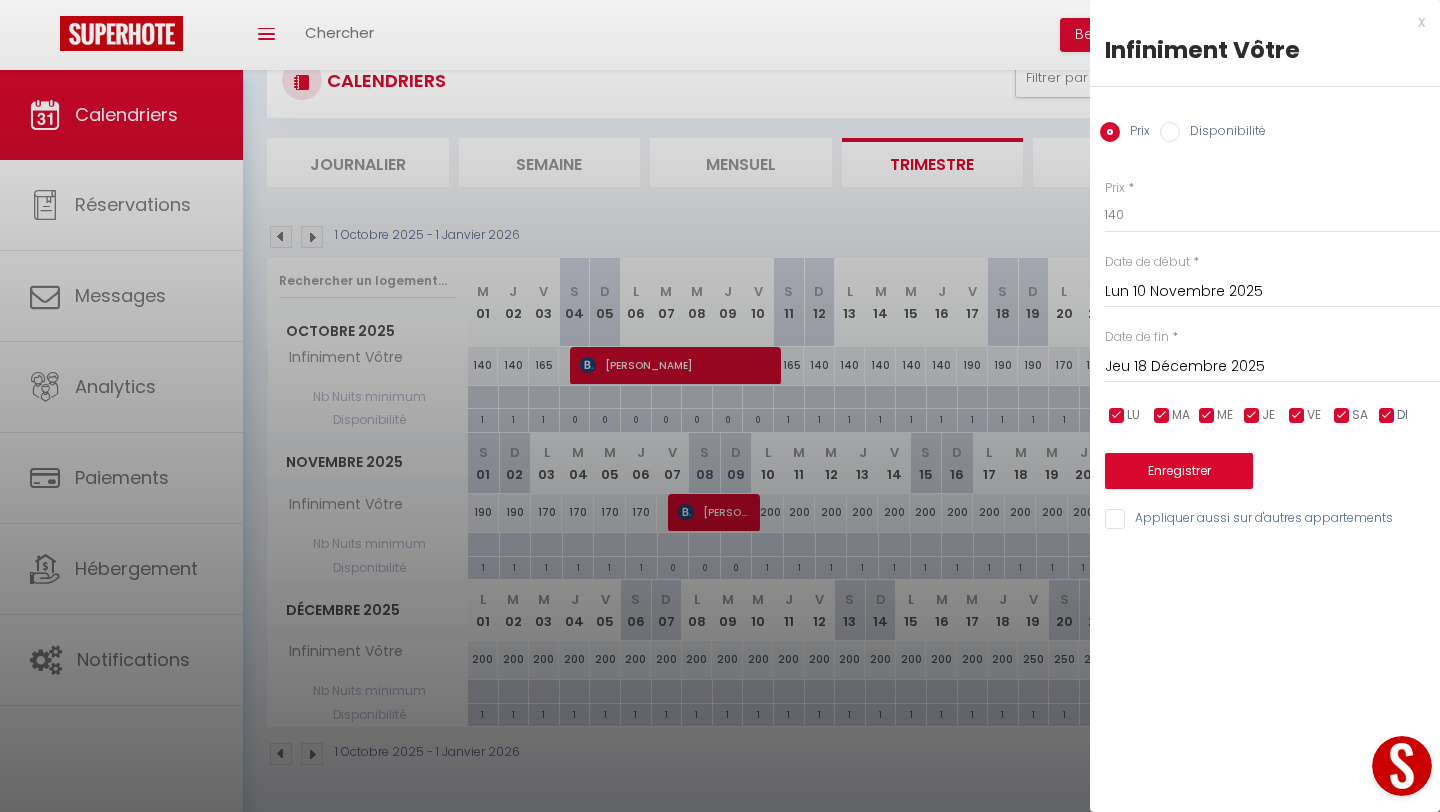 click at bounding box center (1342, 416) 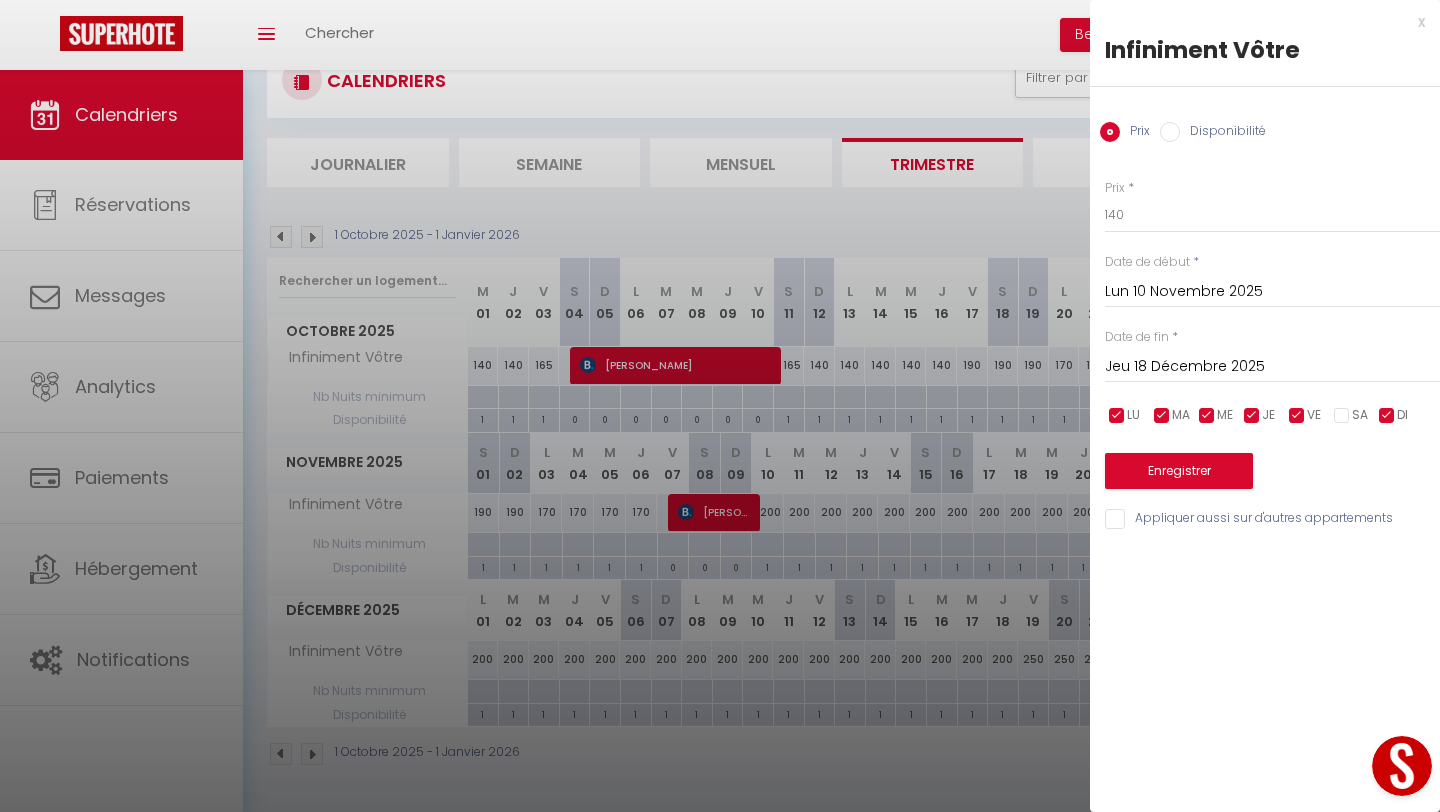click at bounding box center [1297, 416] 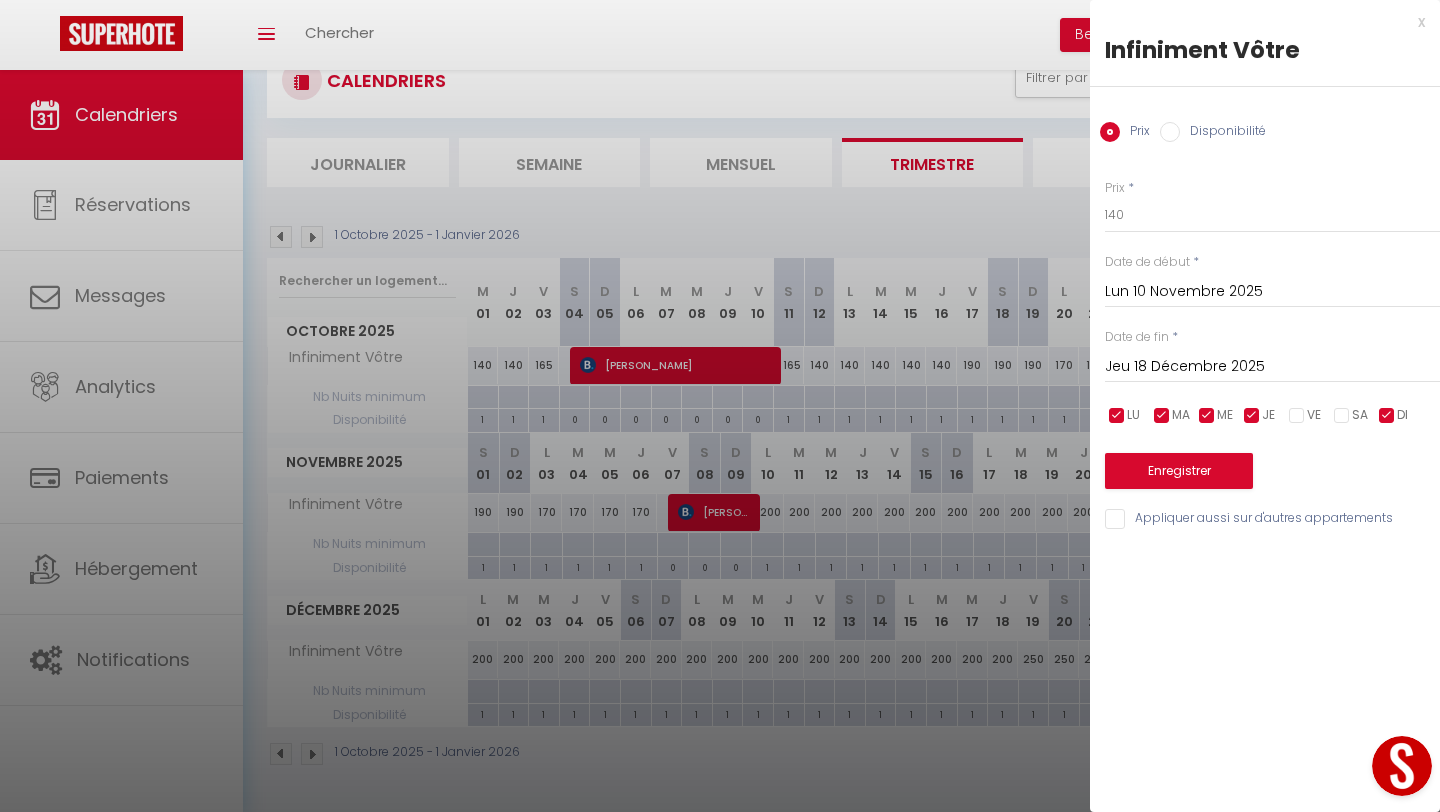 click at bounding box center (1297, 416) 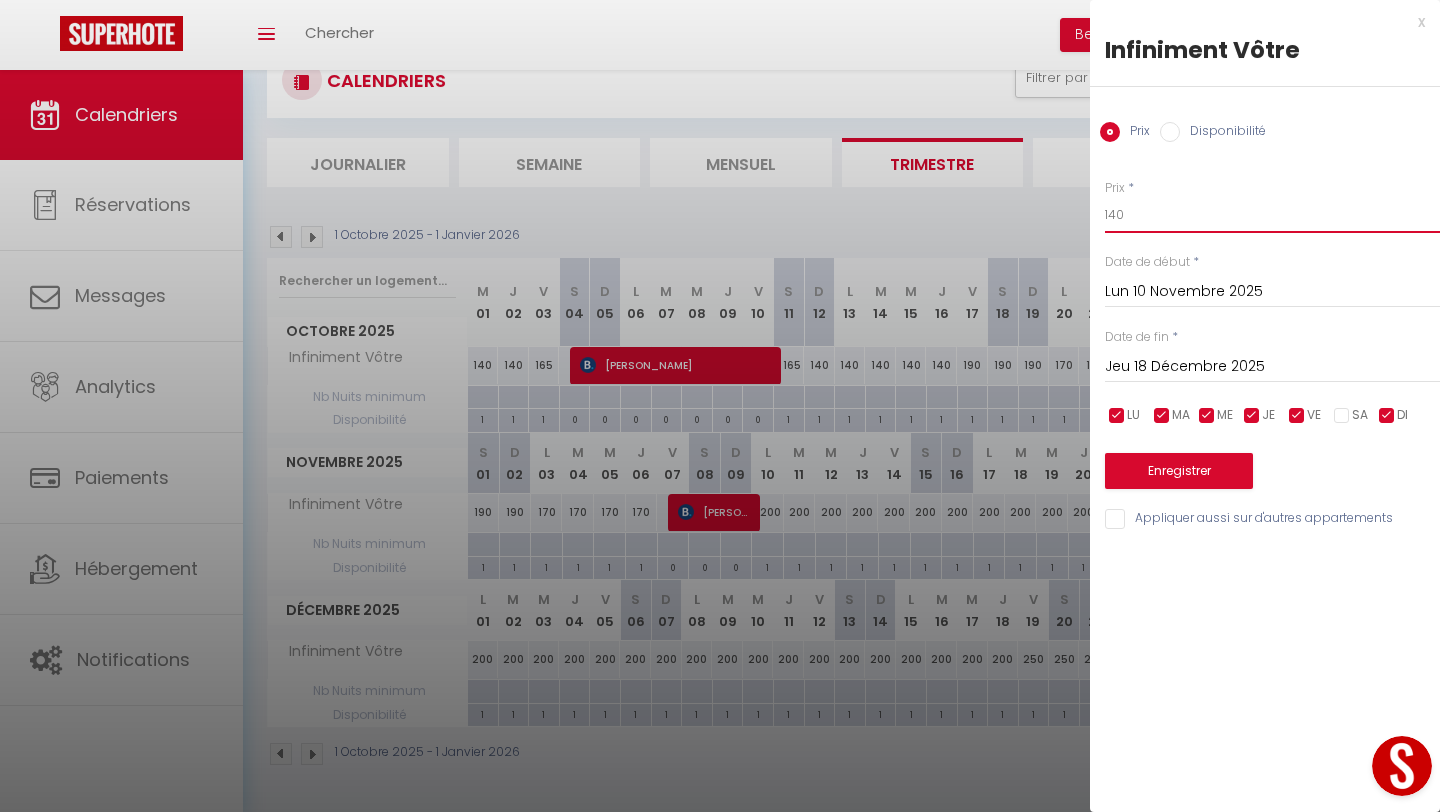click on "140" at bounding box center [1272, 215] 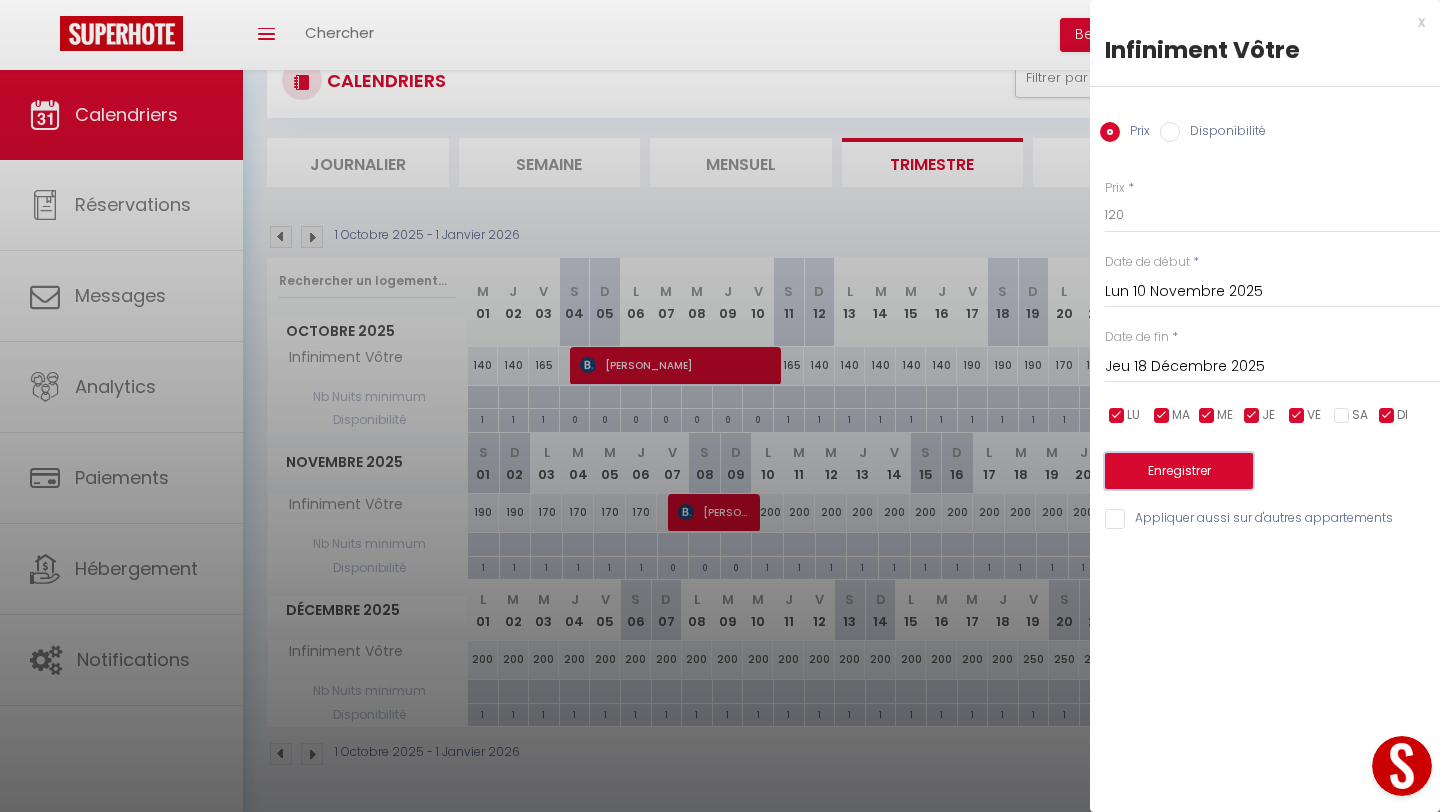 click on "Enregistrer" at bounding box center [1179, 471] 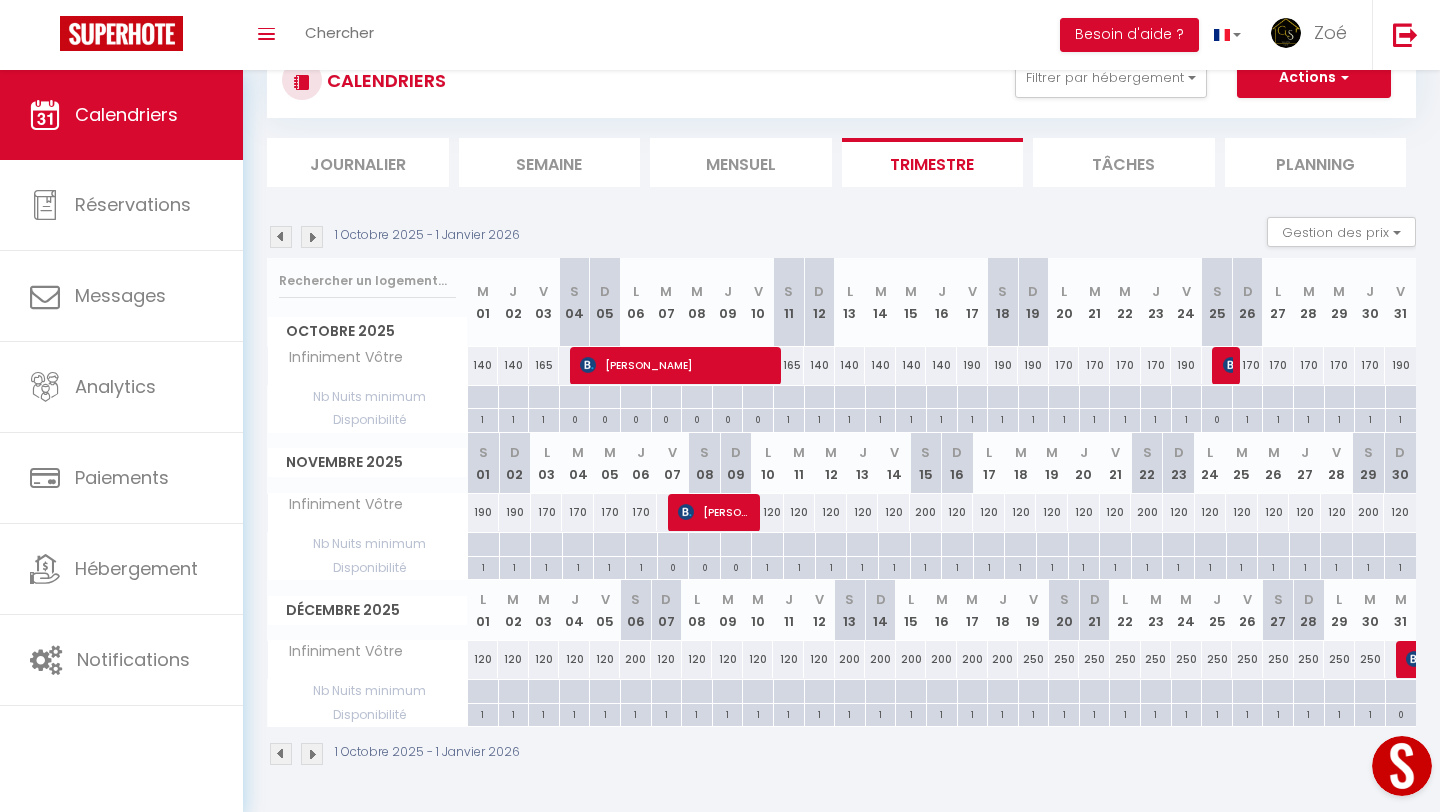 click on "120" at bounding box center (768, 512) 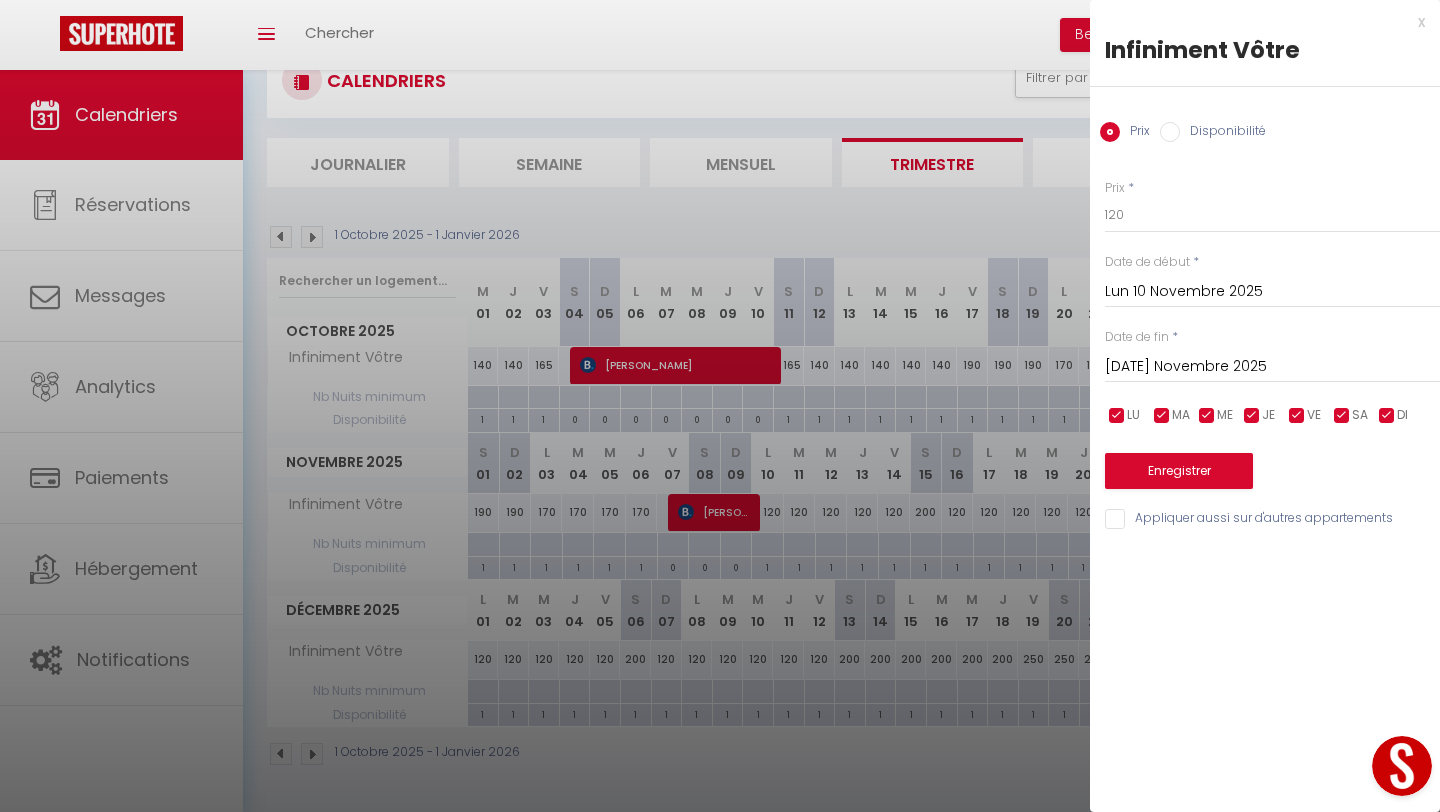 click on "[DATE] Novembre 2025" at bounding box center [1272, 367] 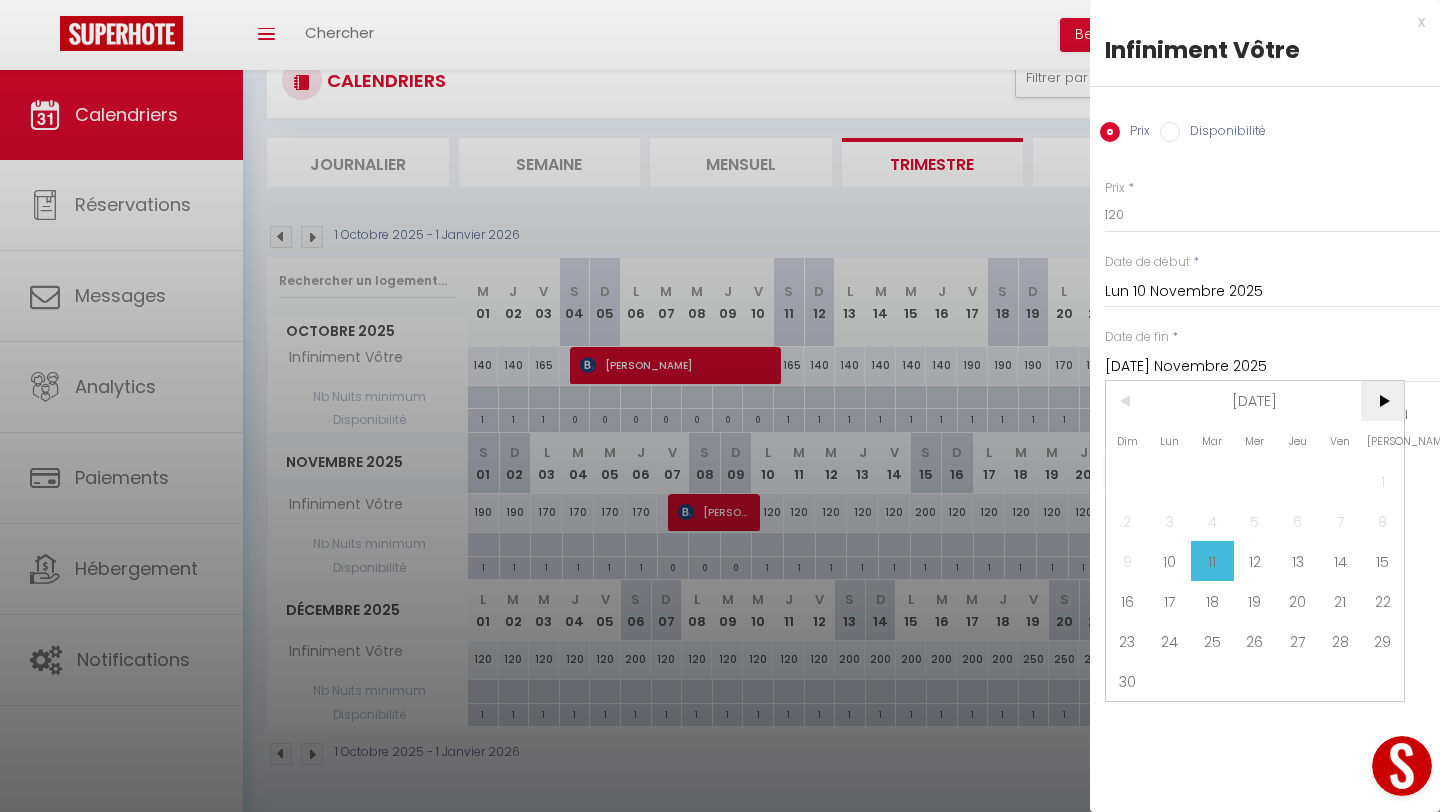 click on ">" at bounding box center [1382, 401] 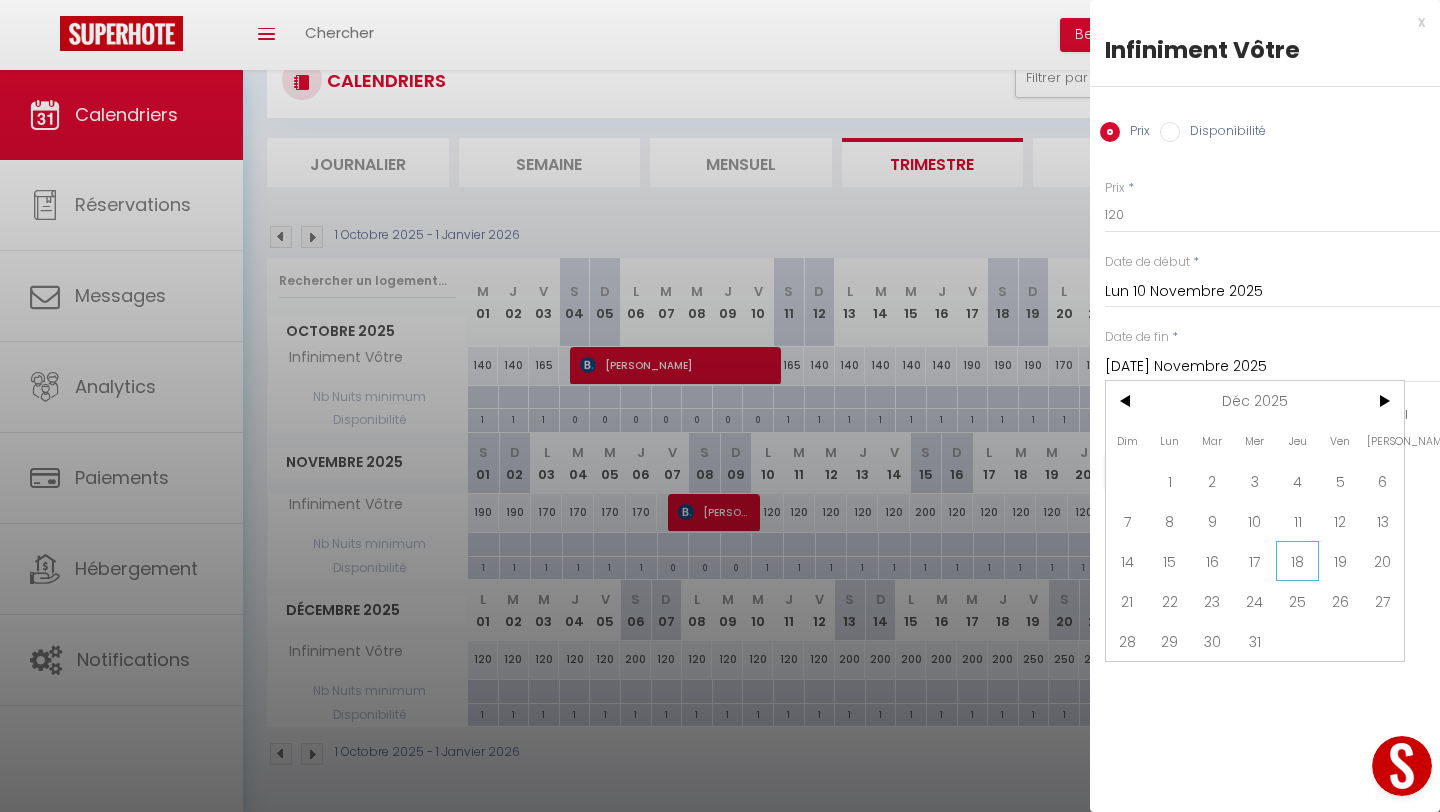 click on "18" at bounding box center [1297, 561] 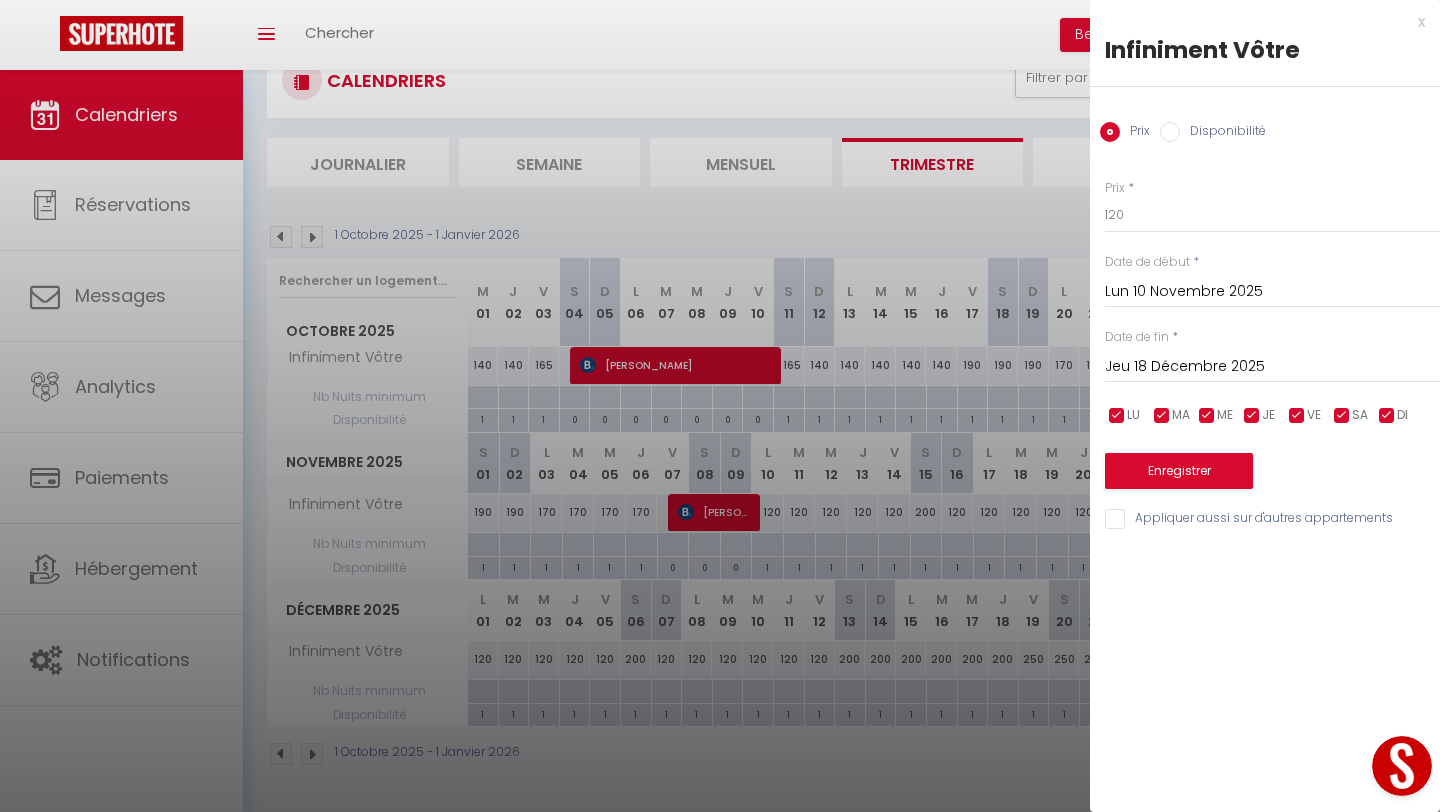 click on "Jeu 18 Décembre 2025" at bounding box center (1272, 367) 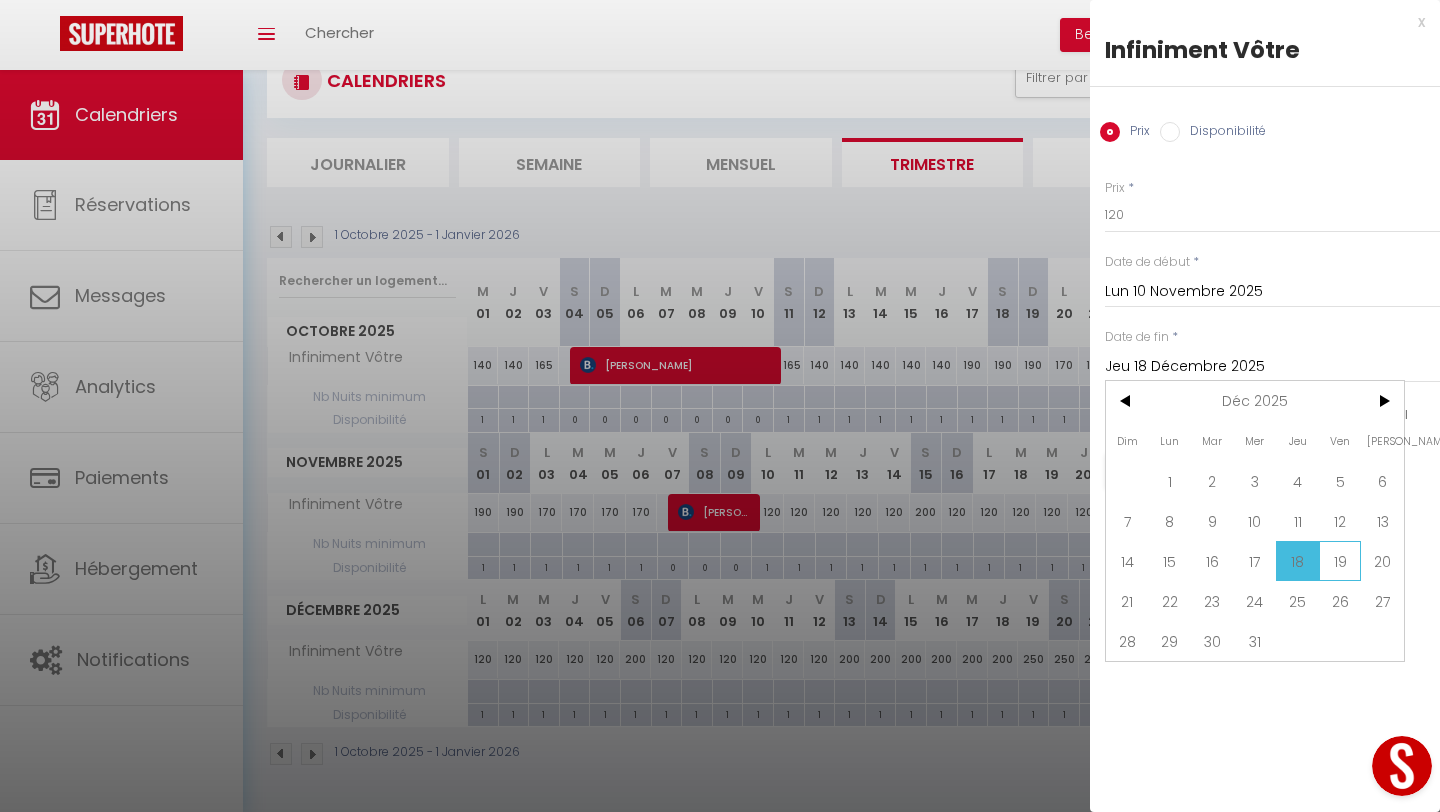 click on "19" at bounding box center (1340, 561) 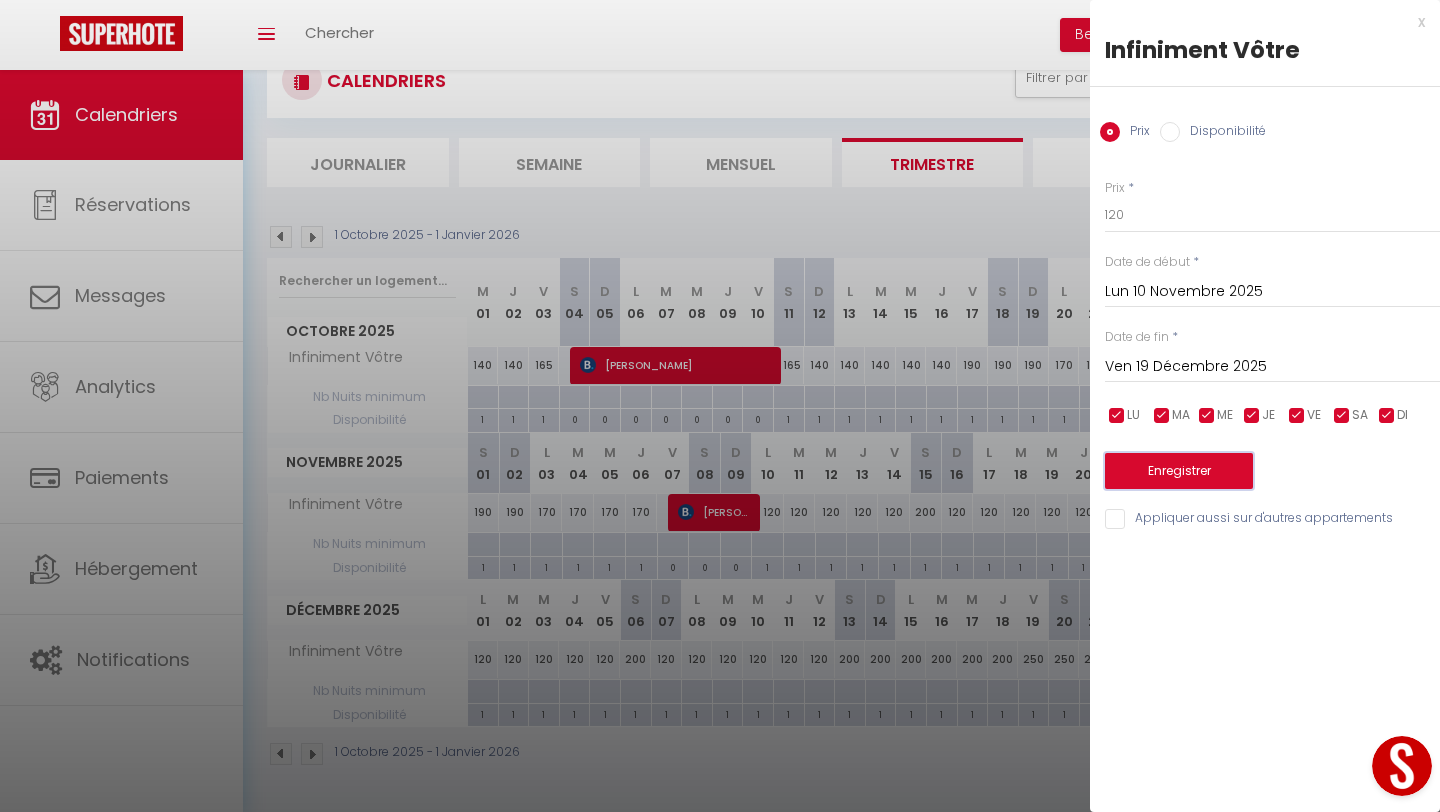 click on "Enregistrer" at bounding box center (1179, 471) 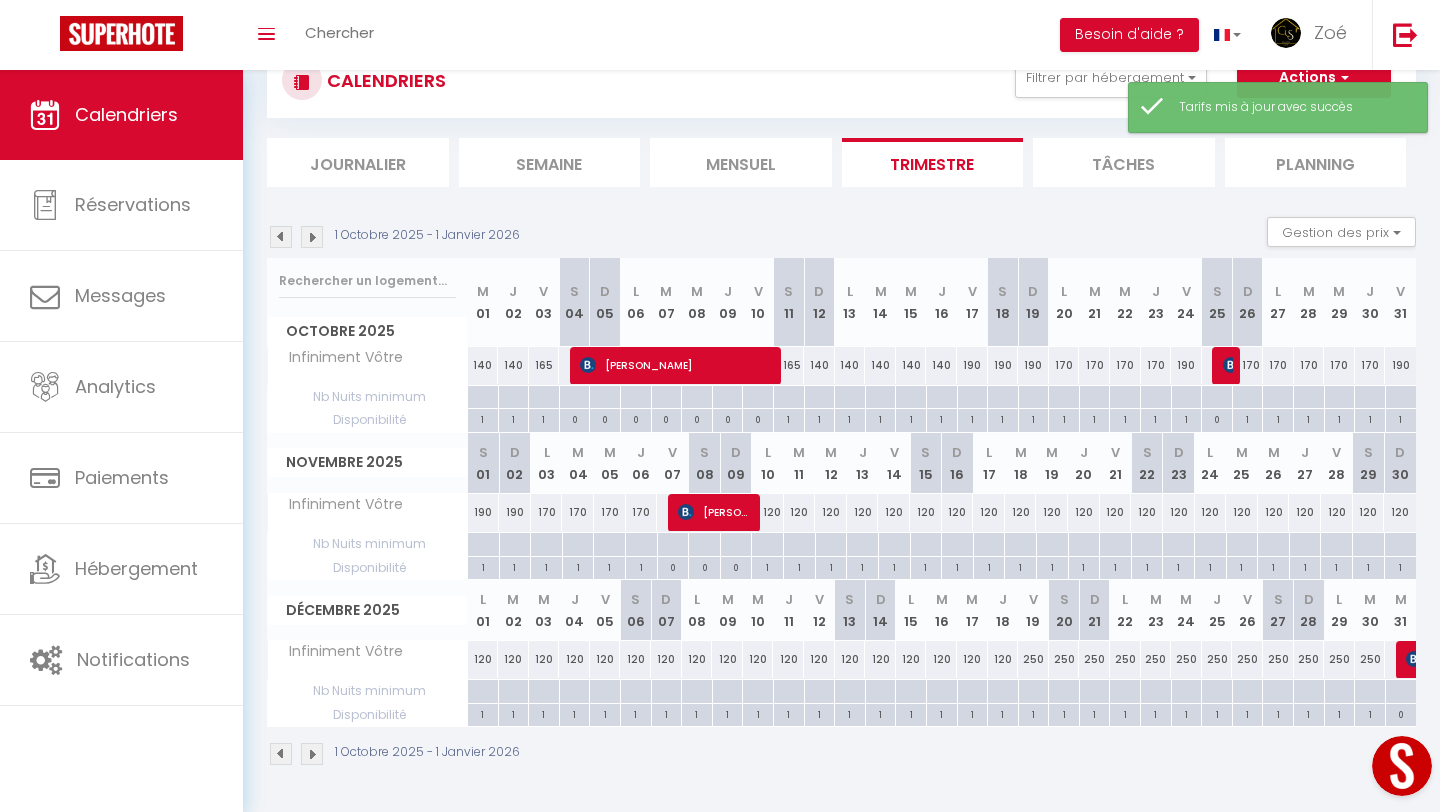 click on "120" at bounding box center [768, 512] 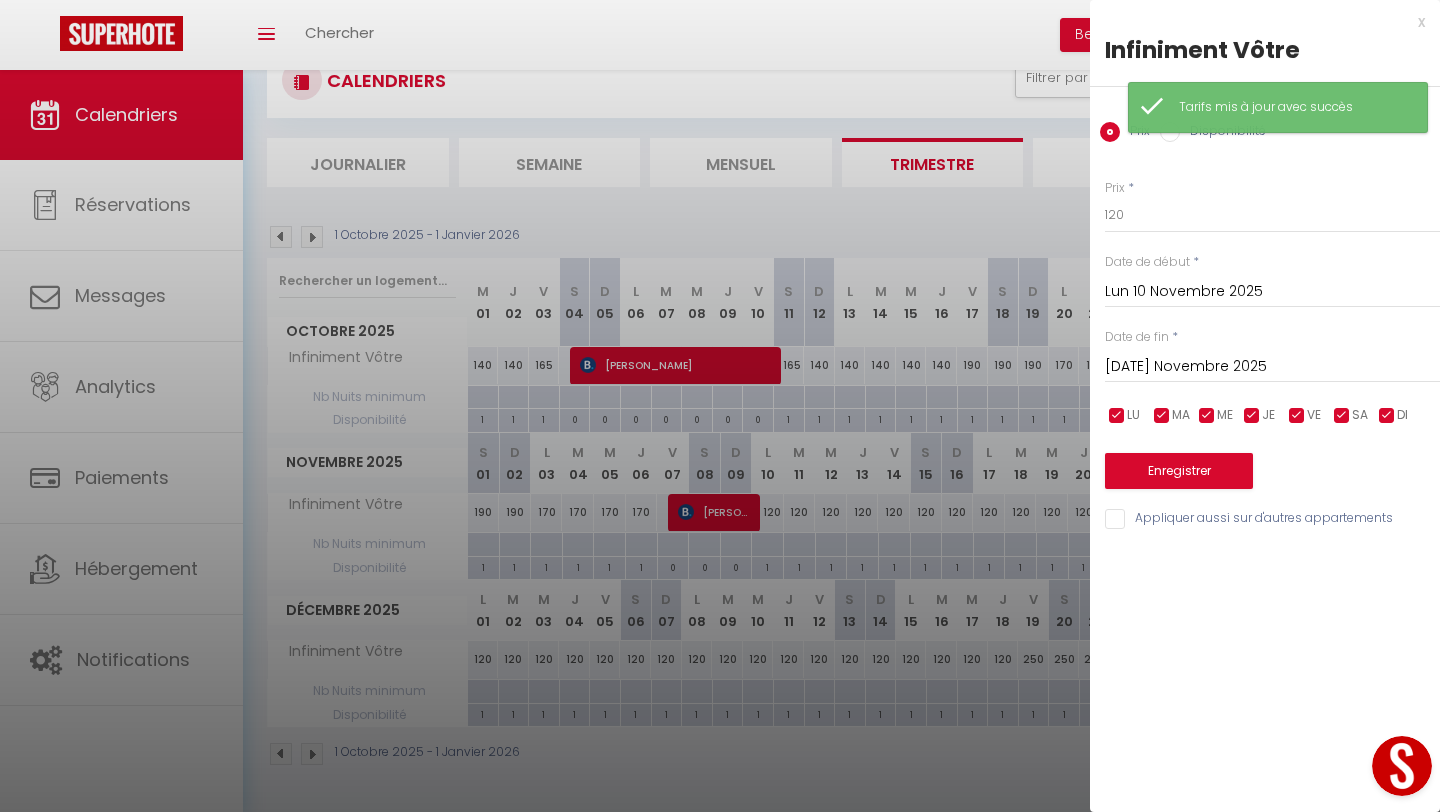 click on "[DATE] Novembre 2025" at bounding box center (1272, 367) 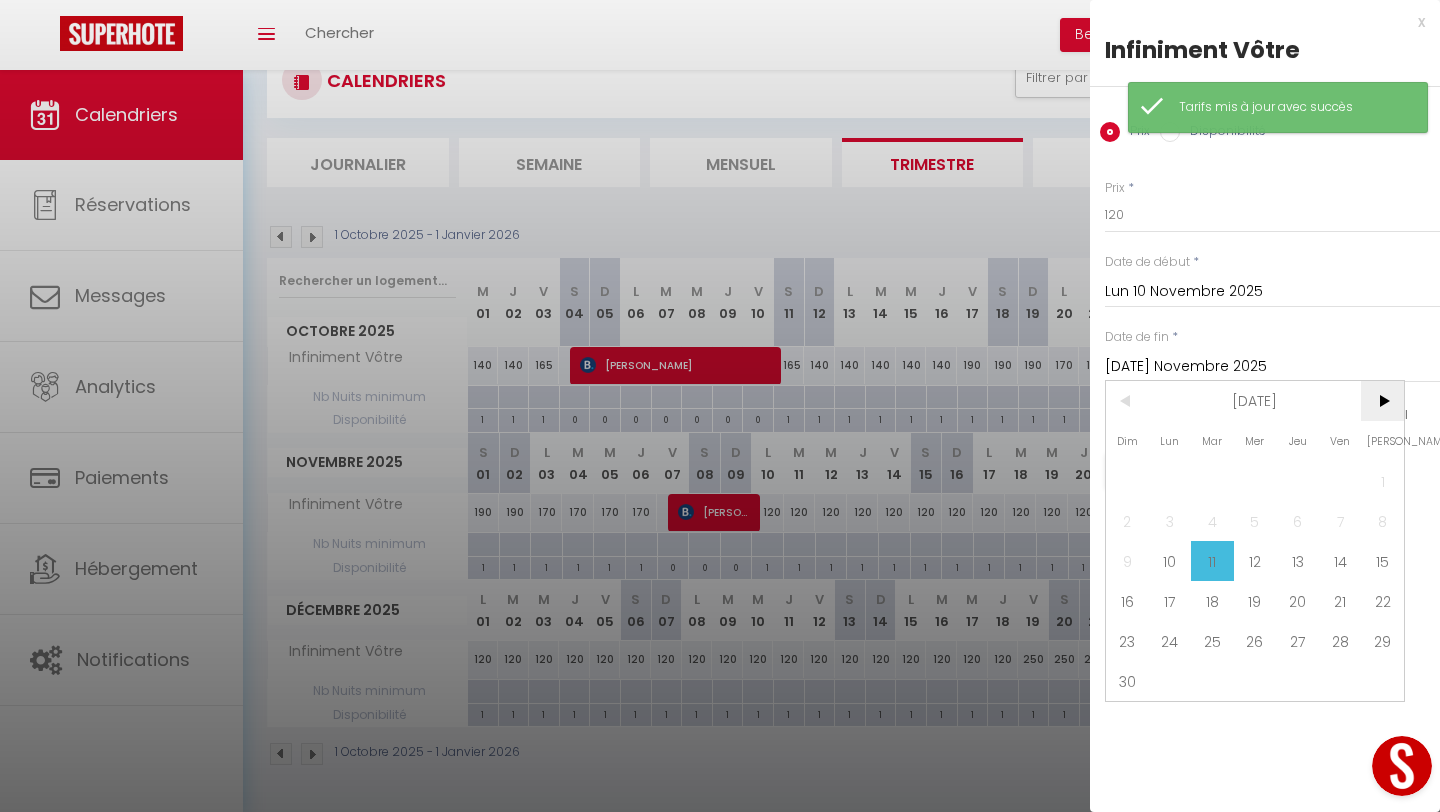 click on ">" at bounding box center [1382, 401] 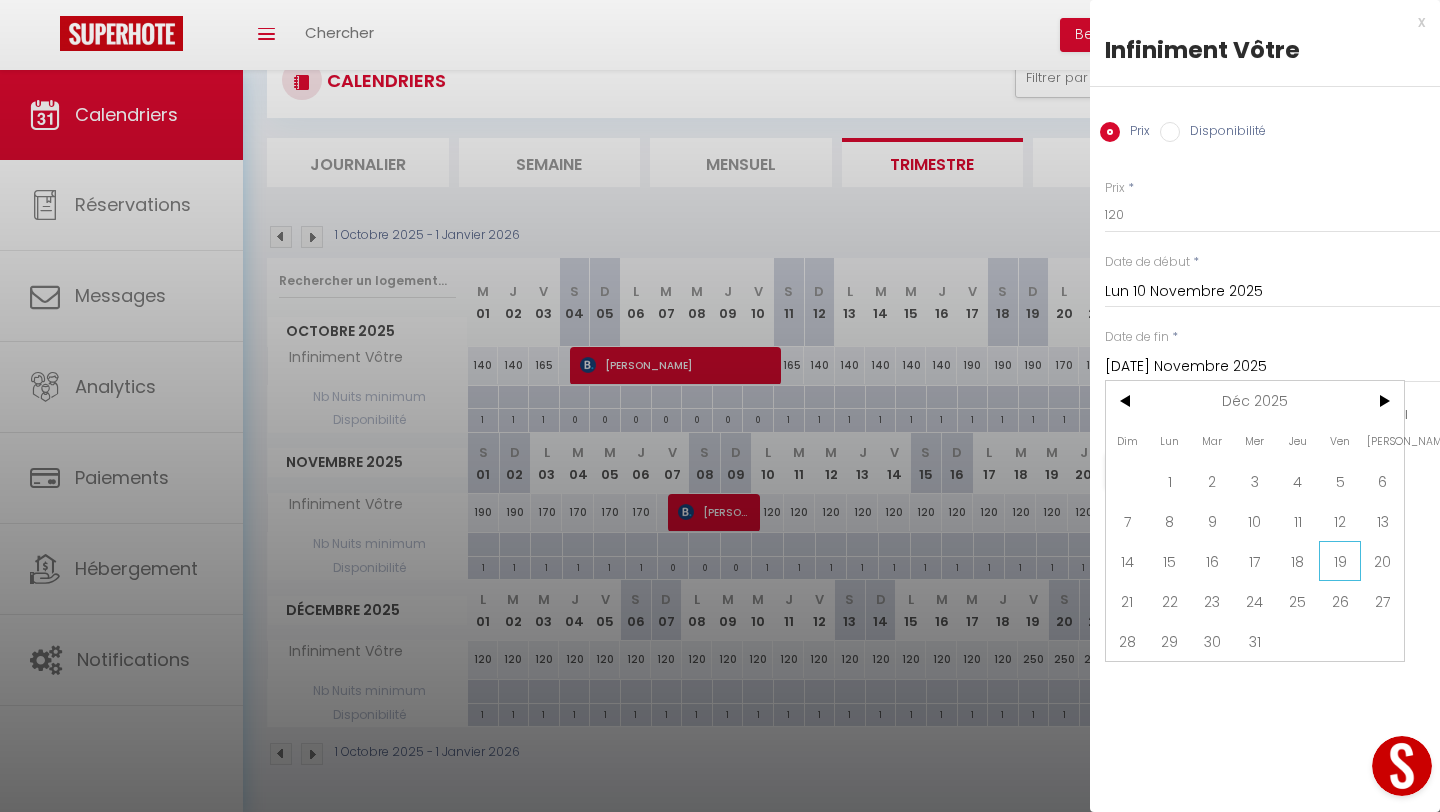 click on "19" at bounding box center [1340, 561] 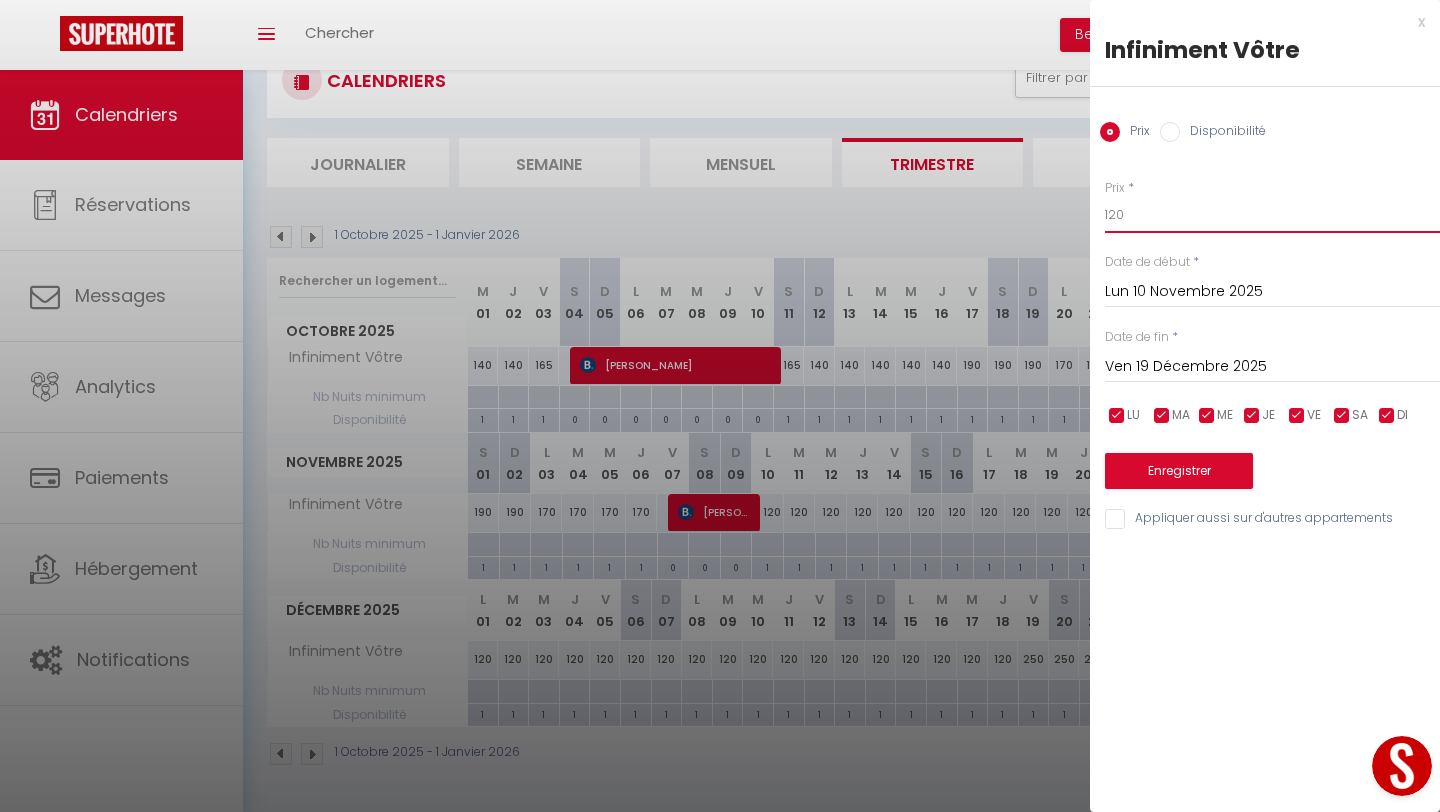 drag, startPoint x: 1135, startPoint y: 214, endPoint x: 1108, endPoint y: 215, distance: 27.018513 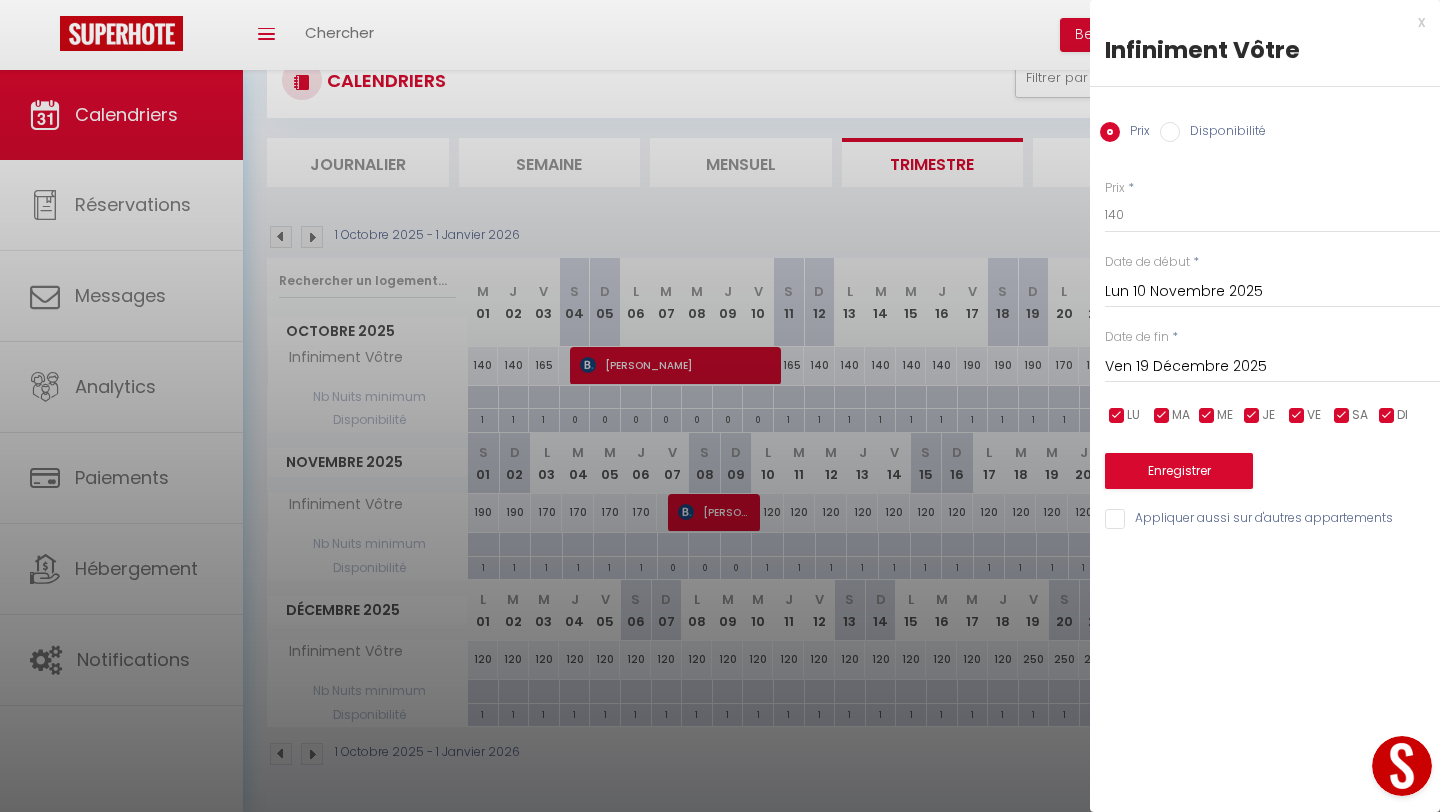 click at bounding box center (1387, 416) 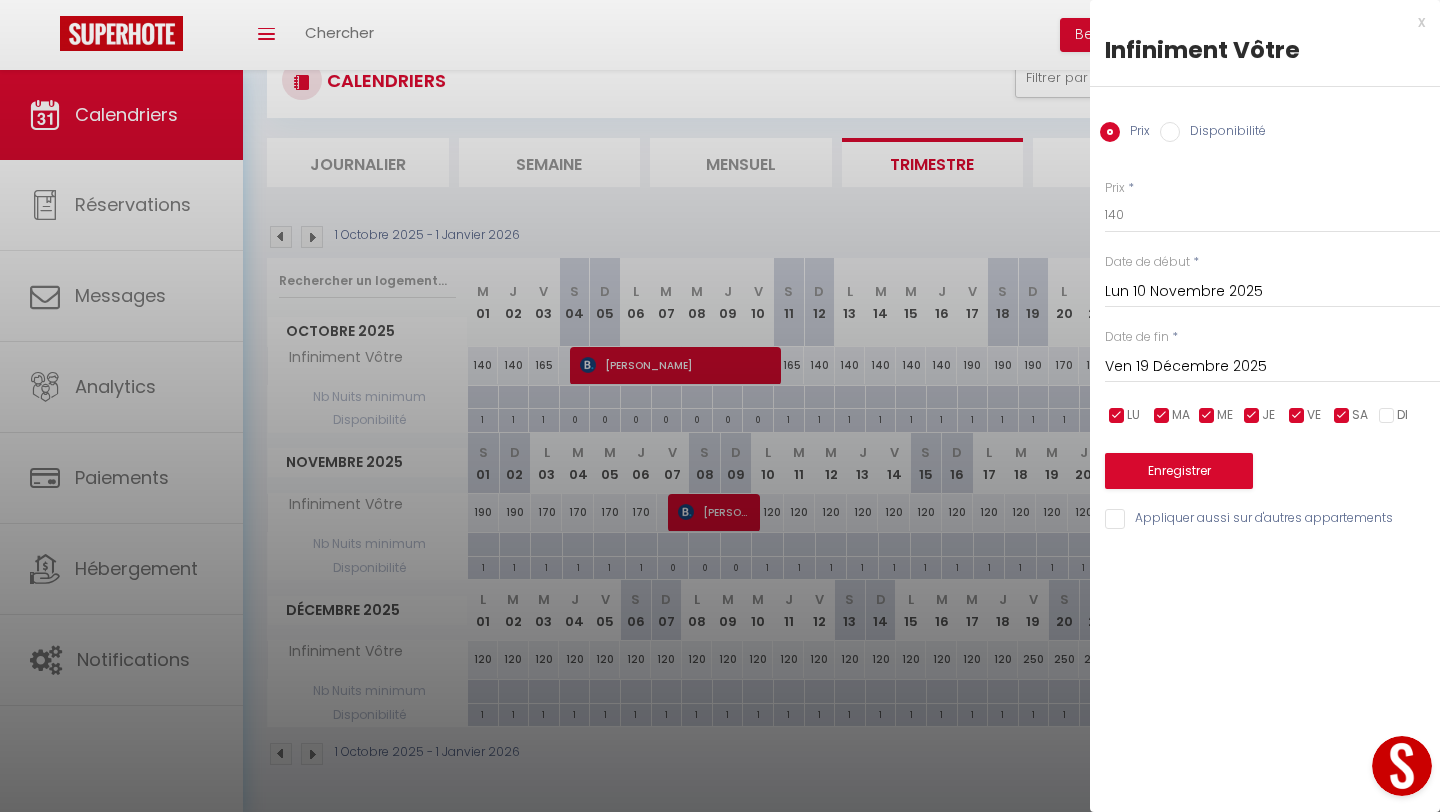 click at bounding box center [1252, 416] 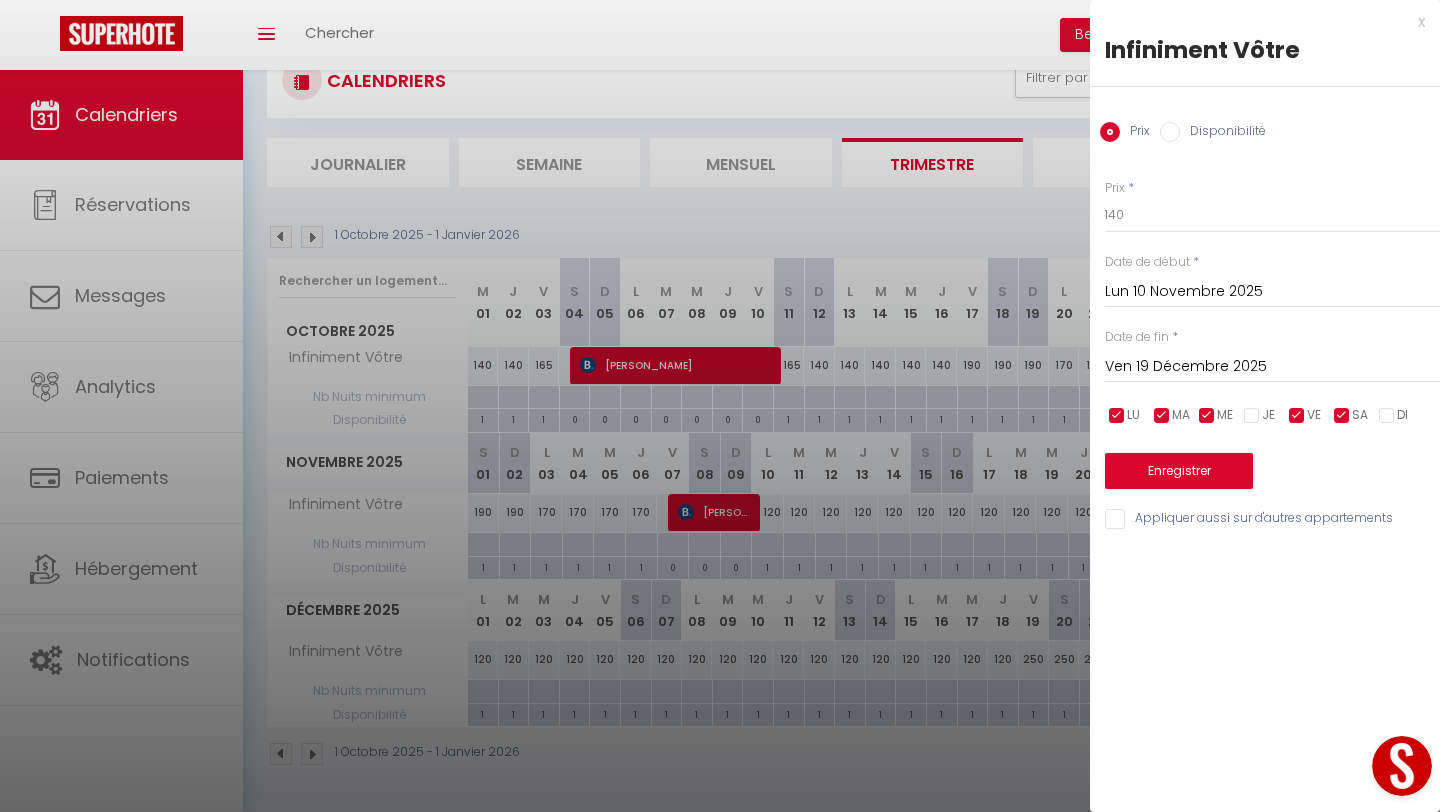 click at bounding box center (1207, 416) 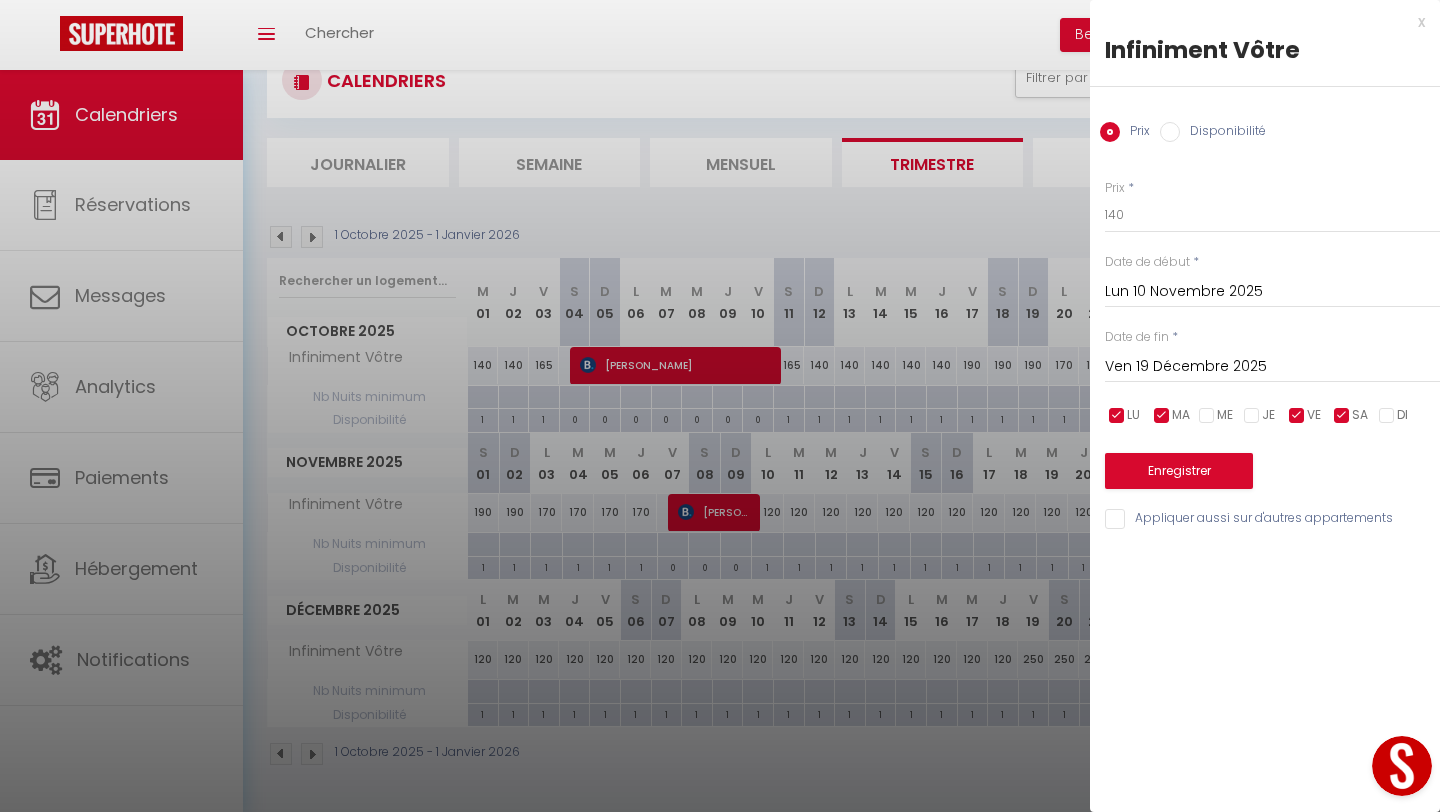 click at bounding box center [1162, 416] 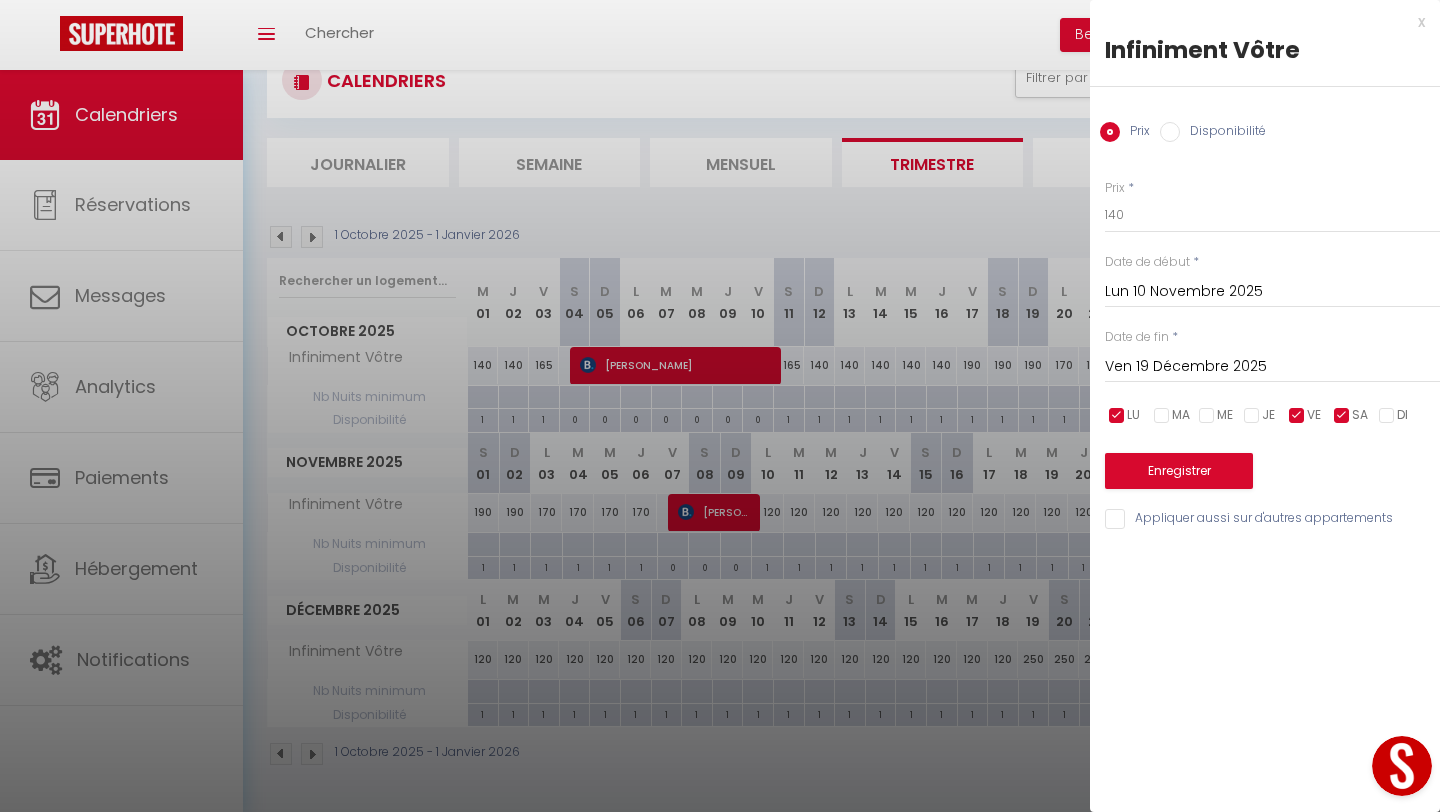 click at bounding box center [1117, 416] 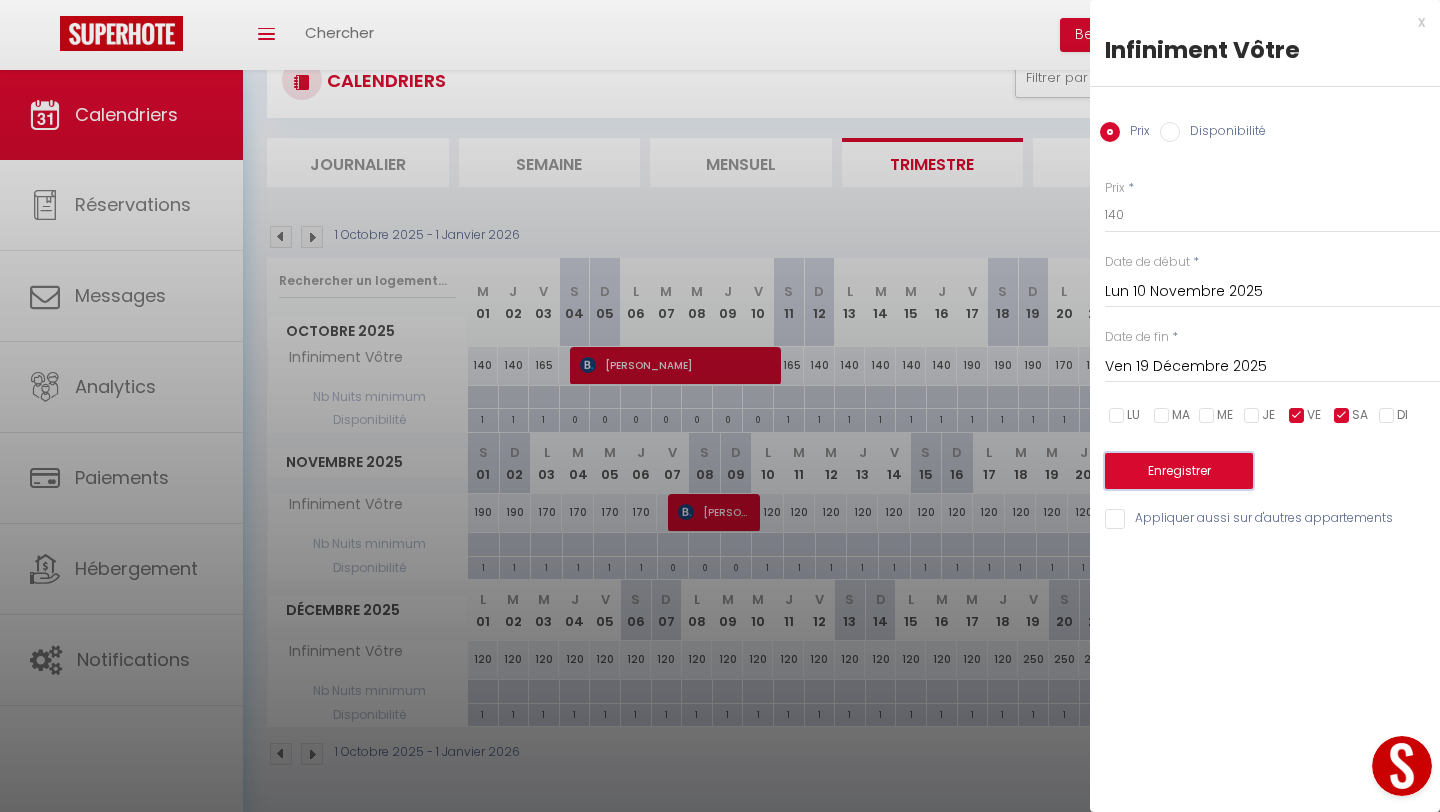 click on "Enregistrer" at bounding box center [1179, 471] 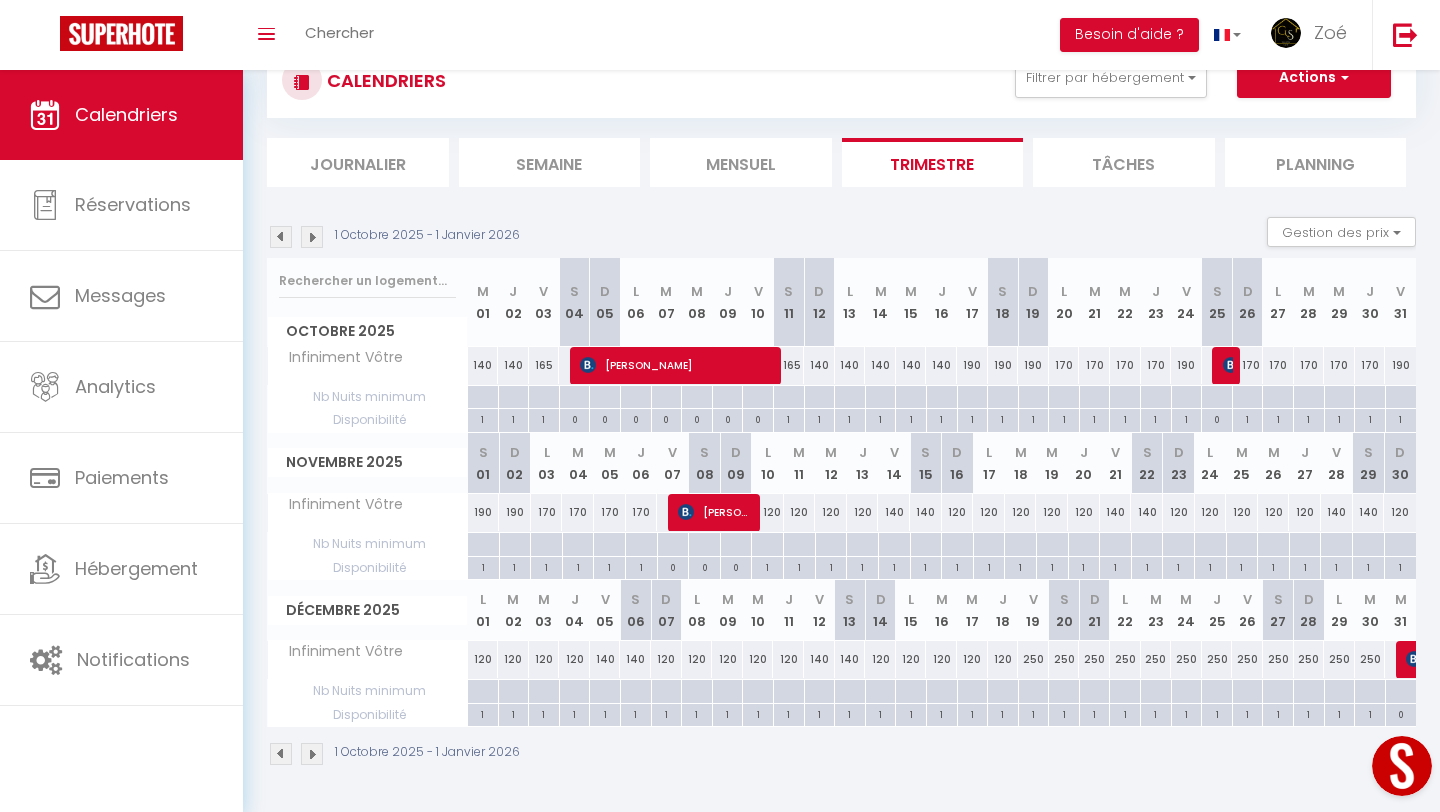 click on "250" at bounding box center [1033, 659] 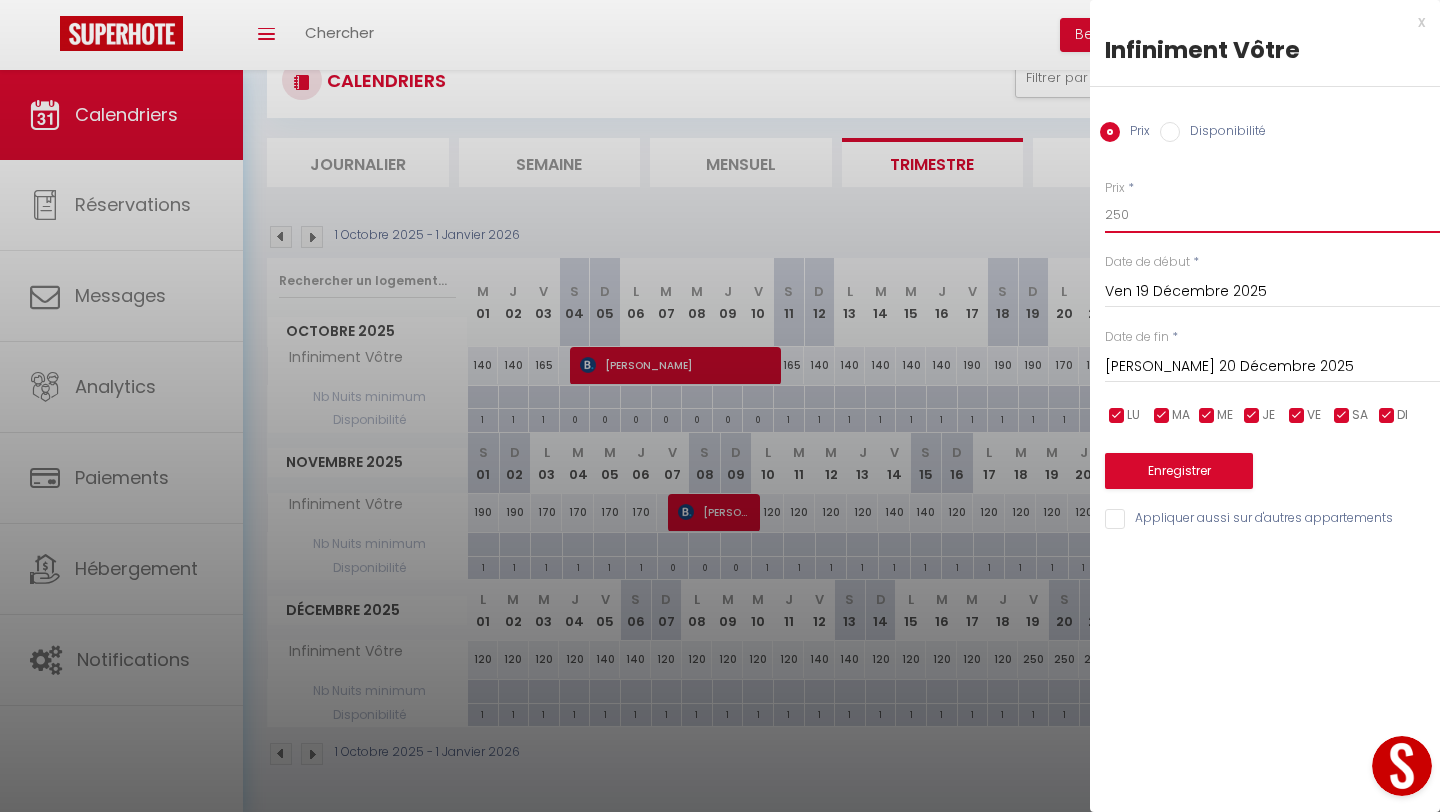 click on "250" at bounding box center [1272, 215] 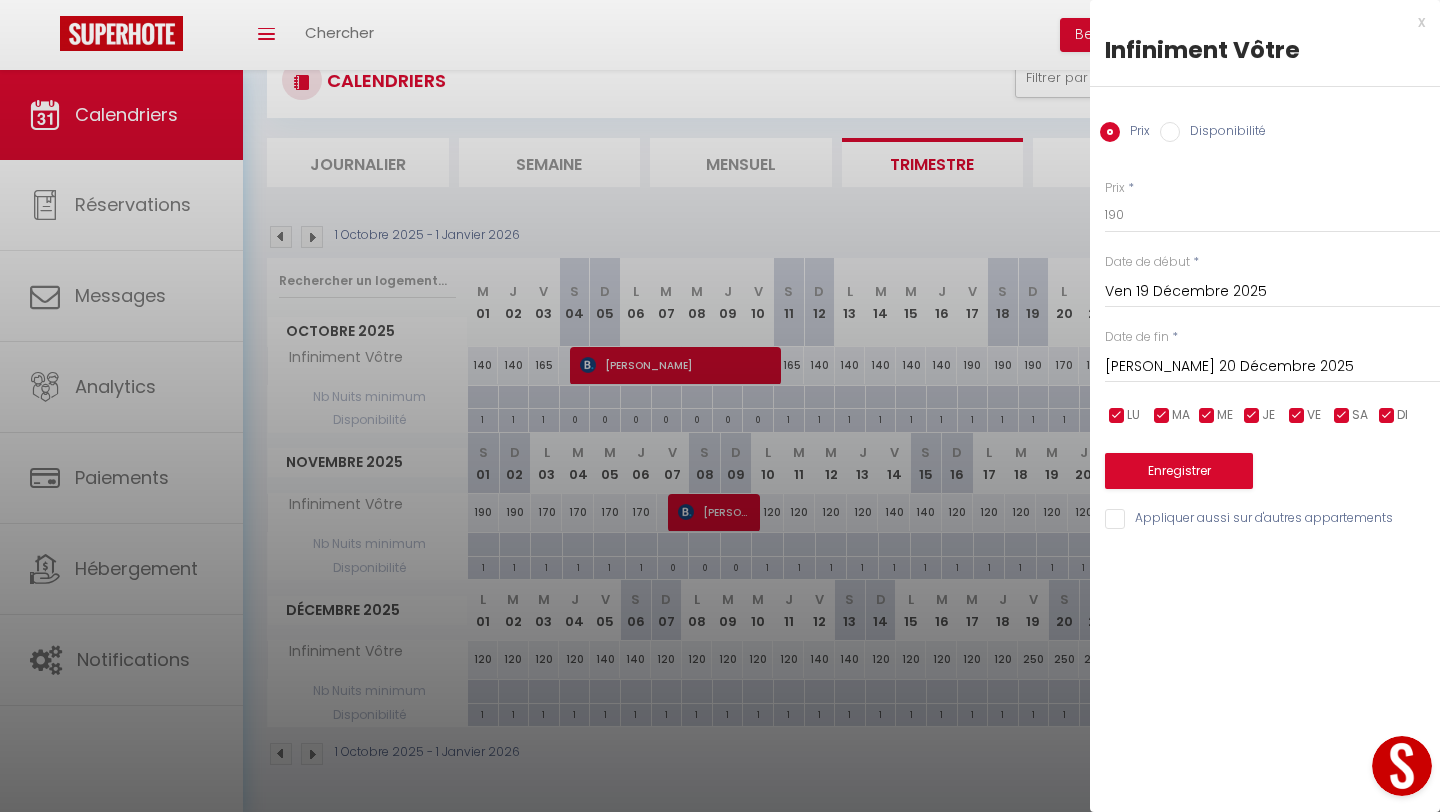 click on "[PERSON_NAME] 20 Décembre 2025" at bounding box center (1272, 367) 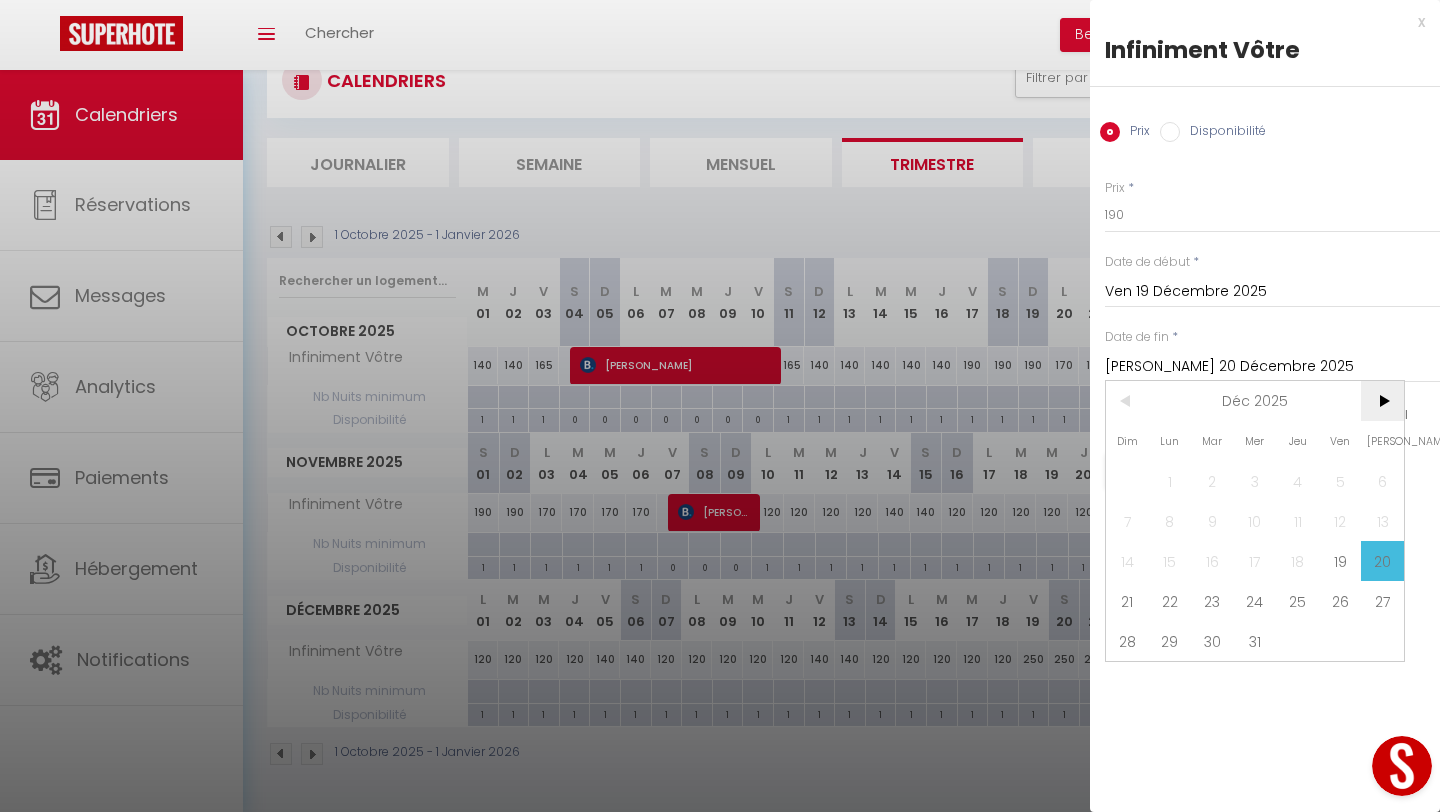 click on ">" at bounding box center [1382, 401] 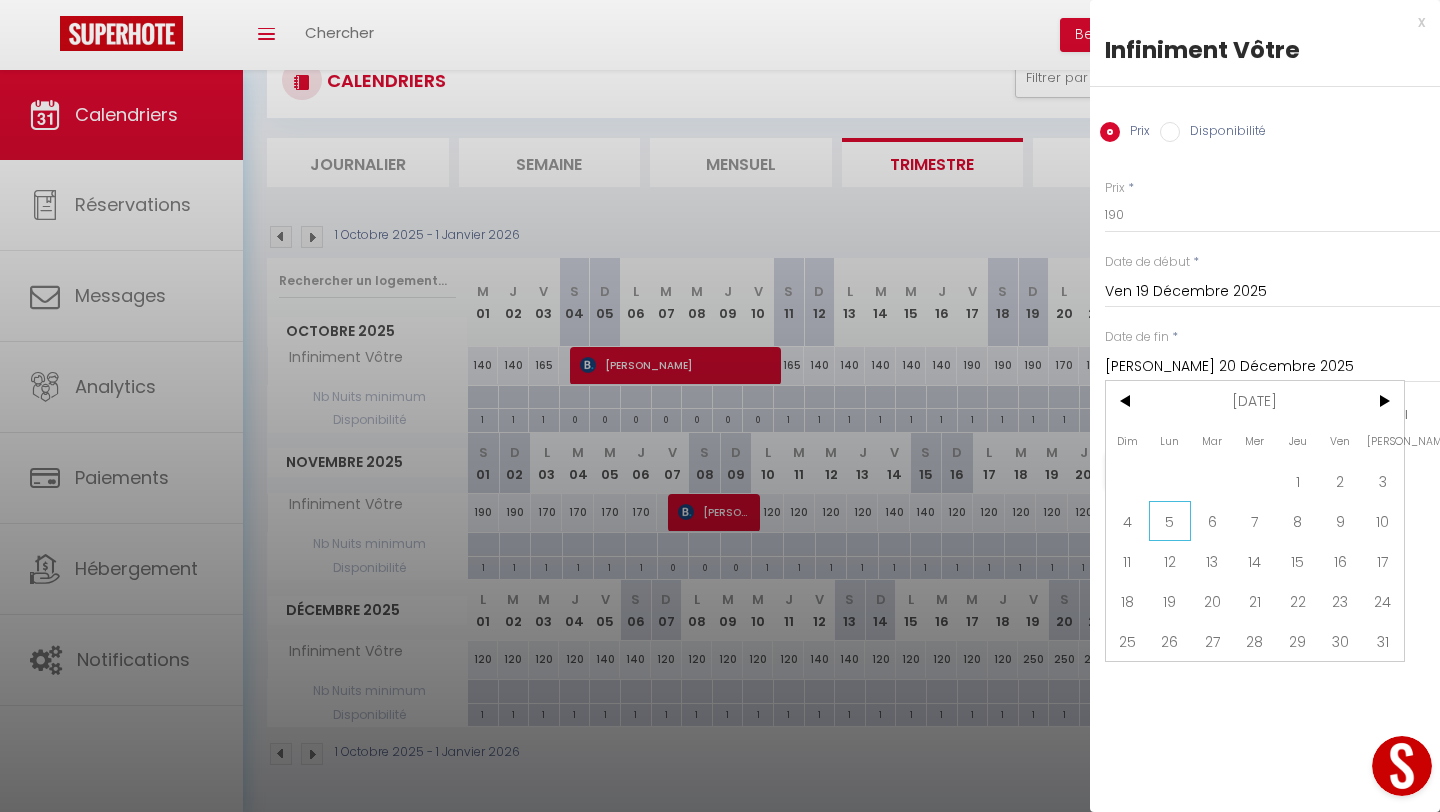 click on "5" at bounding box center [1170, 521] 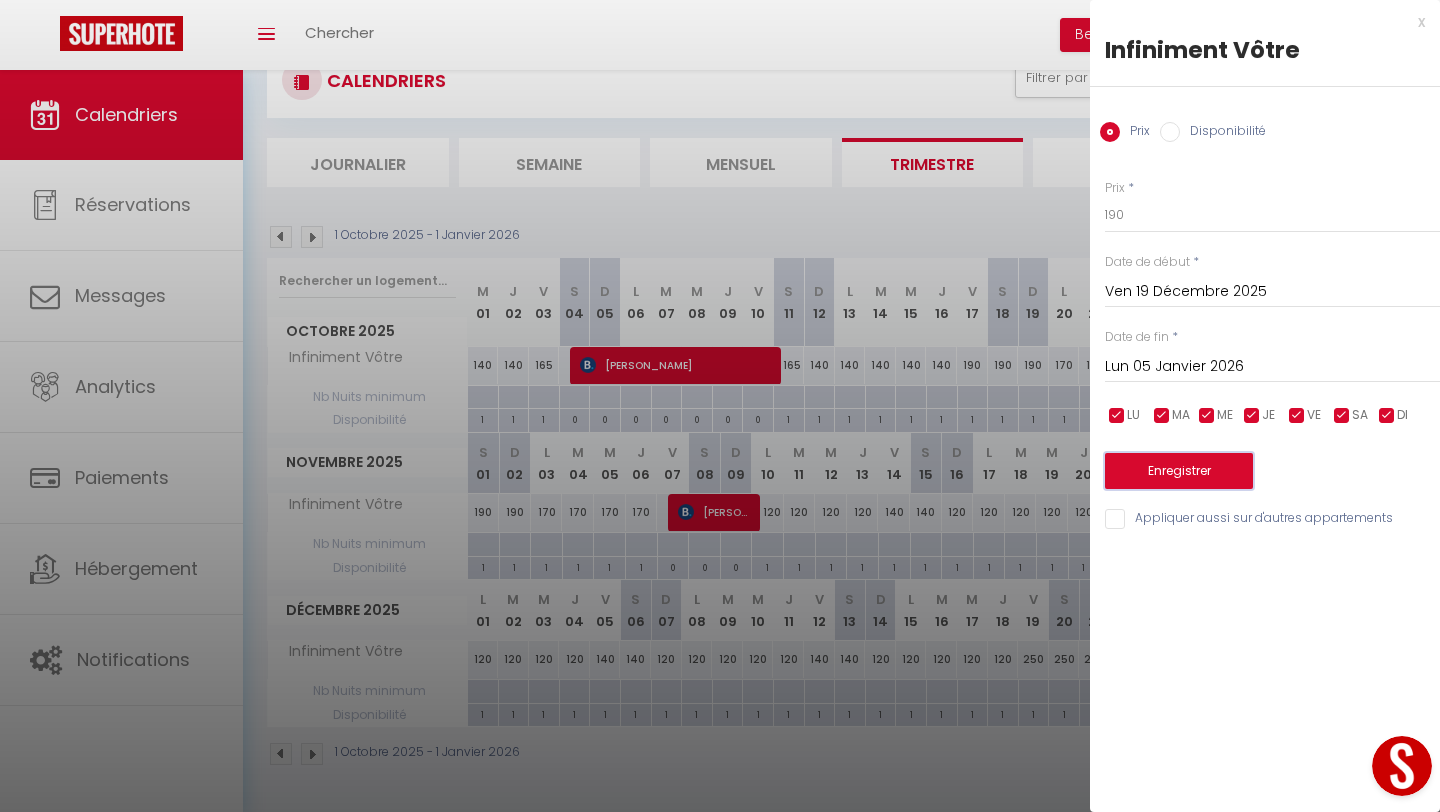 click on "Enregistrer" at bounding box center [1179, 471] 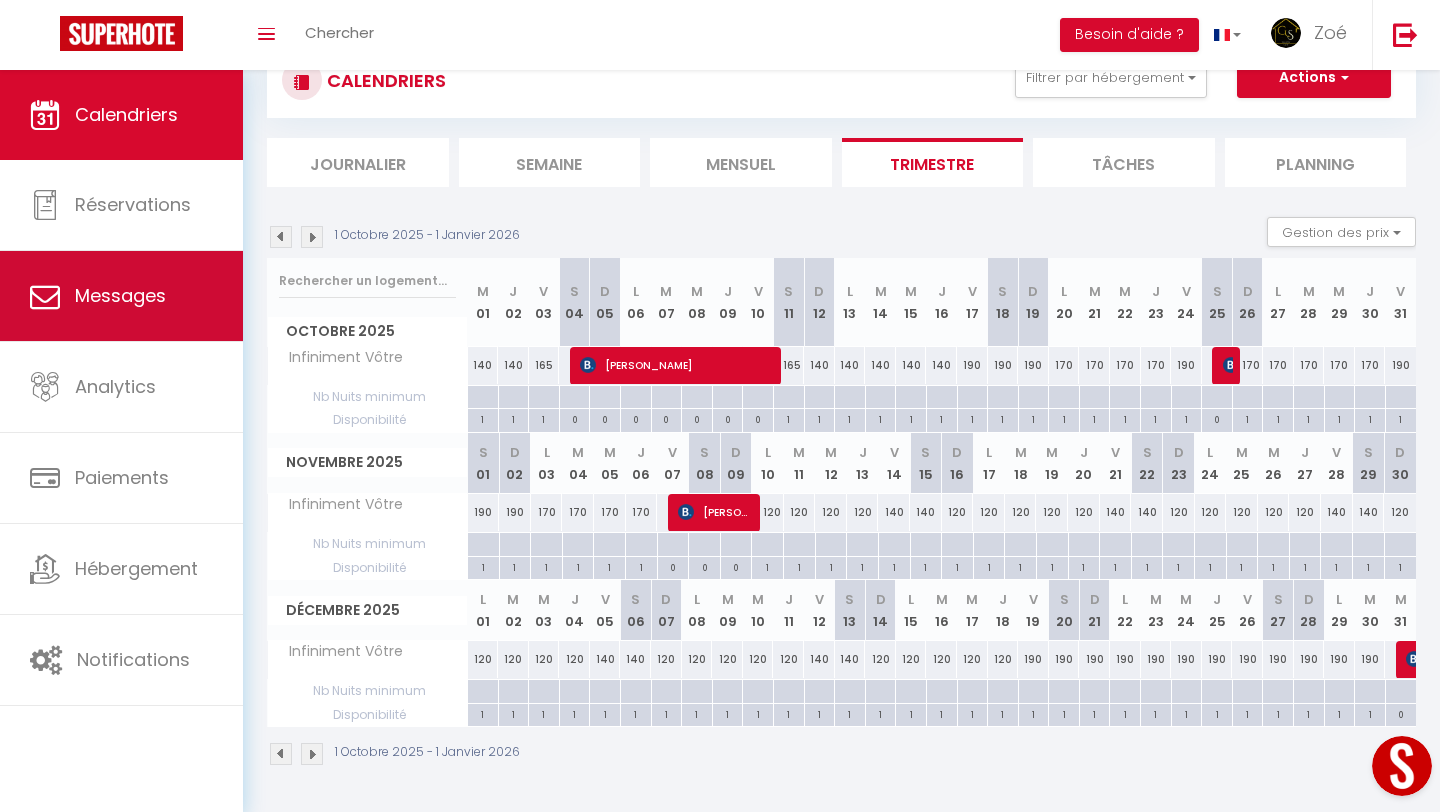 scroll, scrollTop: 0, scrollLeft: 0, axis: both 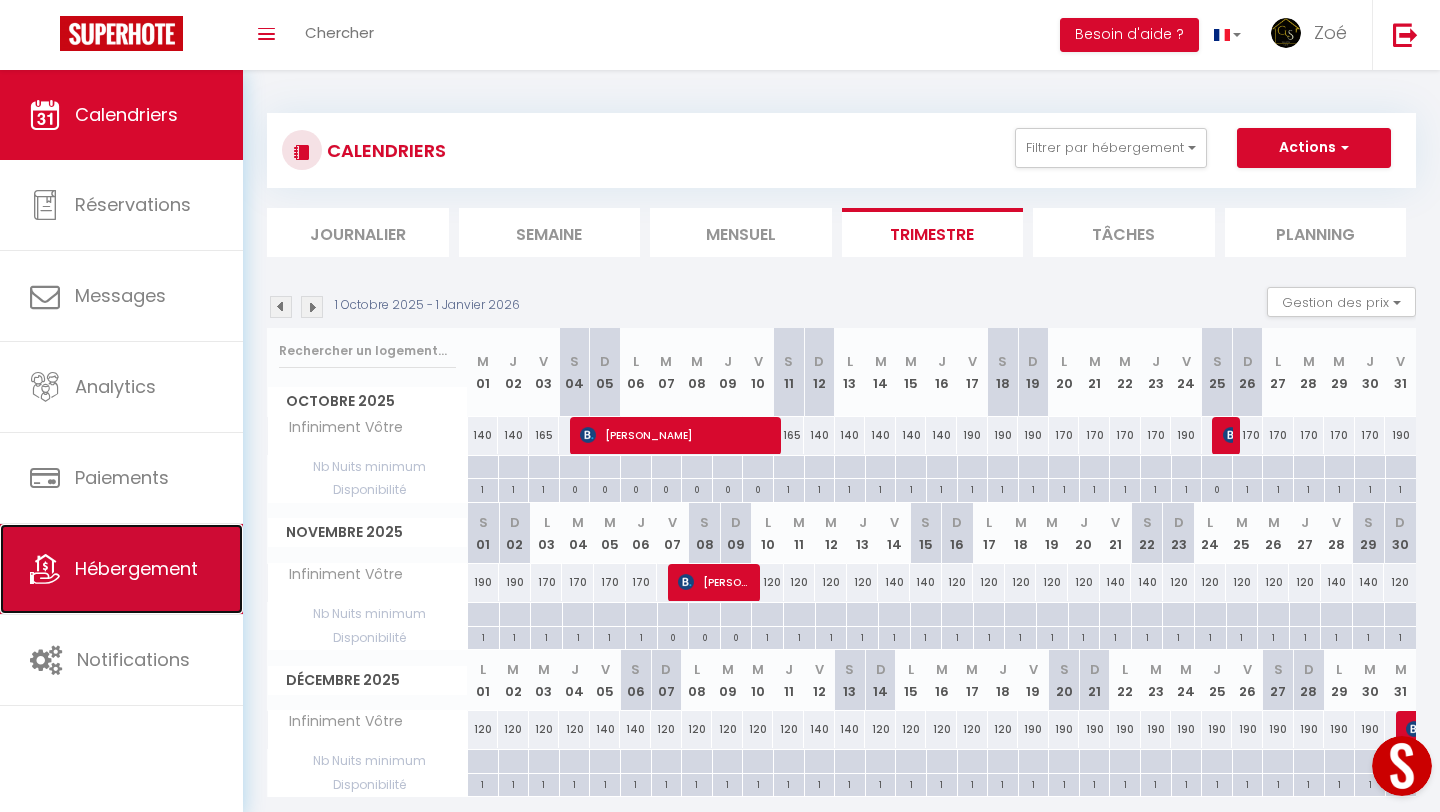 click on "Hébergement" at bounding box center [121, 569] 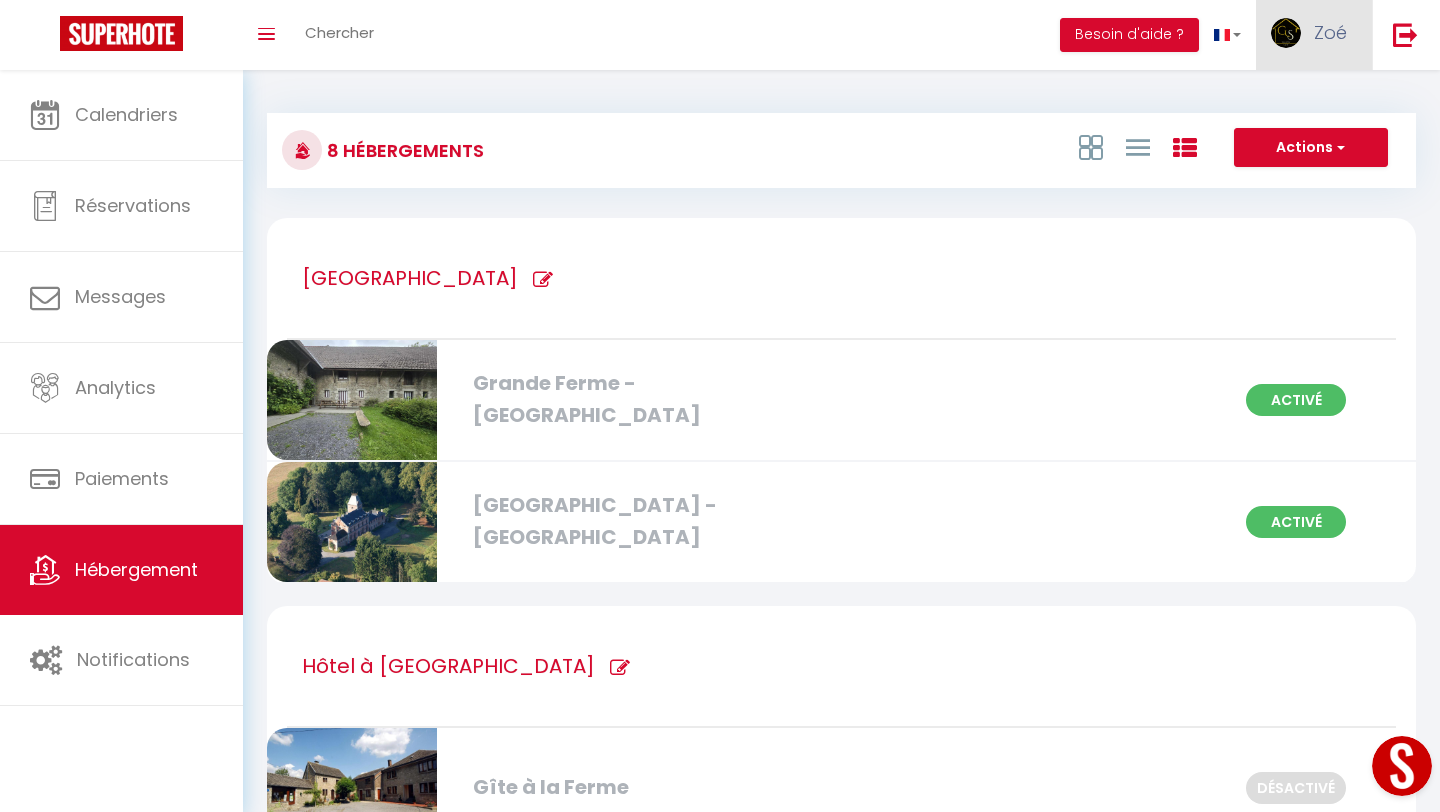 click on "Zoé" at bounding box center [1330, 32] 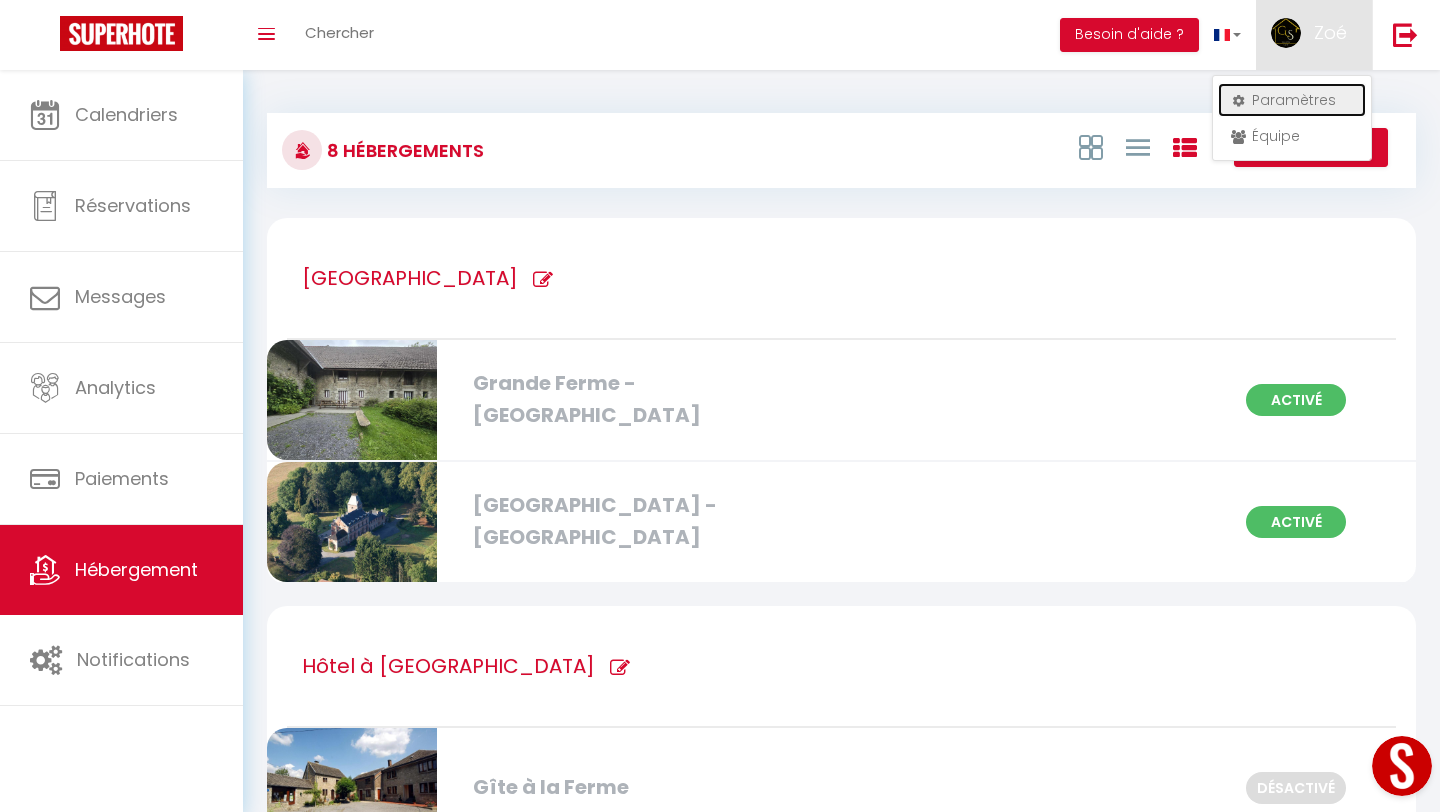 click on "Paramètres" at bounding box center [1292, 100] 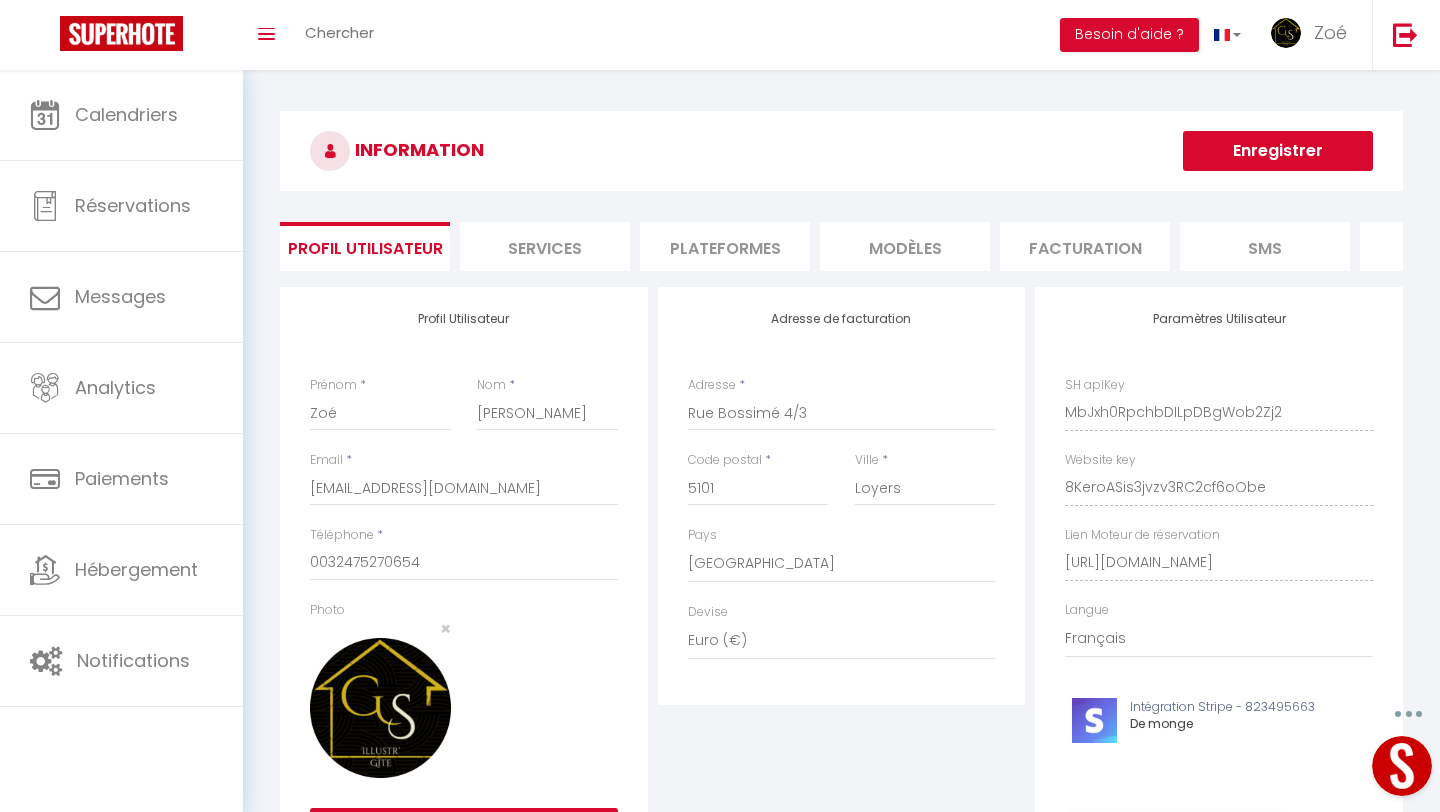 scroll, scrollTop: 0, scrollLeft: 317, axis: horizontal 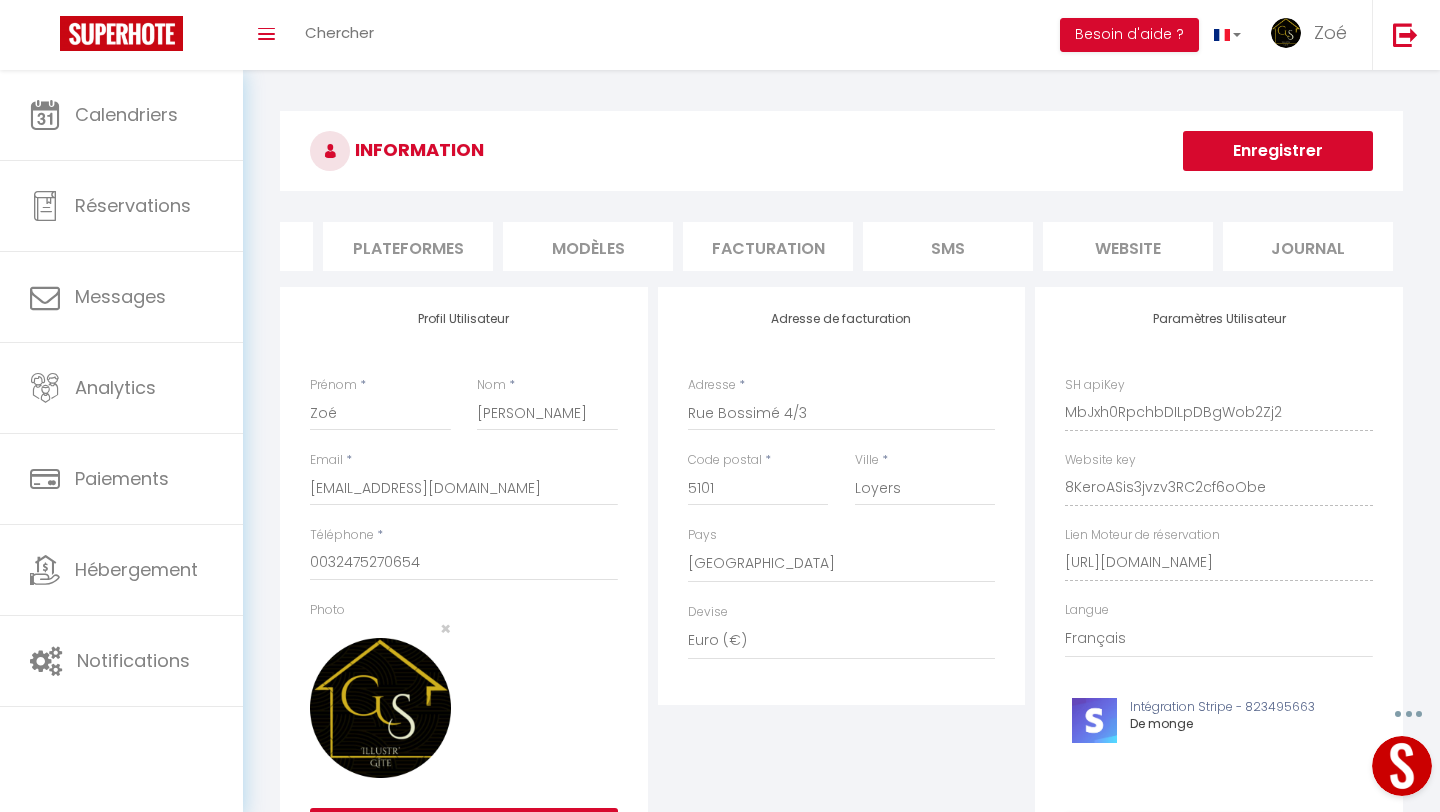 click on "website" at bounding box center [1128, 246] 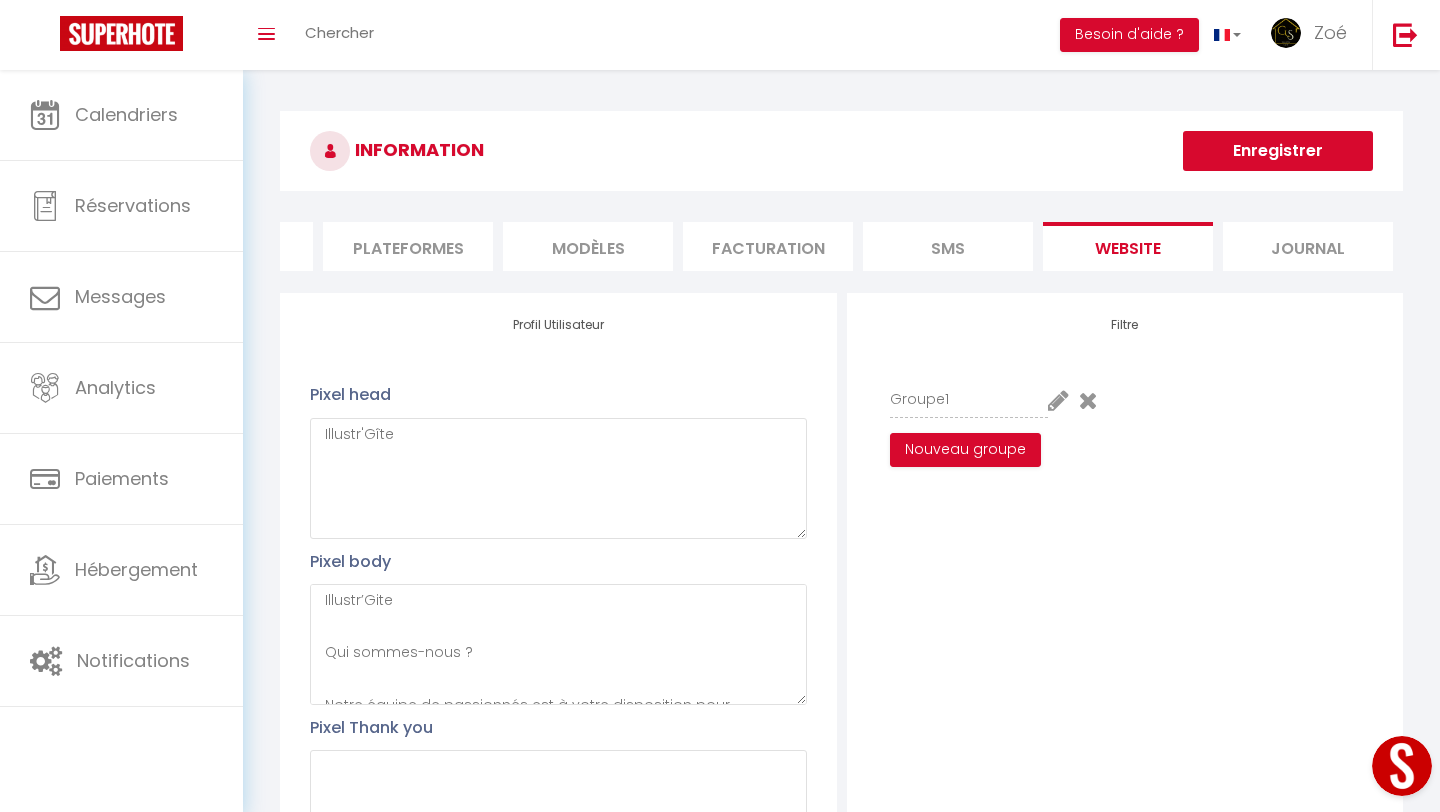 scroll, scrollTop: 0, scrollLeft: 0, axis: both 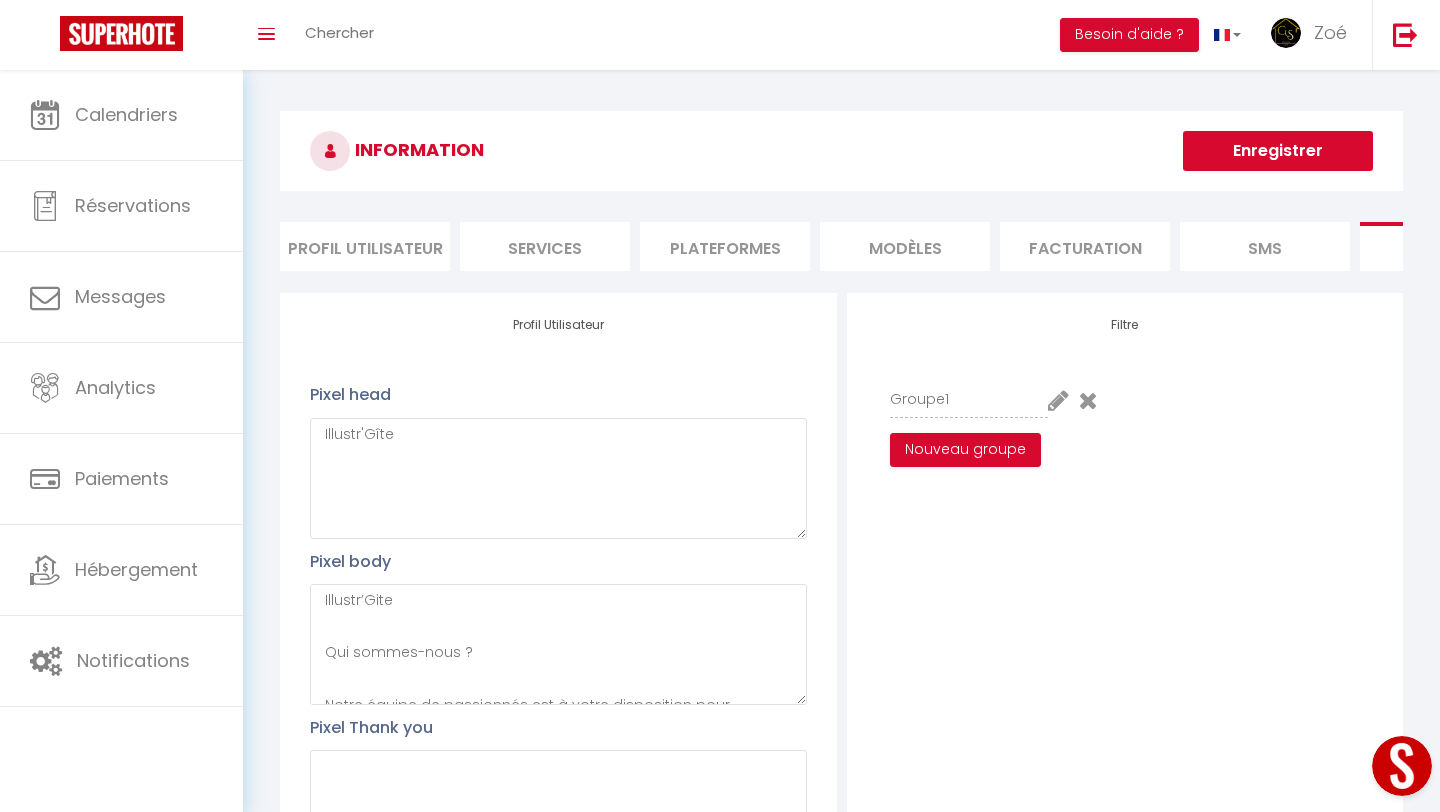 click on "Profil Utilisateur" at bounding box center (365, 246) 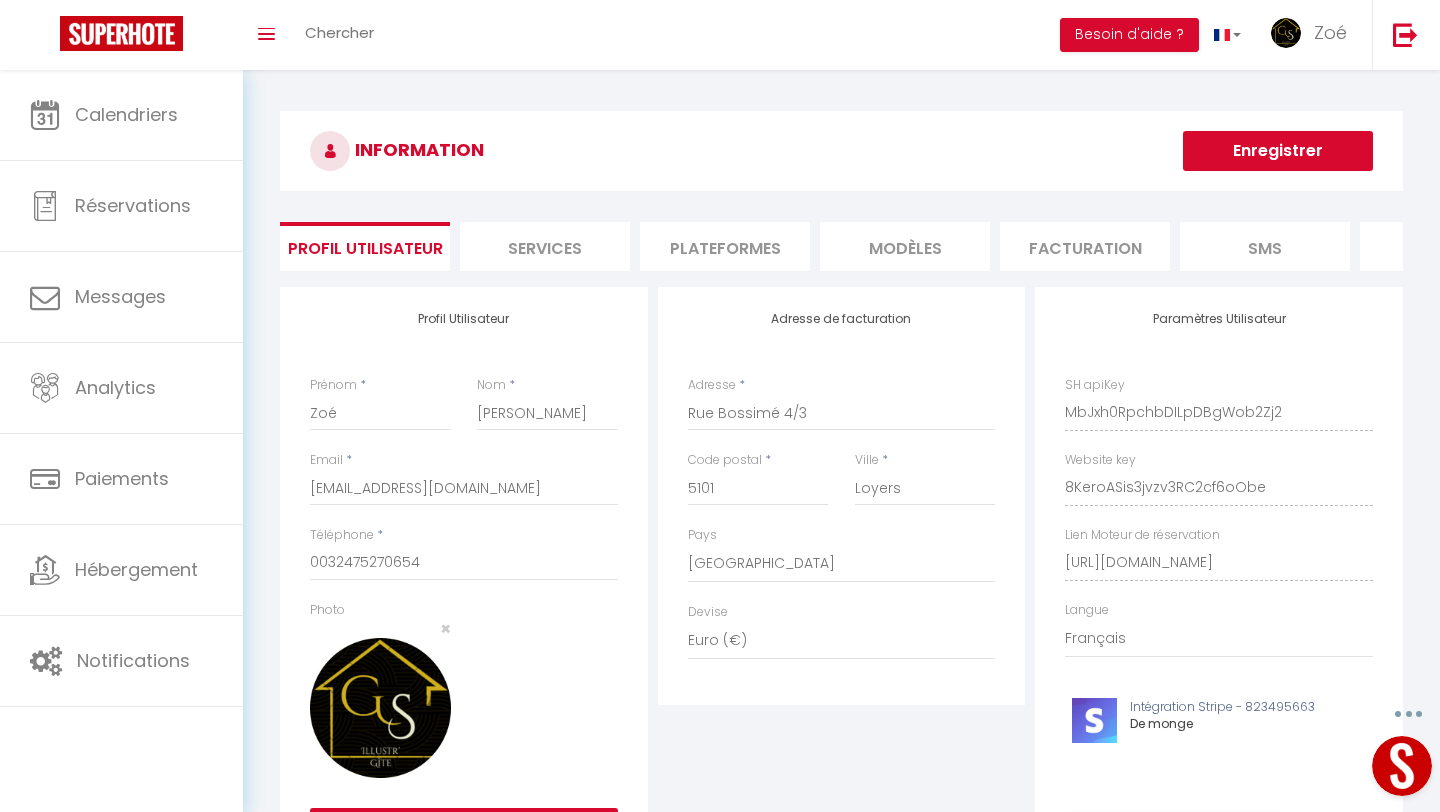 scroll, scrollTop: 0, scrollLeft: 317, axis: horizontal 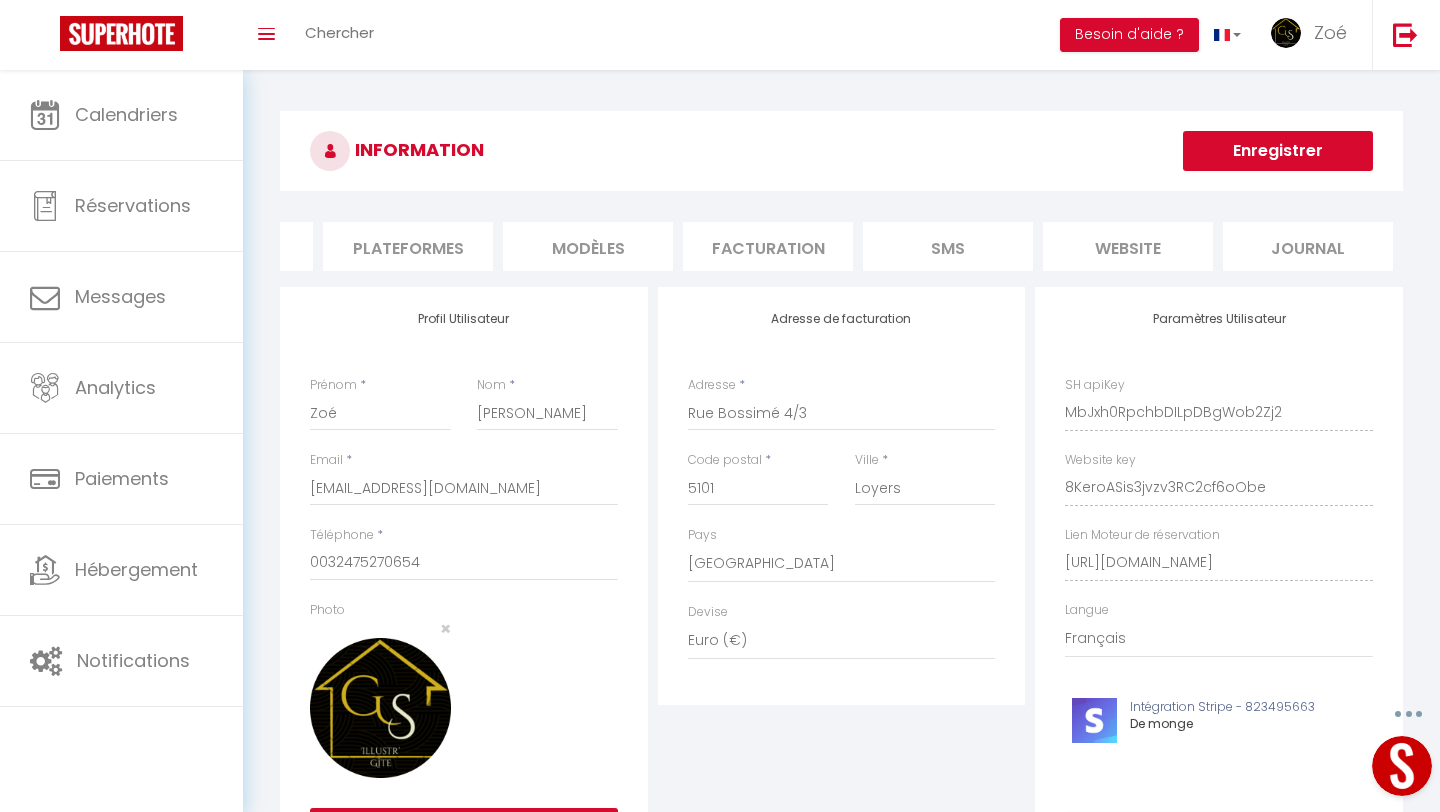 click on "website" at bounding box center [1128, 246] 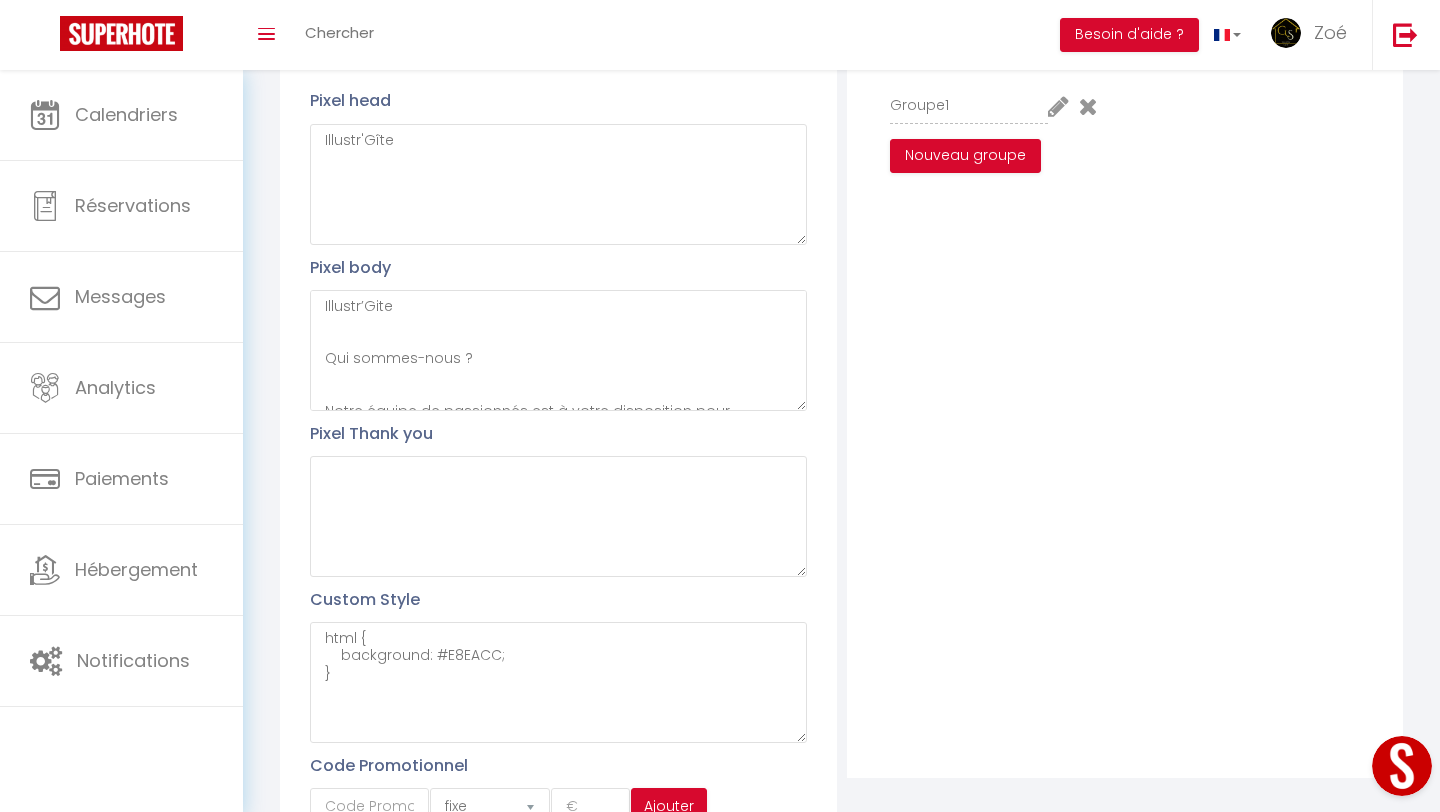 scroll, scrollTop: 0, scrollLeft: 0, axis: both 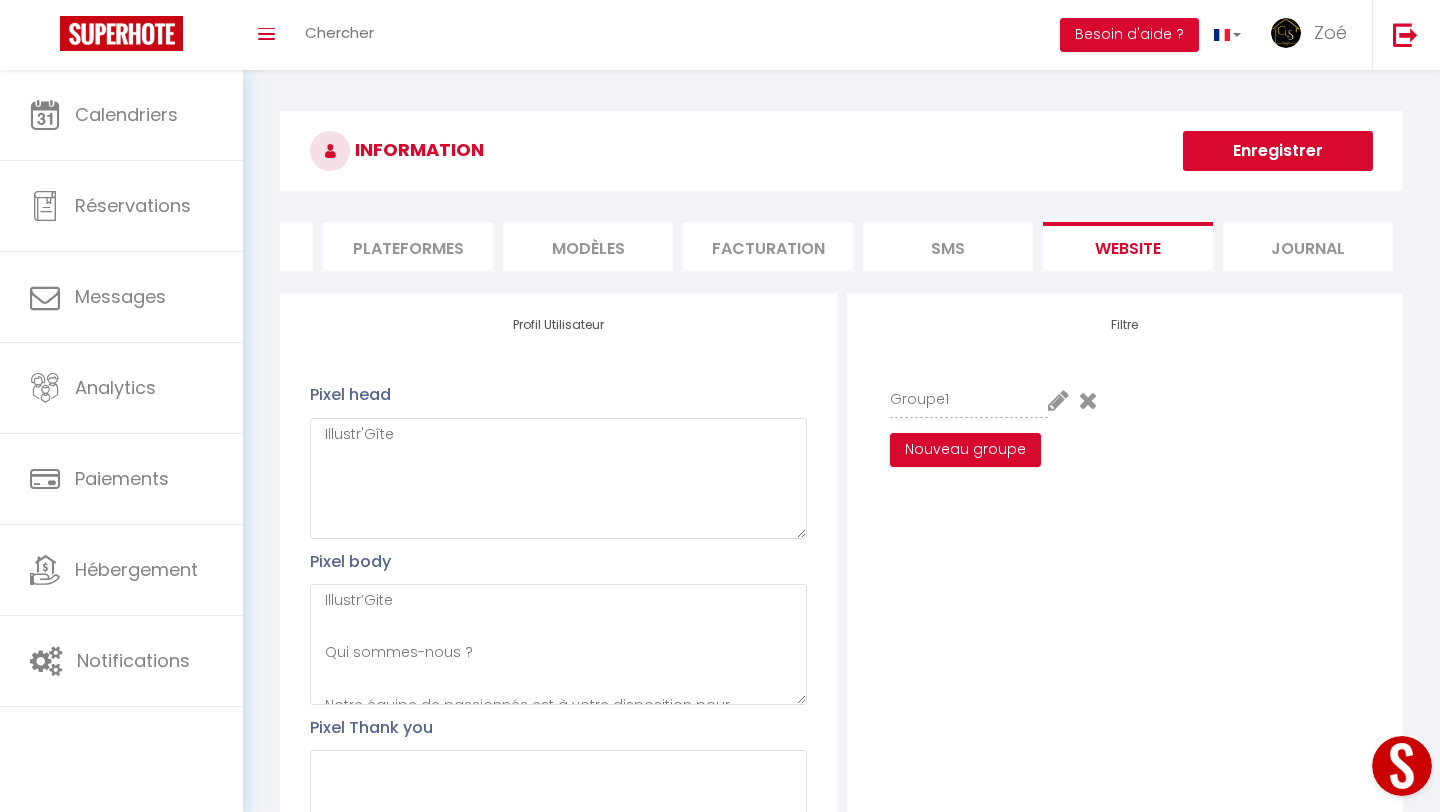 click at bounding box center (1058, 400) 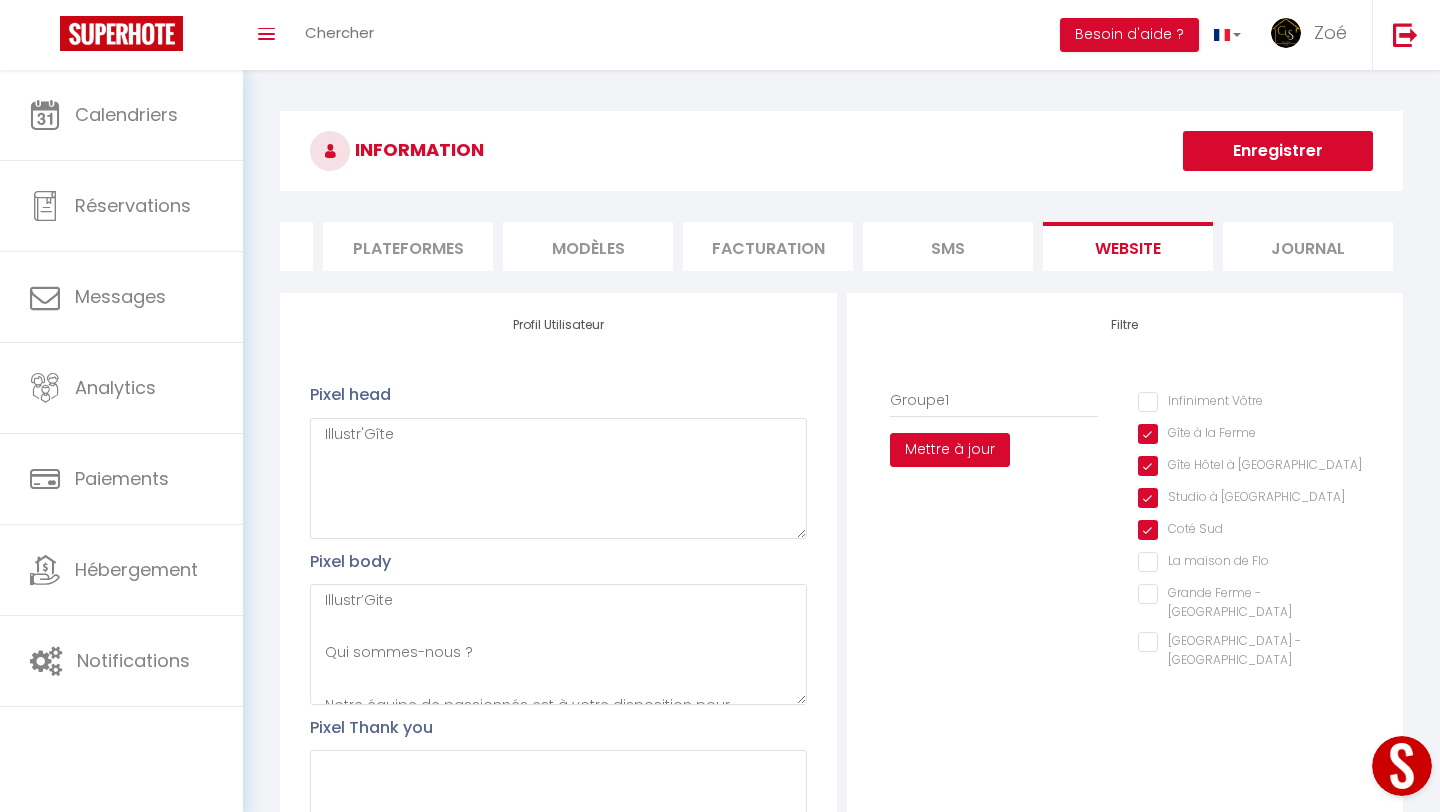 click on "Mettre à jour" at bounding box center [950, 450] 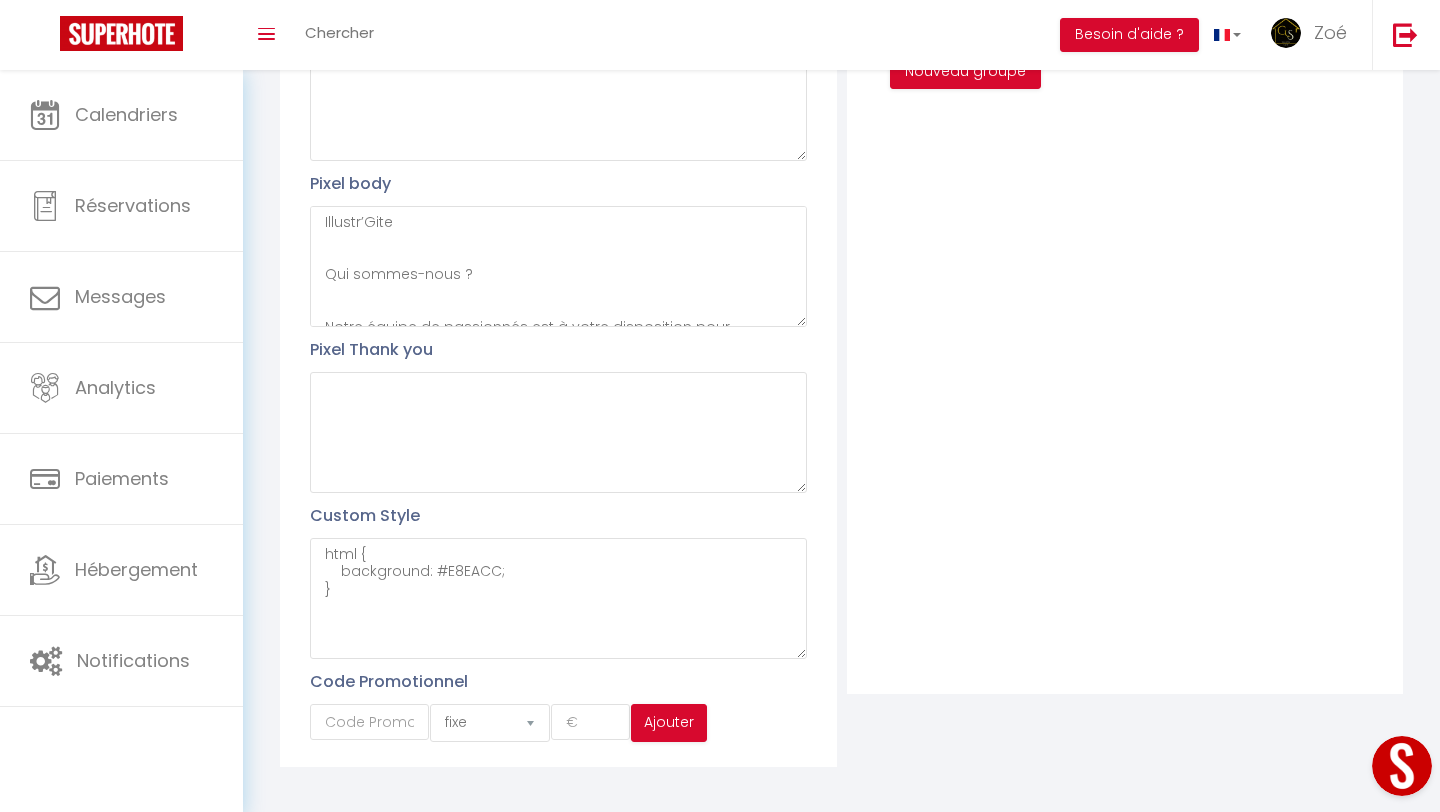 scroll, scrollTop: 395, scrollLeft: 0, axis: vertical 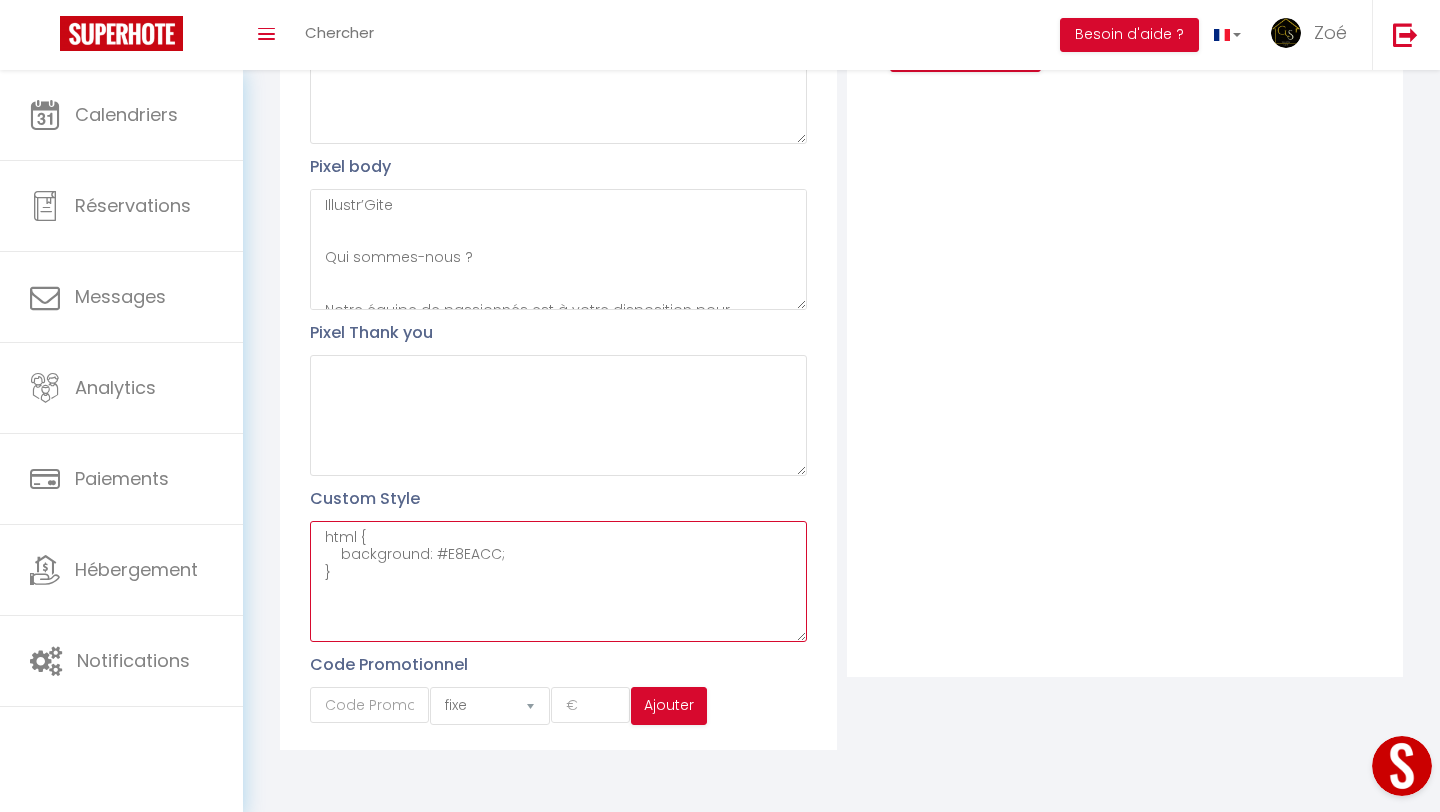 click on "html {
background: #E8EACC;
}" at bounding box center [558, 581] 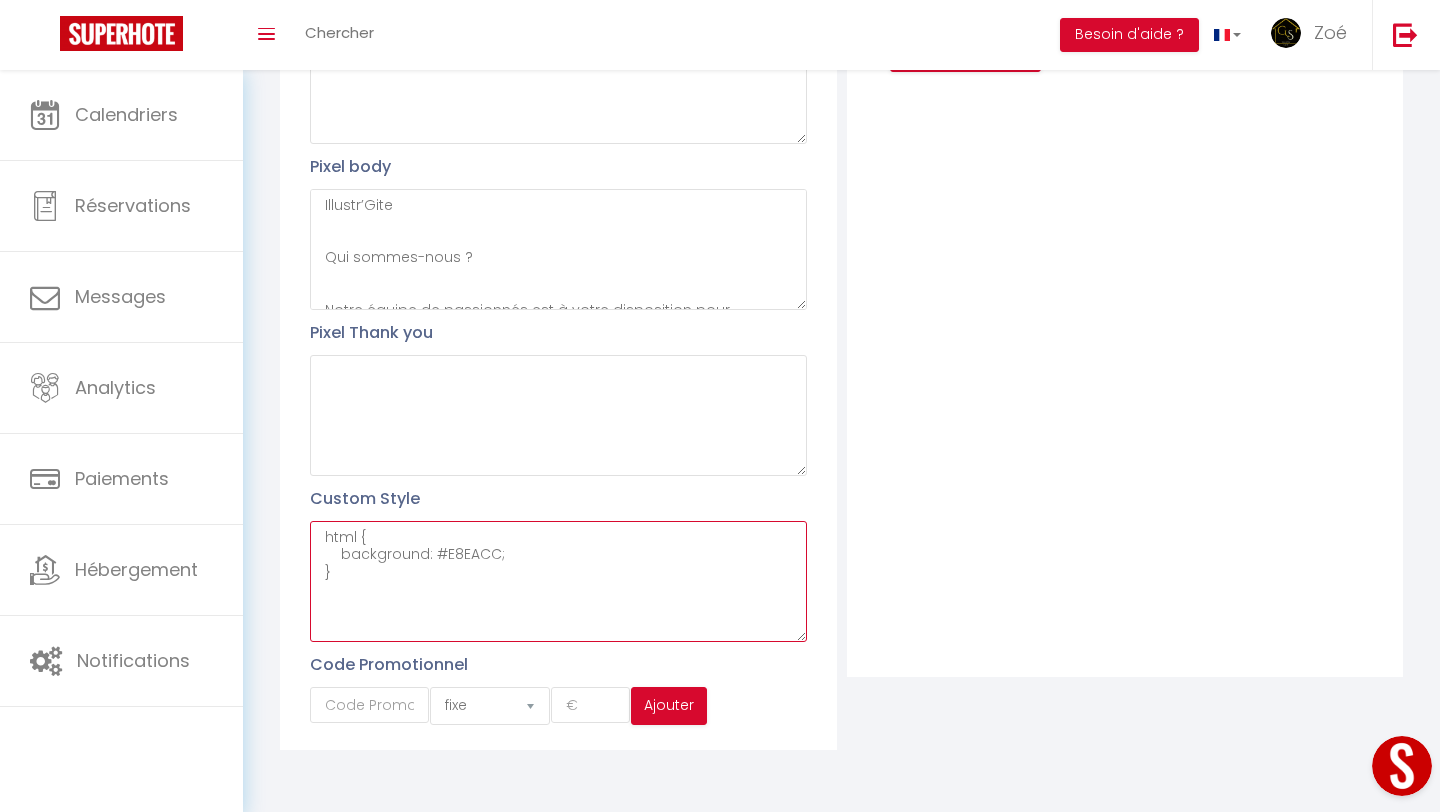 drag, startPoint x: 364, startPoint y: 595, endPoint x: 329, endPoint y: 542, distance: 63.51378 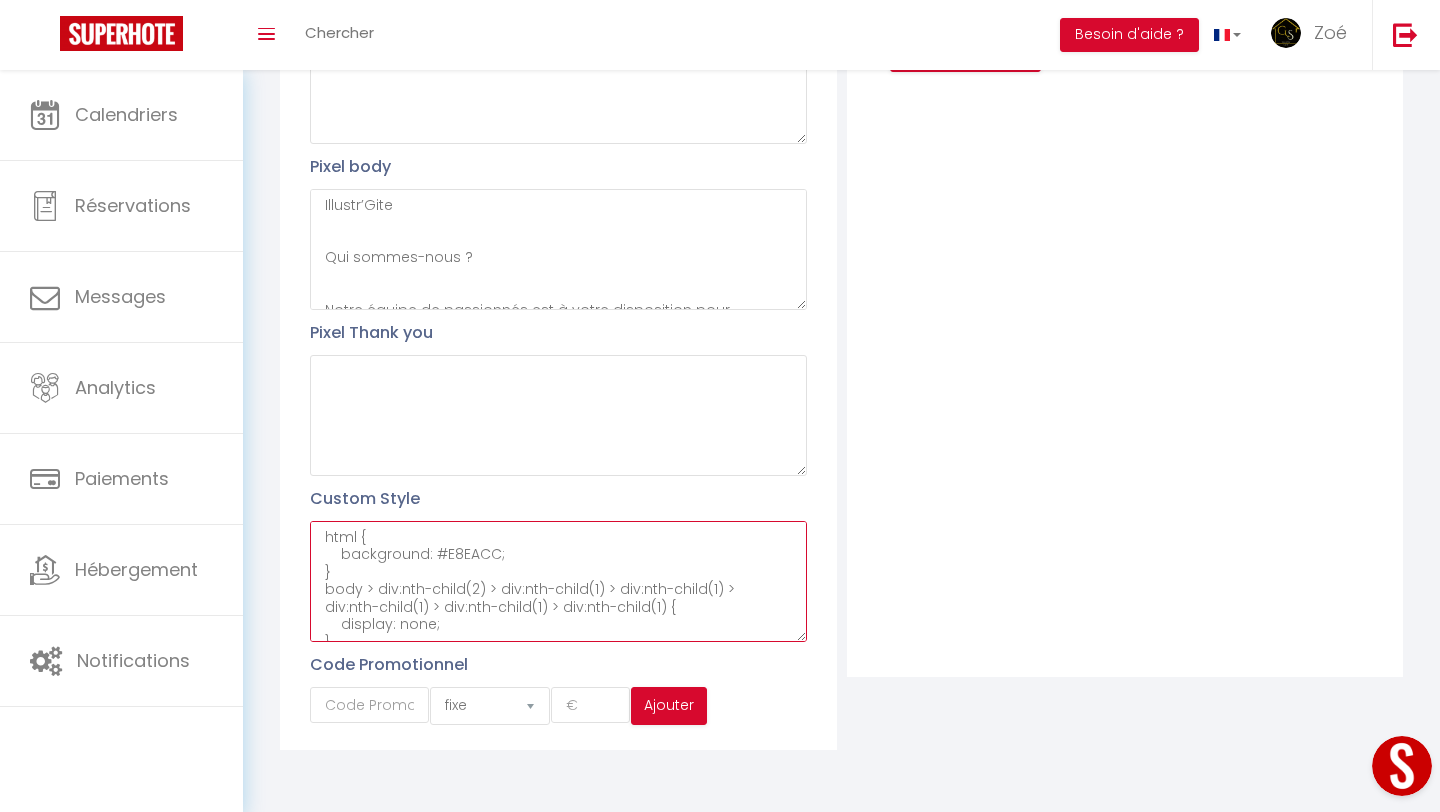 scroll, scrollTop: 81, scrollLeft: 0, axis: vertical 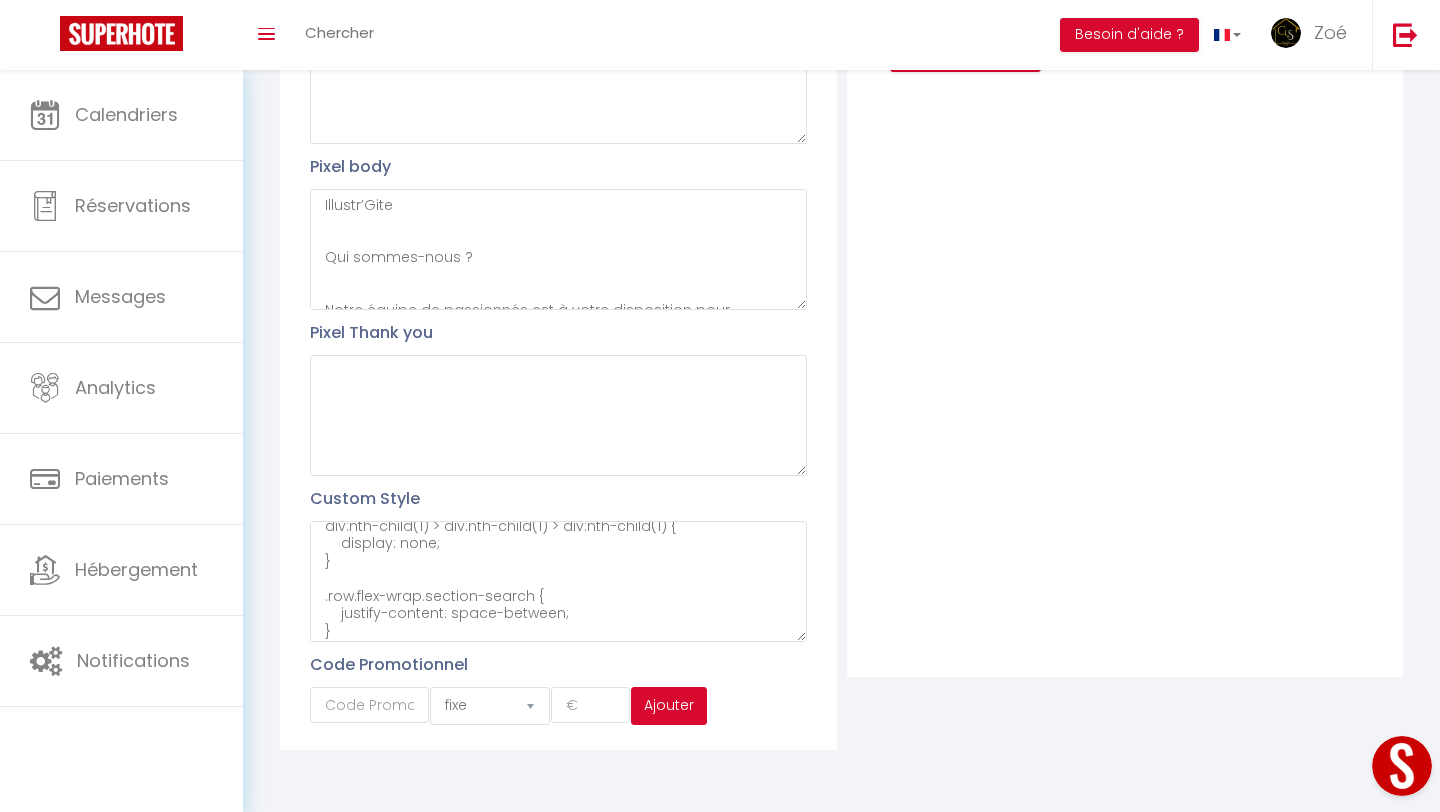 click on "Ajouter" at bounding box center (669, 706) 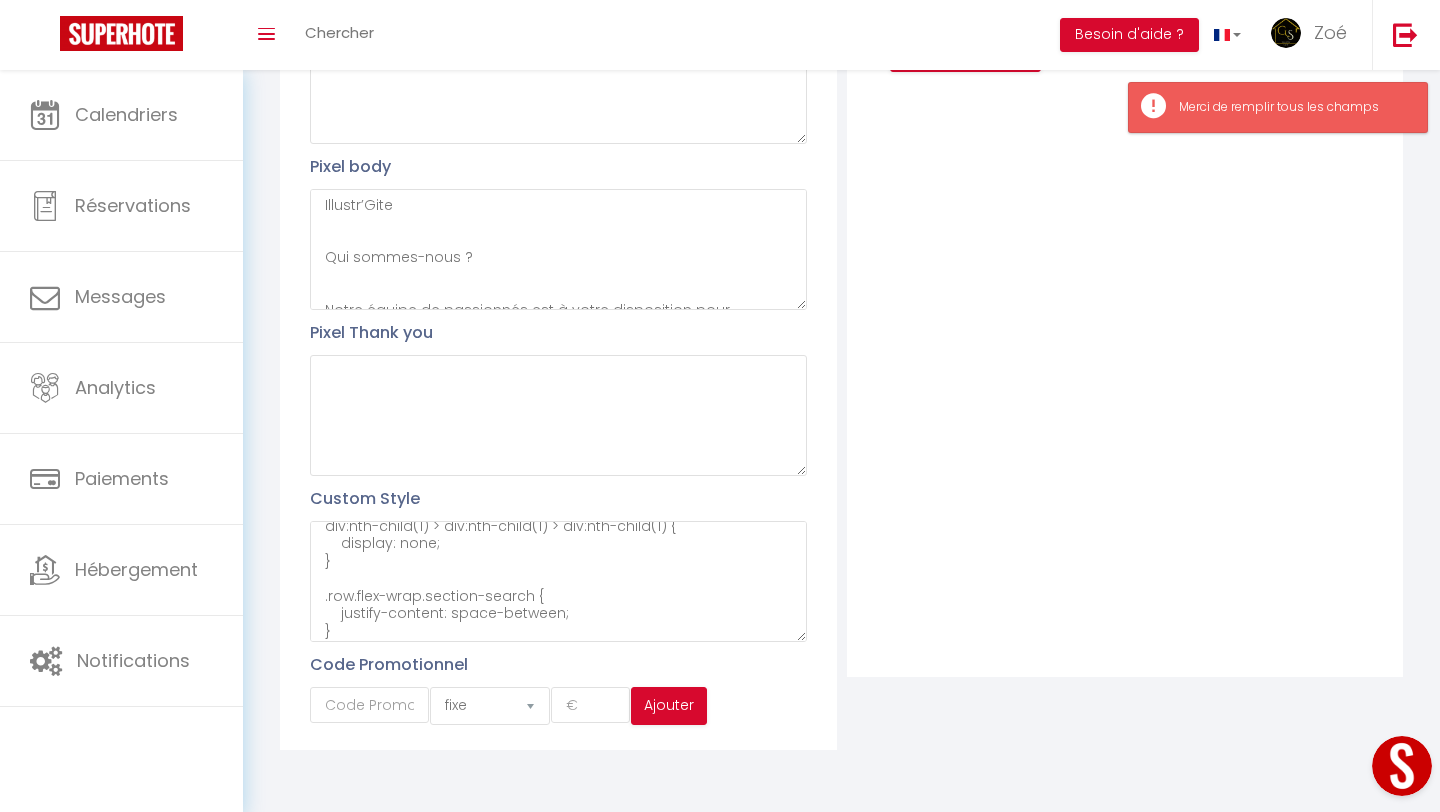 click on "Filtre   Groupe1         Nouveau groupe" at bounding box center (1125, 287) 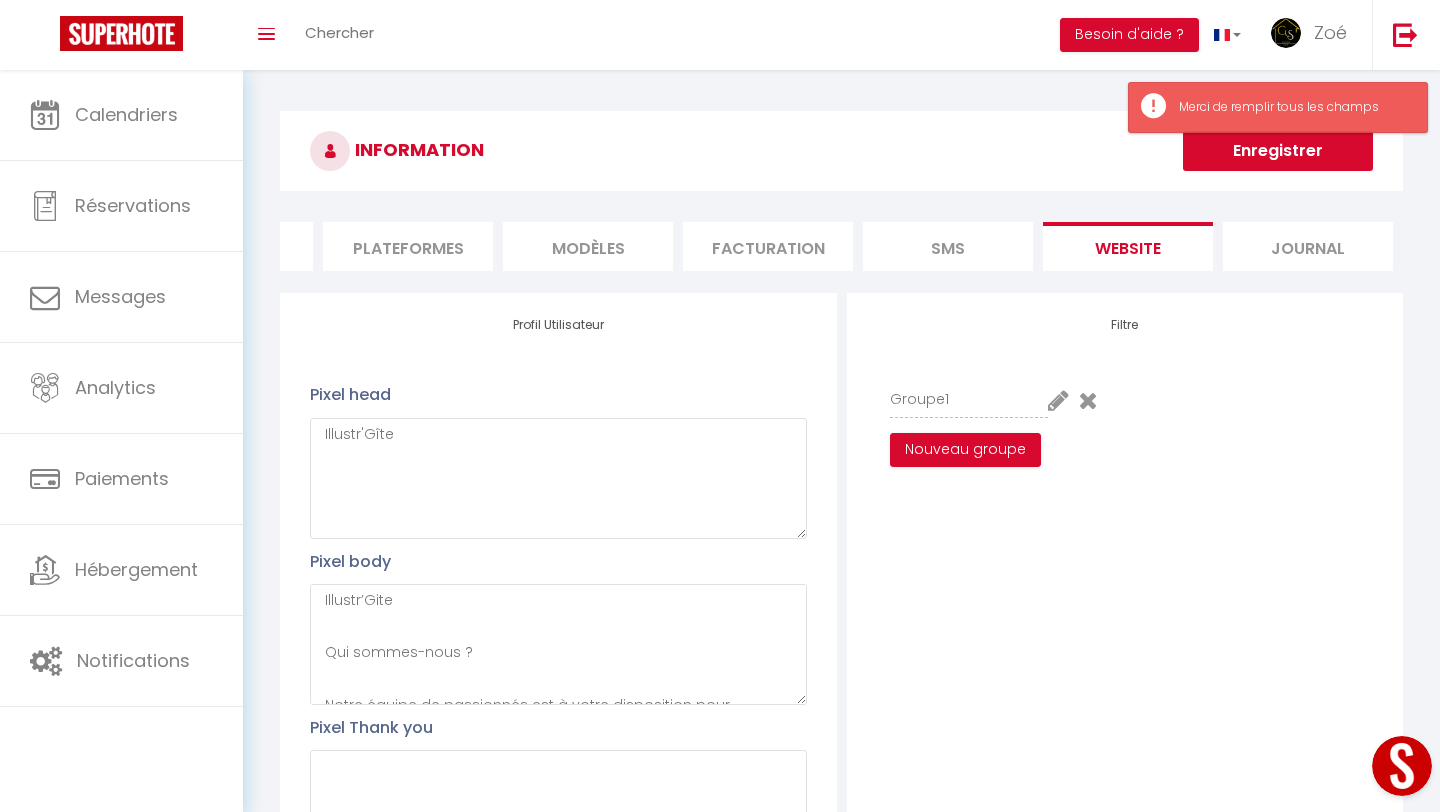 click on "Enregistrer" at bounding box center (1278, 151) 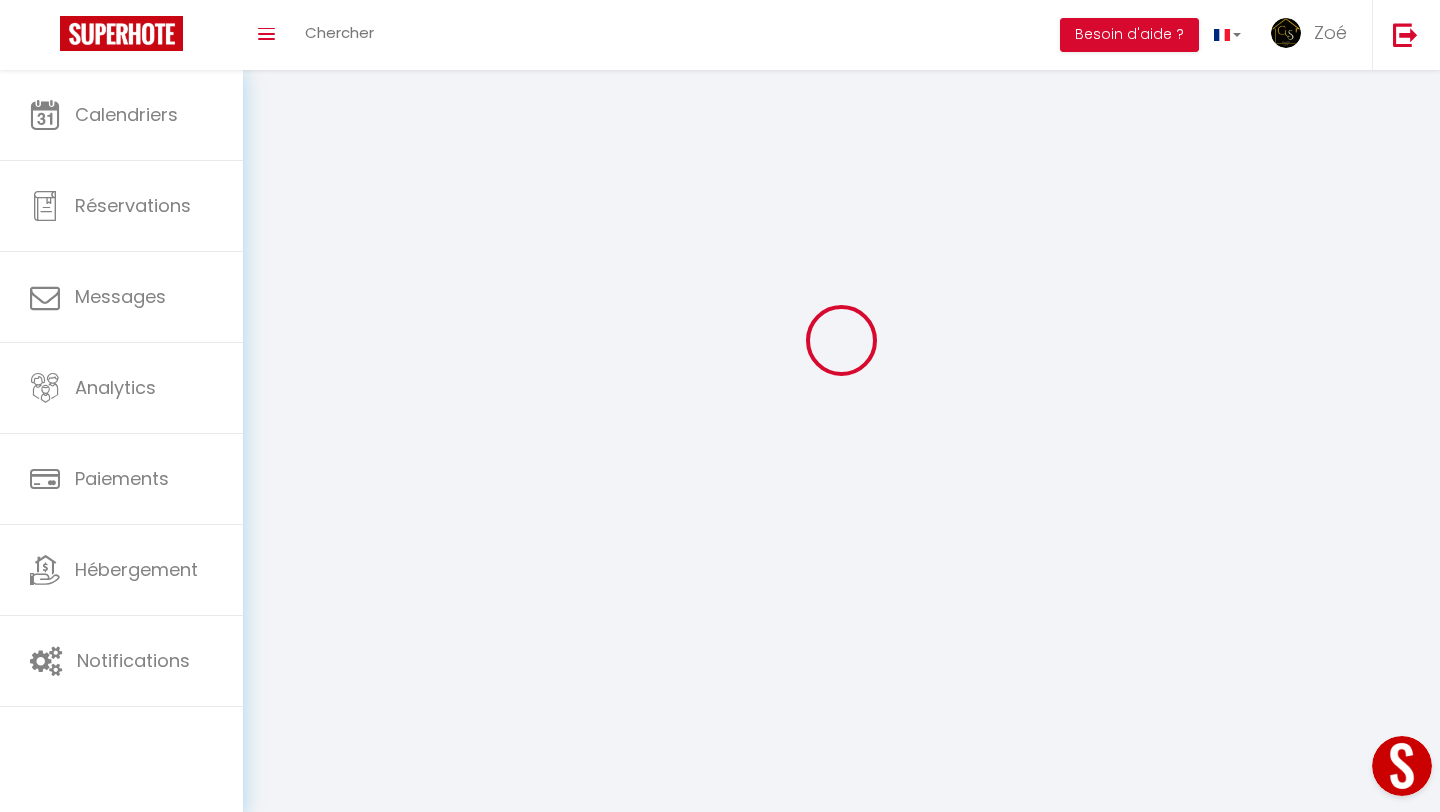 scroll, scrollTop: 0, scrollLeft: 0, axis: both 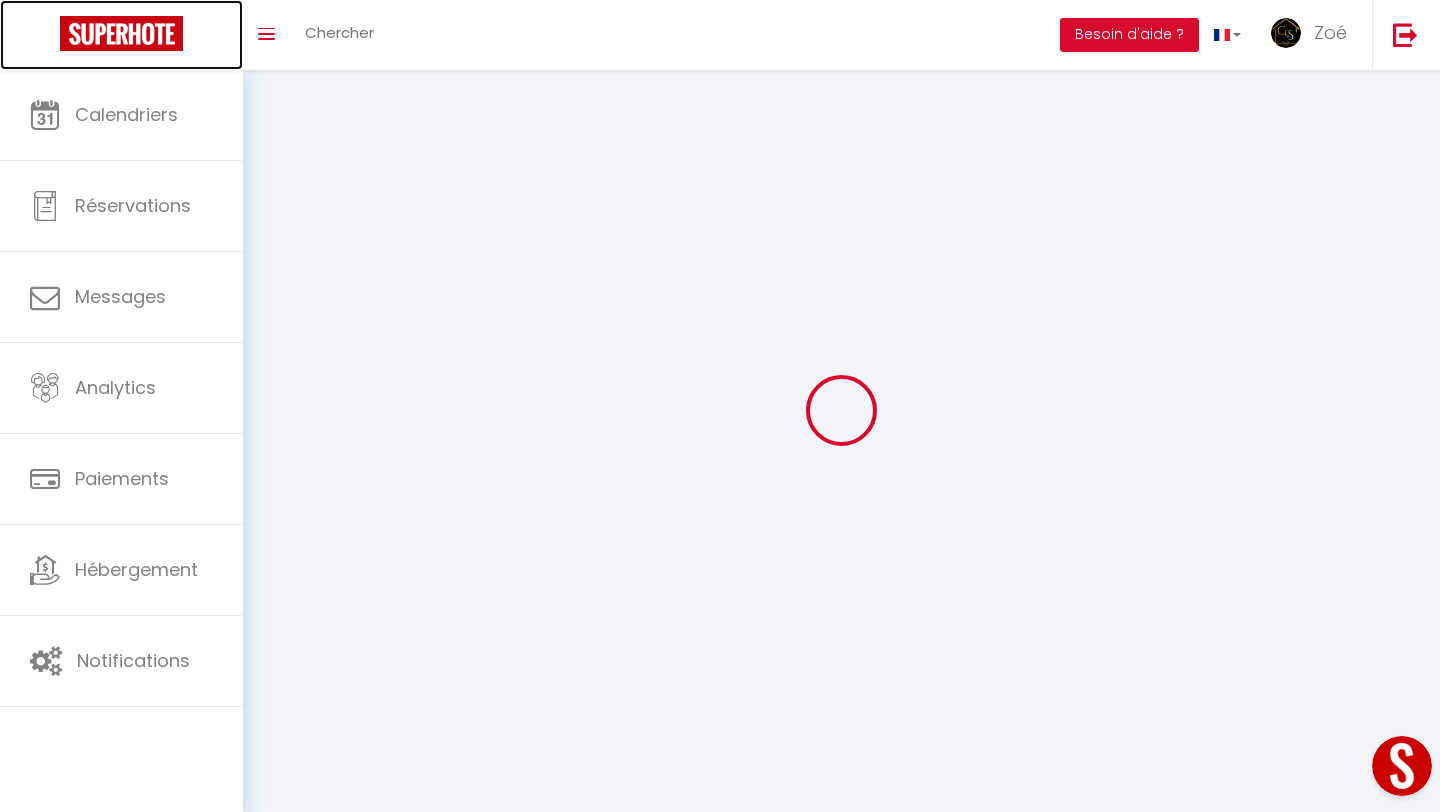 click at bounding box center (121, 33) 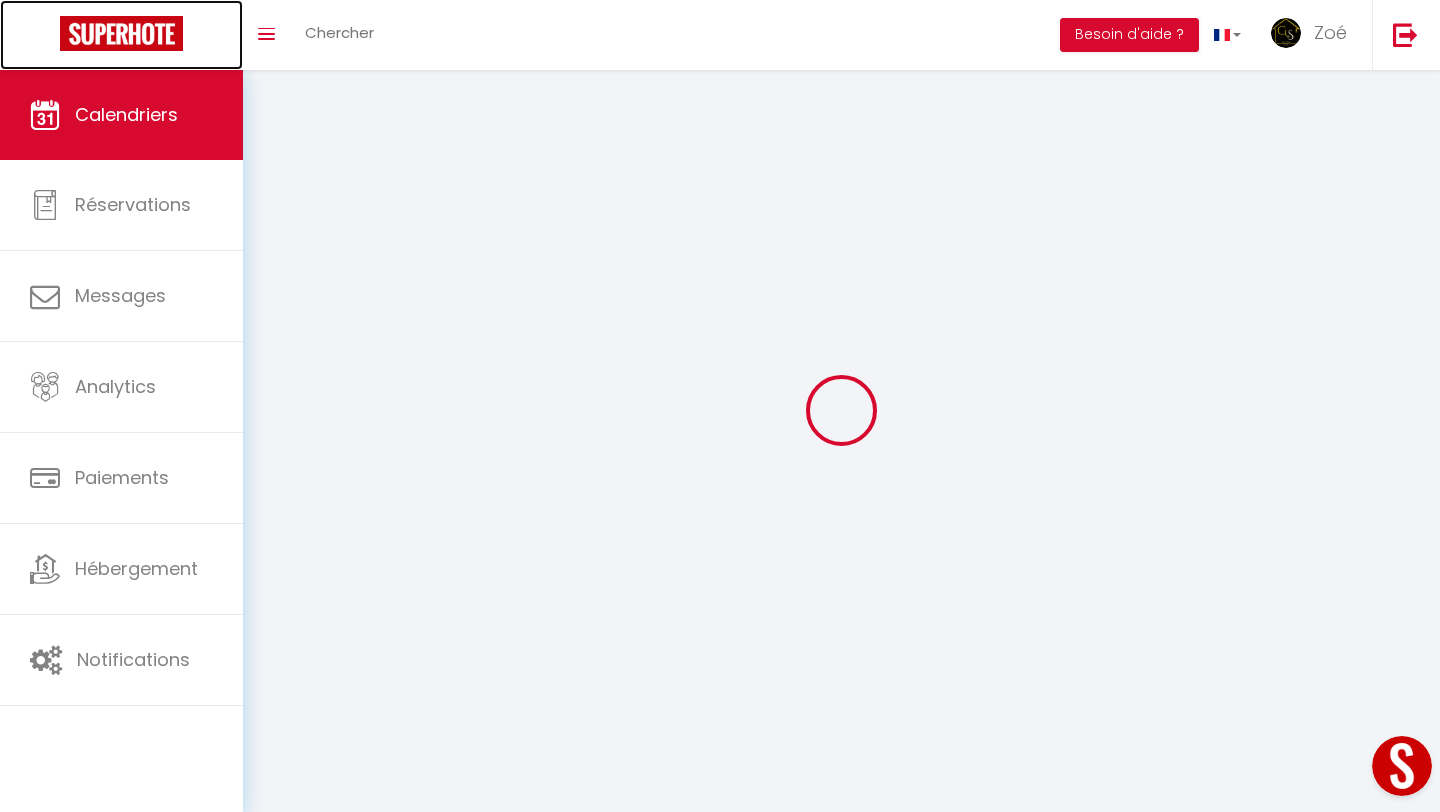 click at bounding box center (121, 33) 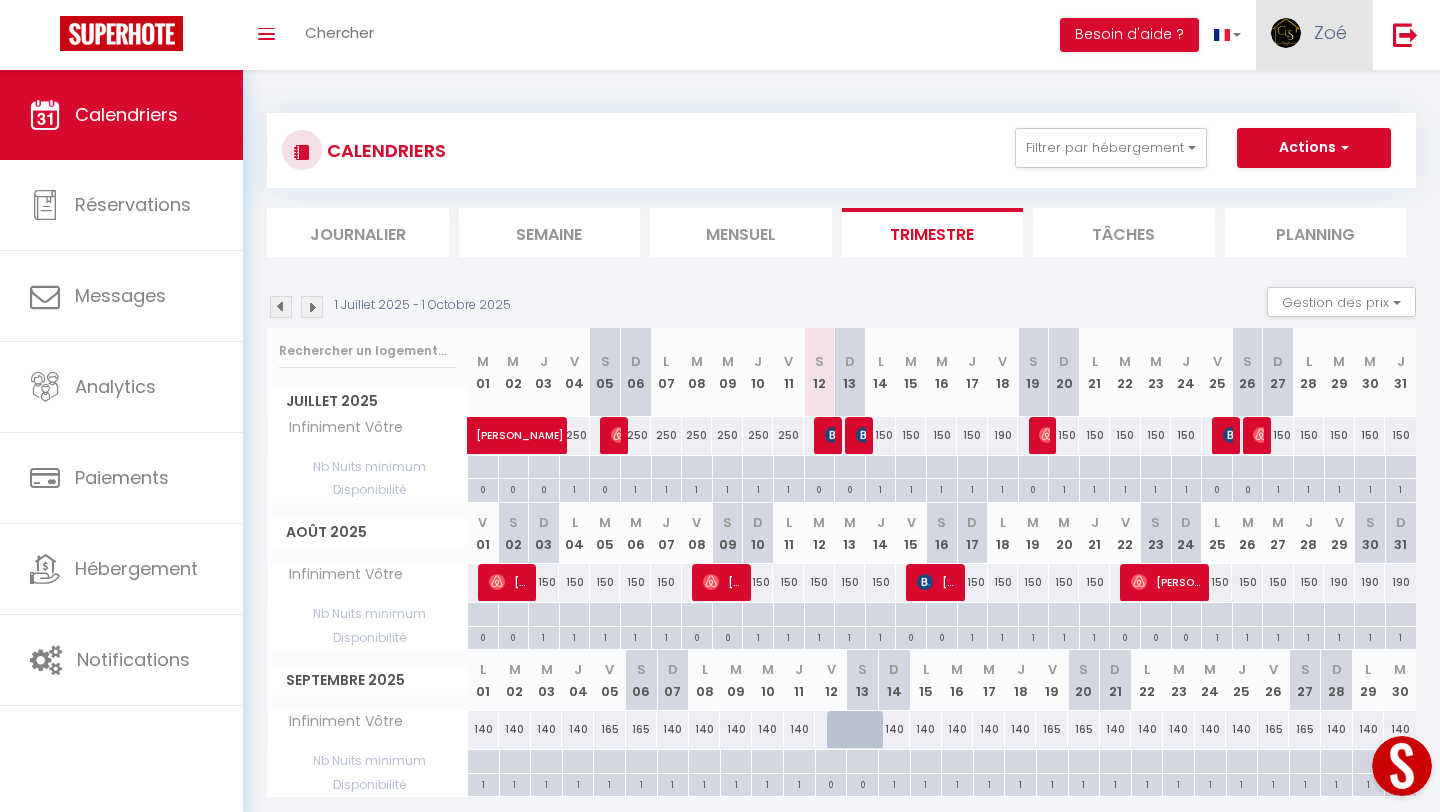 click at bounding box center (1286, 33) 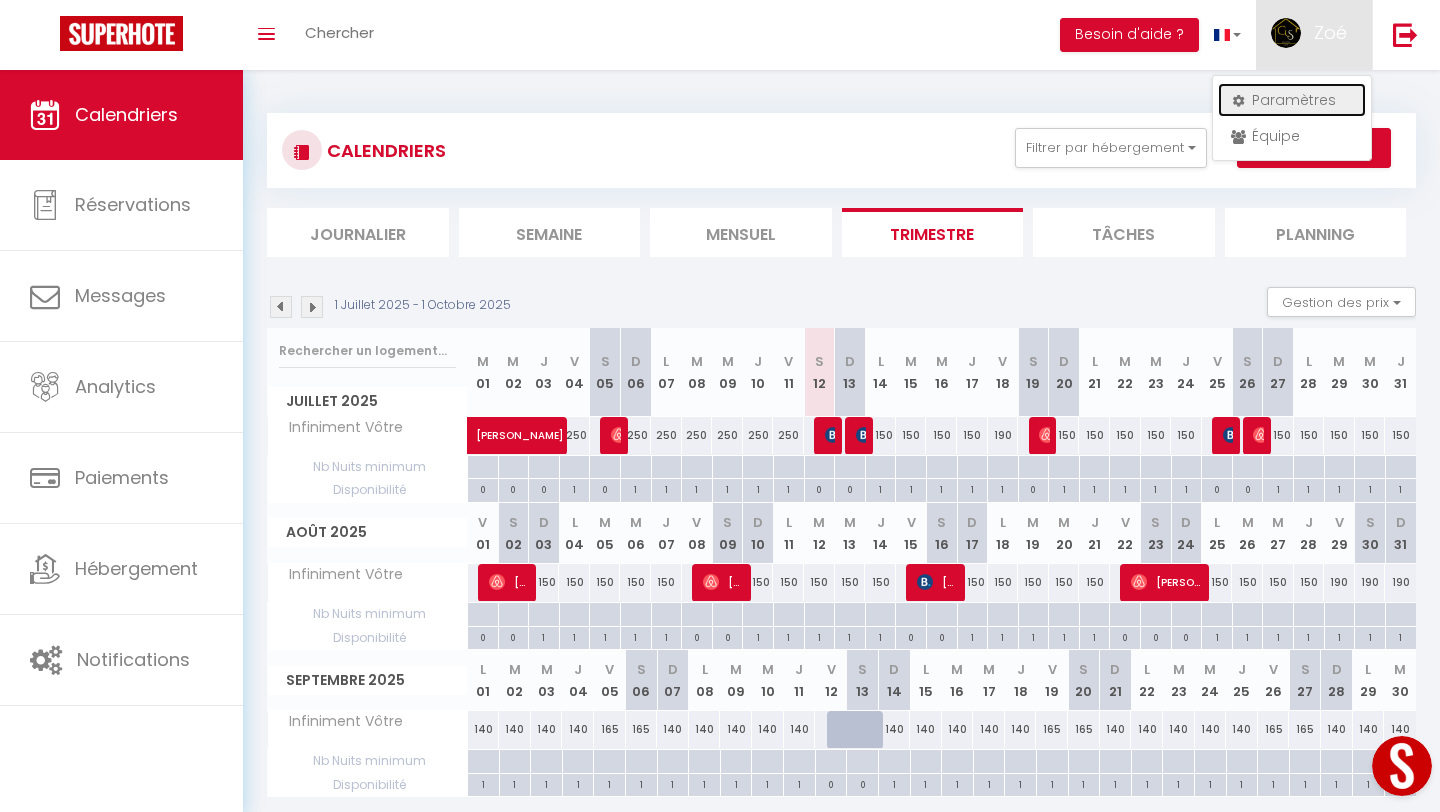 click on "Paramètres" at bounding box center (1292, 100) 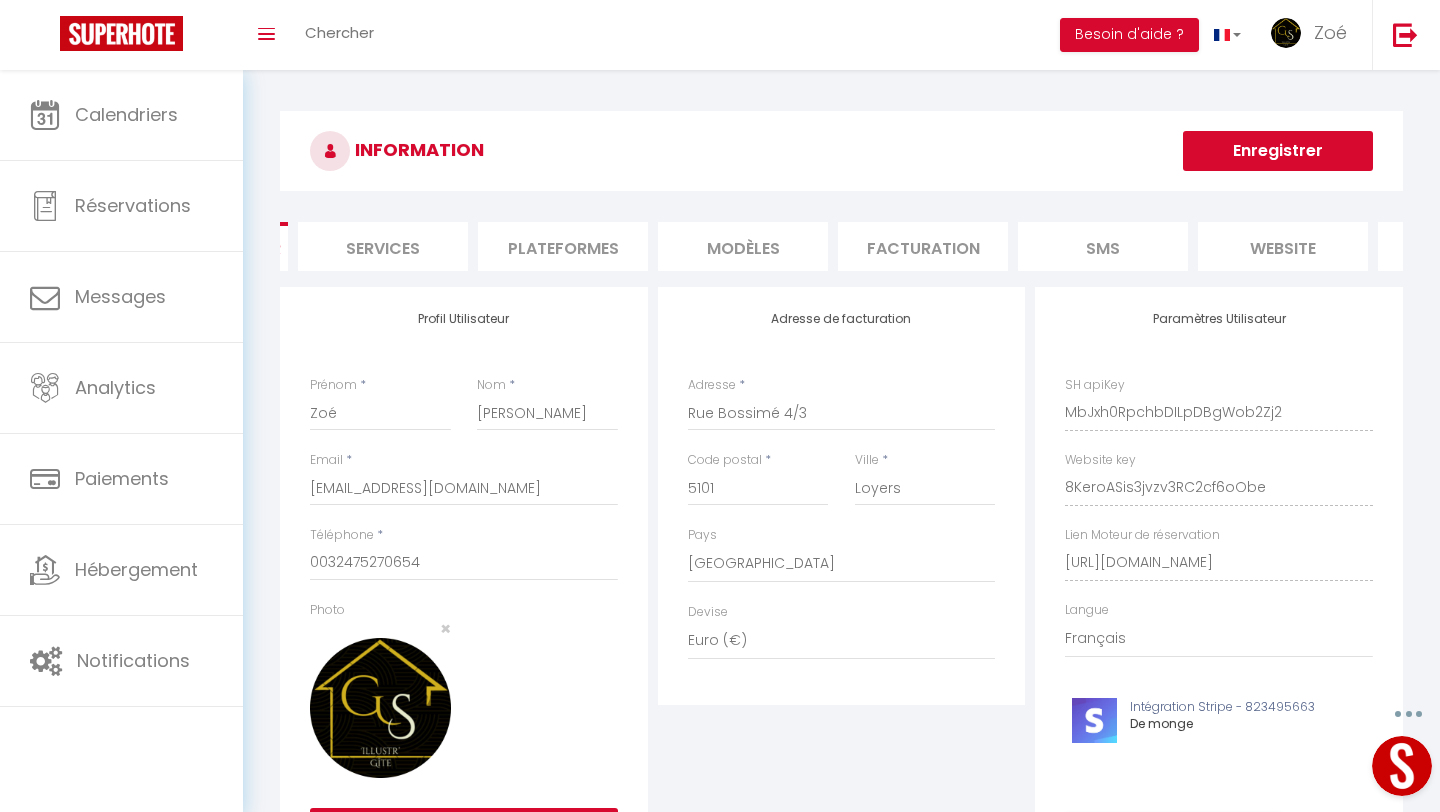 scroll, scrollTop: 0, scrollLeft: 317, axis: horizontal 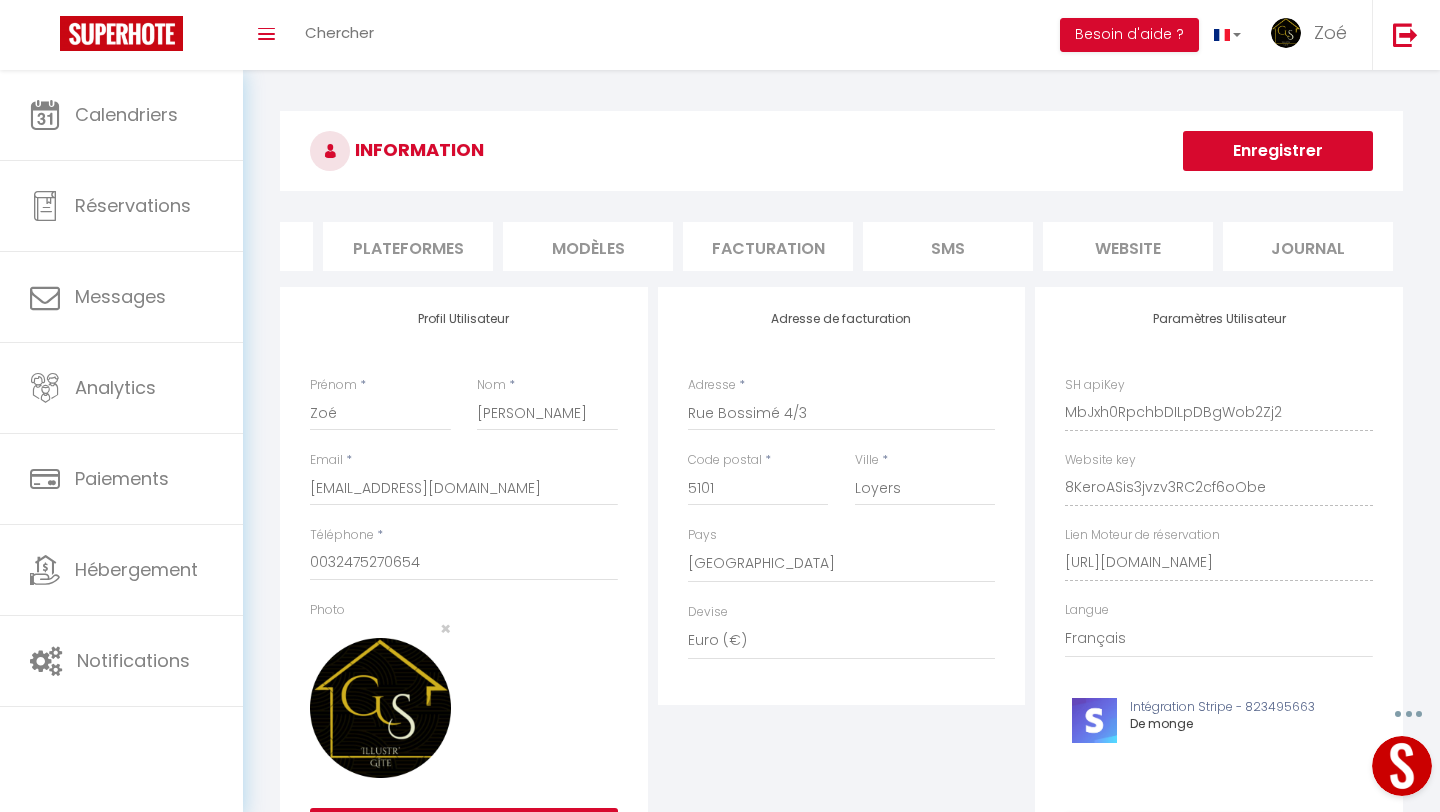 click on "website" at bounding box center [1128, 246] 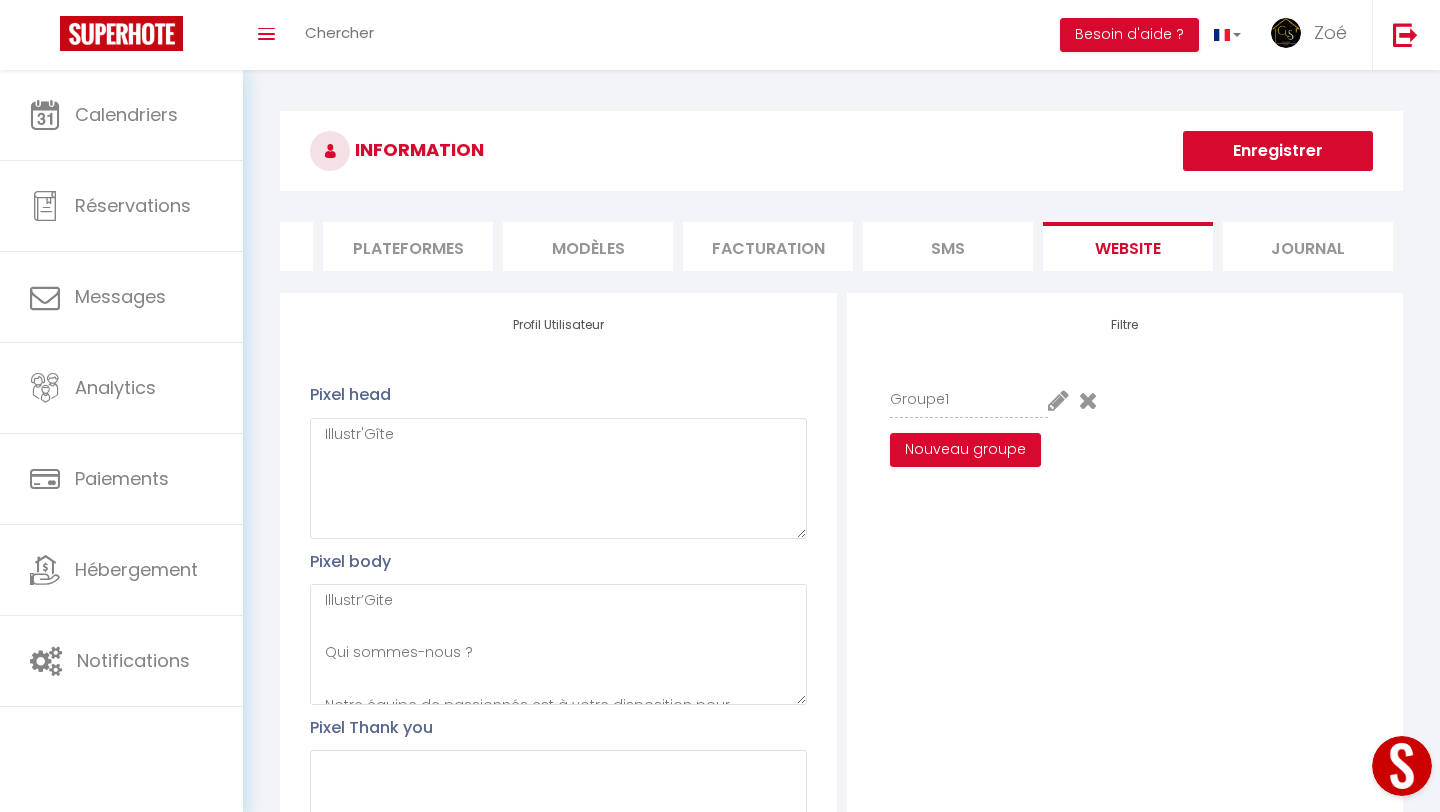 scroll, scrollTop: 105, scrollLeft: 0, axis: vertical 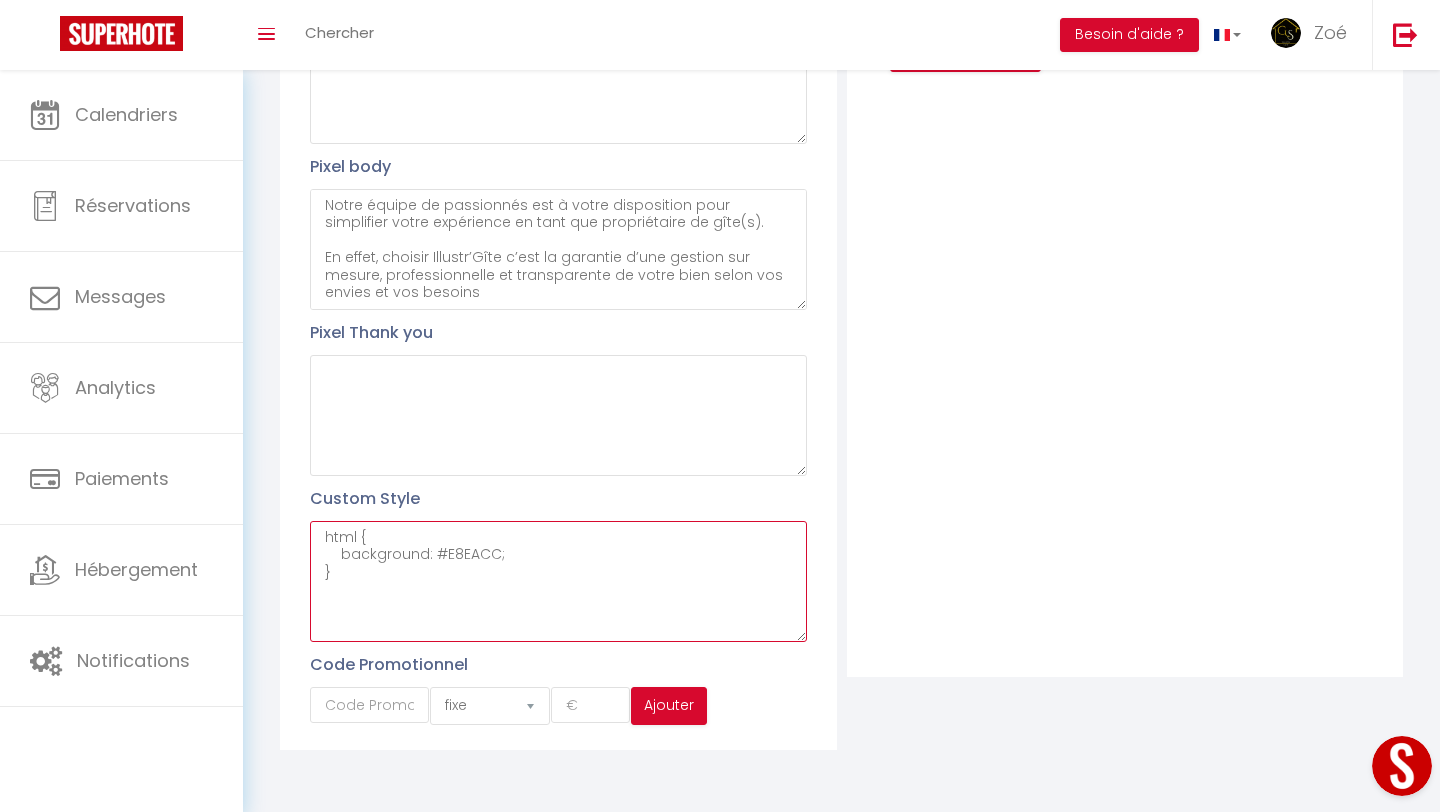 click on "html {
background: #E8EACC;
}" at bounding box center [558, 581] 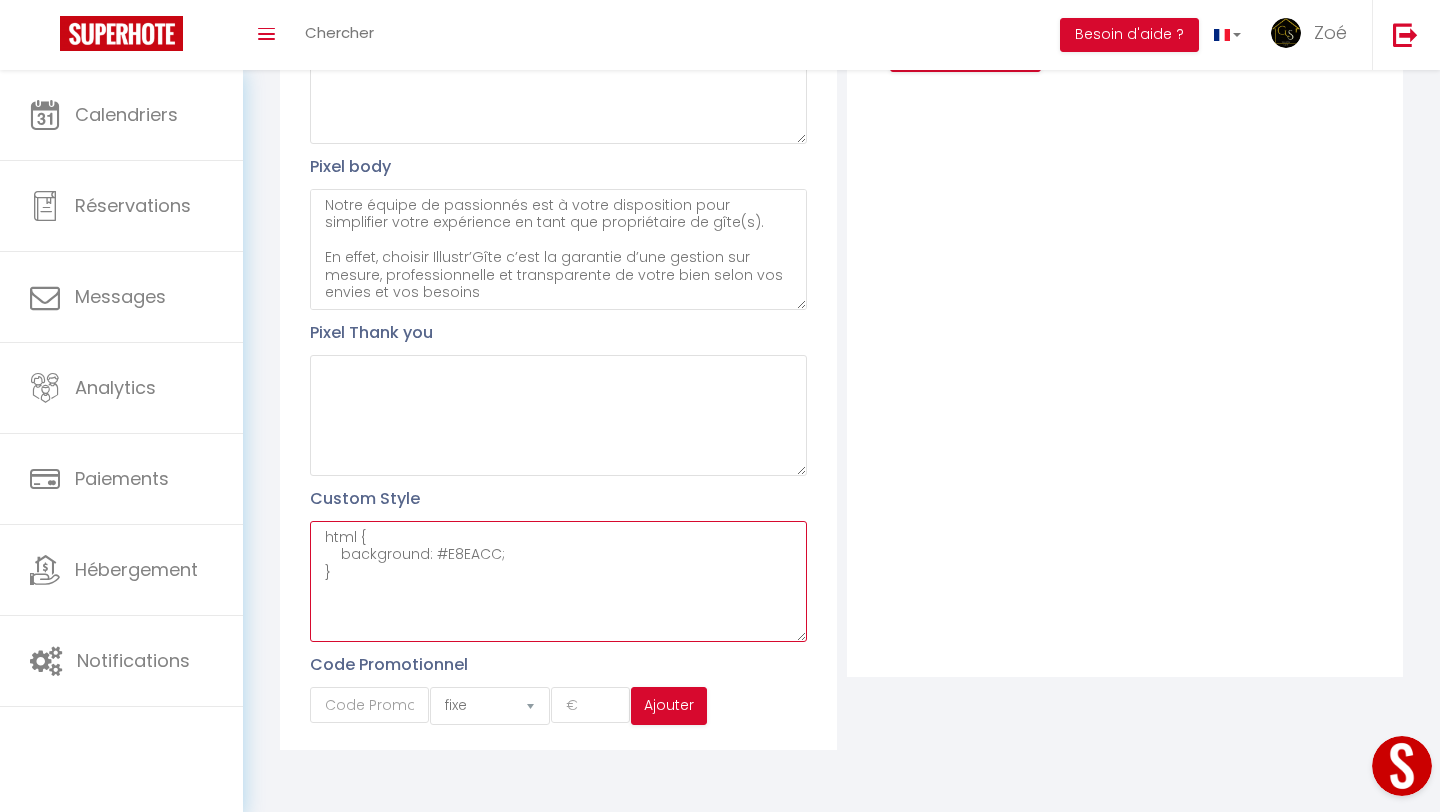 paste on "body > div:nth-child(2) > div:nth-child(1) > div:nth-child(1) > div:nth-child(1) > div:nth-child(1) > div:nth-child(1) {
display: none;
}
.row.flex-wrap.section-search {
justify-content: space-between;
}" 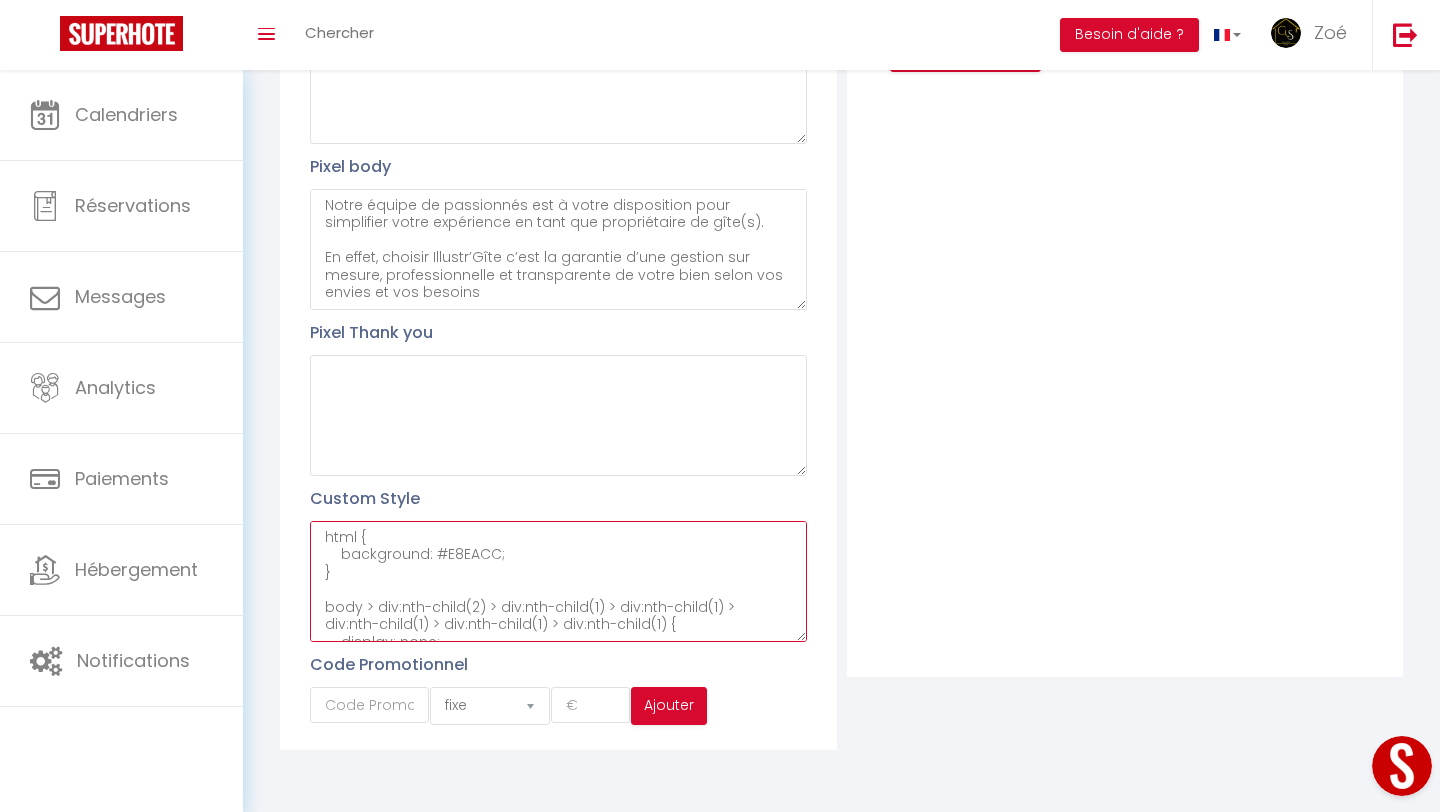scroll, scrollTop: 99, scrollLeft: 0, axis: vertical 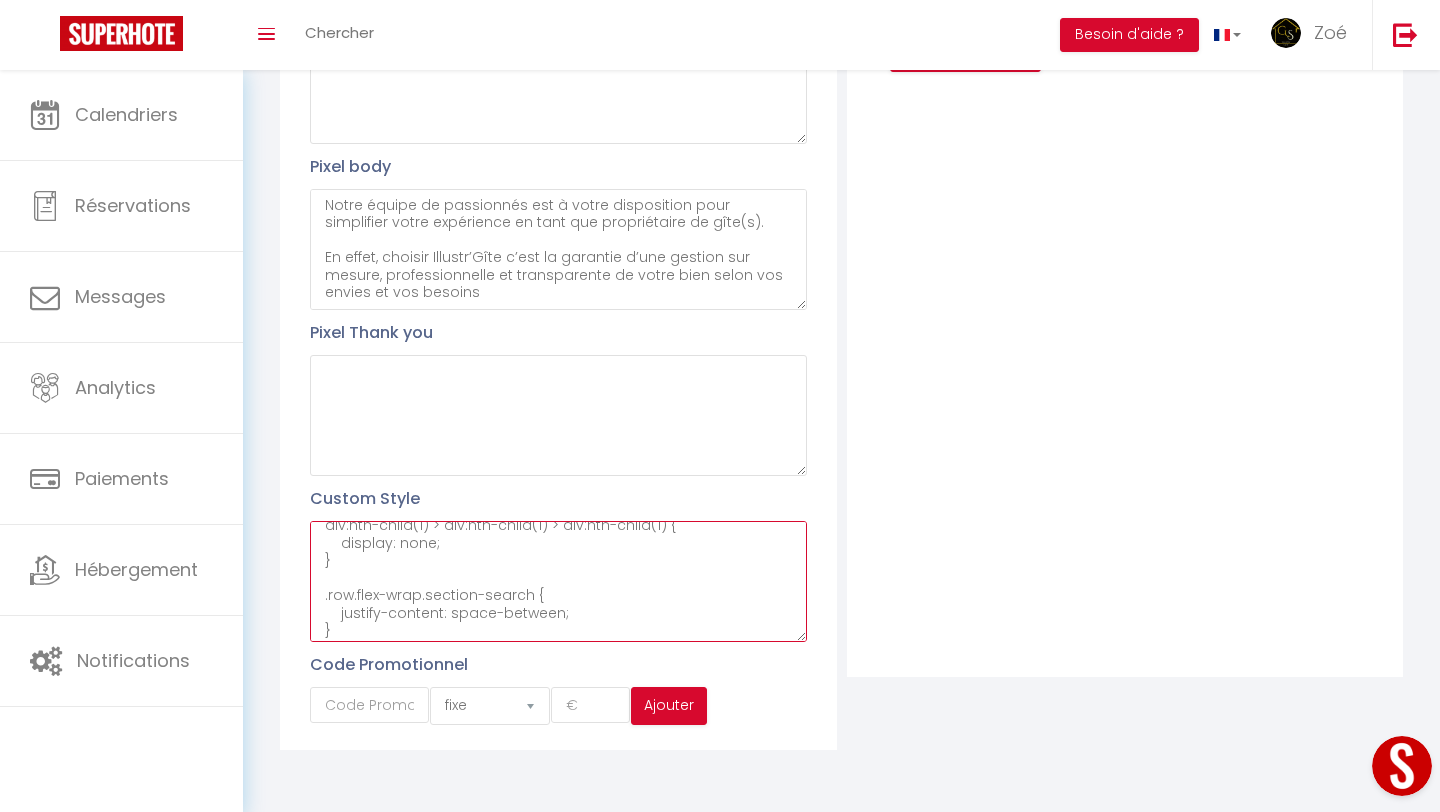 click on "html {
background: #E8EACC;
}
body > div:nth-child(2) > div:nth-child(1) > div:nth-child(1) > div:nth-child(1) > div:nth-child(1) > div:nth-child(1) {
display: none;
}
.row.flex-wrap.section-search {
justify-content: space-between;
}" at bounding box center [558, 581] 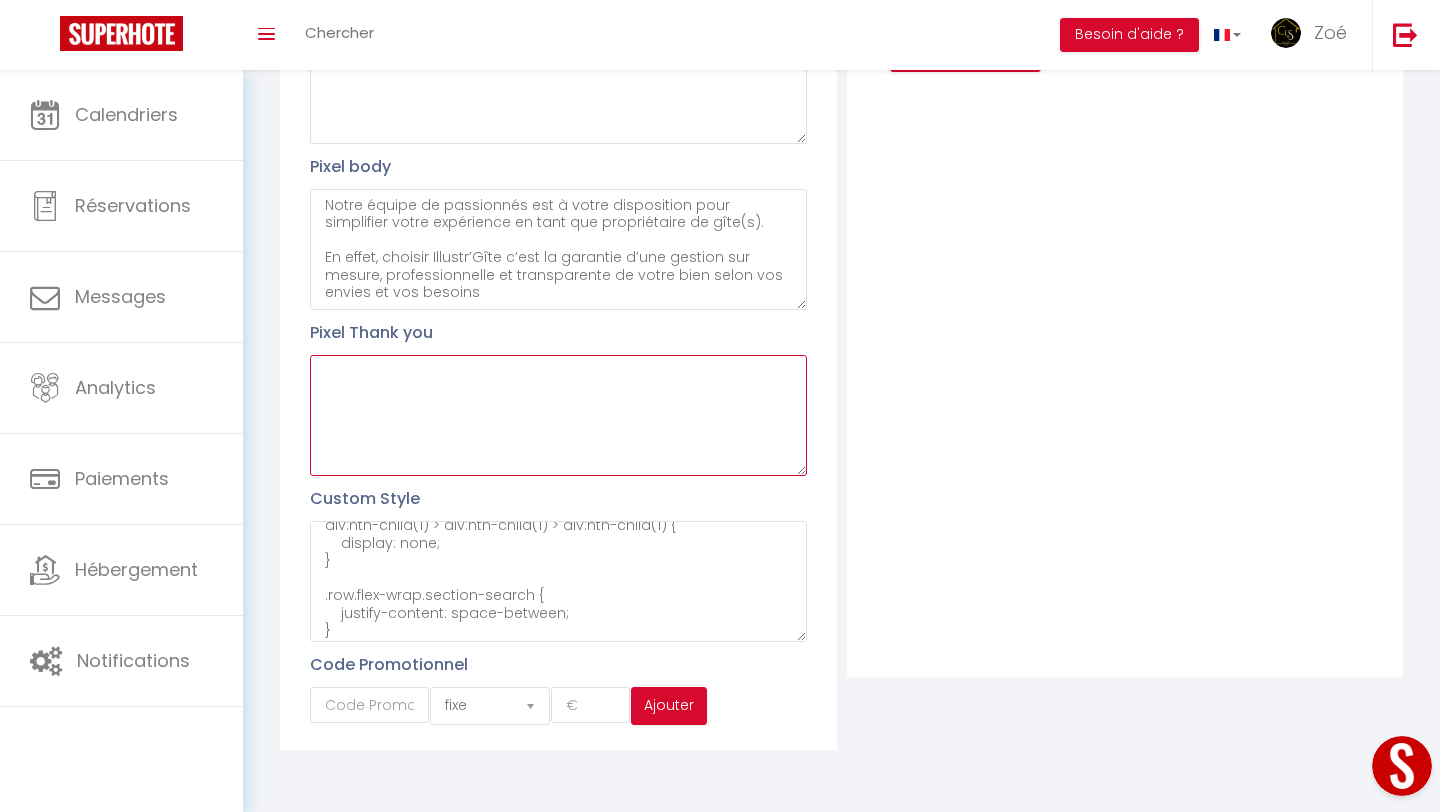 click at bounding box center [558, 415] 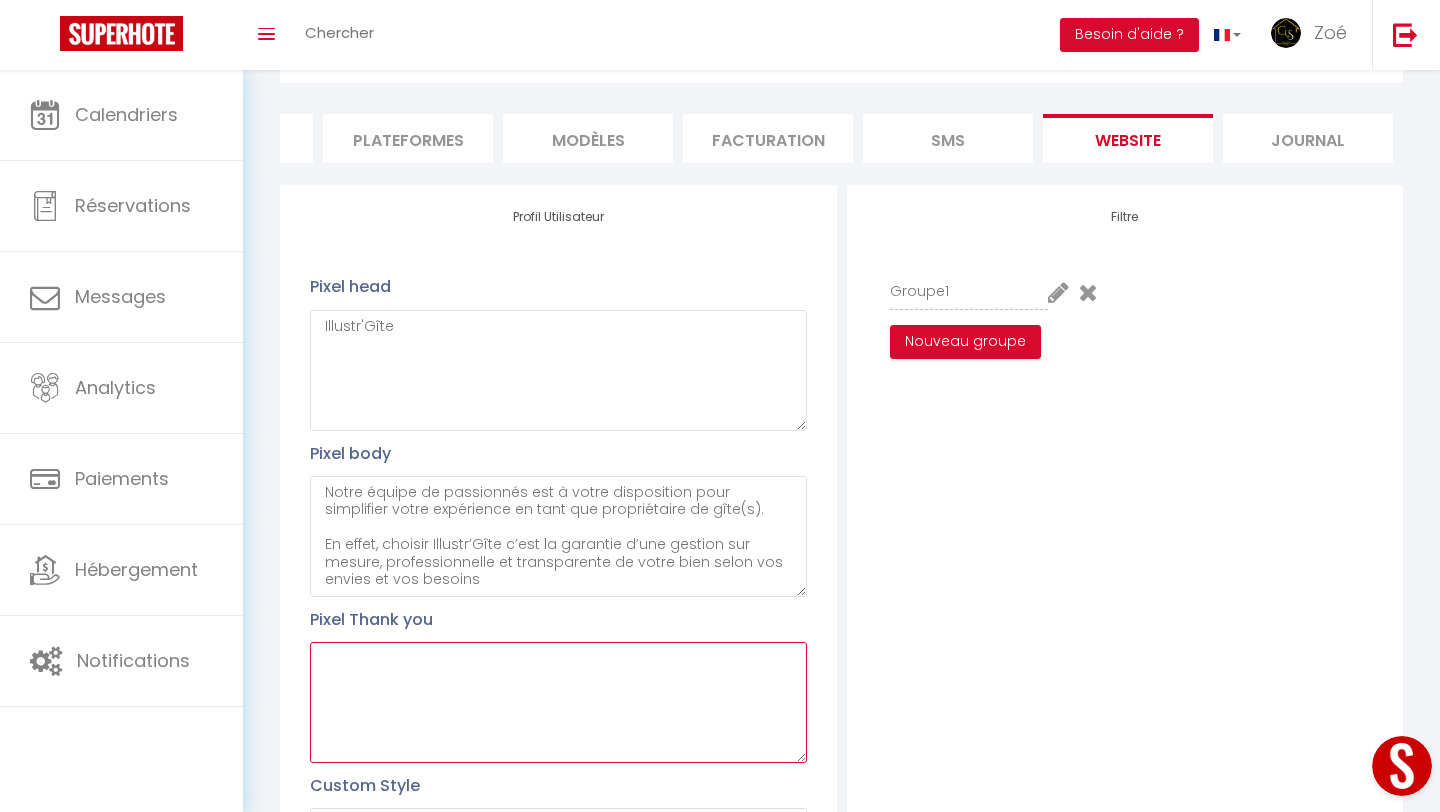 scroll, scrollTop: 0, scrollLeft: 0, axis: both 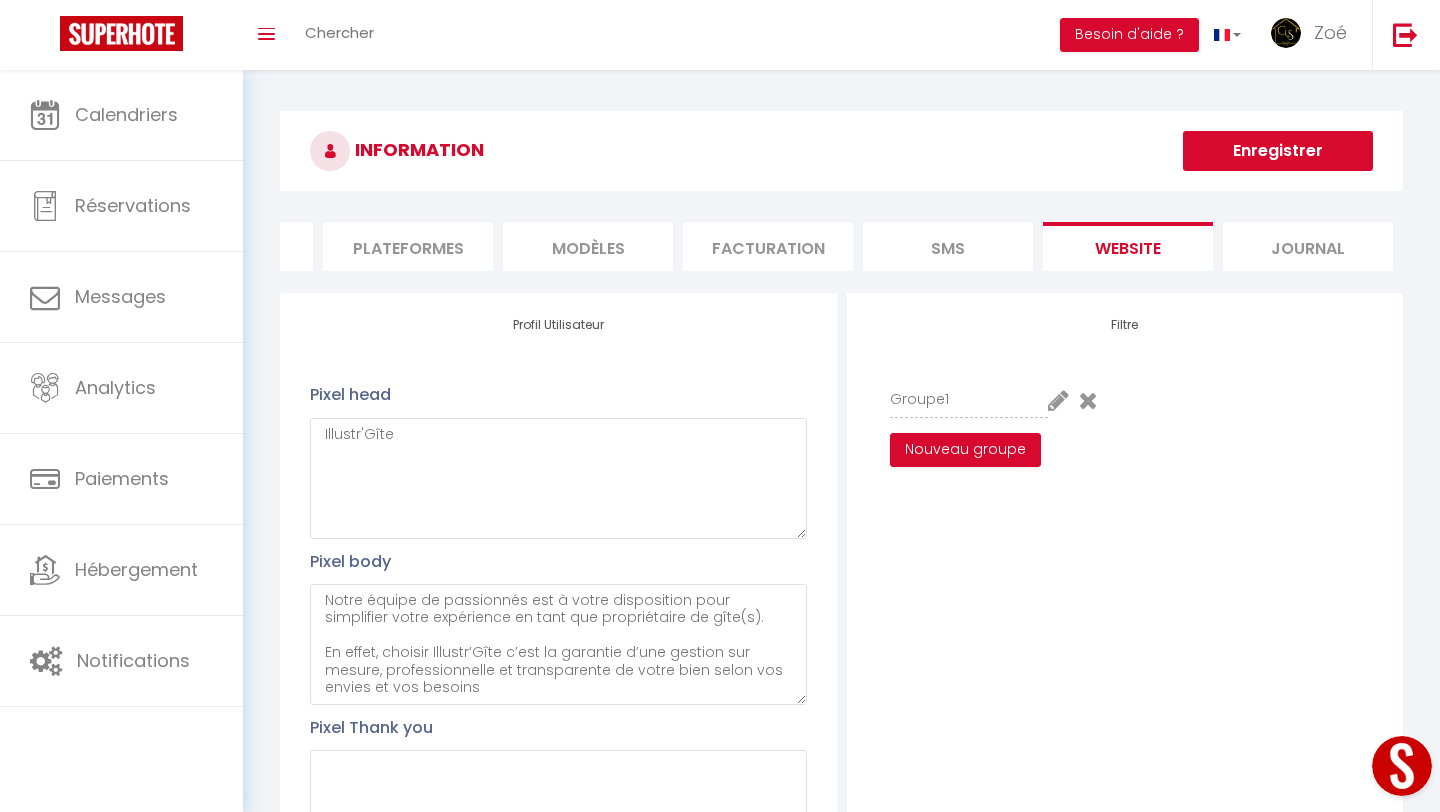 click on "Enregistrer" at bounding box center (1278, 151) 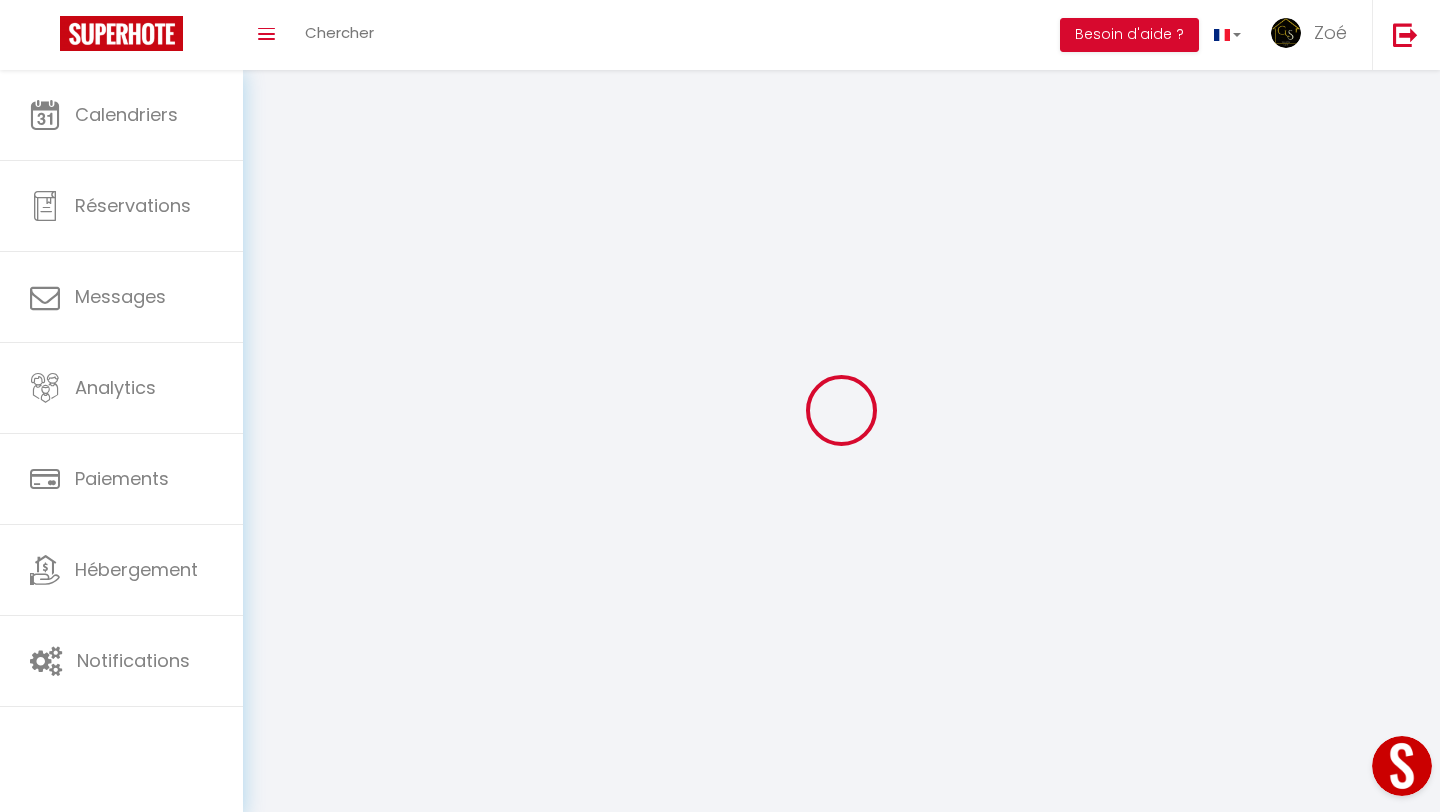 click at bounding box center (841, 410) 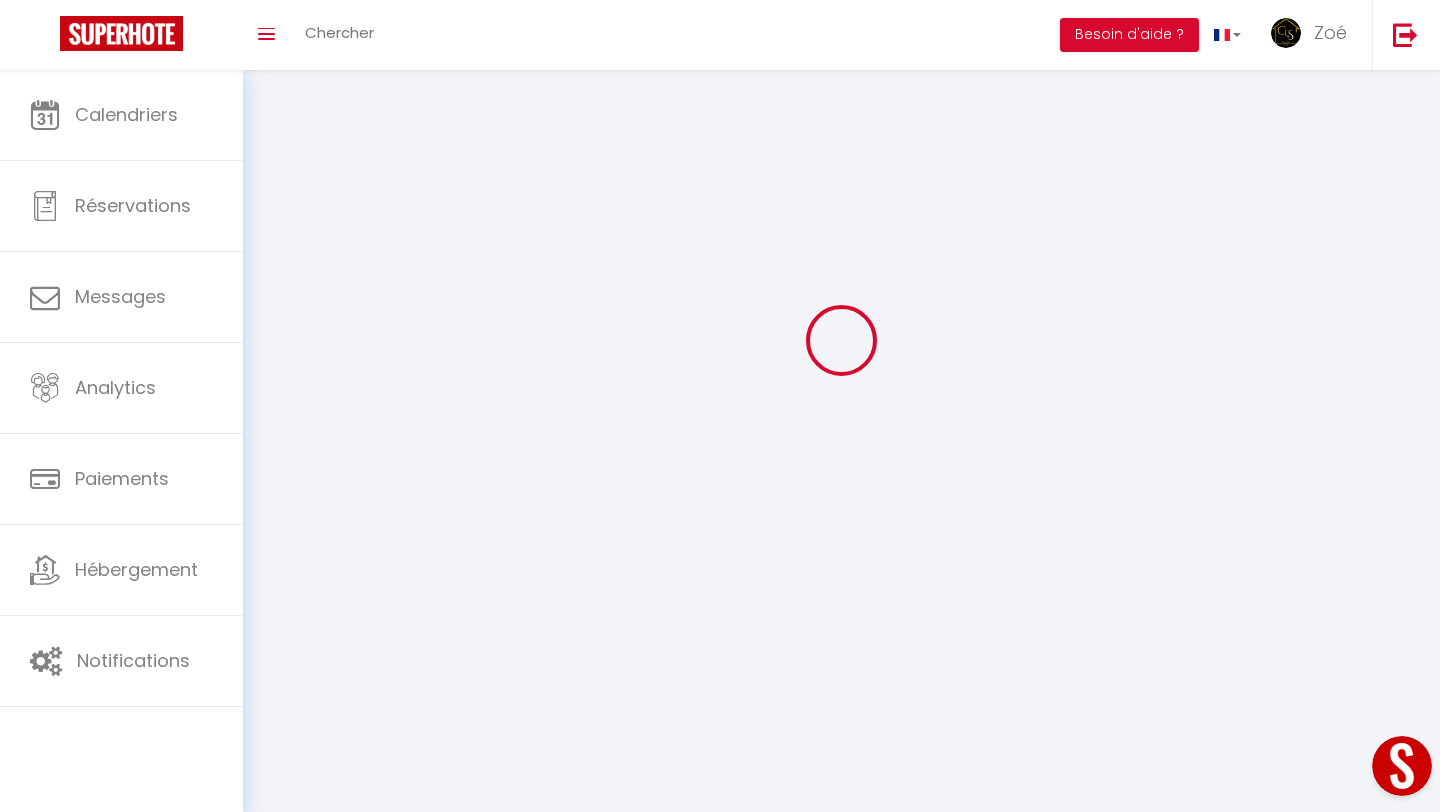 scroll, scrollTop: 0, scrollLeft: 0, axis: both 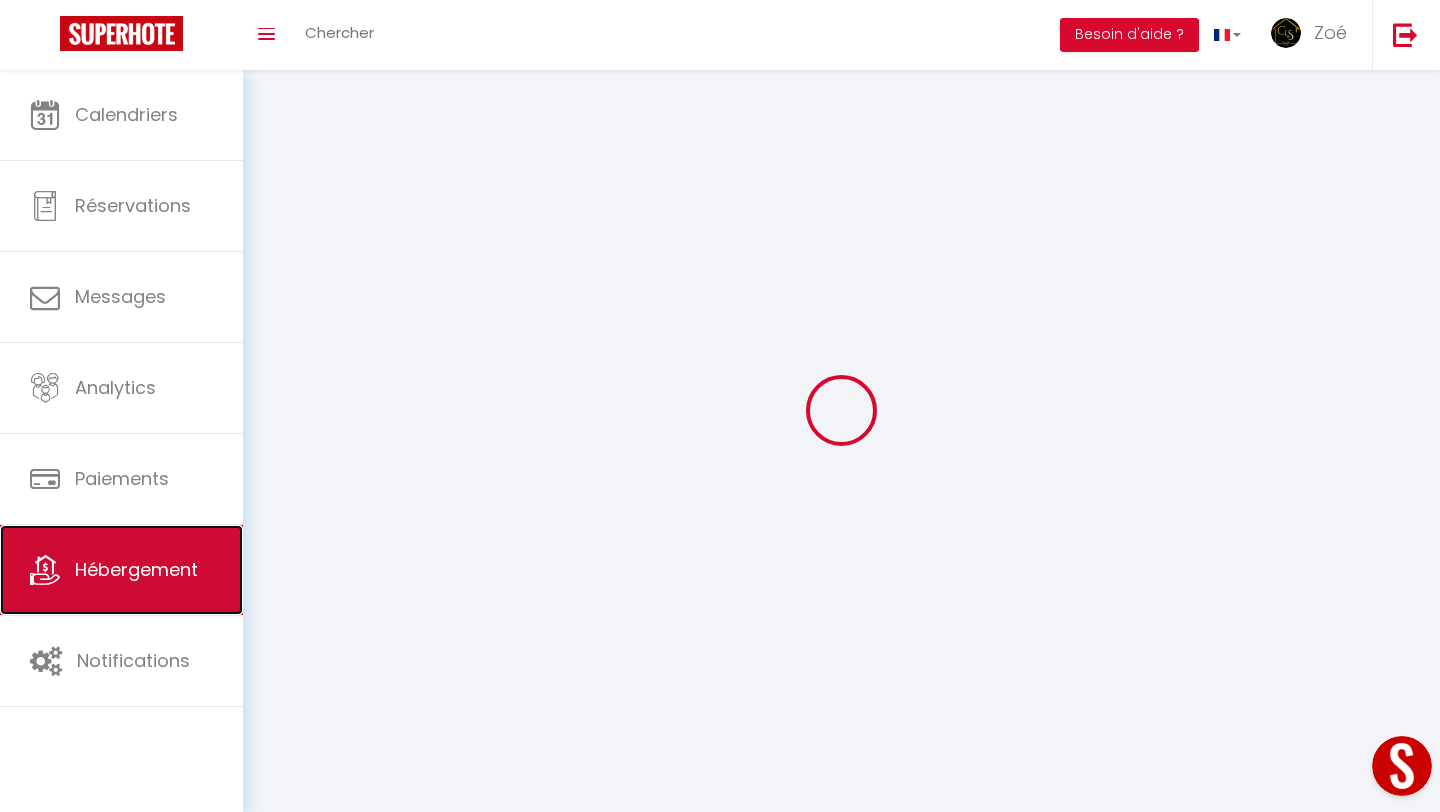 click at bounding box center (45, 570) 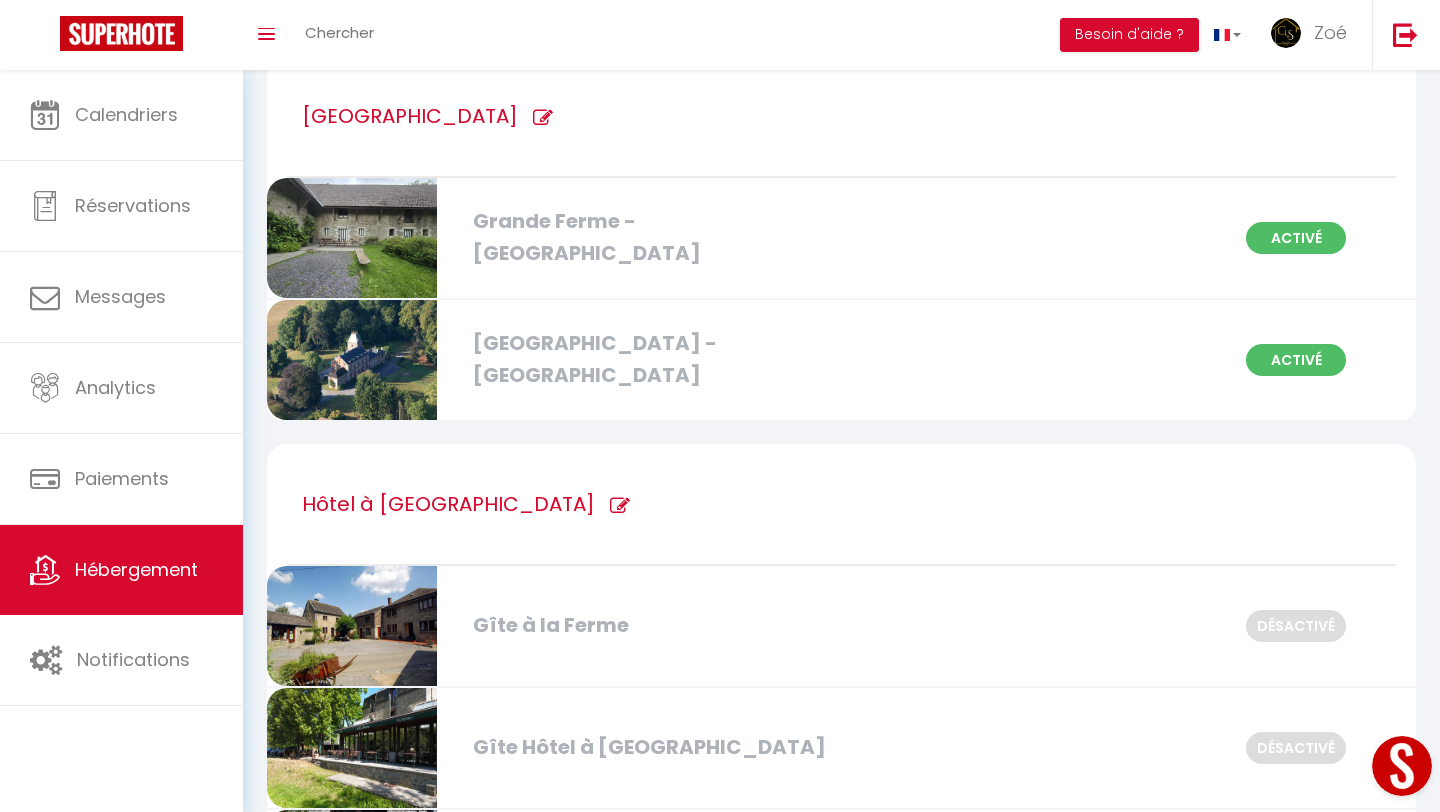 scroll, scrollTop: 0, scrollLeft: 0, axis: both 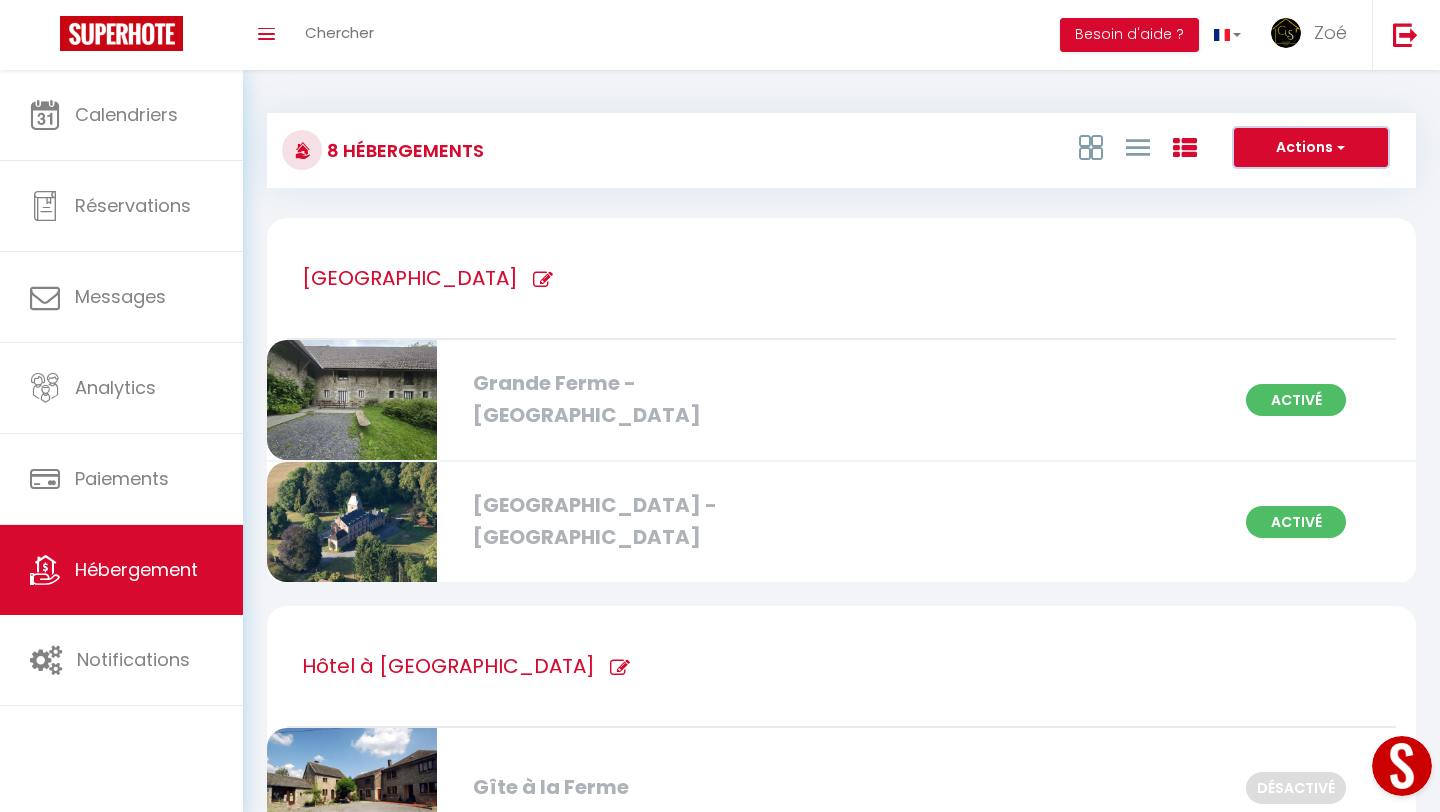click on "Actions" at bounding box center [1311, 148] 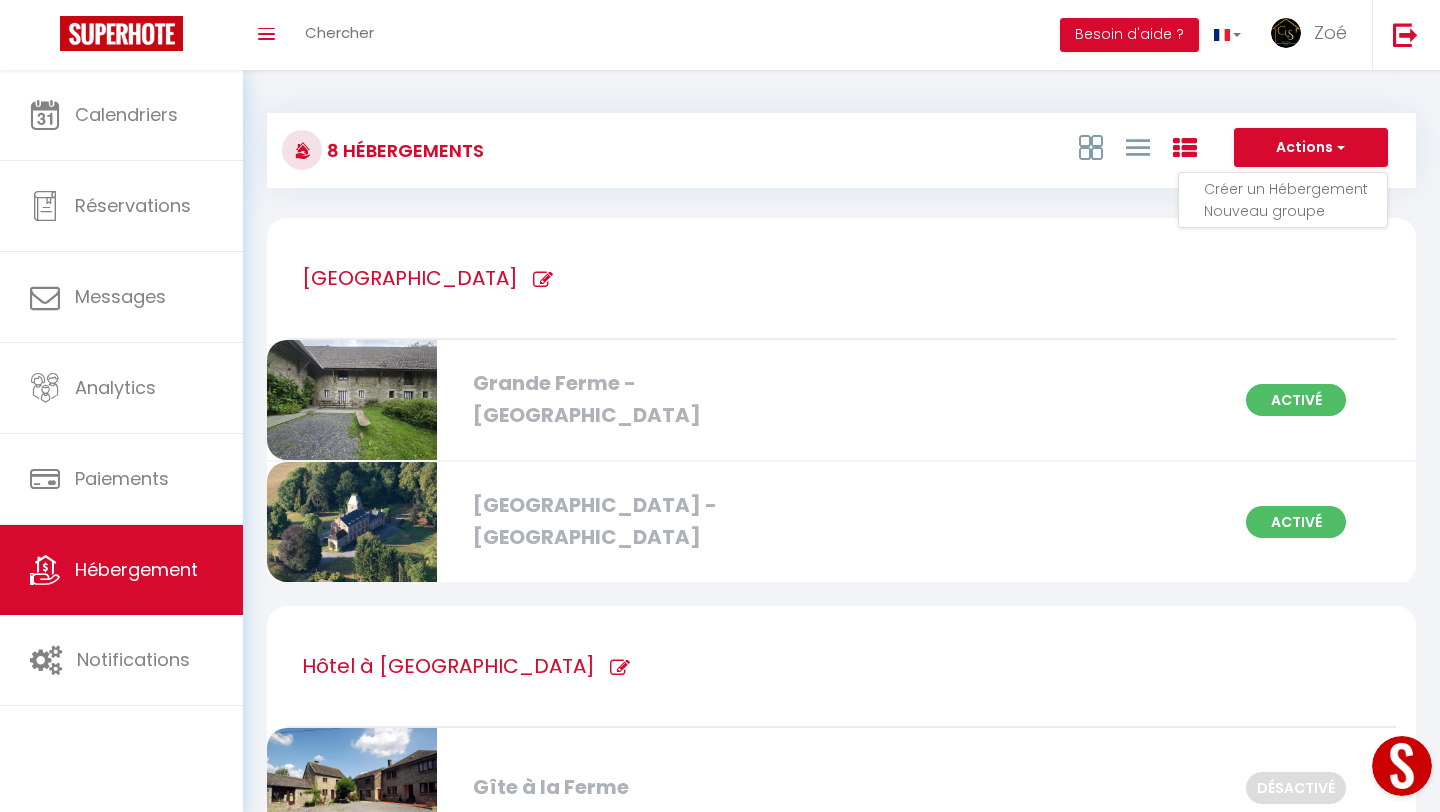 click on "Créer un Hébergement" at bounding box center [1295, 189] 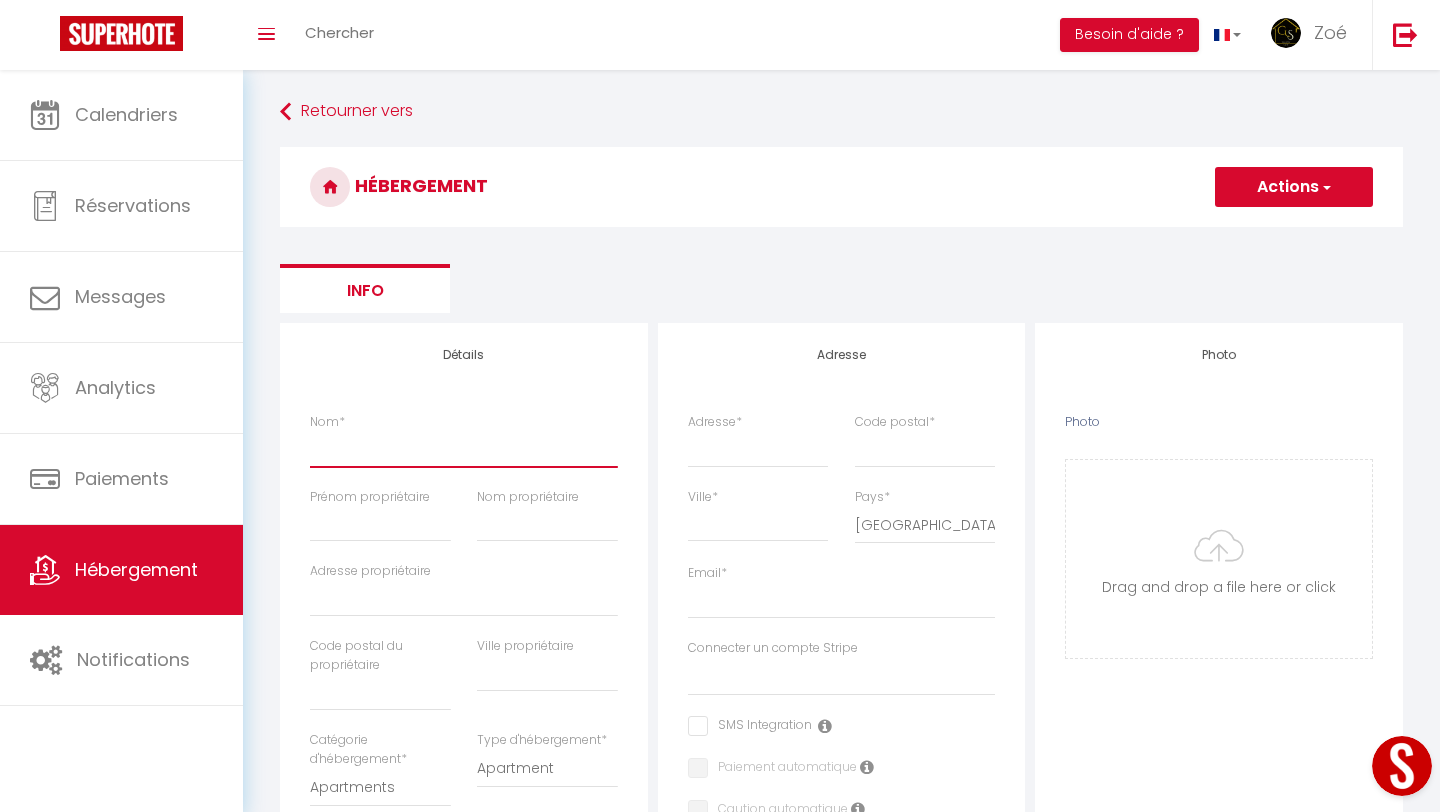 click on "Nom
*" at bounding box center (464, 449) 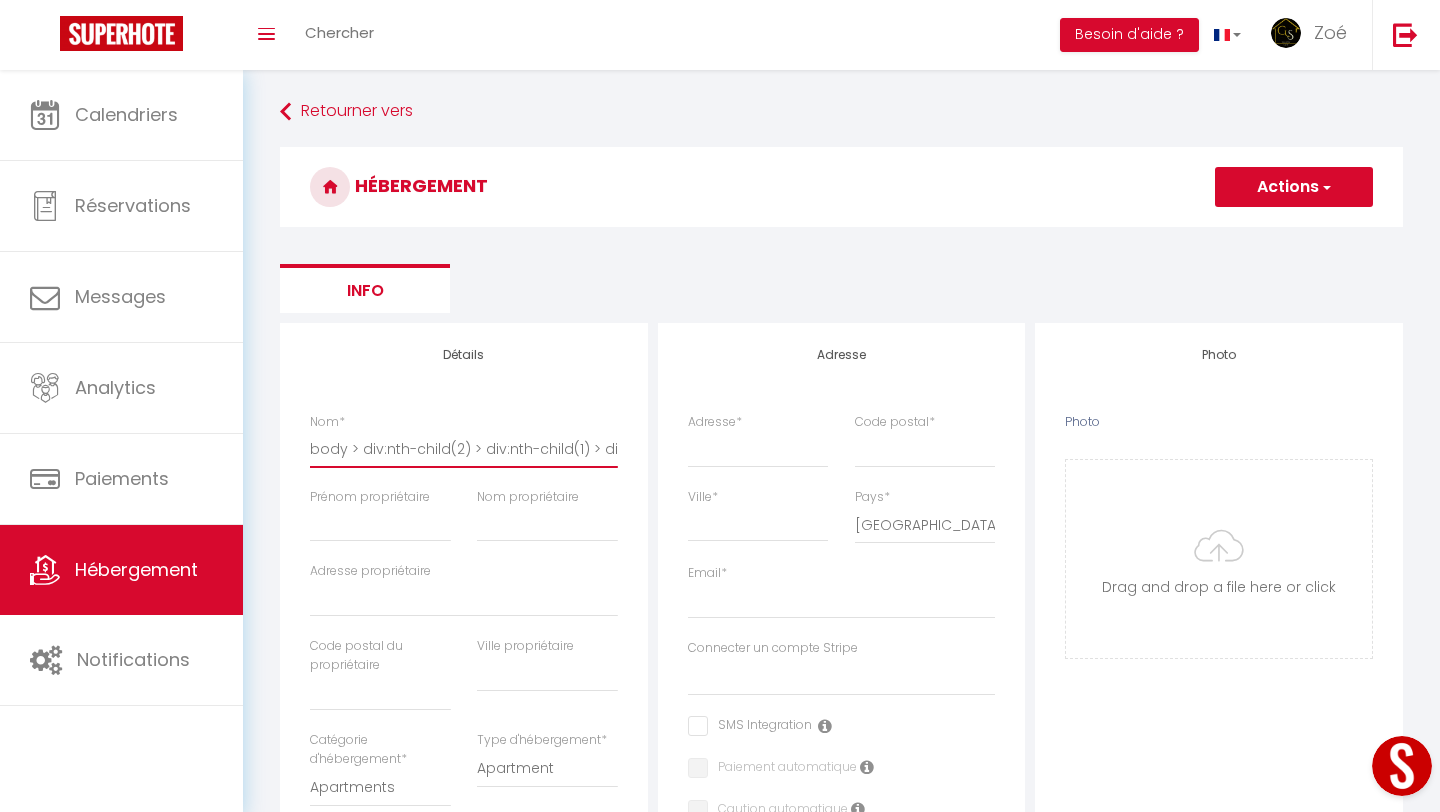 scroll, scrollTop: 0, scrollLeft: 1036, axis: horizontal 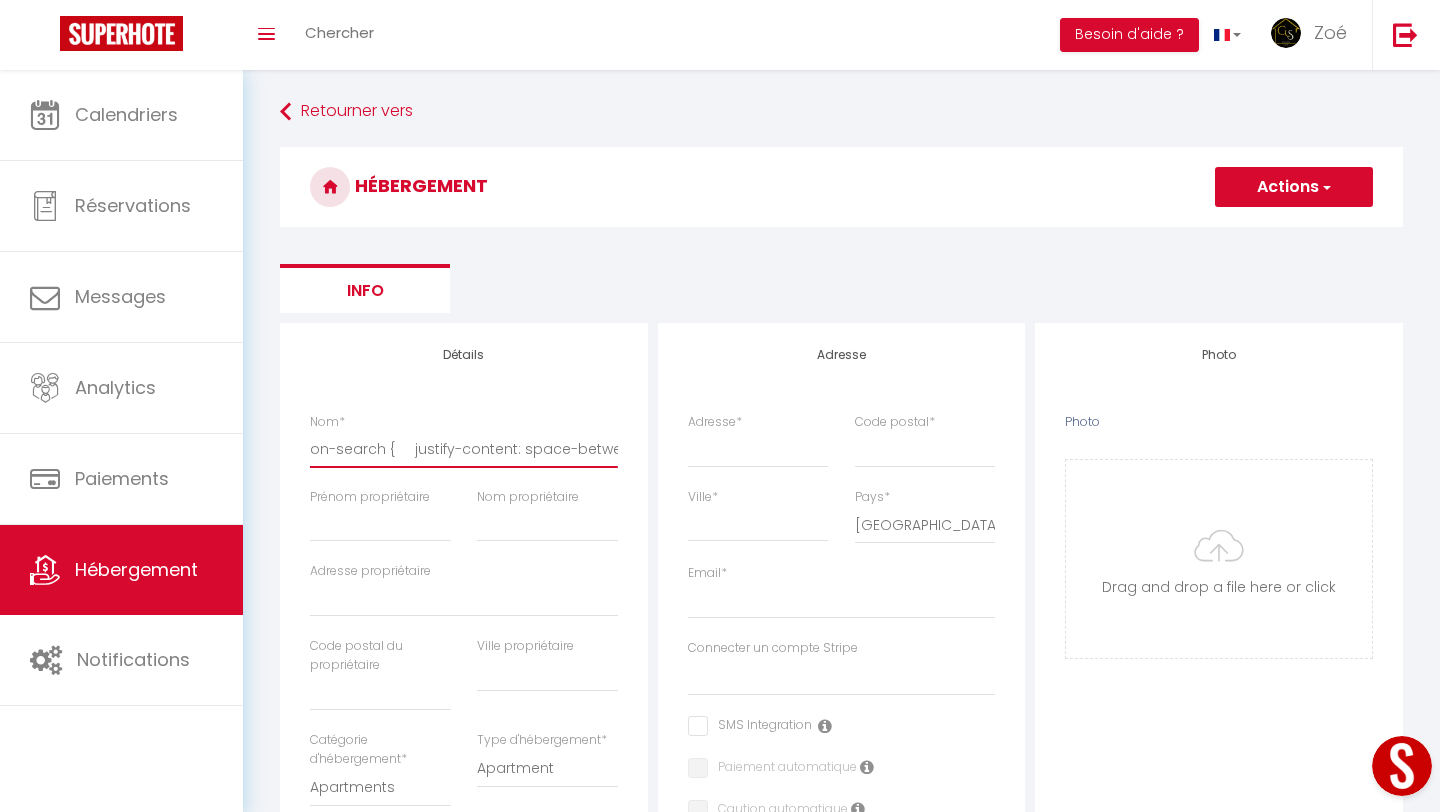 click on "body > div:nth-child(2) > div:nth-child(1) > div:nth-child(1) > div:nth-child(1) > div:nth-child(1) > div:nth-child(1) {     display: none; }  .row.flex-wrap.section-search {     justify-content: space-between; }" at bounding box center [464, 449] 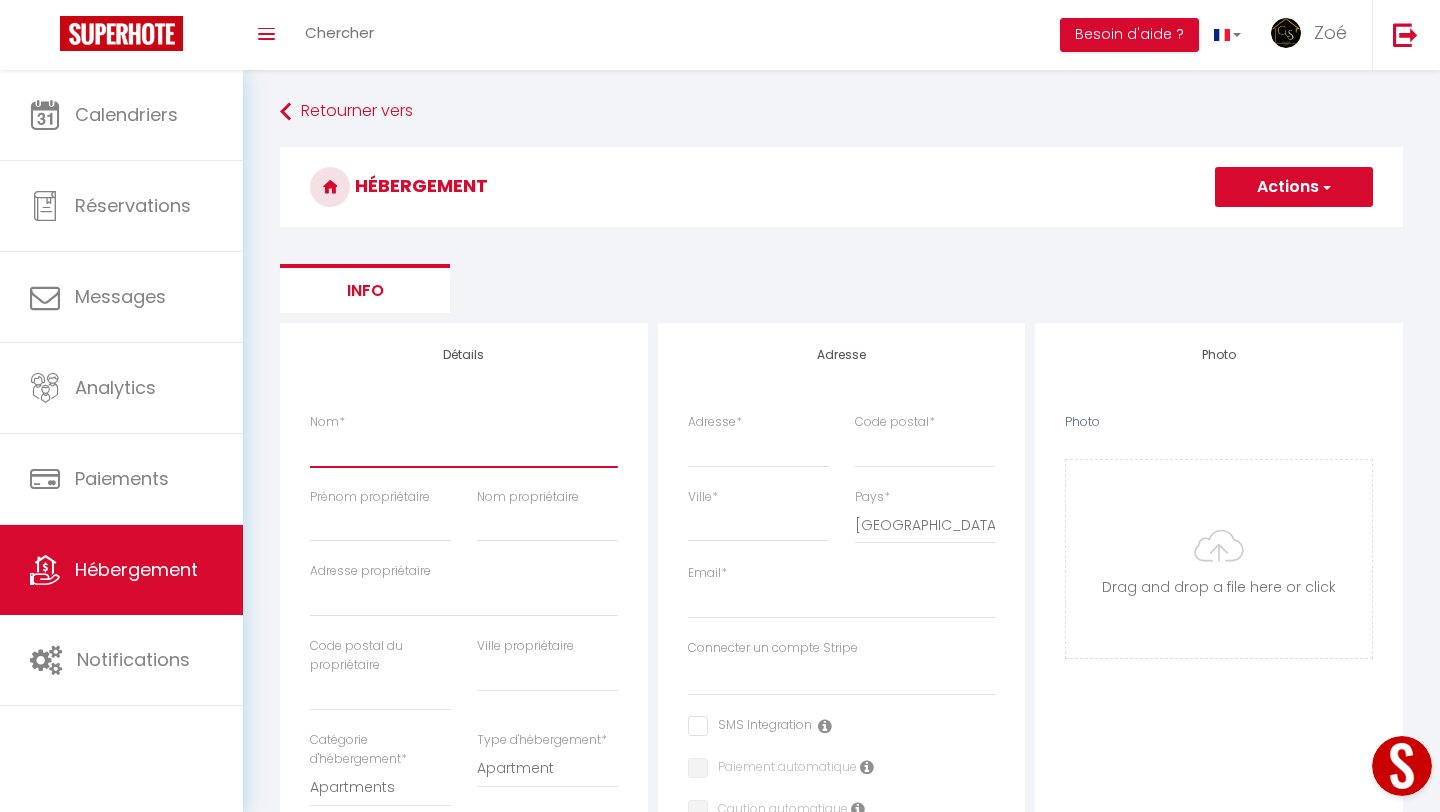 scroll, scrollTop: 0, scrollLeft: 0, axis: both 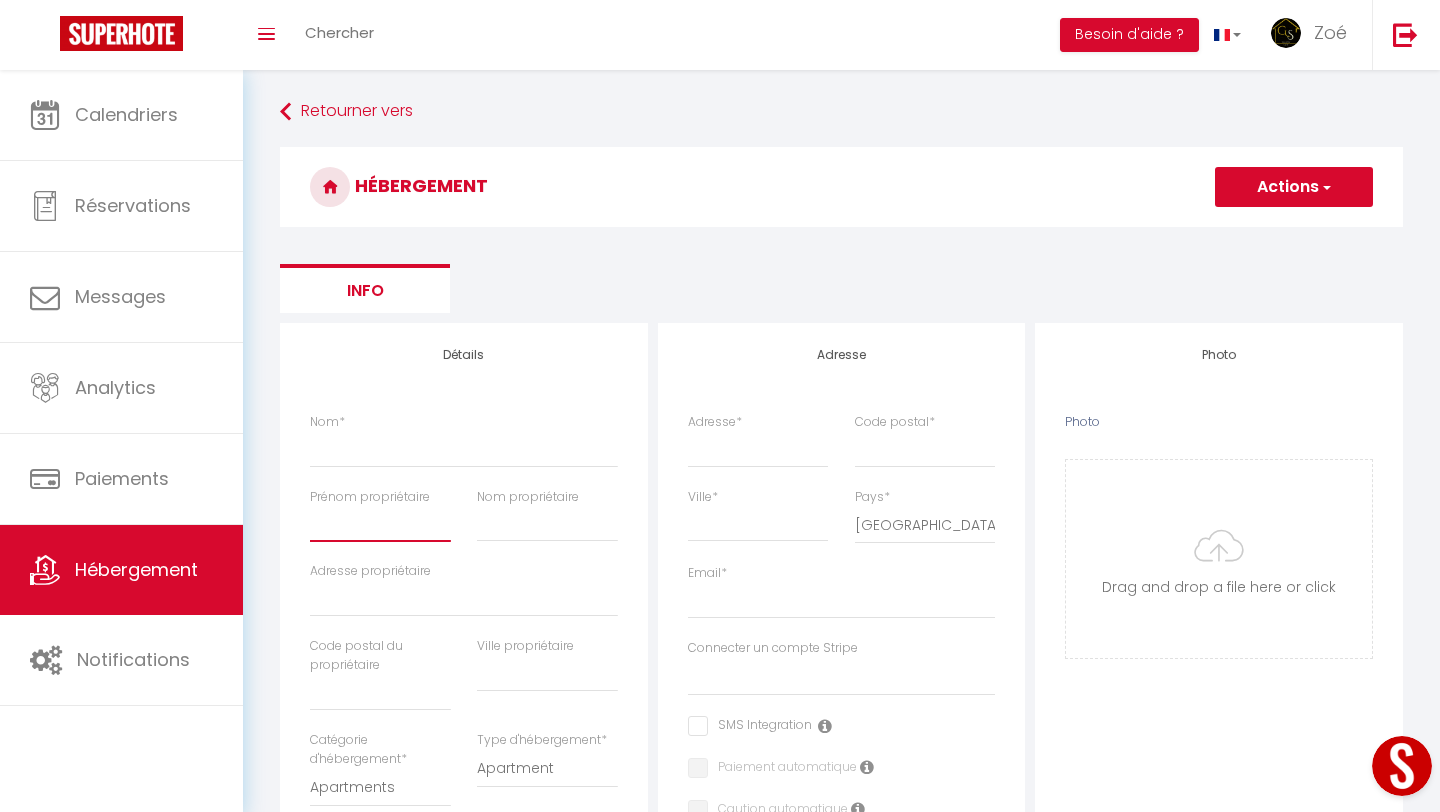 click on "Prénom propriétaire" at bounding box center [380, 524] 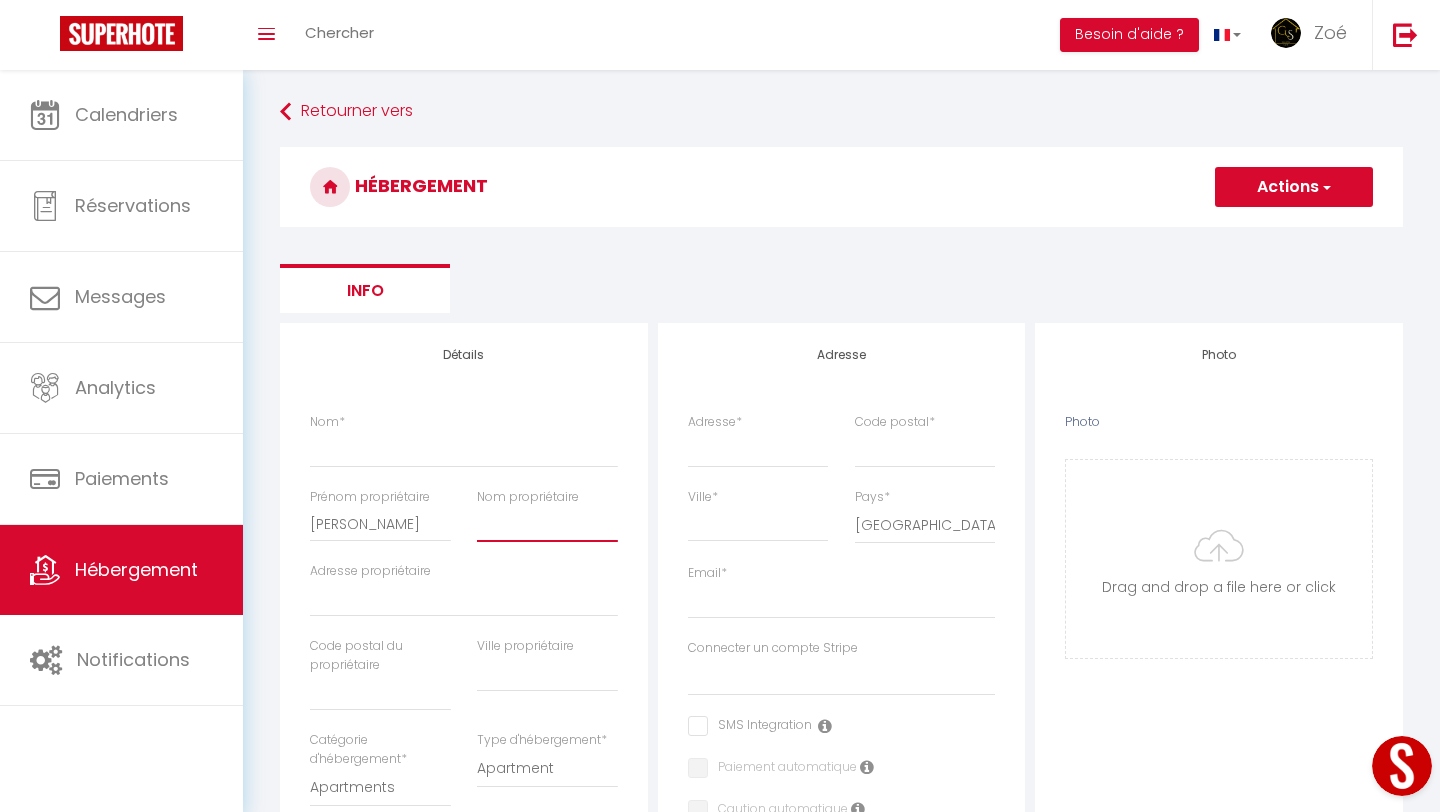 click on "Nom propriétaire" at bounding box center [547, 524] 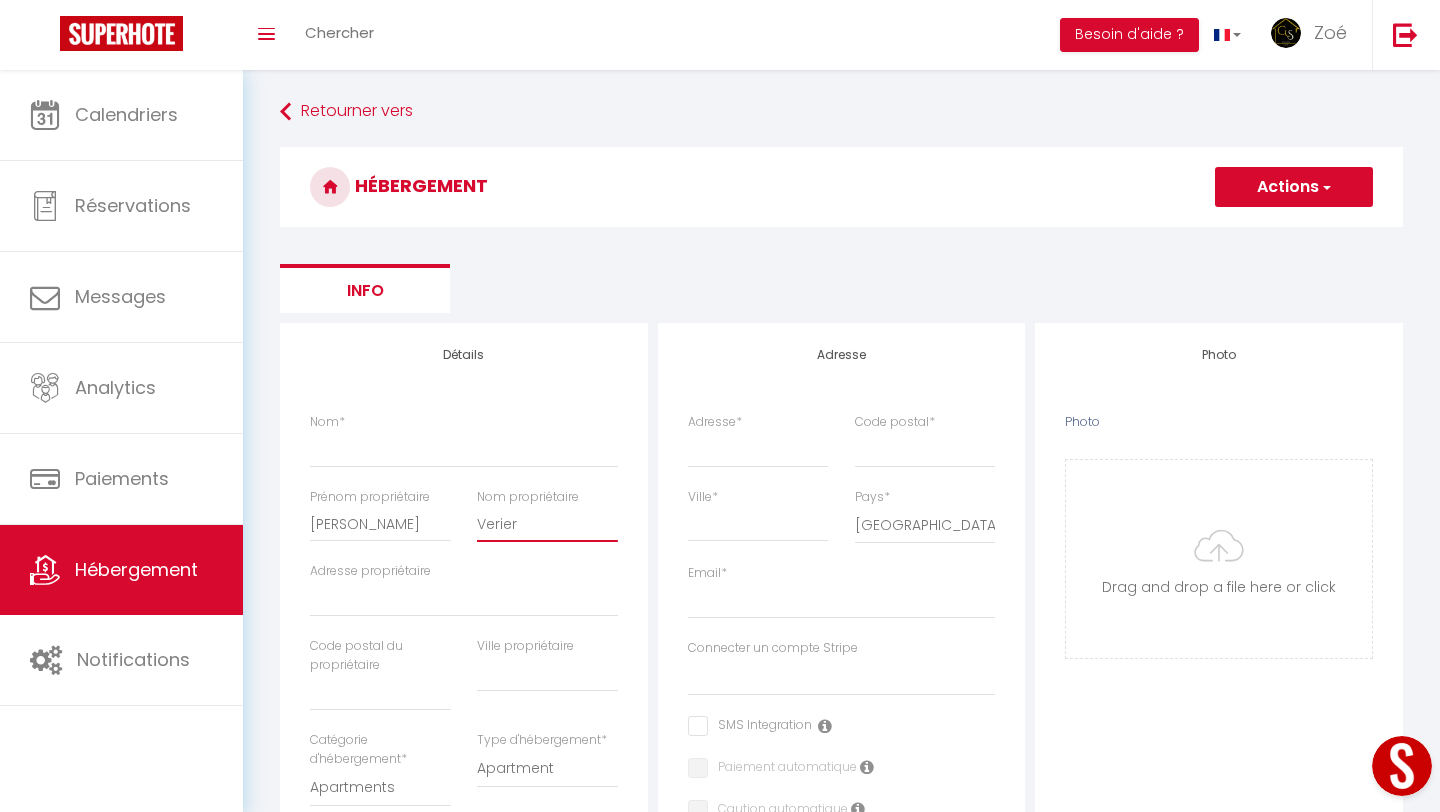 click on "Verier" at bounding box center (547, 524) 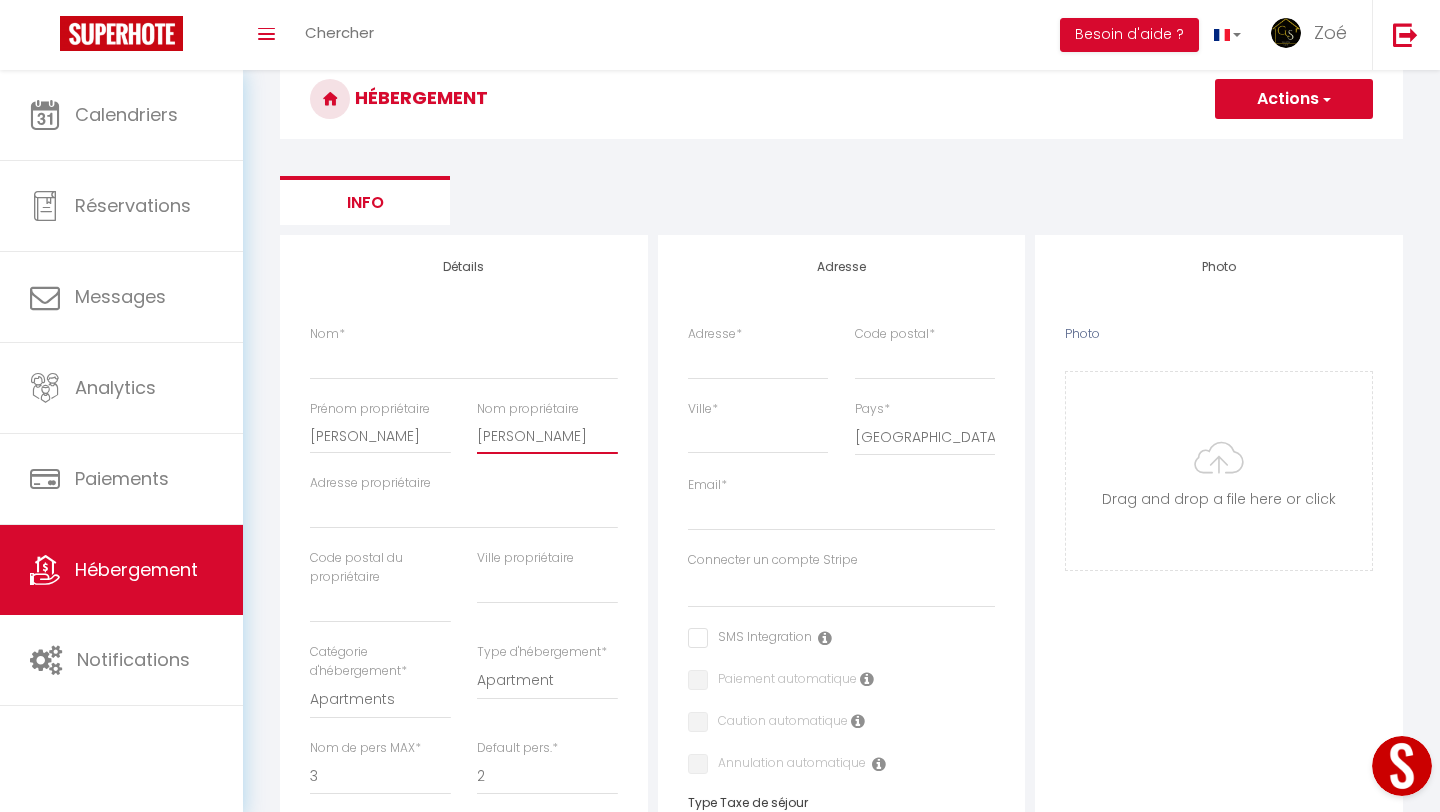 scroll, scrollTop: 91, scrollLeft: 0, axis: vertical 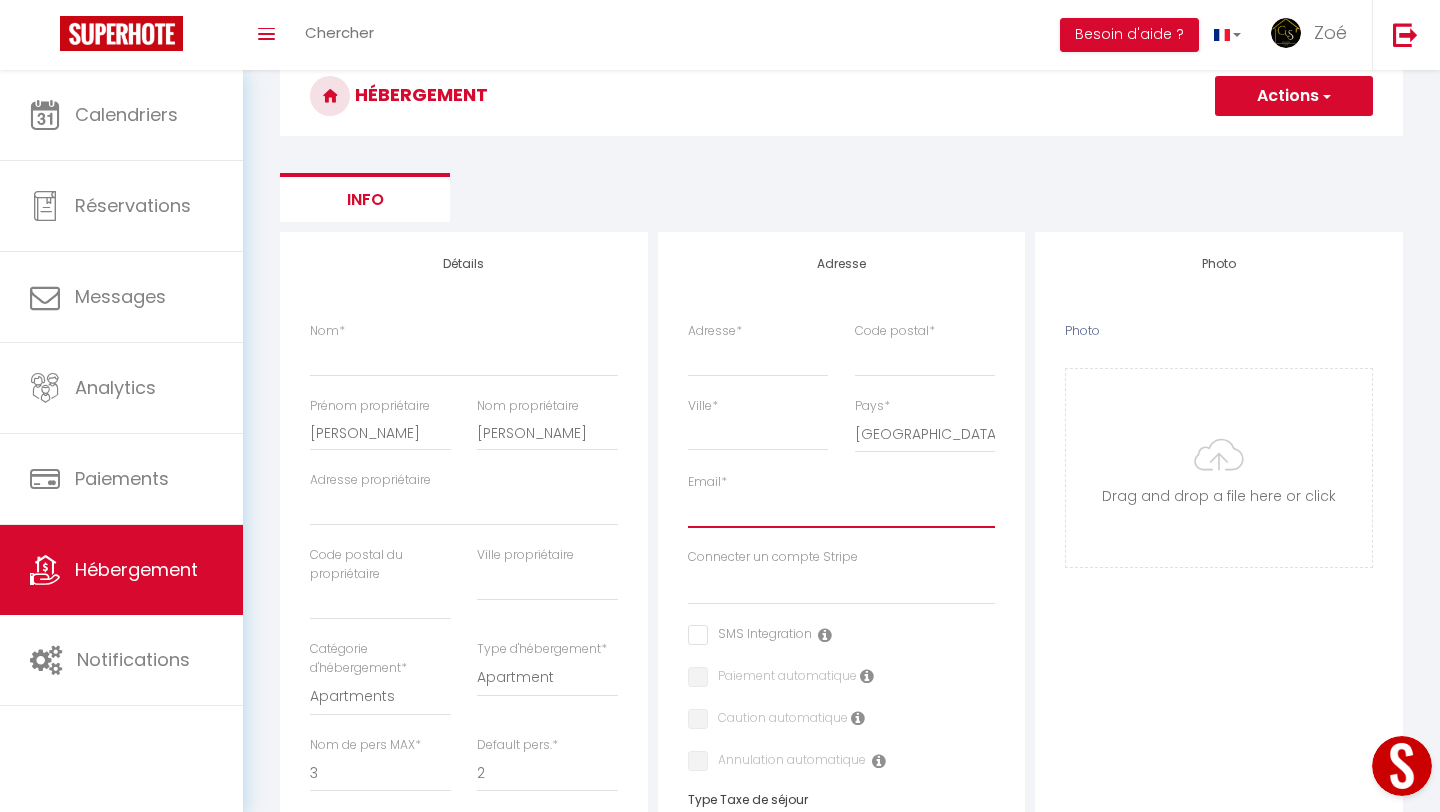 click on "Email
*" at bounding box center (842, 510) 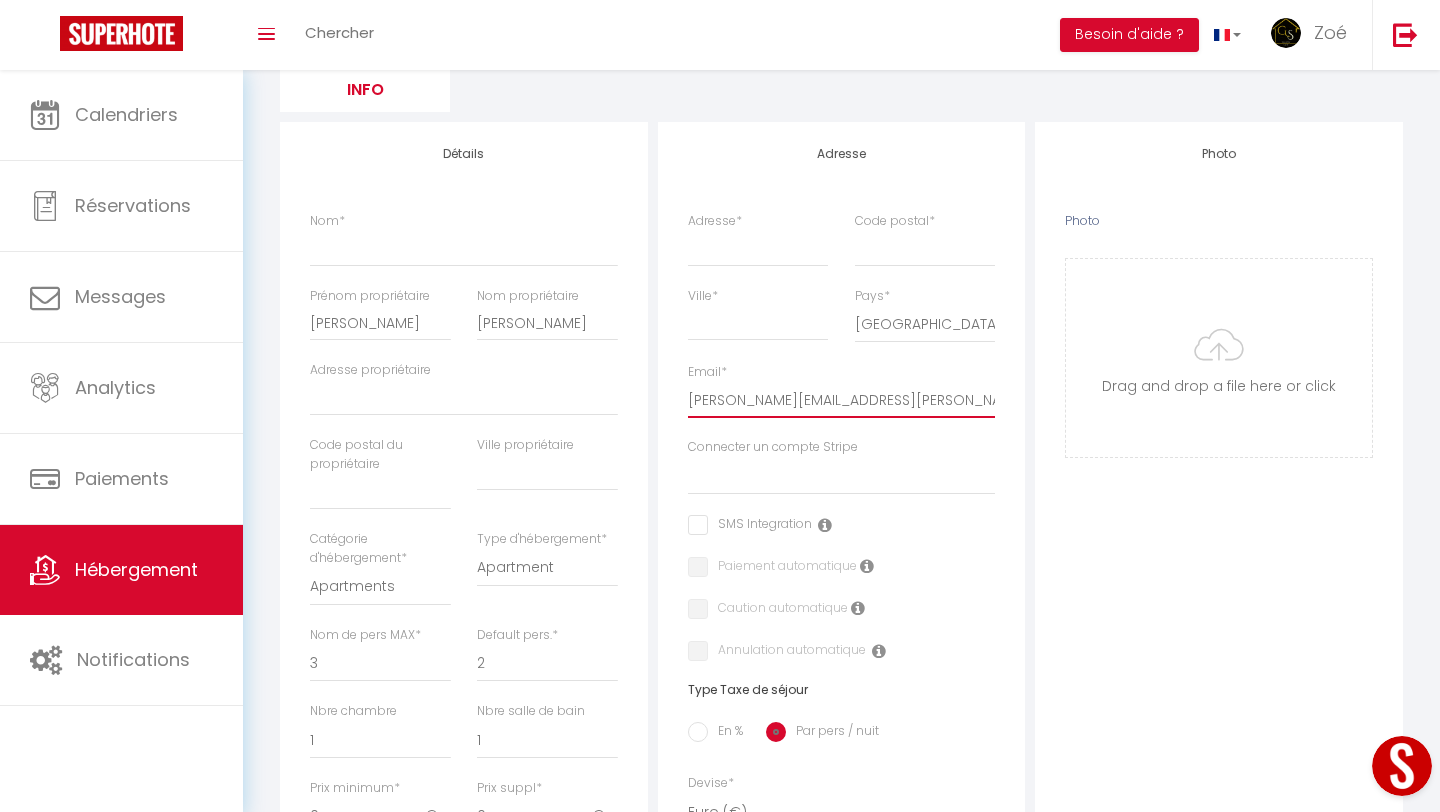 scroll, scrollTop: 147, scrollLeft: 0, axis: vertical 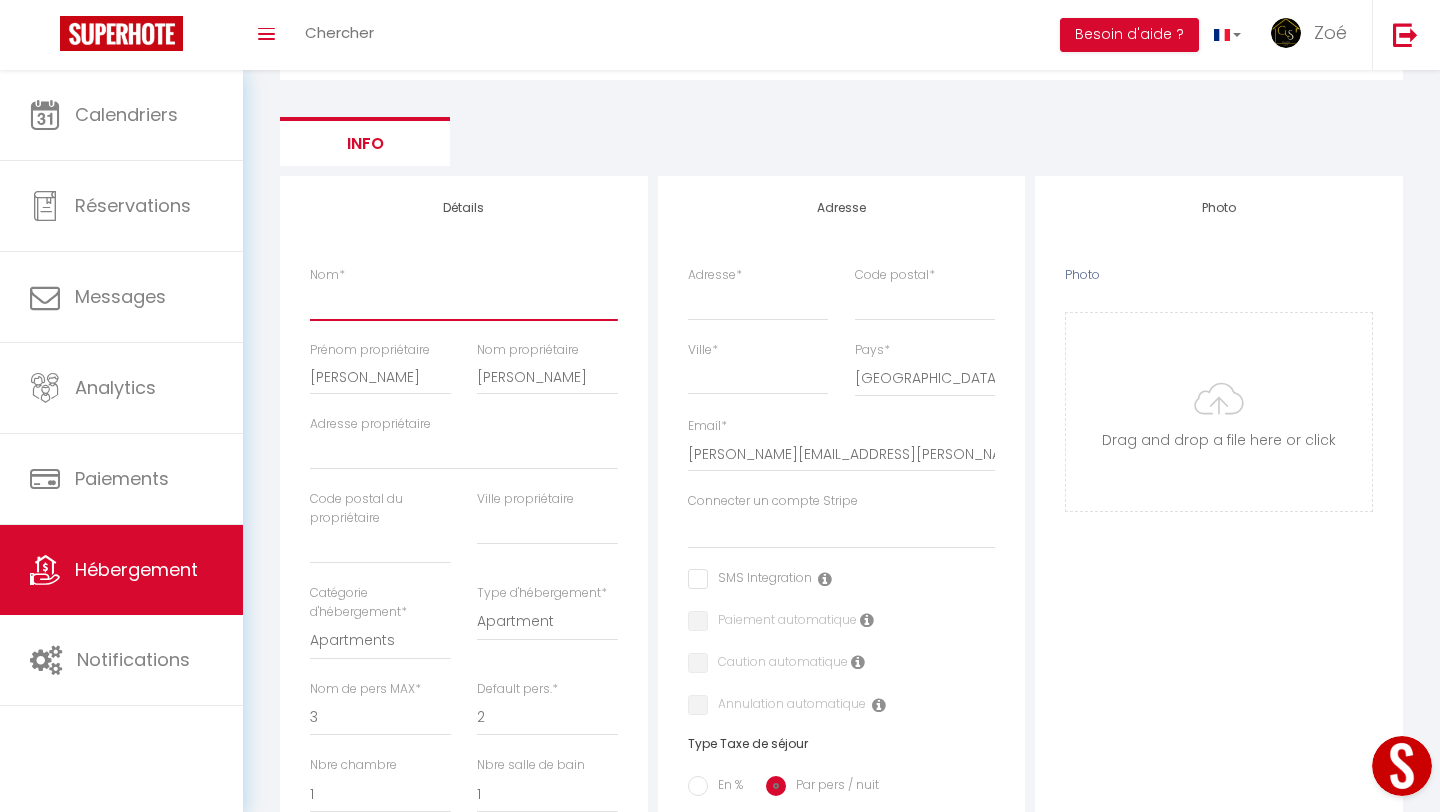 click on "Nom
*" at bounding box center [464, 302] 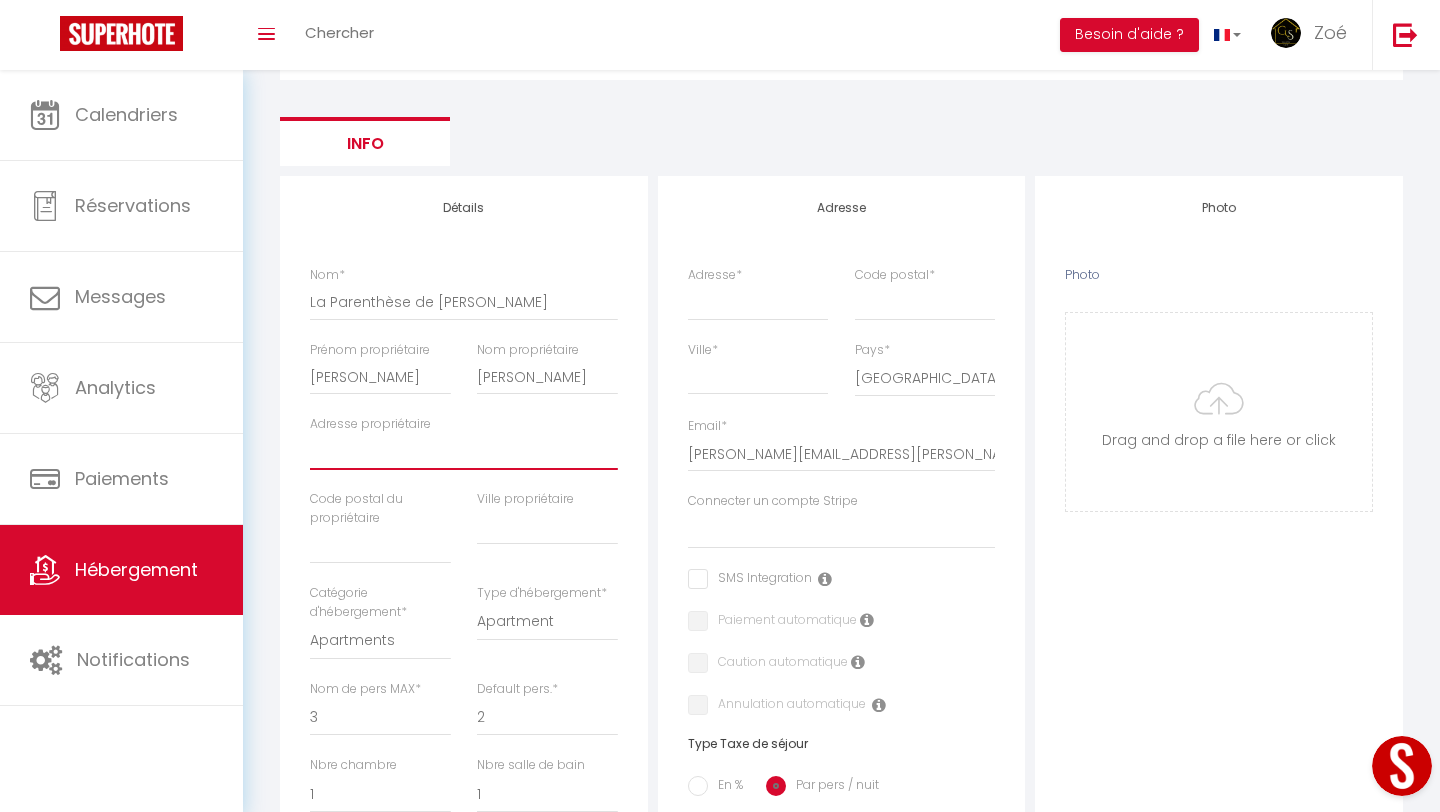 click on "Adresse propriétaire" at bounding box center (464, 452) 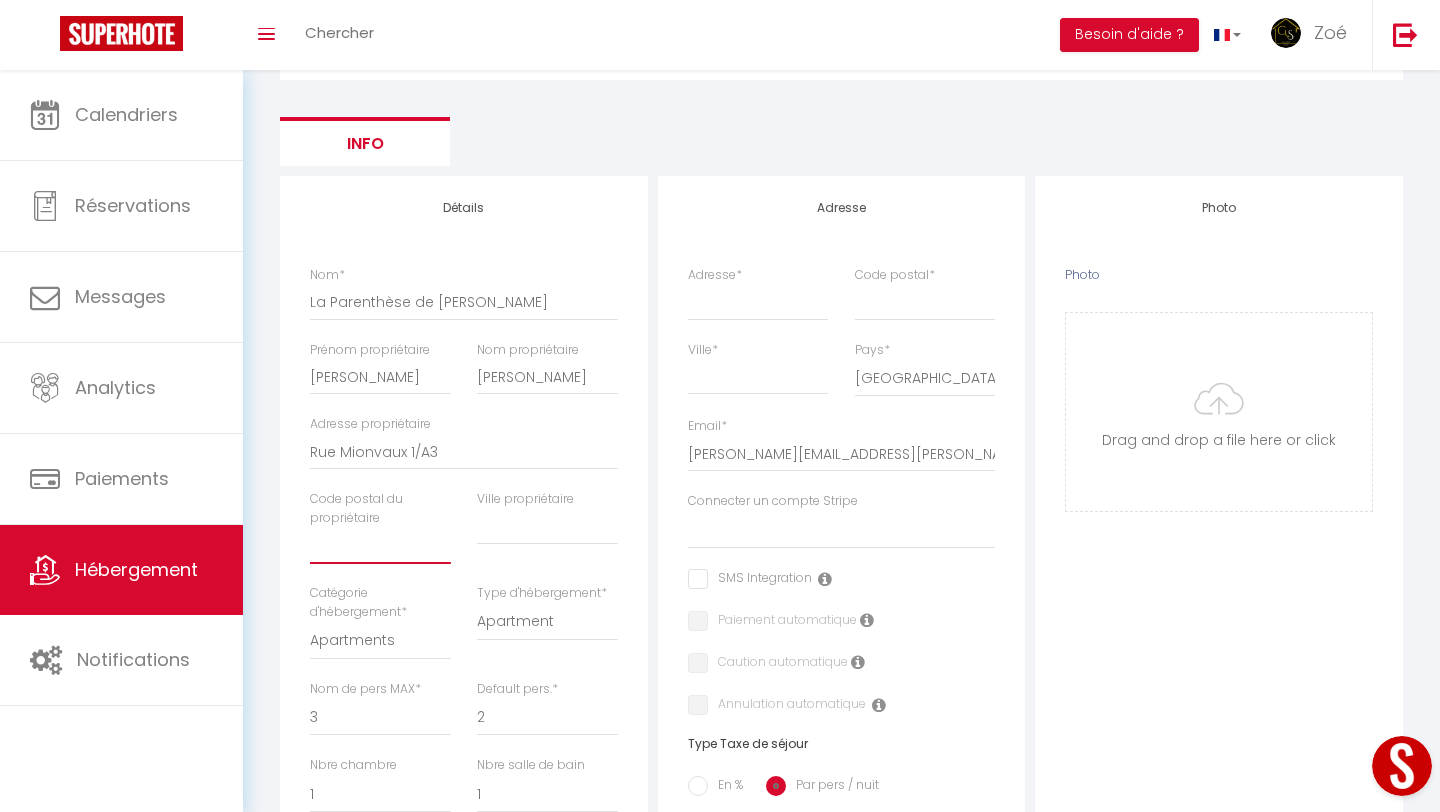 click at bounding box center [380, 546] 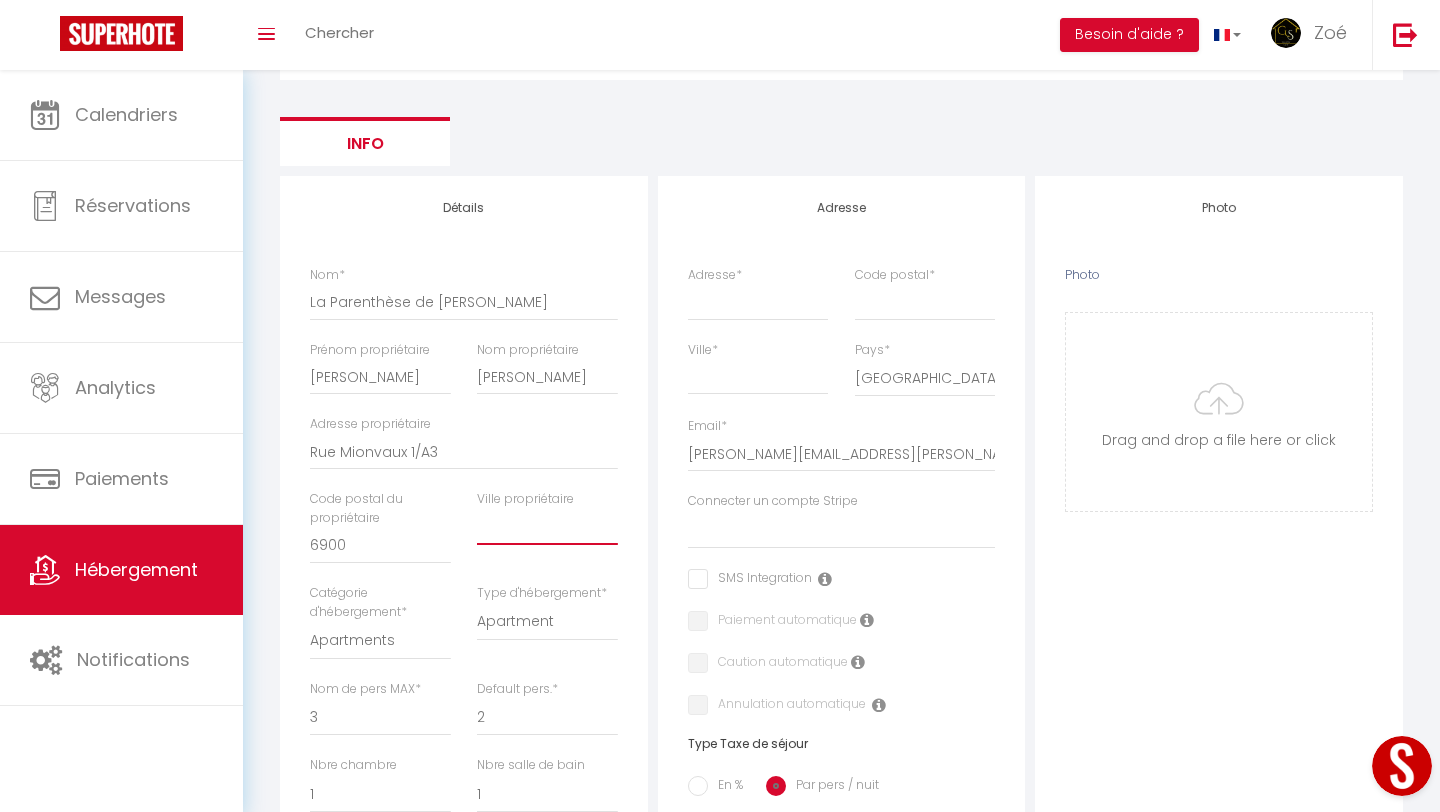 click at bounding box center [547, 527] 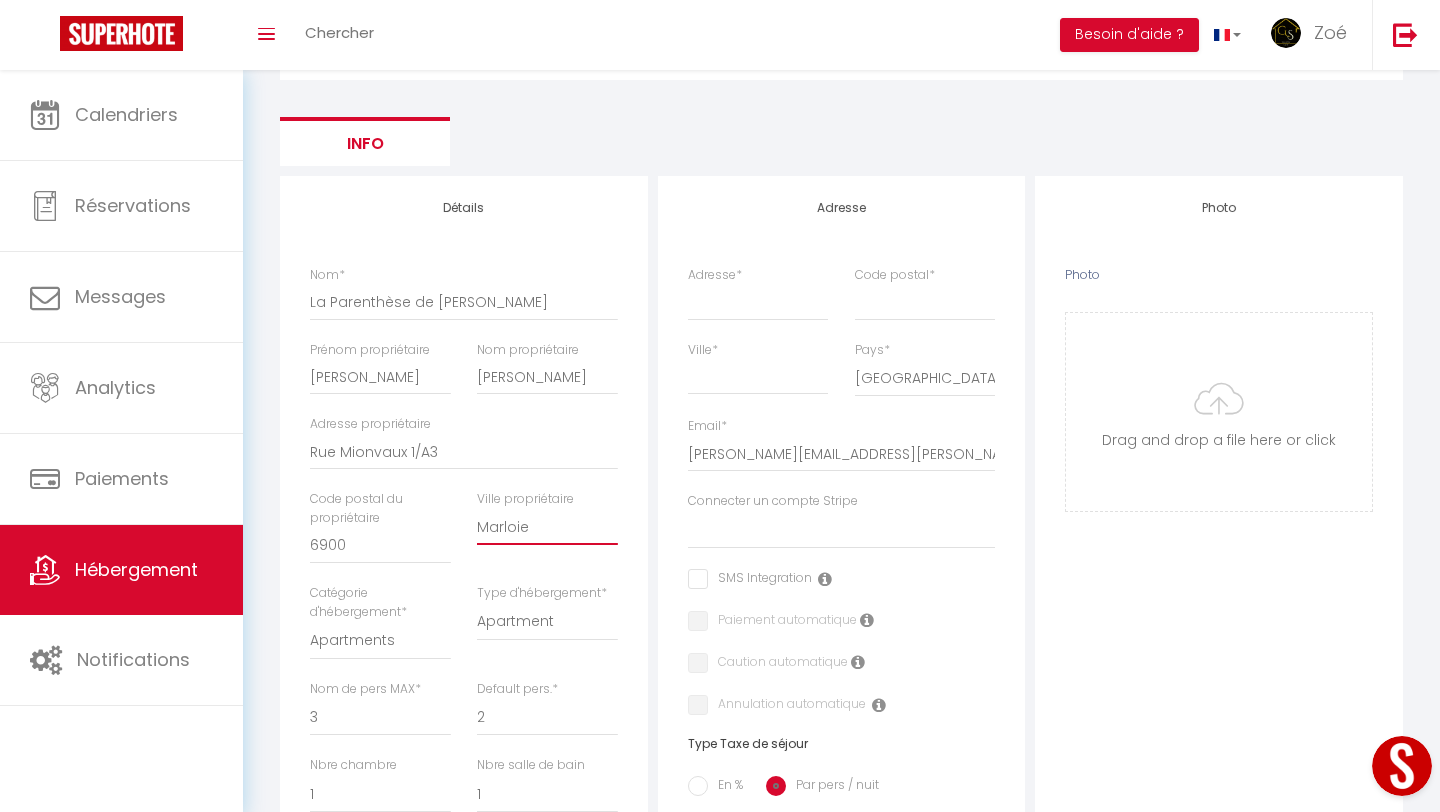drag, startPoint x: 544, startPoint y: 524, endPoint x: 444, endPoint y: 521, distance: 100.04499 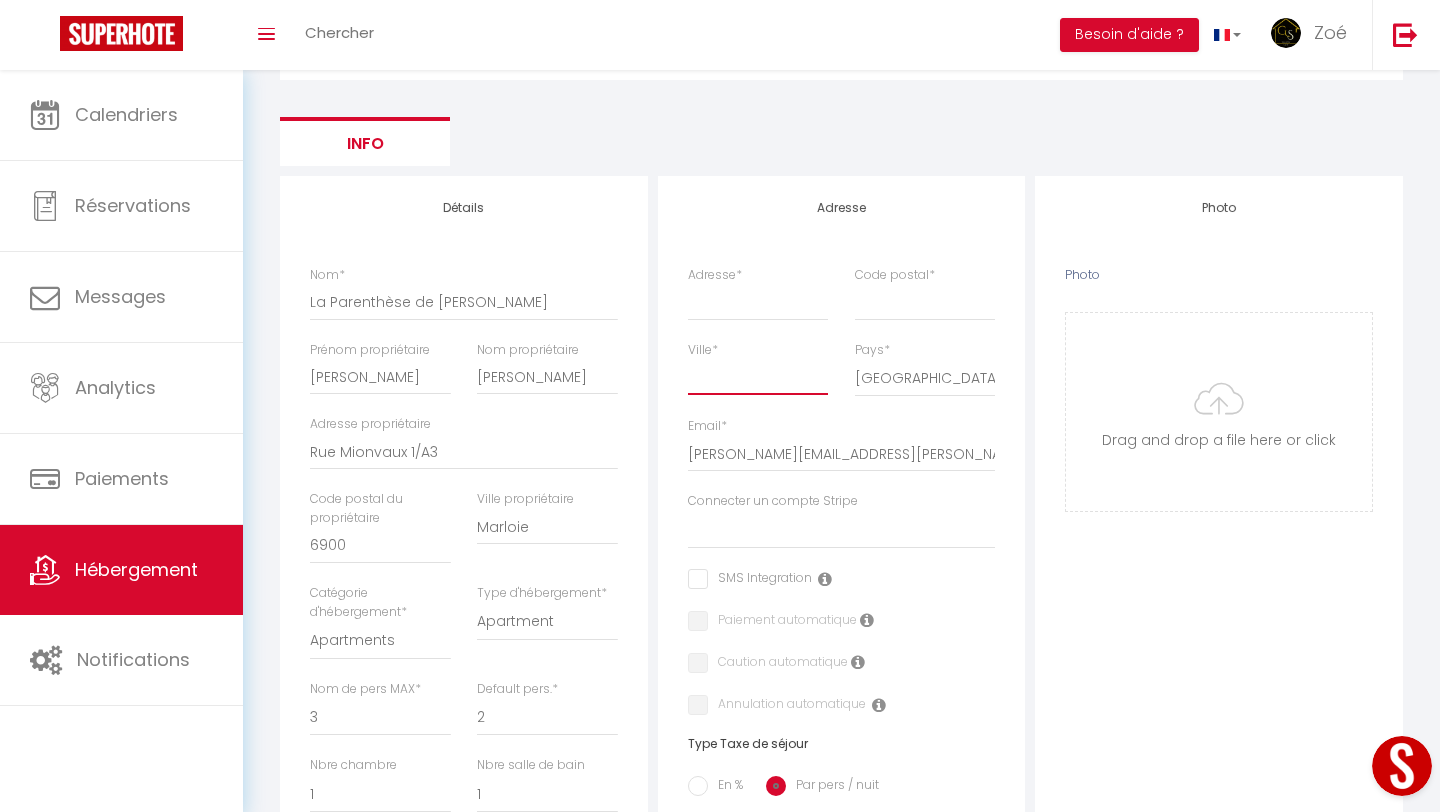 click on "Ville
*" at bounding box center (758, 377) 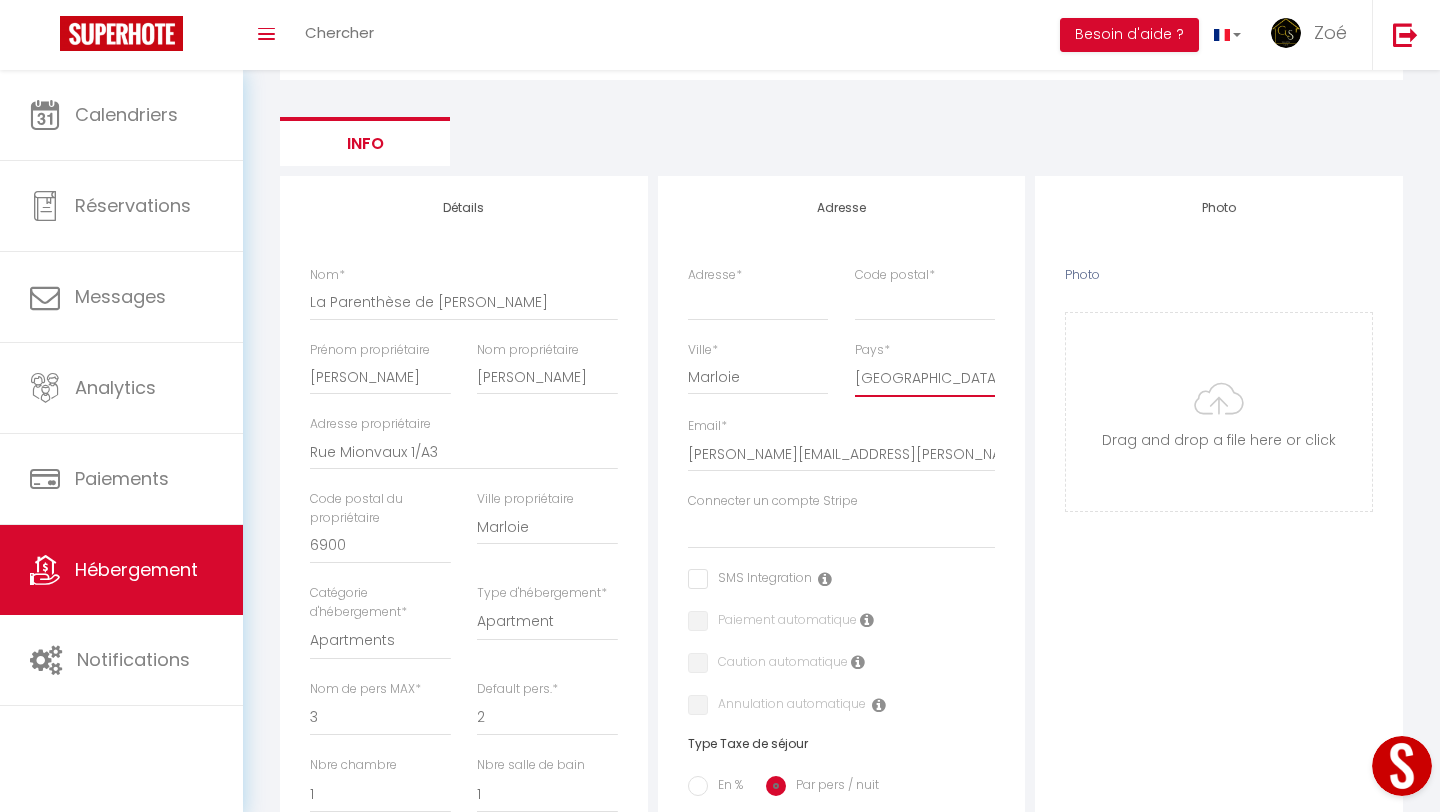 click on "[GEOGRAPHIC_DATA]
[GEOGRAPHIC_DATA]
[GEOGRAPHIC_DATA]
[GEOGRAPHIC_DATA]
[GEOGRAPHIC_DATA]
[US_STATE]
[GEOGRAPHIC_DATA]
[GEOGRAPHIC_DATA]
[GEOGRAPHIC_DATA]
Antarctica
[GEOGRAPHIC_DATA]
[GEOGRAPHIC_DATA]
[GEOGRAPHIC_DATA]" at bounding box center [925, 378] 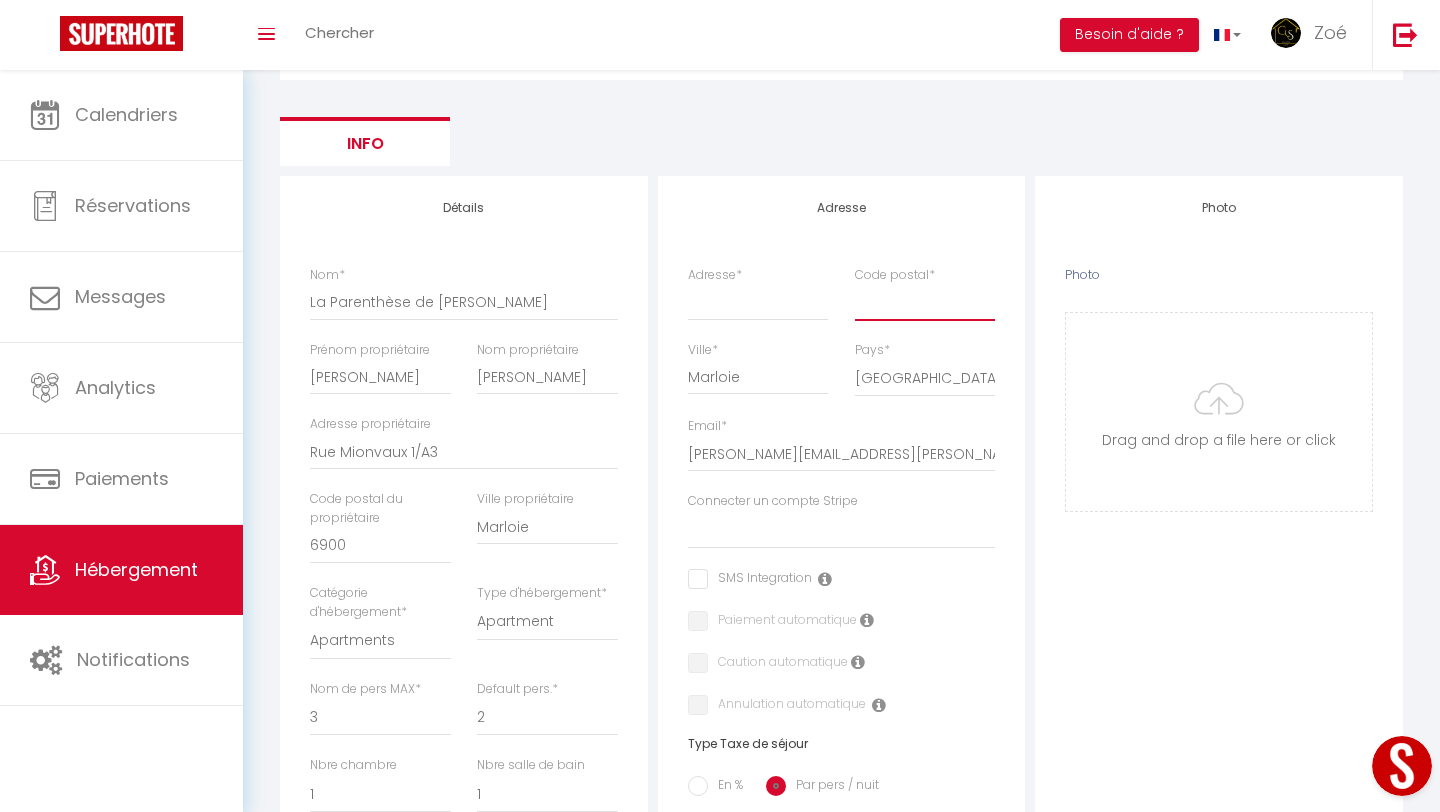 click on "Code postal
*" at bounding box center (925, 302) 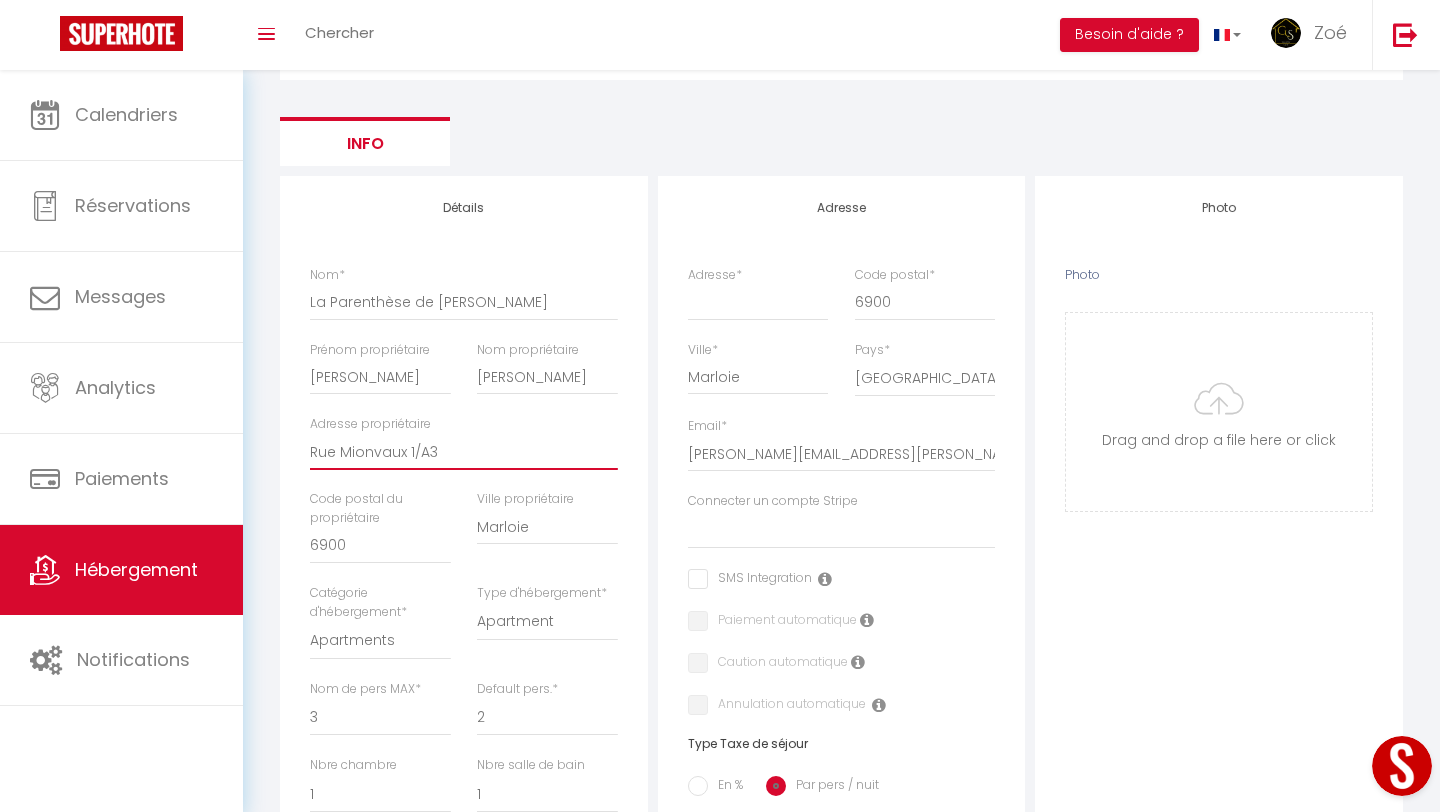drag, startPoint x: 461, startPoint y: 454, endPoint x: 272, endPoint y: 451, distance: 189.0238 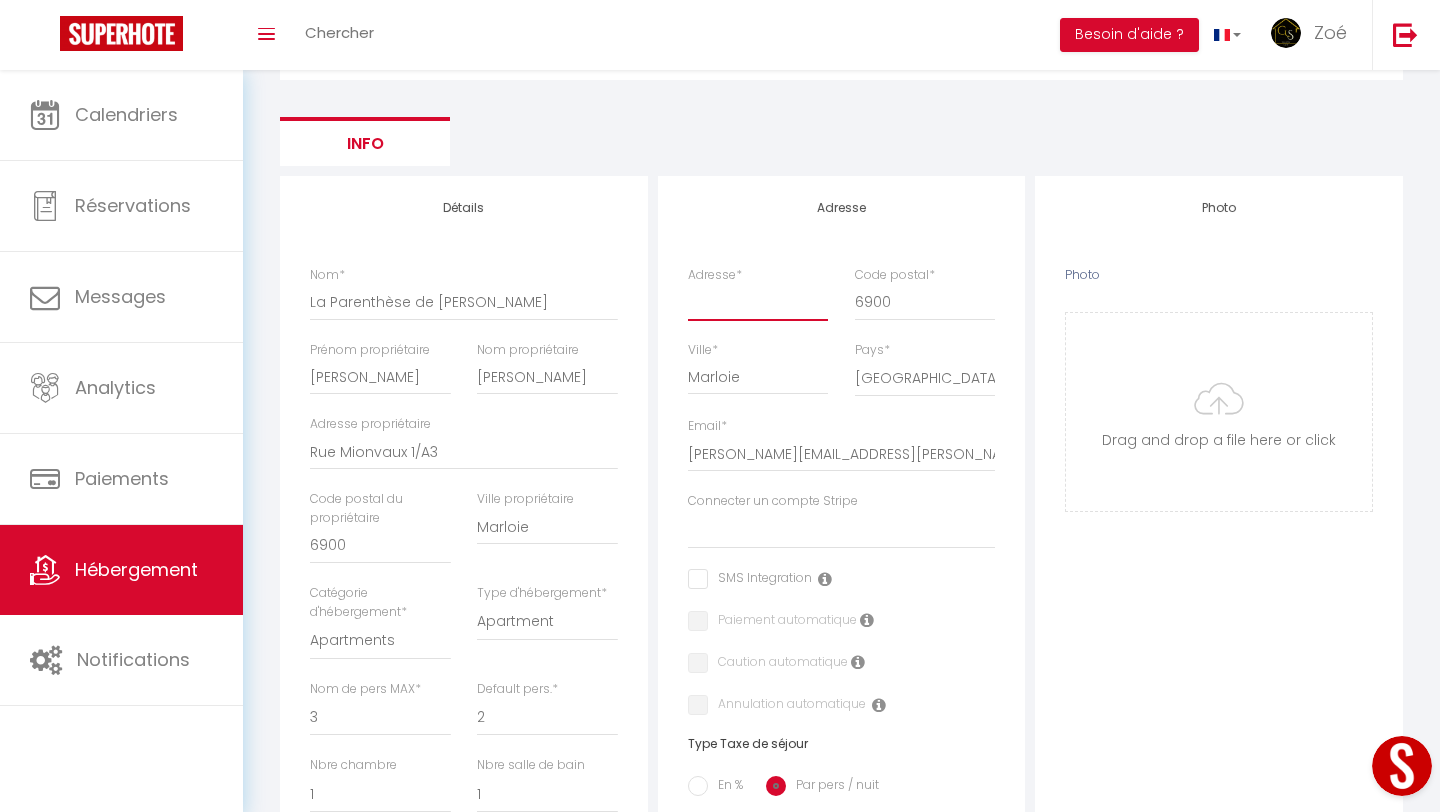 click on "Adresse
*" at bounding box center [758, 302] 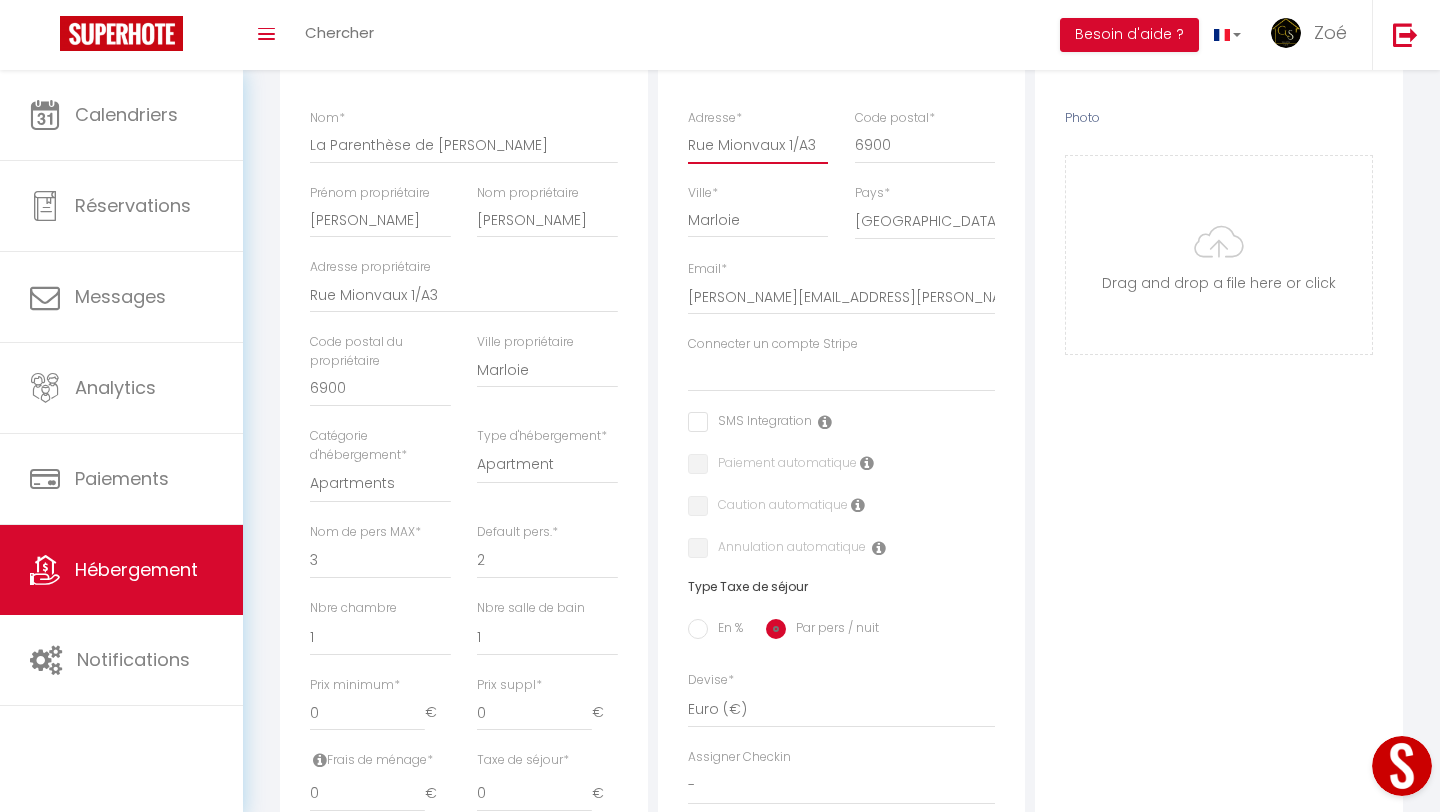 scroll, scrollTop: 313, scrollLeft: 0, axis: vertical 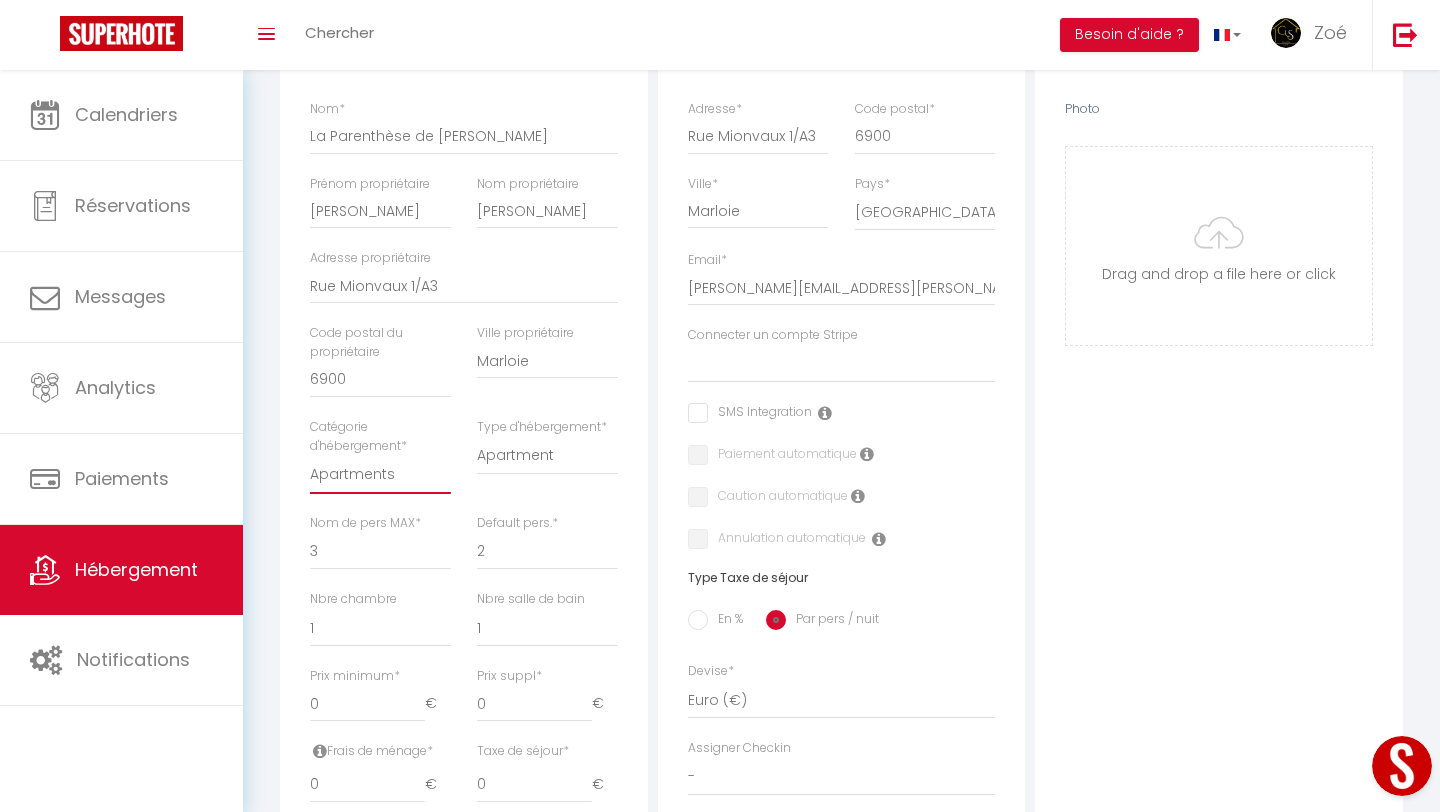 click on "Apartments
Houses
Secondary units
Unique Homes
BNB
Others" at bounding box center (380, 475) 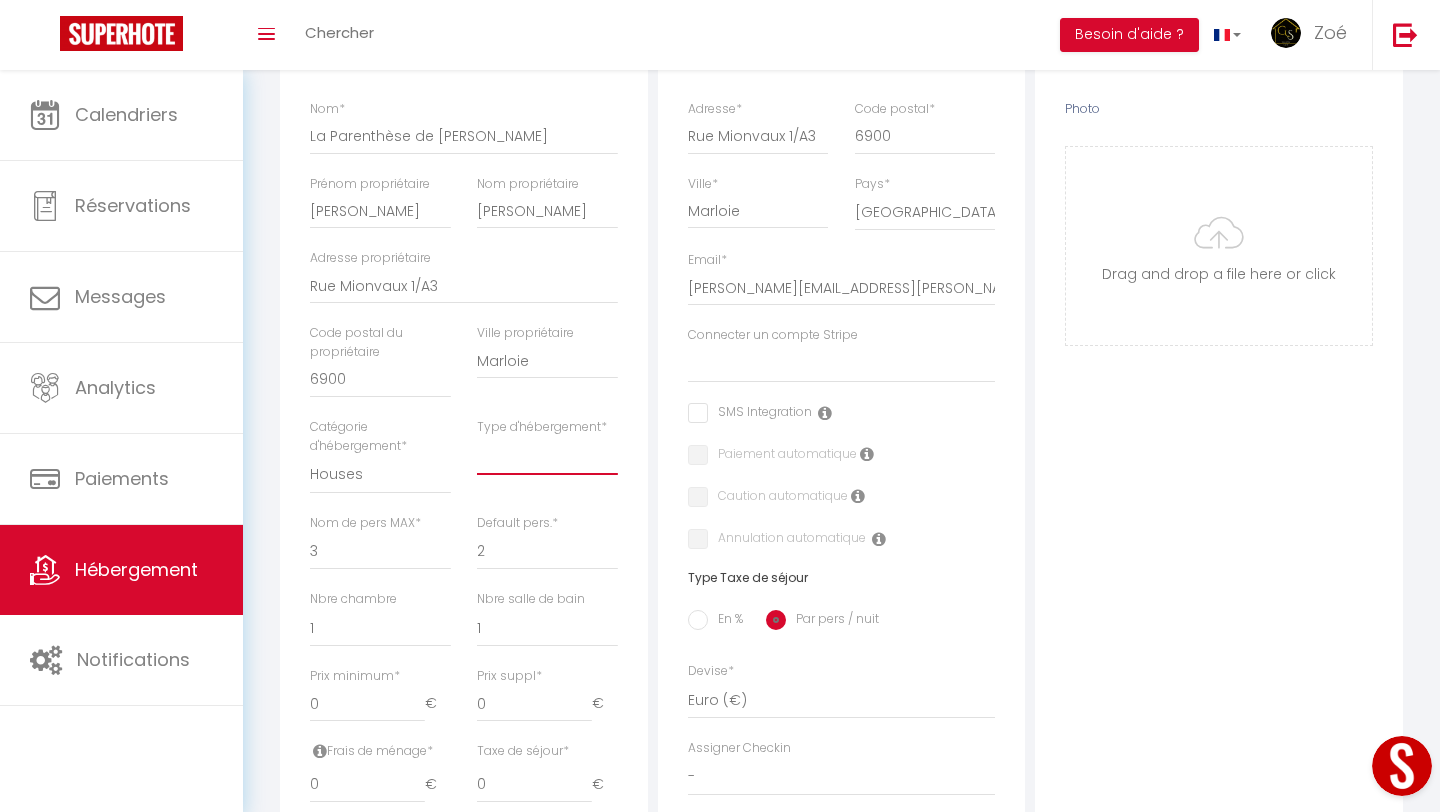click on "House
[GEOGRAPHIC_DATA]
Villa
[GEOGRAPHIC_DATA]
Cottage
[GEOGRAPHIC_DATA]
Earthhouse
Houseboat
Hut
Farm Stay
[GEOGRAPHIC_DATA]
[GEOGRAPHIC_DATA]
Lighthouse" at bounding box center (547, 456) 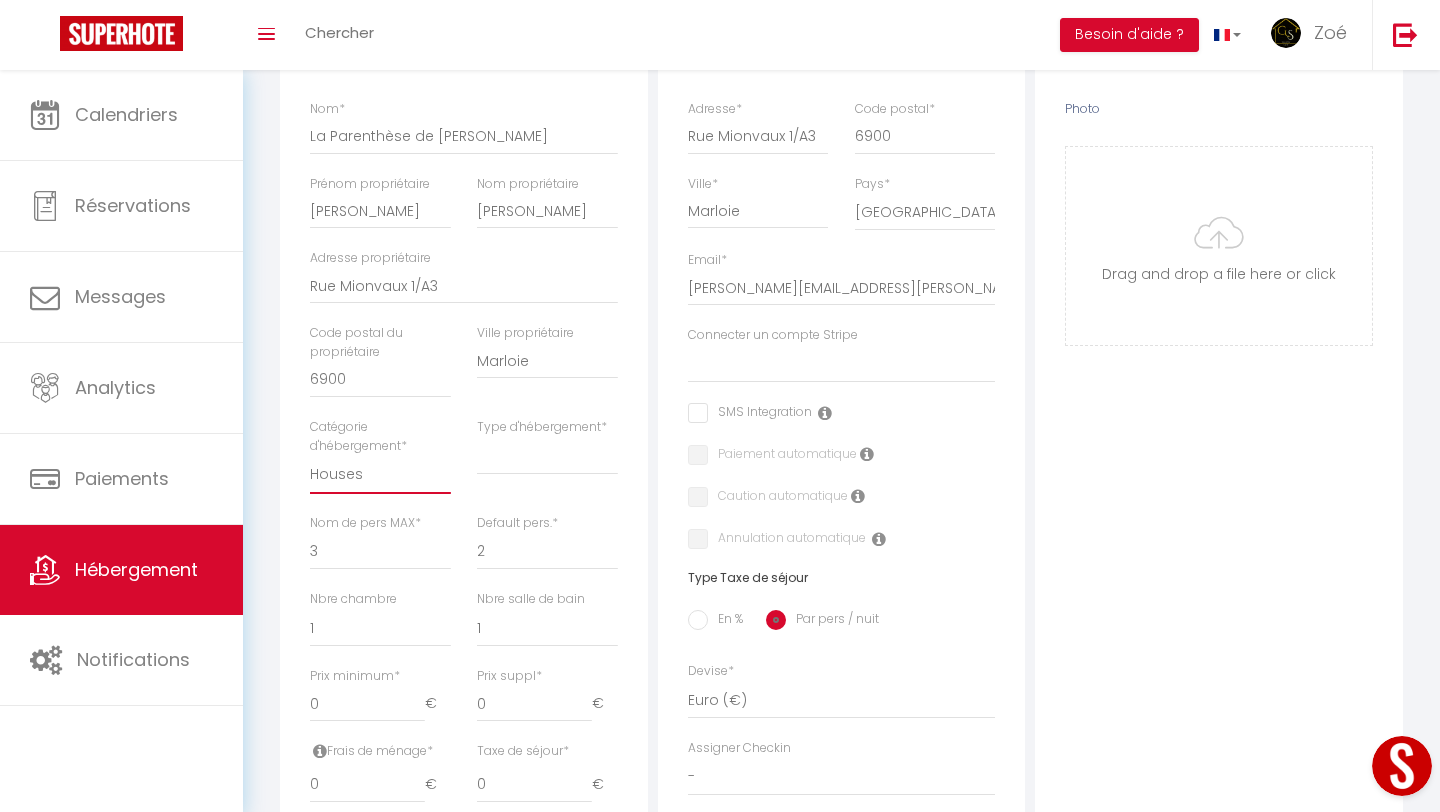 click on "Apartments
Houses
Secondary units
Unique Homes
BNB
Others" at bounding box center [380, 475] 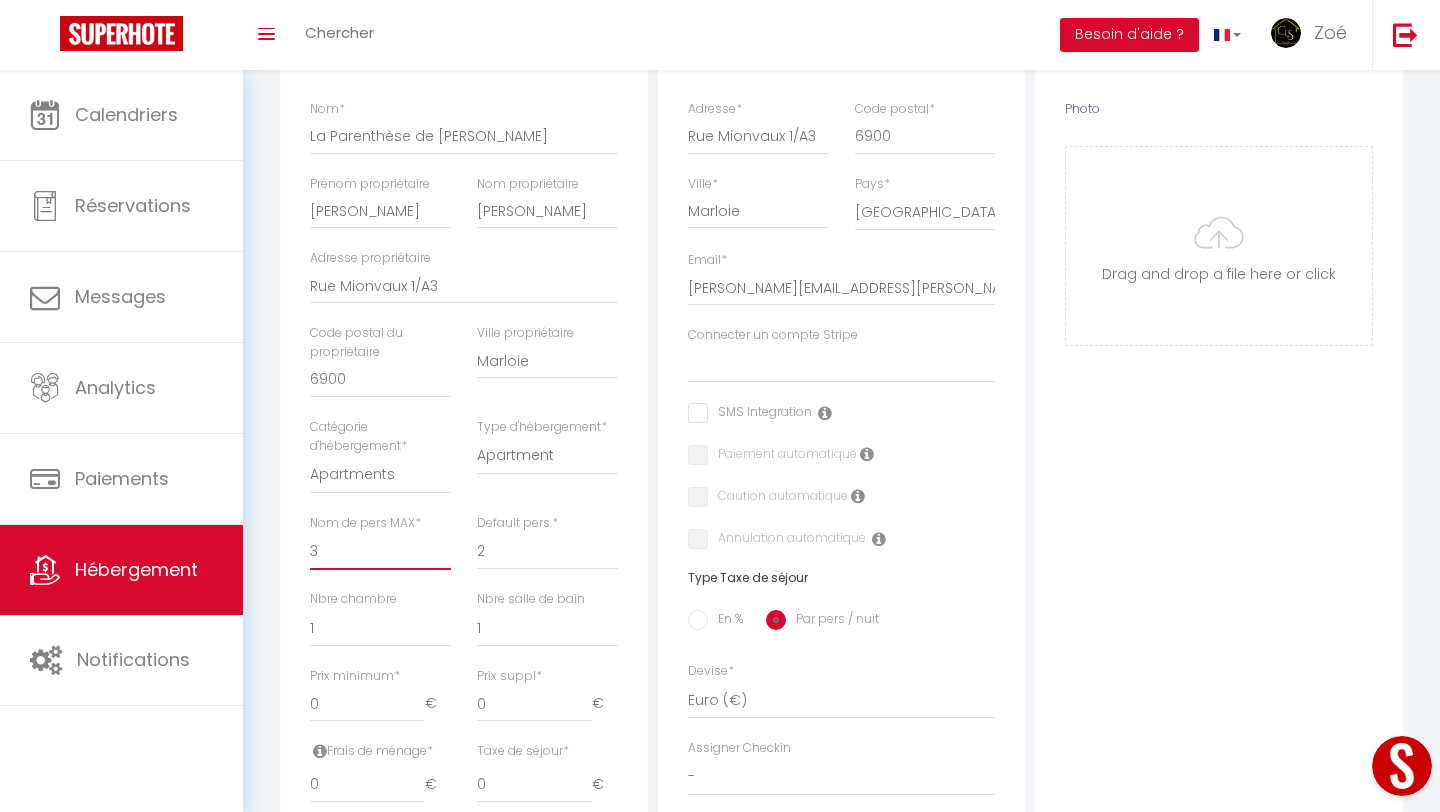 click on "1
2
3
4
5
6
7
8
9
10
11
12
13
14" at bounding box center [380, 551] 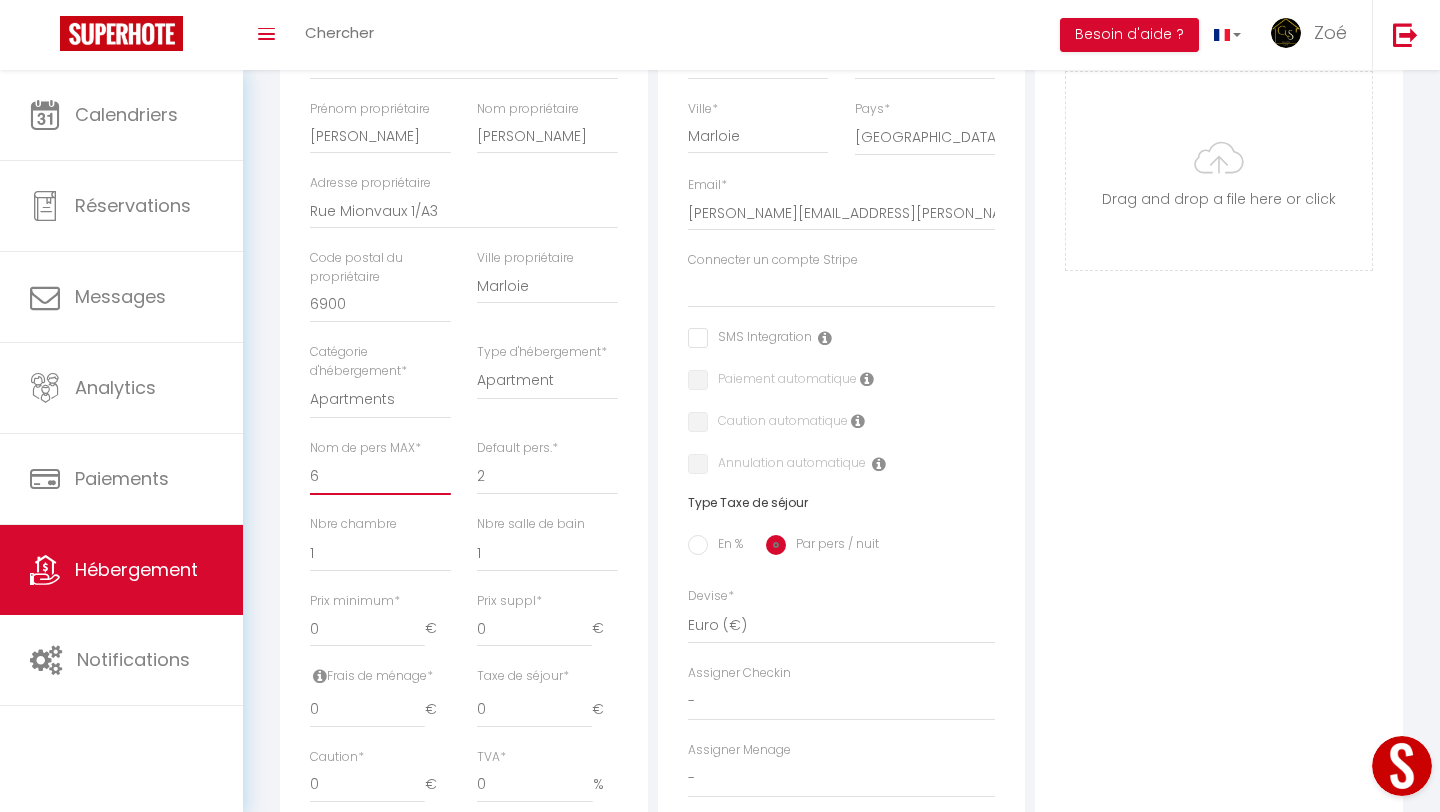 scroll, scrollTop: 397, scrollLeft: 0, axis: vertical 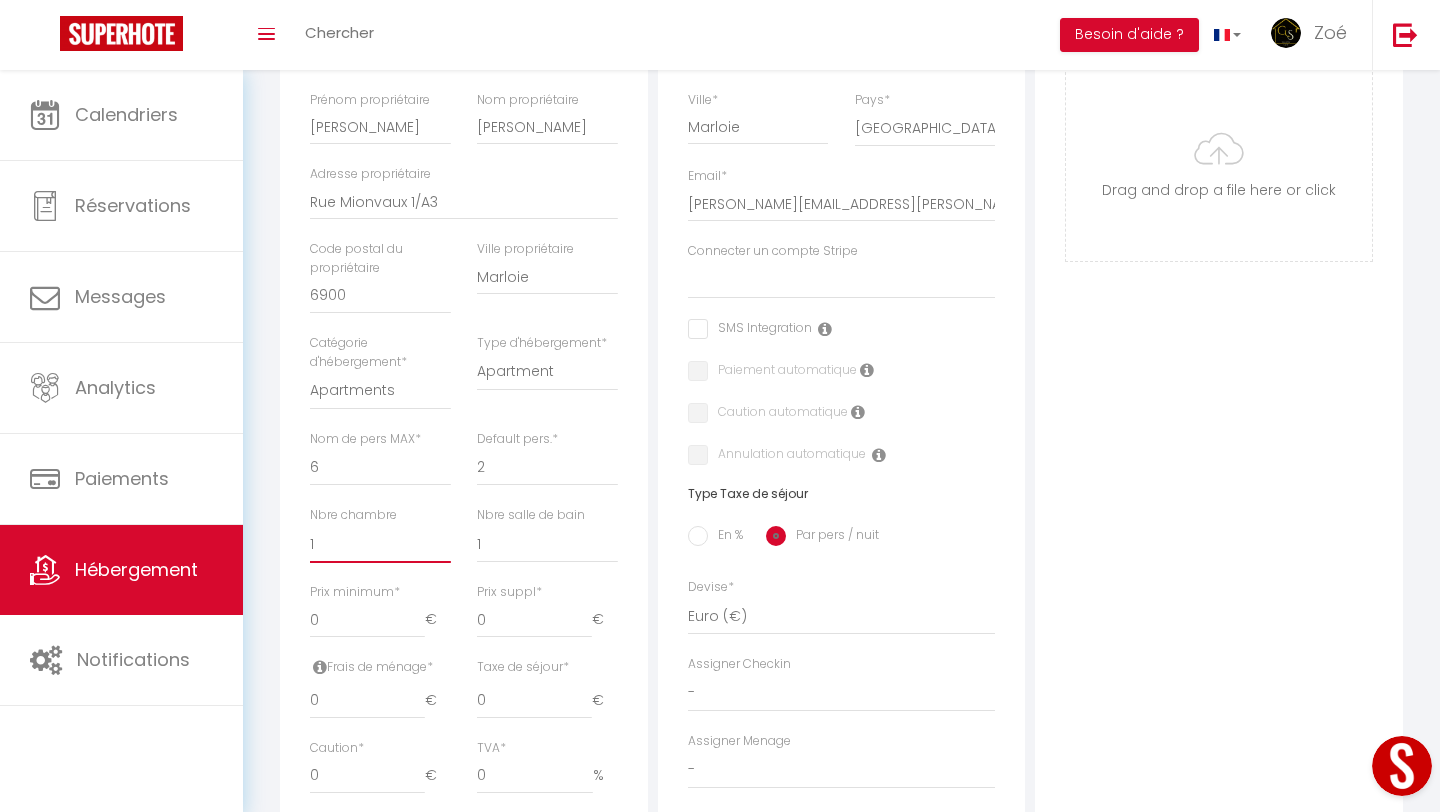click on "0
1
2
3
4
5
6
7
8
9
10
11
12
13" at bounding box center [380, 544] 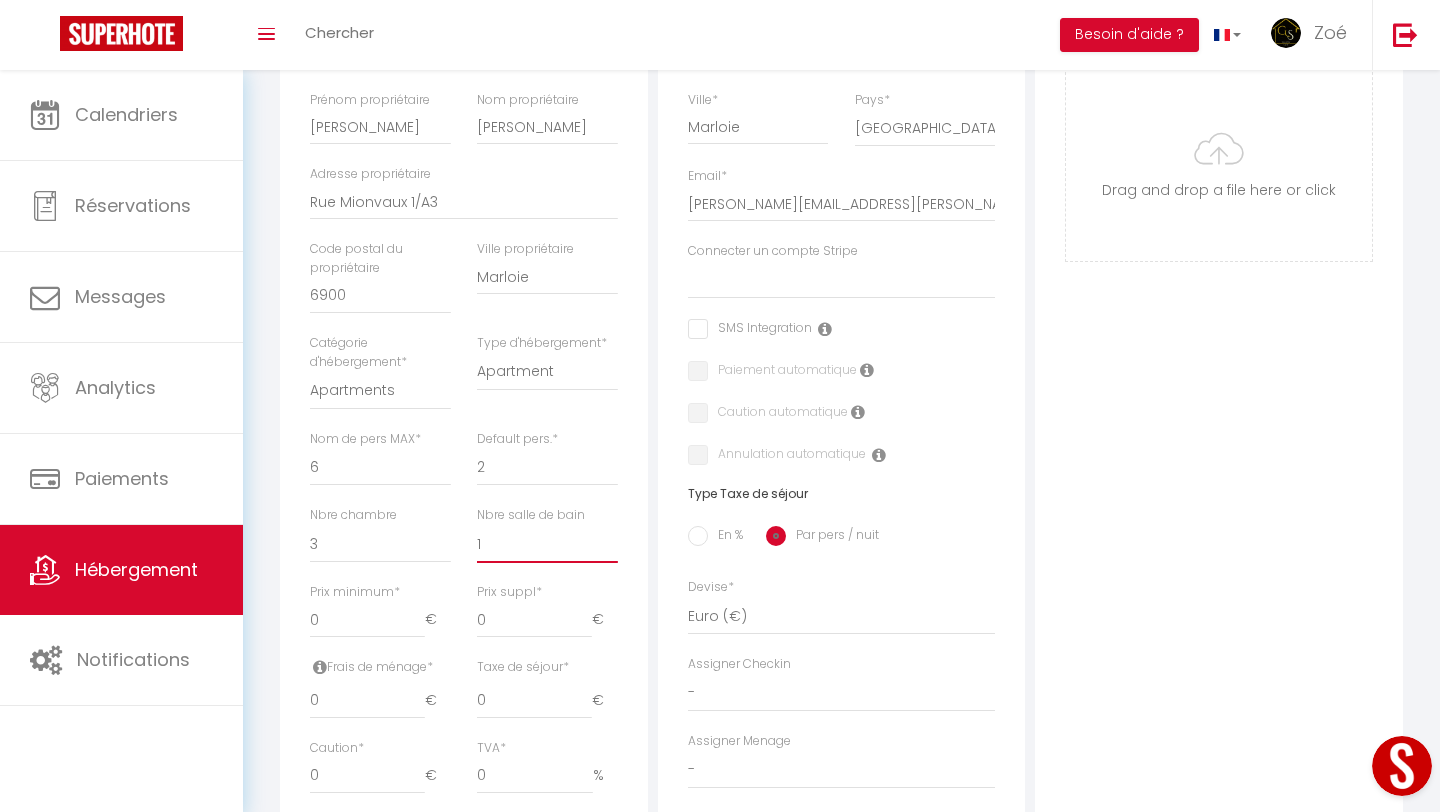 click on "0
1
2
3
4
5
6
7
8
9
10
11
12
13" at bounding box center [547, 544] 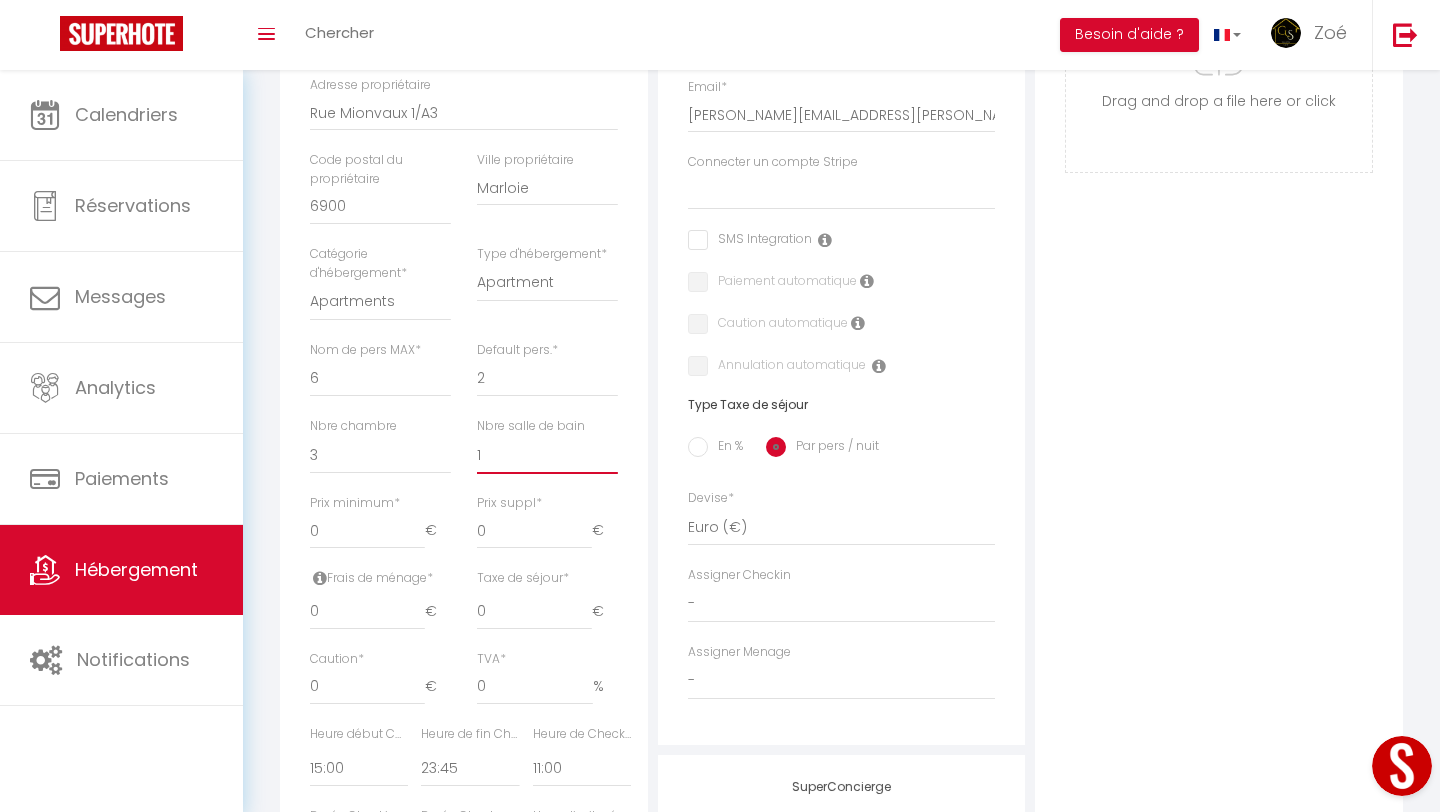 scroll, scrollTop: 507, scrollLeft: 0, axis: vertical 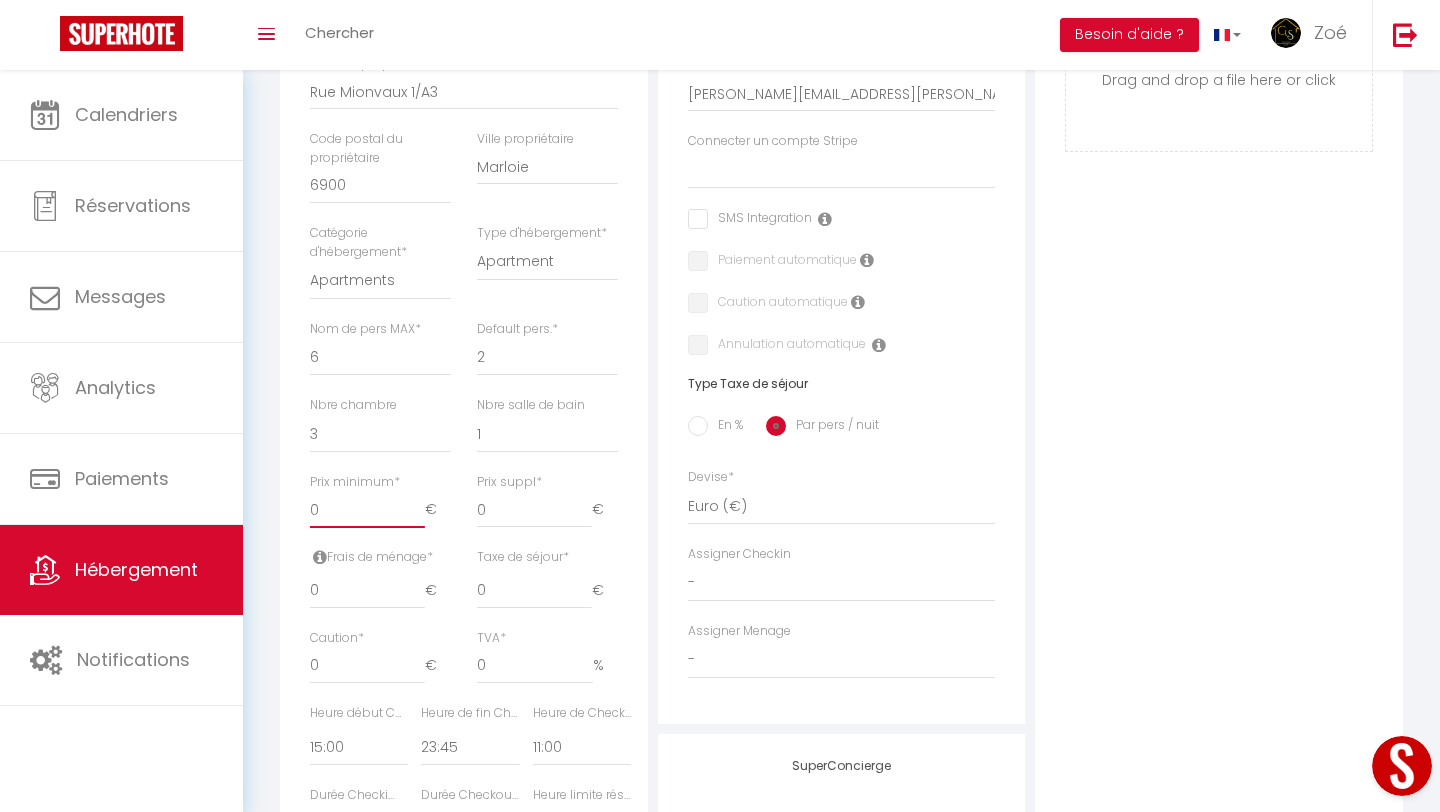 click on "0" at bounding box center [367, 510] 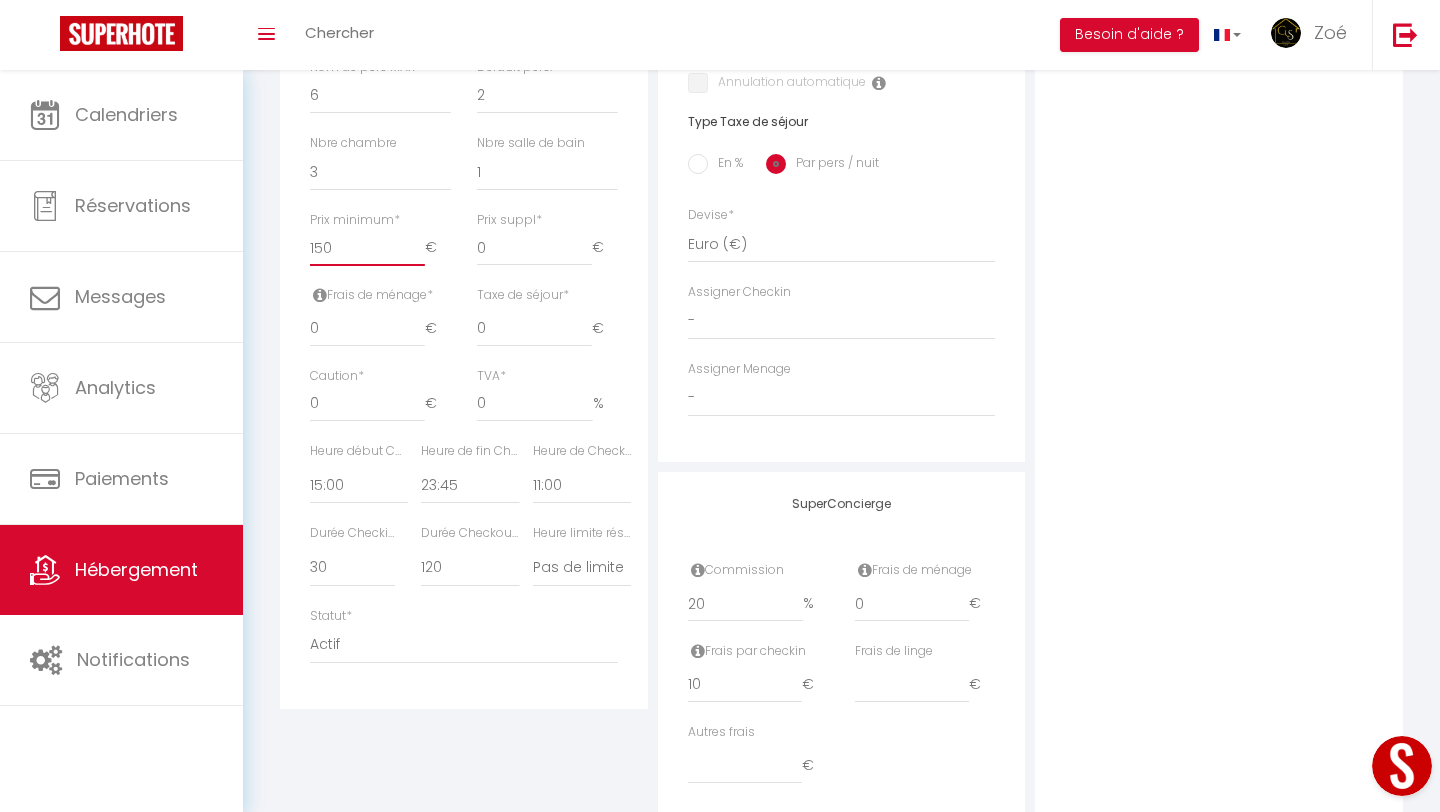 scroll, scrollTop: 836, scrollLeft: 0, axis: vertical 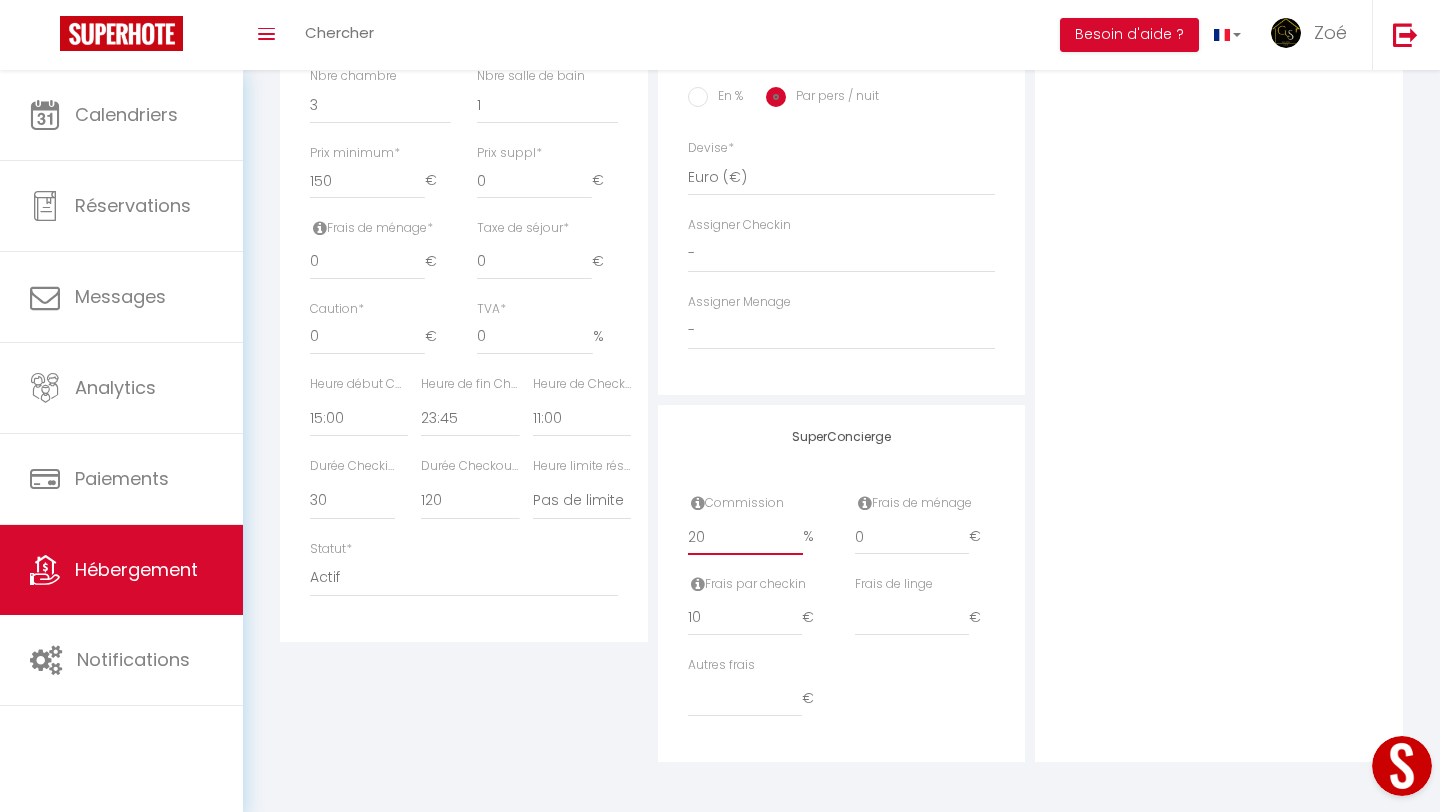 drag, startPoint x: 713, startPoint y: 533, endPoint x: 637, endPoint y: 533, distance: 76 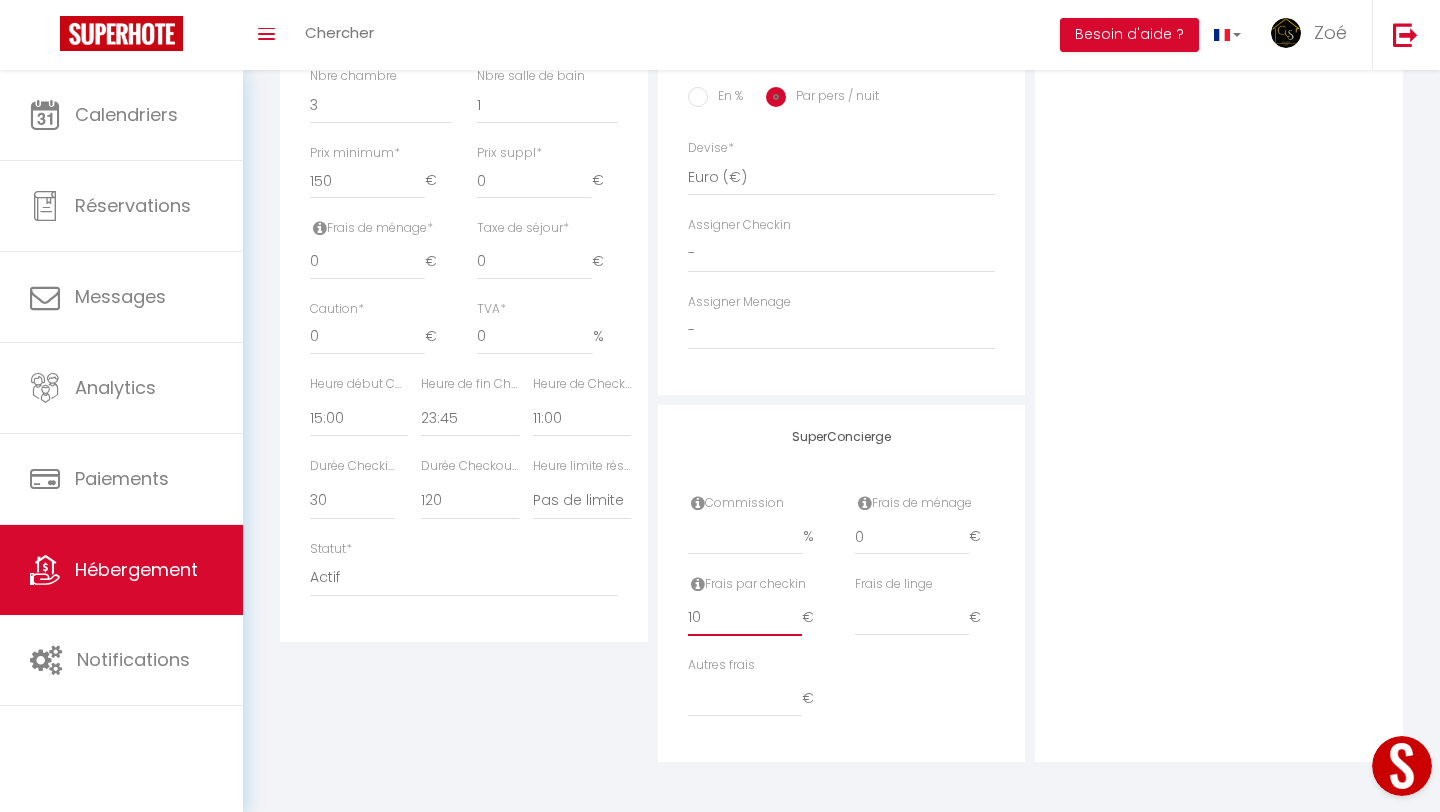 drag, startPoint x: 723, startPoint y: 619, endPoint x: 641, endPoint y: 619, distance: 82 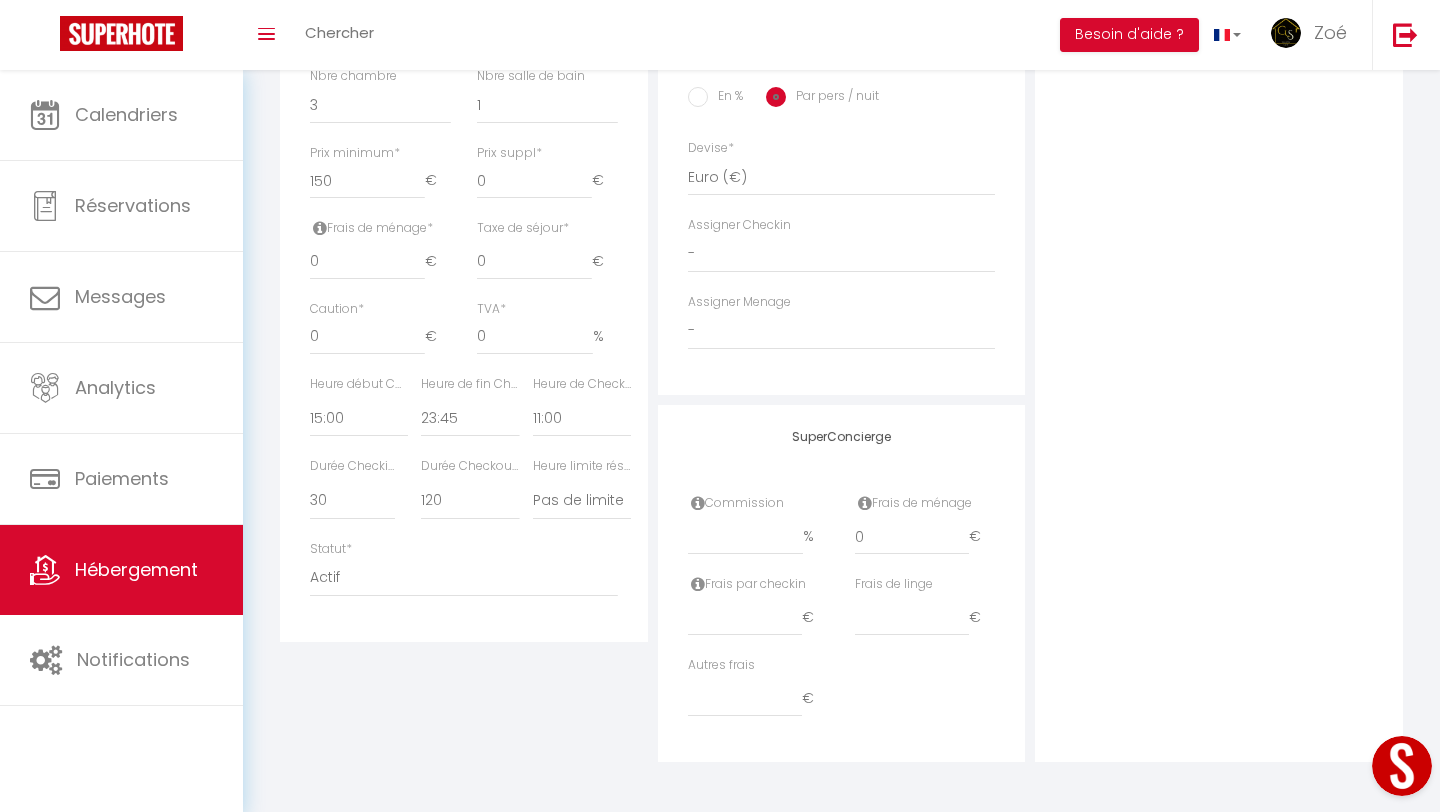 click on "Autres frais
€" at bounding box center [842, 696] 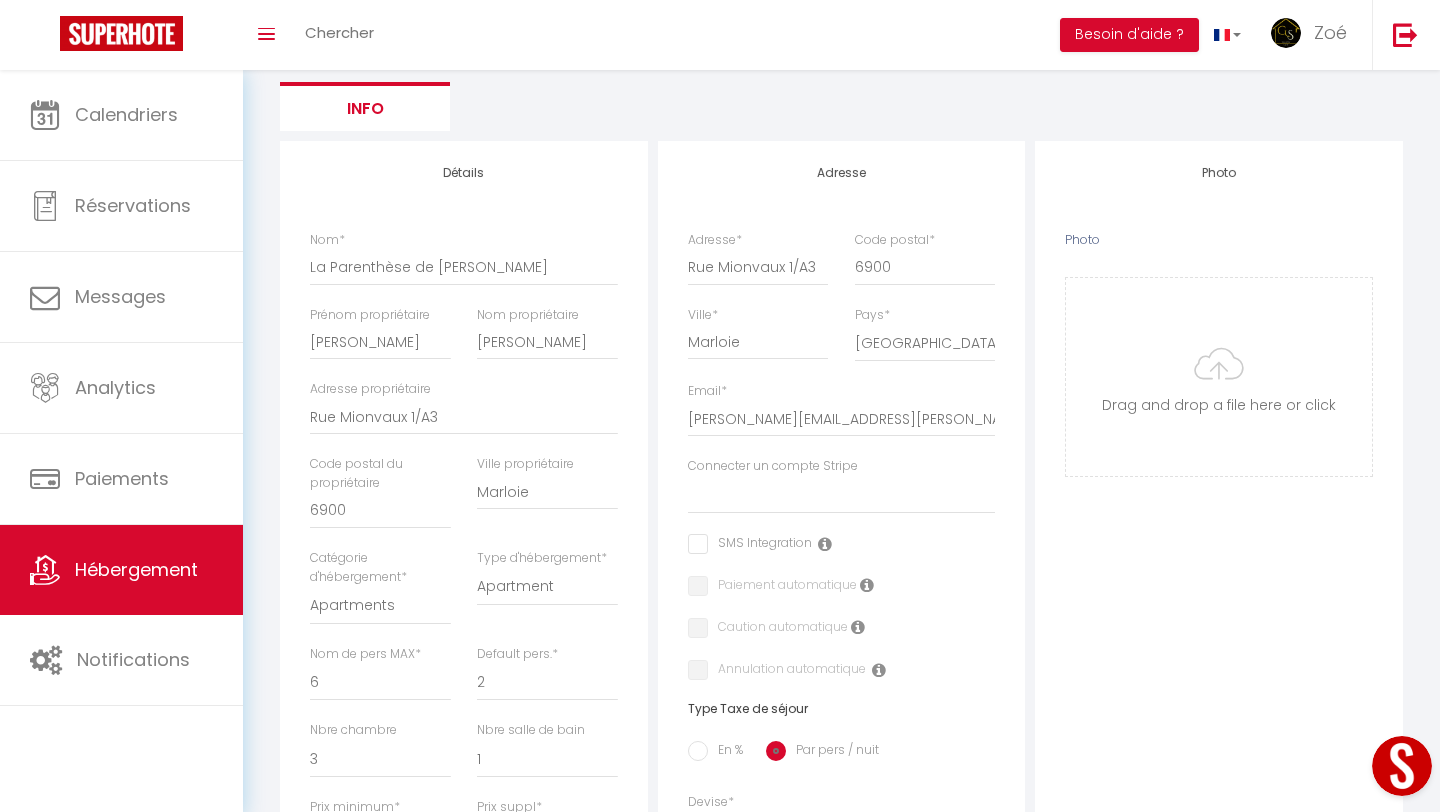 scroll, scrollTop: 224, scrollLeft: 0, axis: vertical 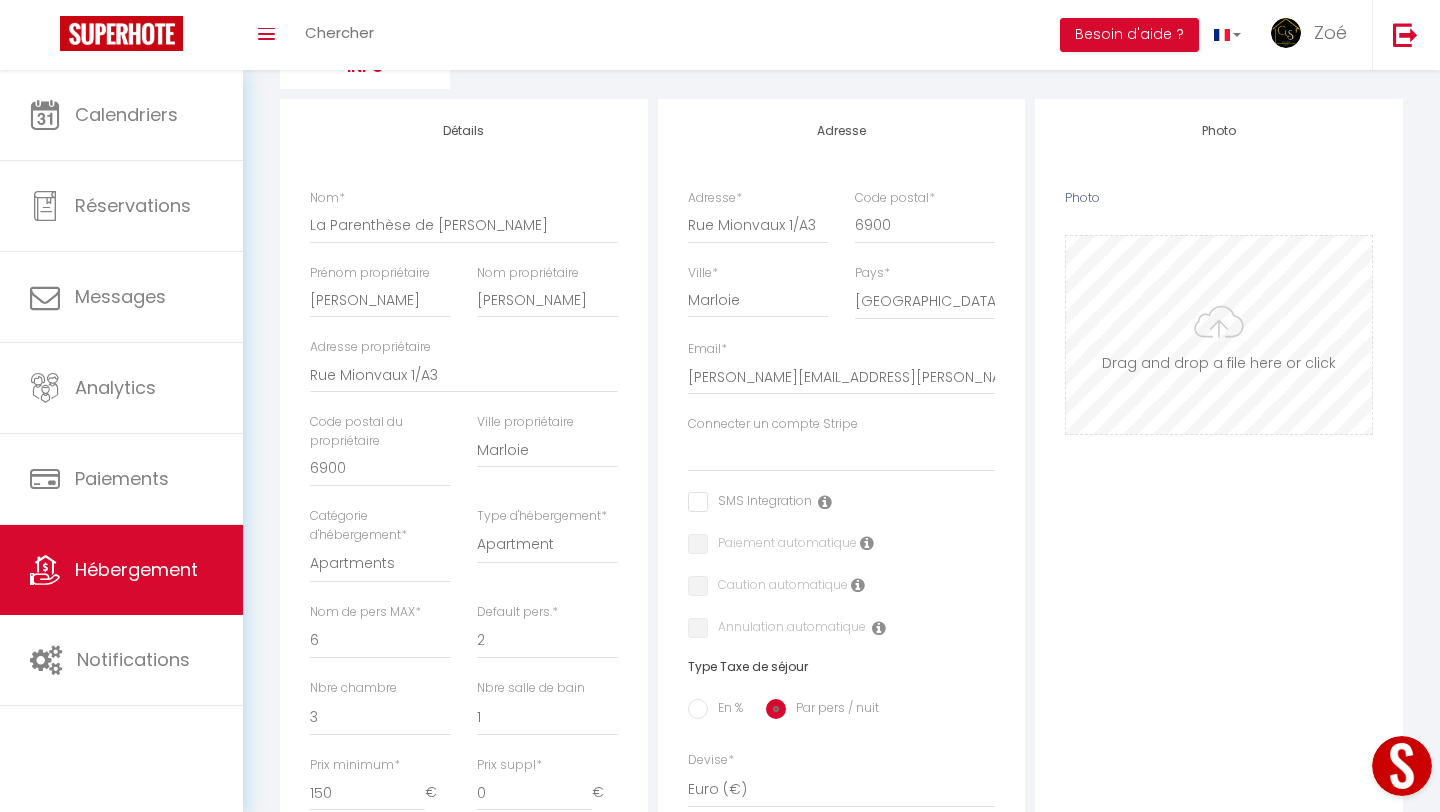 click on "Photo" at bounding box center (1219, 335) 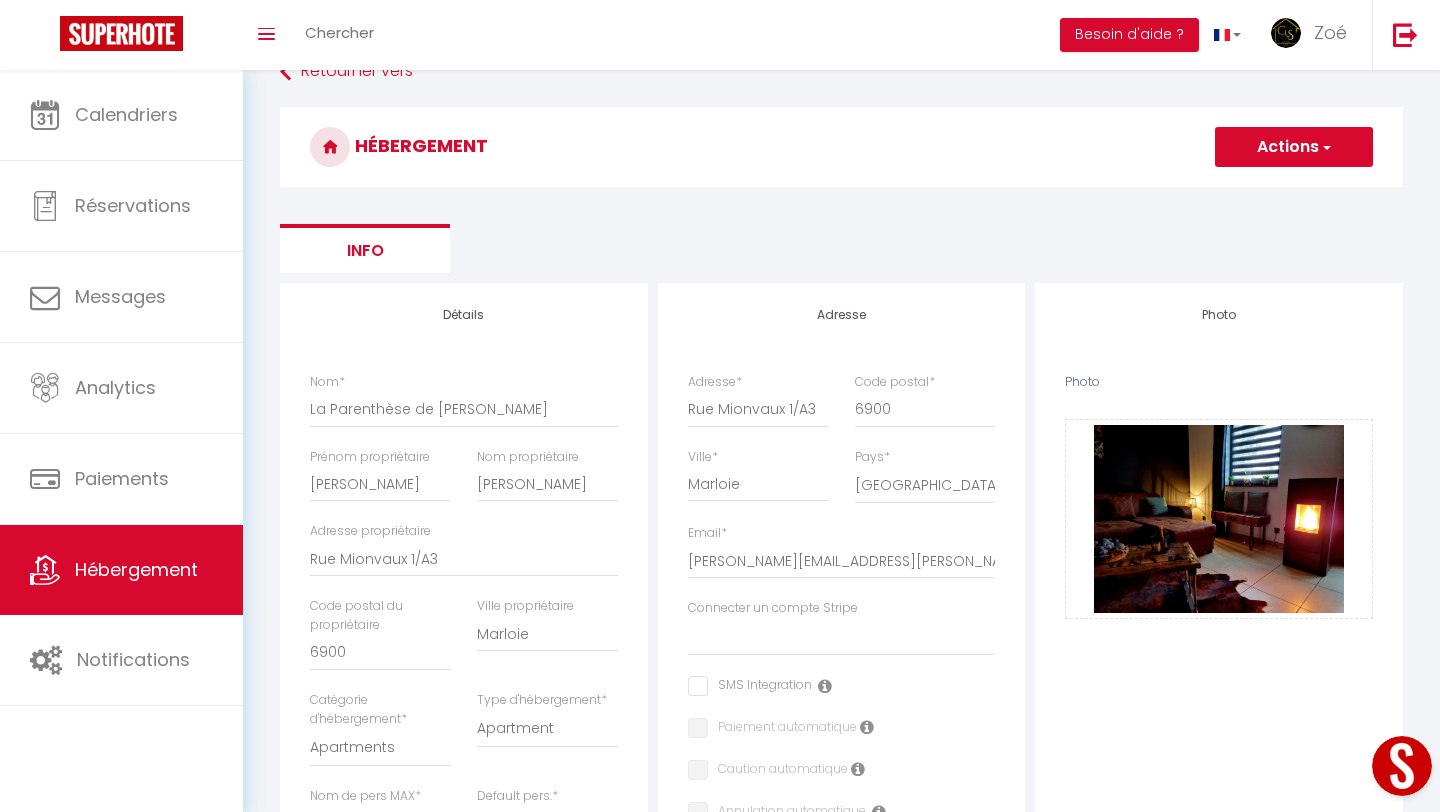 scroll, scrollTop: 0, scrollLeft: 0, axis: both 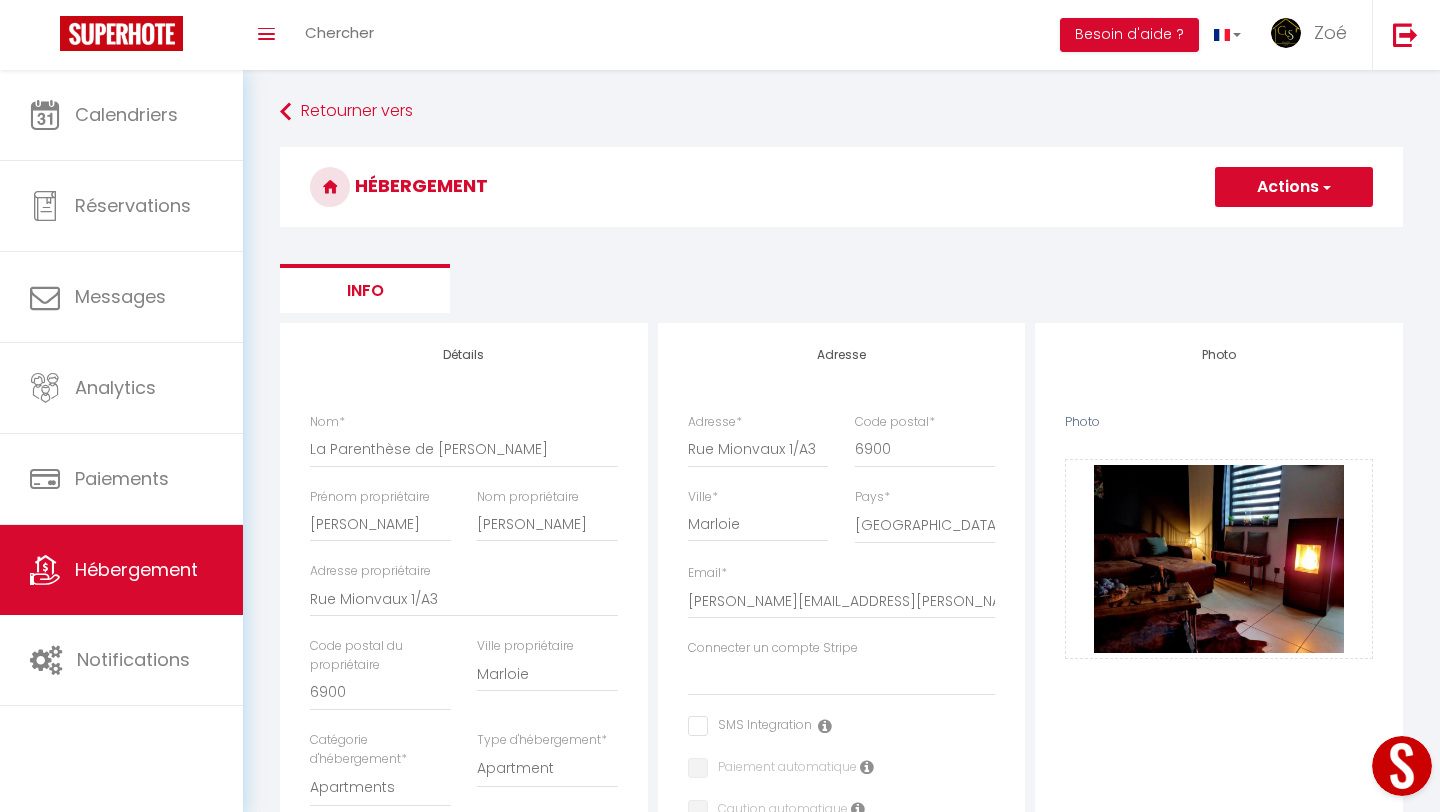 click on "Actions" at bounding box center (1294, 187) 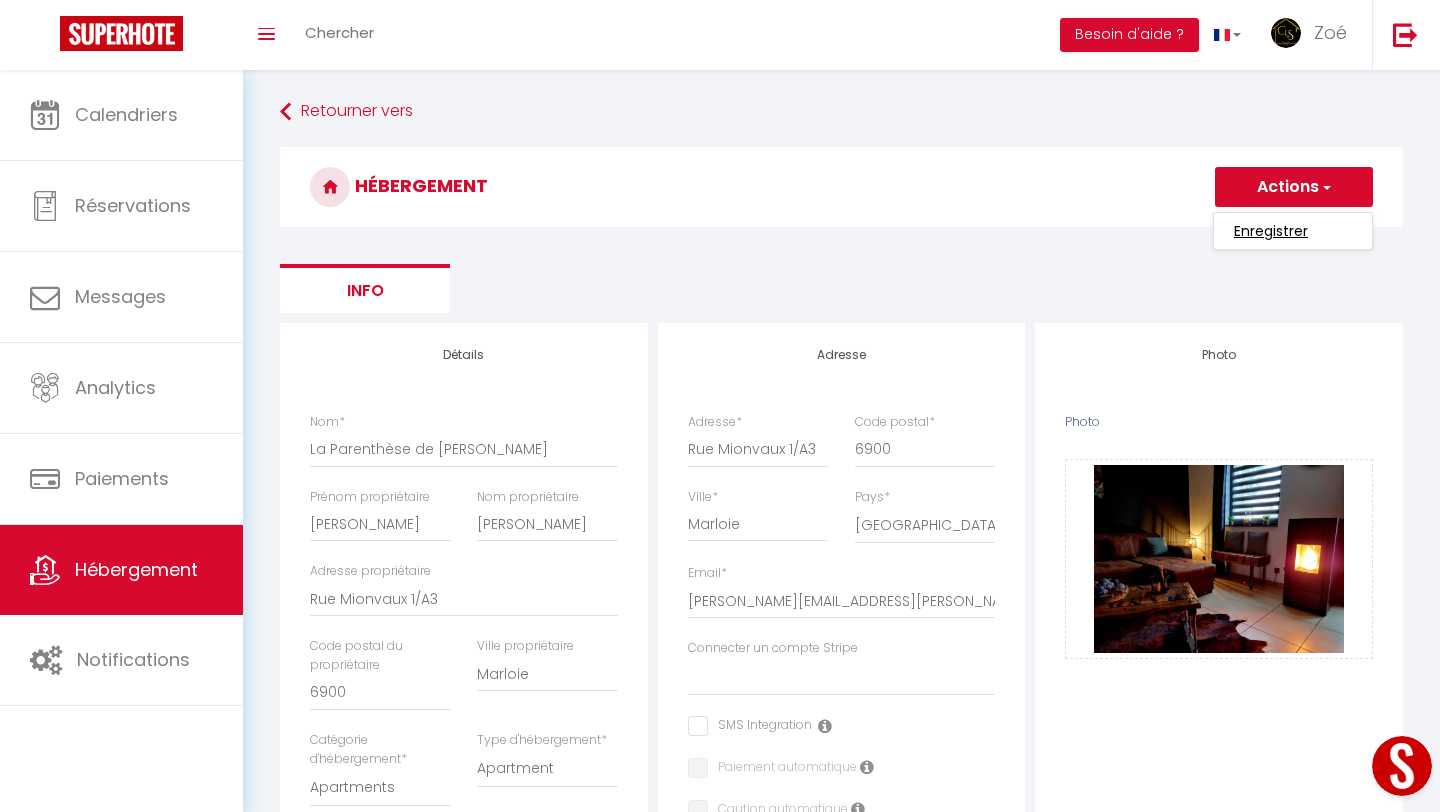 click on "Enregistrer" at bounding box center [1271, 231] 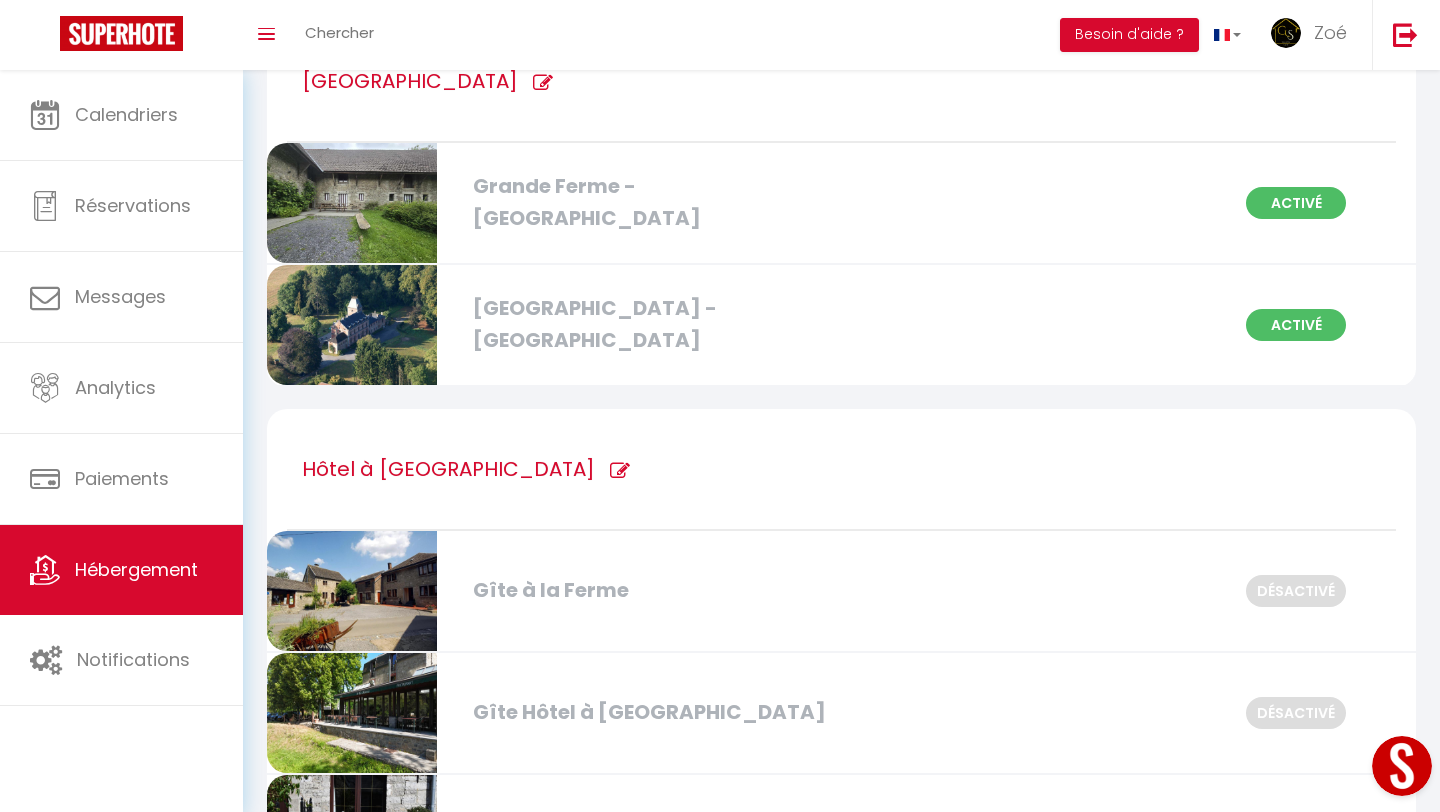 scroll, scrollTop: 0, scrollLeft: 0, axis: both 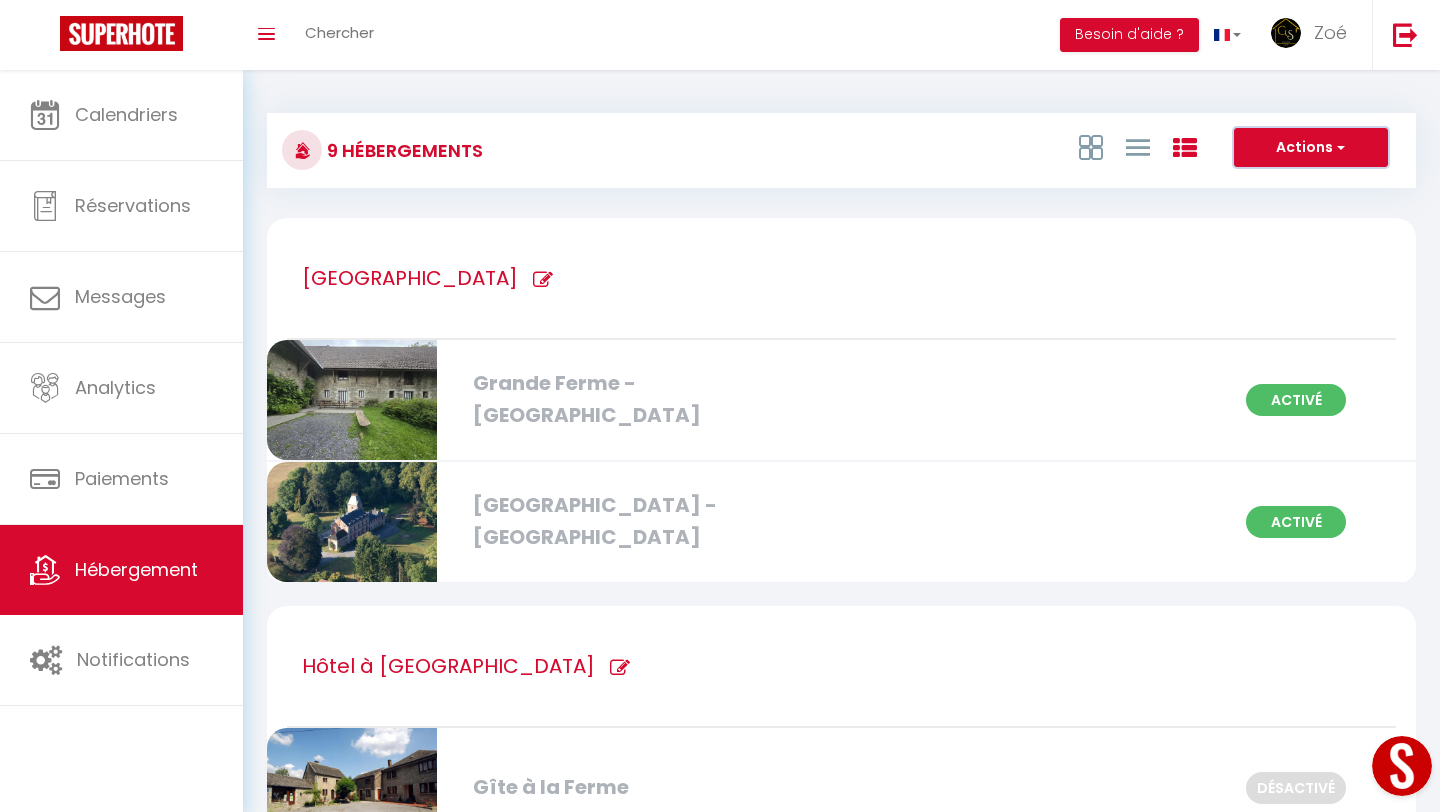click on "Actions" at bounding box center (1311, 148) 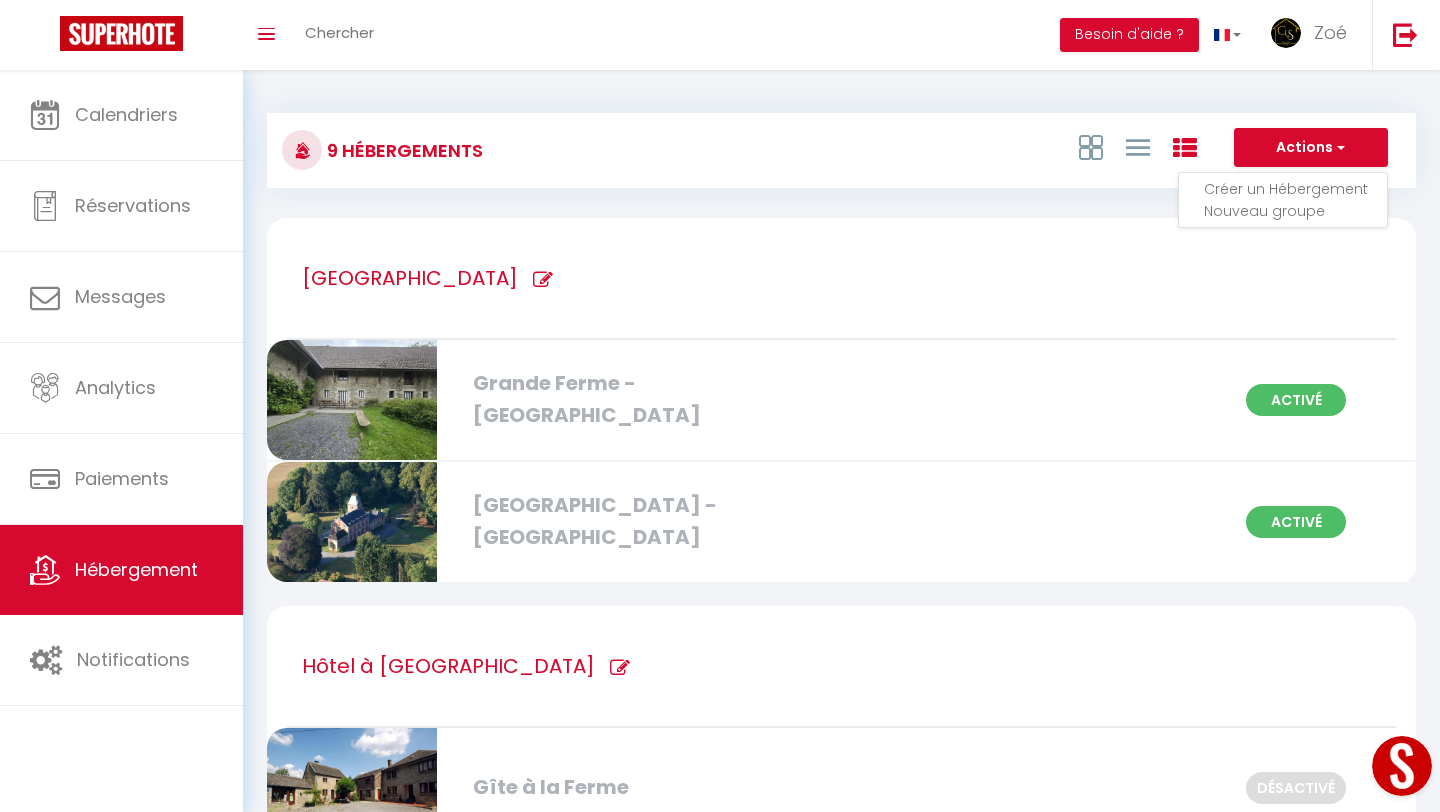 click on "Créer un Hébergement" at bounding box center (1295, 189) 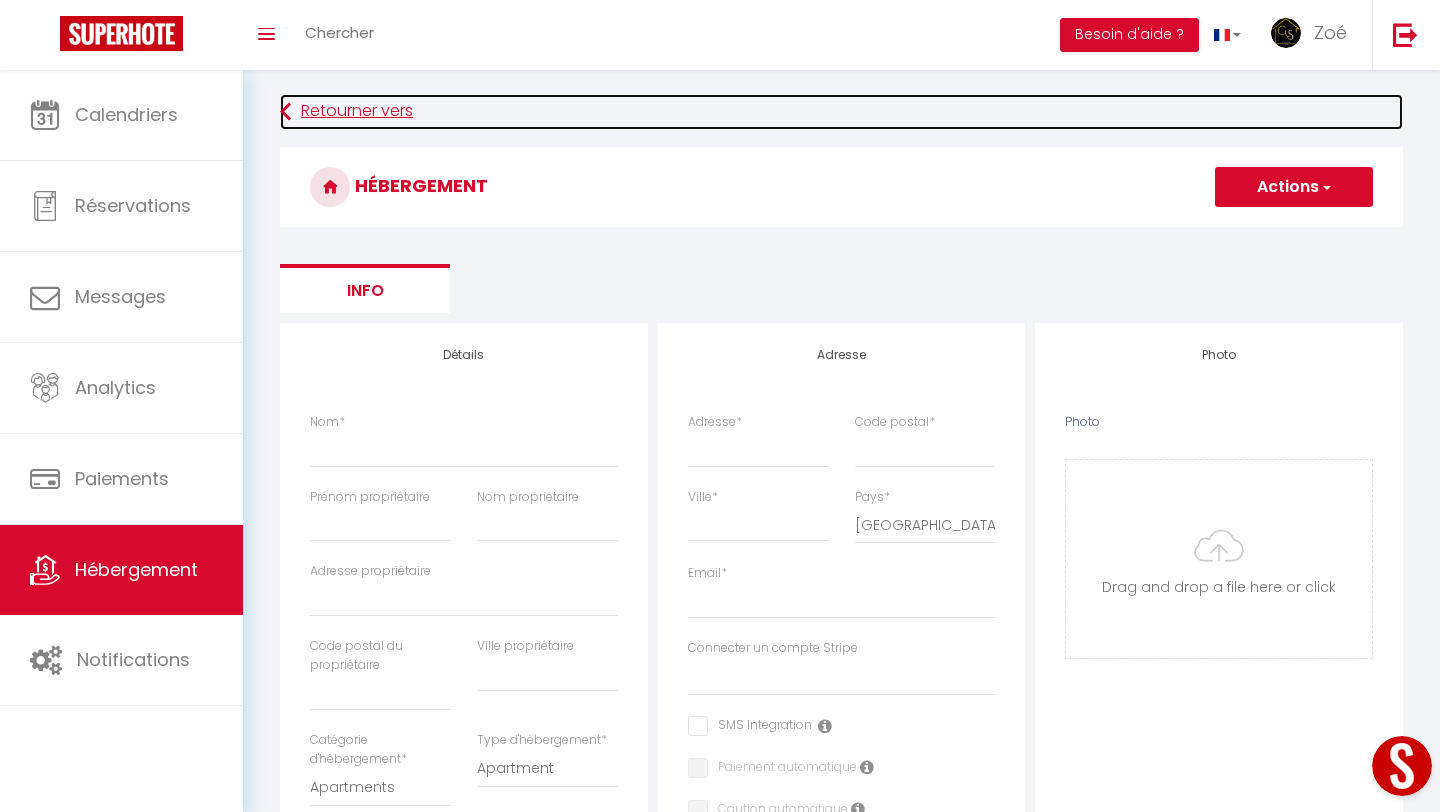 click on "Retourner vers" at bounding box center (841, 112) 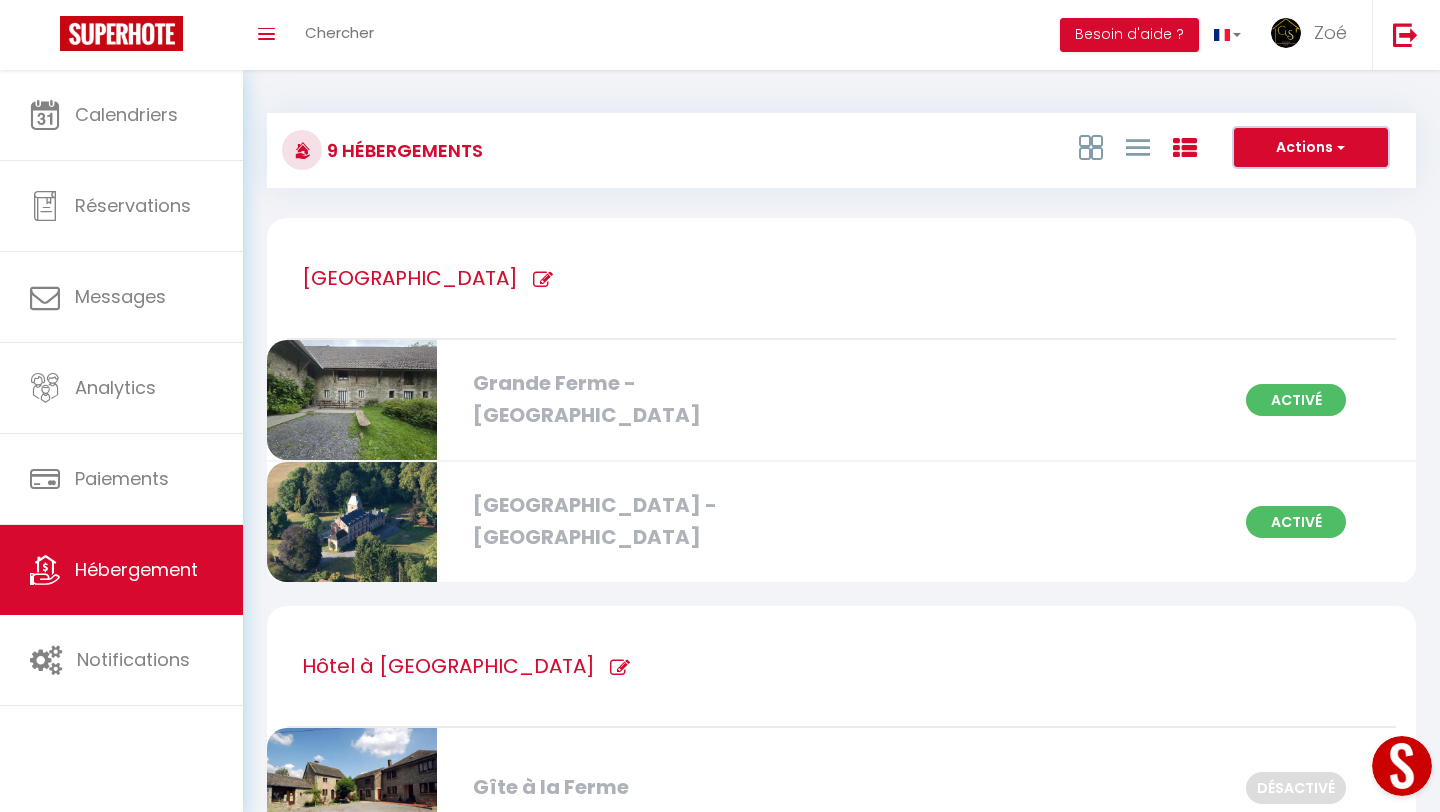 click on "Actions" at bounding box center (1311, 148) 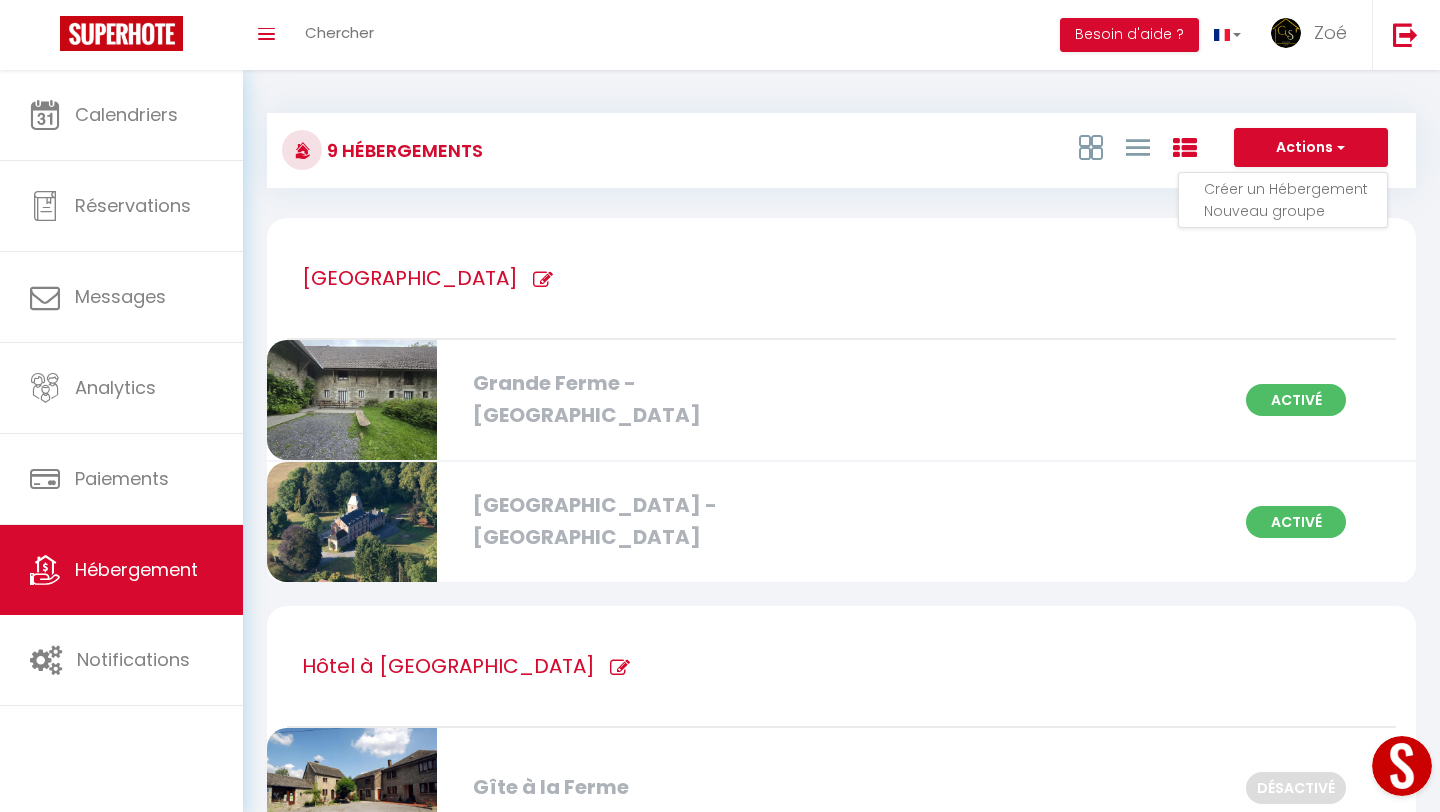 click on "Nouveau groupe" at bounding box center (1295, 211) 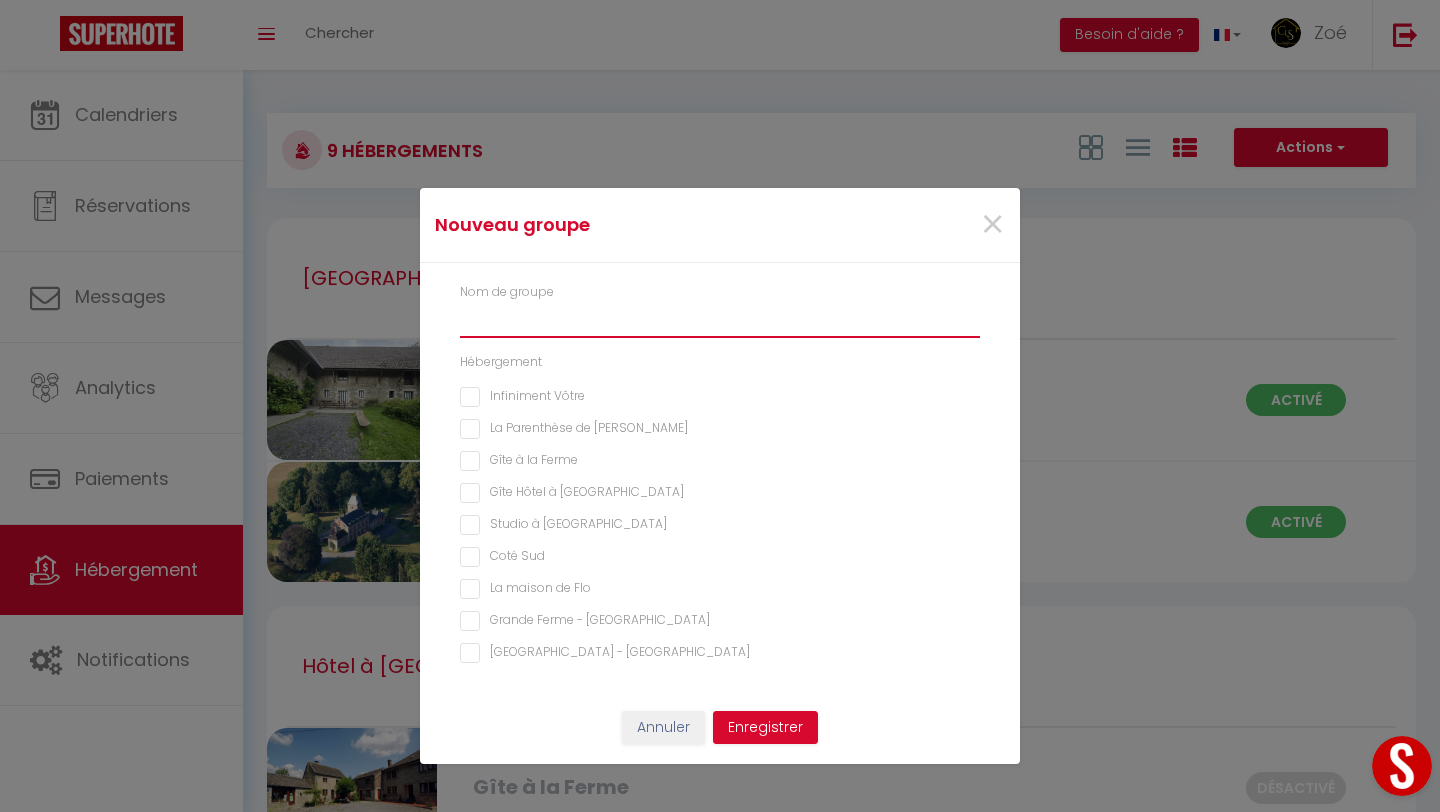 click at bounding box center (720, 320) 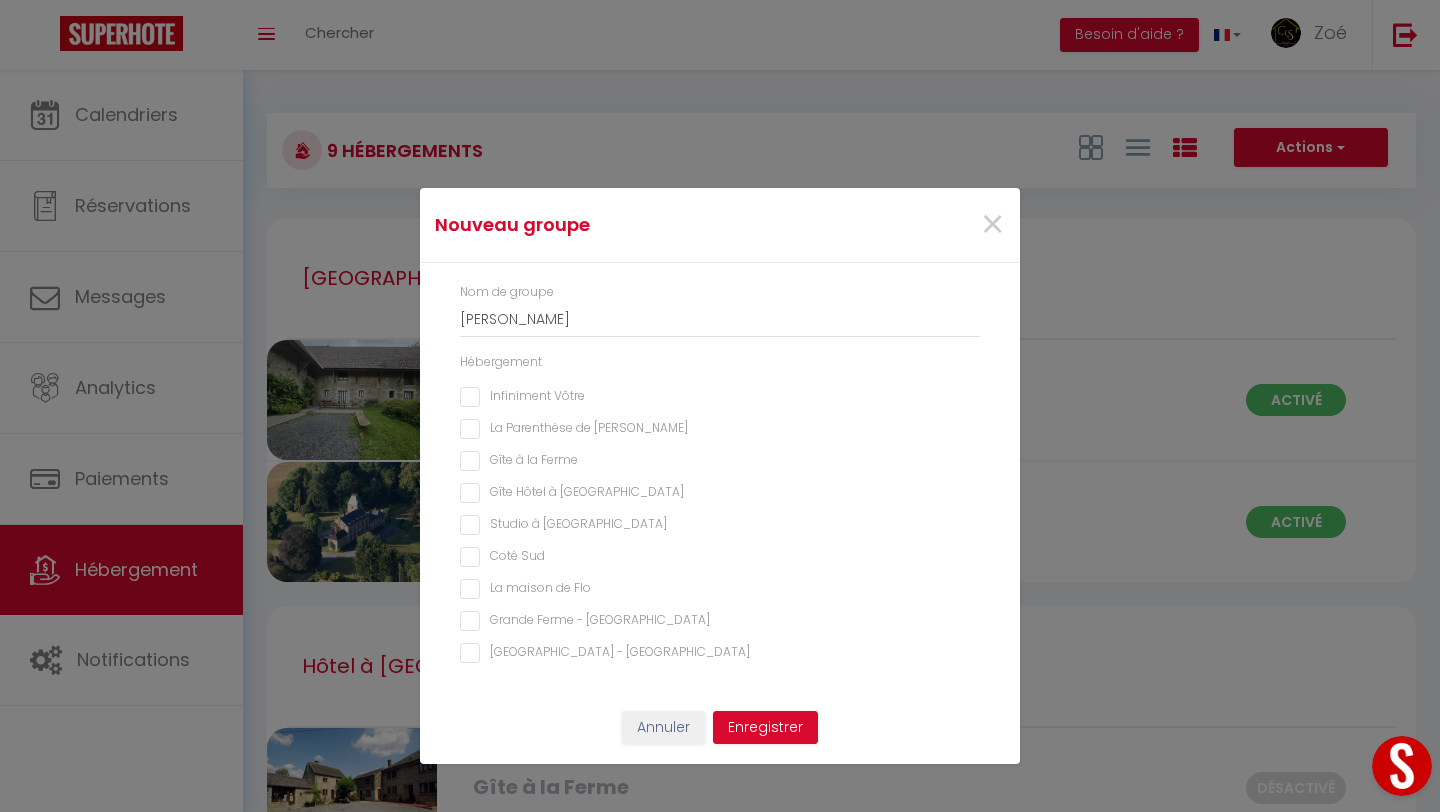 click on "La Parenthèse de [PERSON_NAME]" at bounding box center (720, 429) 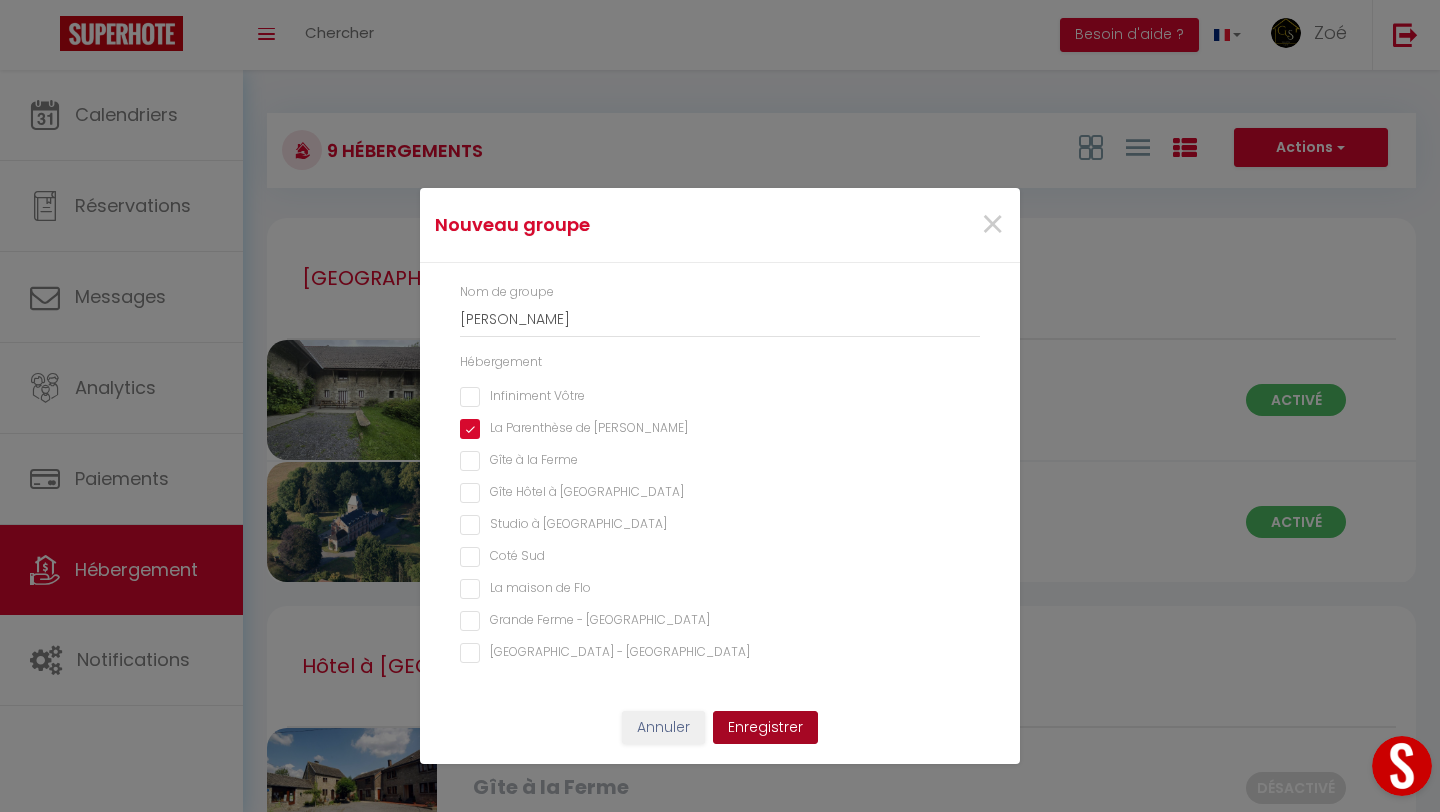 click on "Enregistrer" at bounding box center [765, 728] 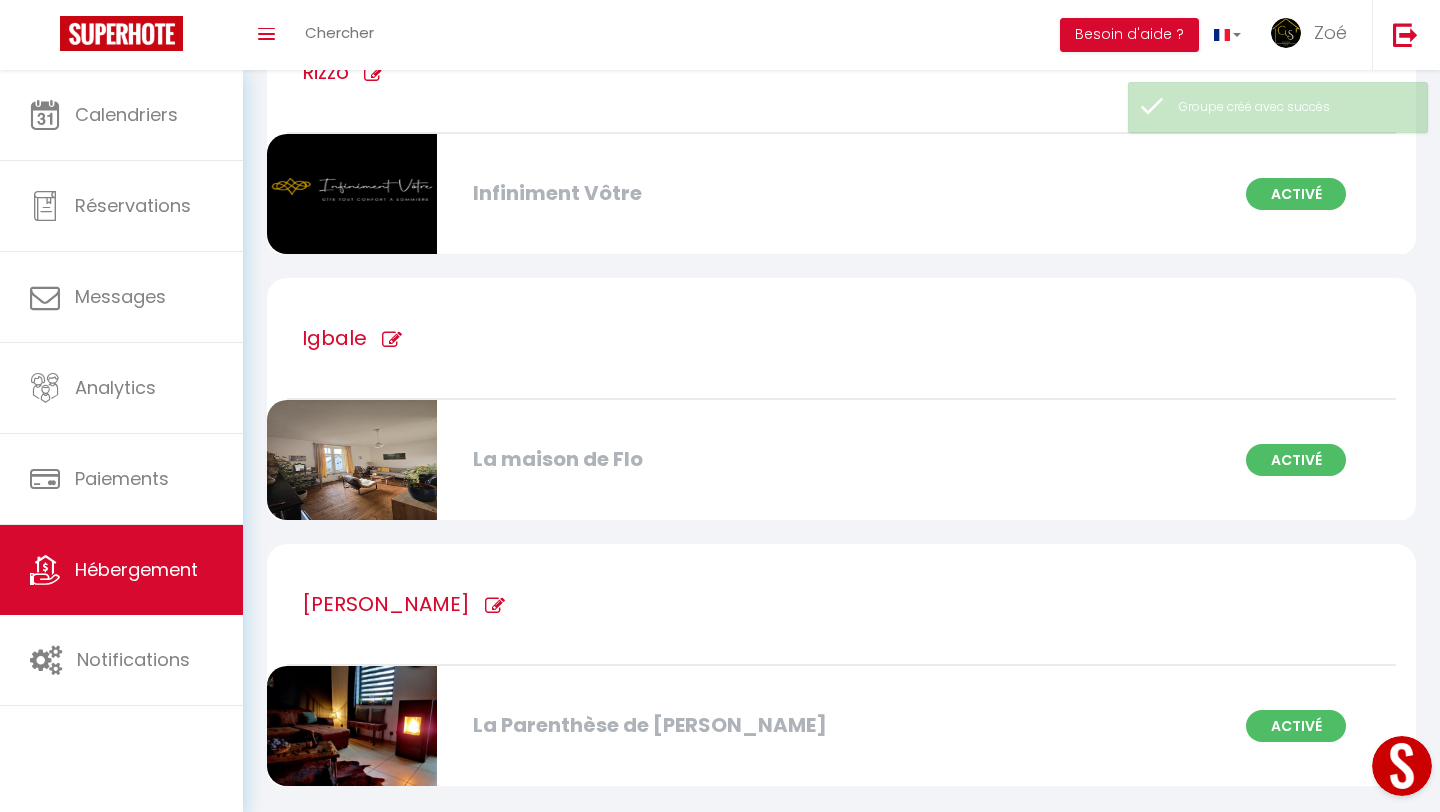 scroll, scrollTop: 1248, scrollLeft: 0, axis: vertical 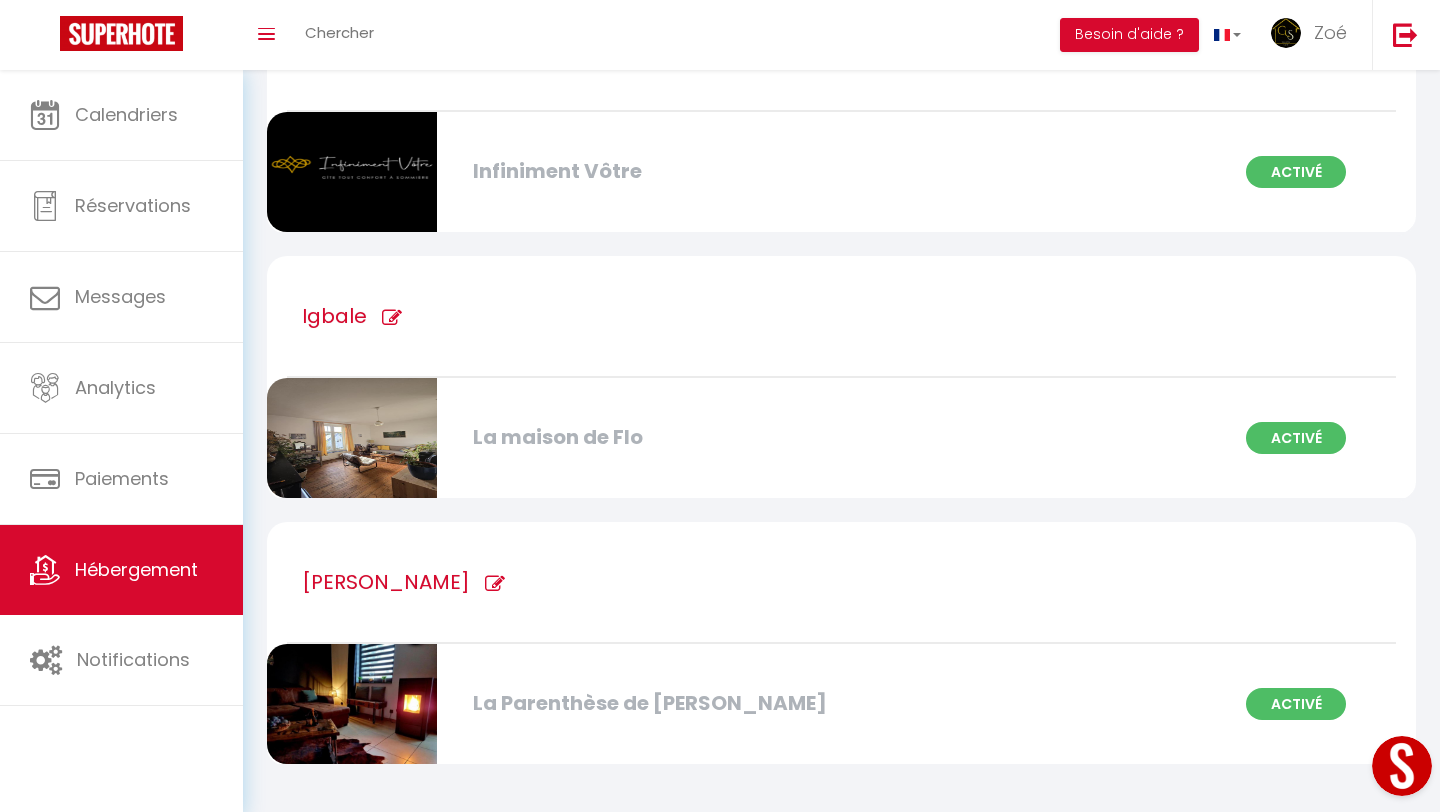 click on "La Parenthèse de [PERSON_NAME]" at bounding box center (646, 703) 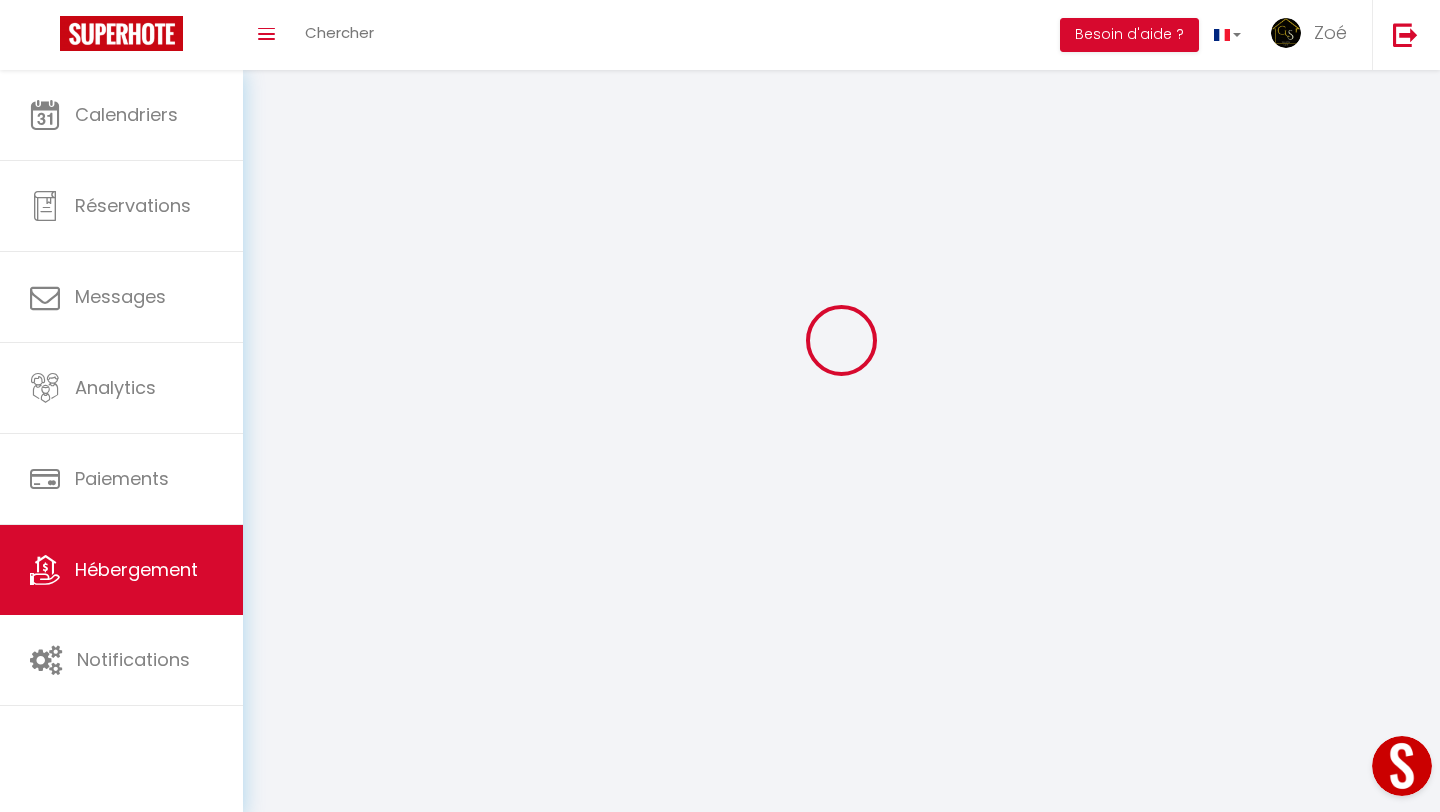 scroll, scrollTop: 0, scrollLeft: 0, axis: both 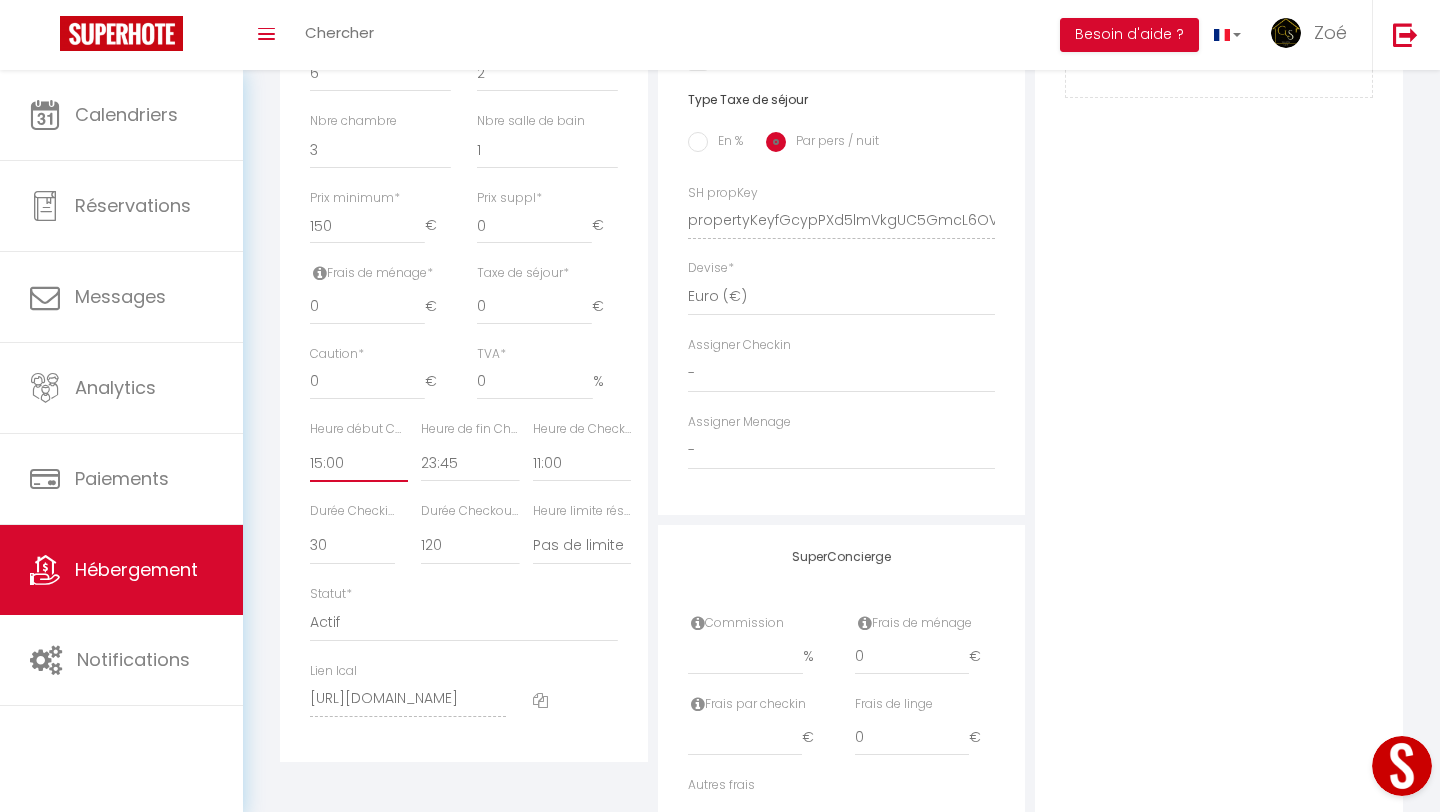 click on "00:00
00:15
00:30
00:45
01:00
01:15
01:30
01:45
02:00
02:15
02:30
02:45
03:00" at bounding box center [359, 463] 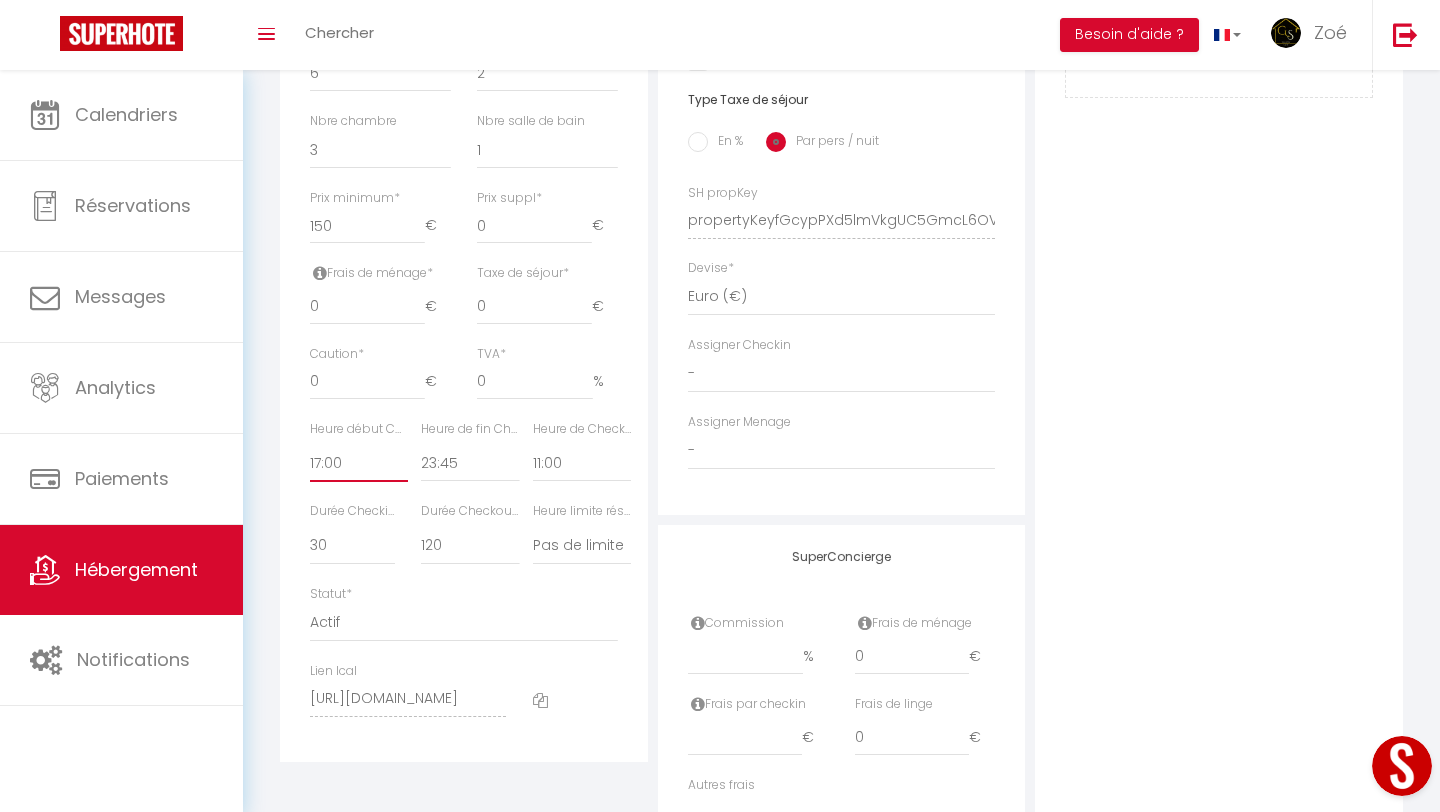 scroll, scrollTop: 0, scrollLeft: 0, axis: both 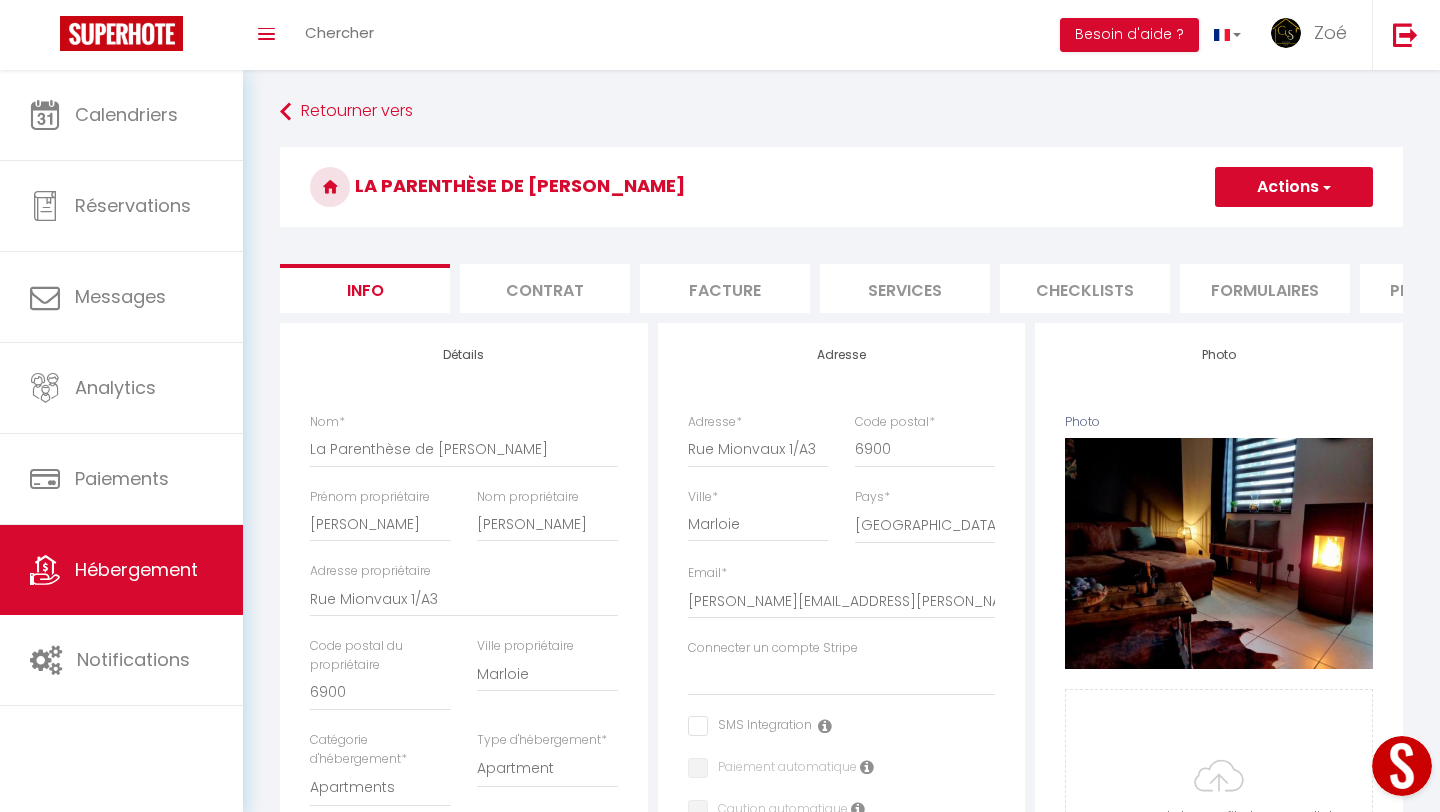 click on "Actions" at bounding box center [1294, 187] 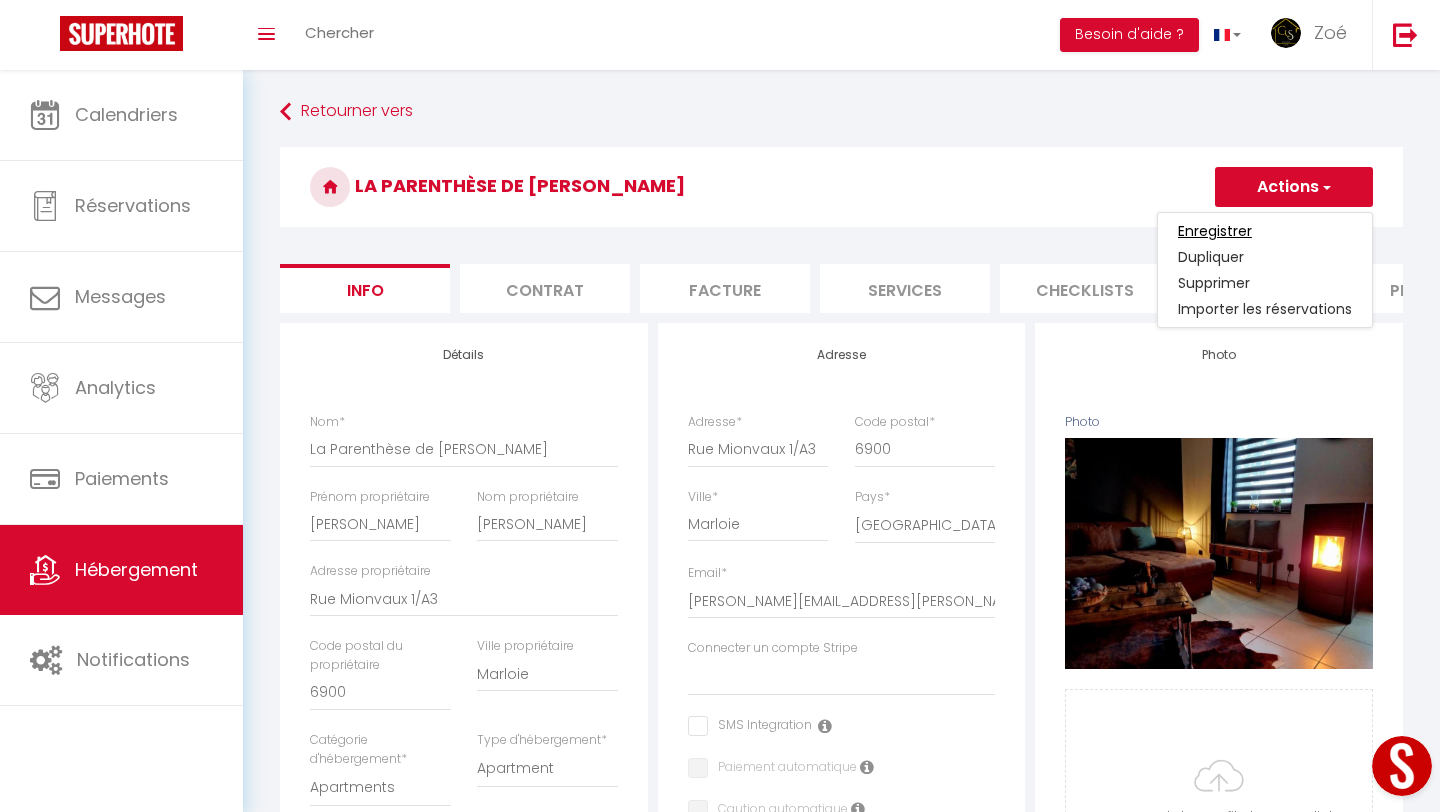 click on "Enregistrer" at bounding box center (1215, 231) 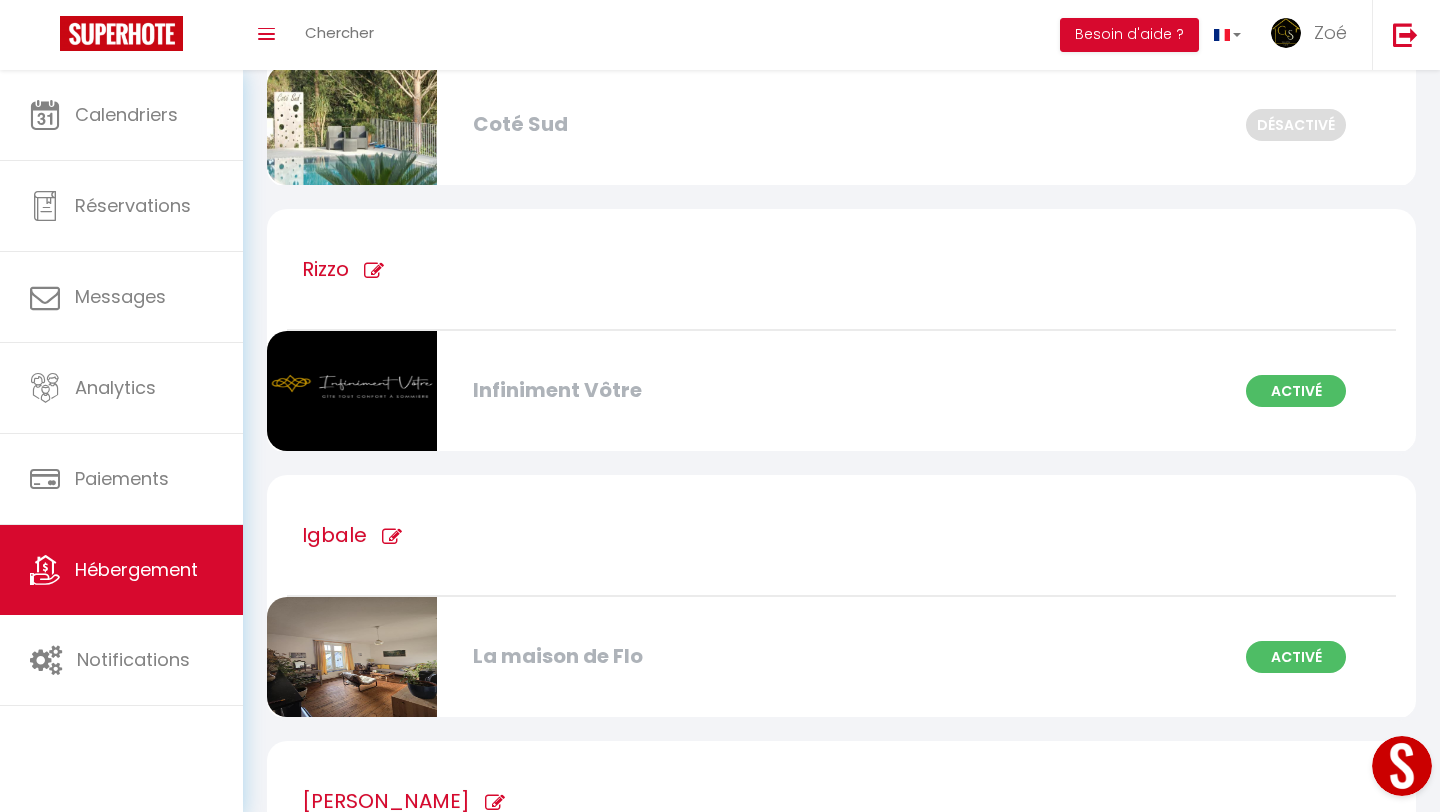 scroll, scrollTop: 1248, scrollLeft: 0, axis: vertical 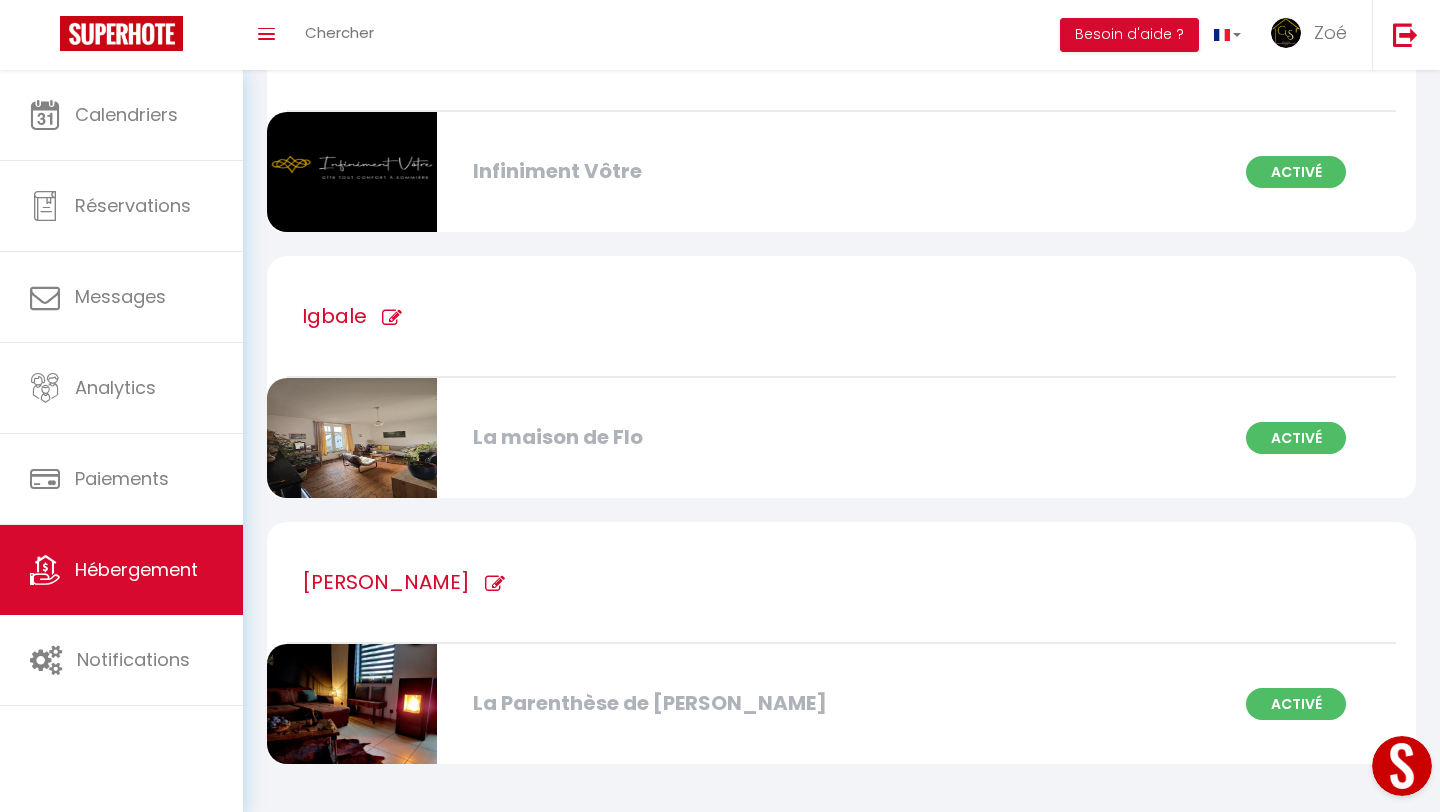 click on "La Parenthèse de [PERSON_NAME]" at bounding box center (646, 703) 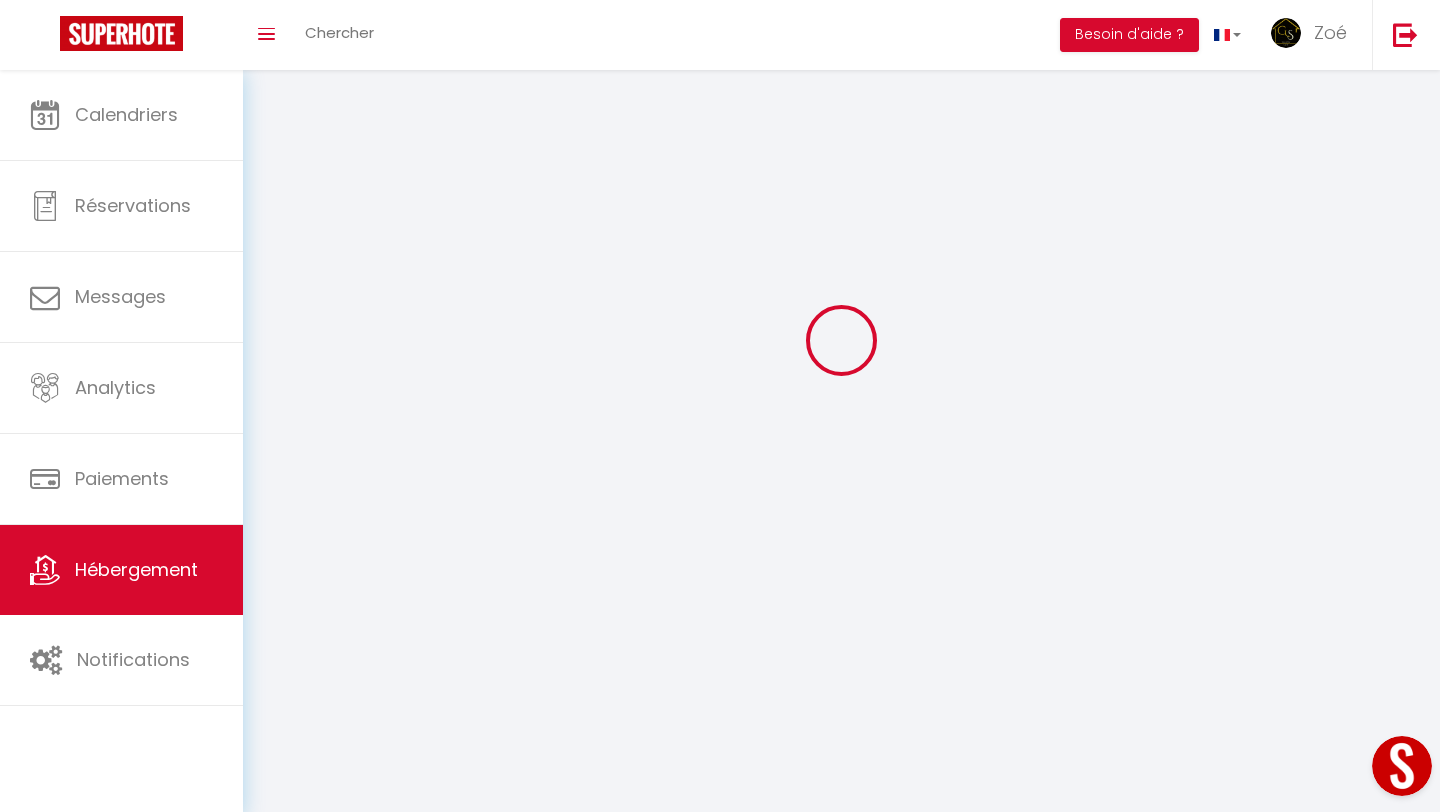 scroll, scrollTop: 0, scrollLeft: 0, axis: both 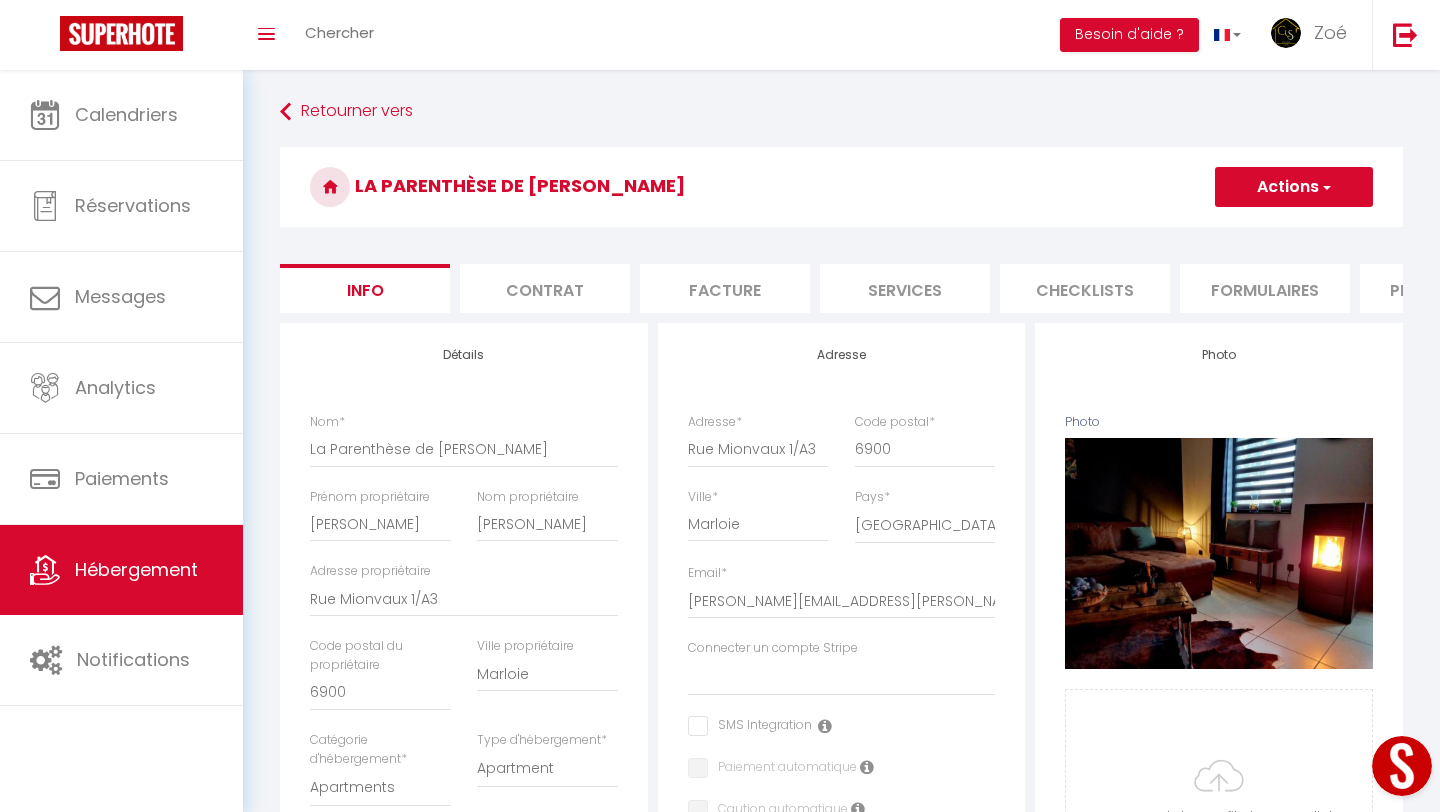 click on "Facture" at bounding box center [725, 288] 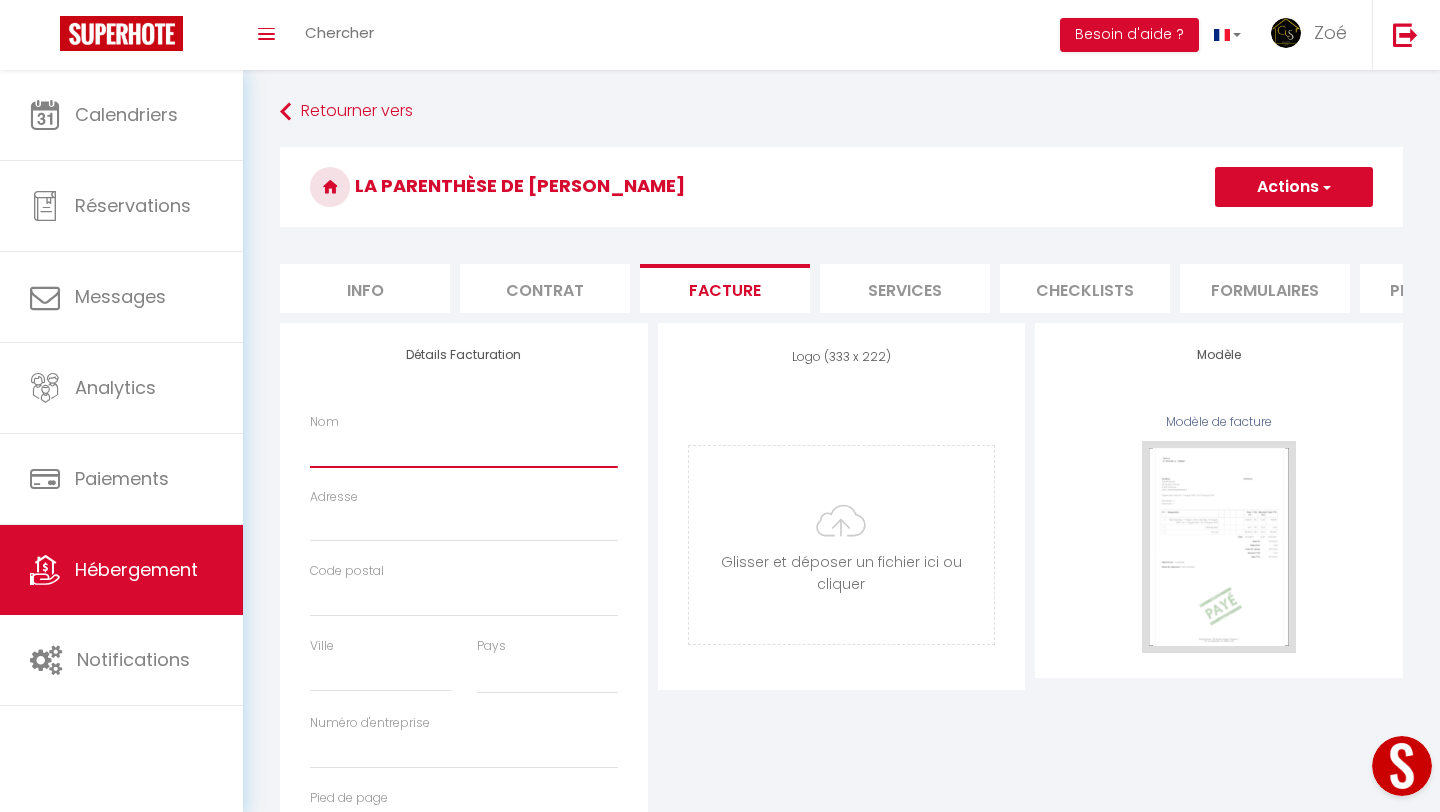 click on "Nom" at bounding box center [464, 449] 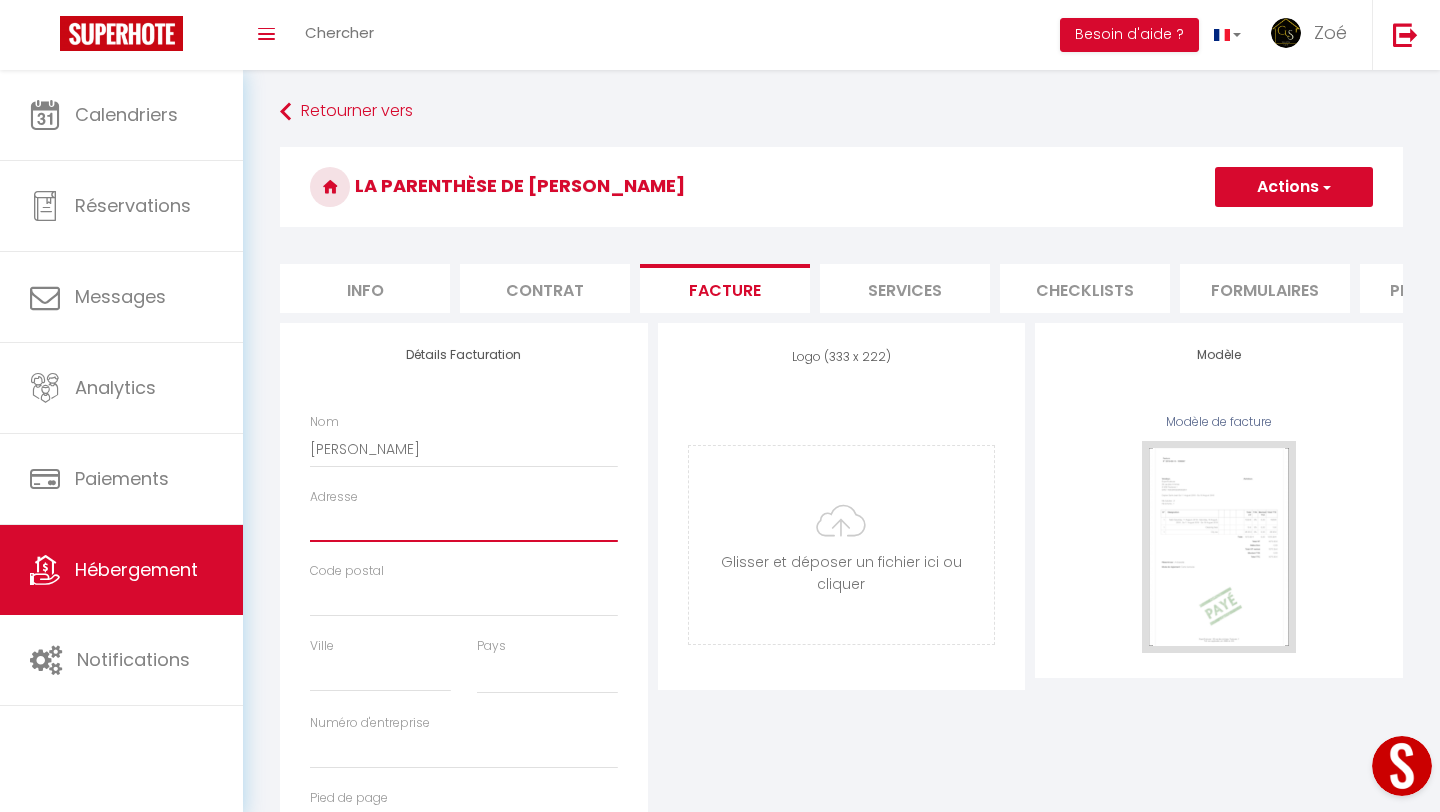 click on "Adresse" at bounding box center [464, 524] 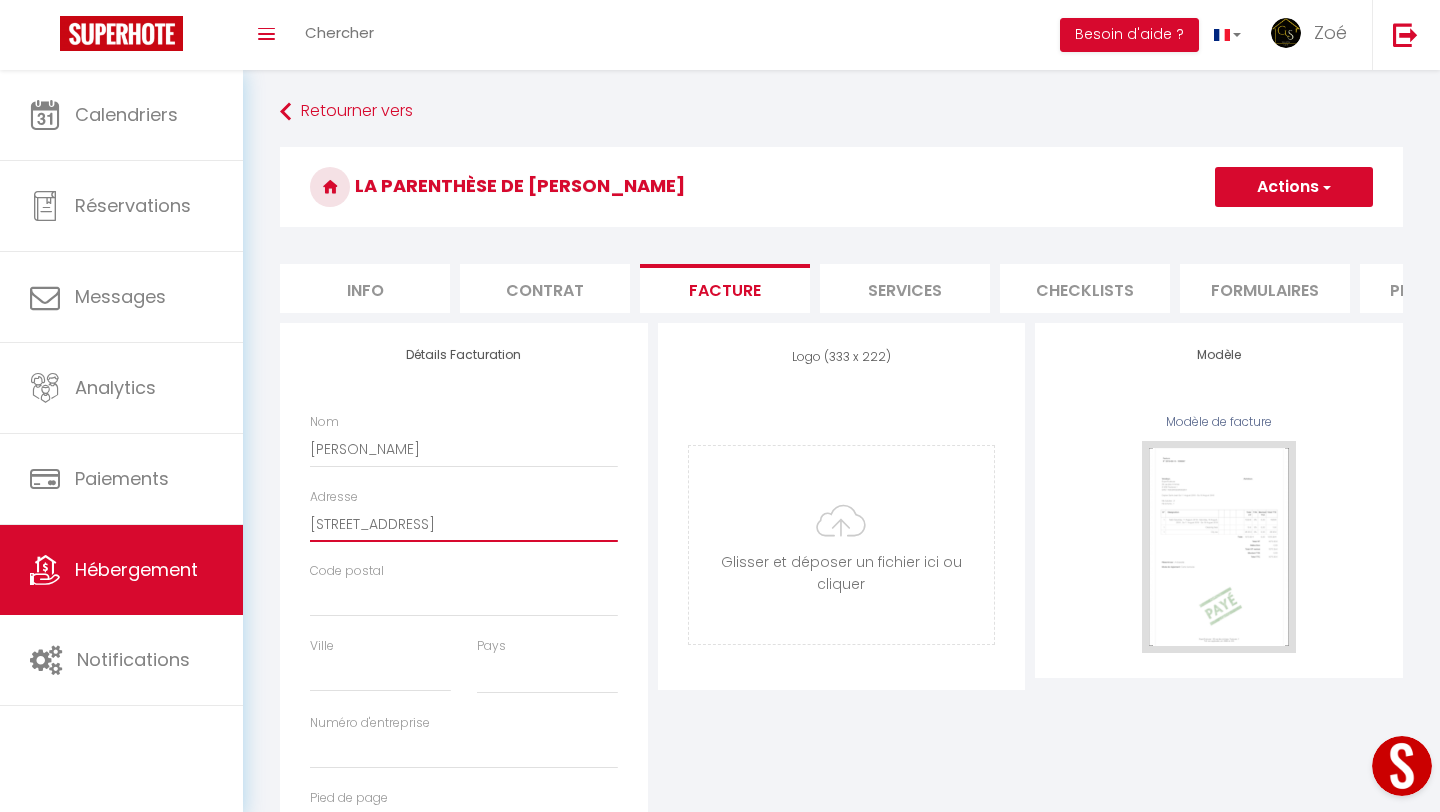 scroll, scrollTop: 0, scrollLeft: 42, axis: horizontal 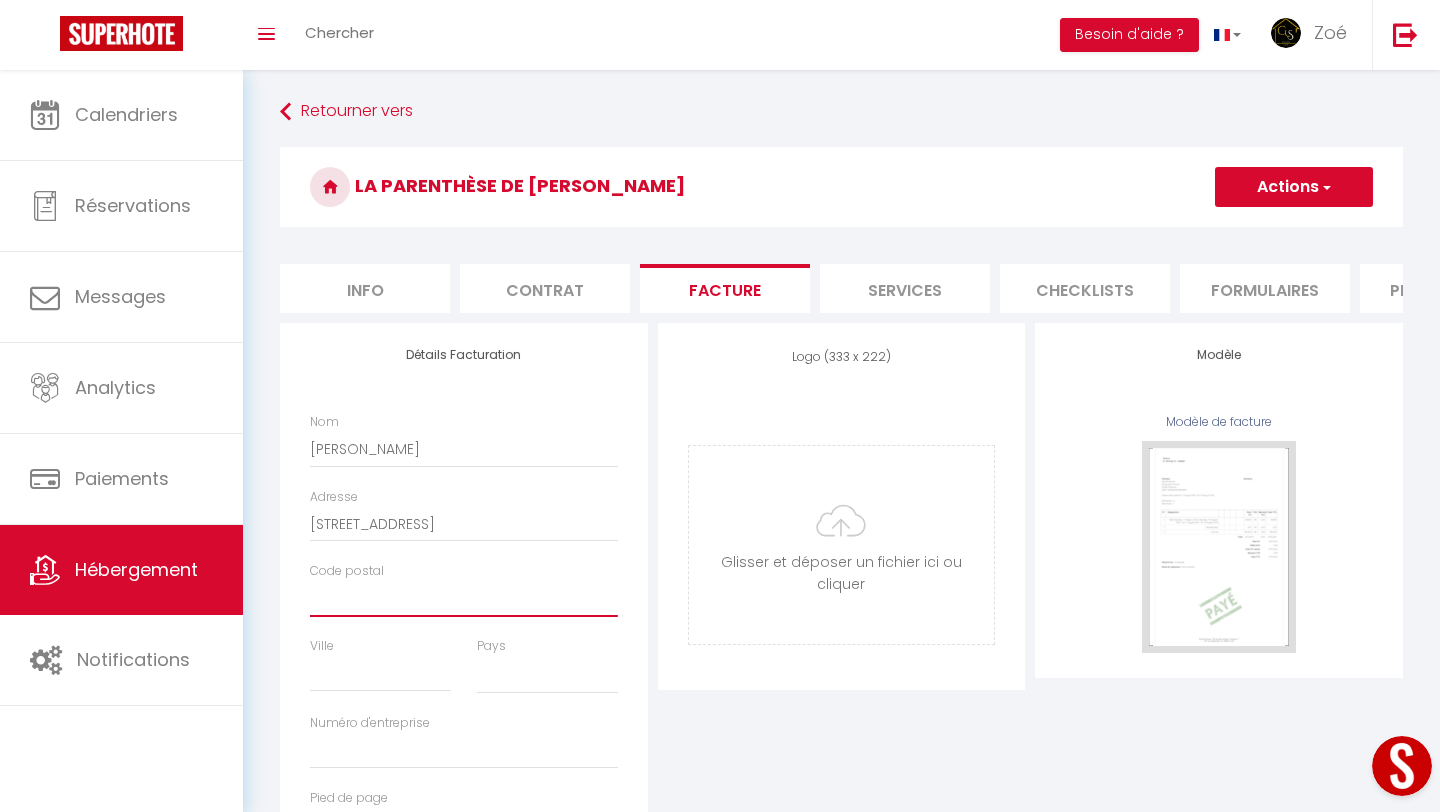 click on "Code postal" at bounding box center (464, 599) 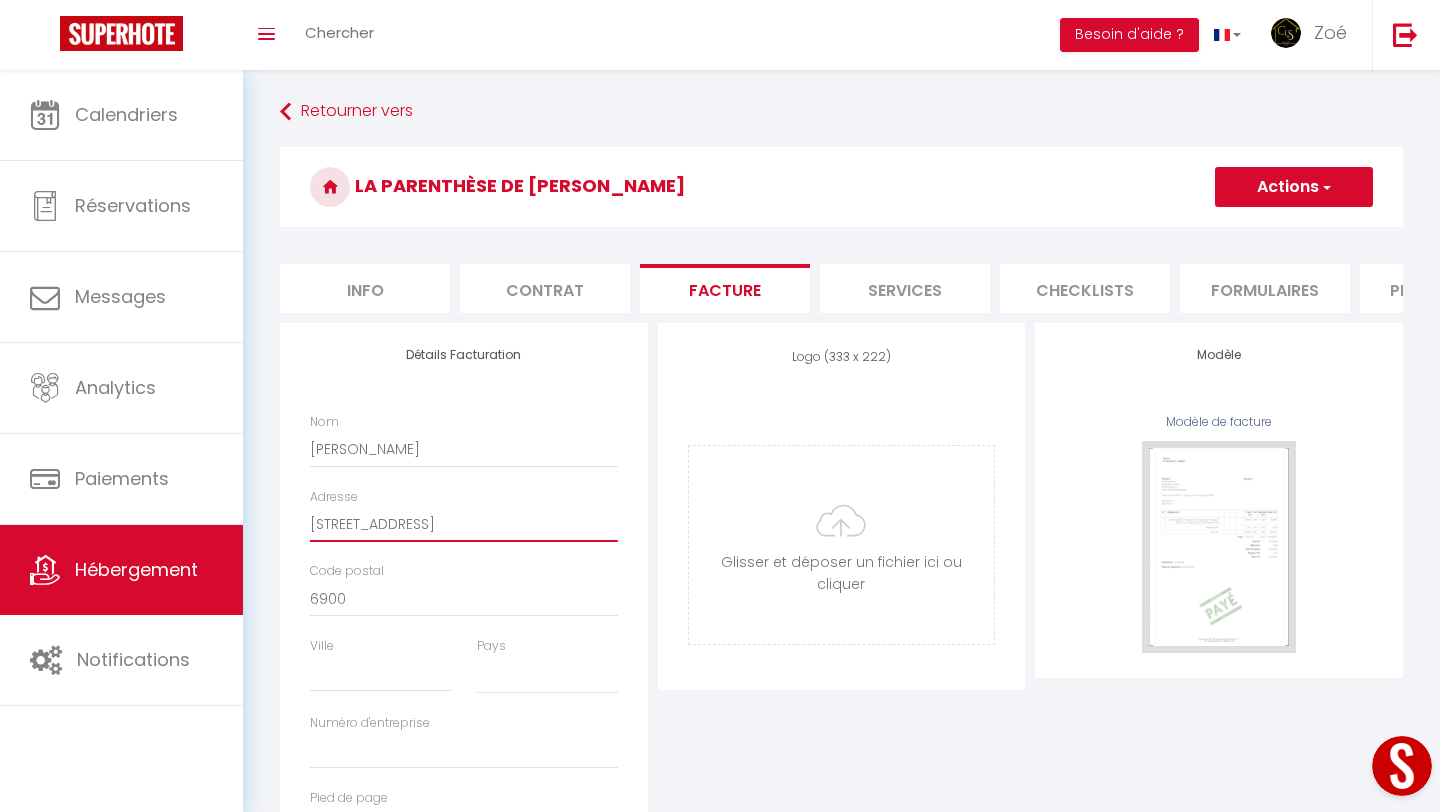 scroll, scrollTop: 0, scrollLeft: 42, axis: horizontal 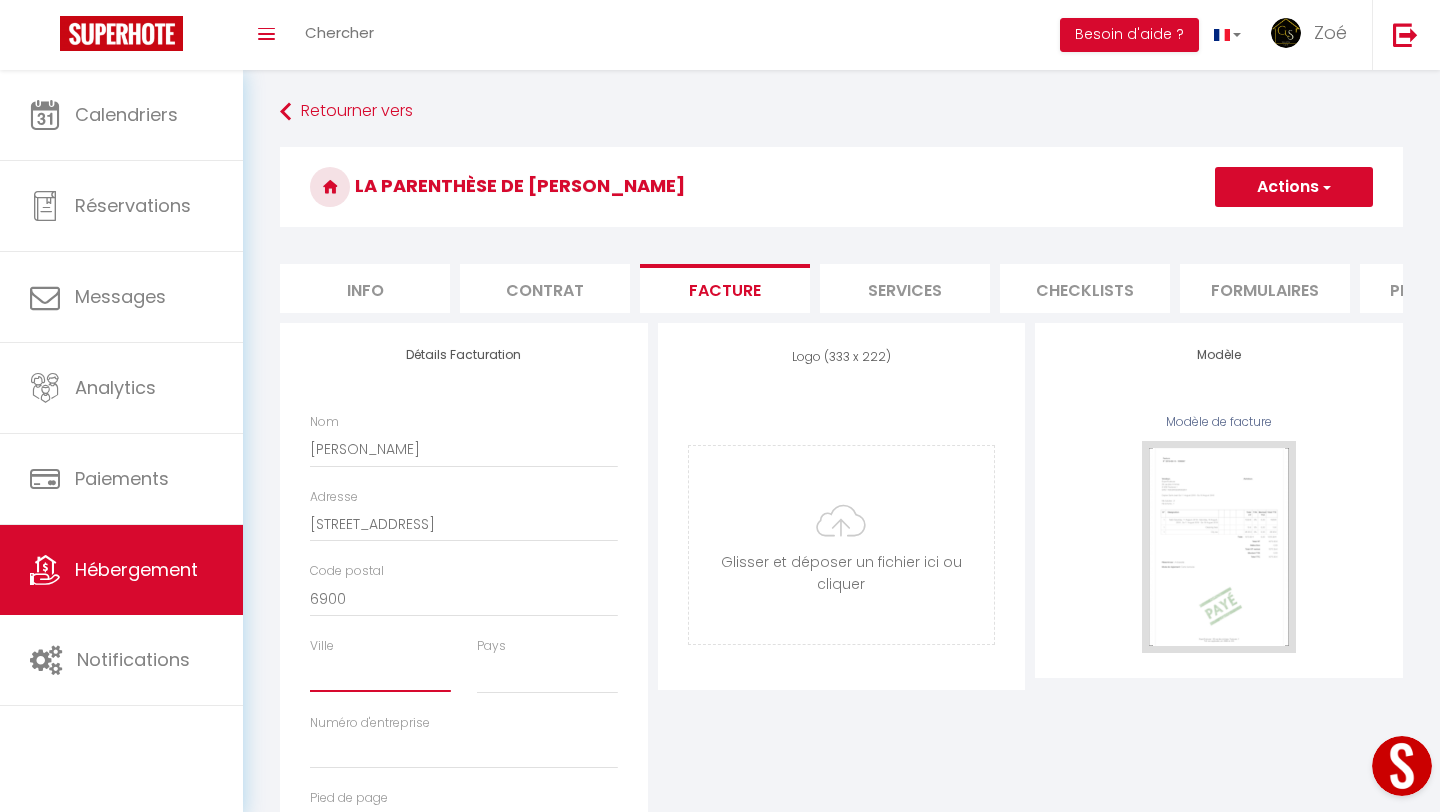 click on "Ville" at bounding box center [380, 674] 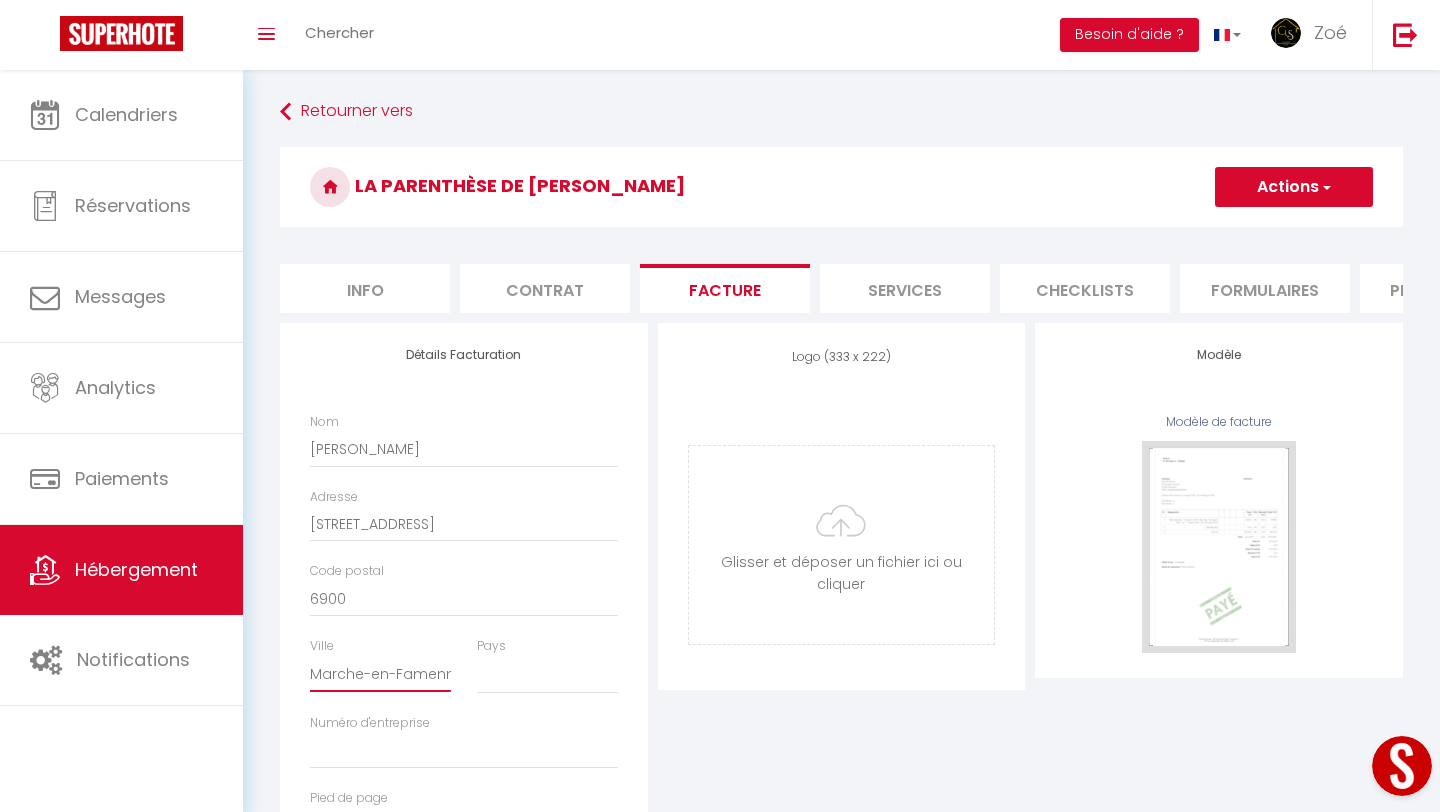 scroll, scrollTop: 0, scrollLeft: 9, axis: horizontal 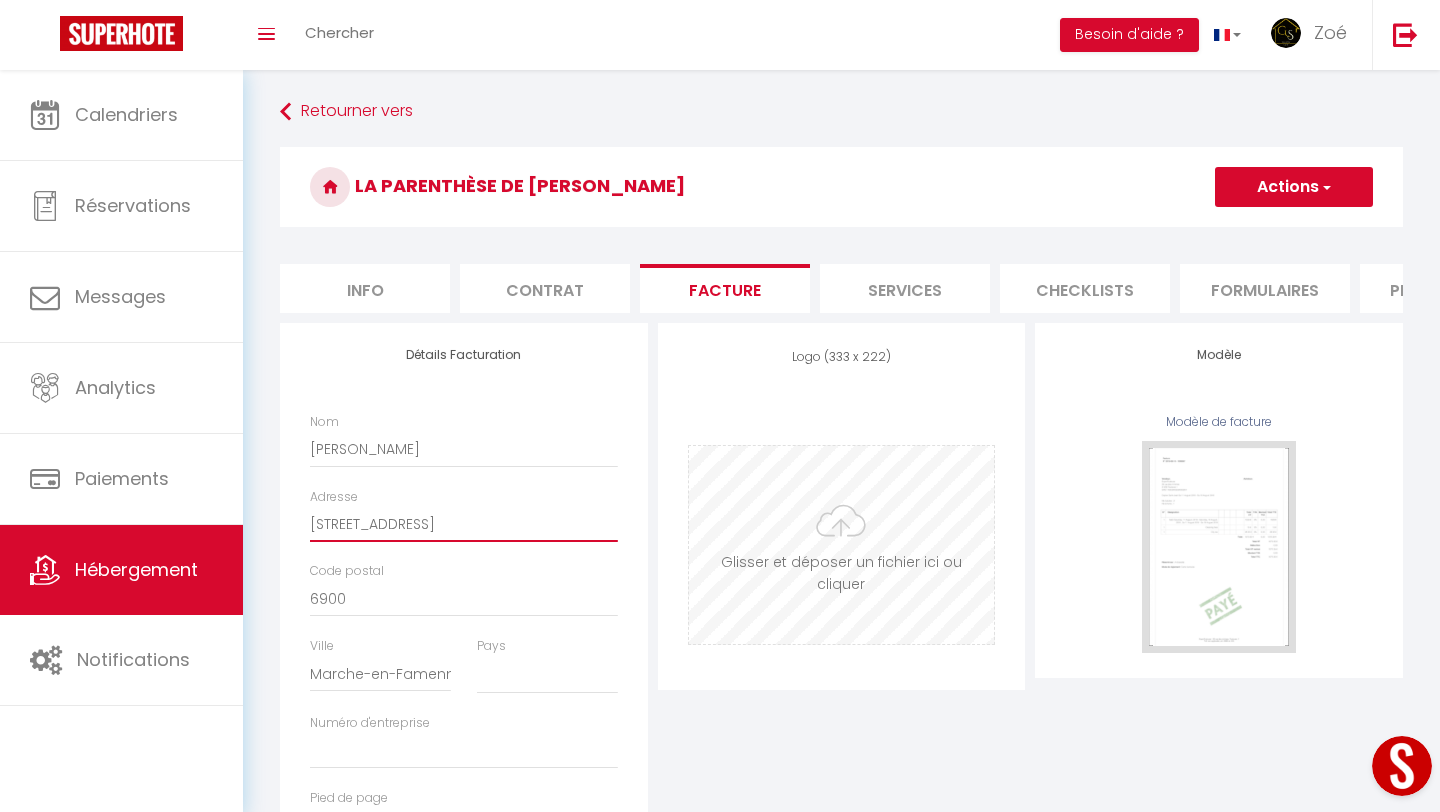 drag, startPoint x: 471, startPoint y: 522, endPoint x: 694, endPoint y: 530, distance: 223.14345 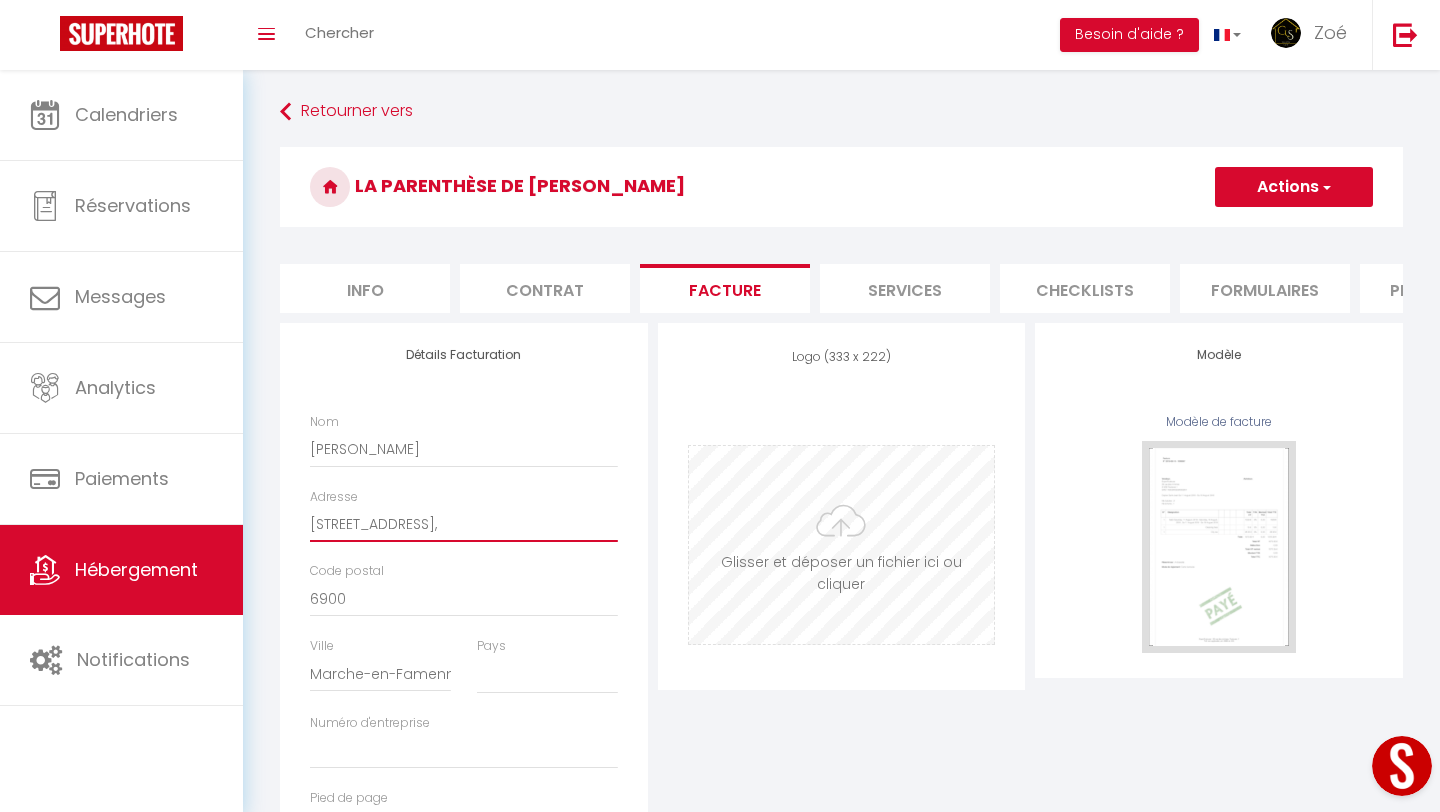 scroll, scrollTop: 0, scrollLeft: 0, axis: both 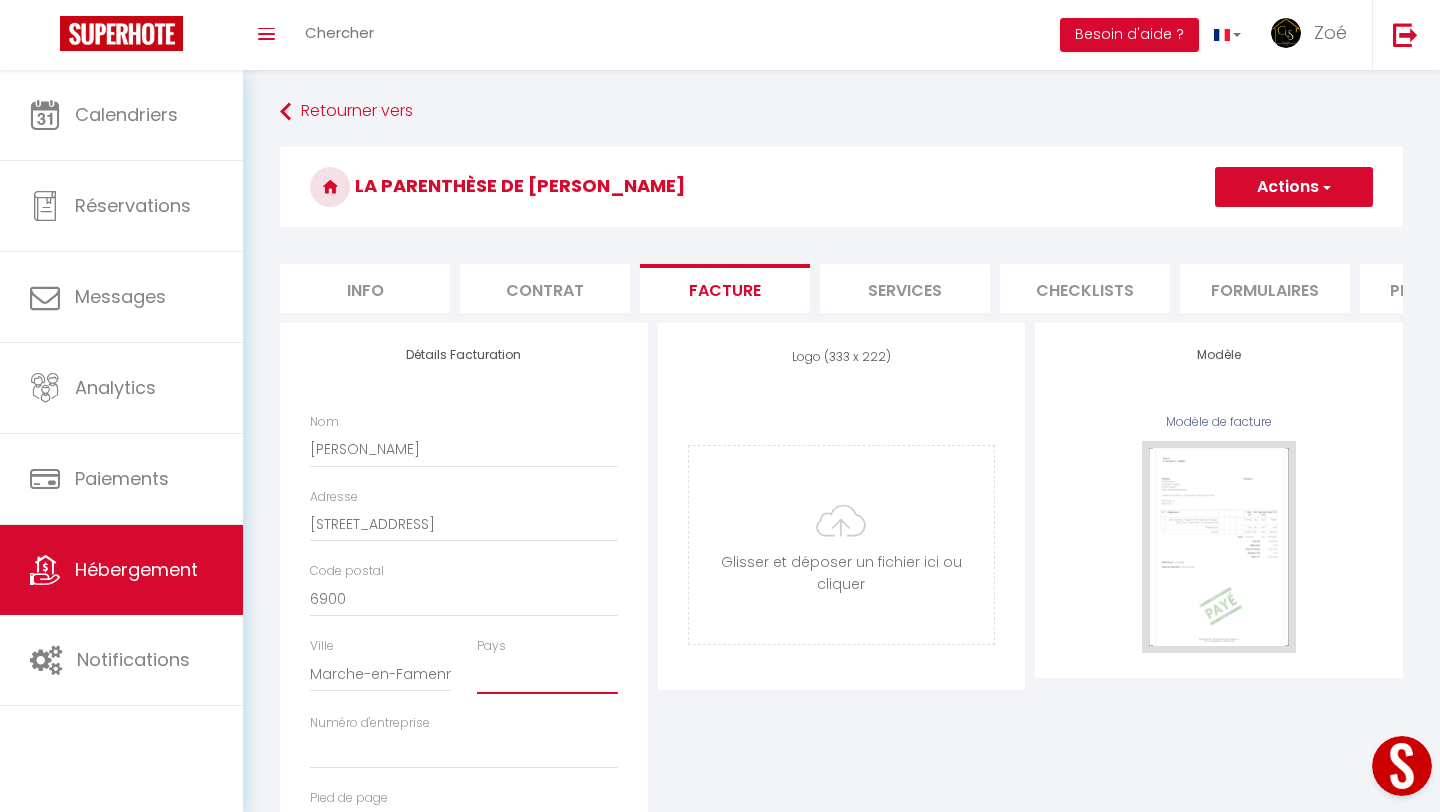 click on "[GEOGRAPHIC_DATA]
[GEOGRAPHIC_DATA]
[GEOGRAPHIC_DATA]
[GEOGRAPHIC_DATA]
[GEOGRAPHIC_DATA]
[US_STATE]
[GEOGRAPHIC_DATA]
[GEOGRAPHIC_DATA]
[GEOGRAPHIC_DATA]
Antarctica
[GEOGRAPHIC_DATA]
[GEOGRAPHIC_DATA]
[GEOGRAPHIC_DATA]" at bounding box center [547, 675] 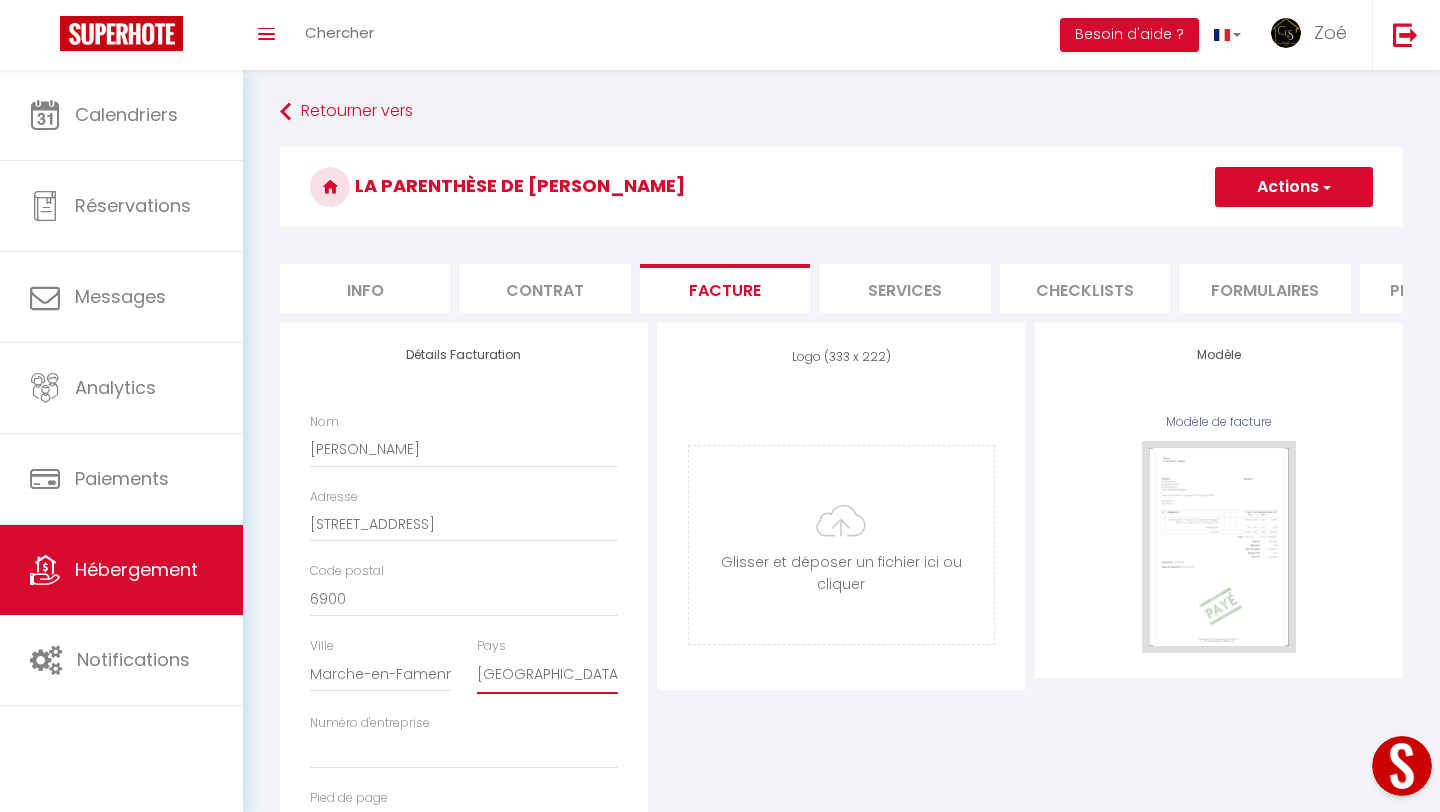 scroll, scrollTop: 127, scrollLeft: 0, axis: vertical 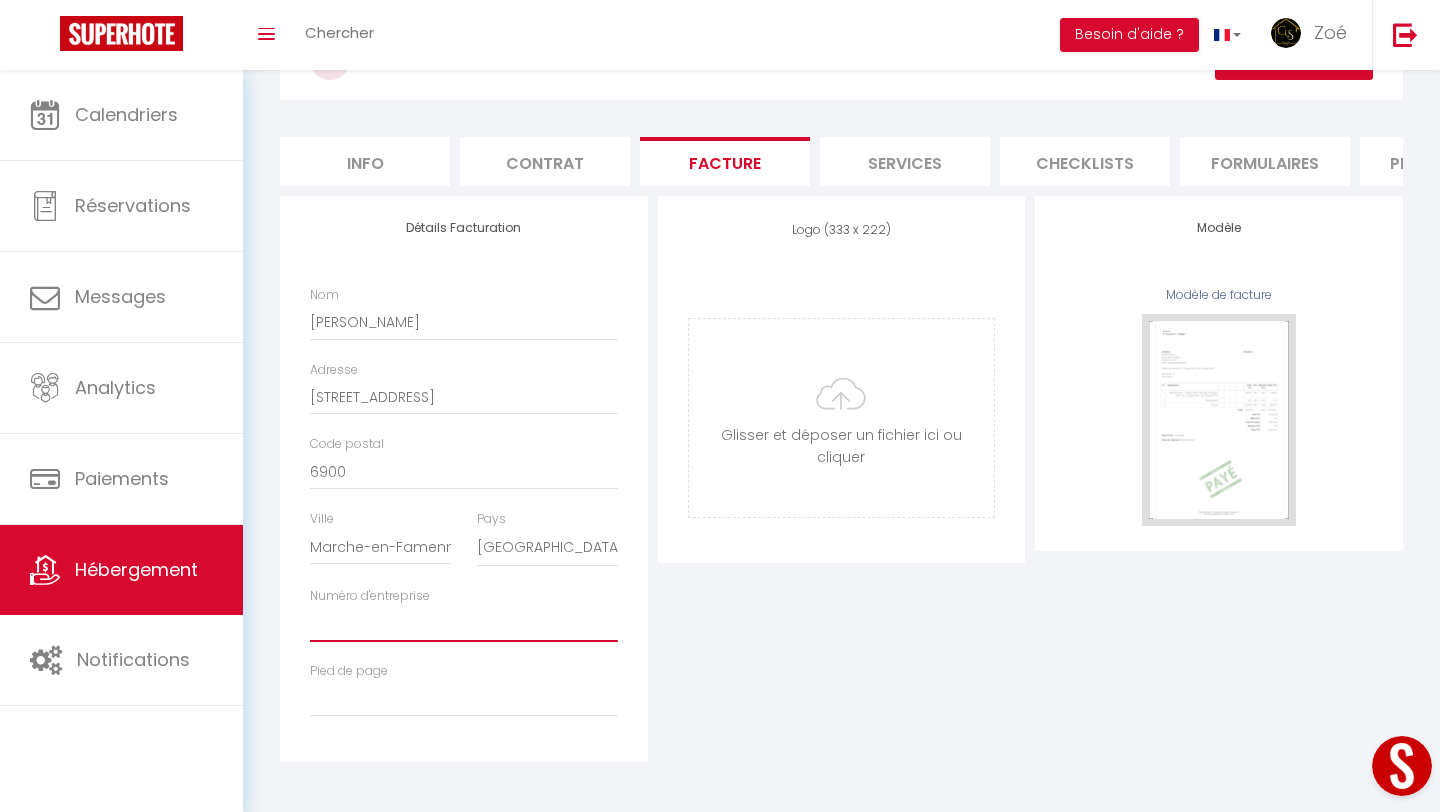 click on "Numéro d'entreprise" at bounding box center (464, 624) 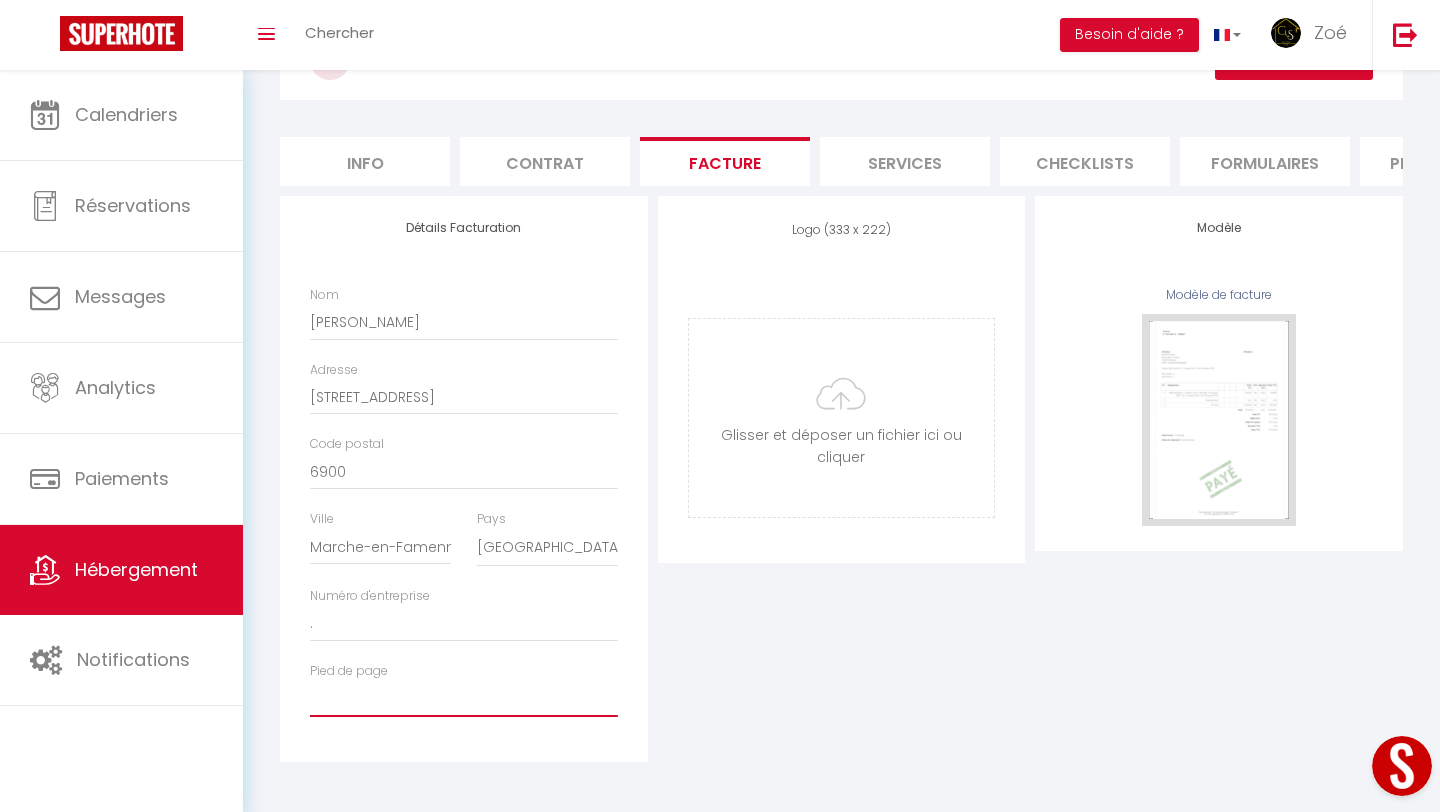 click on "Pied de page" at bounding box center (464, 699) 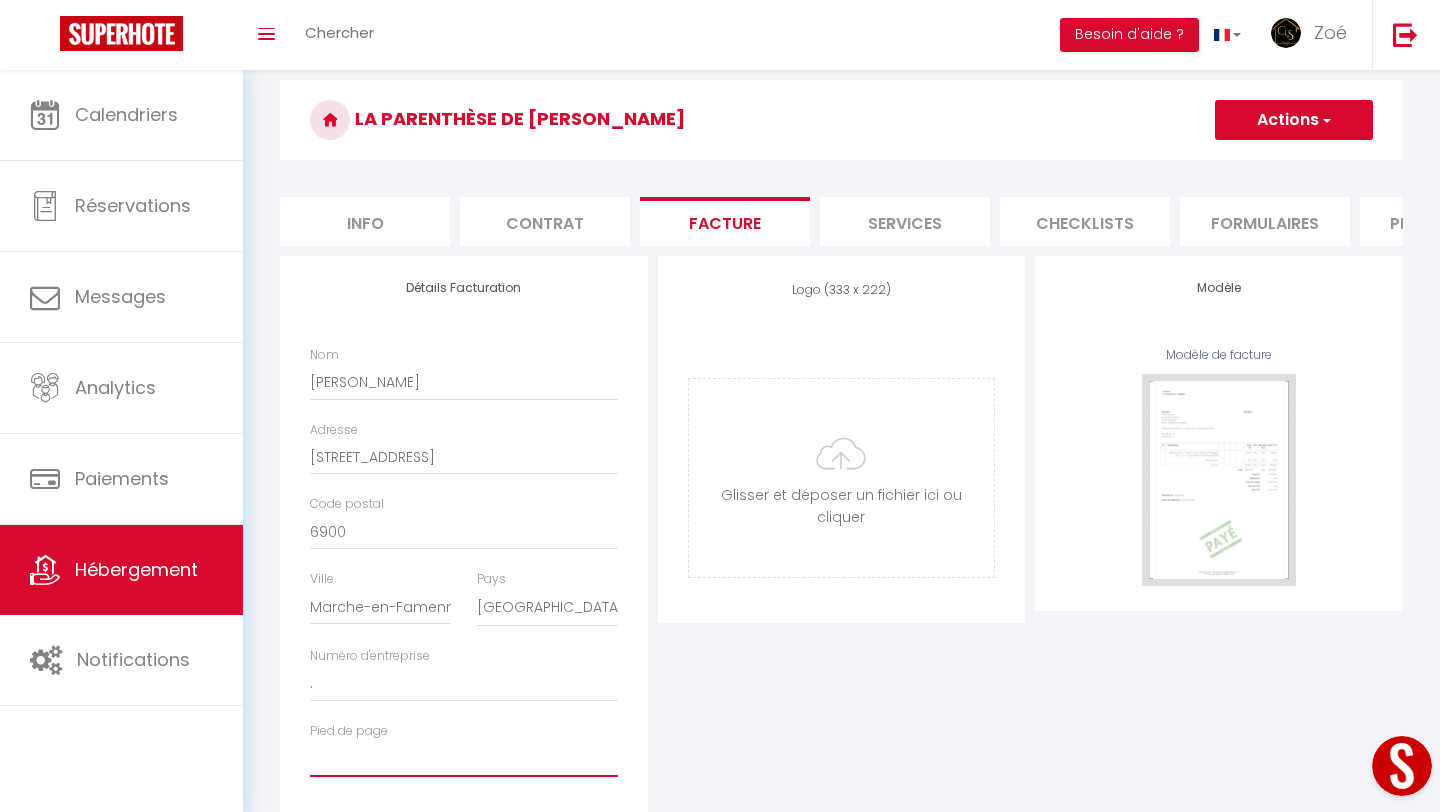 scroll, scrollTop: 0, scrollLeft: 0, axis: both 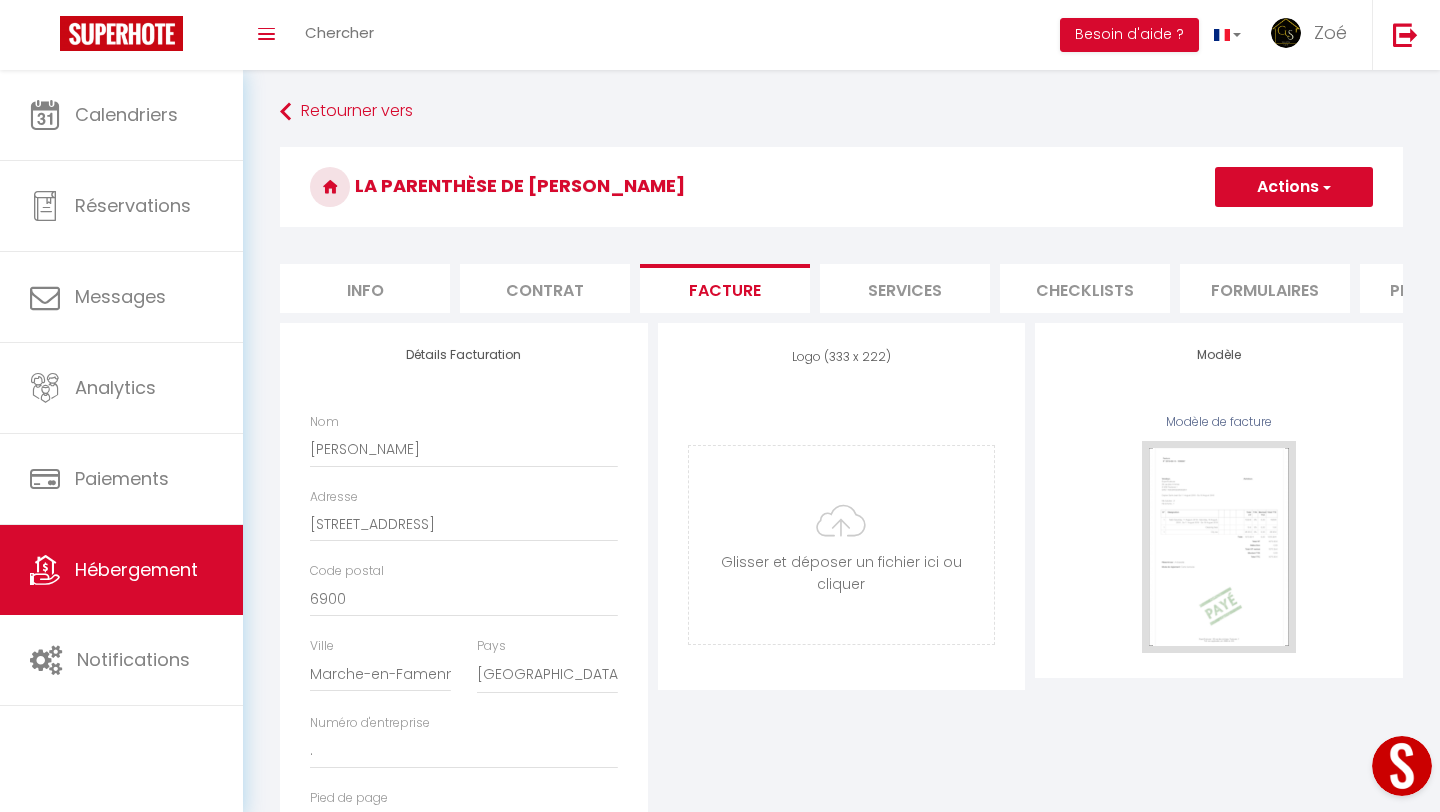 click on "La Parenthèse de [PERSON_NAME]" at bounding box center (841, 187) 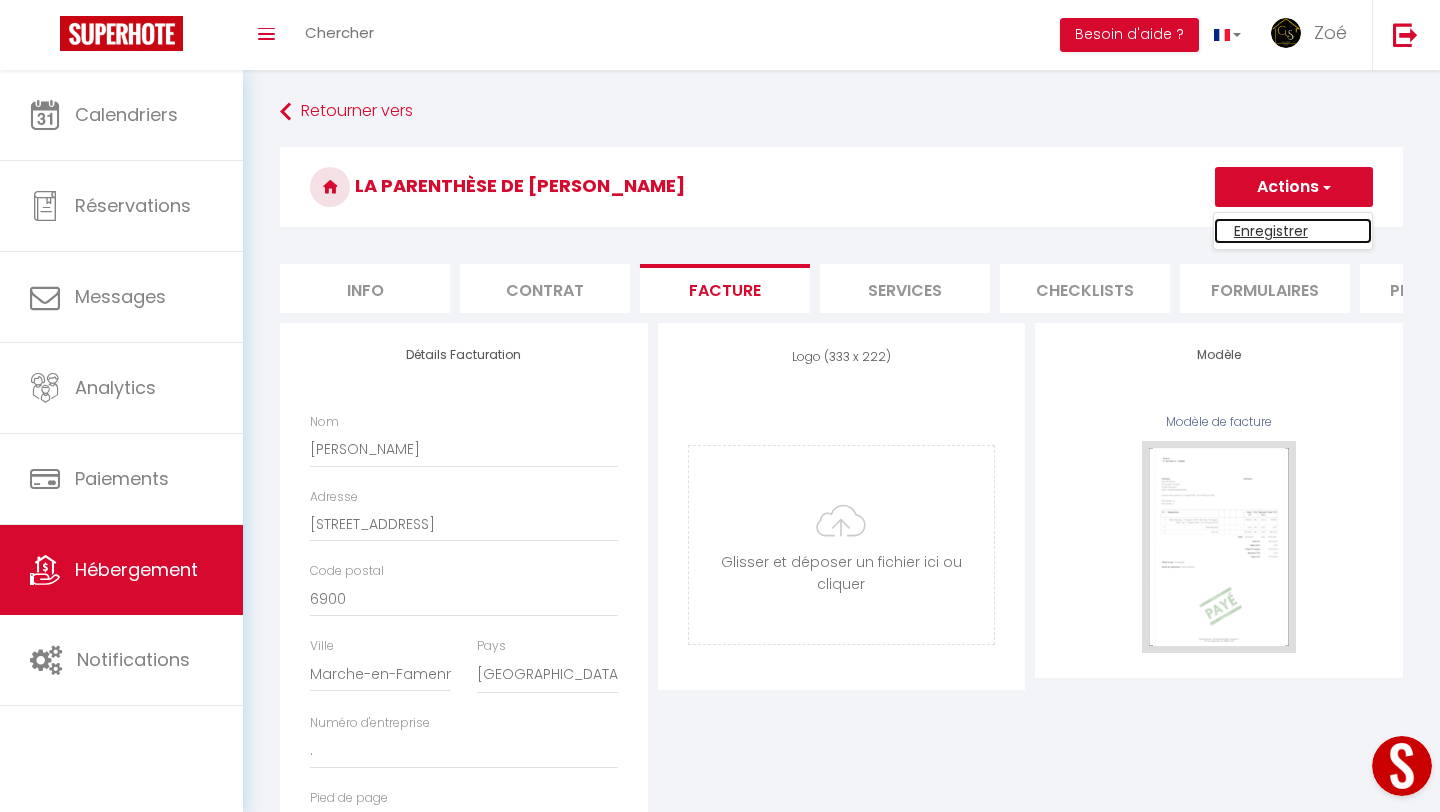 click on "Enregistrer" at bounding box center [1293, 231] 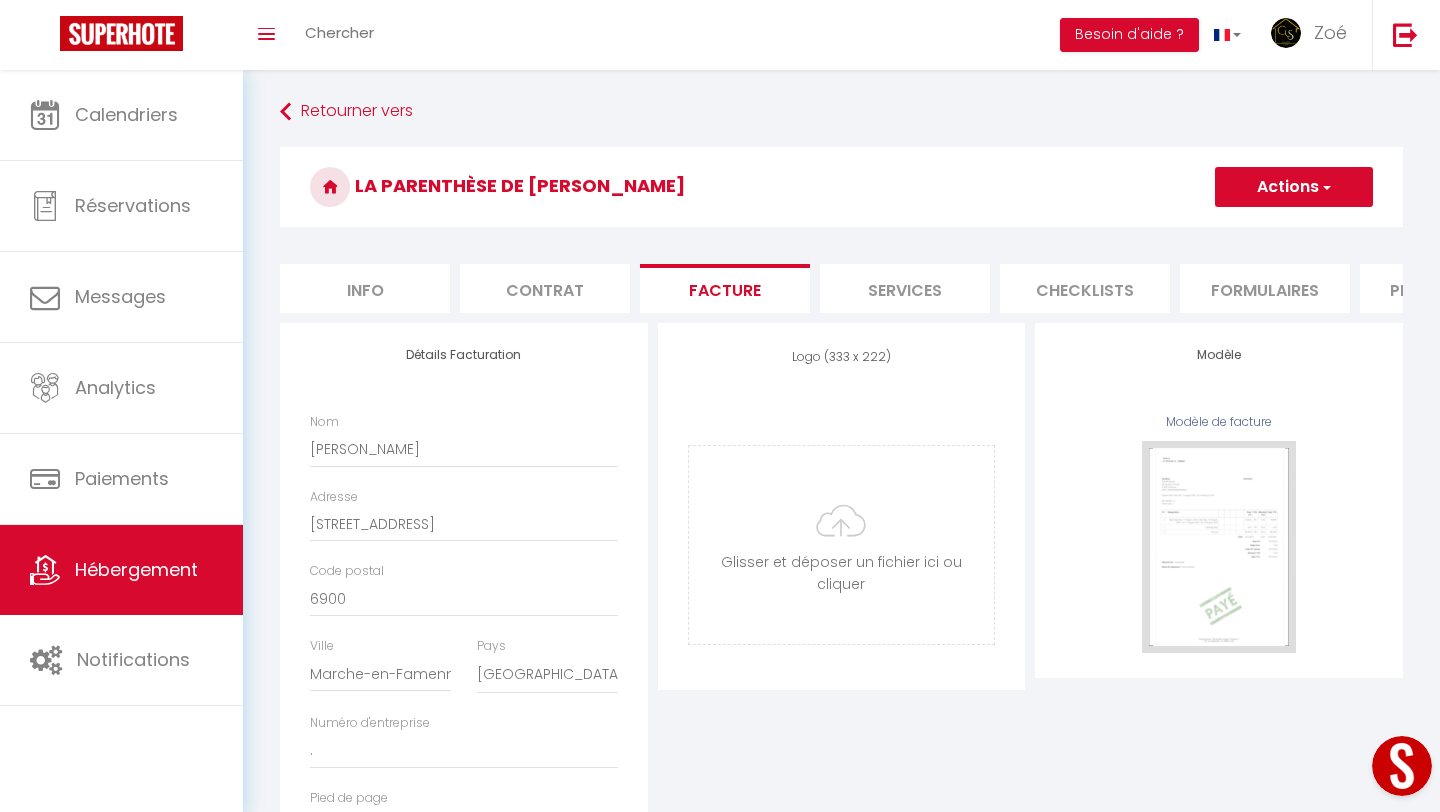 click on "Services" at bounding box center [905, 288] 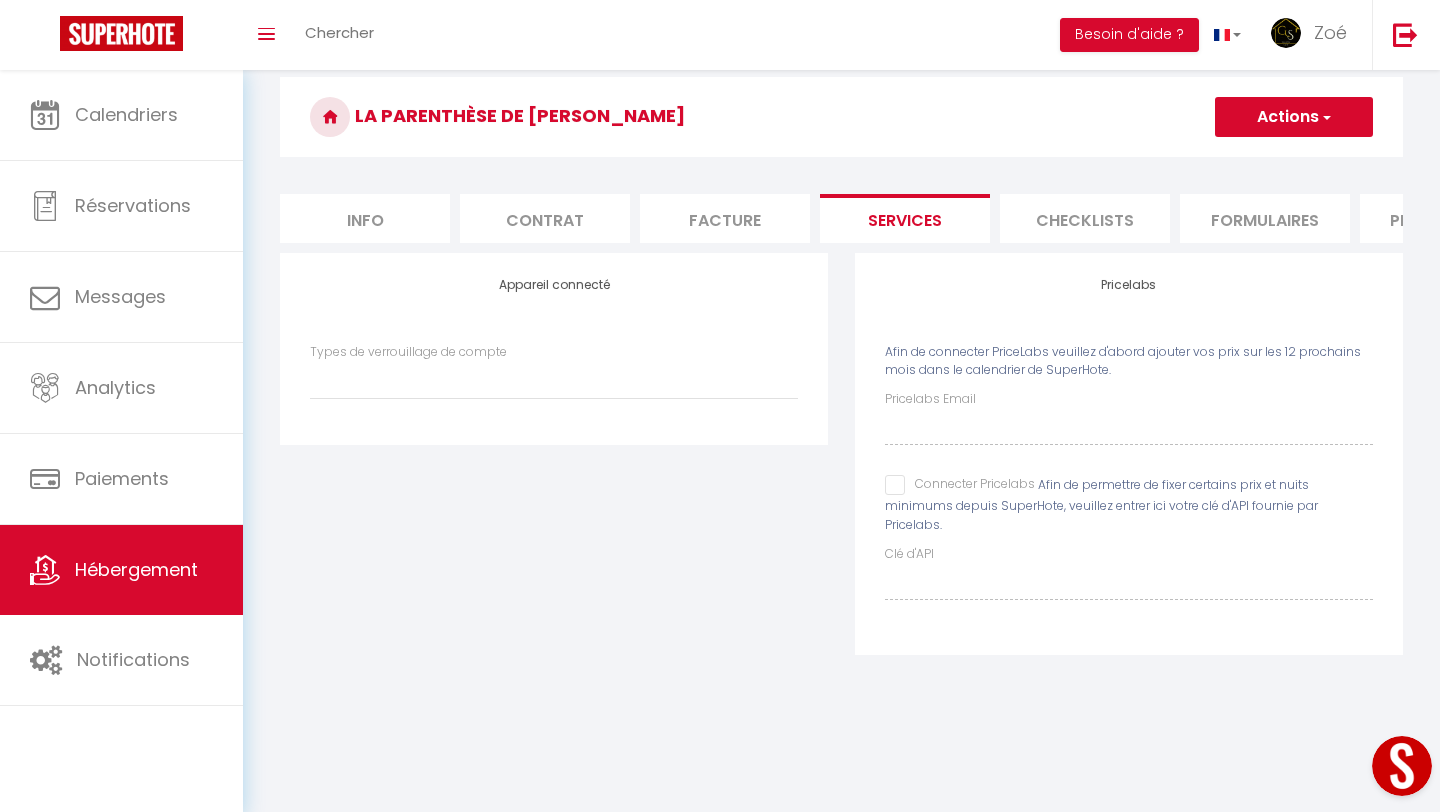 scroll, scrollTop: 0, scrollLeft: 0, axis: both 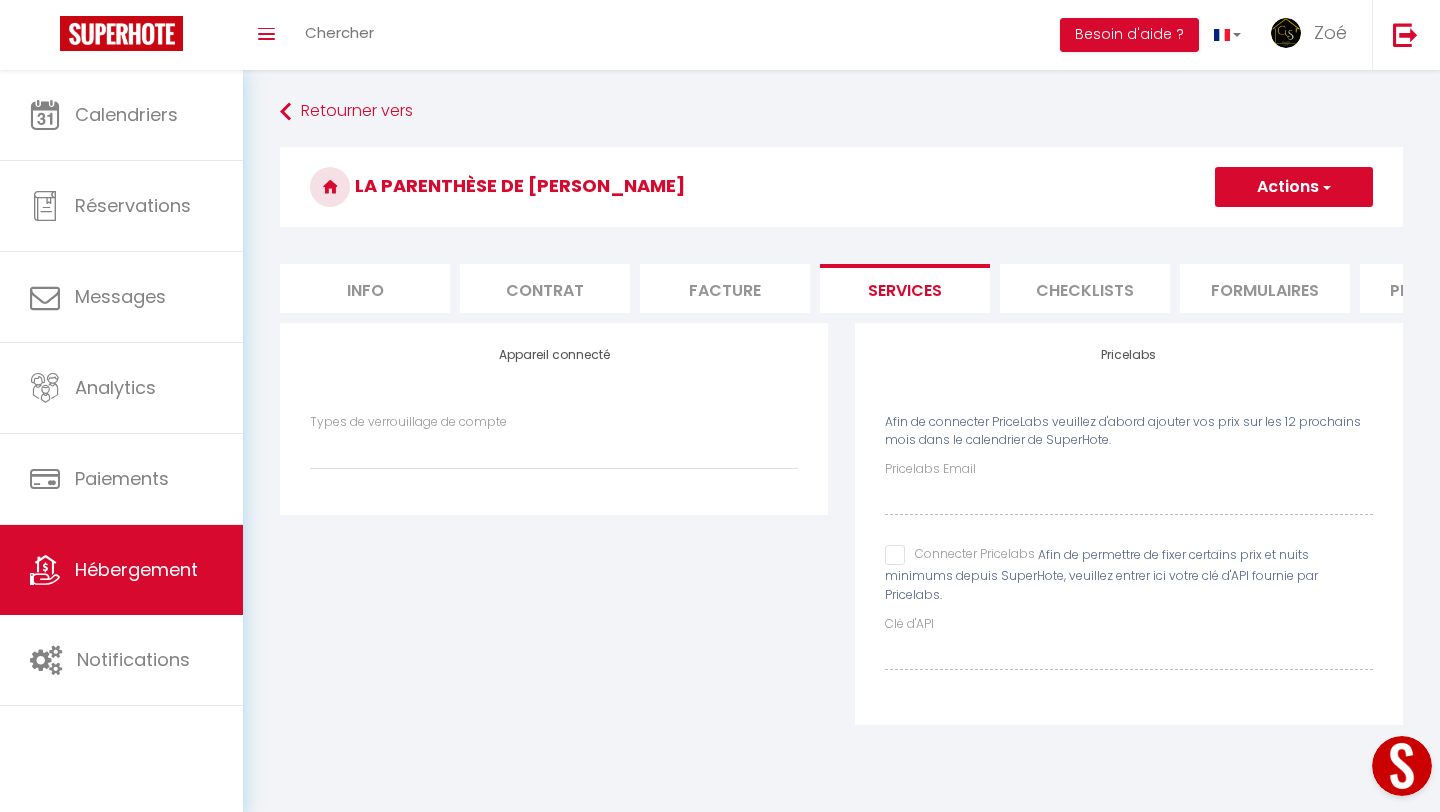 click on "Checklists" at bounding box center [1085, 288] 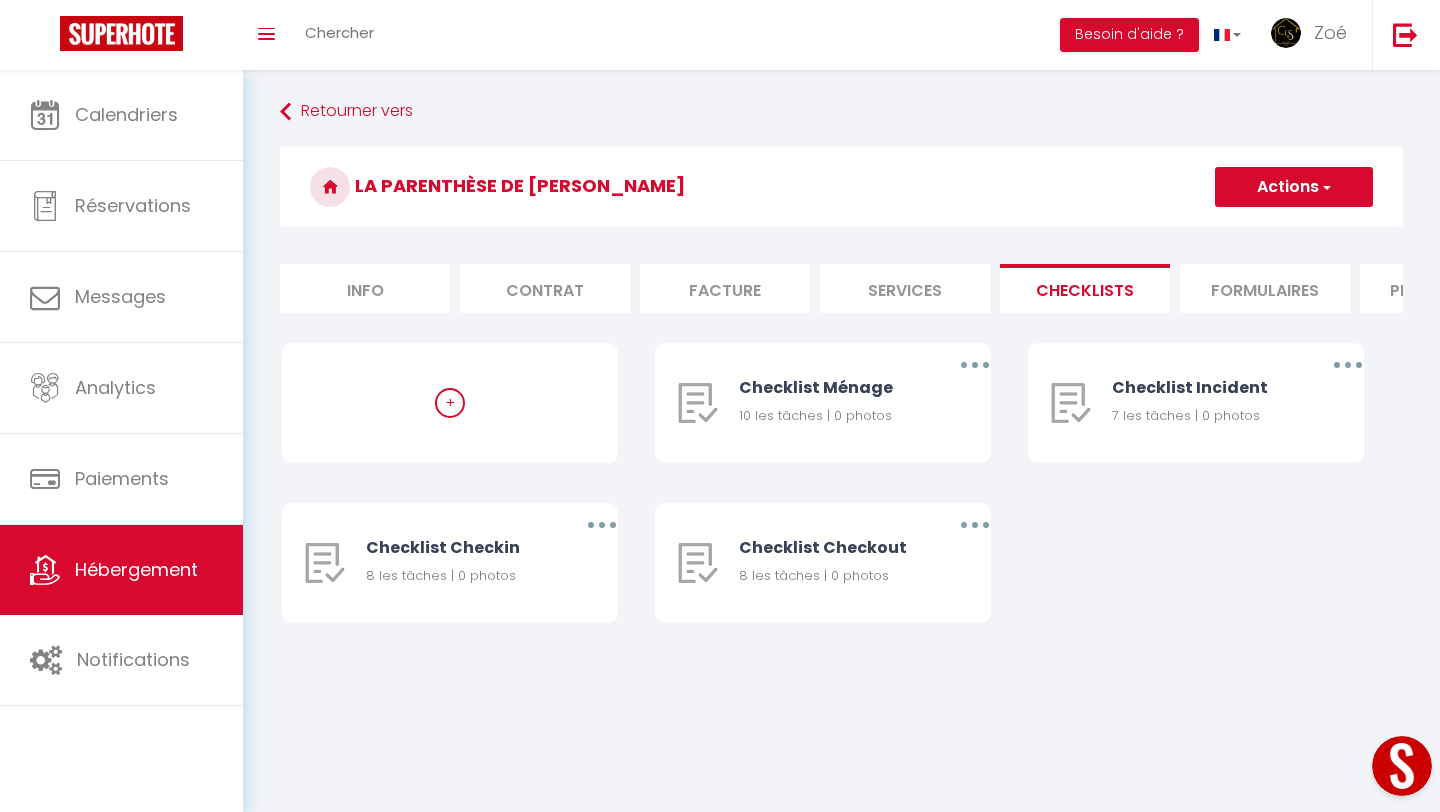 click on "Formulaires" at bounding box center (1265, 288) 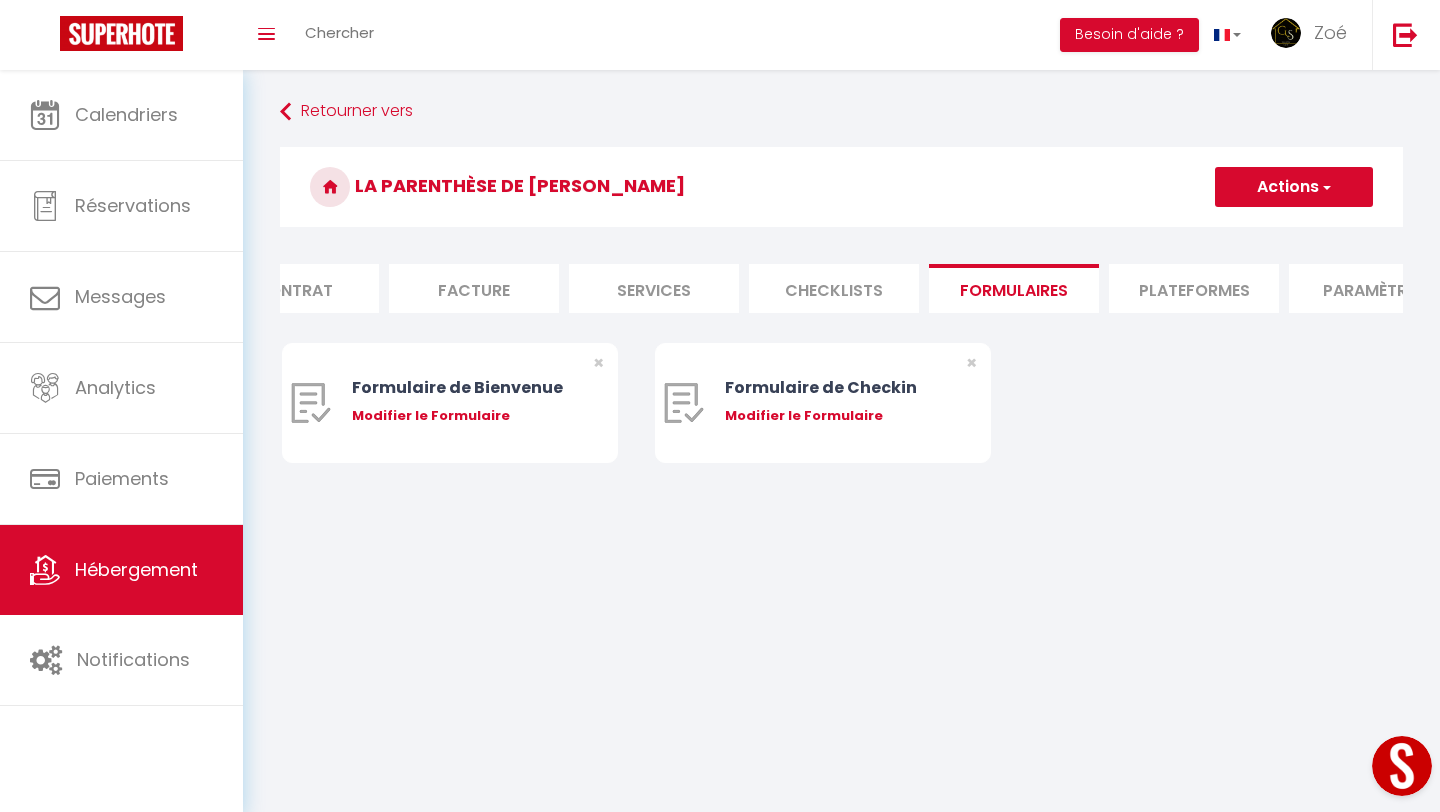scroll, scrollTop: 0, scrollLeft: 273, axis: horizontal 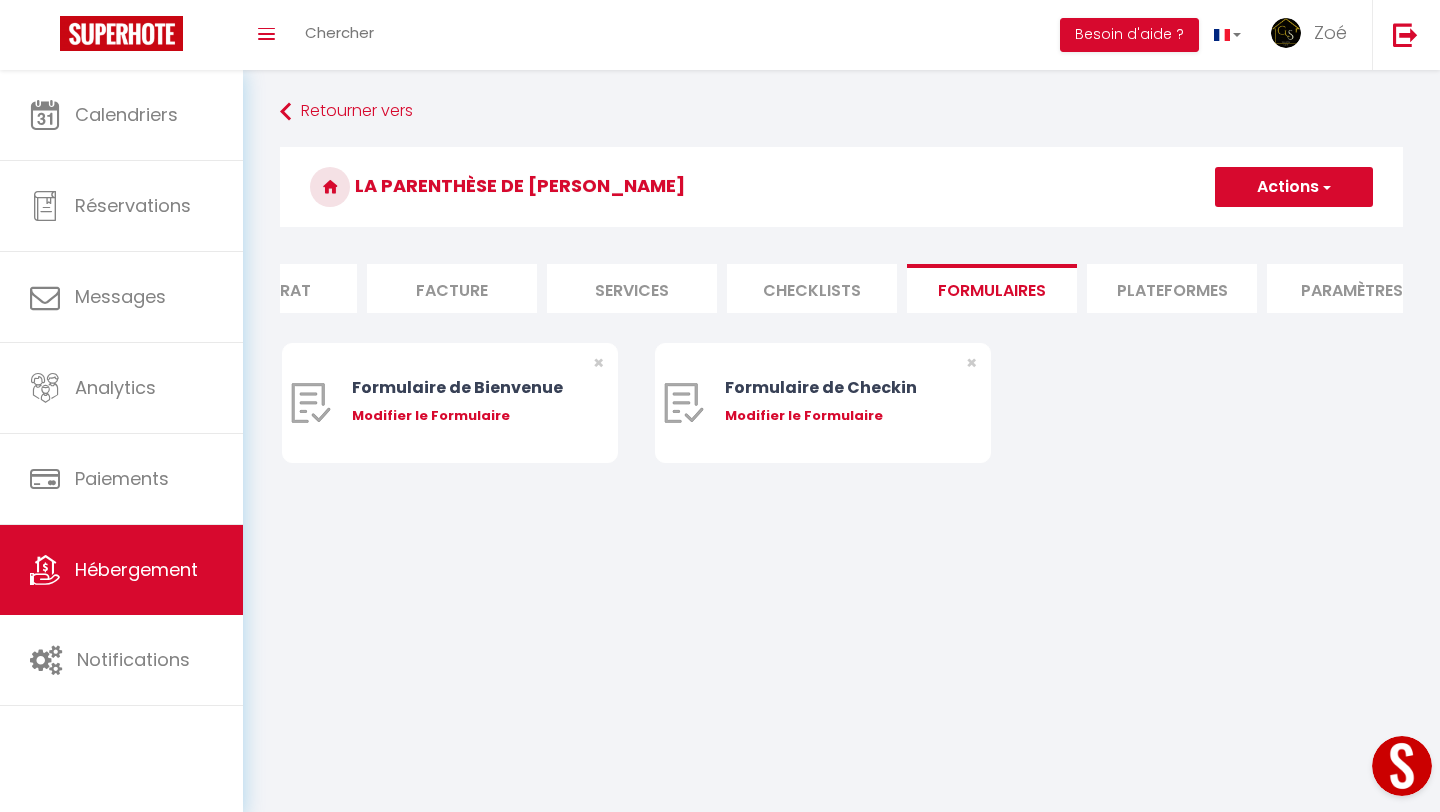 click on "Plateformes" at bounding box center [1172, 288] 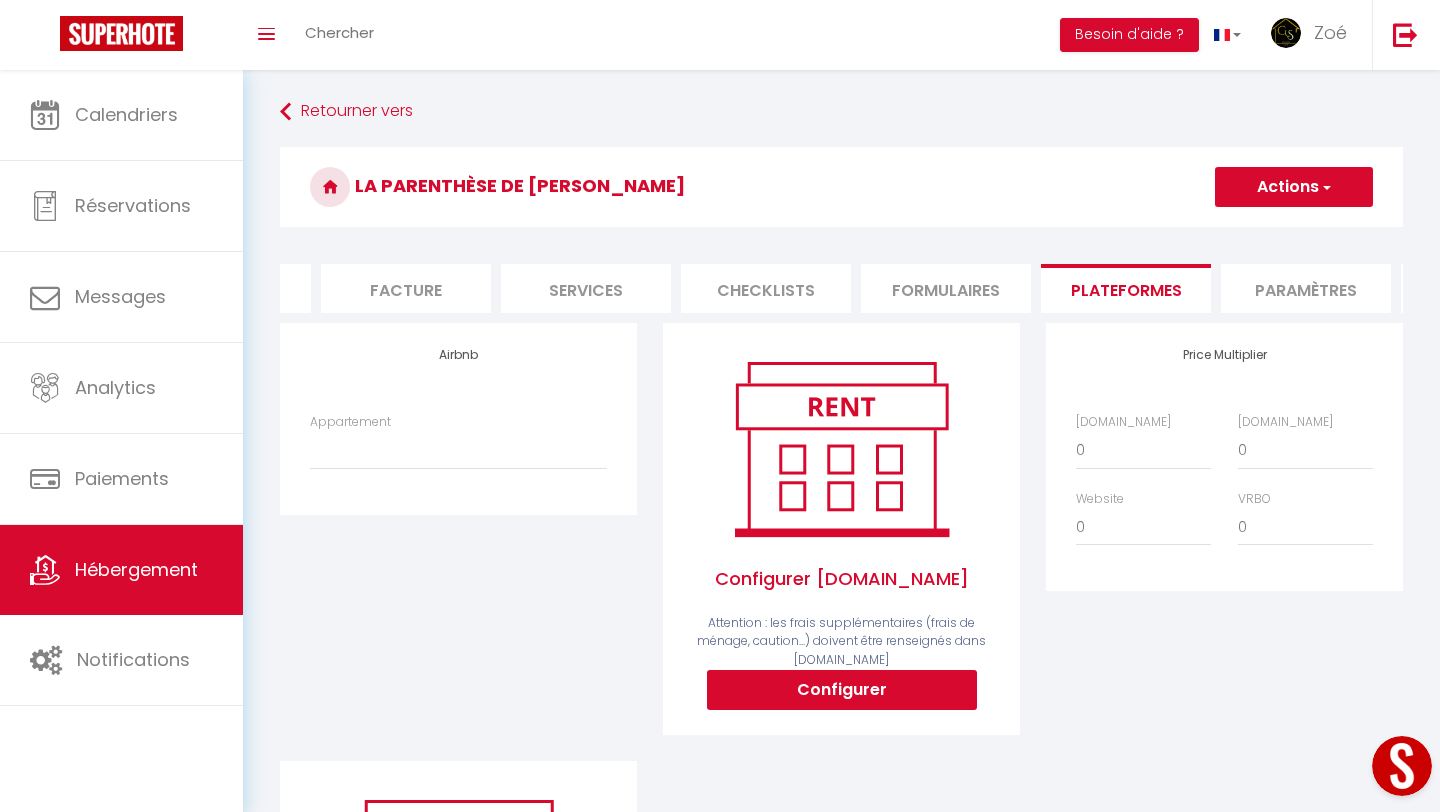 scroll, scrollTop: 0, scrollLeft: 329, axis: horizontal 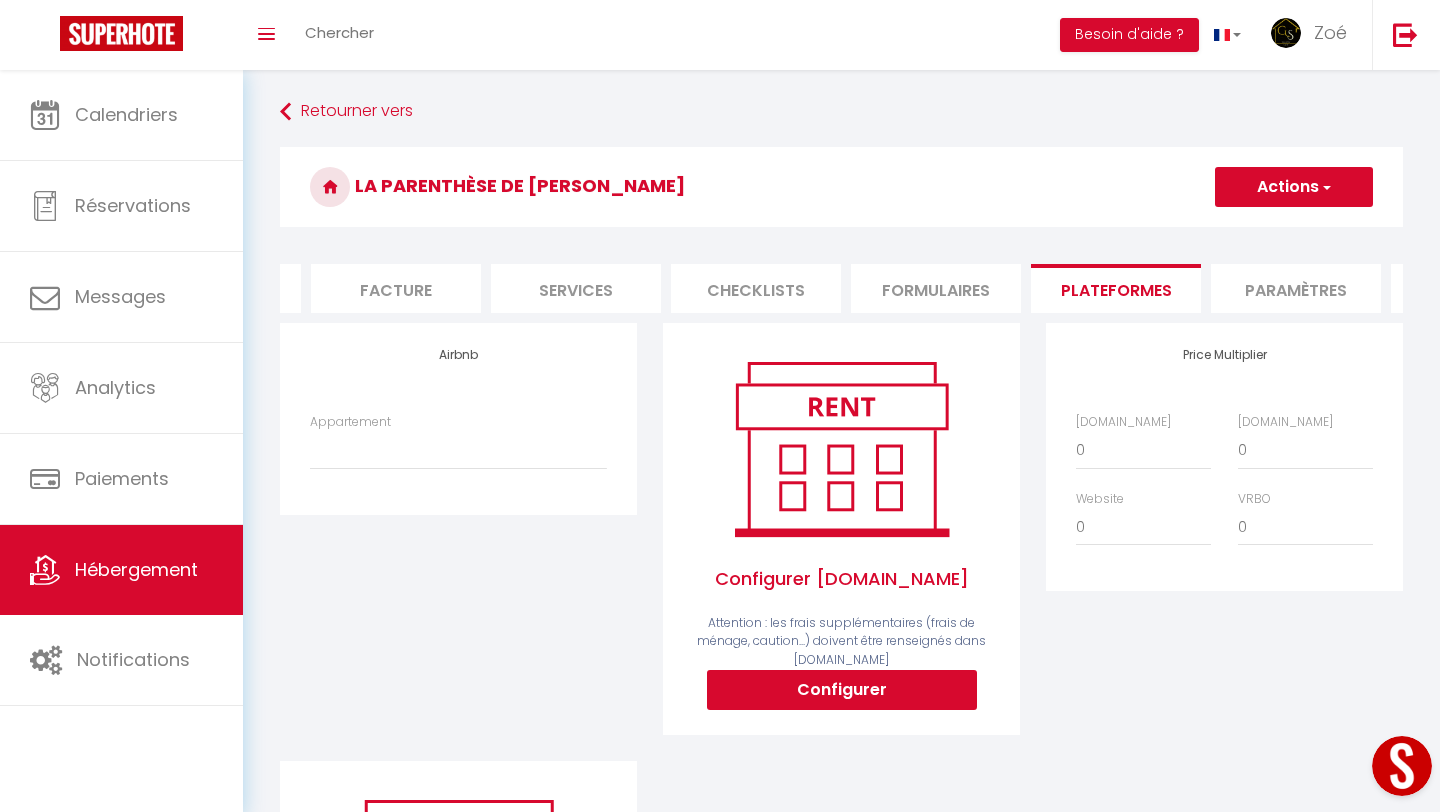 click on "Paramètres" at bounding box center (1296, 288) 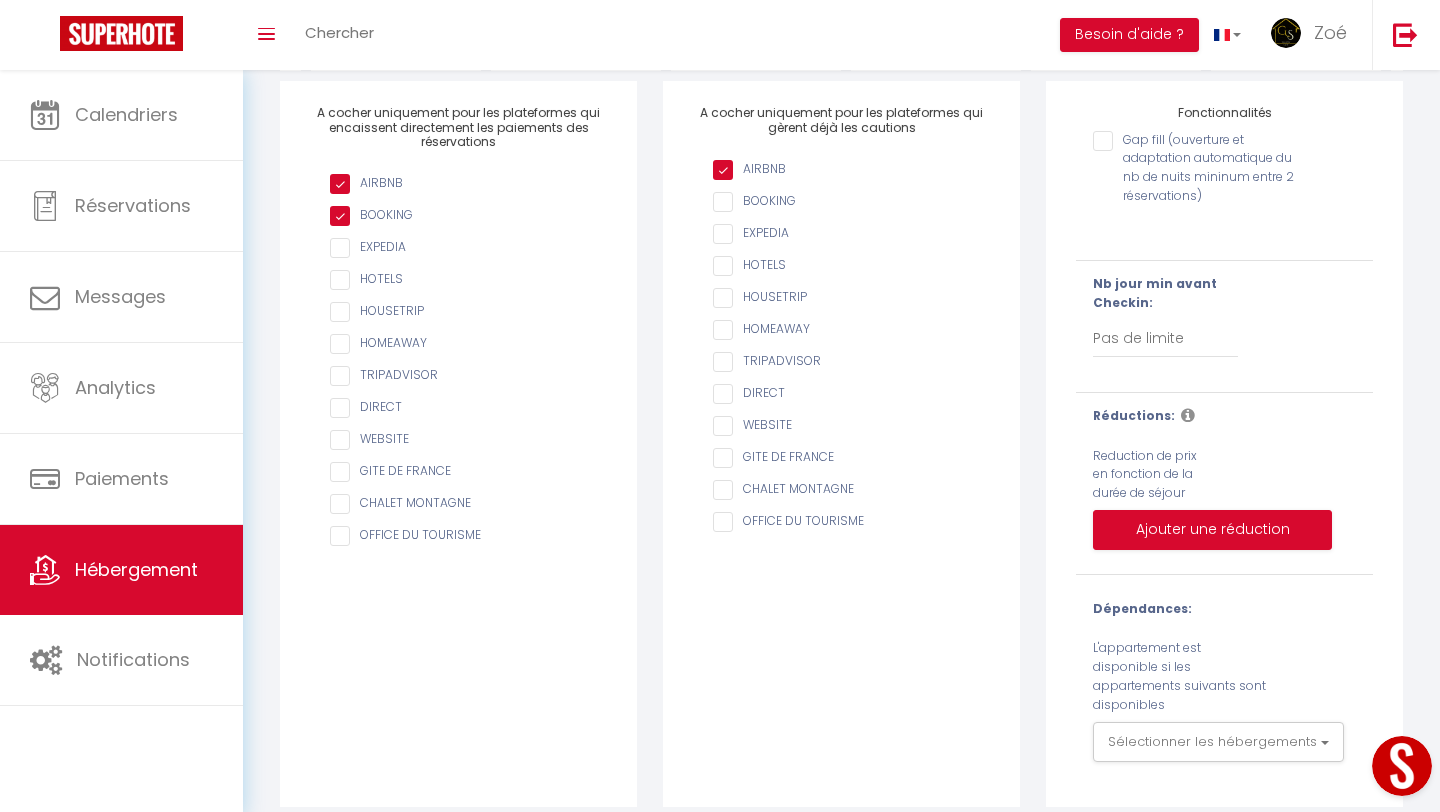 scroll, scrollTop: 0, scrollLeft: 0, axis: both 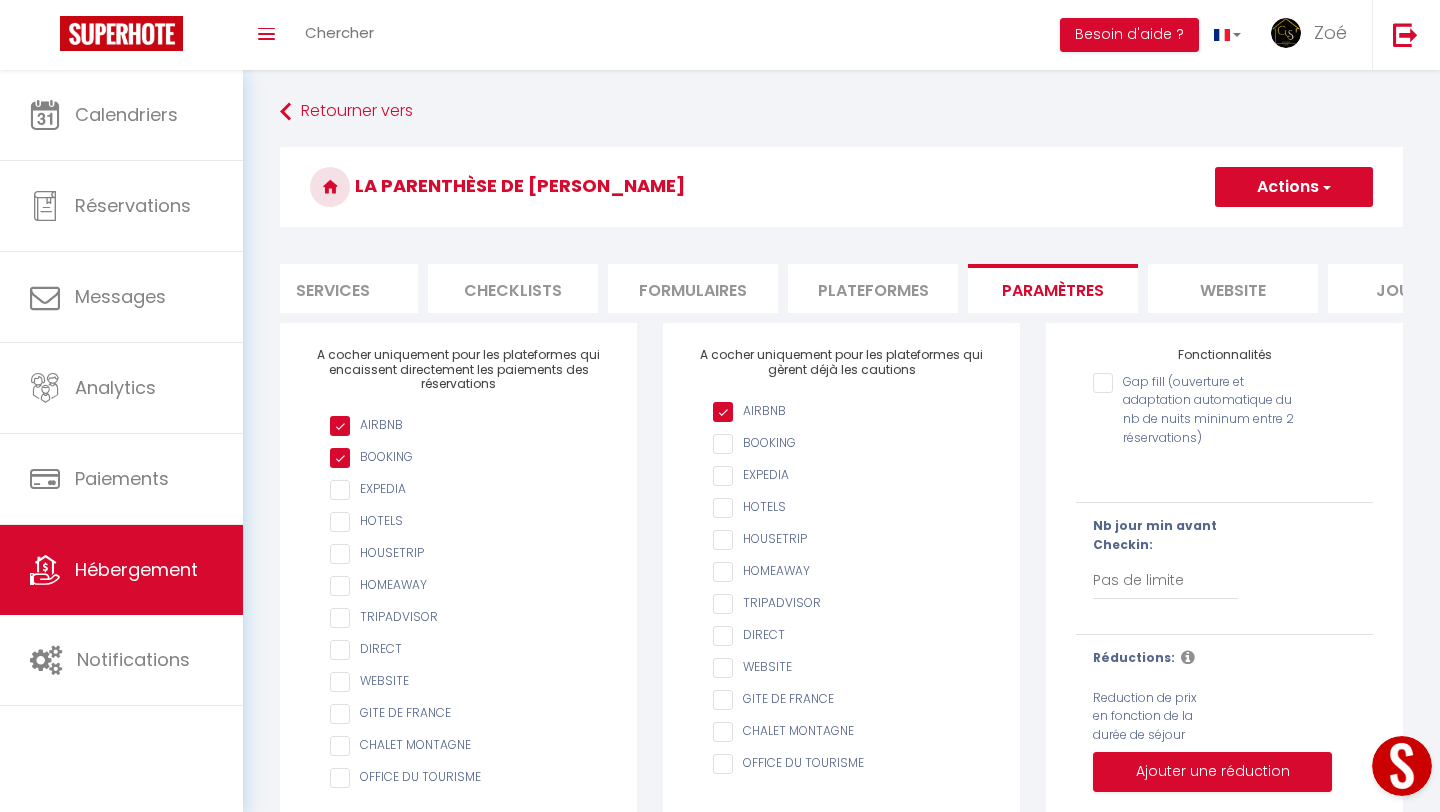 click on "website" at bounding box center [1233, 288] 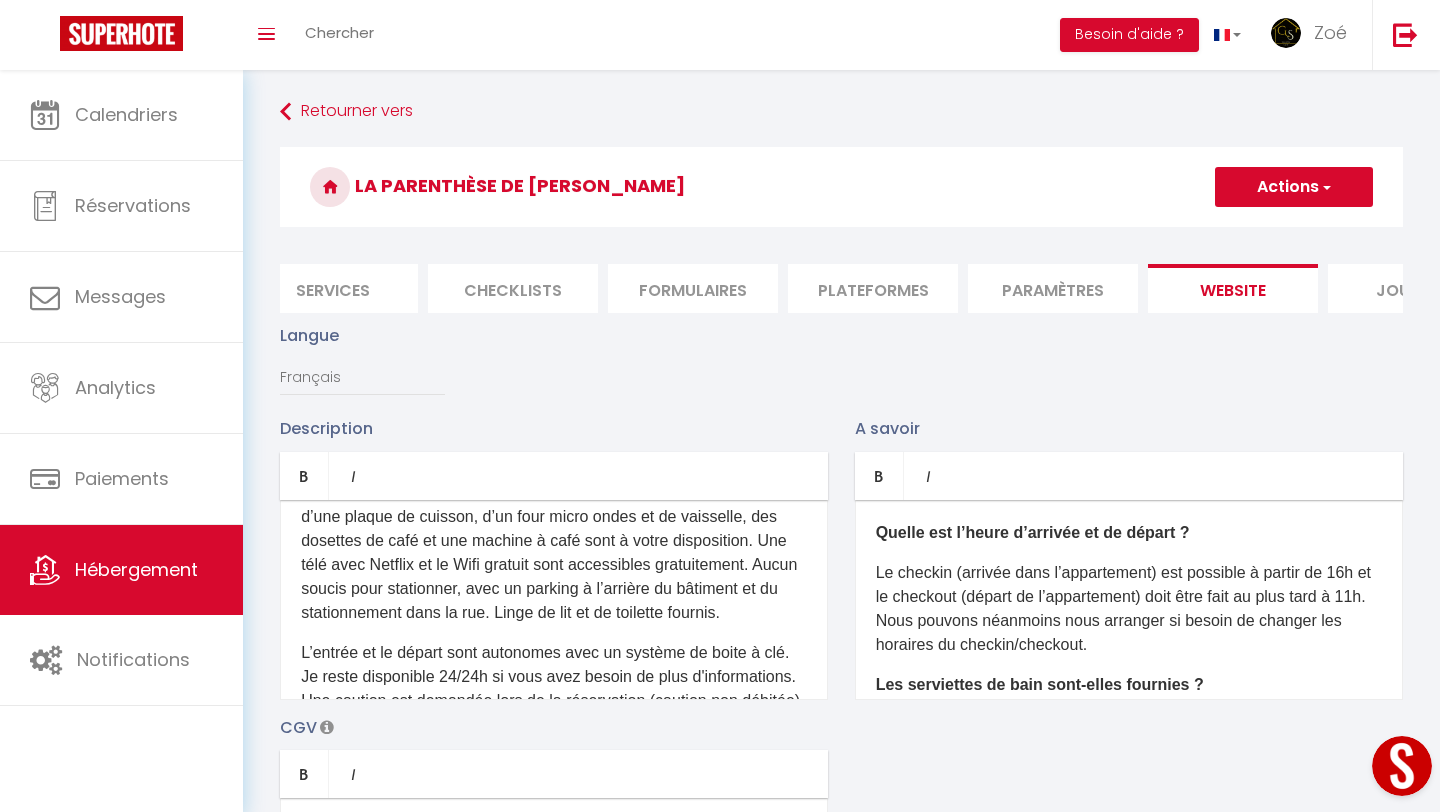 scroll, scrollTop: 302, scrollLeft: 0, axis: vertical 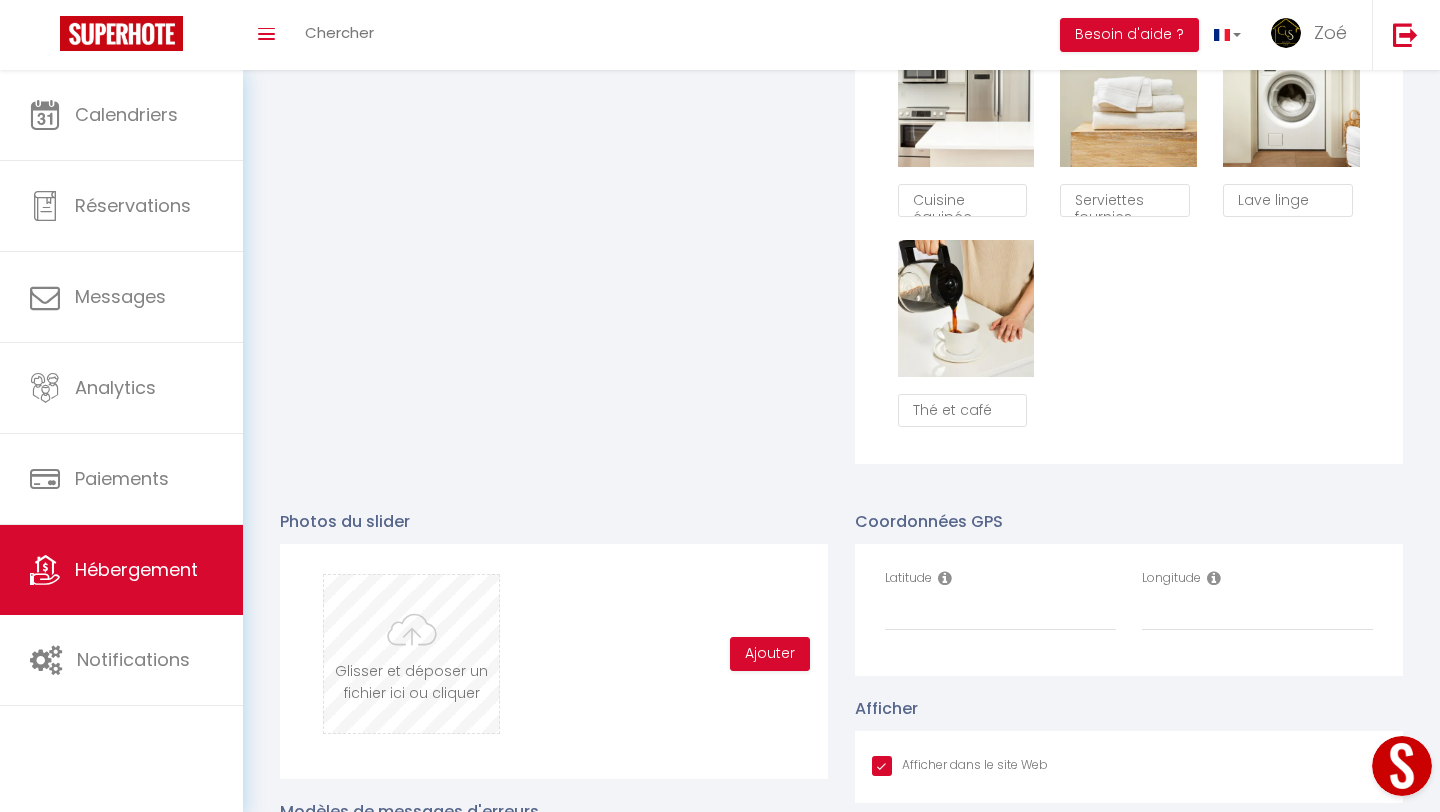 click at bounding box center [411, 654] 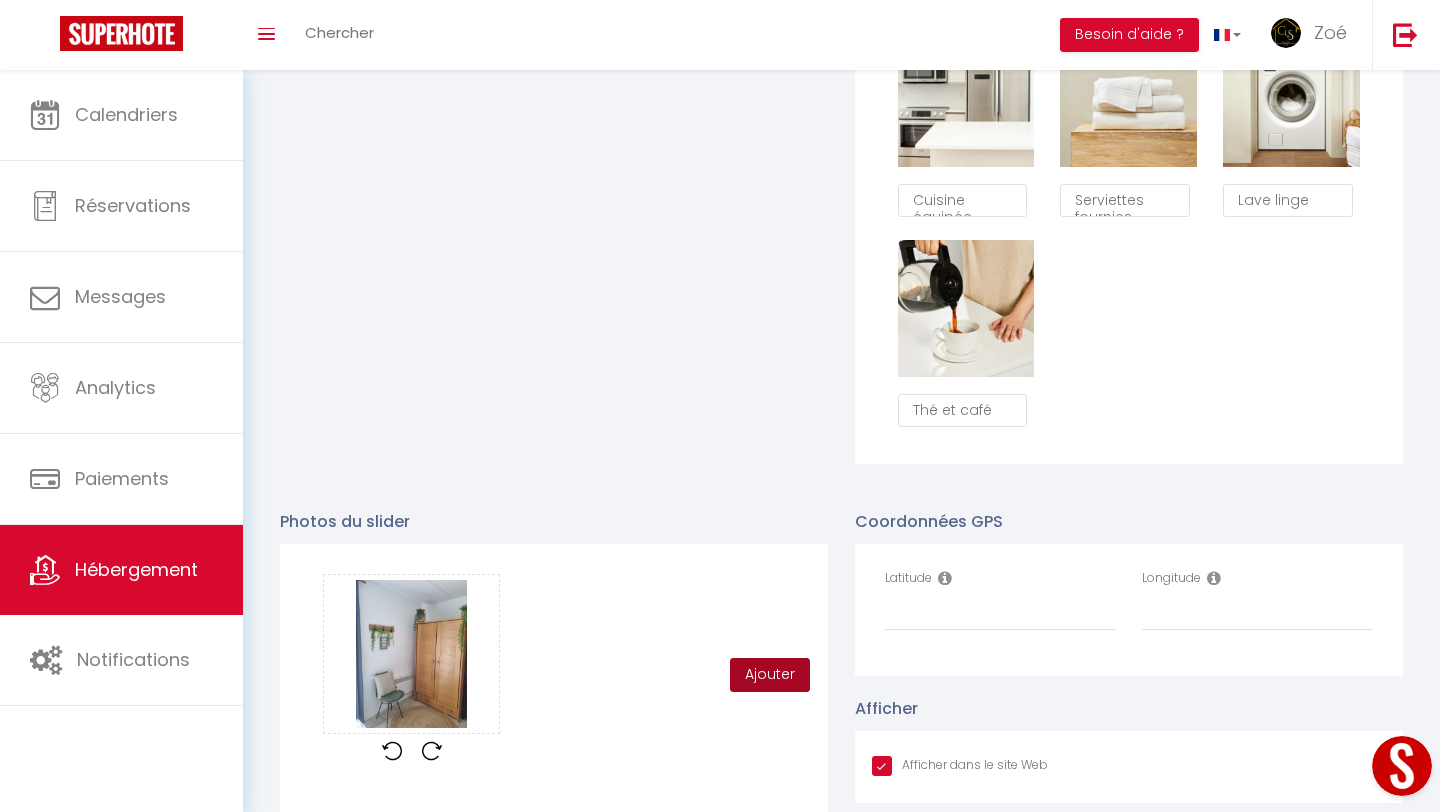 click on "Ajouter" at bounding box center [770, 675] 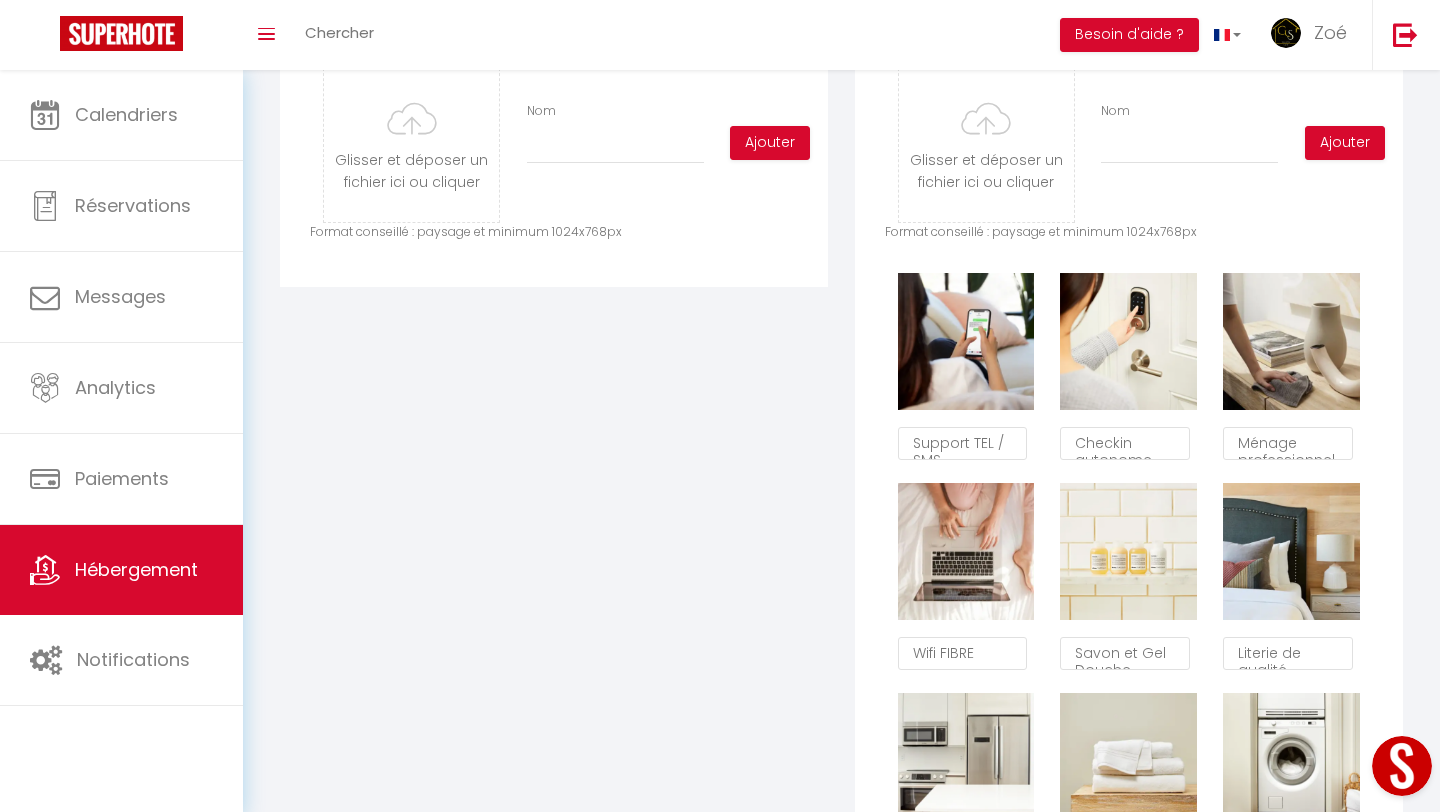 scroll, scrollTop: 1017, scrollLeft: 0, axis: vertical 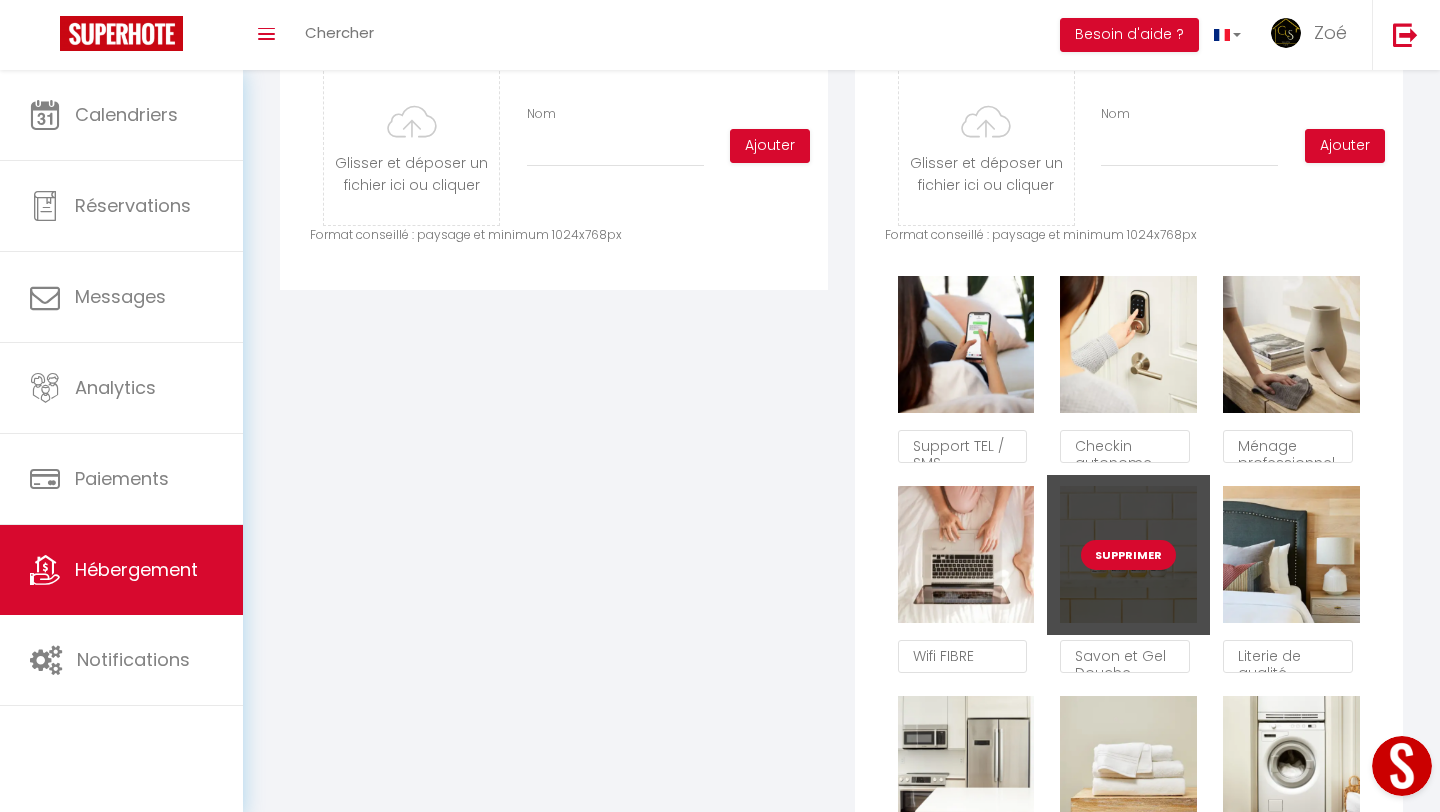 click on "Supprimer" at bounding box center [1128, 555] 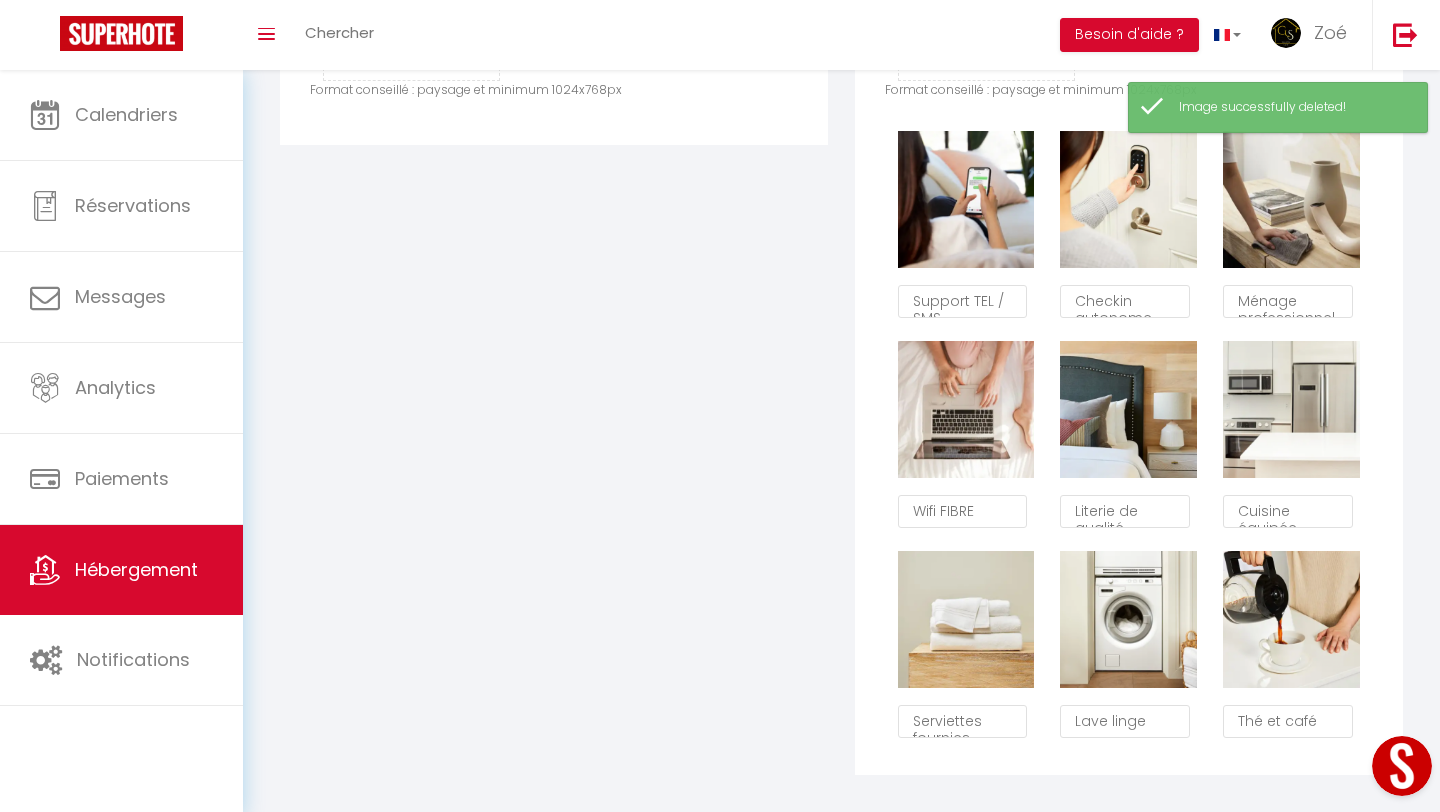 scroll, scrollTop: 1171, scrollLeft: 0, axis: vertical 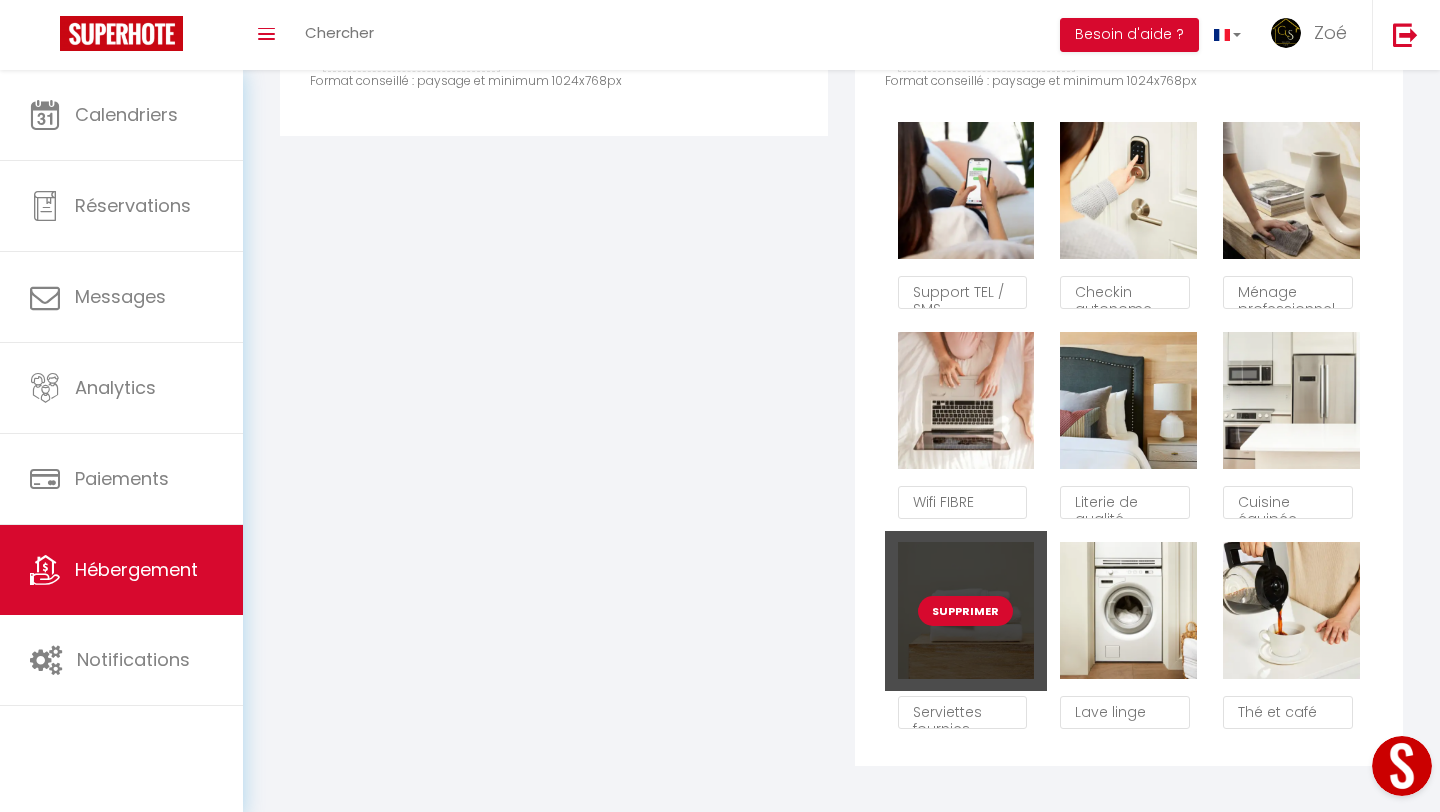 click on "Supprimer" at bounding box center (965, 611) 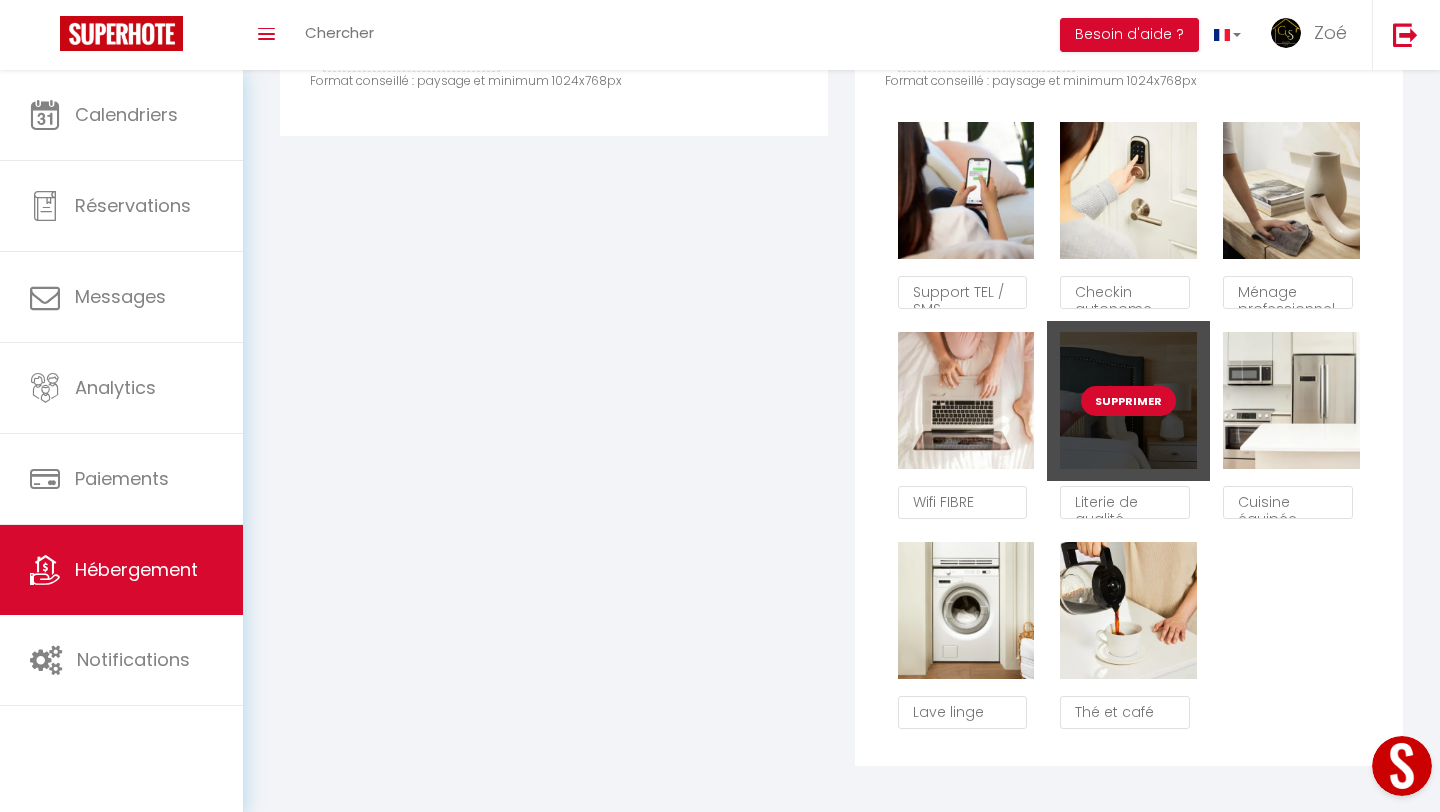 click on "Supprimer" at bounding box center [1128, 401] 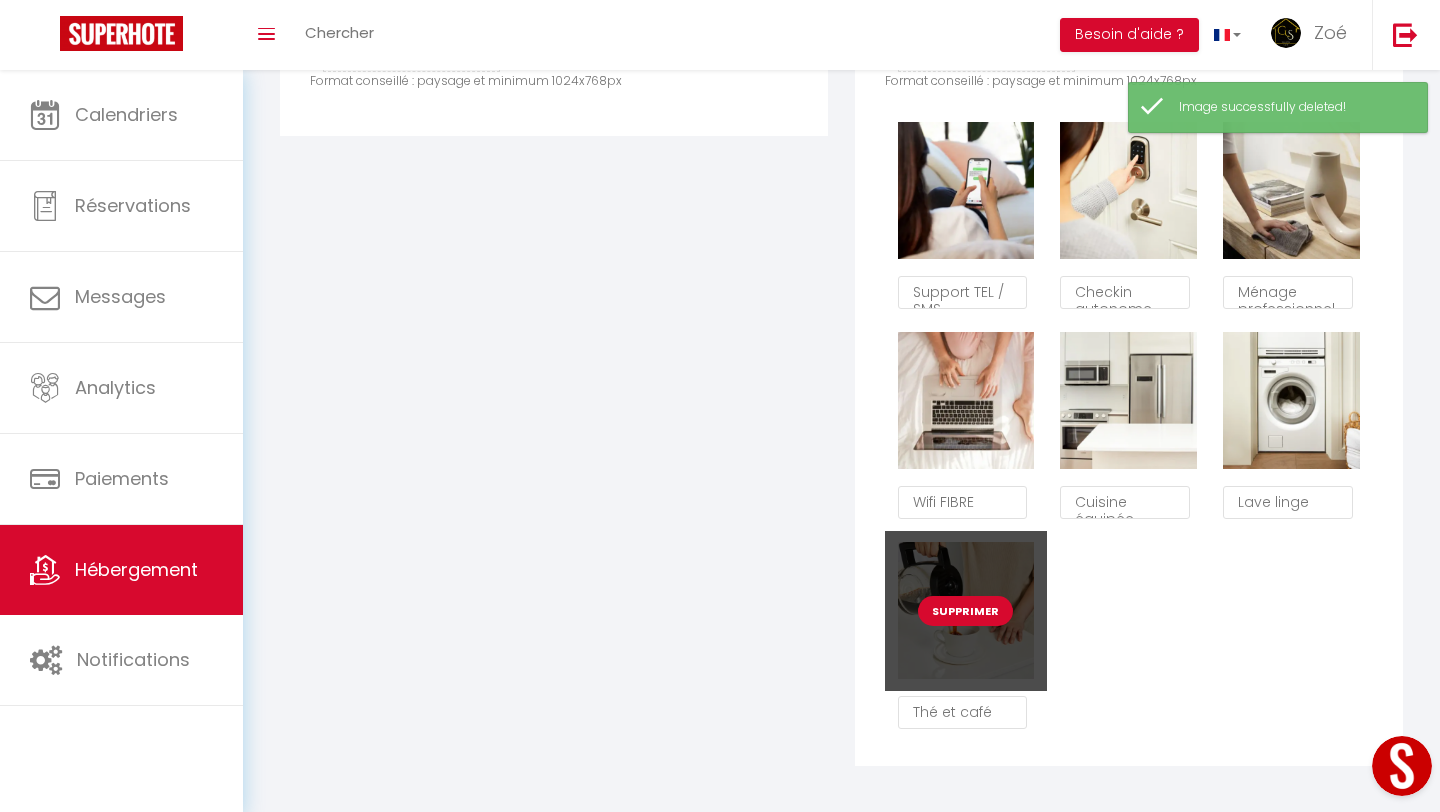 click on "Supprimer" at bounding box center (965, 611) 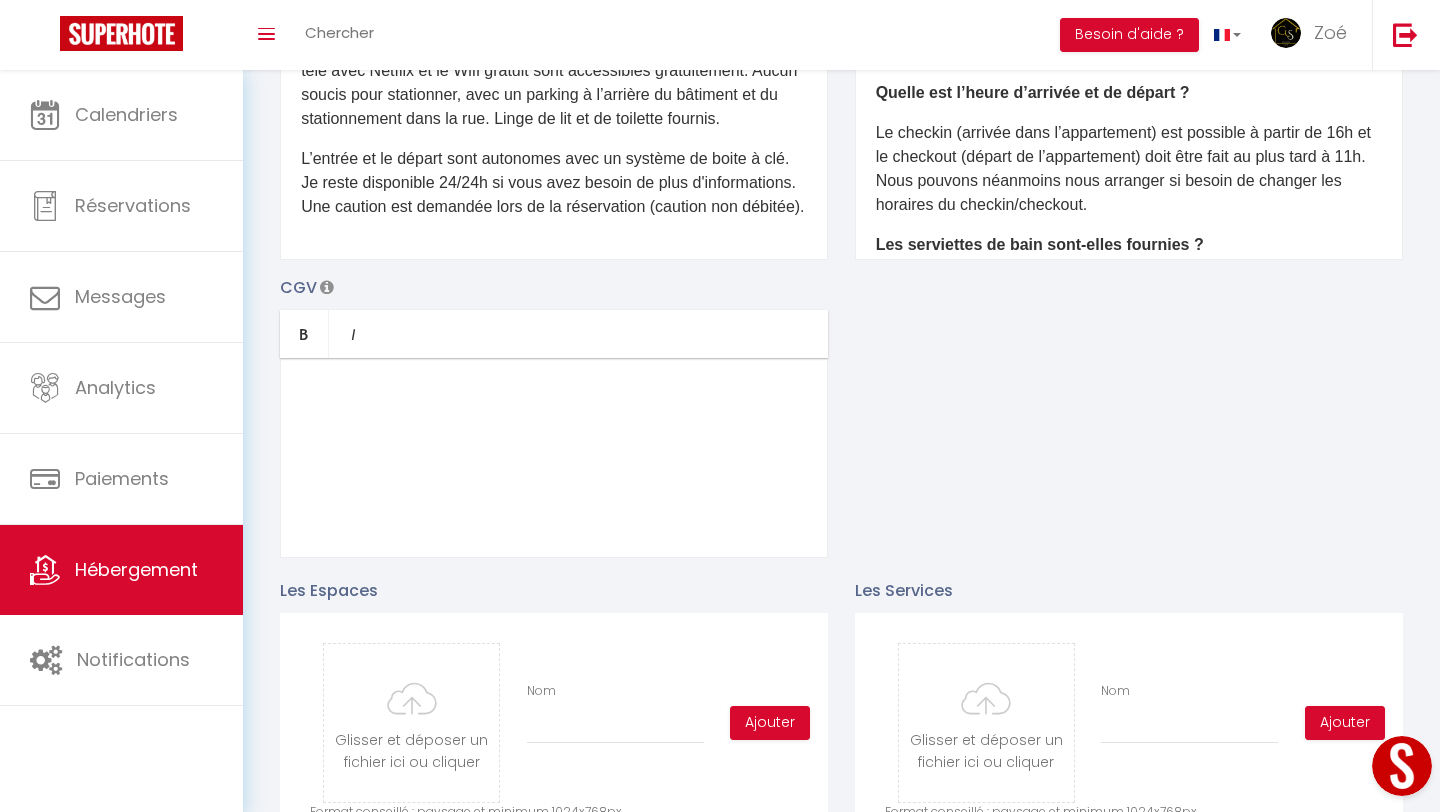 scroll, scrollTop: 437, scrollLeft: 0, axis: vertical 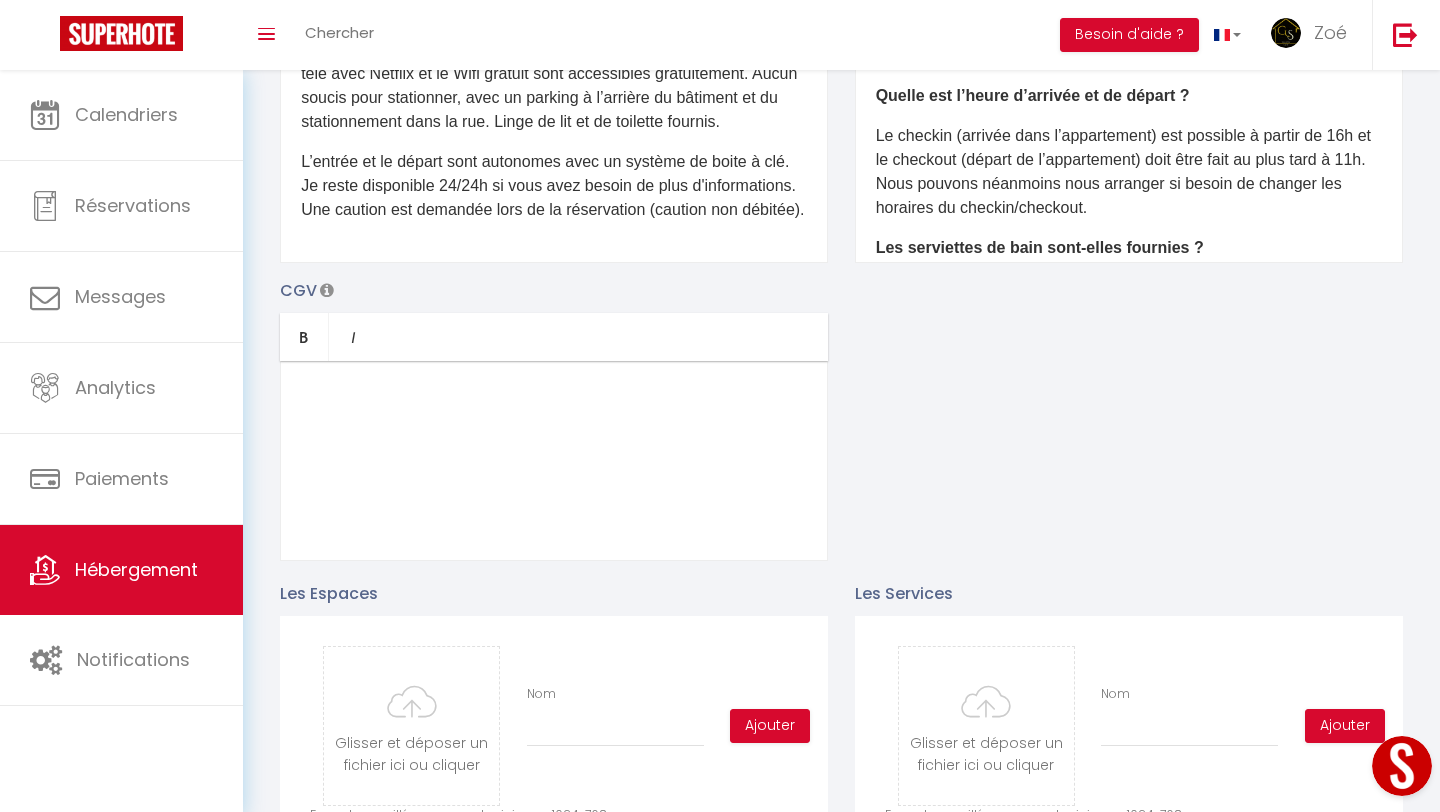 click at bounding box center [327, 290] 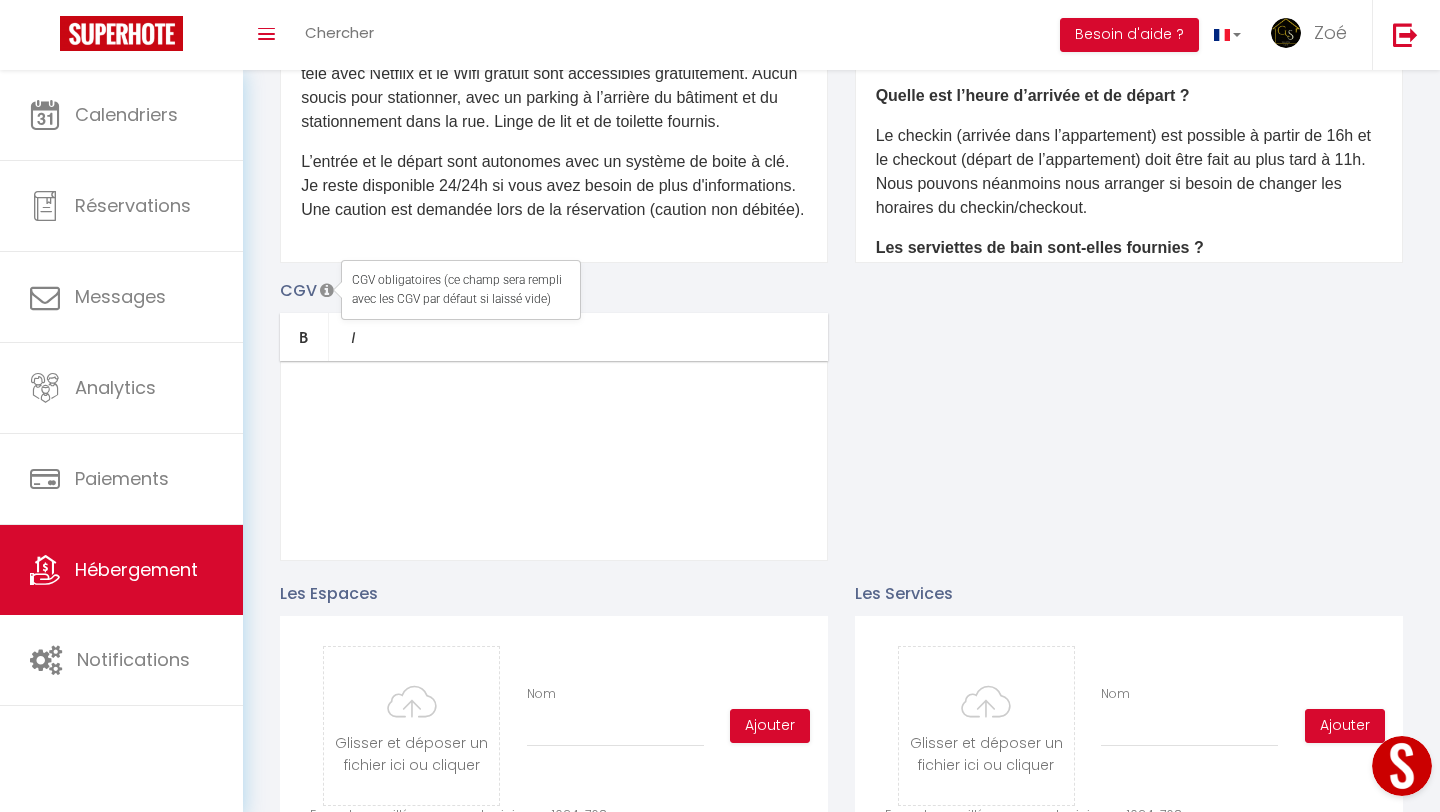 click on "Description   Bold Italic Rich text editor D'un accès aisé depuis les autoroutes, via la A2 , vous pourrez profiter de la proximité de Valenciennes (5 minutes en voiture) et des grands axes autoroutiers.
Ce studio de 2 personnes vous offre tout le confort dont vous aurez besoin au 1er étage, avec entrée indépendante. Le logement possède un lit deux places, un espace bureau et une salle d’eau avec douche italienne, wc et meuble vasque. Une cuisine équipée d'un réfrigérateur, d’une plaque de cuisson, d’un four micro ondes et de vaisselle, des dosettes de café et une machine à café sont à votre disposition. Une télé avec Netflix et le Wifi gratuit sont accessibles gratuitement. Aucun soucis pour stationner, avec un parking à l’arrière du bâtiment et du stationnement dans la rue. Linge de lit et de toilette fournis.
A savoir   Bold Italic Rich text editor Quelle est l’heure d’arrivée et de départ ?   CGV   Bold" at bounding box center [841, 269] 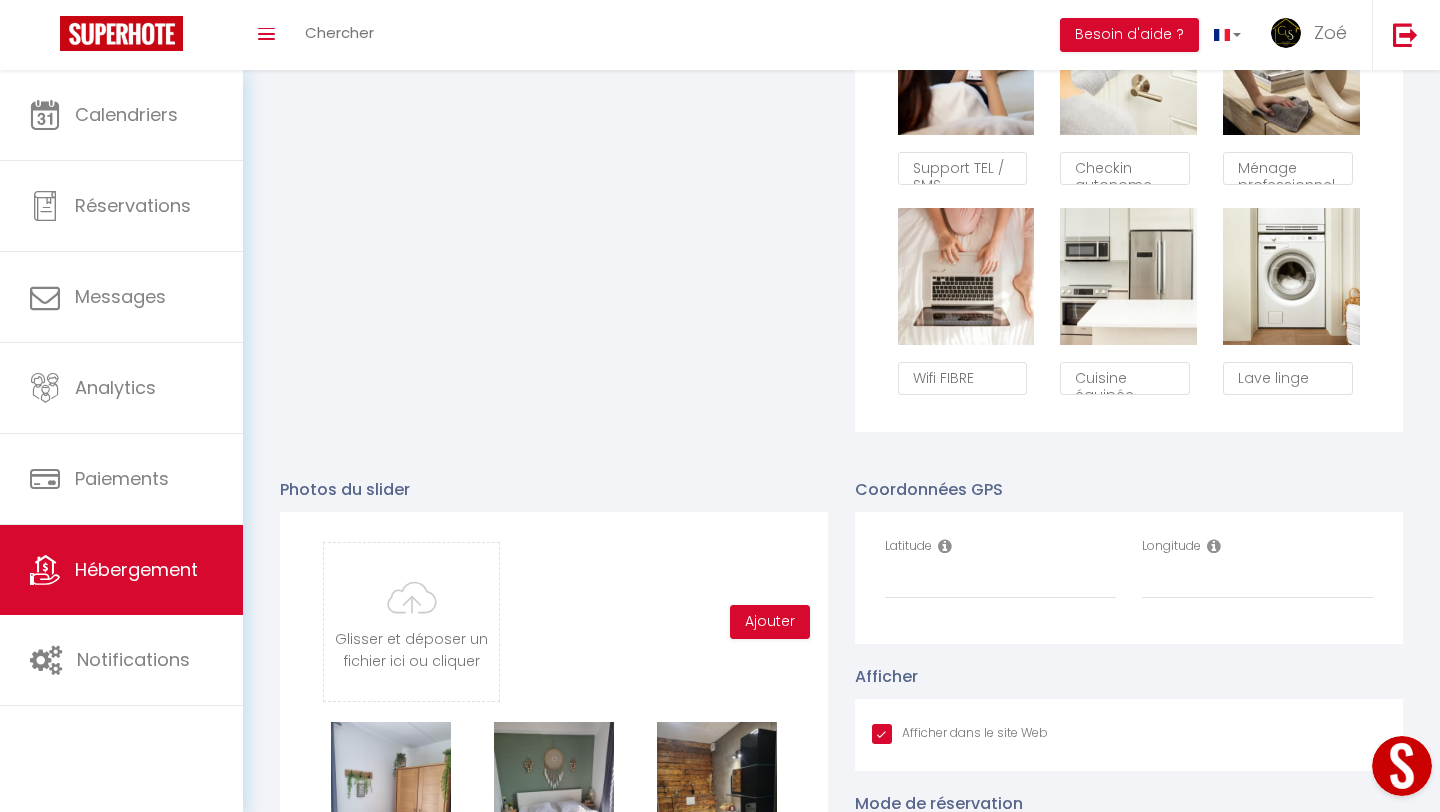 scroll, scrollTop: 943, scrollLeft: 0, axis: vertical 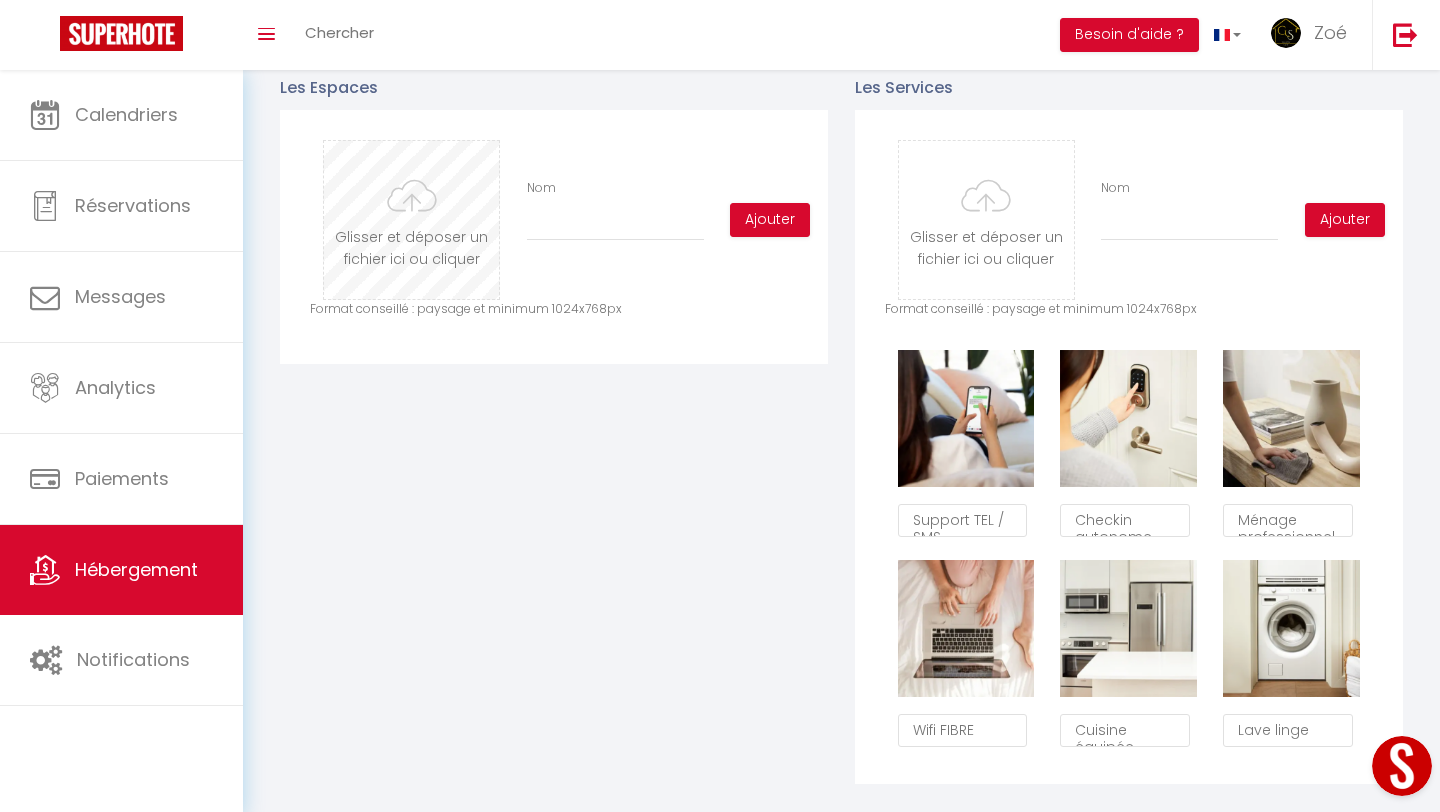 click at bounding box center [411, 220] 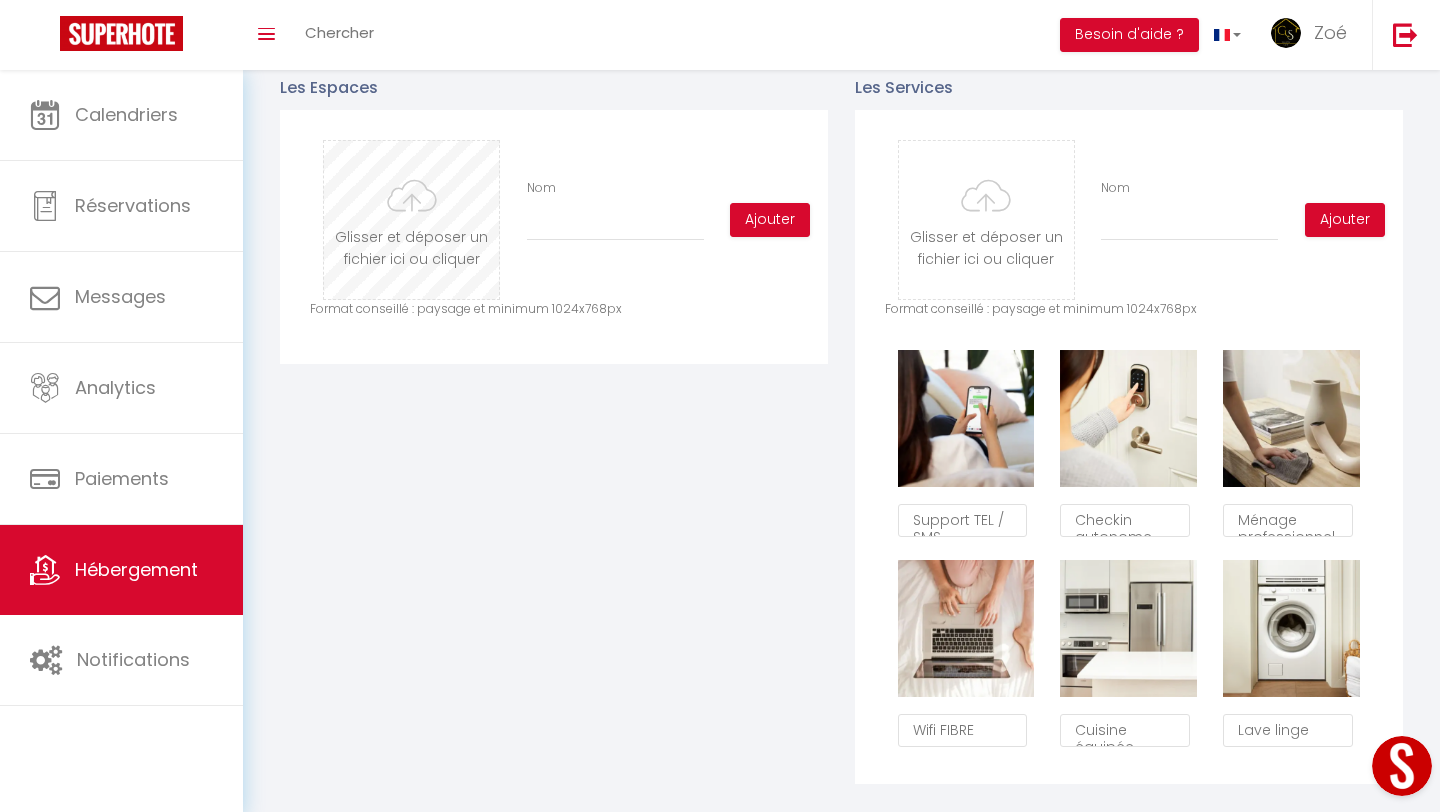 type on "C:\fakepath\1000030995.jpg" 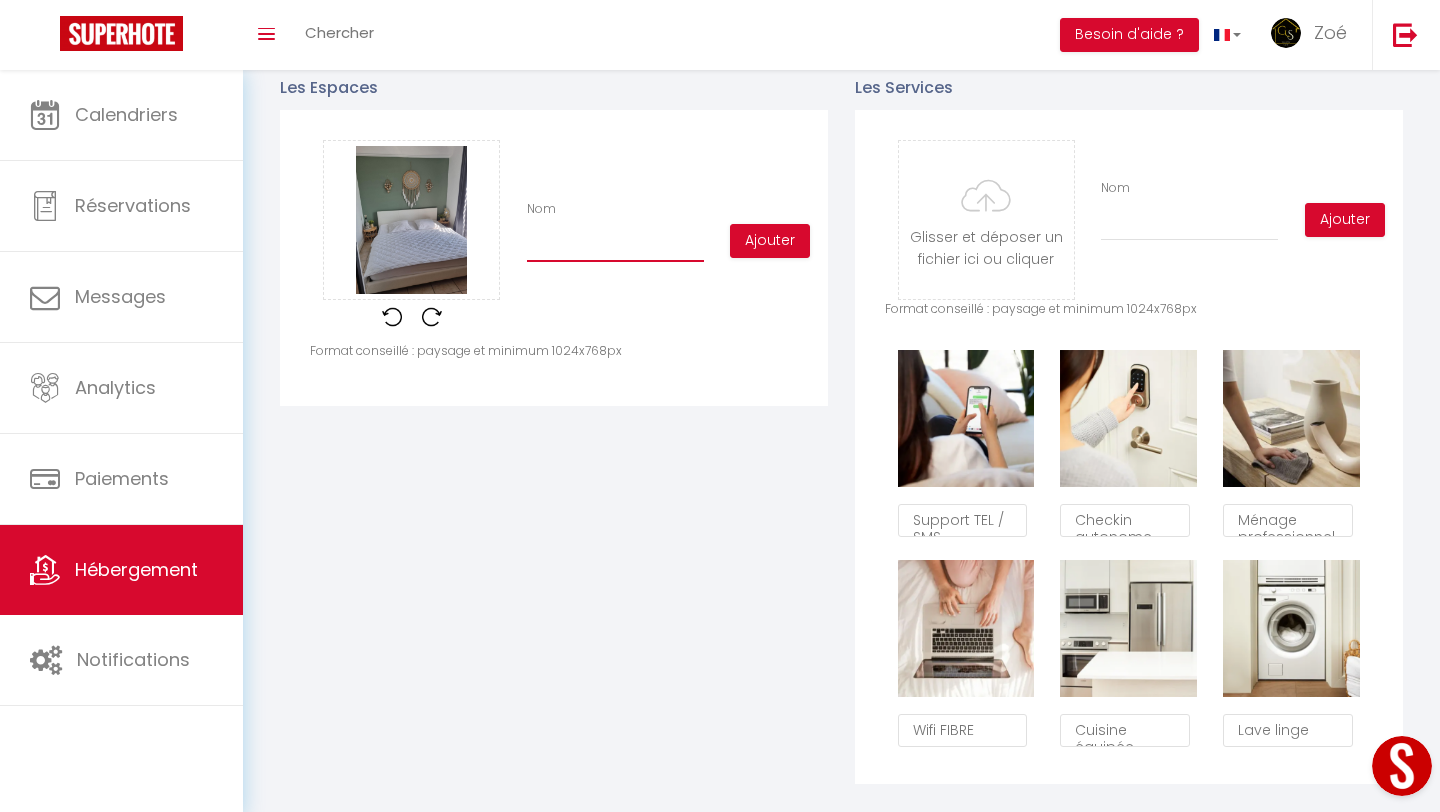 click on "Nom" at bounding box center (615, 244) 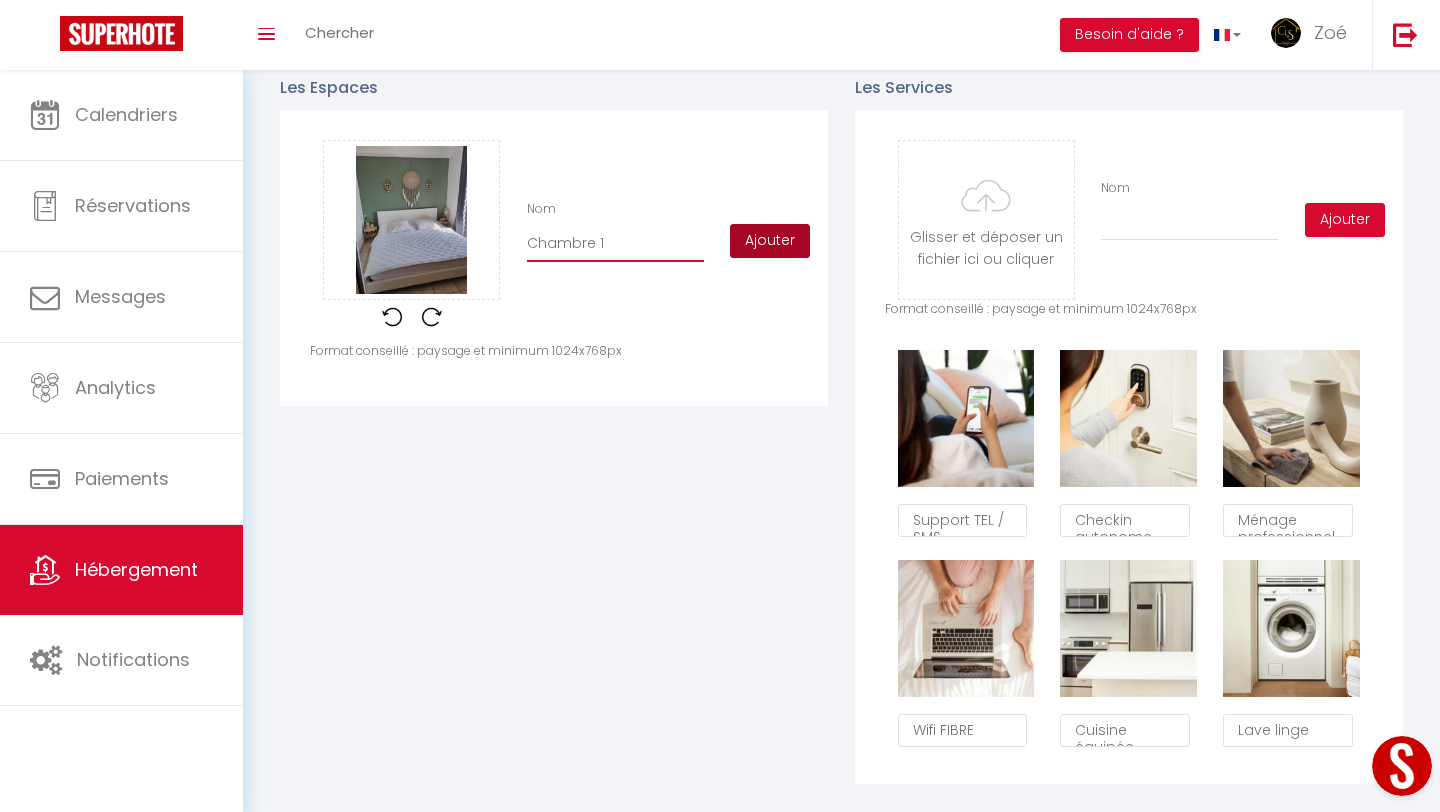 type on "Chambre 1" 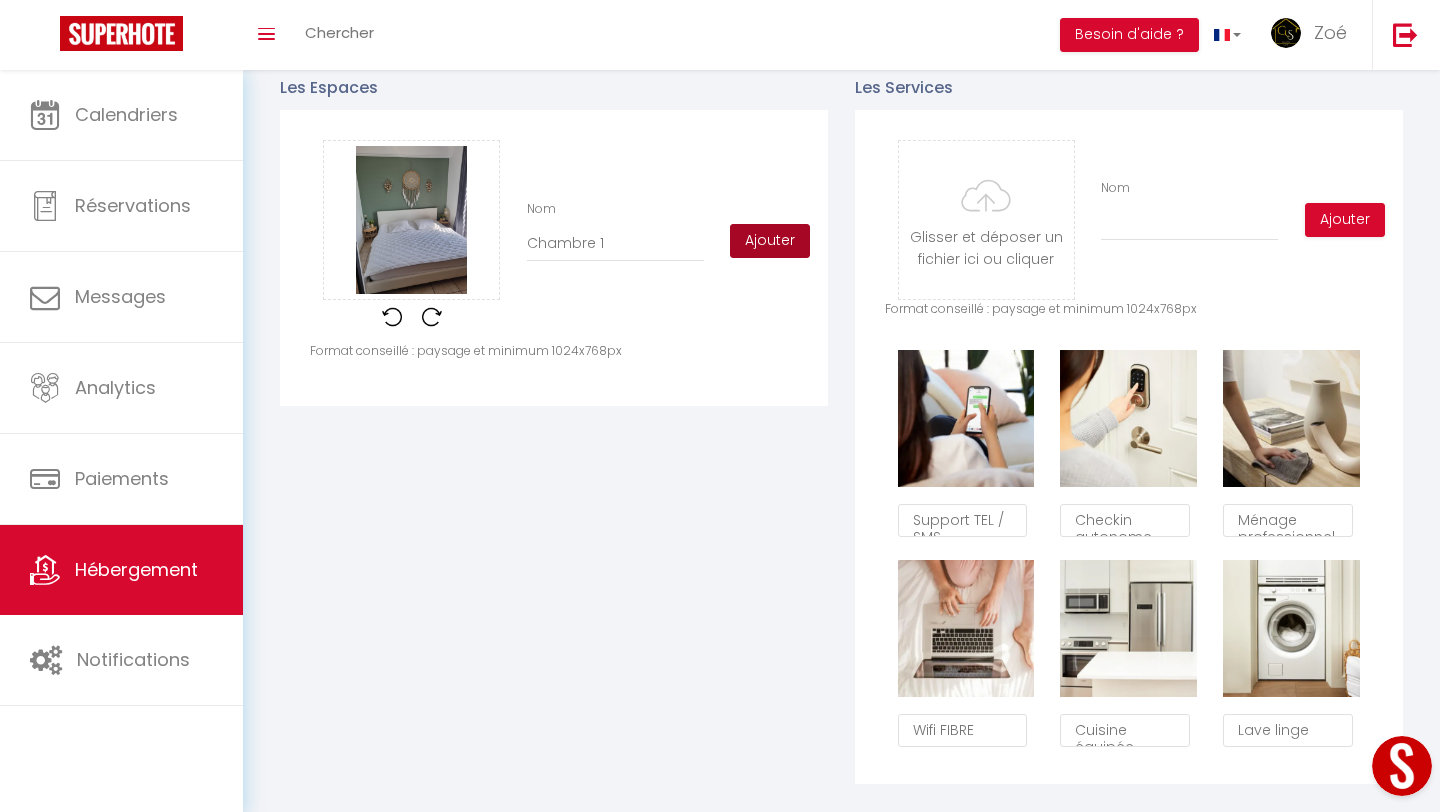 click on "Ajouter" at bounding box center (770, 241) 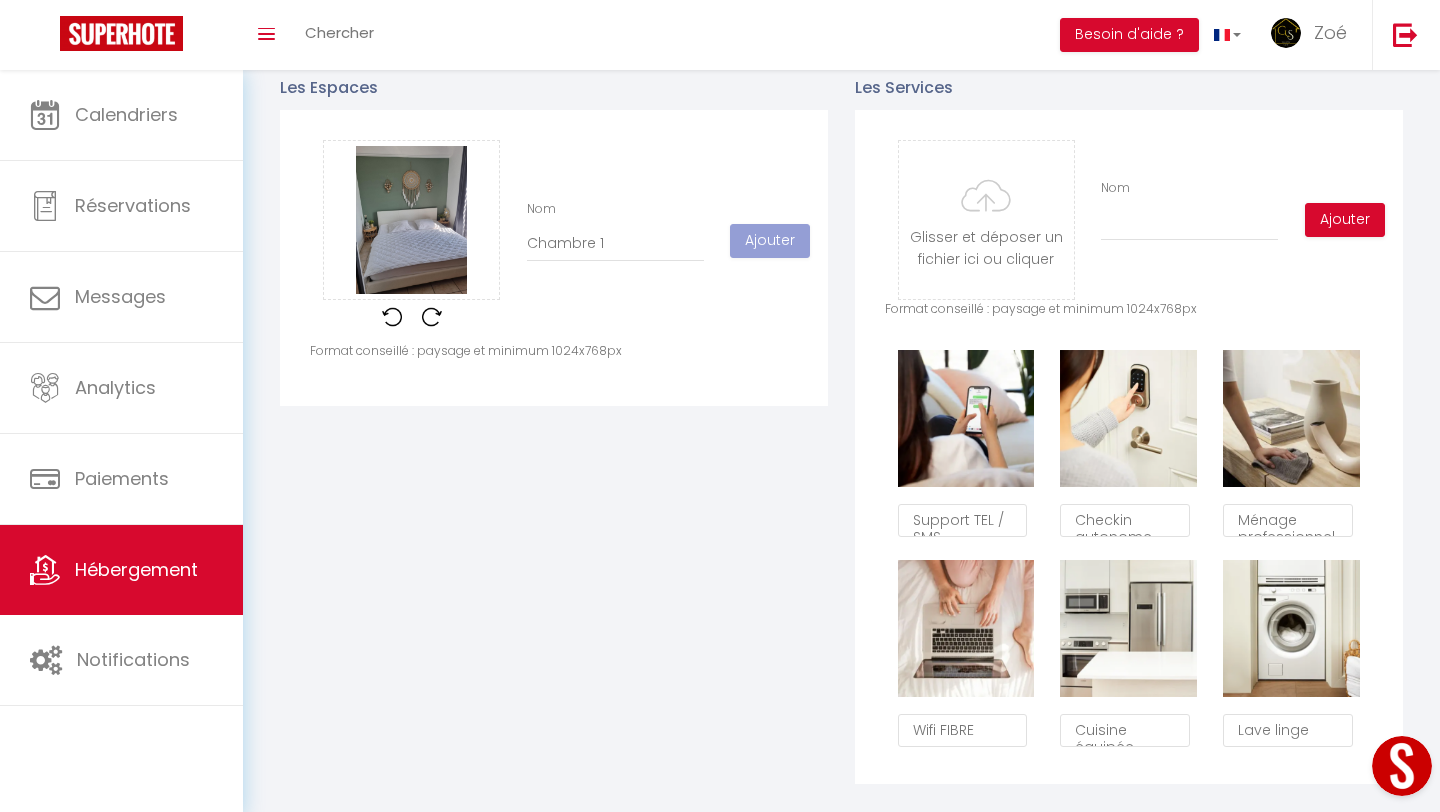 type 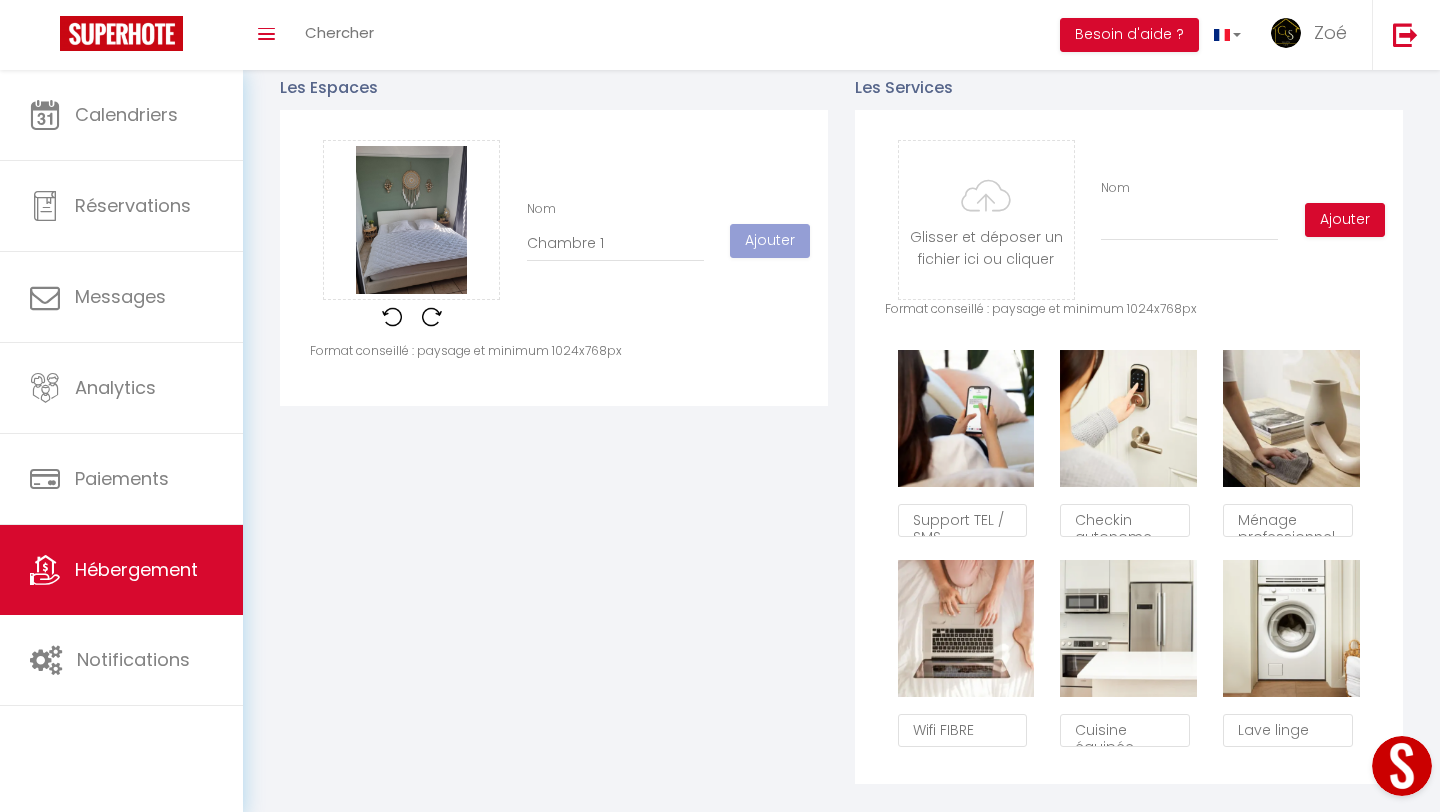 type 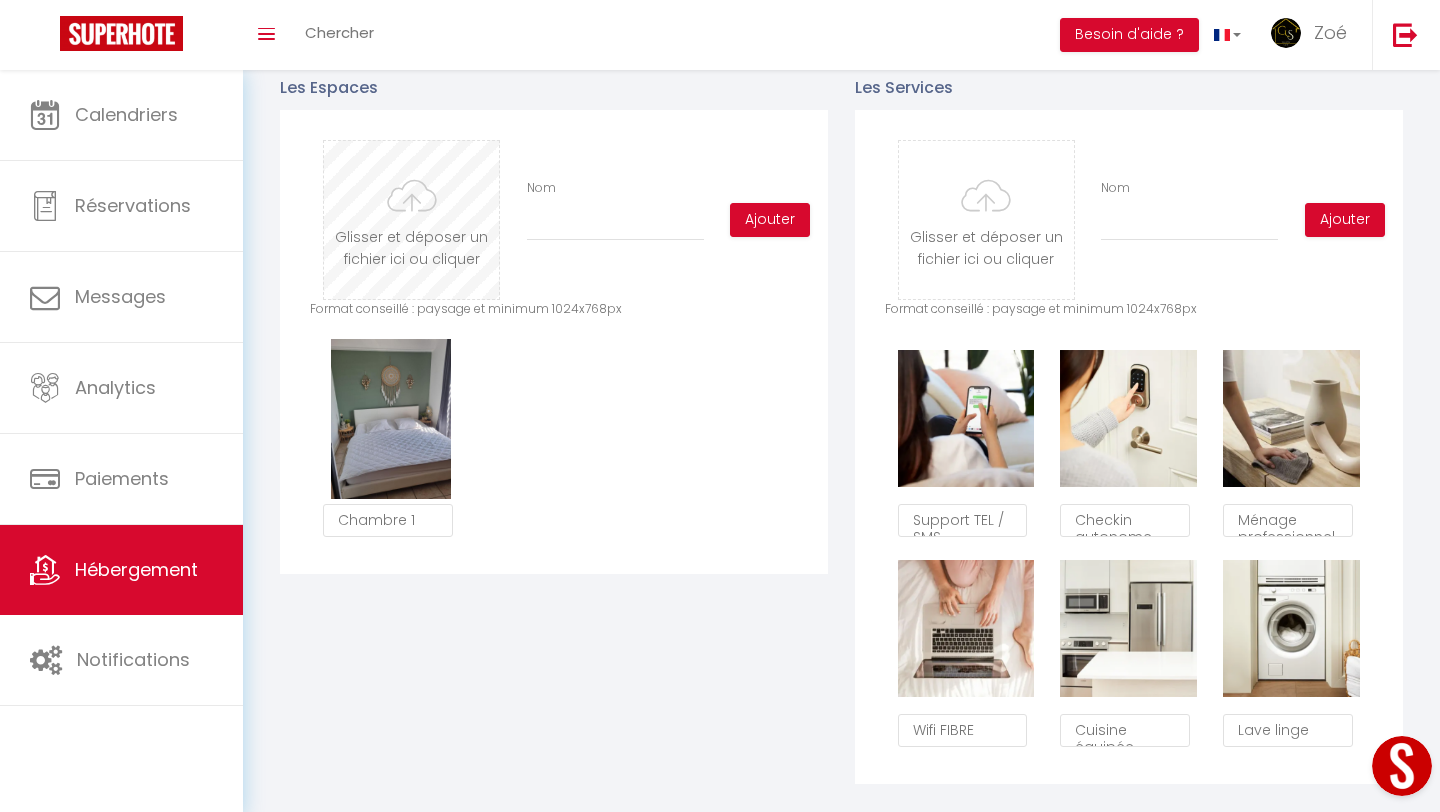 click at bounding box center (411, 220) 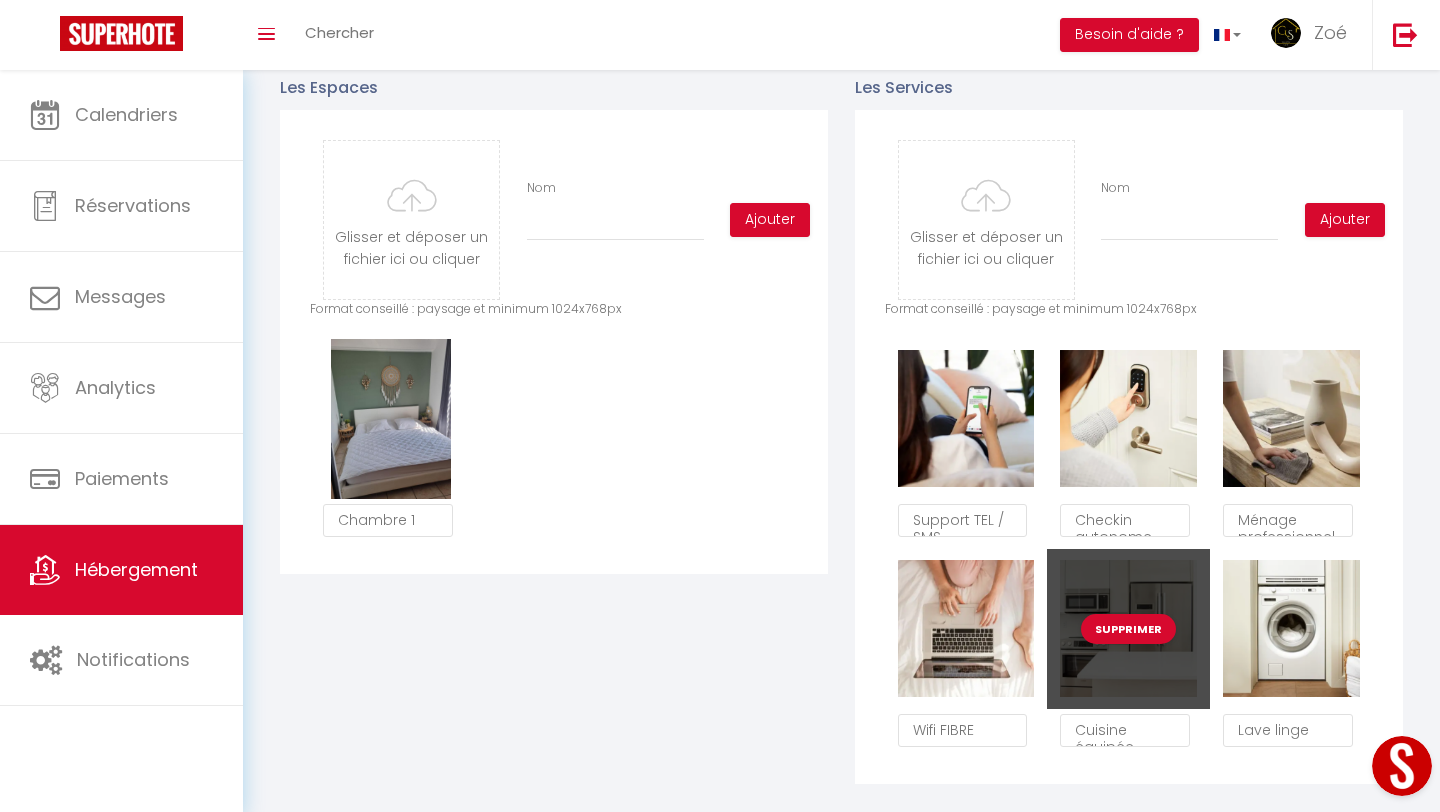 type on "C:\fakepath\1000031005.jpg" 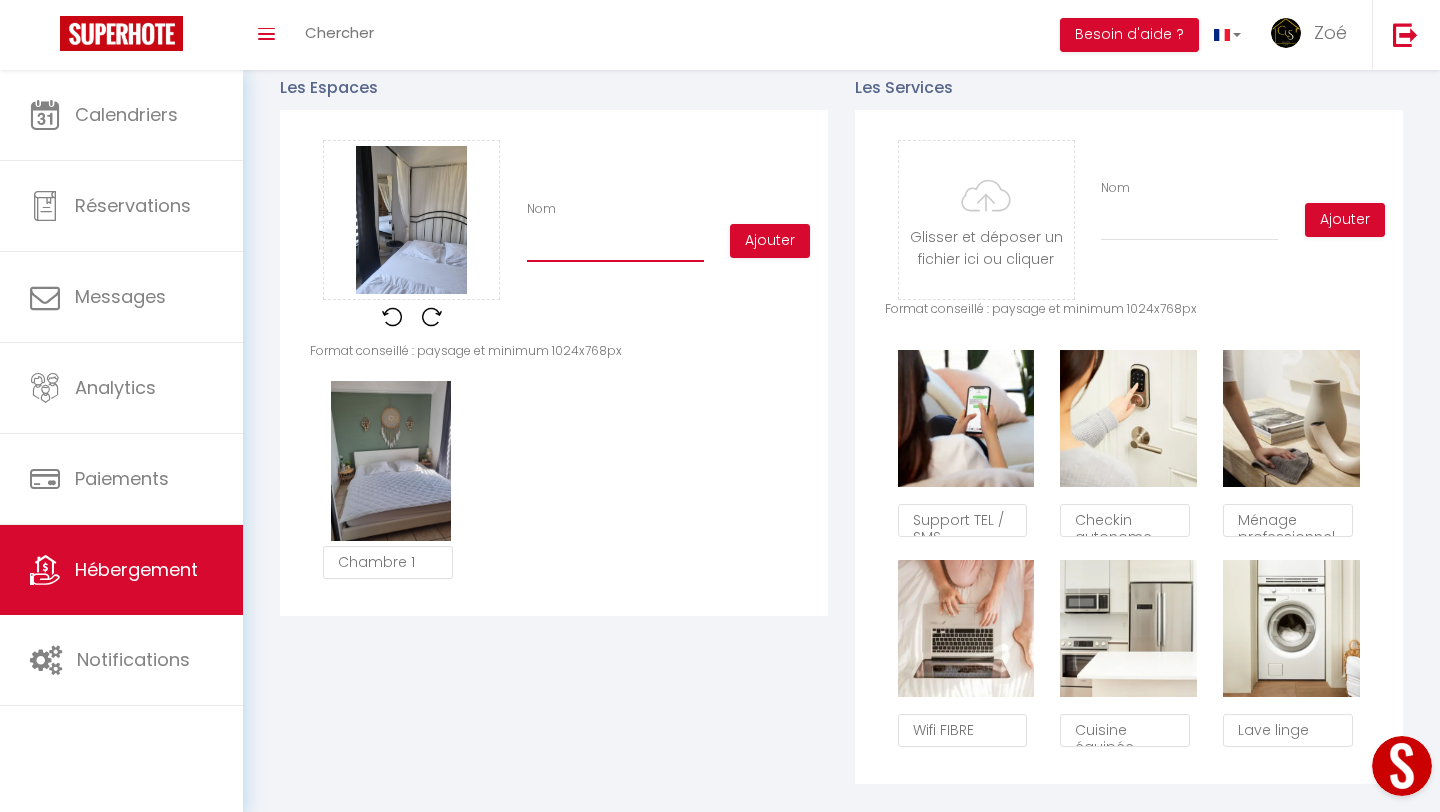 click on "Nom" at bounding box center [615, 244] 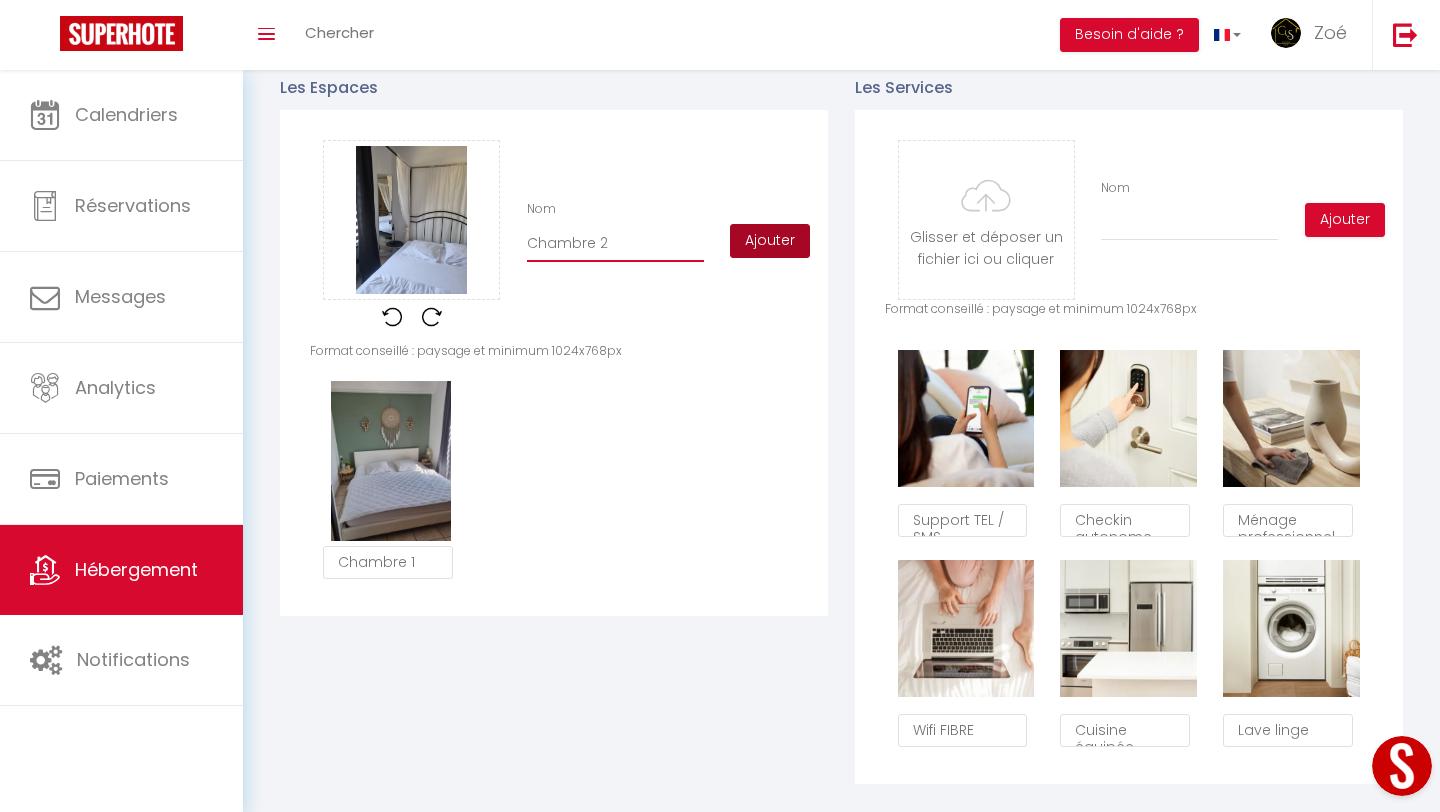 type on "Chambre 2" 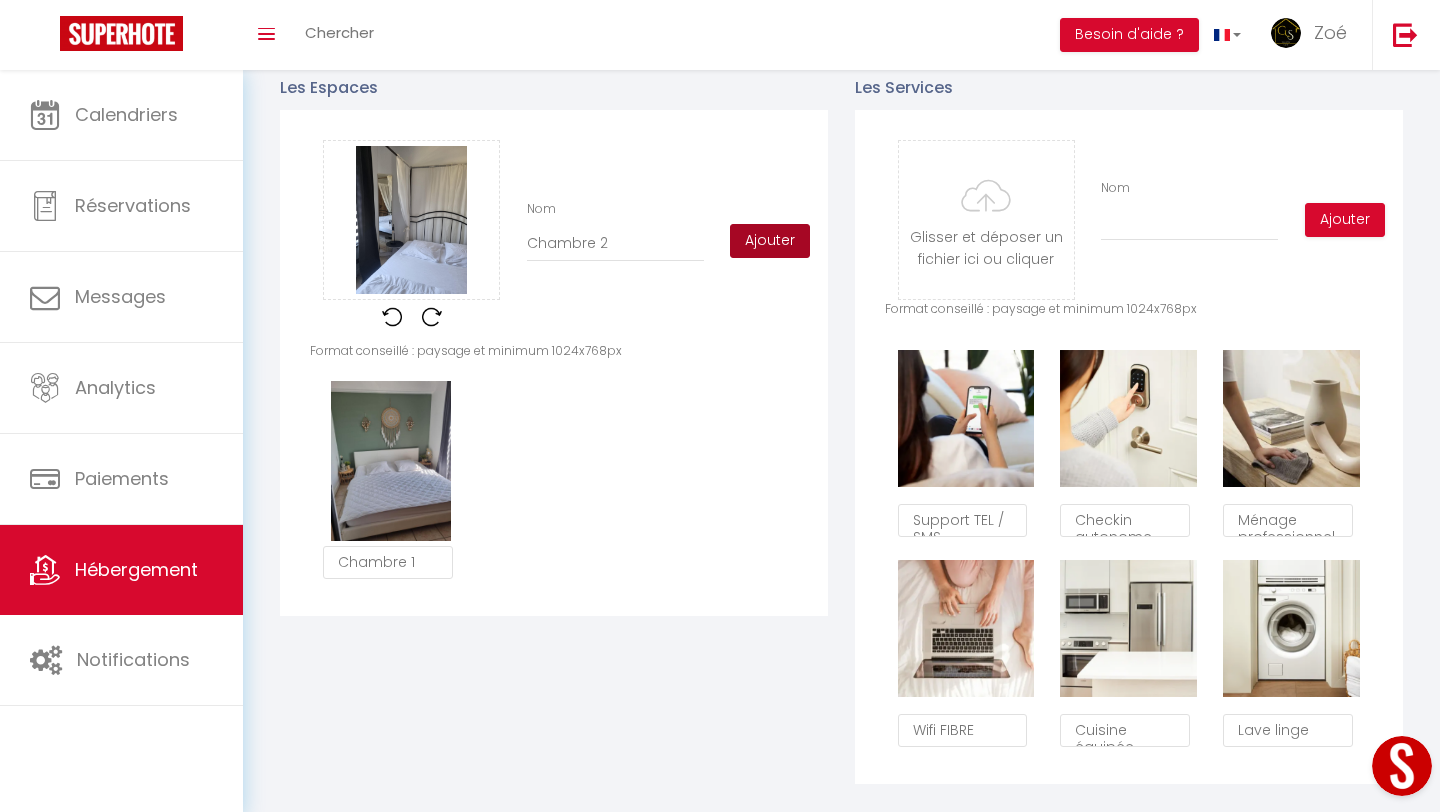 click on "Ajouter" at bounding box center (770, 241) 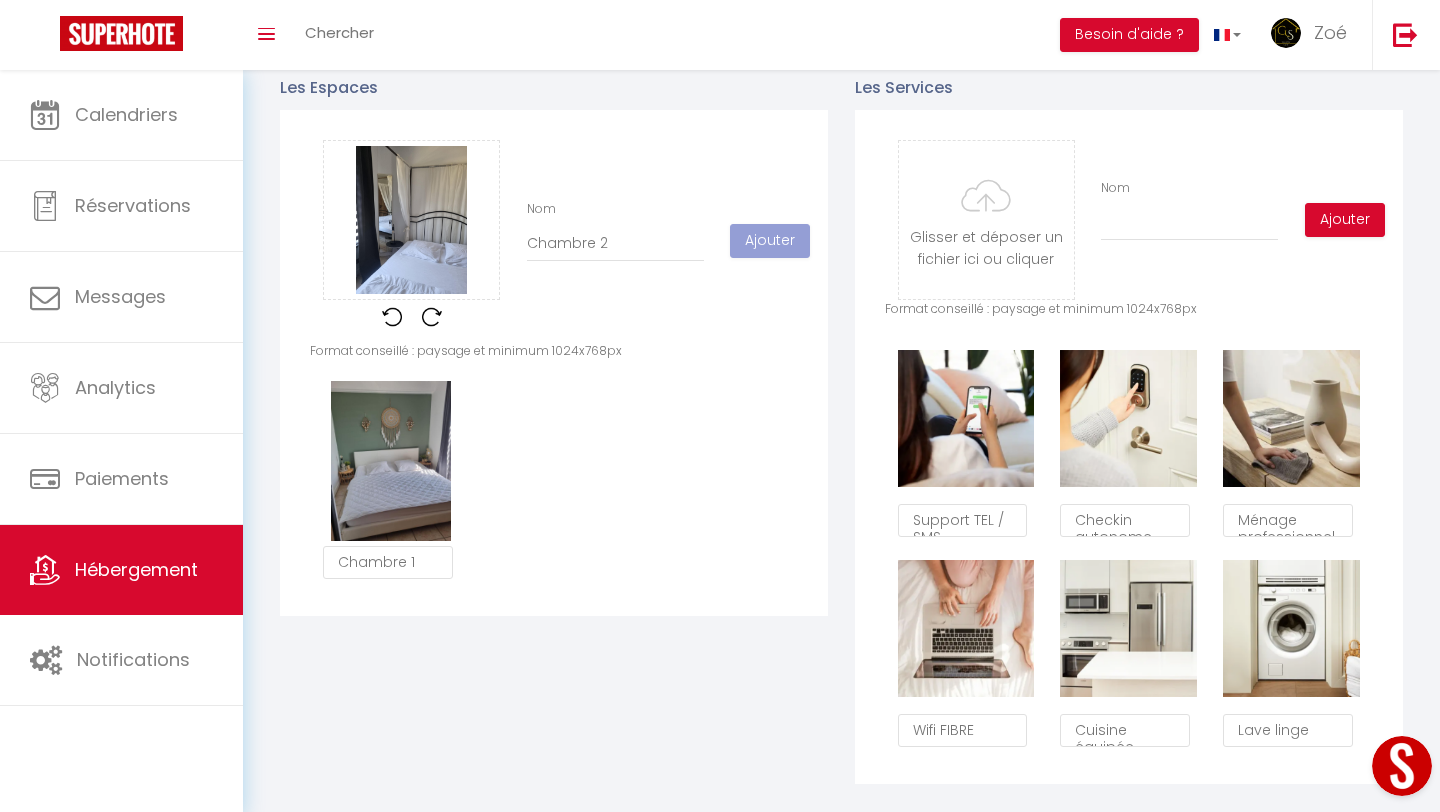type 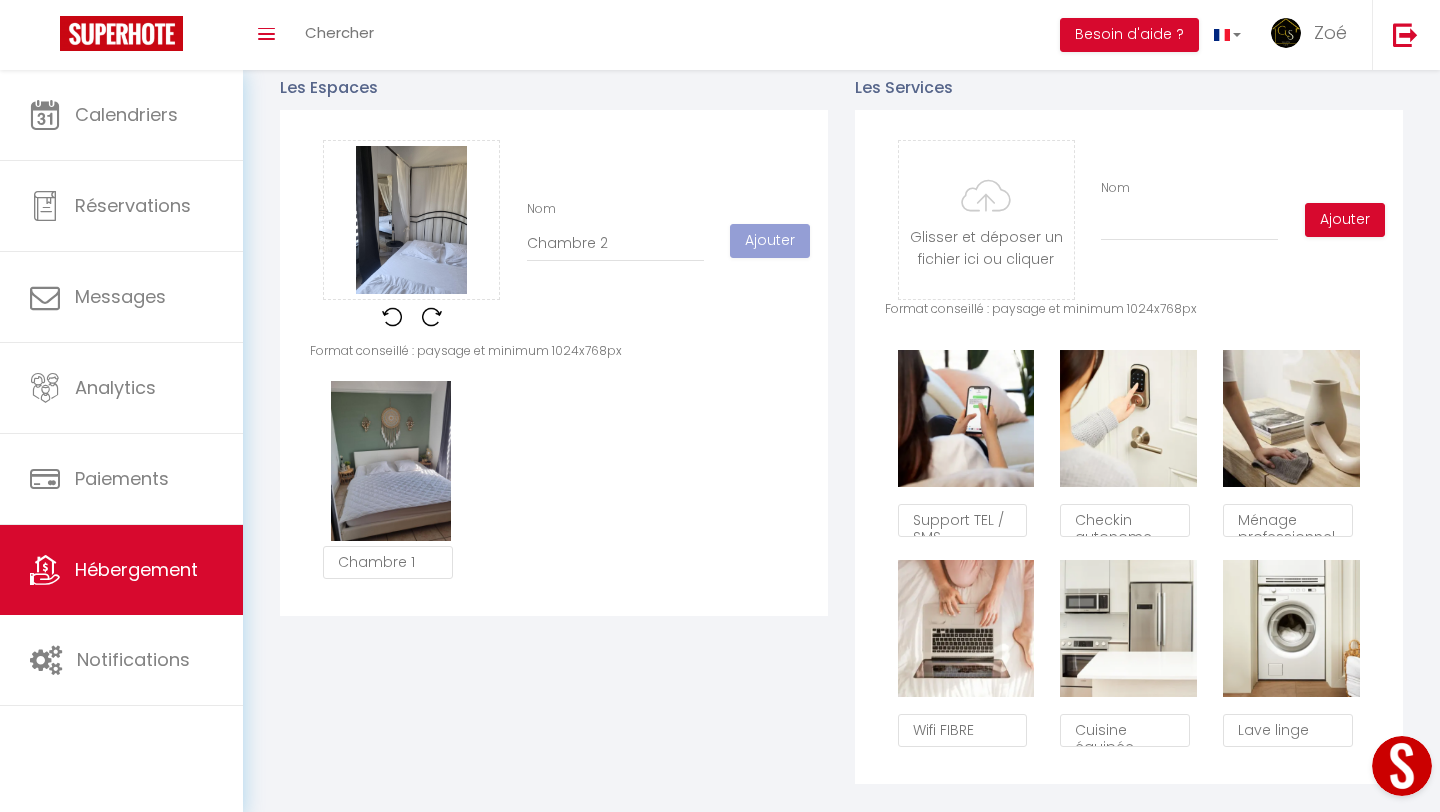 type 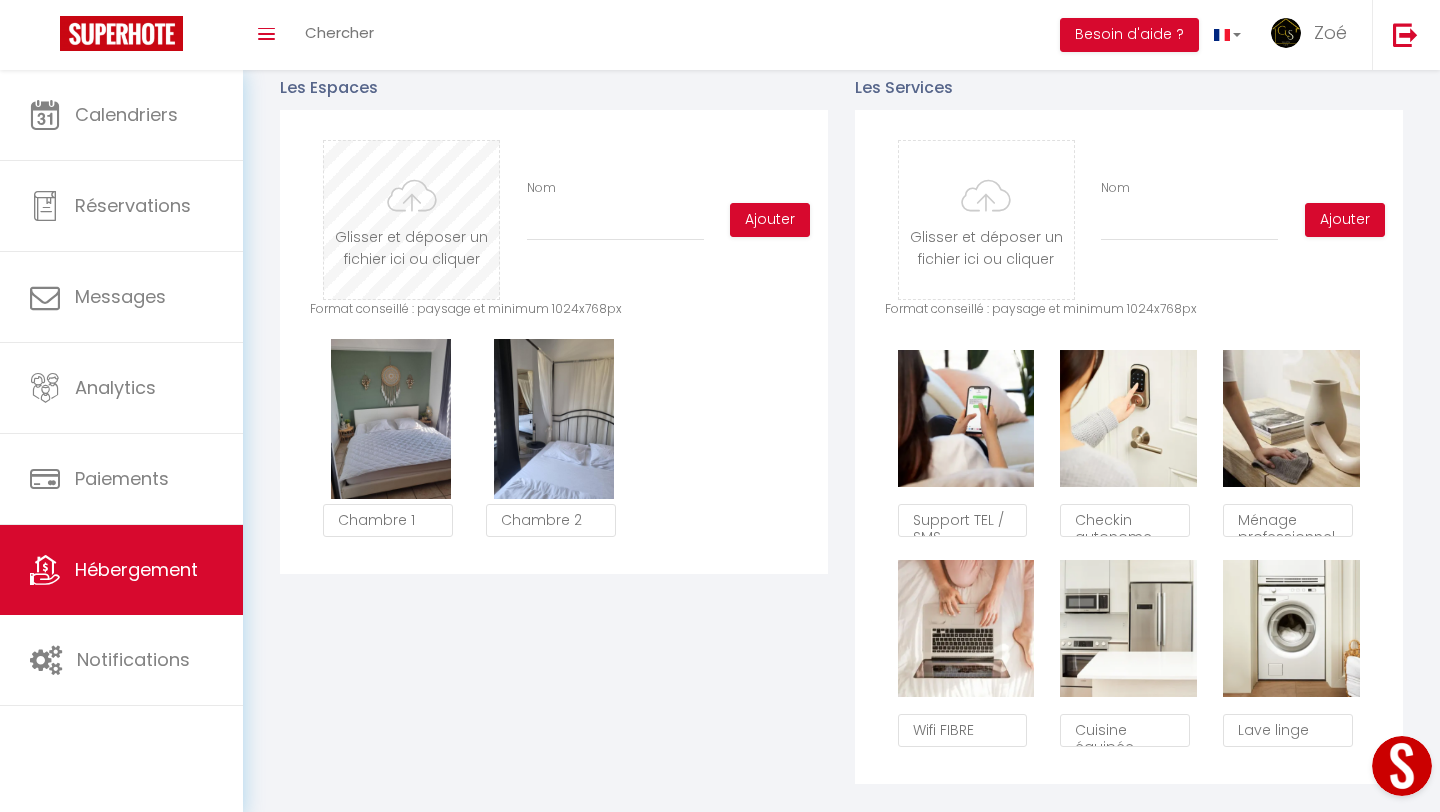 click at bounding box center [411, 220] 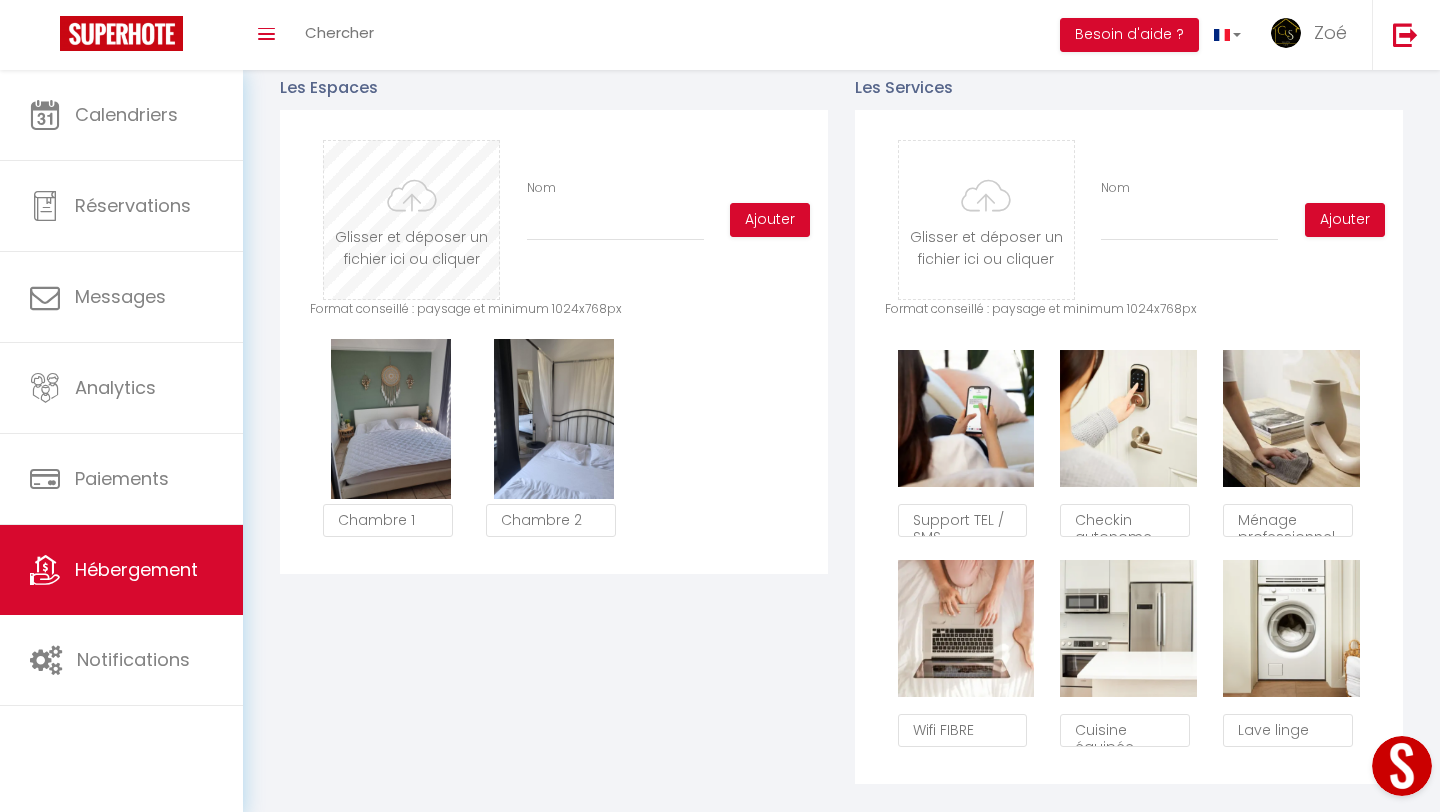 type on "C:\fakepath\1000031020.jpg" 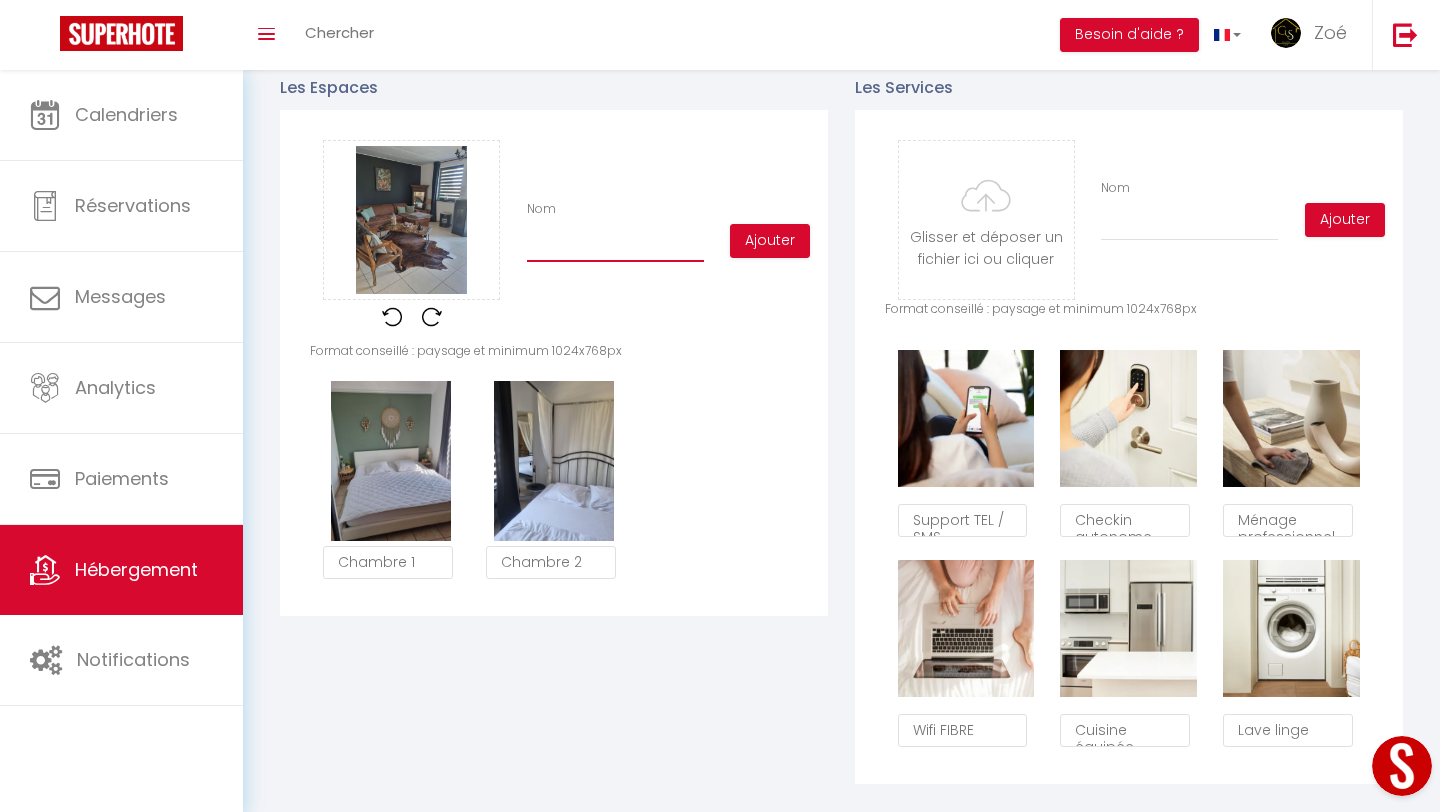 click on "Nom" at bounding box center (615, 244) 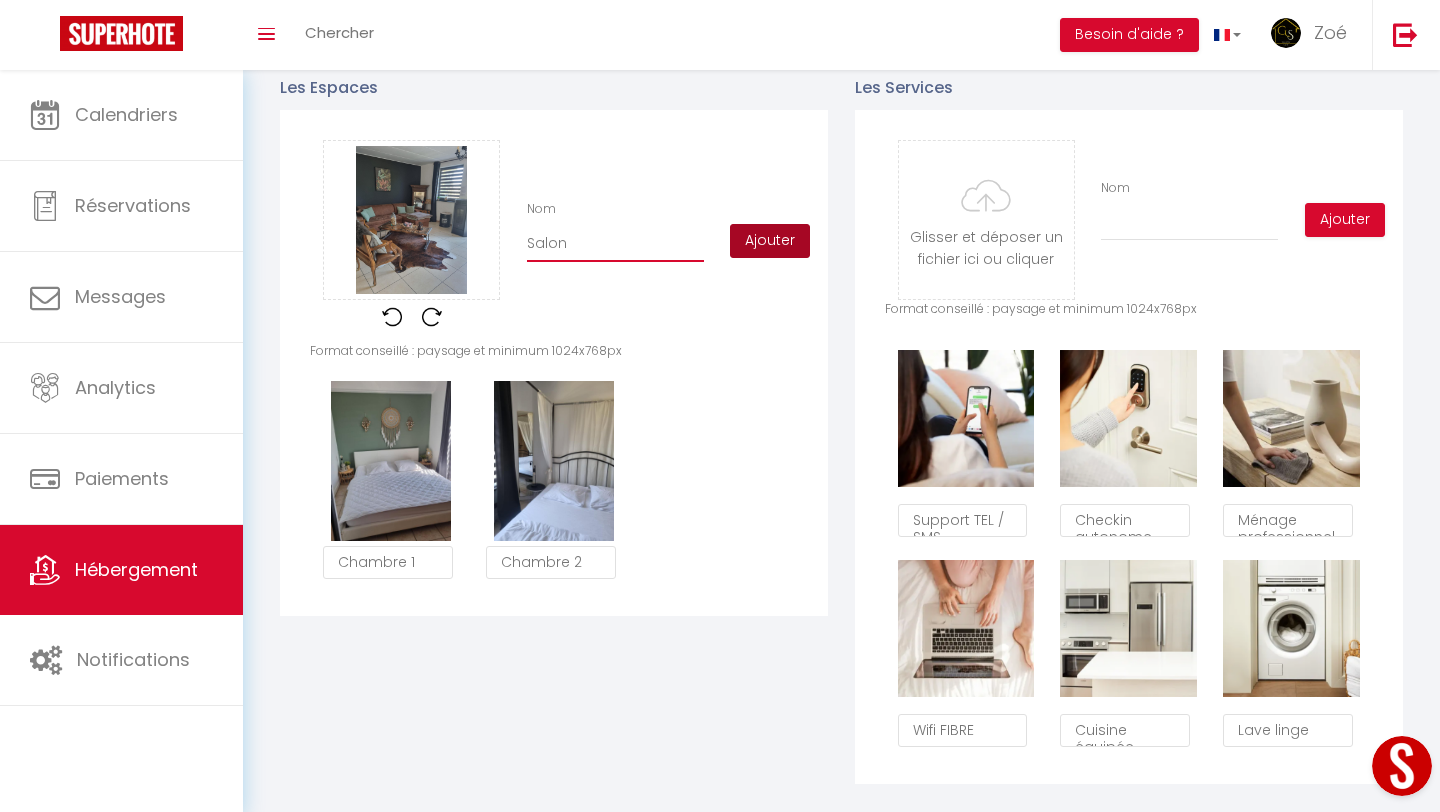 type on "Salon" 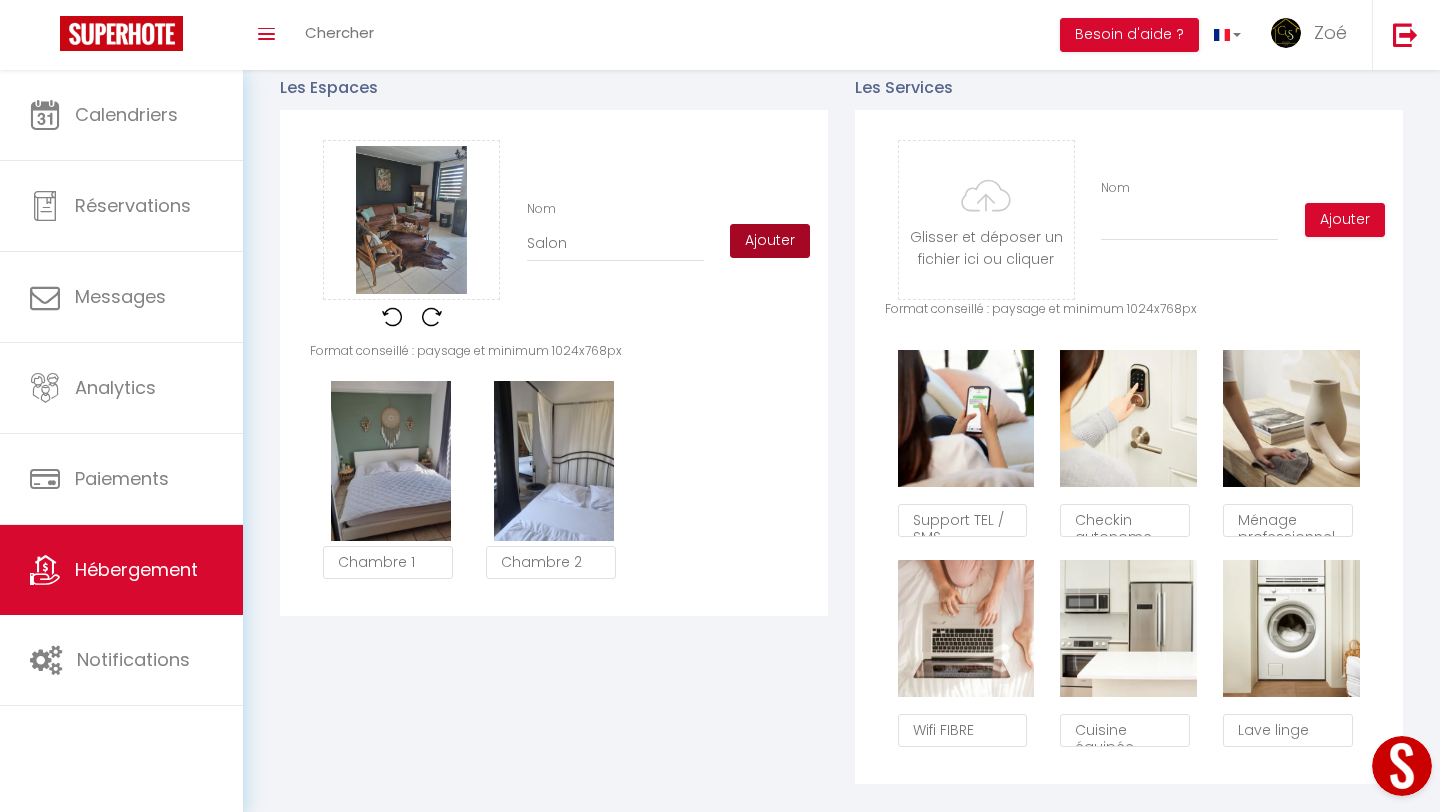 click on "Ajouter" at bounding box center (770, 241) 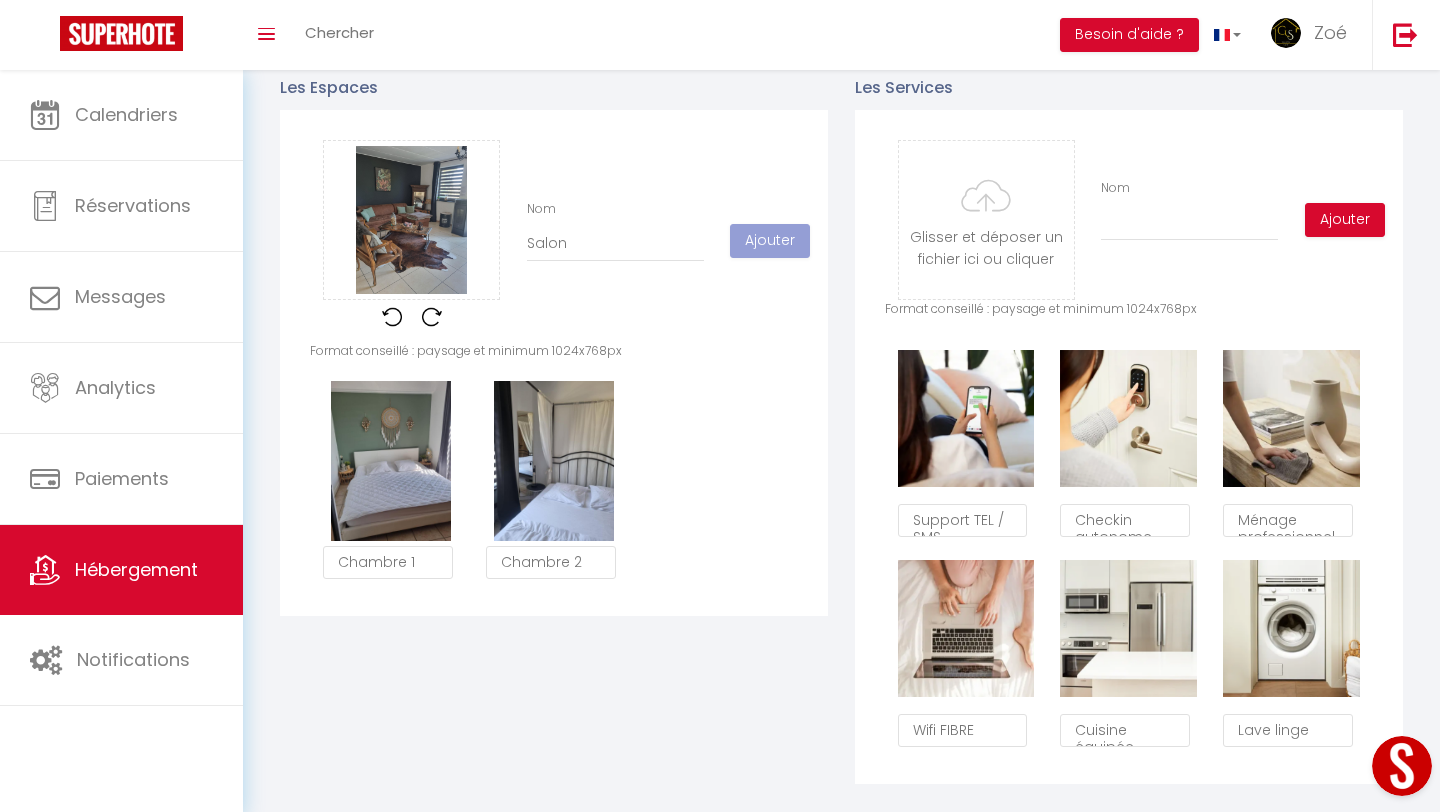 type 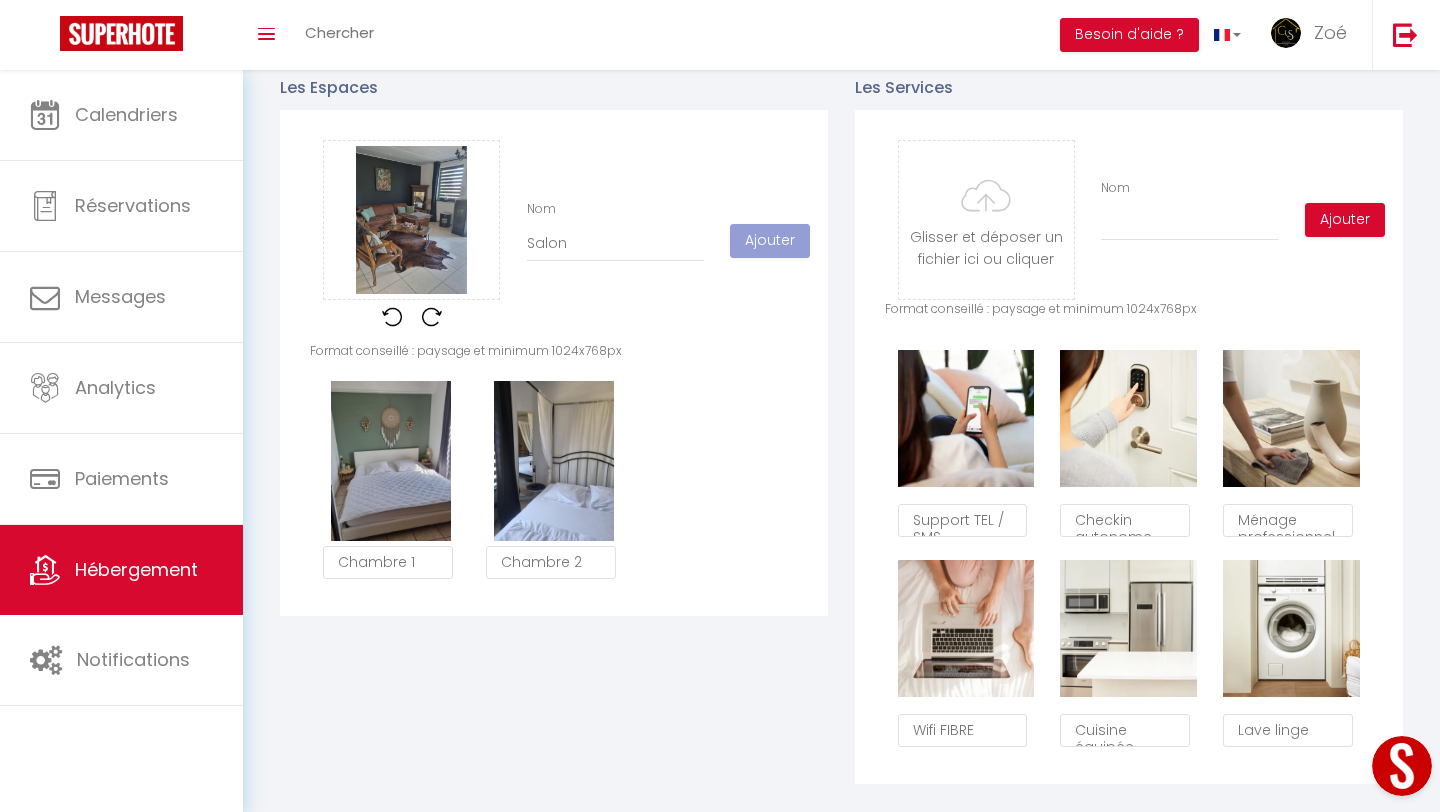 type 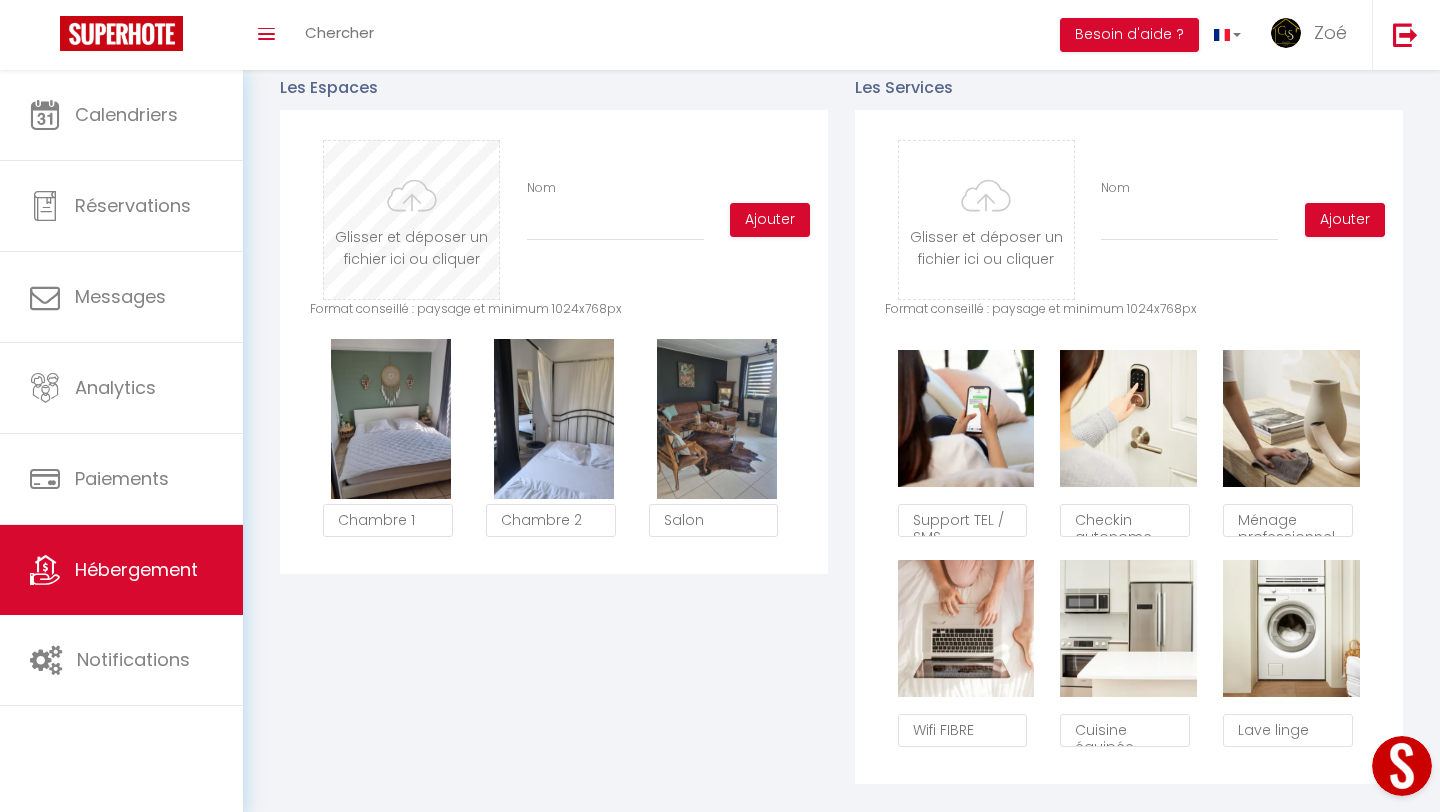 click at bounding box center [411, 220] 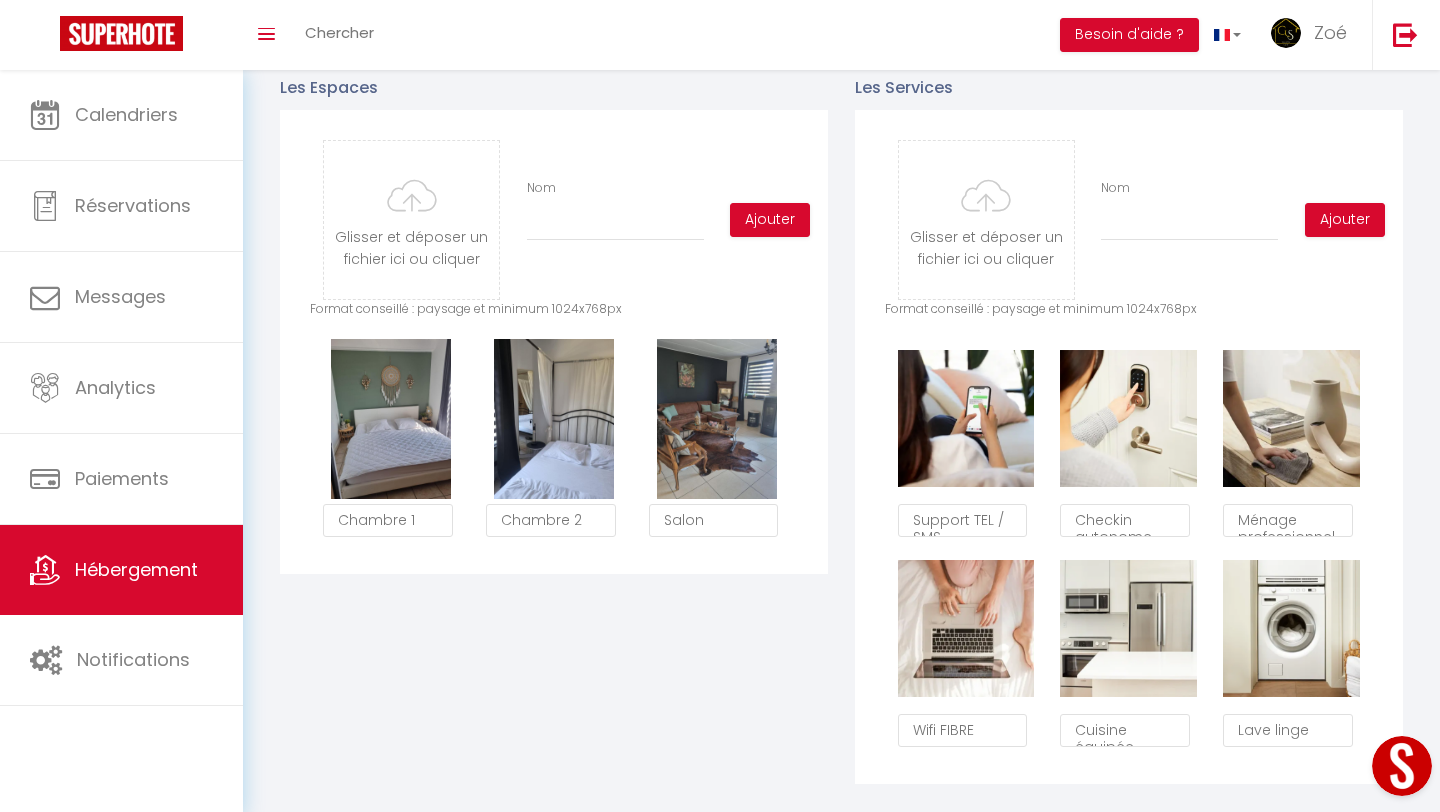 type on "C:\fakepath\a208e7ce-bc49-48a4-bf64-e400a2c084fa.jpg" 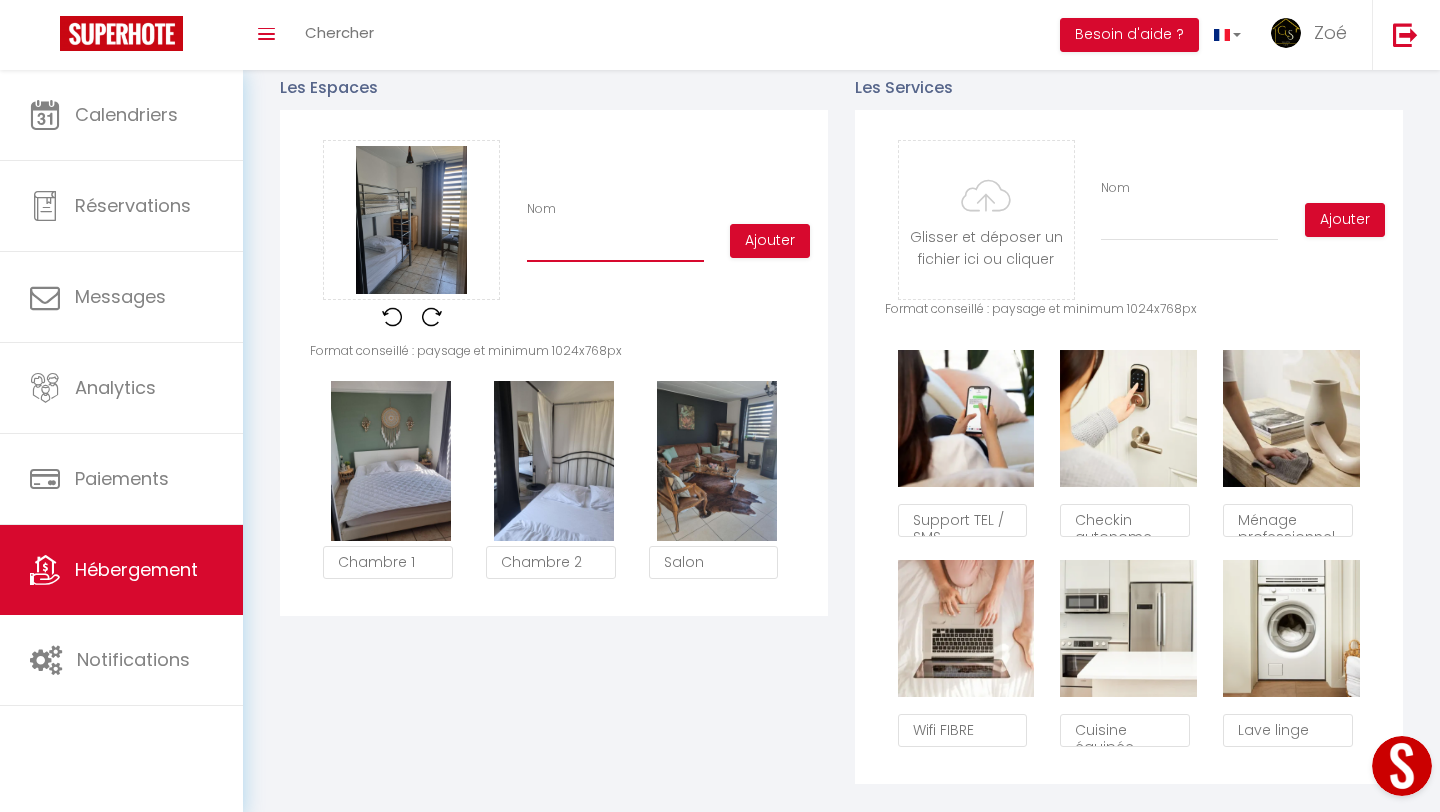 click on "Nom" at bounding box center (615, 244) 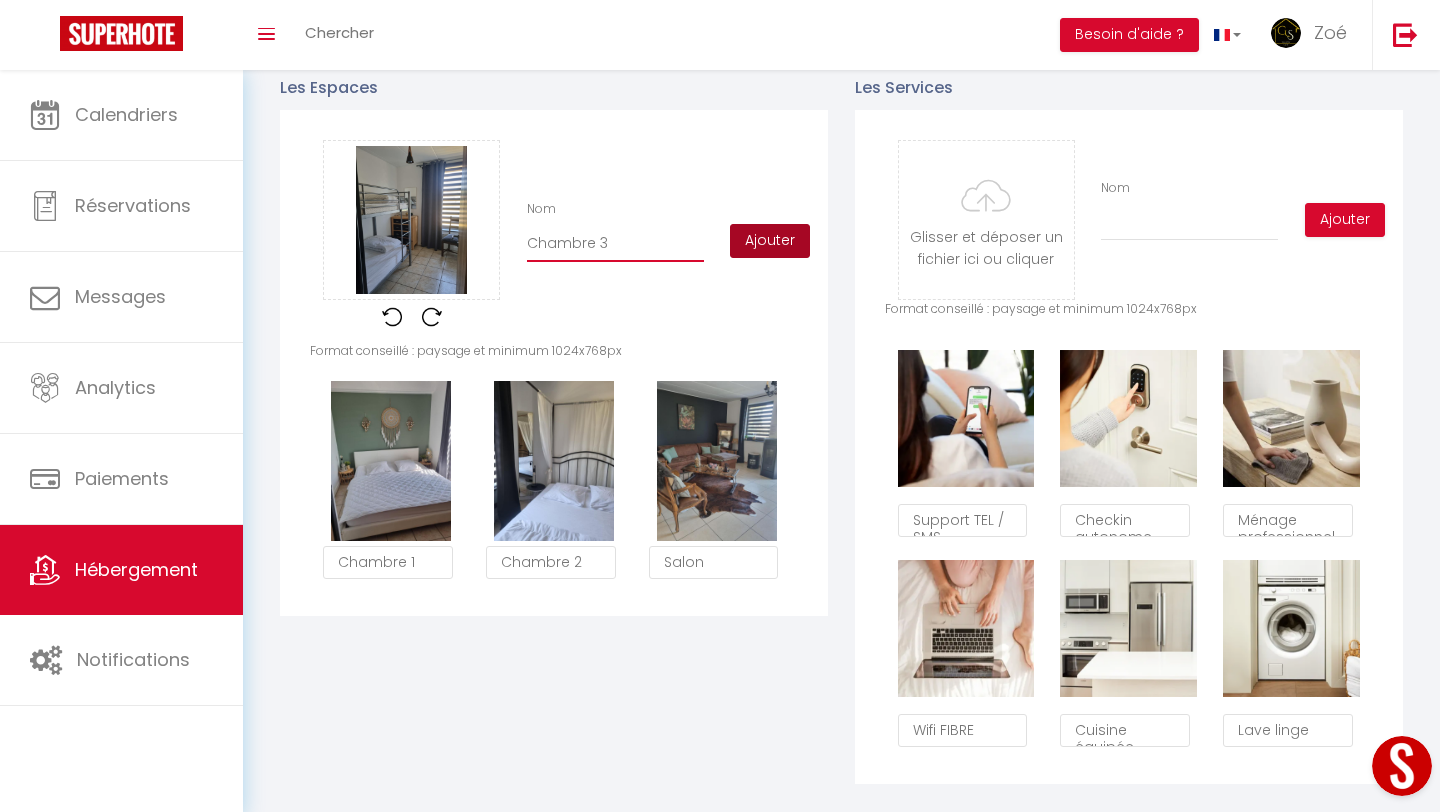 type on "Chambre 3" 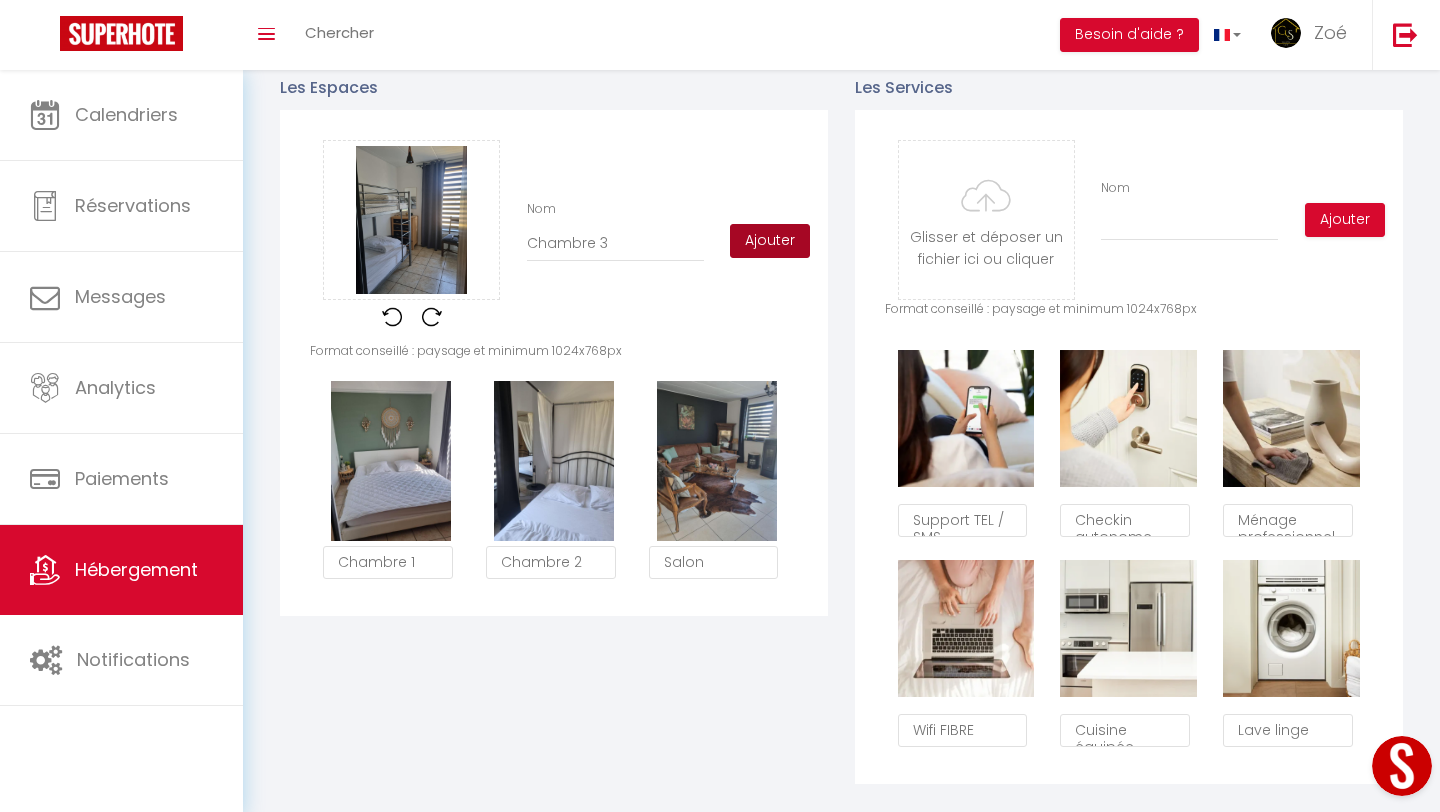 click on "Ajouter" at bounding box center (770, 241) 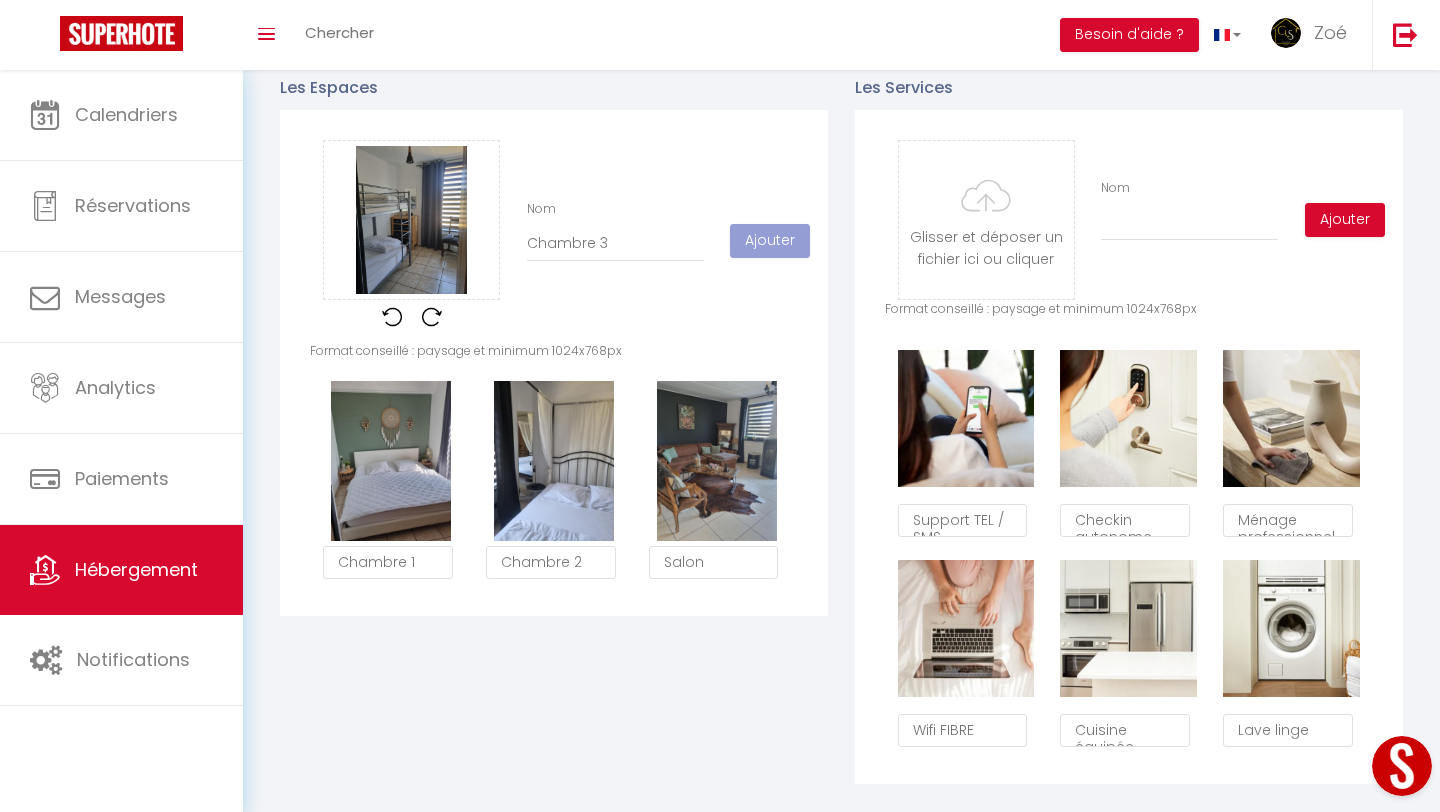 type 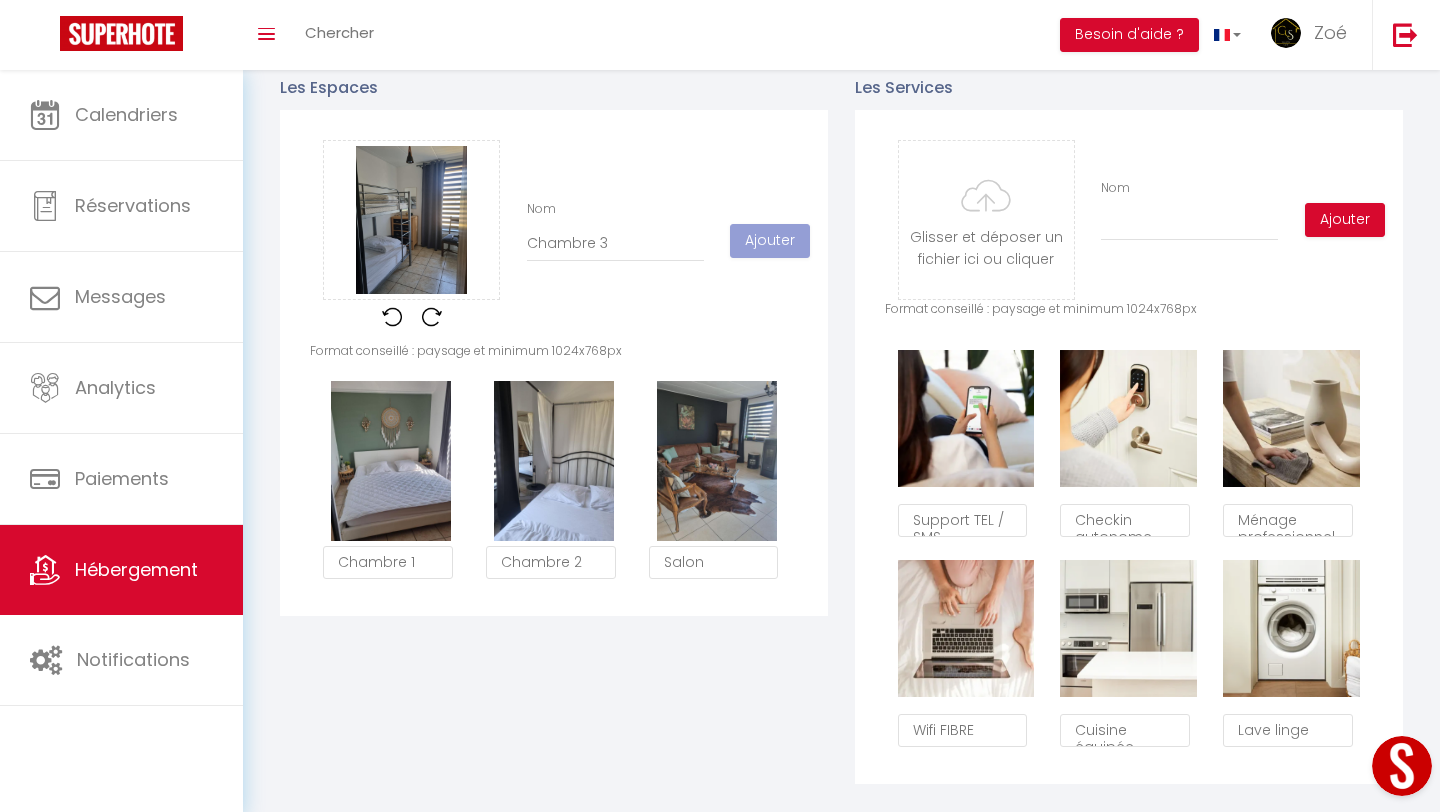 type 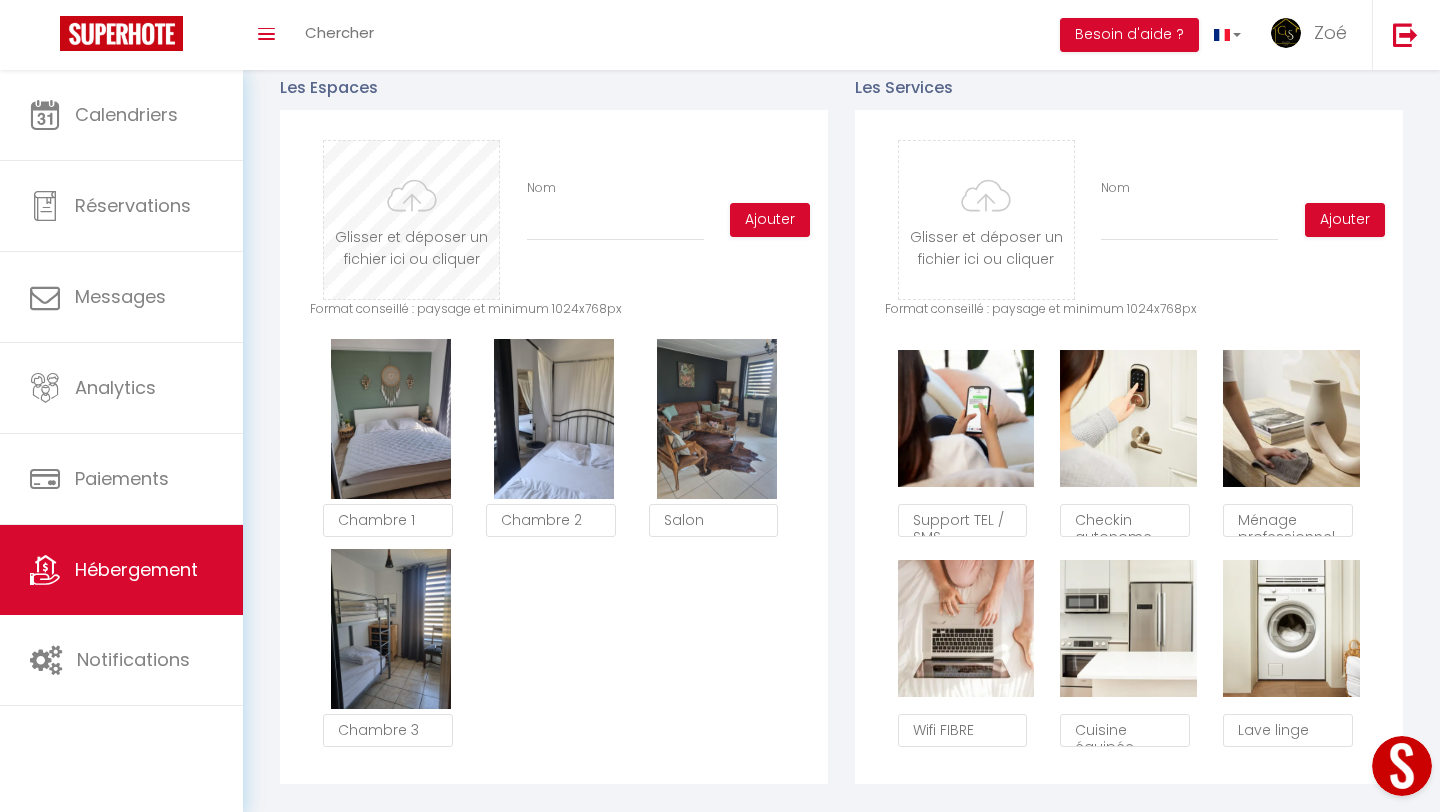 click at bounding box center (411, 220) 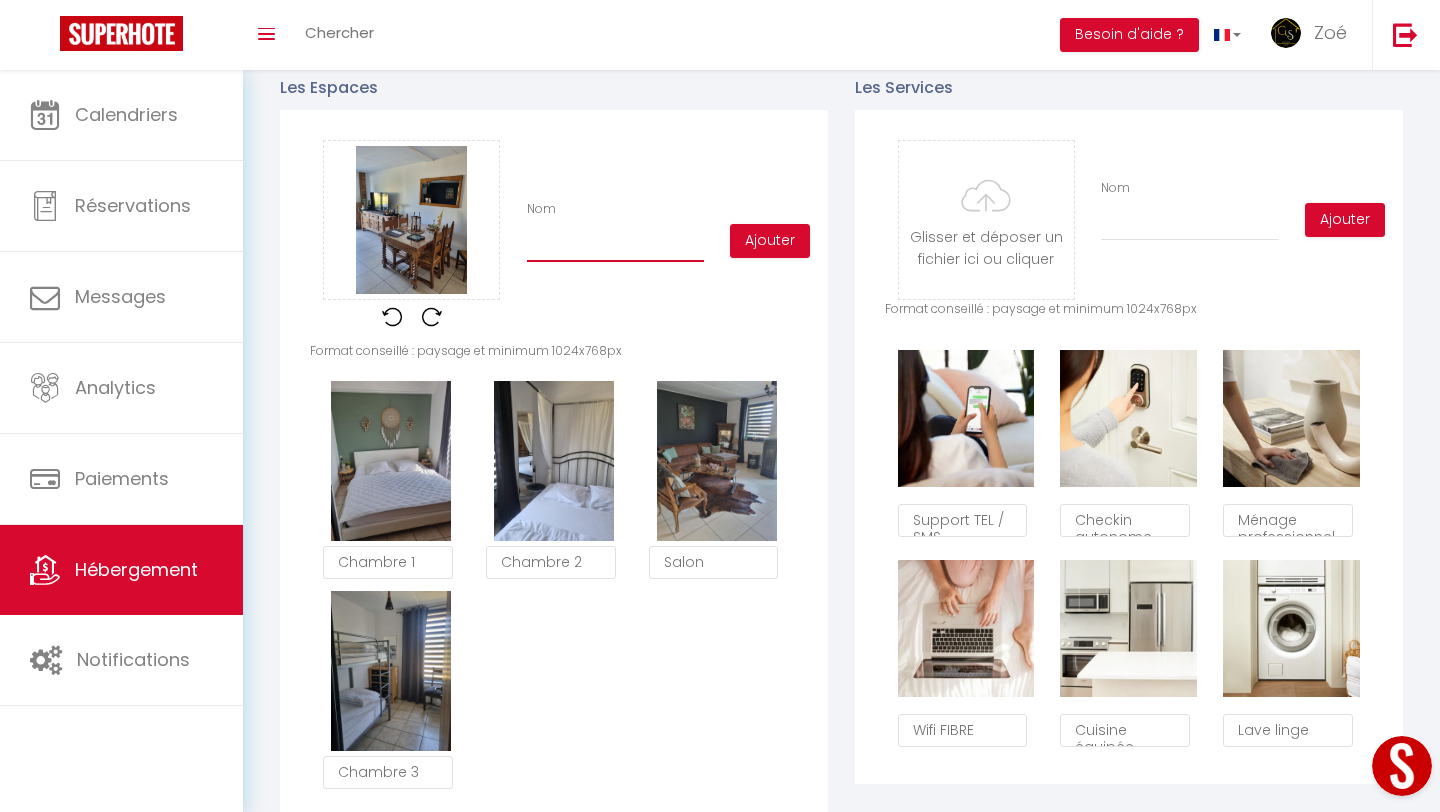 click on "Nom" at bounding box center [615, 244] 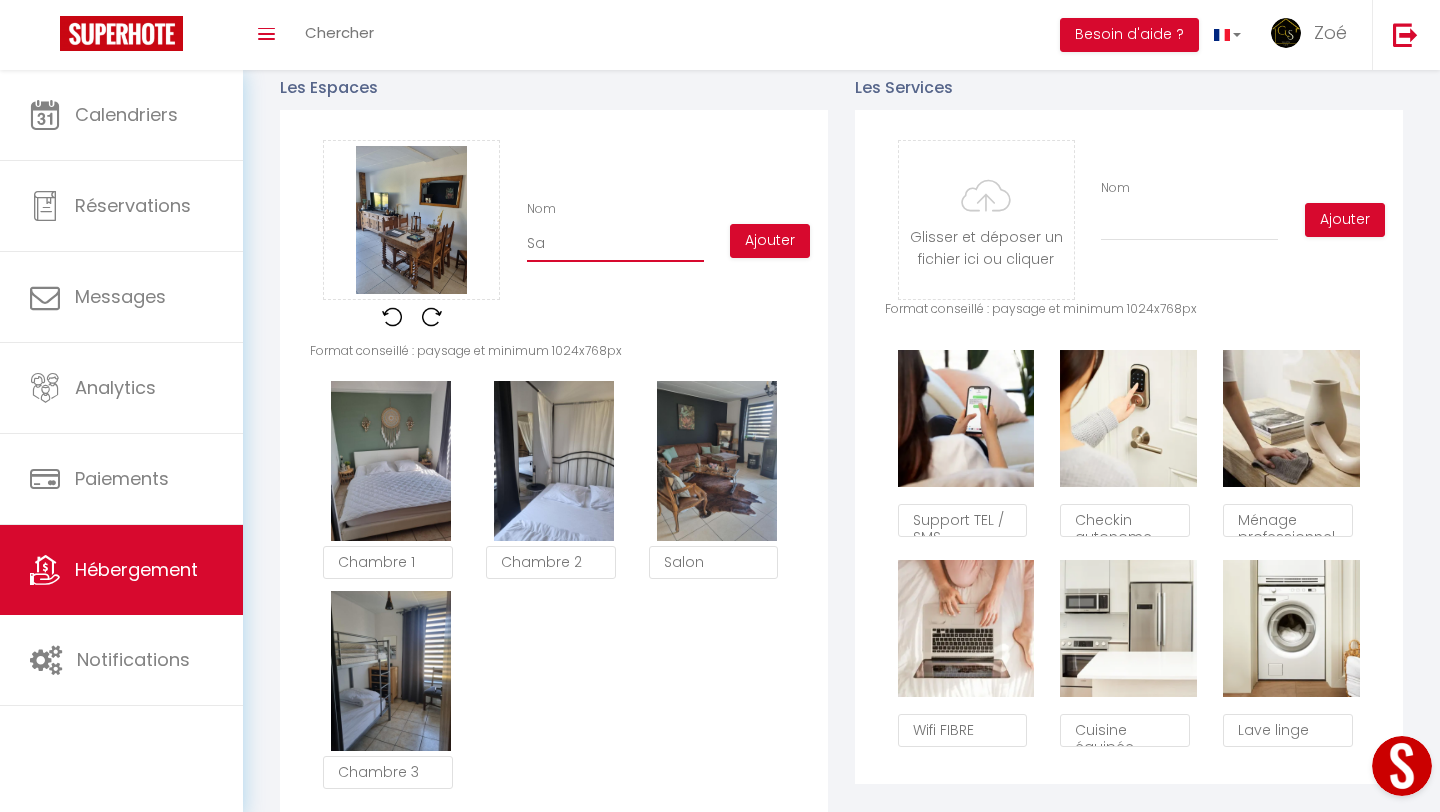 type on "S" 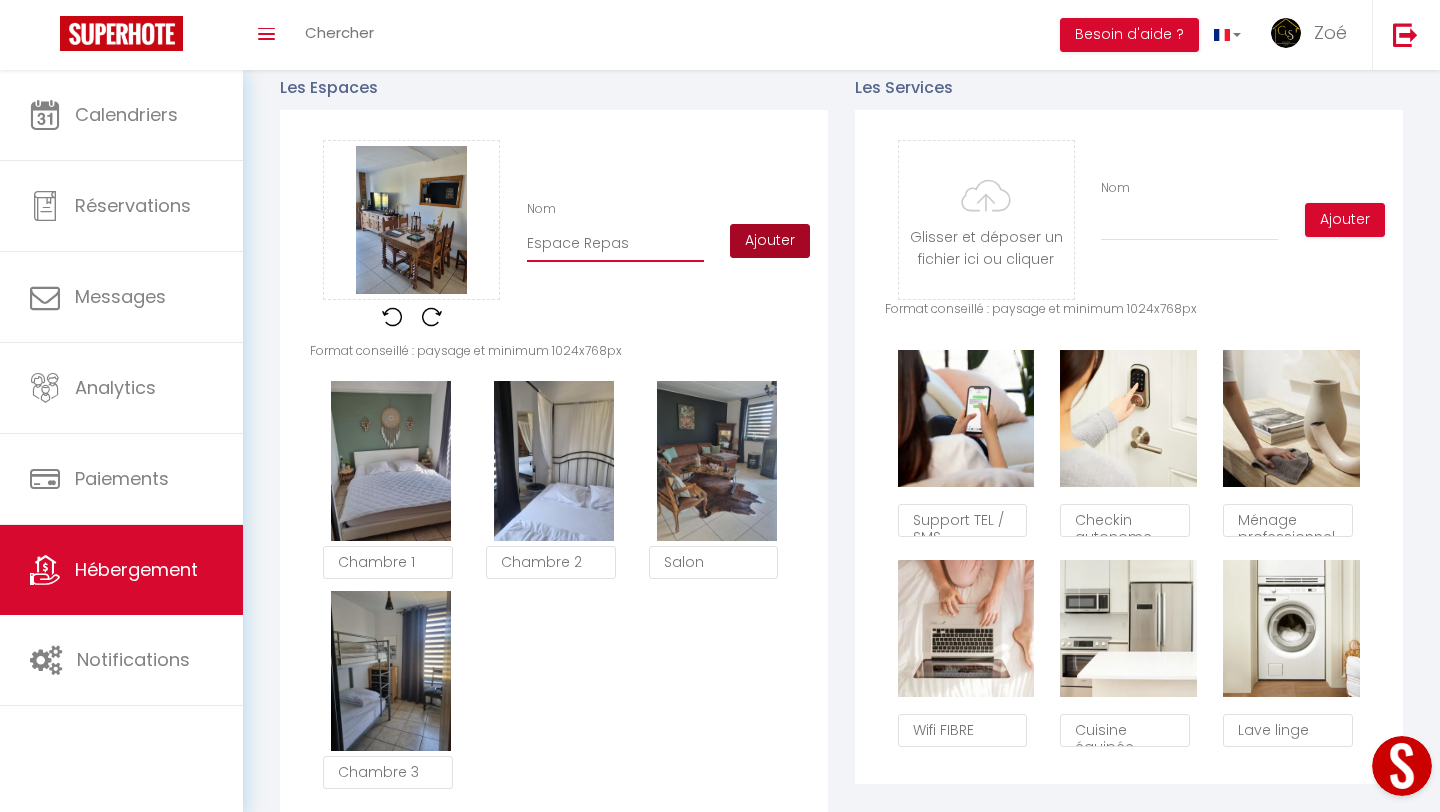 type on "Espace Repas" 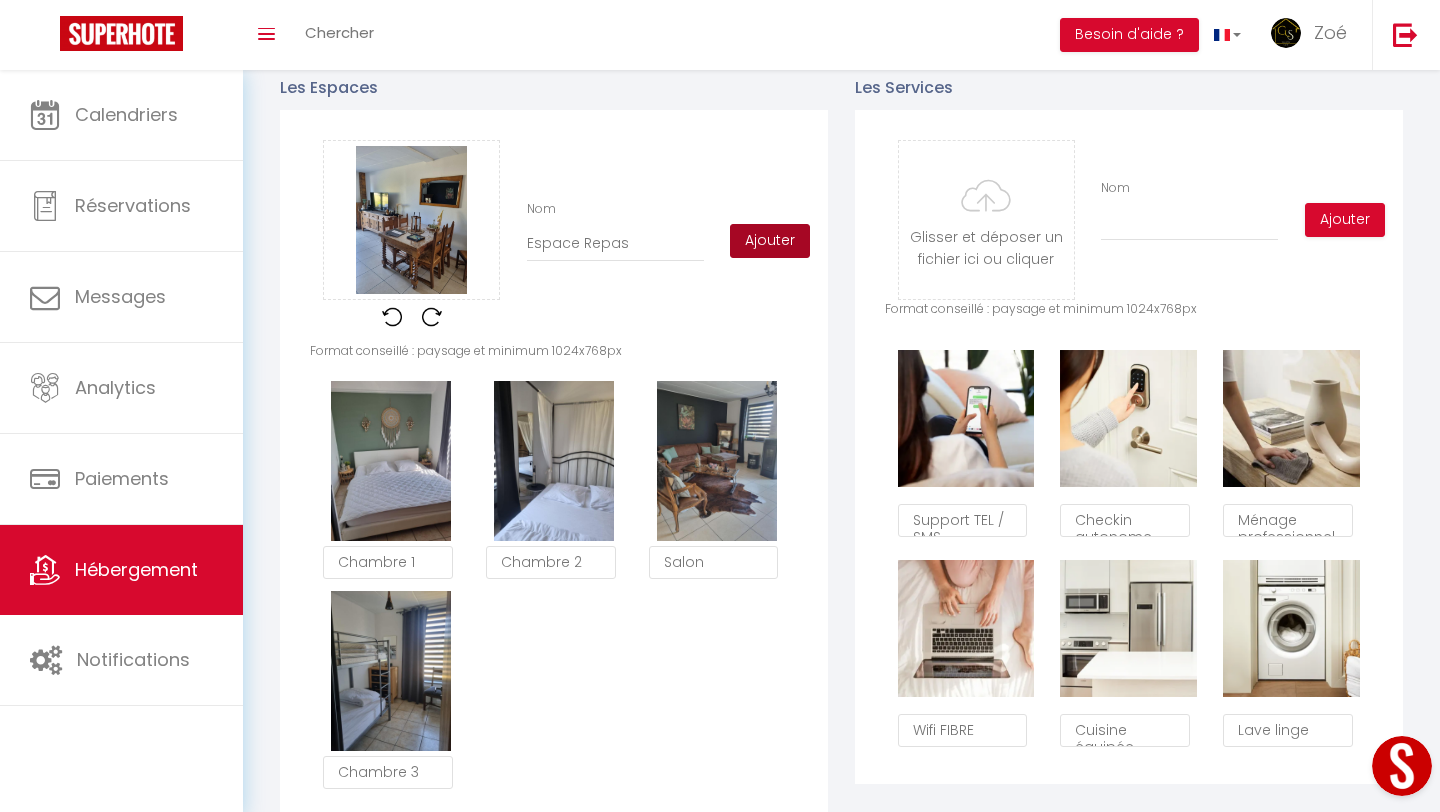 click on "Ajouter" at bounding box center [770, 241] 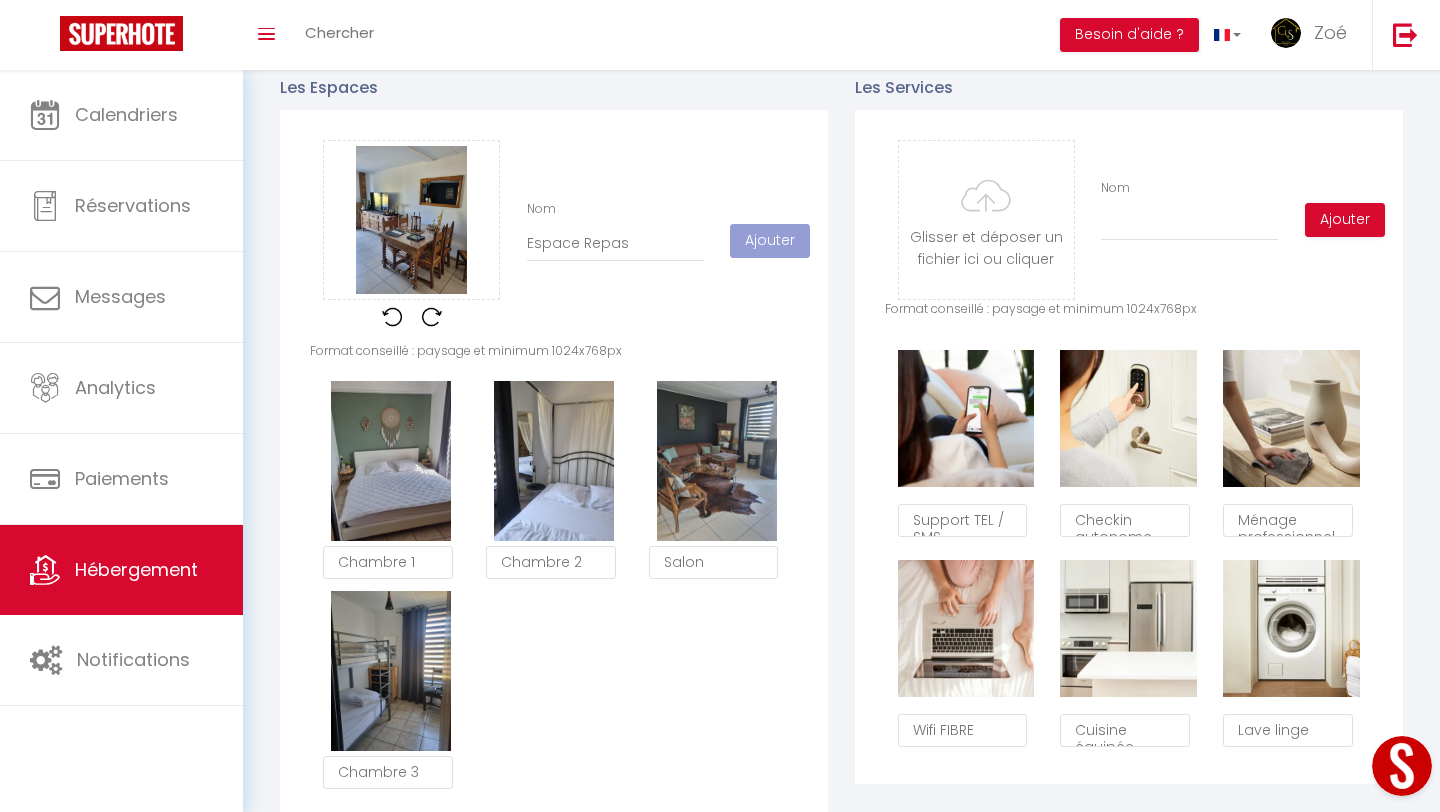 type 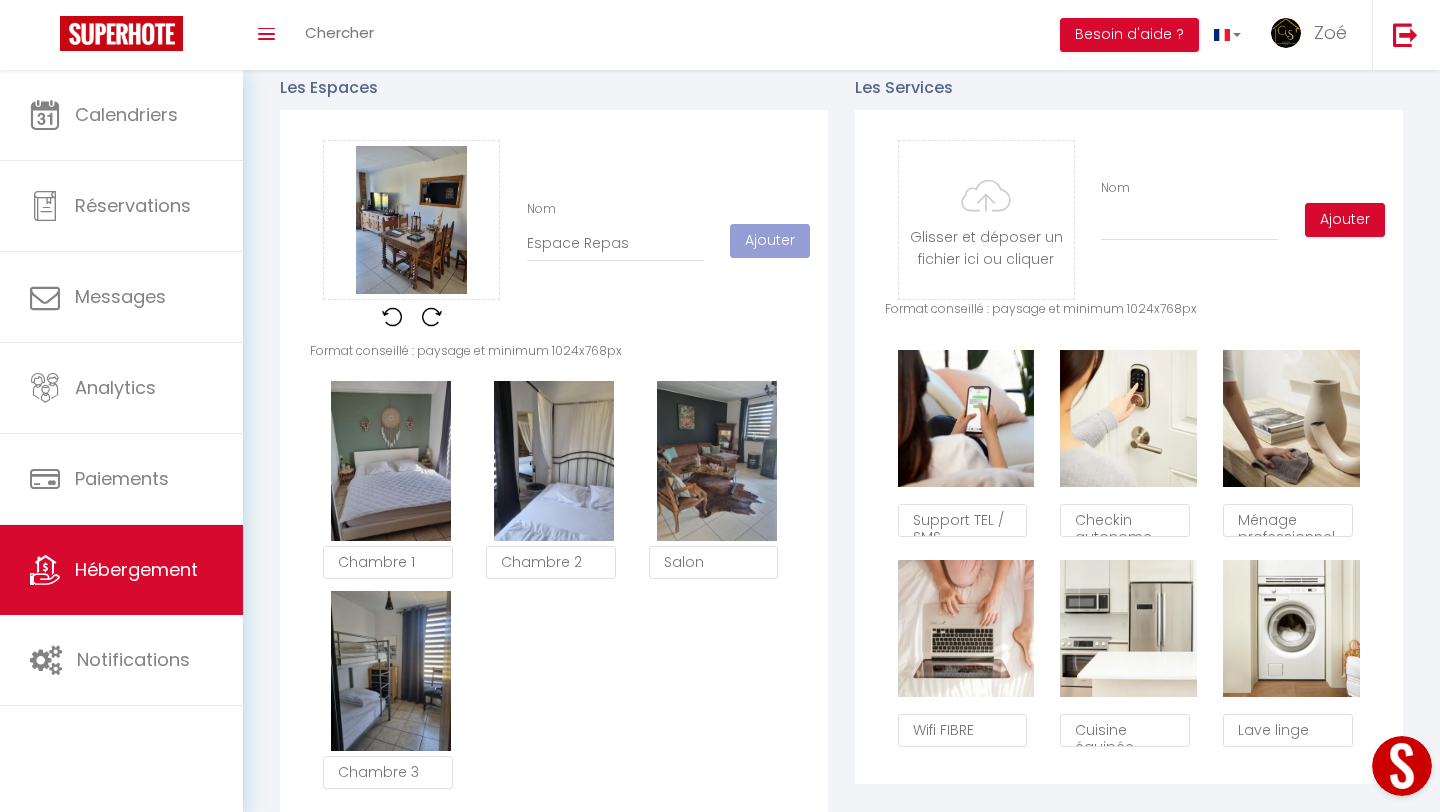 type 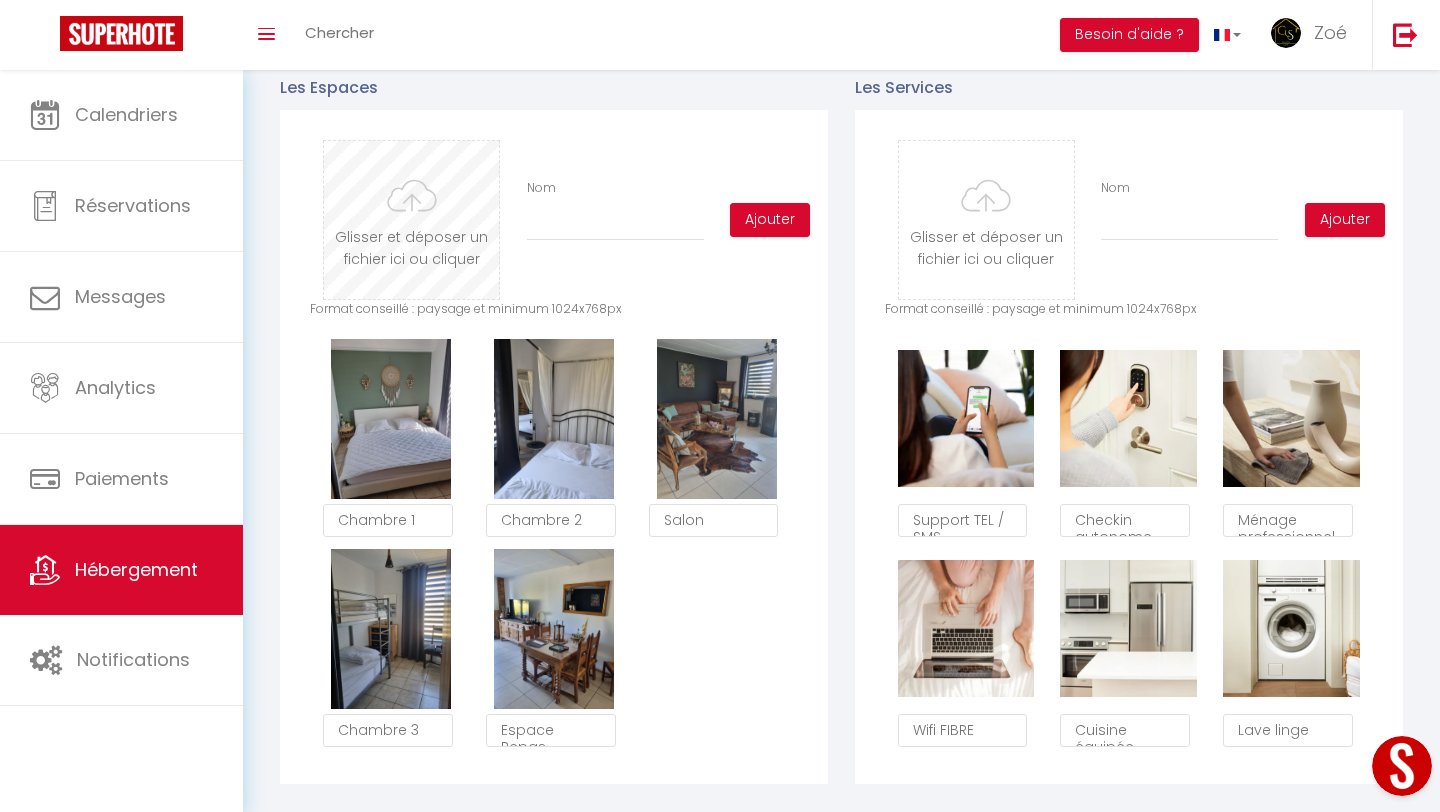 click at bounding box center [411, 220] 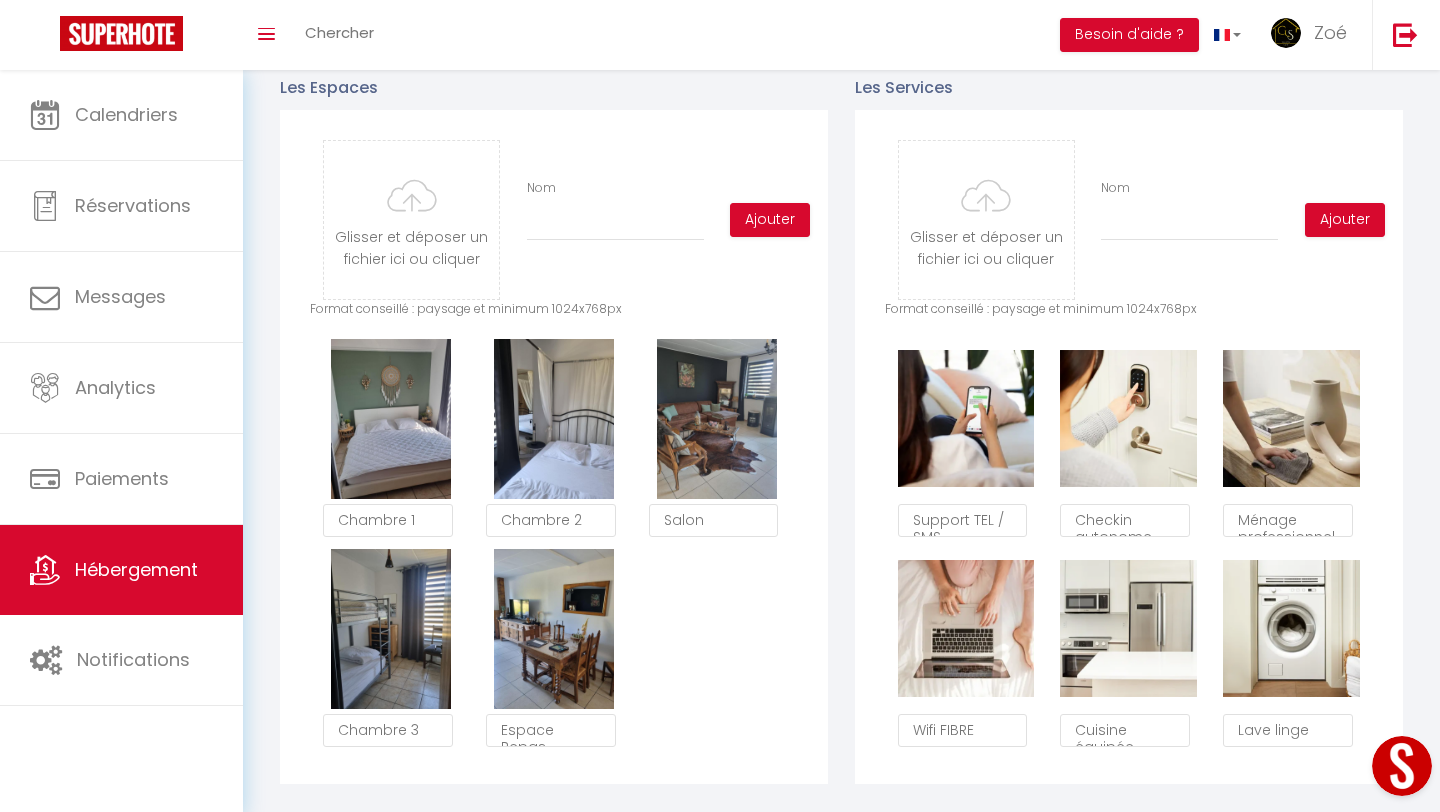 type on "C:\fakepath\1000031001.jpg" 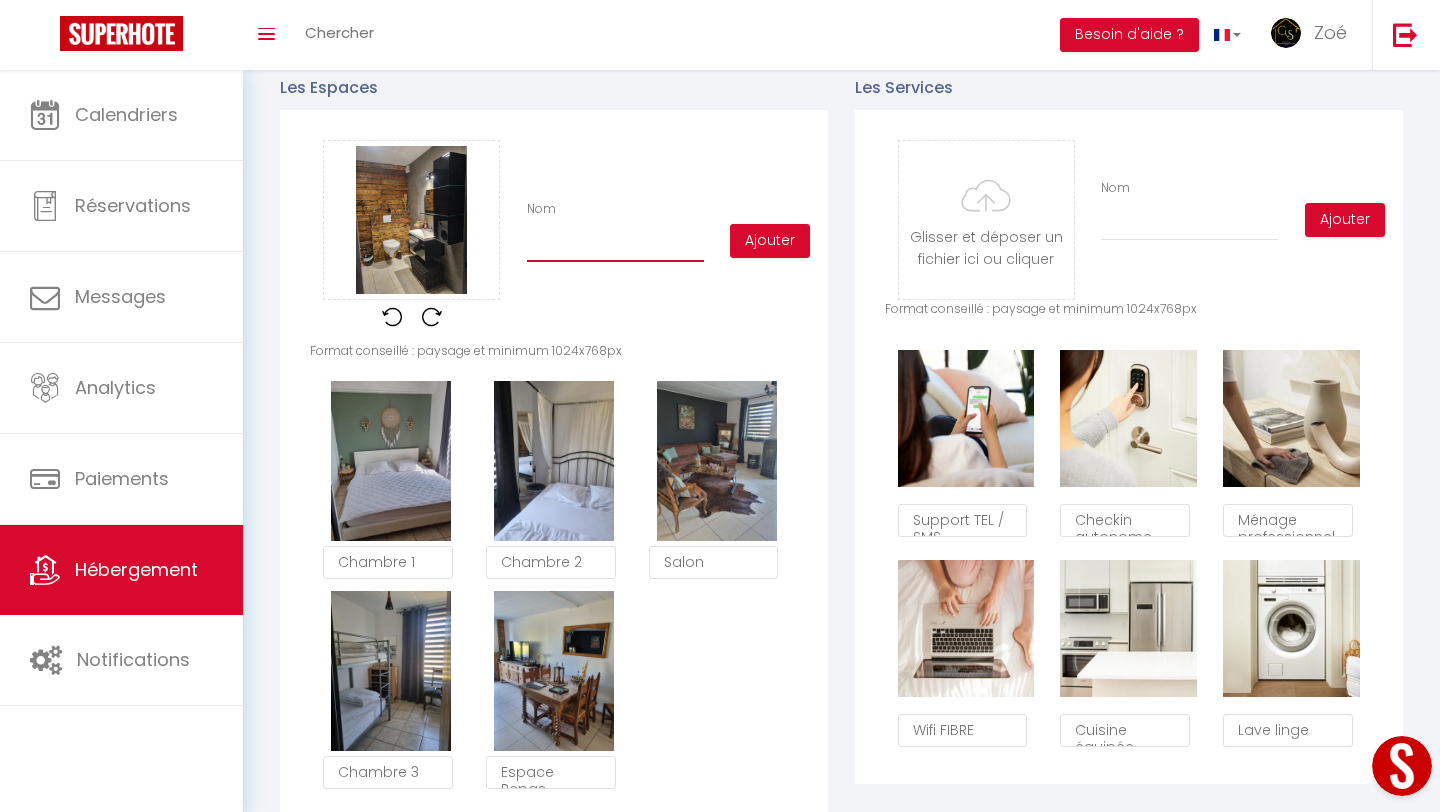 click on "Nom" at bounding box center [615, 244] 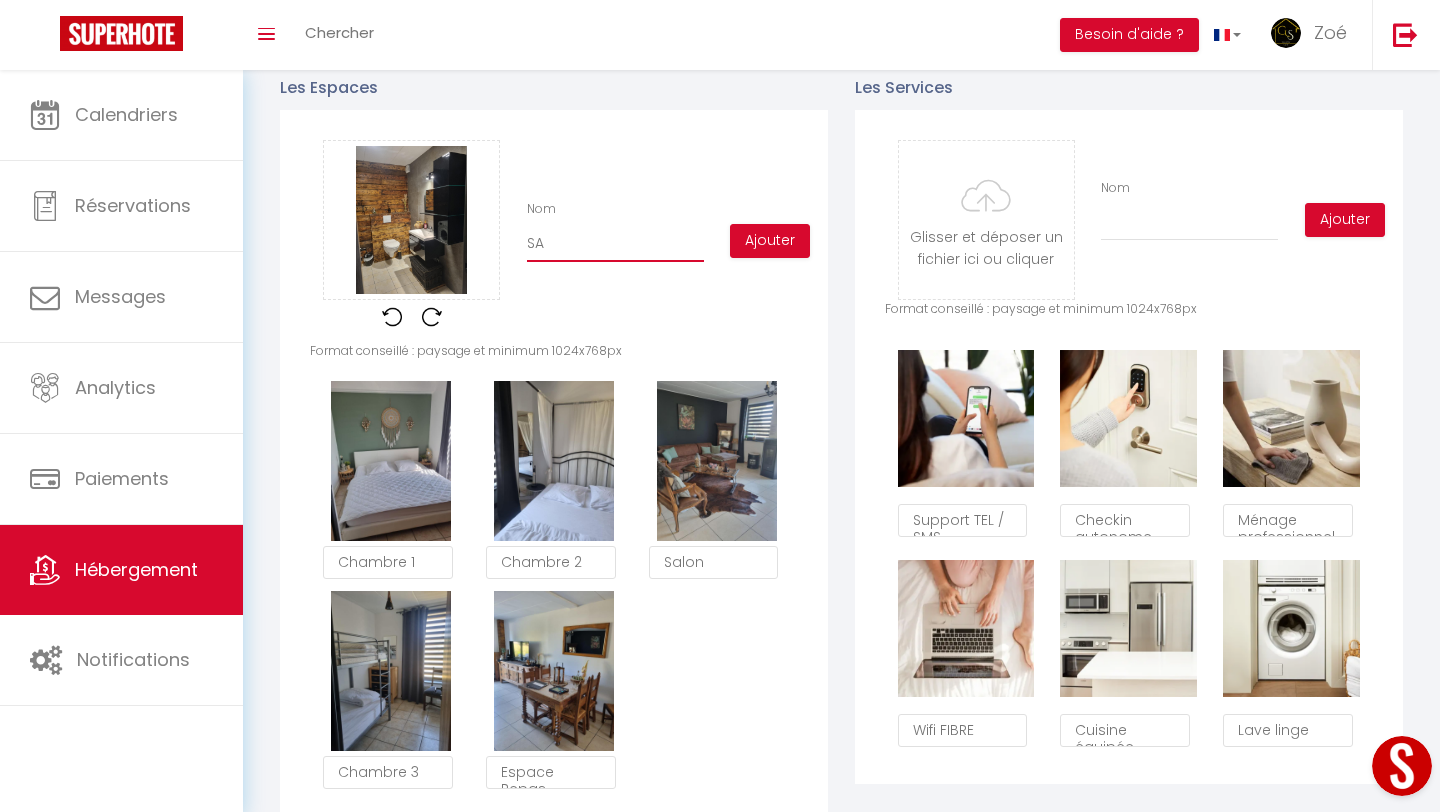 type on "S" 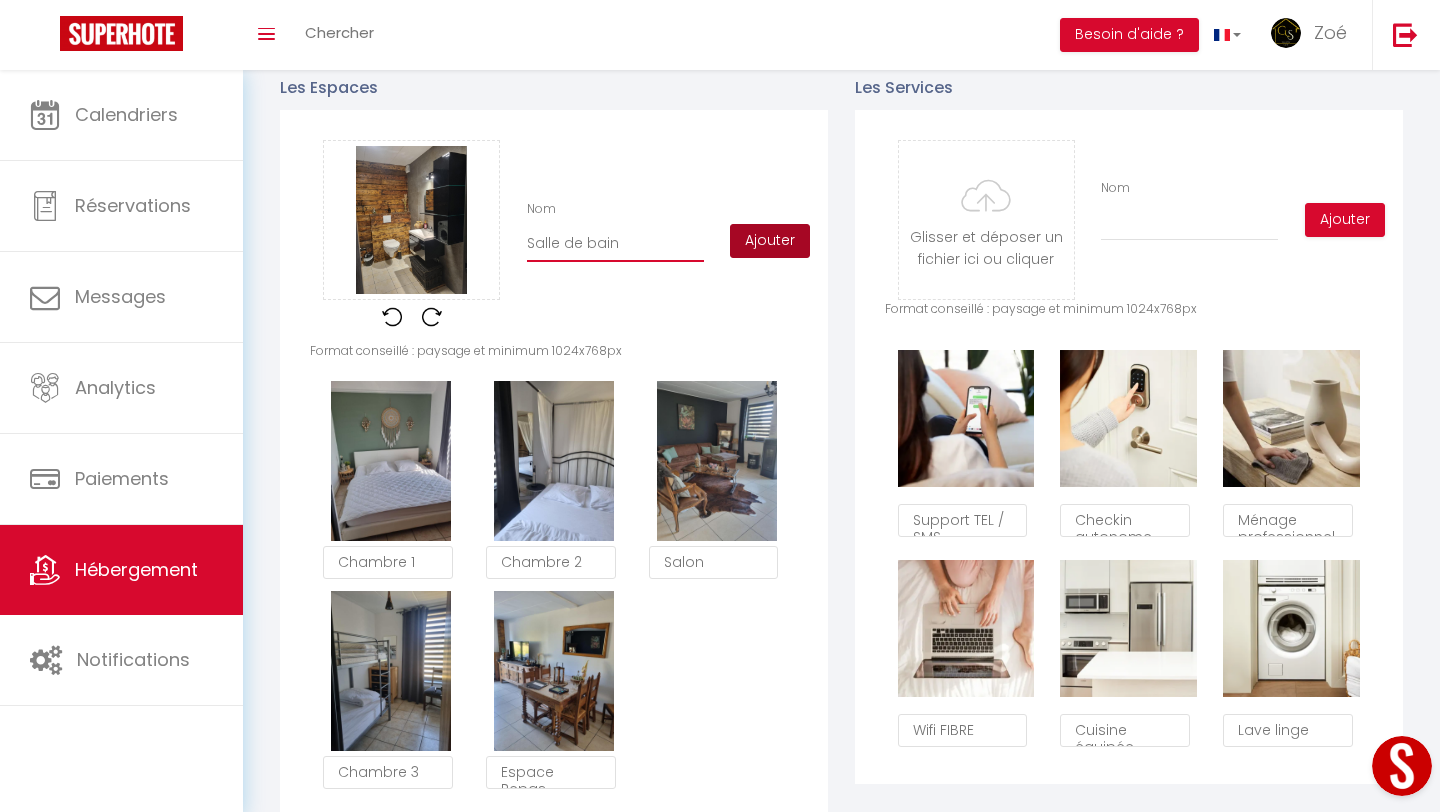 type on "Salle de bain" 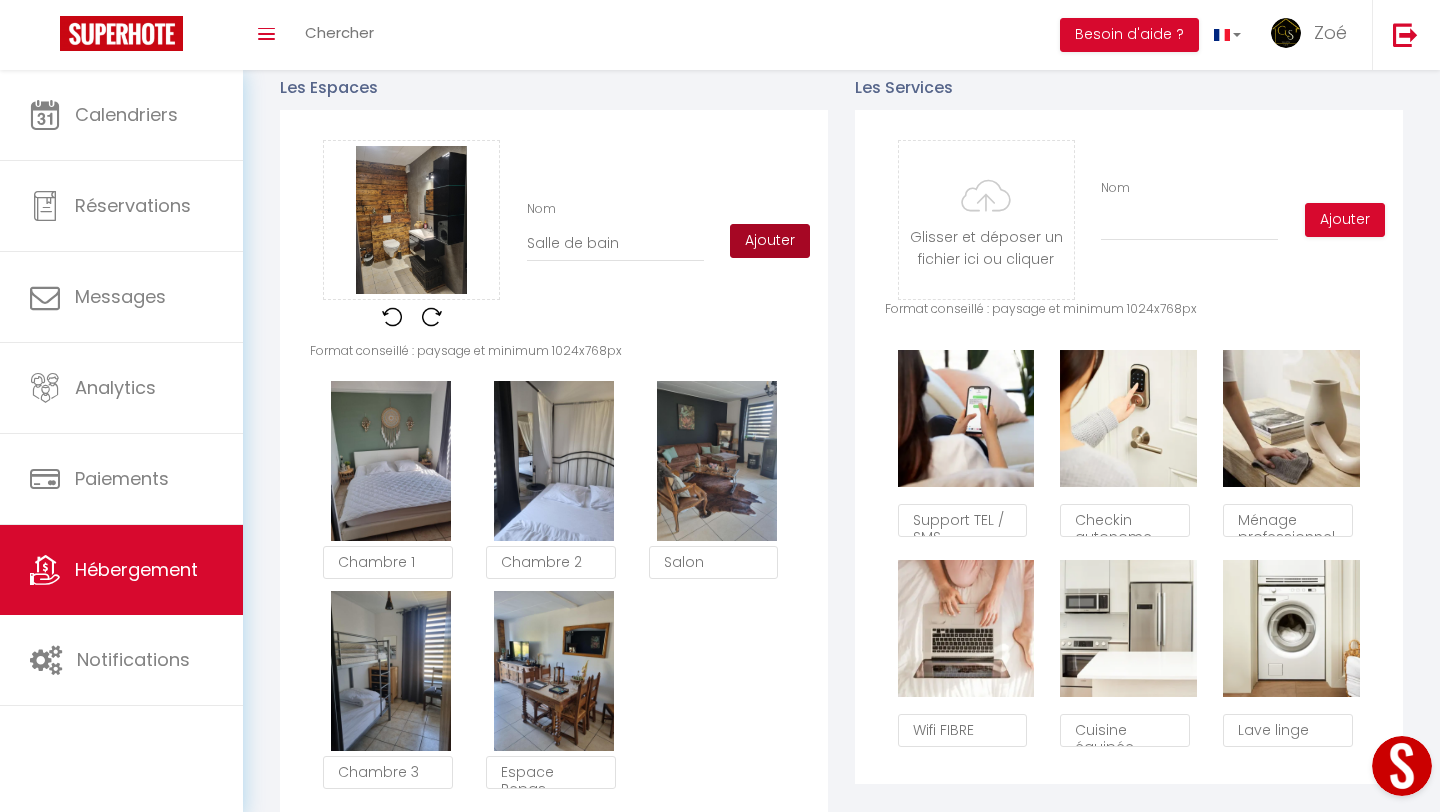 click on "Ajouter" at bounding box center (770, 241) 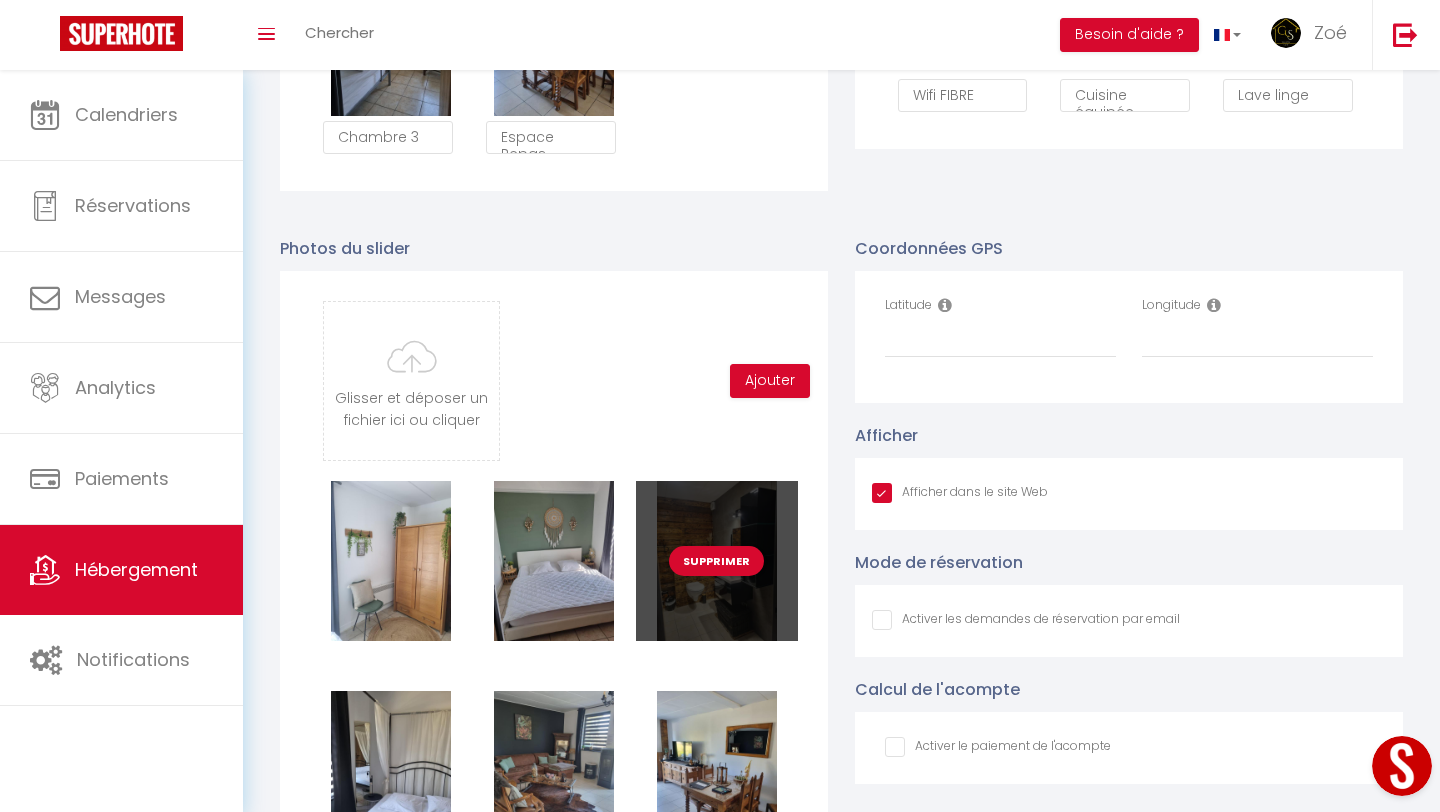 type 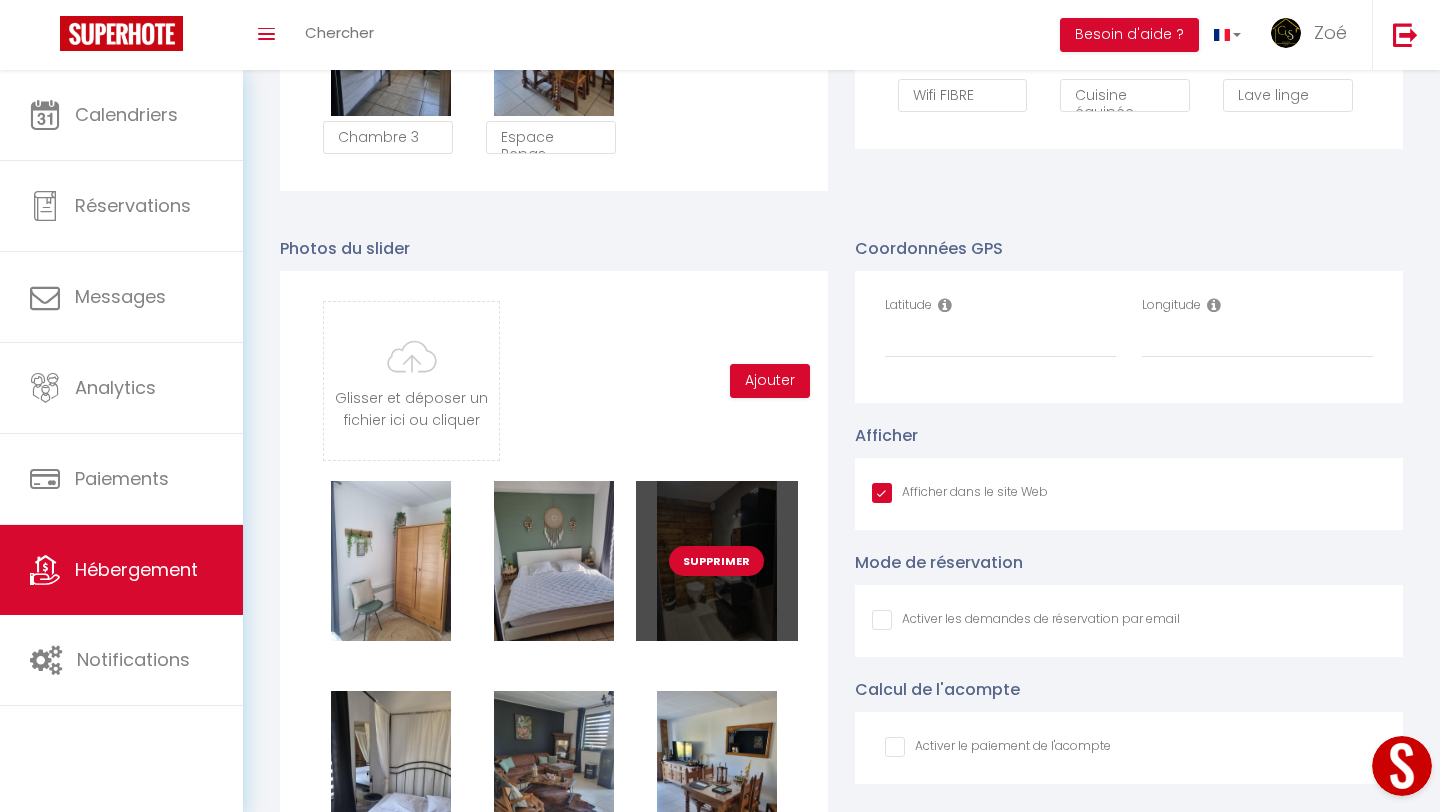 type 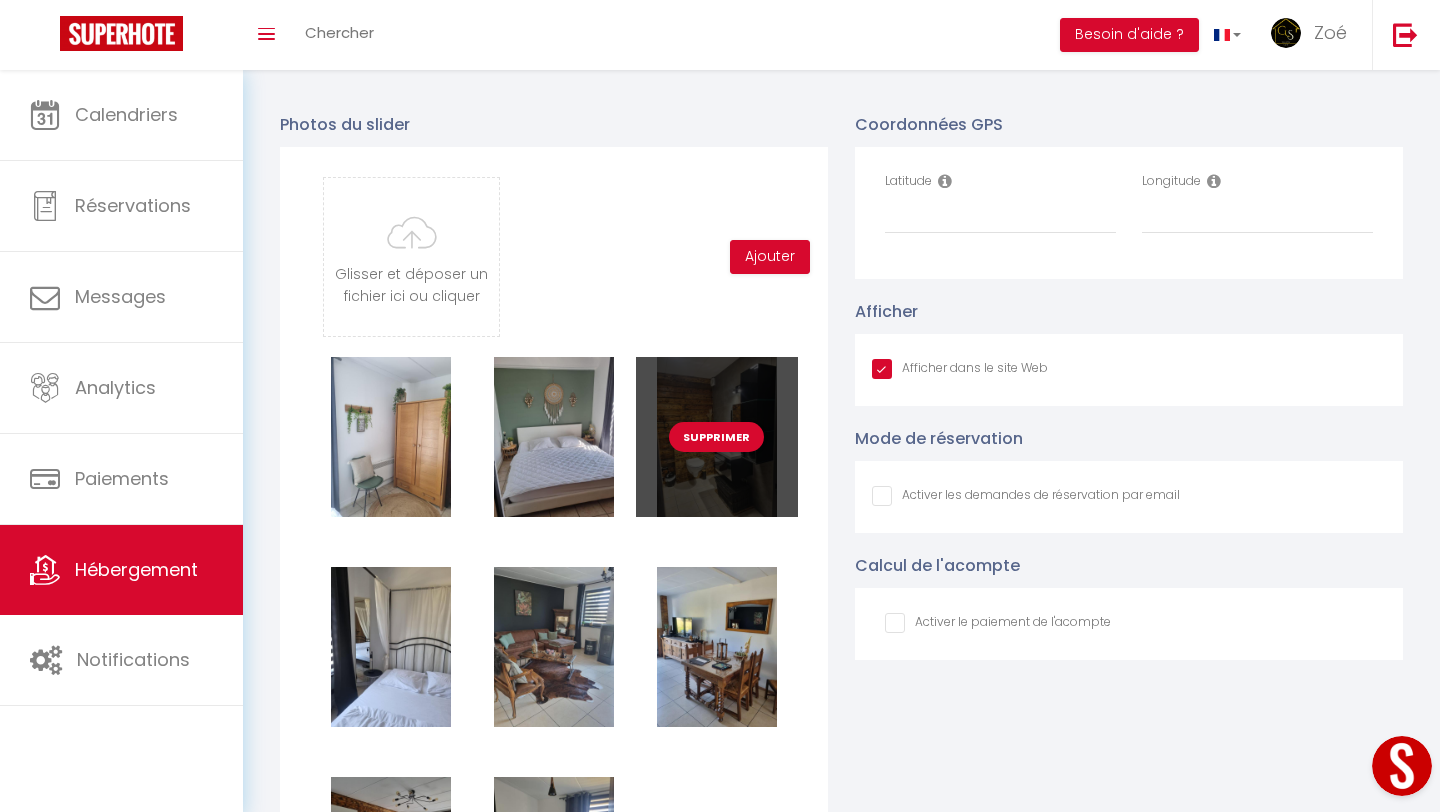 scroll, scrollTop: 1647, scrollLeft: 0, axis: vertical 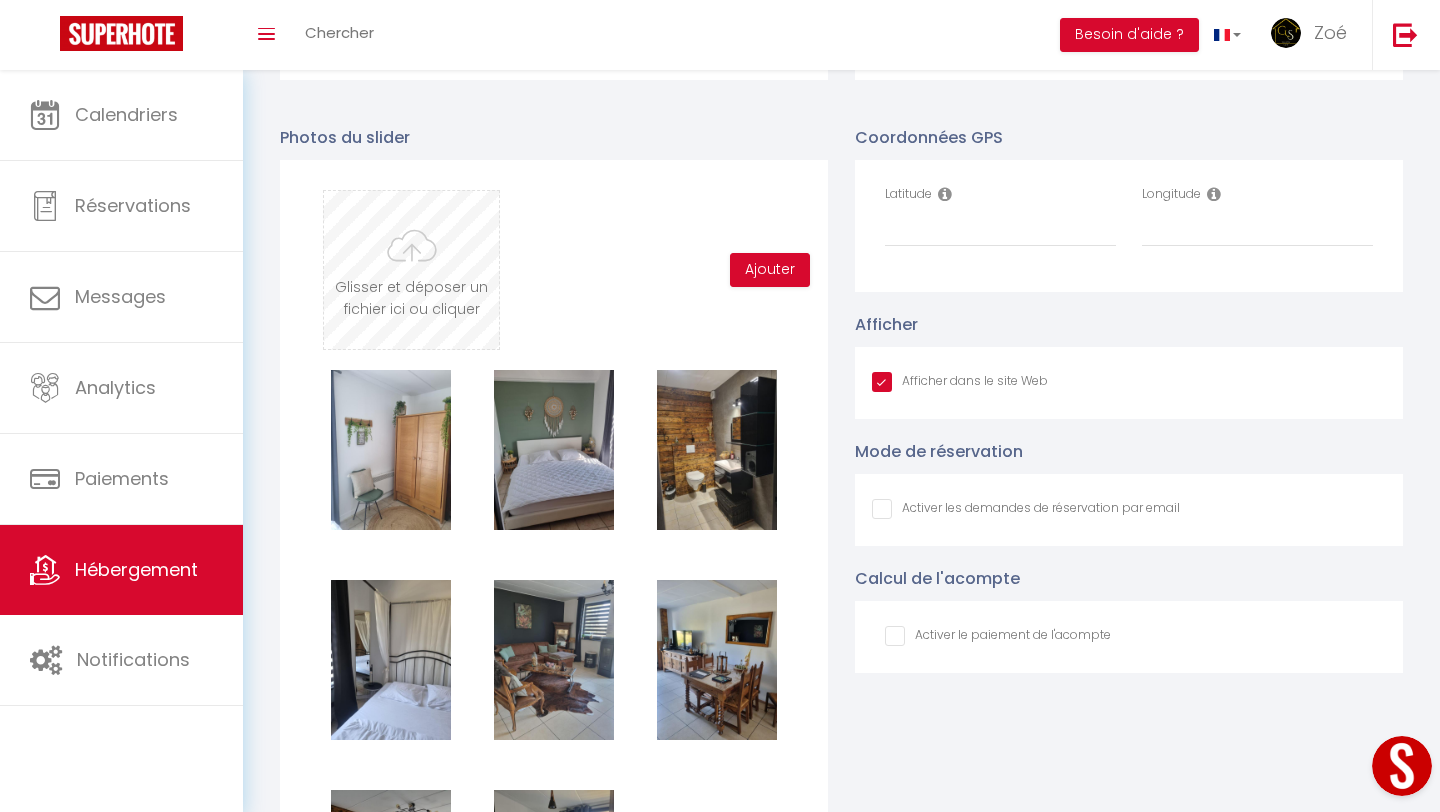 click at bounding box center [411, 270] 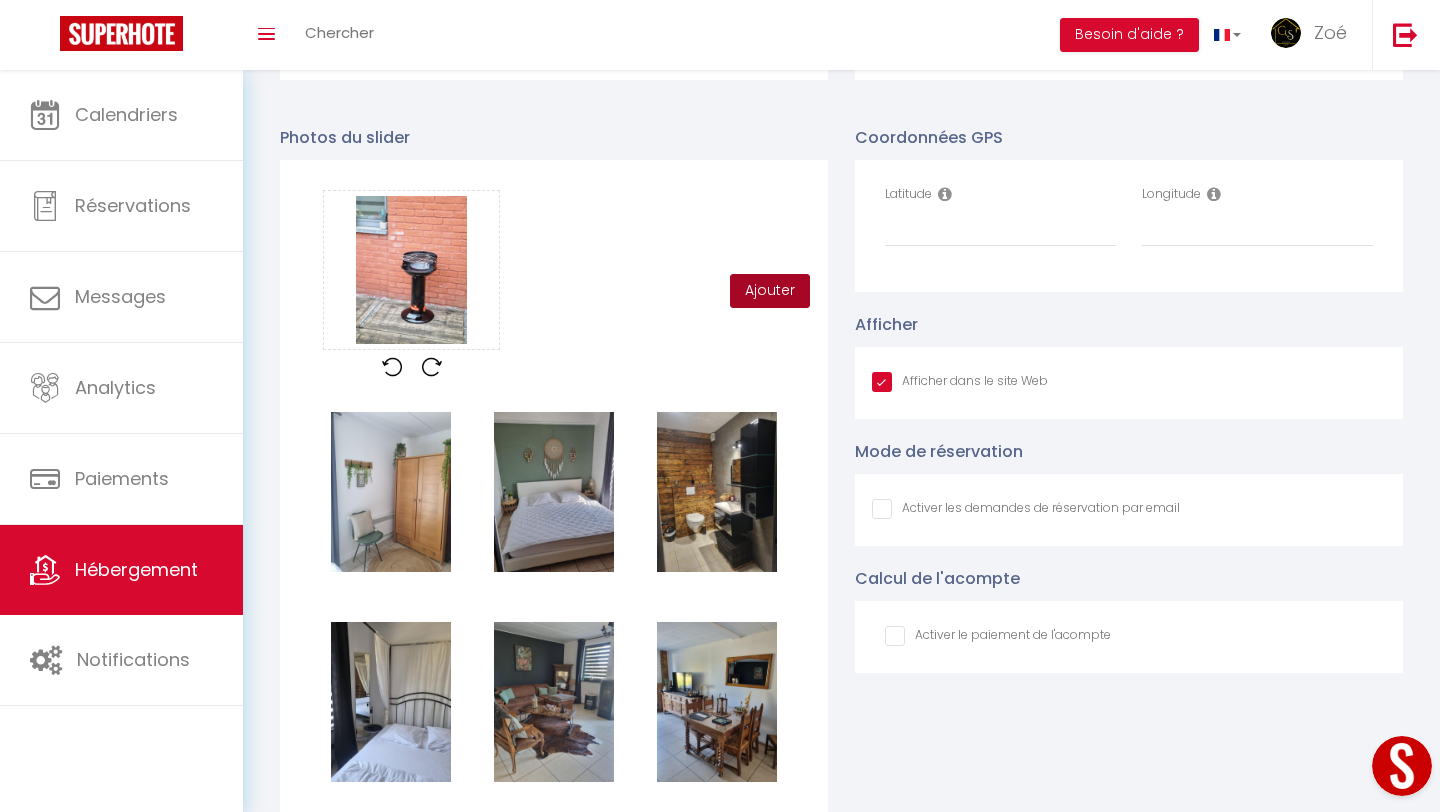click on "Ajouter" at bounding box center [770, 291] 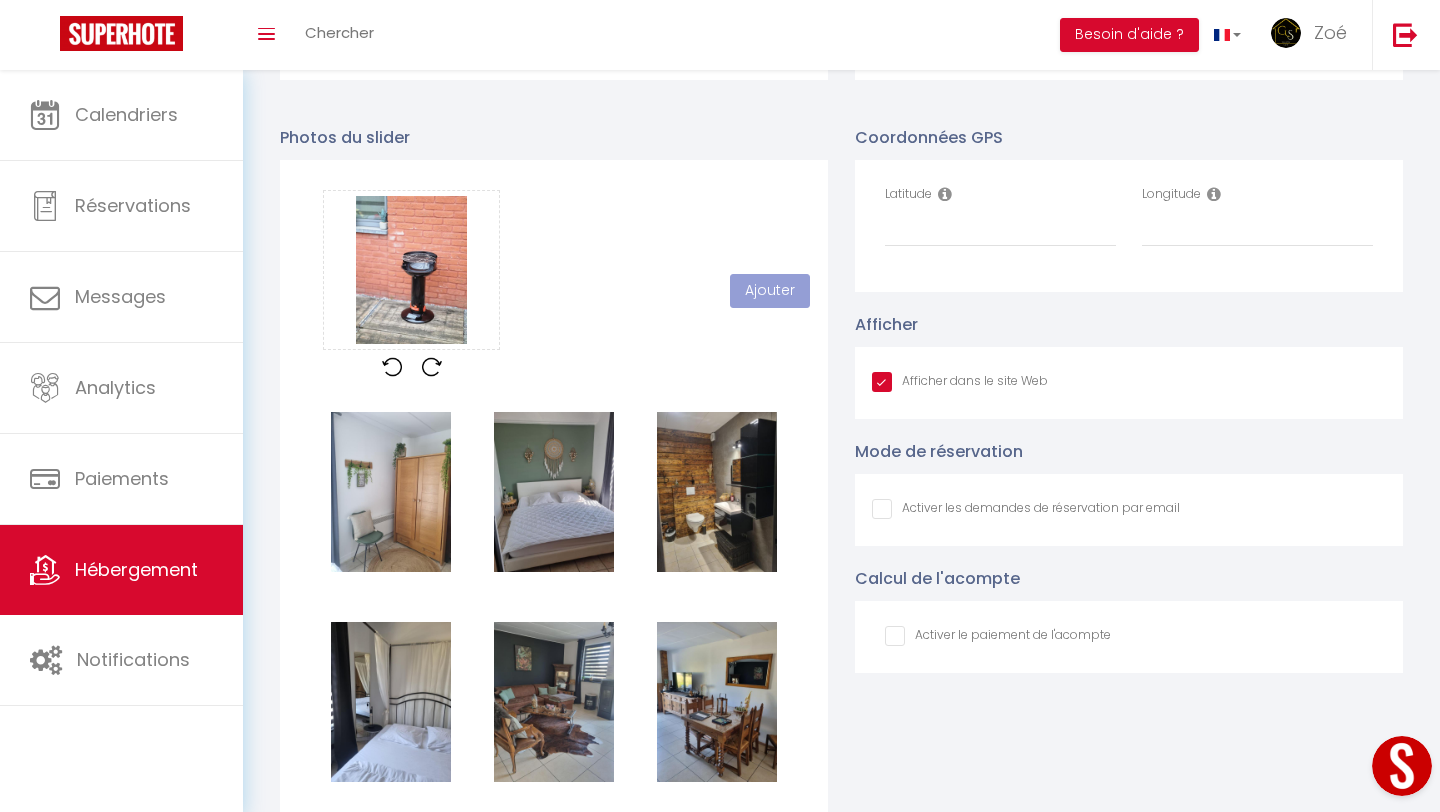 type 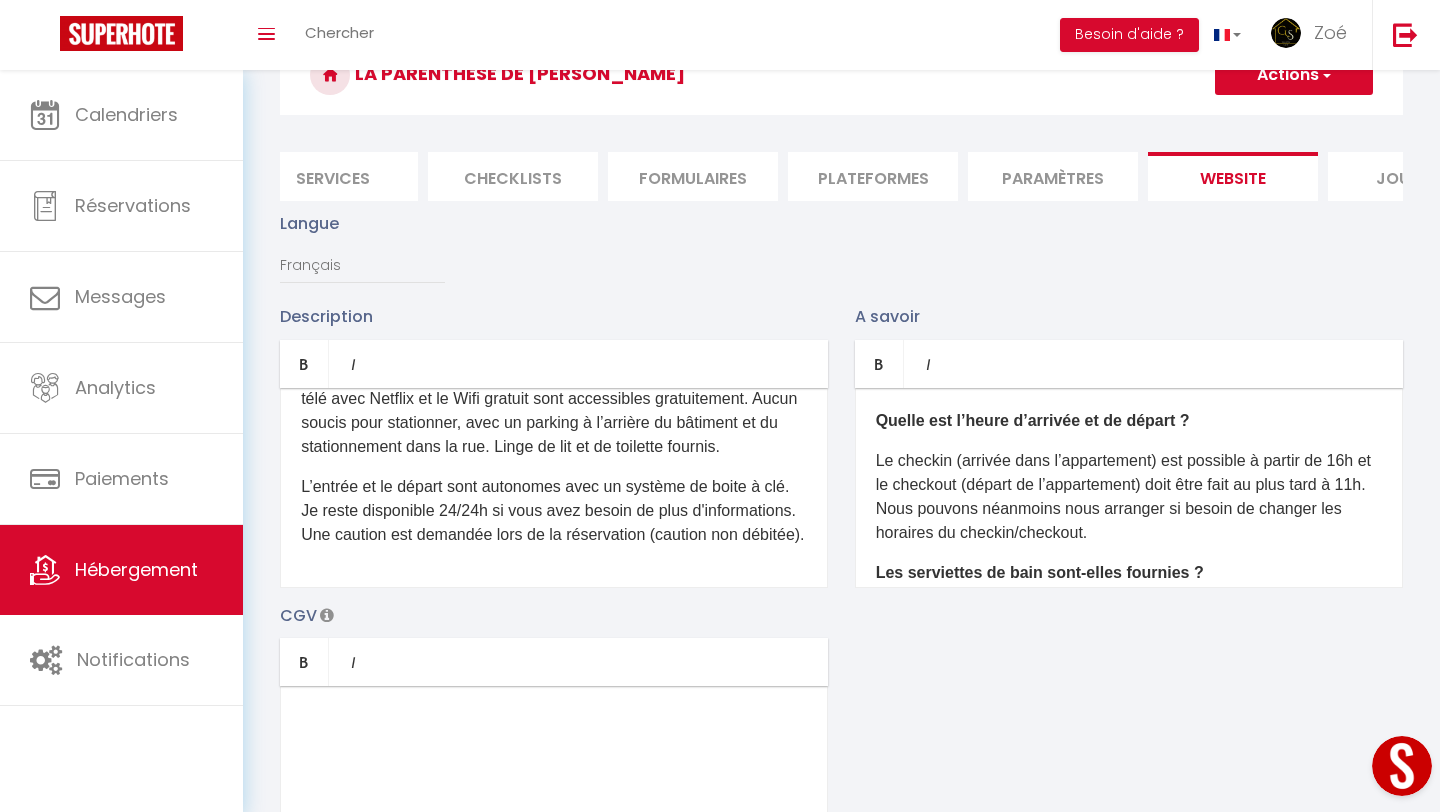 scroll, scrollTop: 0, scrollLeft: 0, axis: both 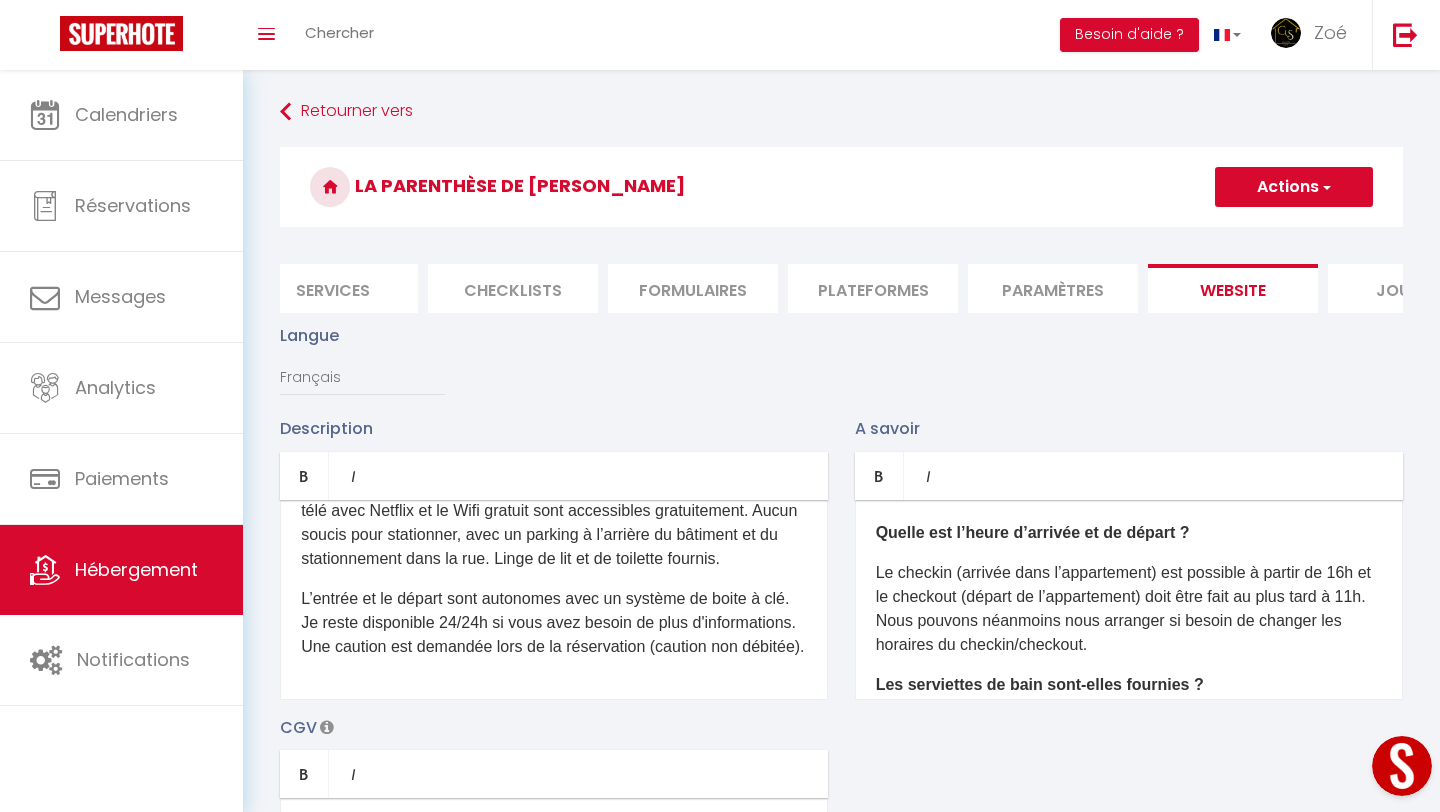 click at bounding box center (1325, 187) 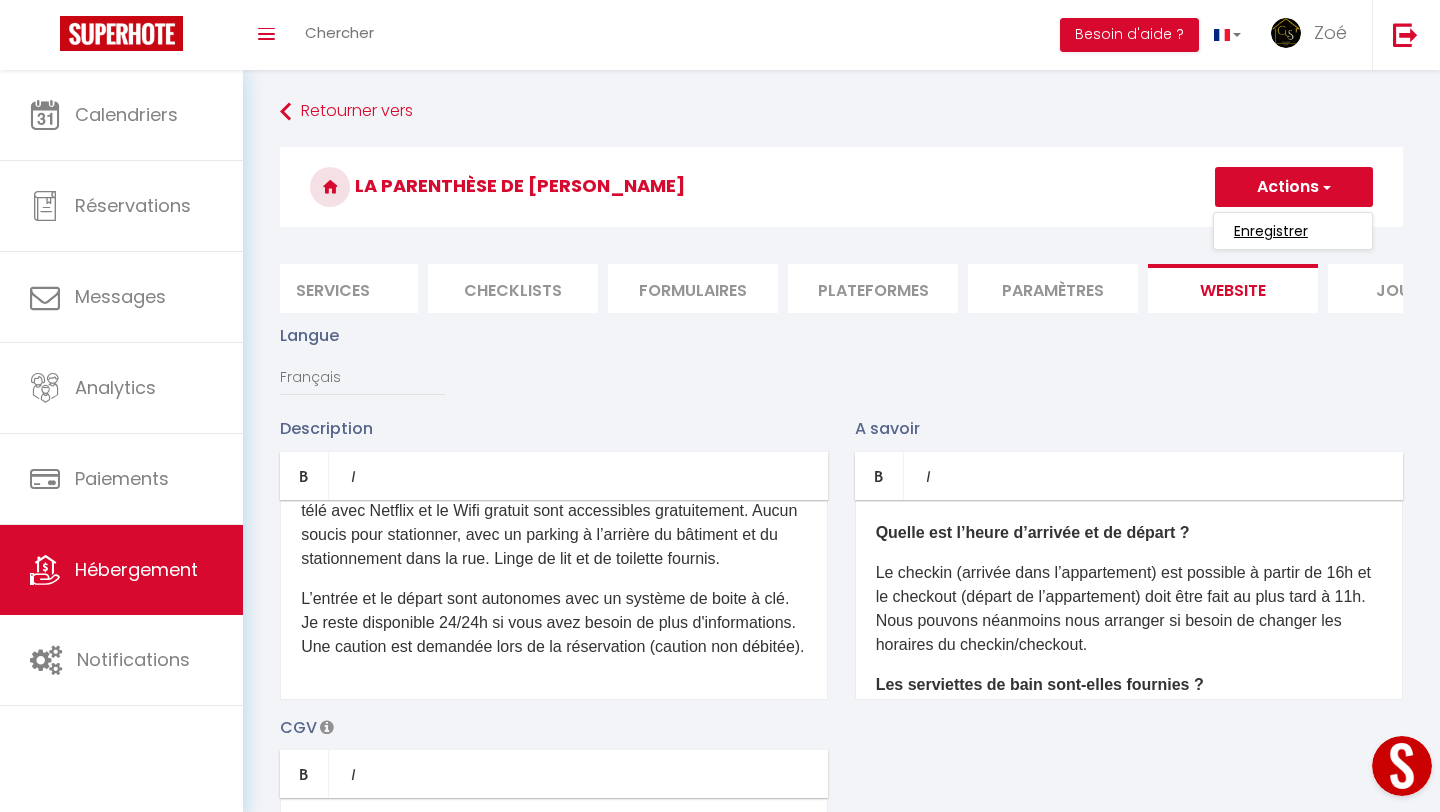 click on "Enregistrer" at bounding box center [1271, 231] 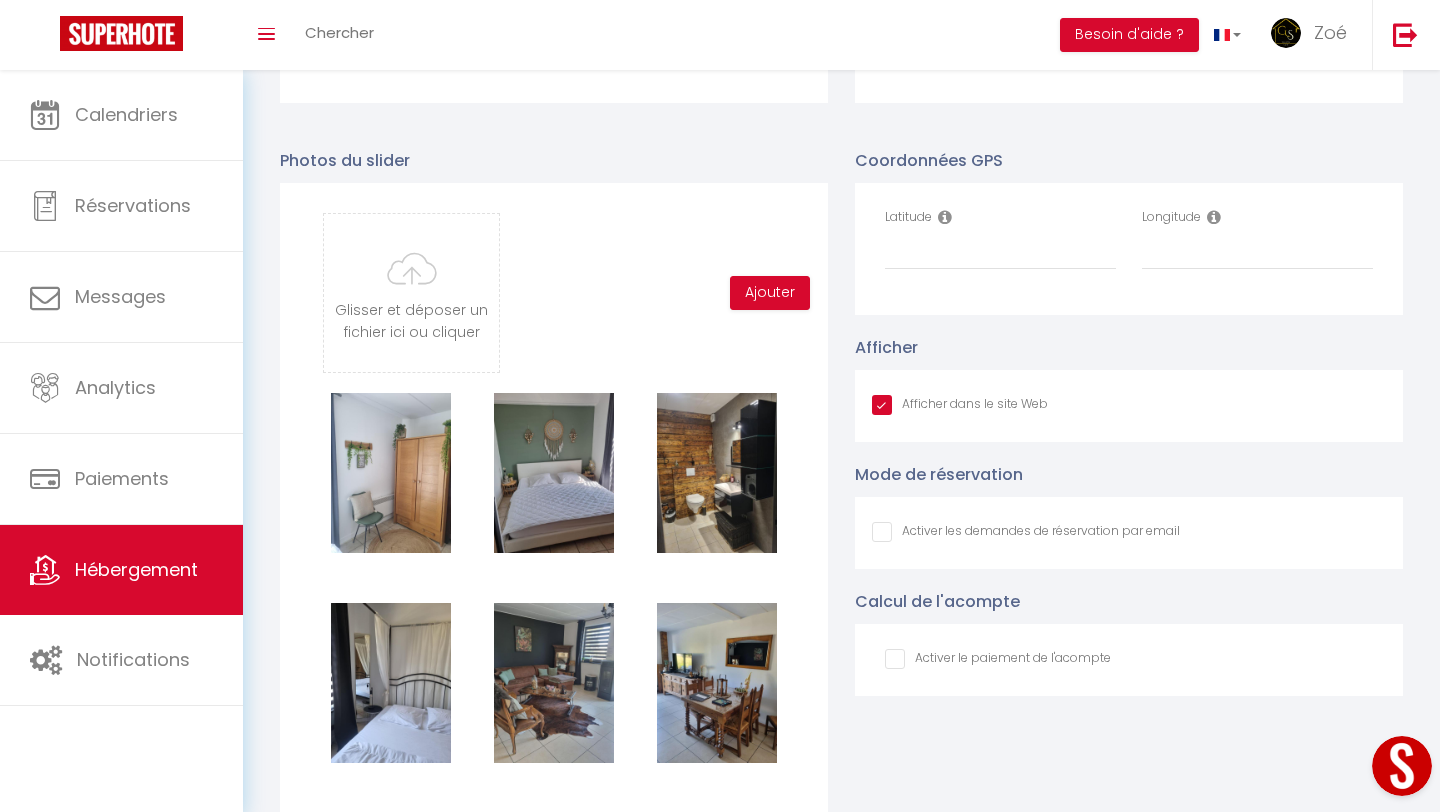 scroll, scrollTop: 1598, scrollLeft: 0, axis: vertical 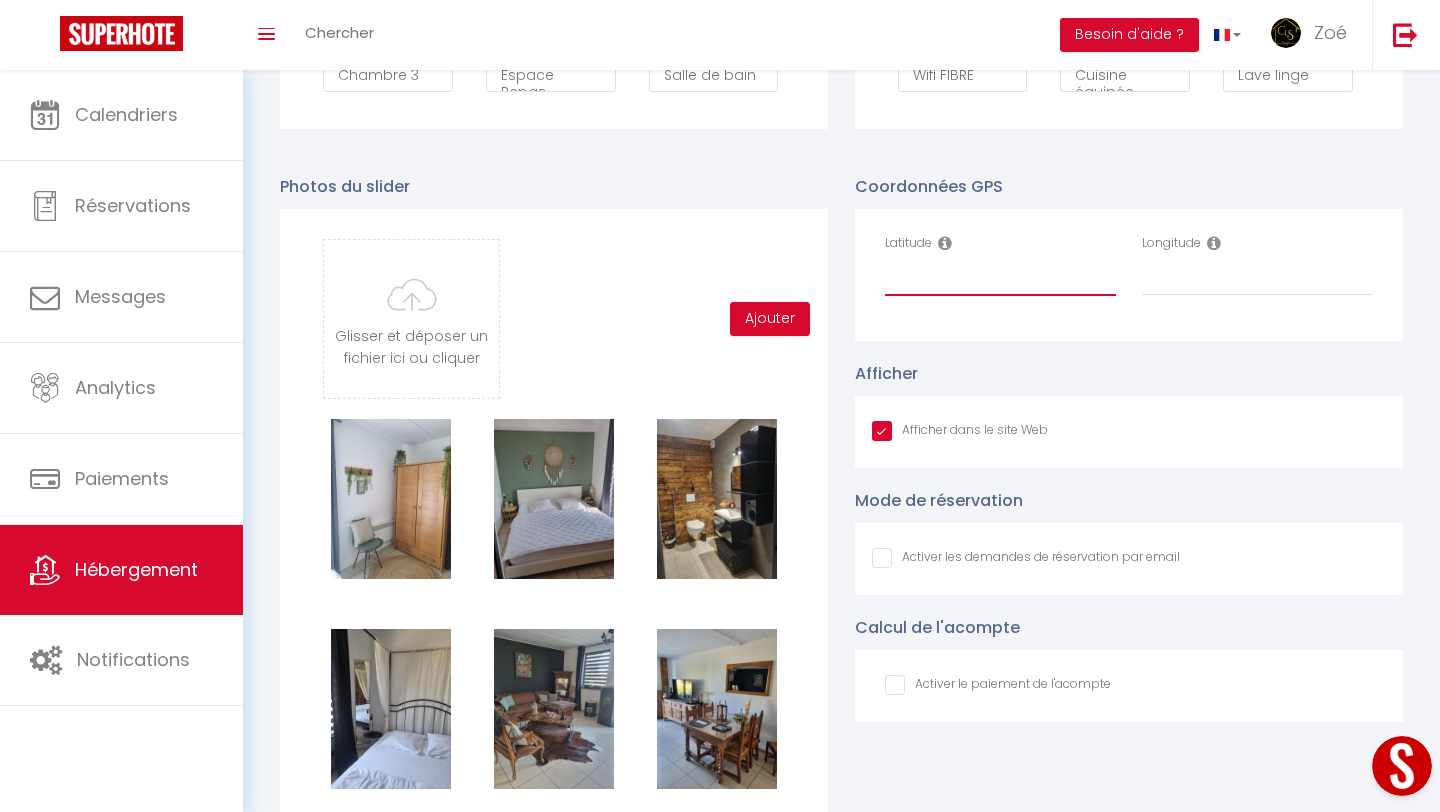click on "Latitude" at bounding box center [1000, 278] 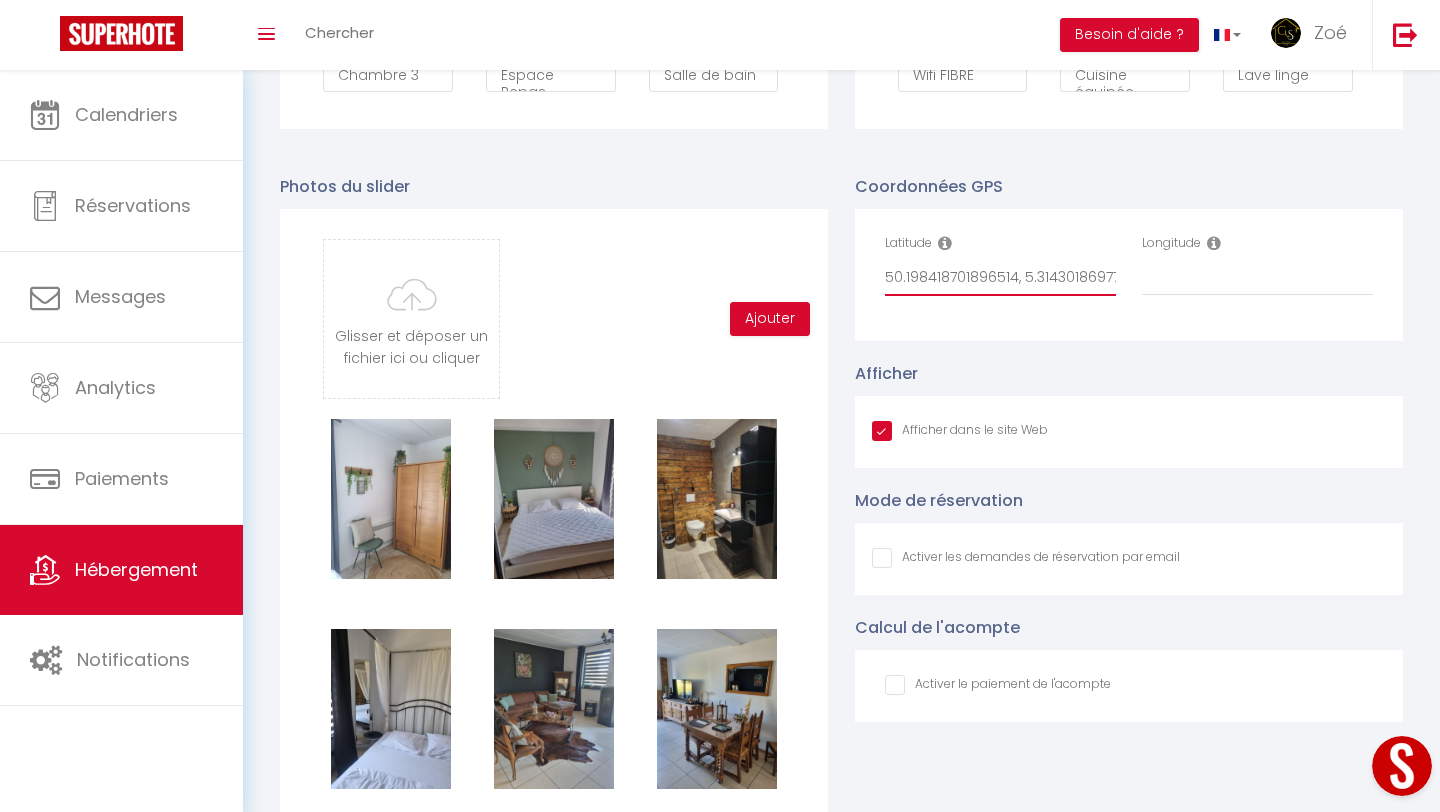scroll, scrollTop: 0, scrollLeft: 34, axis: horizontal 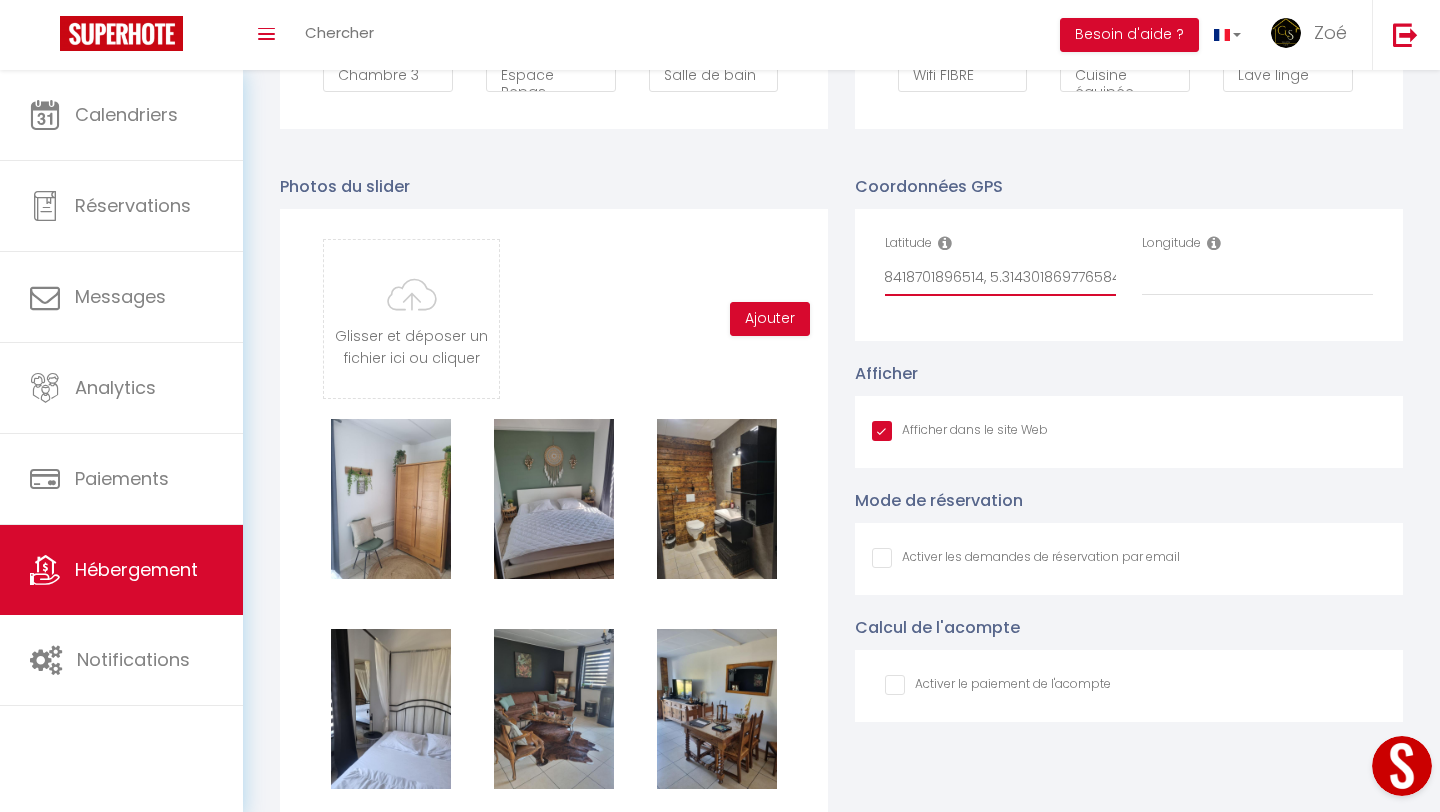 drag, startPoint x: 991, startPoint y: 277, endPoint x: 1178, endPoint y: 280, distance: 187.02406 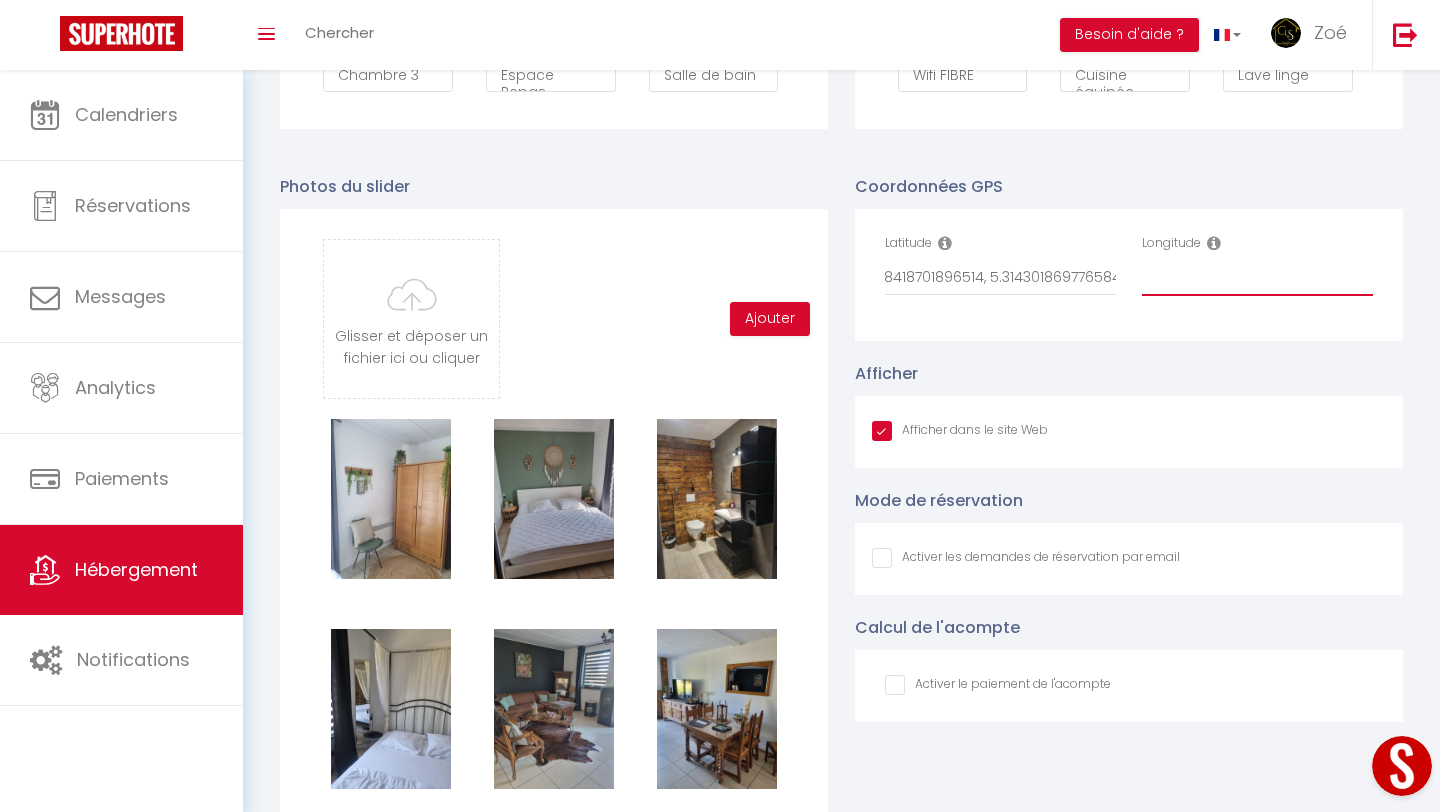 click on "Longitude" at bounding box center [1257, 278] 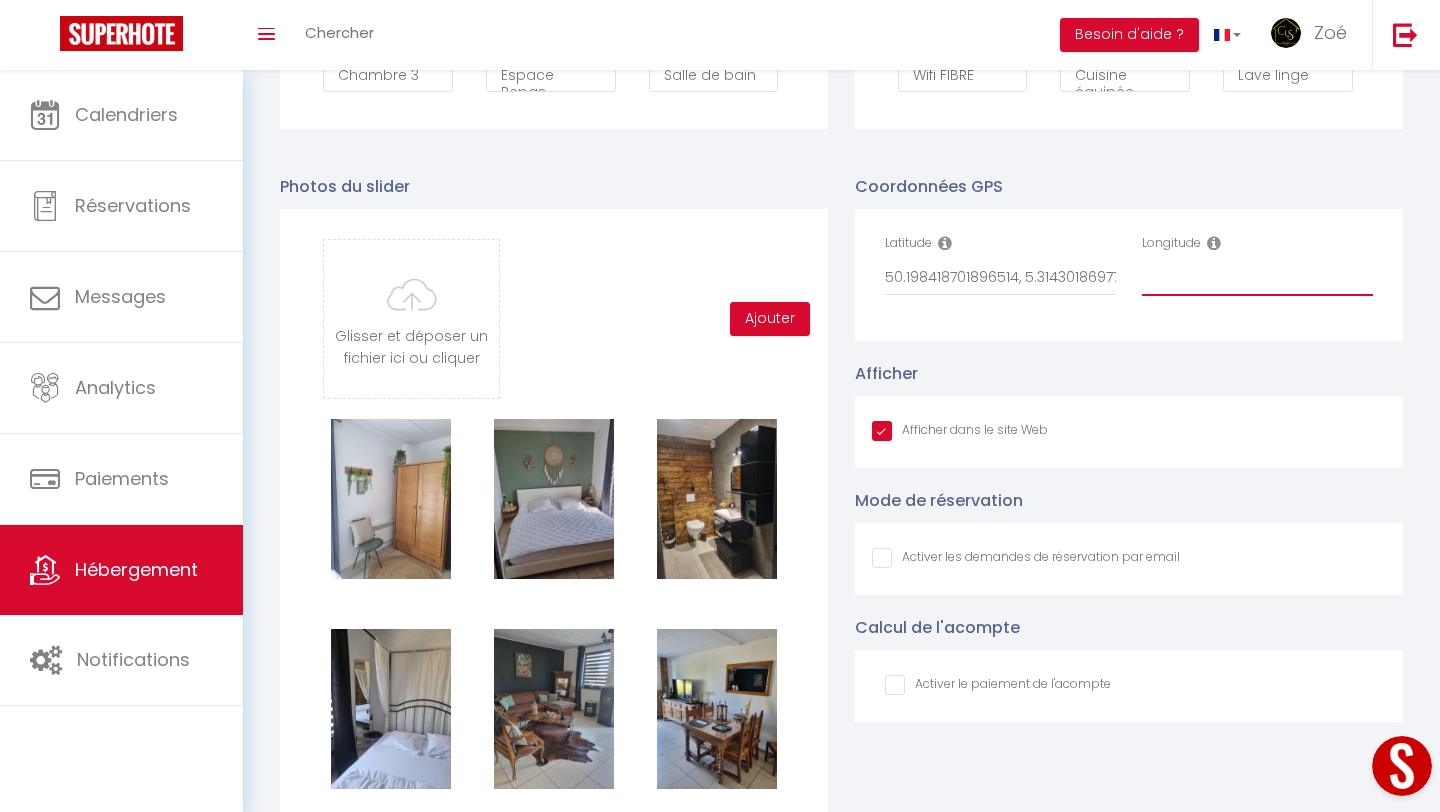 paste on "5.314301869776584" 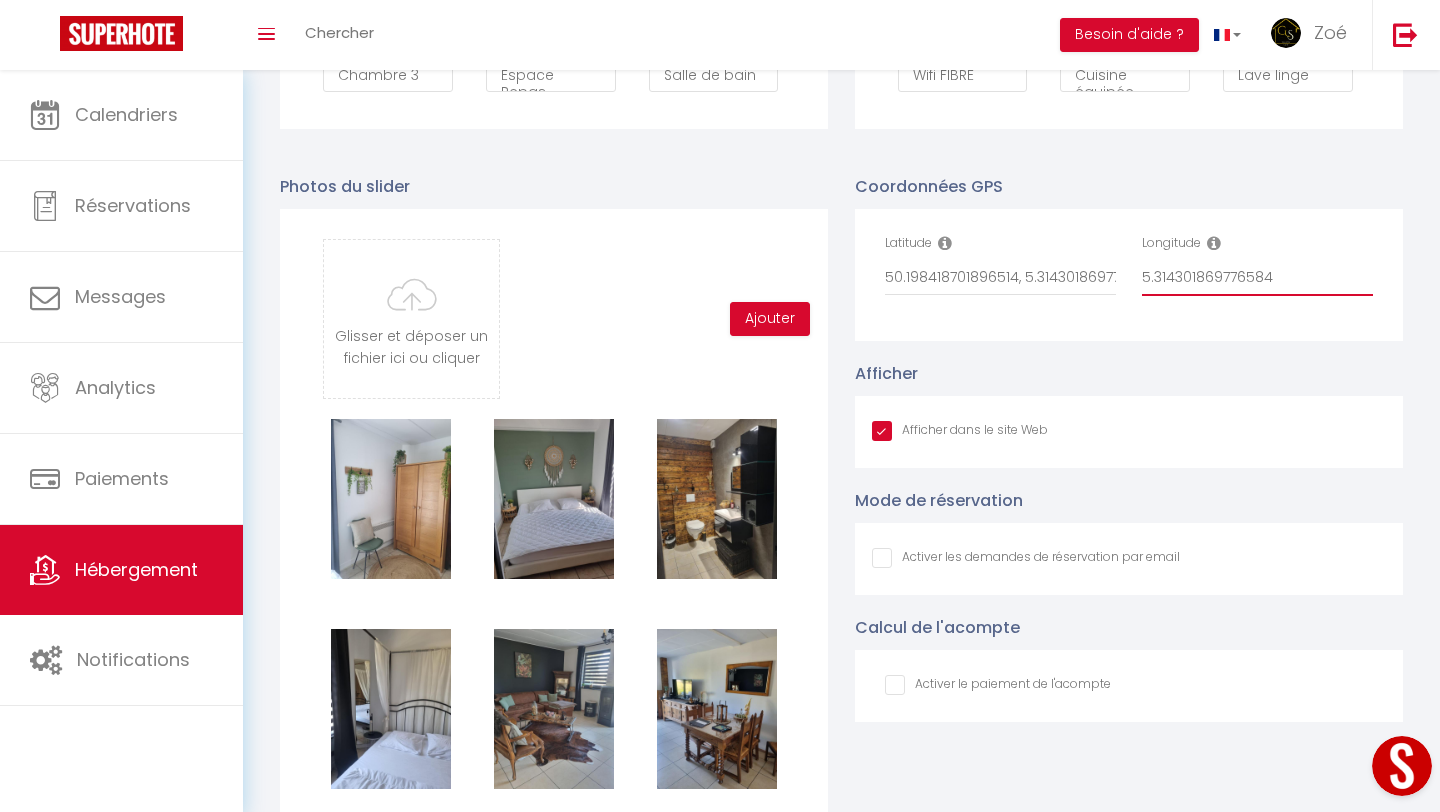 click on "5.314301869776584" at bounding box center [1257, 278] 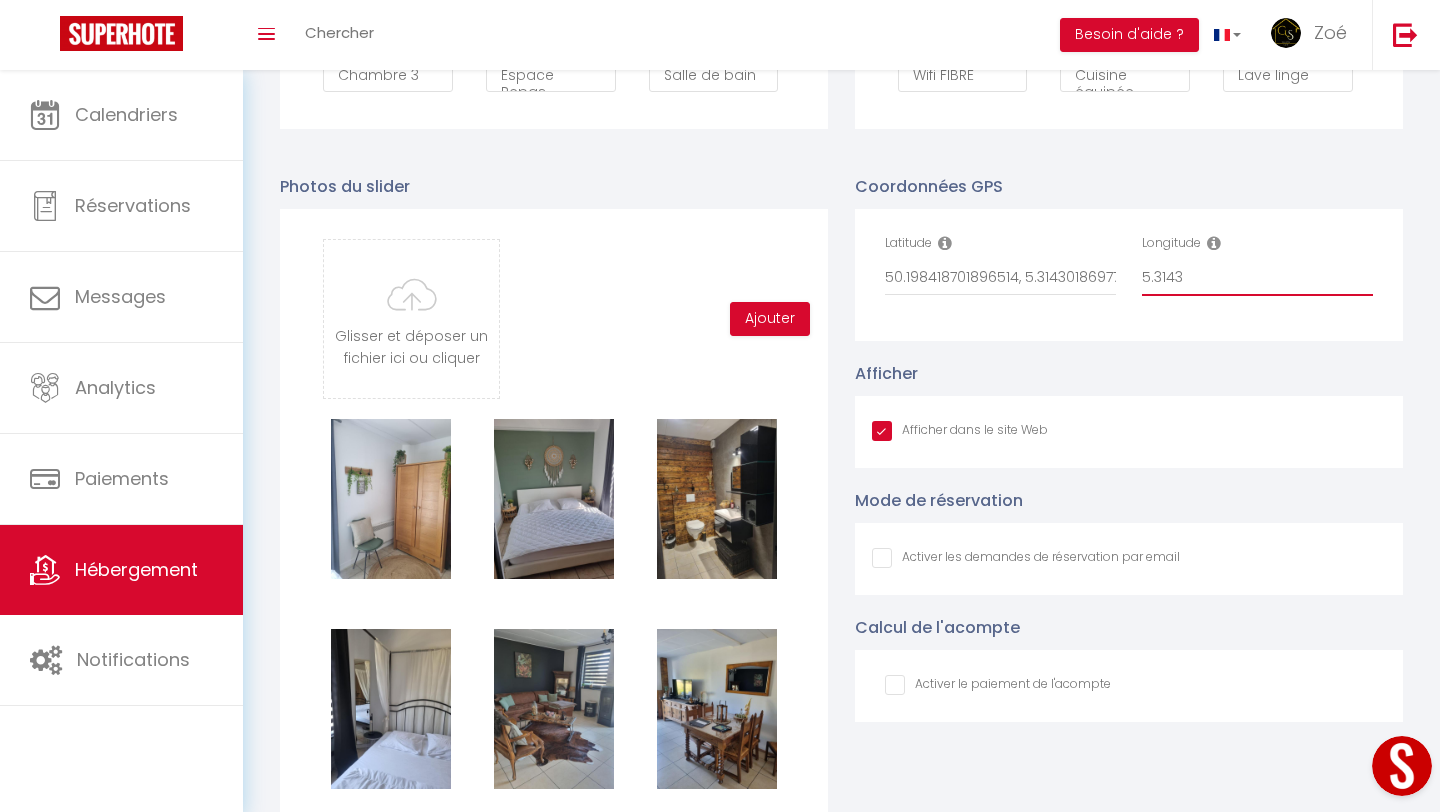 type on "5.3143" 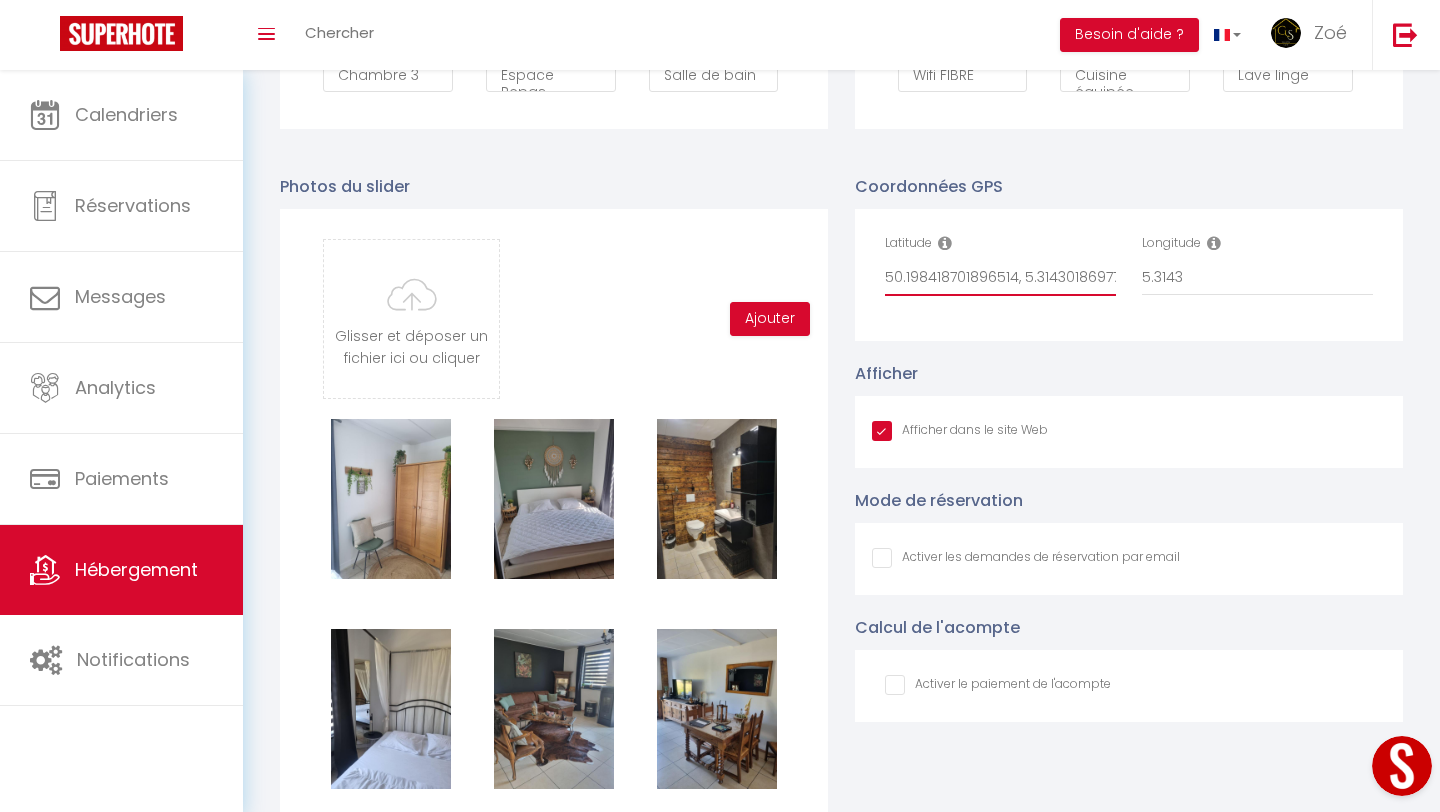 scroll, scrollTop: 0, scrollLeft: 35, axis: horizontal 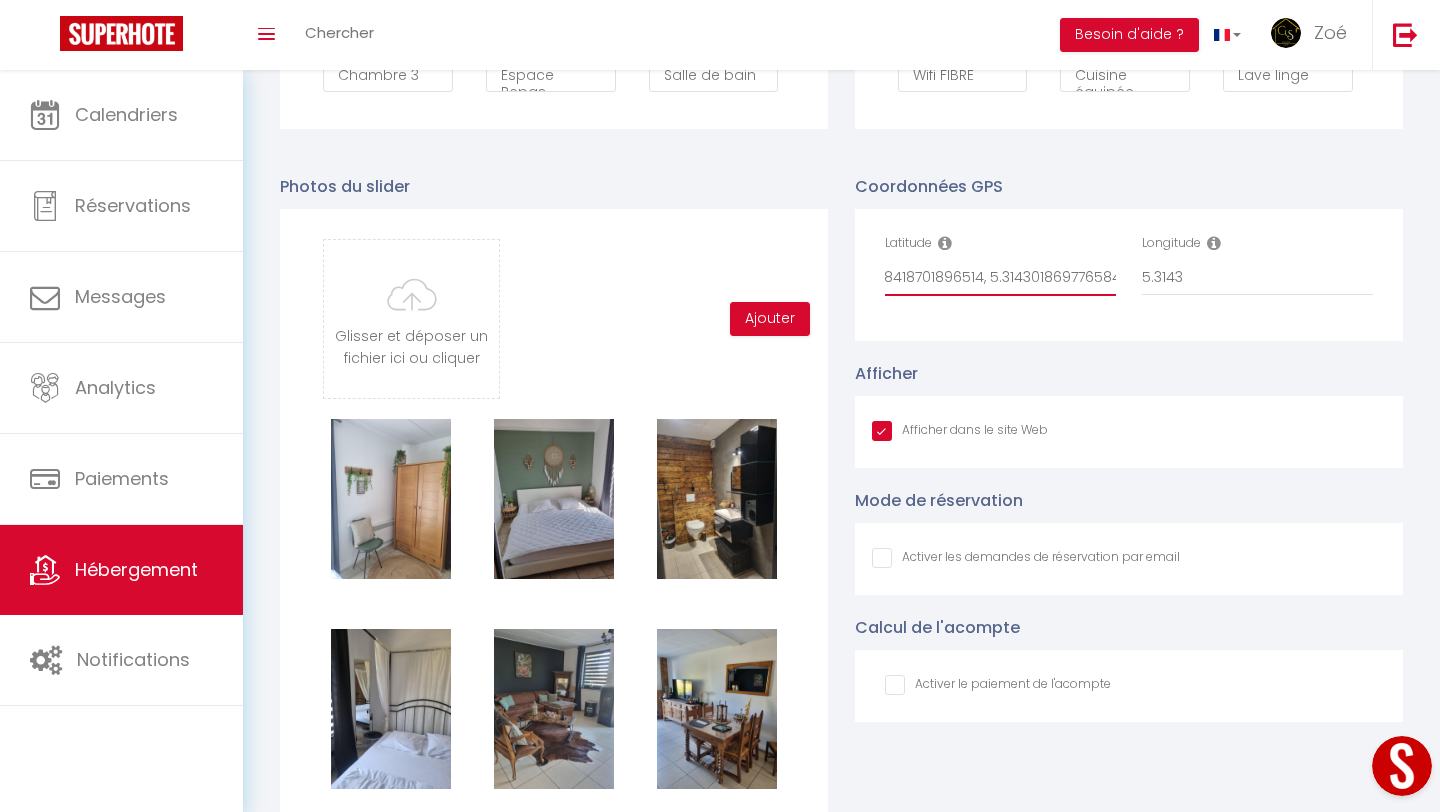 drag, startPoint x: 936, startPoint y: 277, endPoint x: 1171, endPoint y: 283, distance: 235.07658 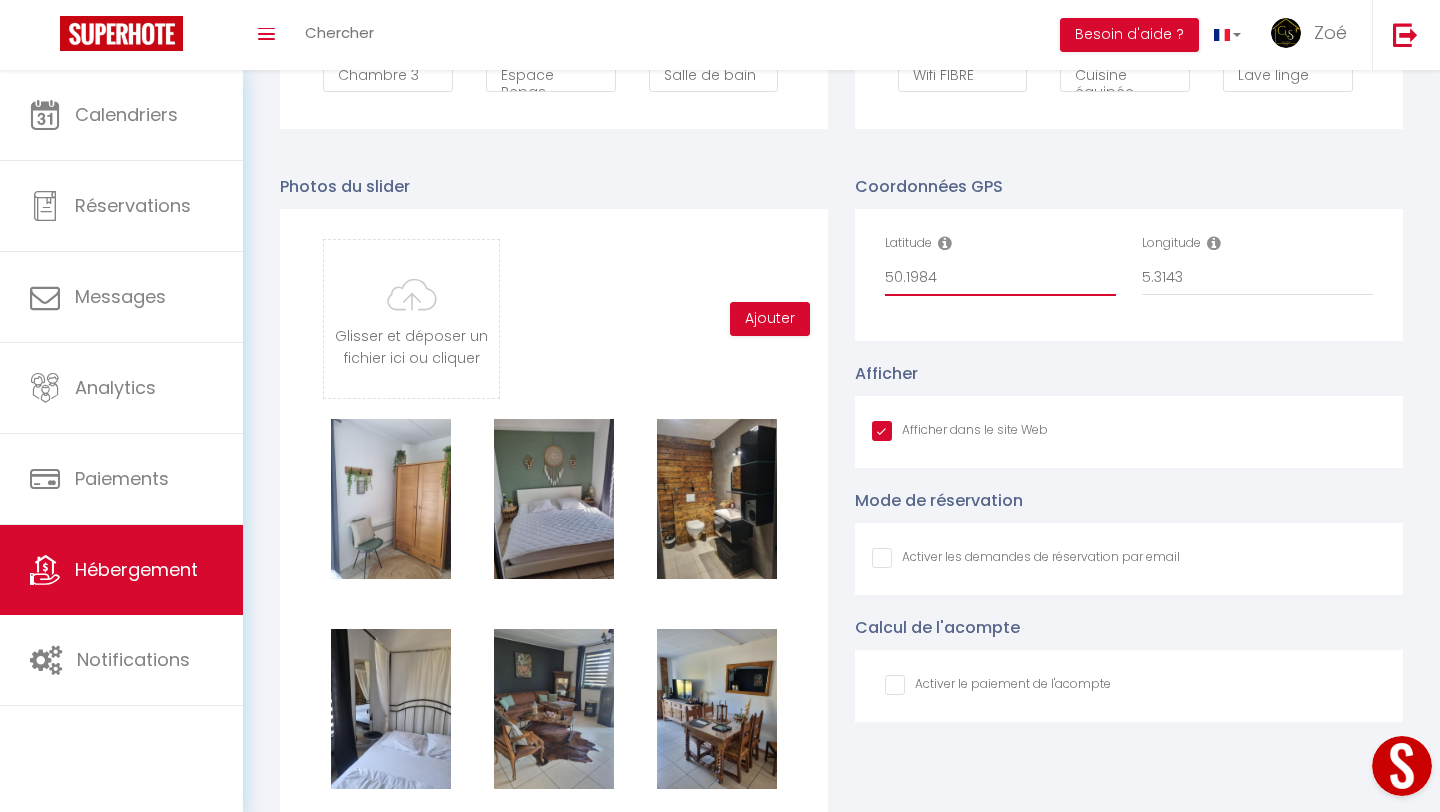 scroll, scrollTop: 0, scrollLeft: 0, axis: both 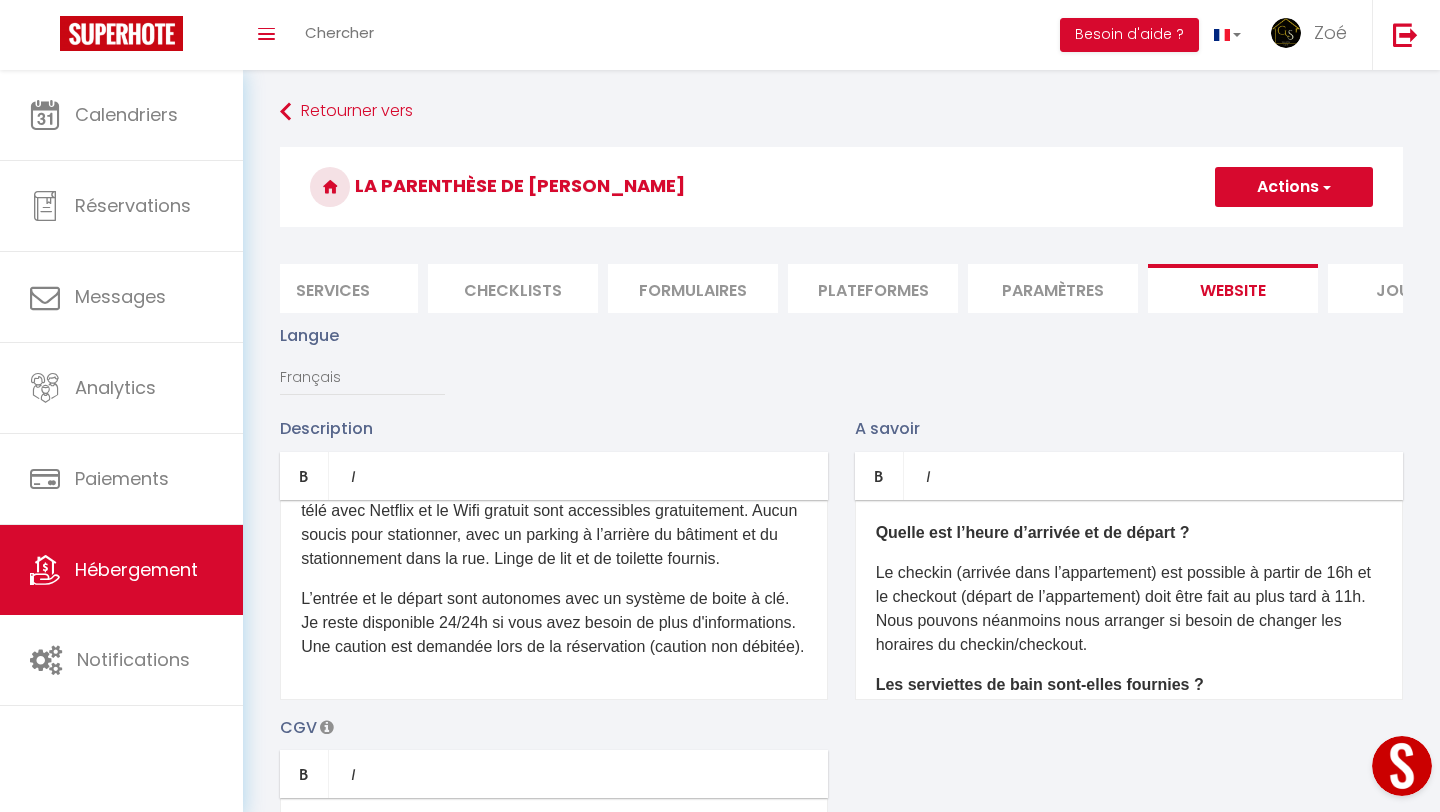 type on "50.1984" 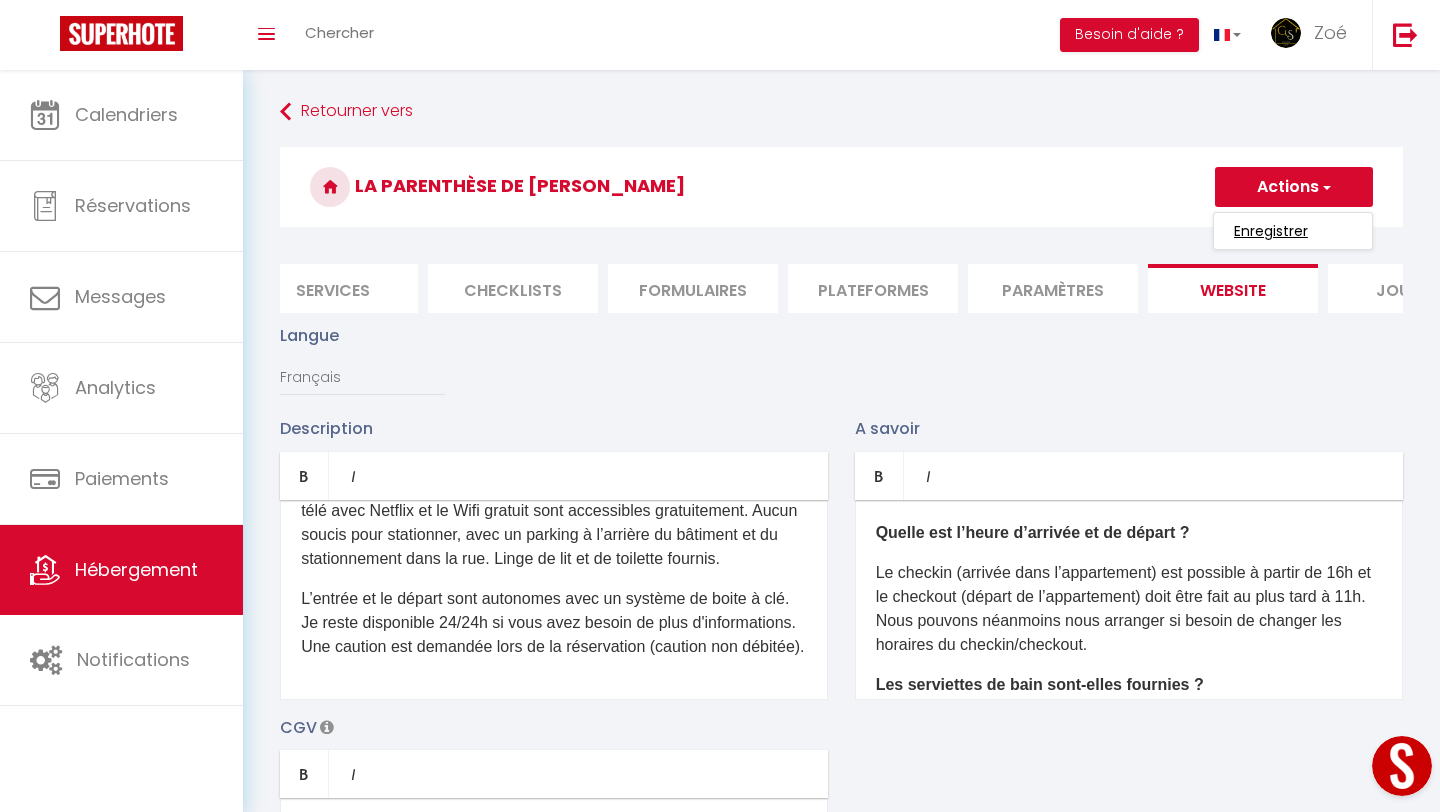 click on "Enregistrer" at bounding box center (1271, 231) 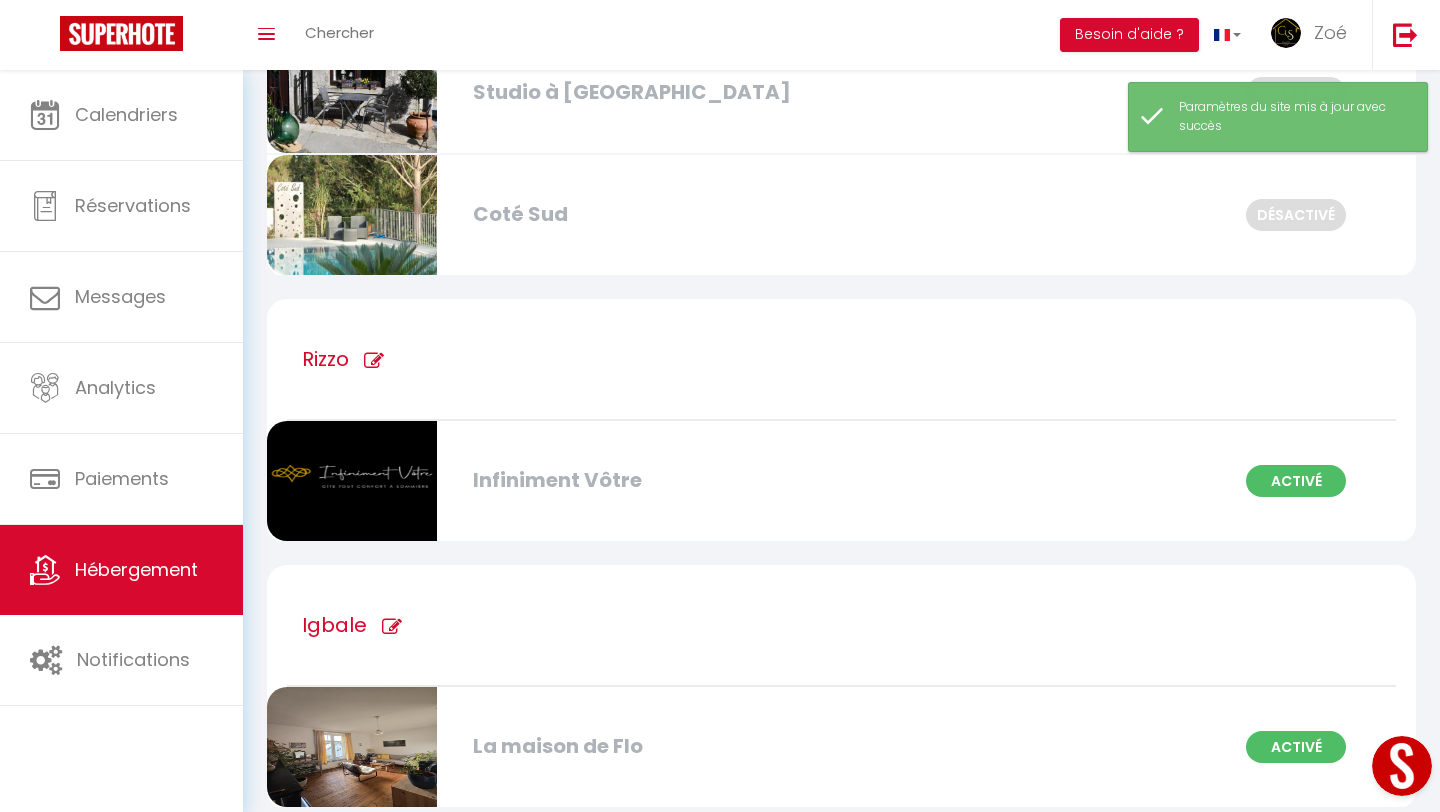 scroll, scrollTop: 1248, scrollLeft: 0, axis: vertical 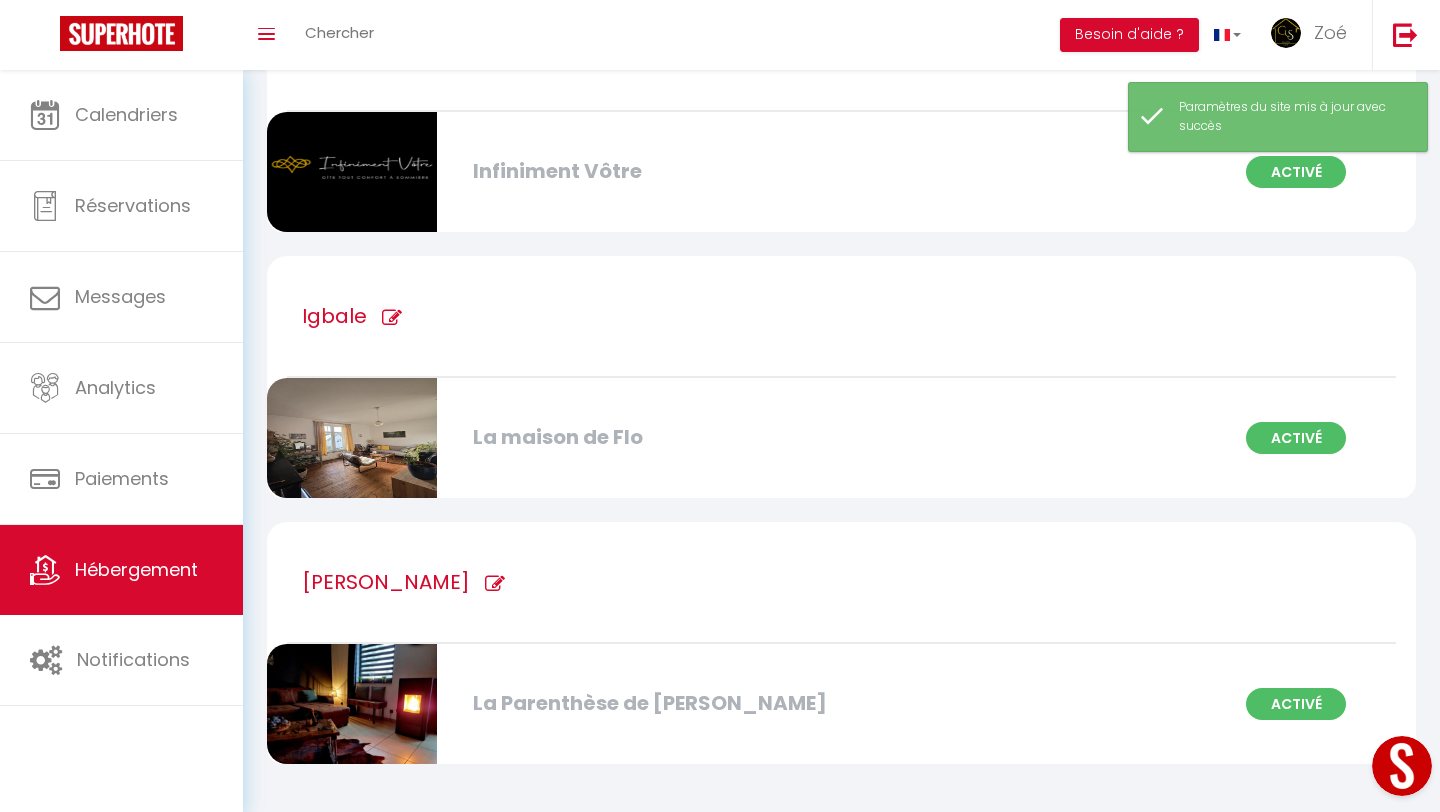 click on "La Parenthèse de [PERSON_NAME]" at bounding box center (646, 703) 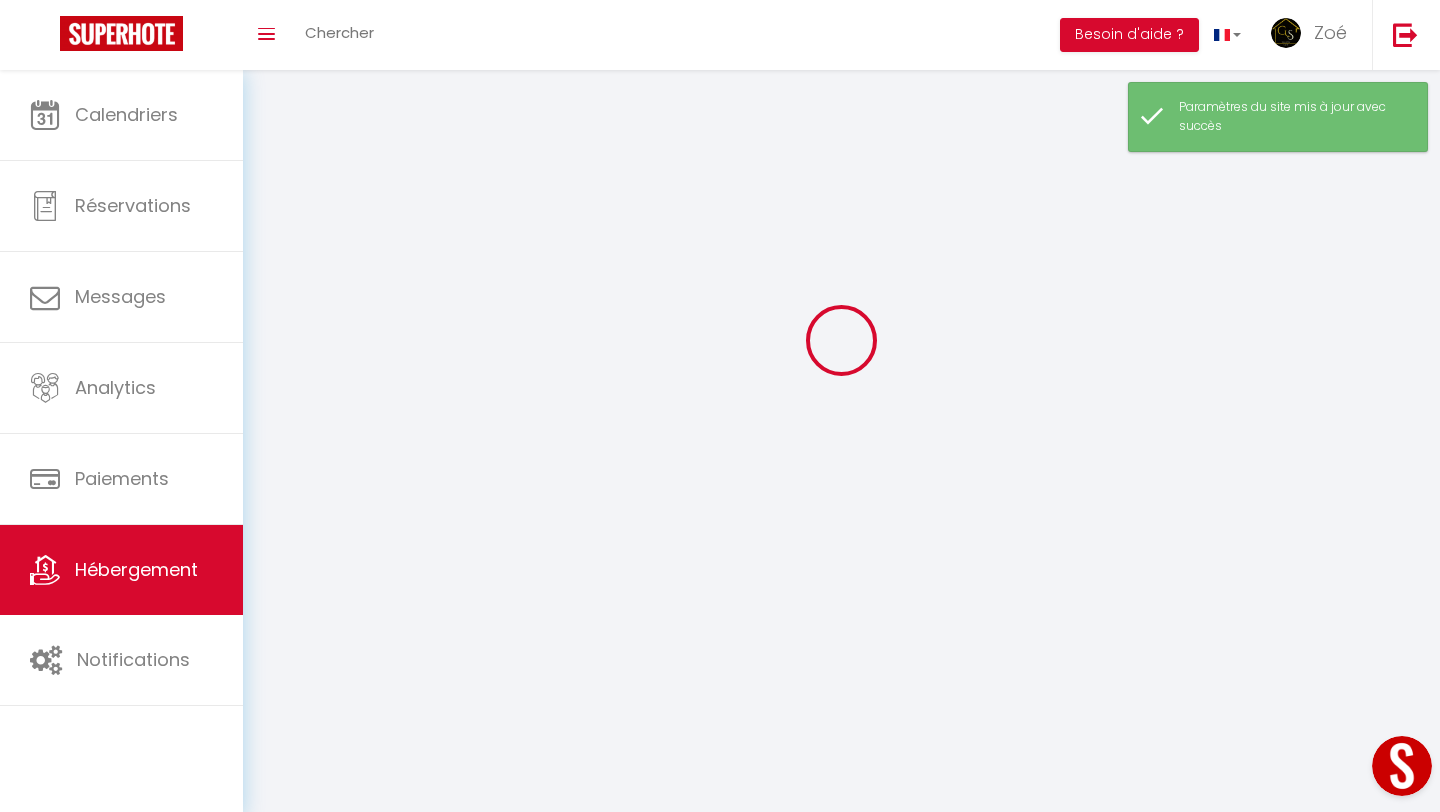 scroll, scrollTop: 0, scrollLeft: 0, axis: both 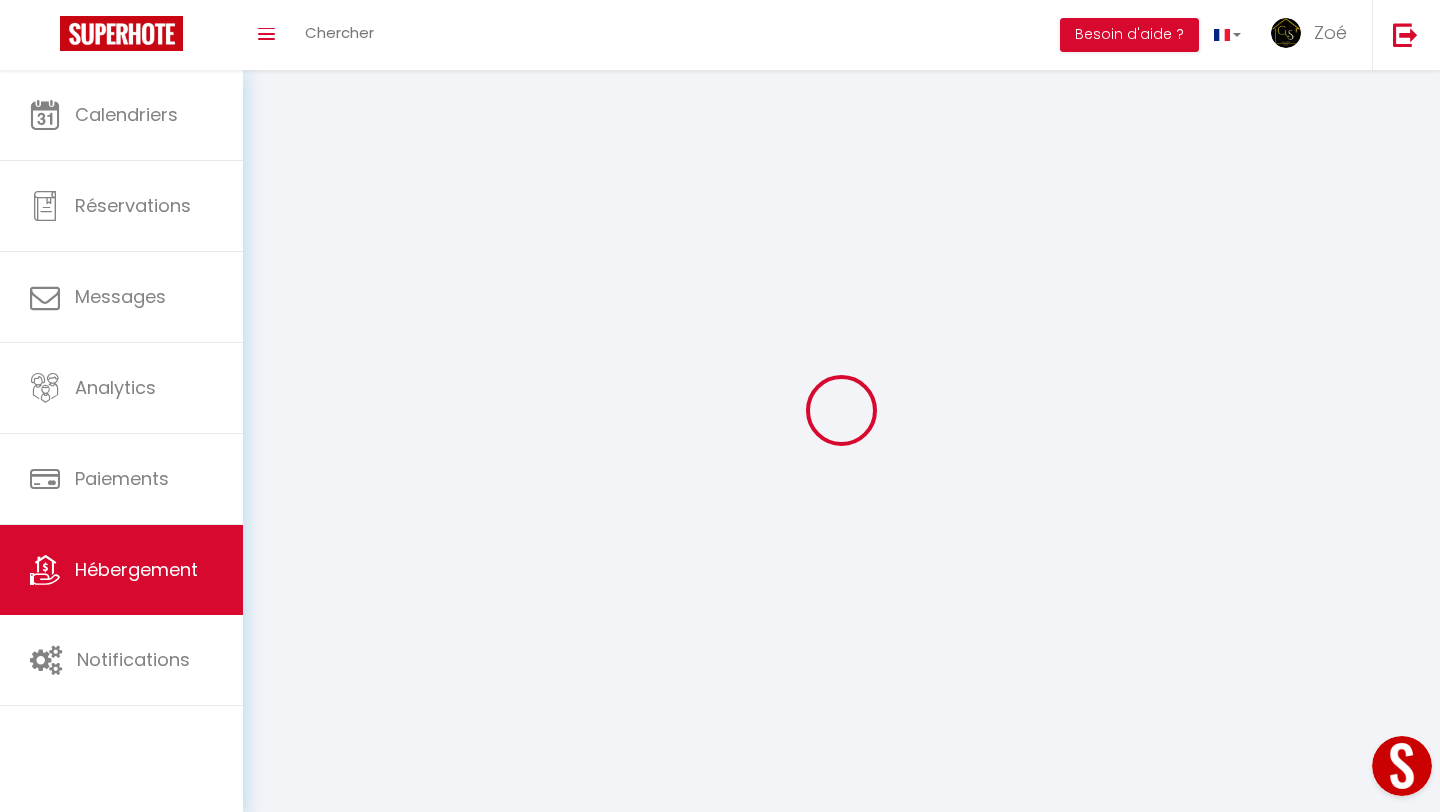 select 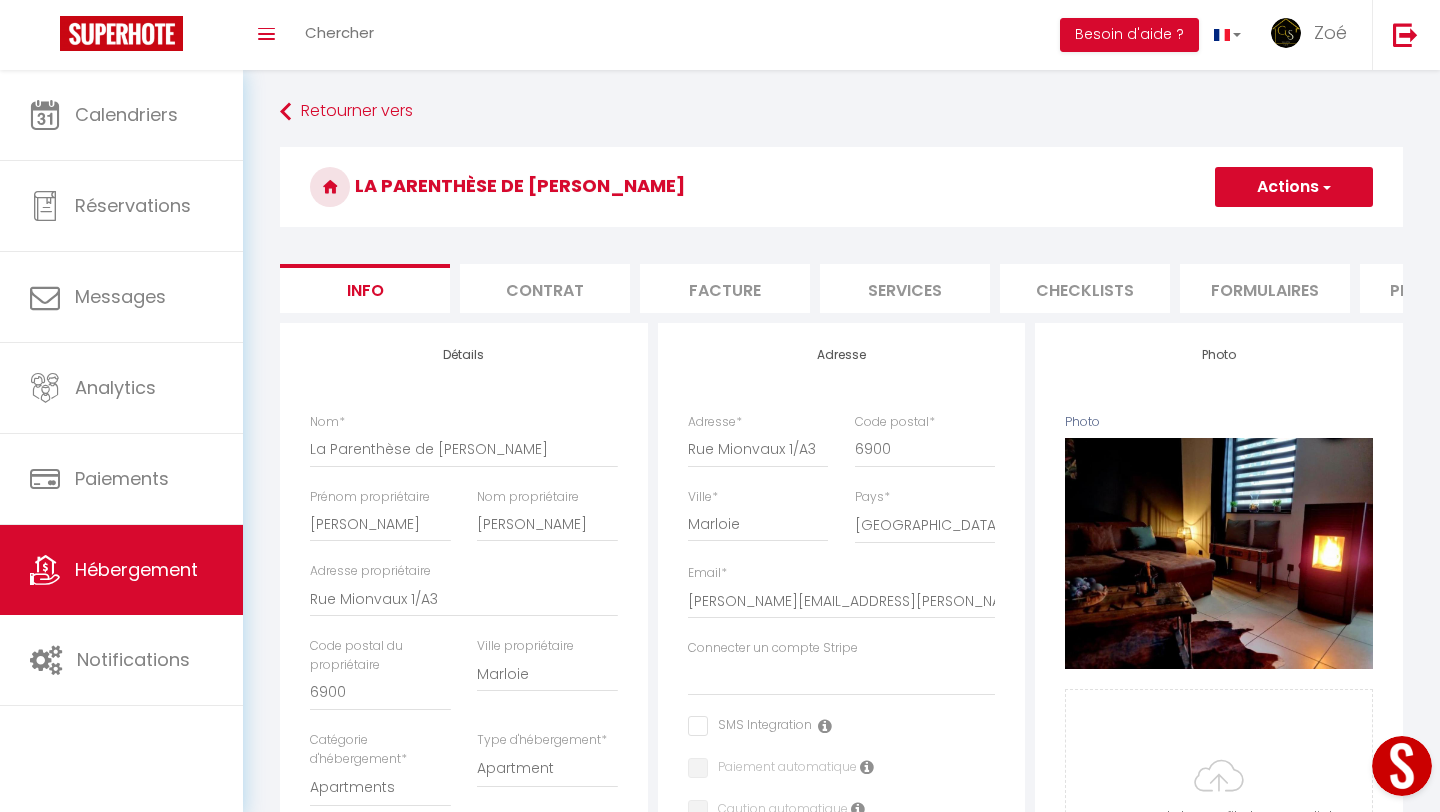 select 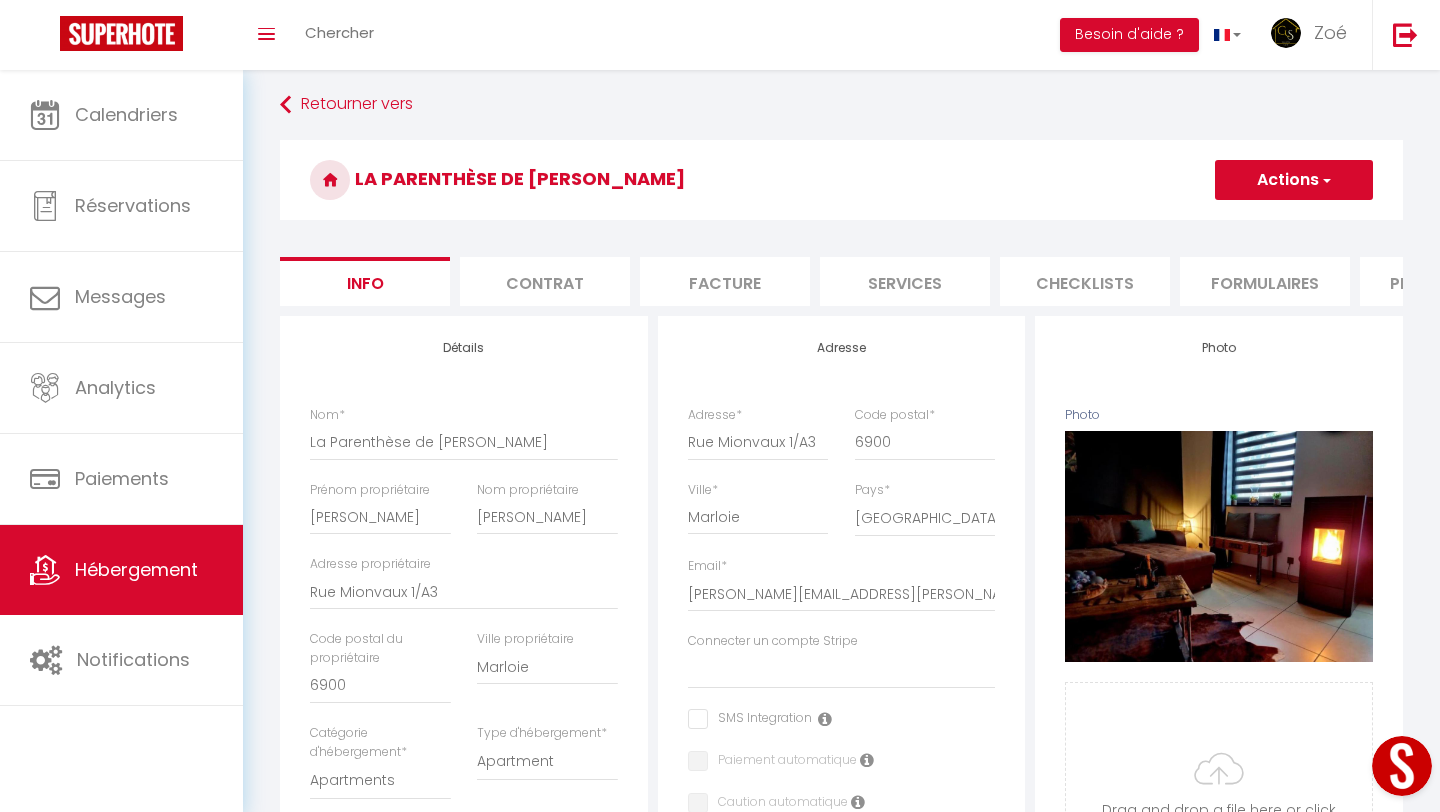 scroll, scrollTop: 0, scrollLeft: 0, axis: both 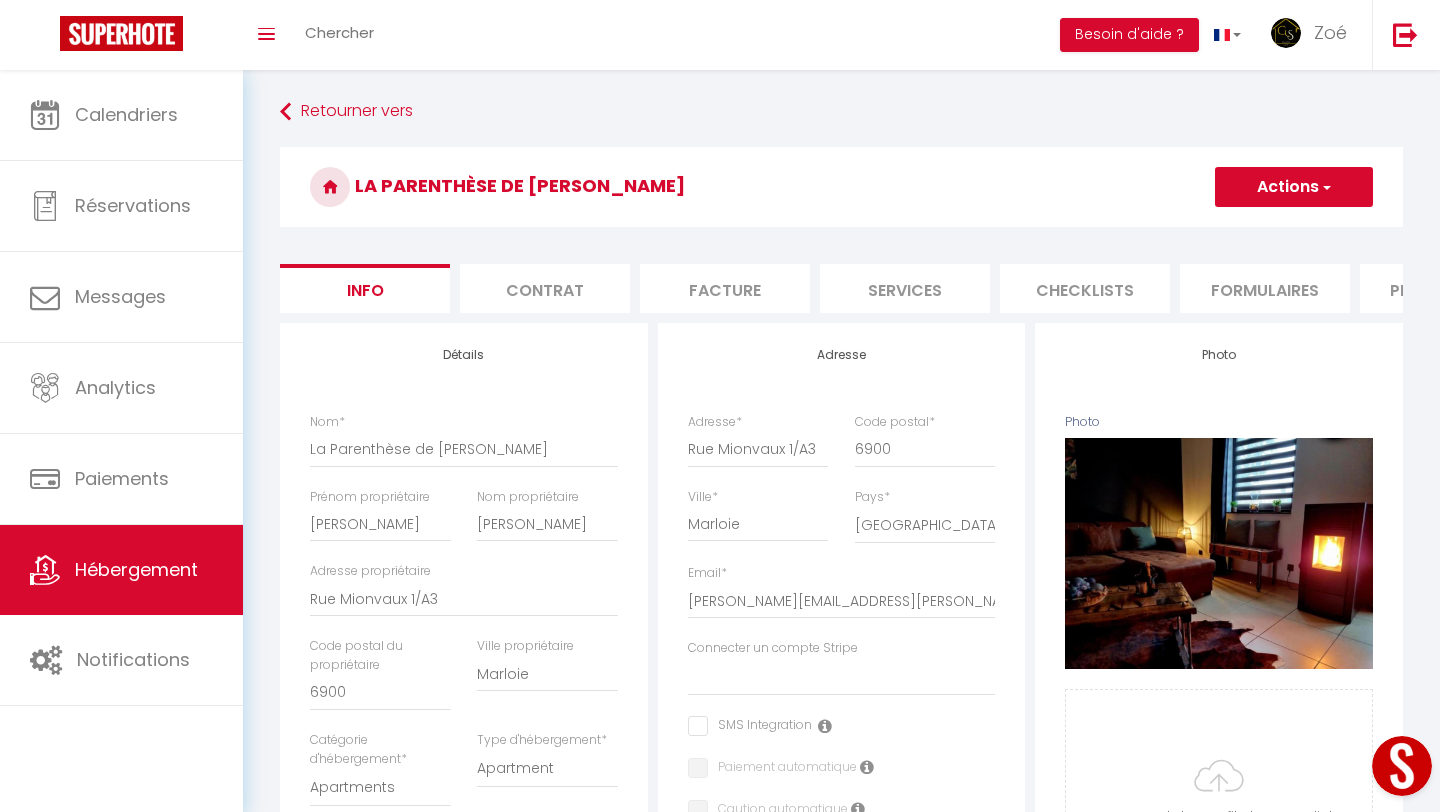 click on "Actions" at bounding box center [1294, 187] 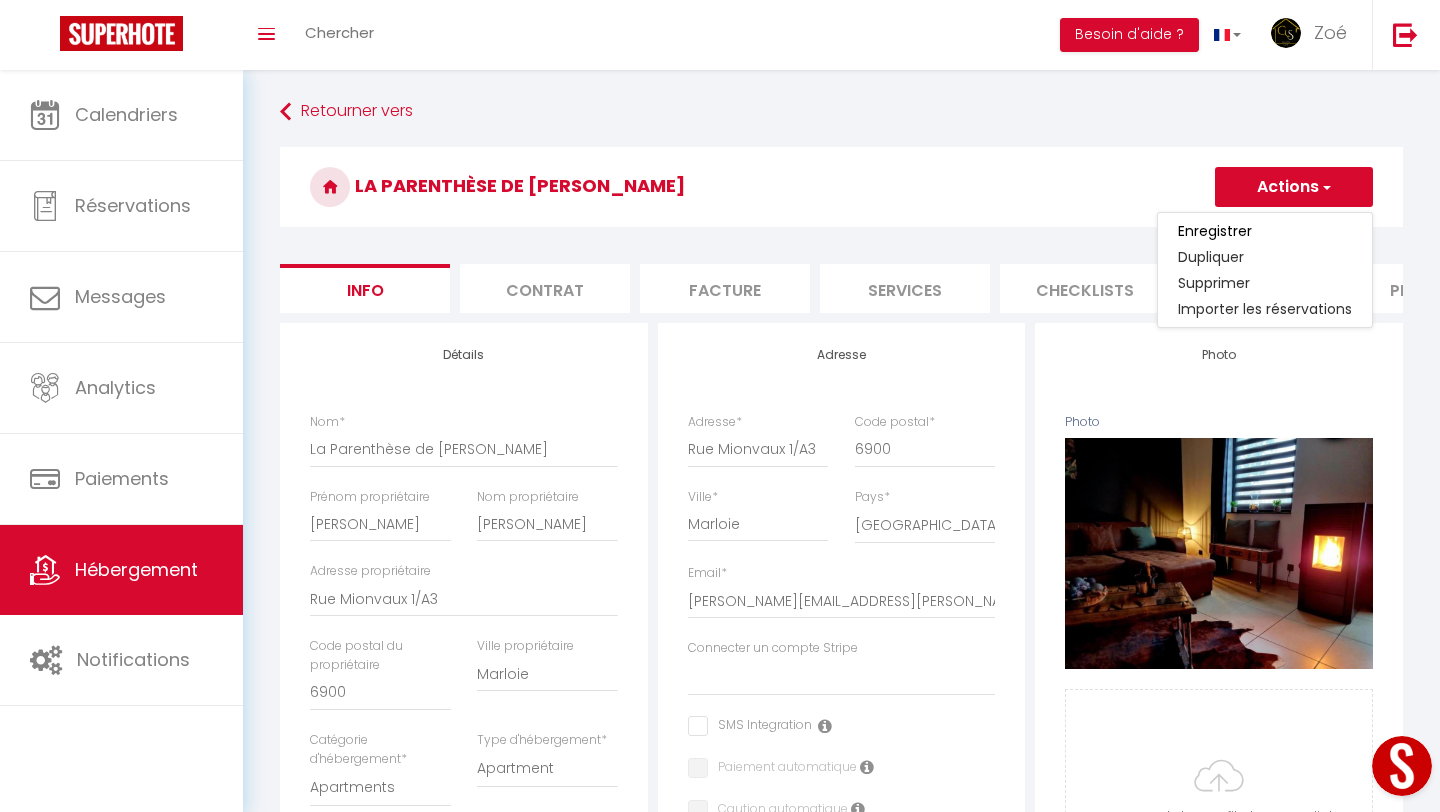 click on "La Parenthèse de [PERSON_NAME]" at bounding box center (841, 187) 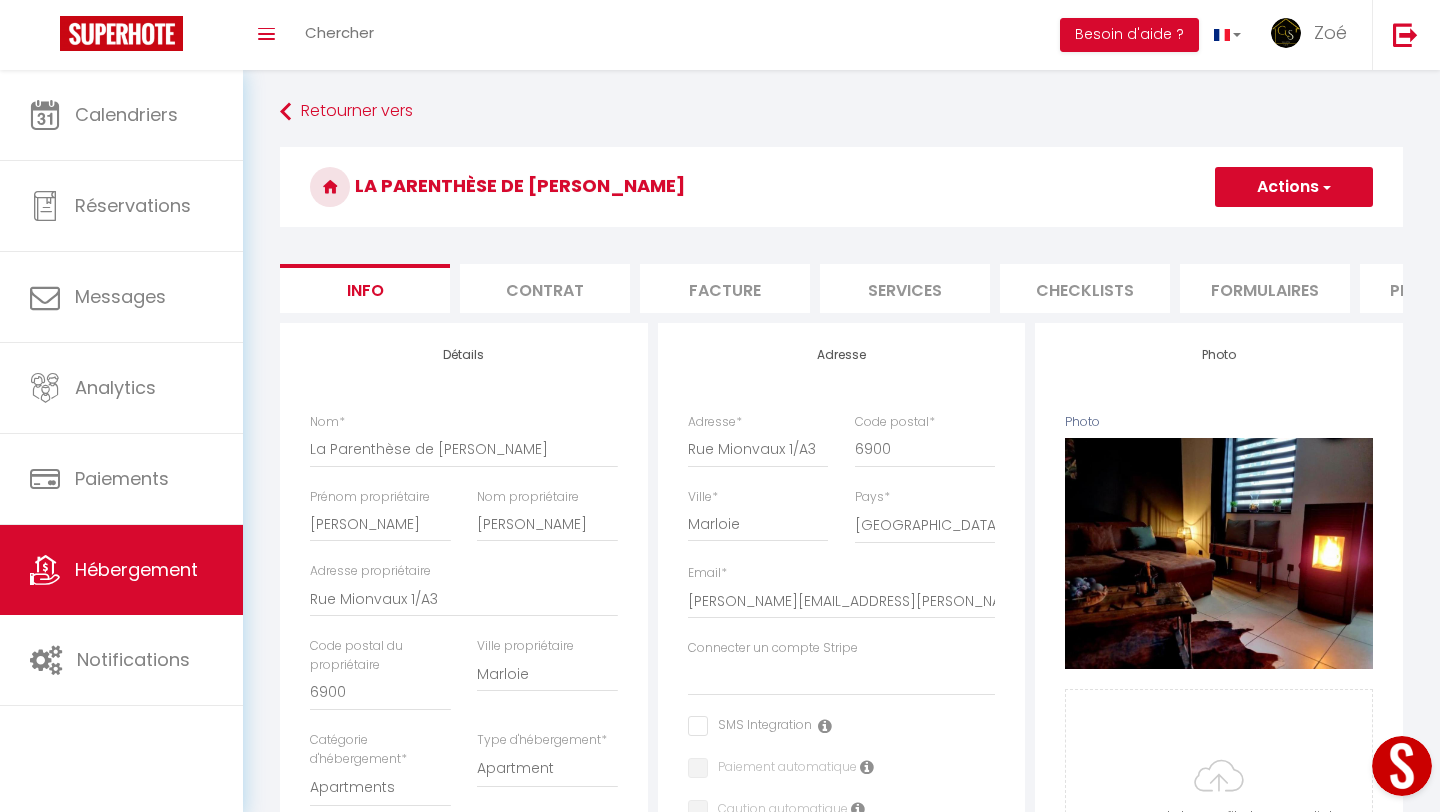 click on "Contrat" at bounding box center (545, 288) 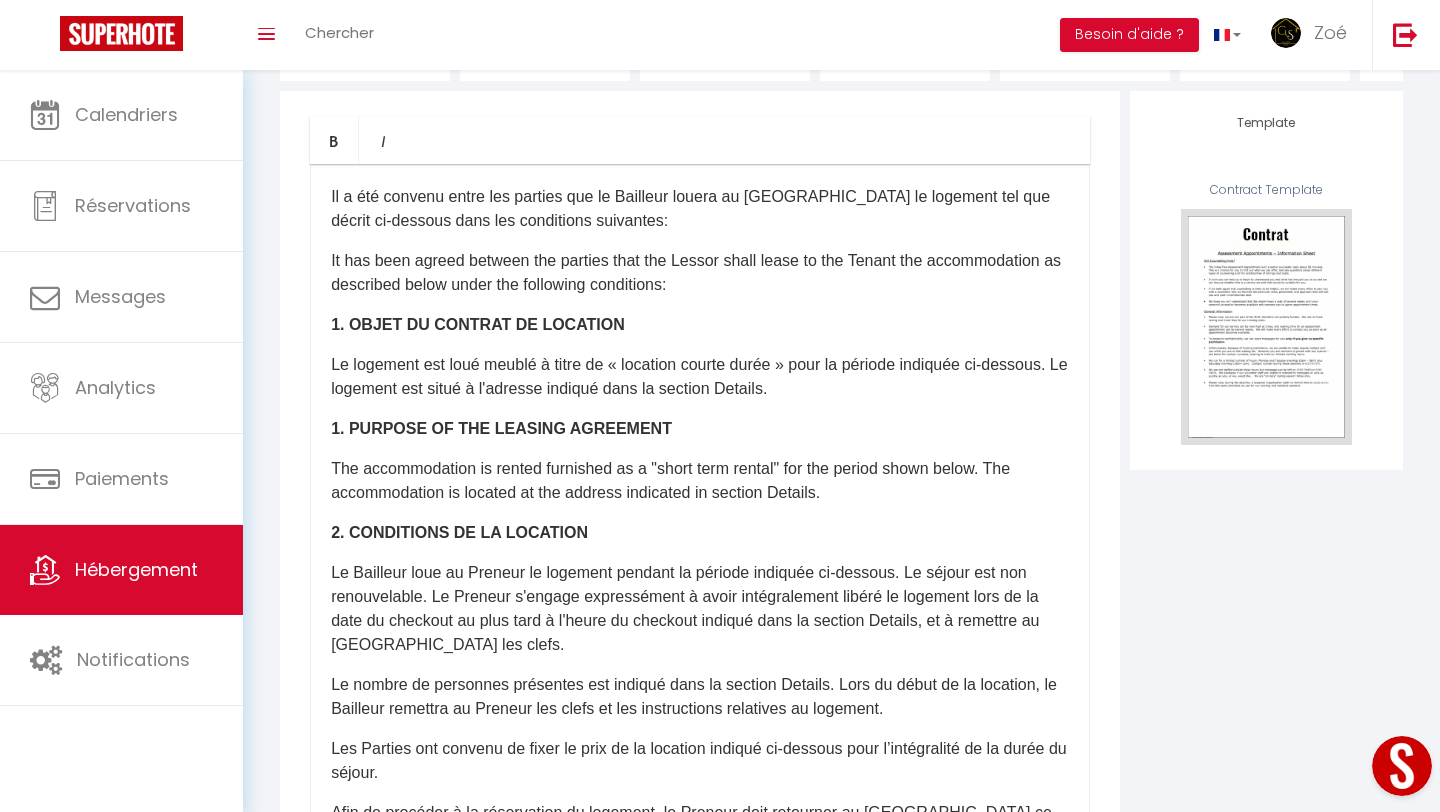 scroll, scrollTop: 248, scrollLeft: 0, axis: vertical 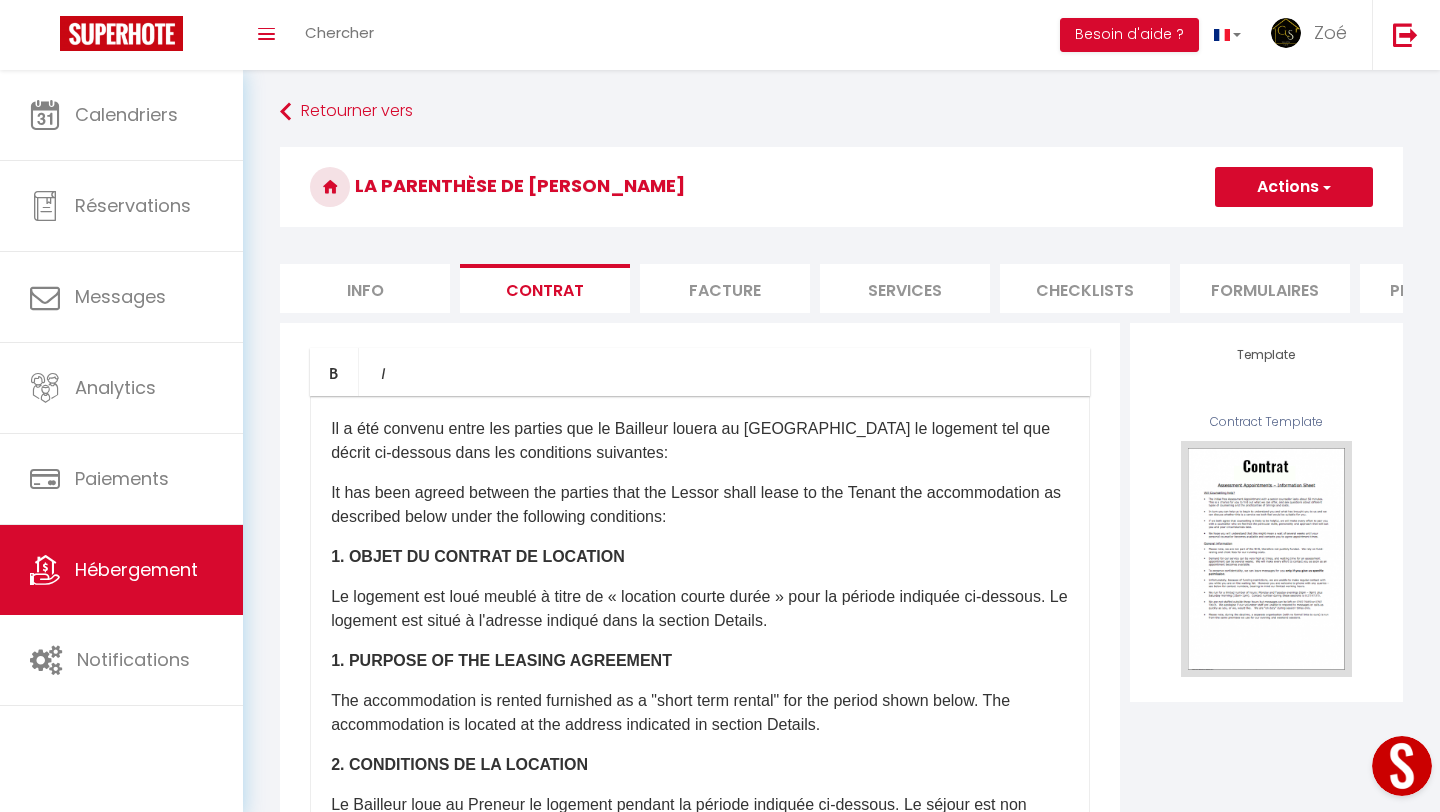 click on "Facture" at bounding box center (725, 288) 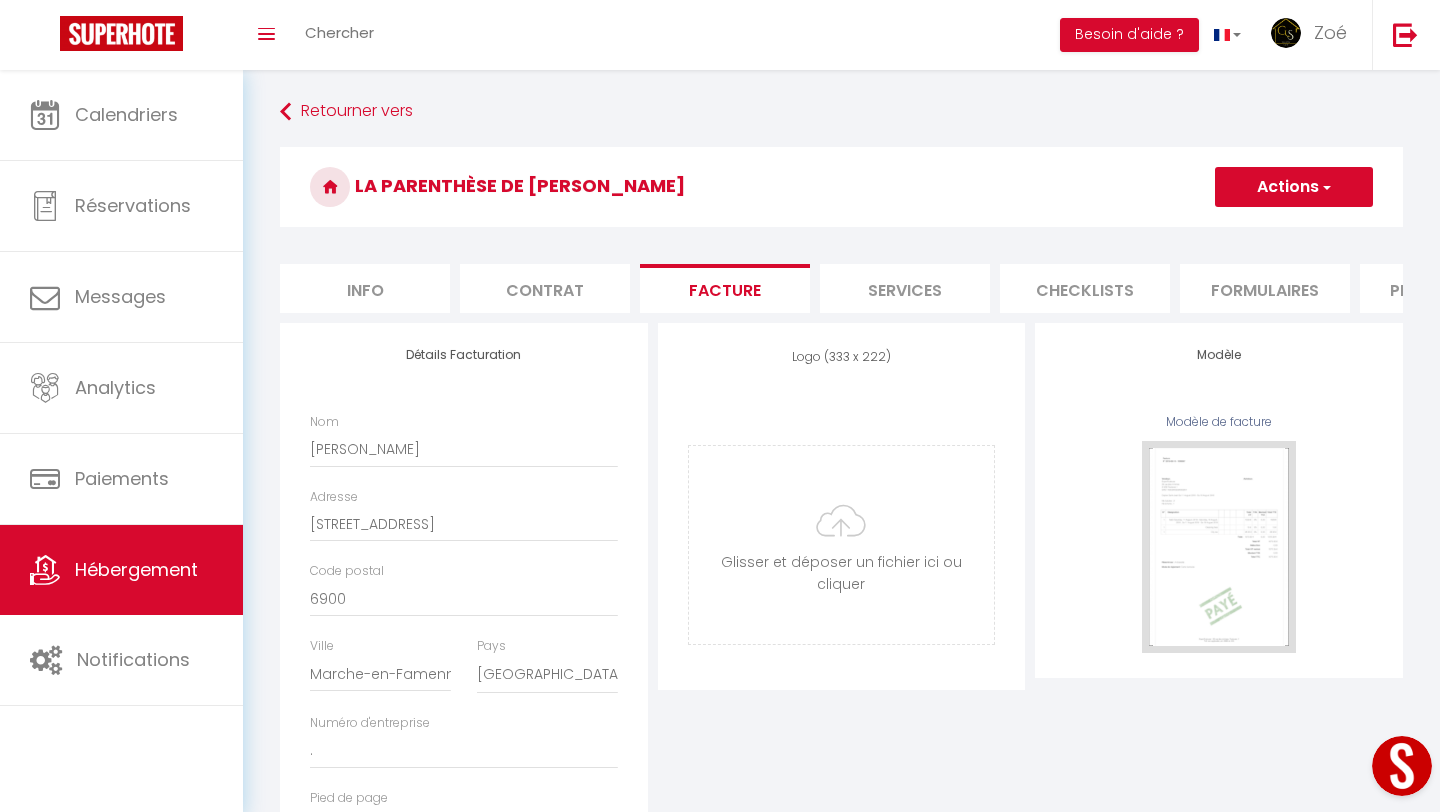 click on "Services" at bounding box center [905, 288] 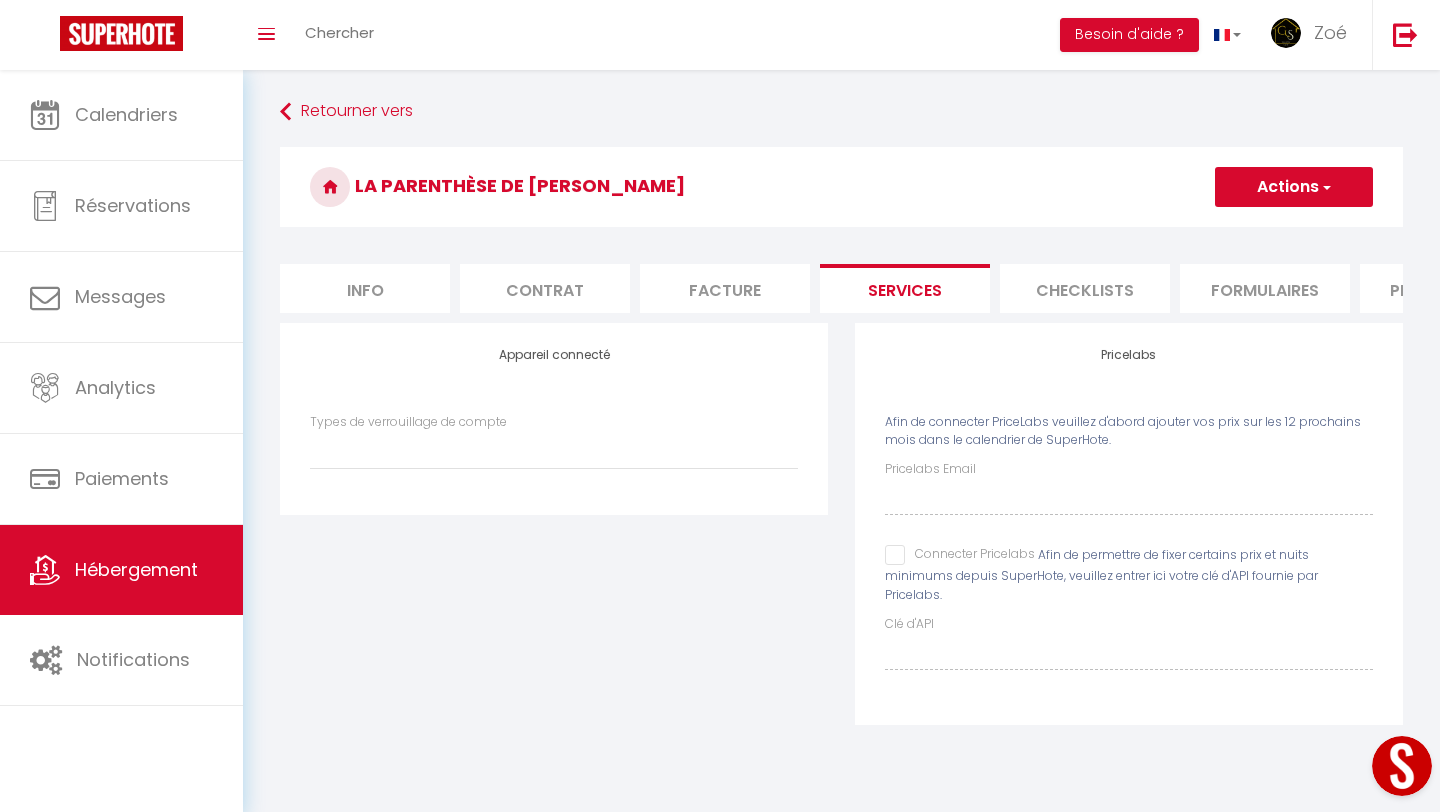 click on "Checklists" at bounding box center (1085, 288) 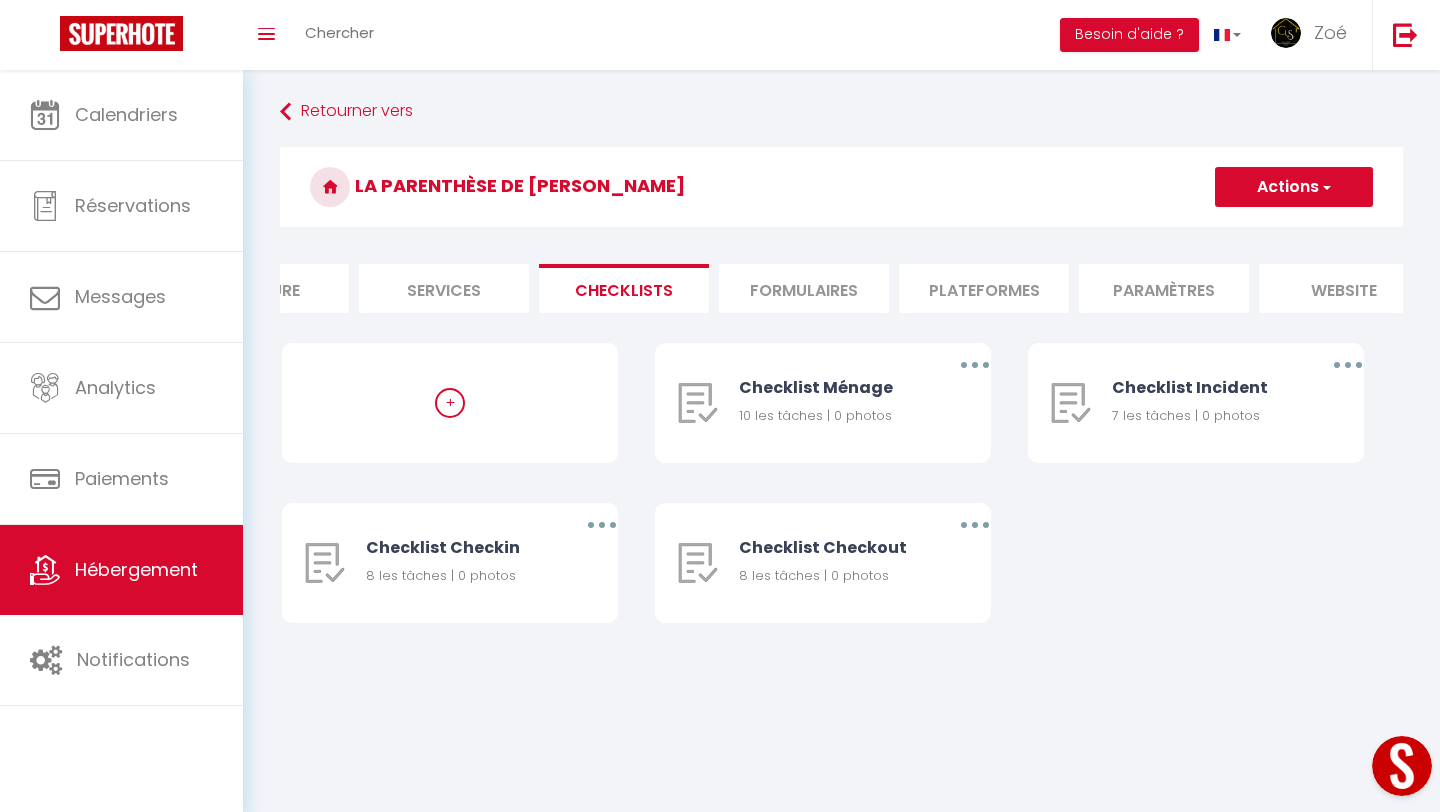scroll, scrollTop: 0, scrollLeft: 468, axis: horizontal 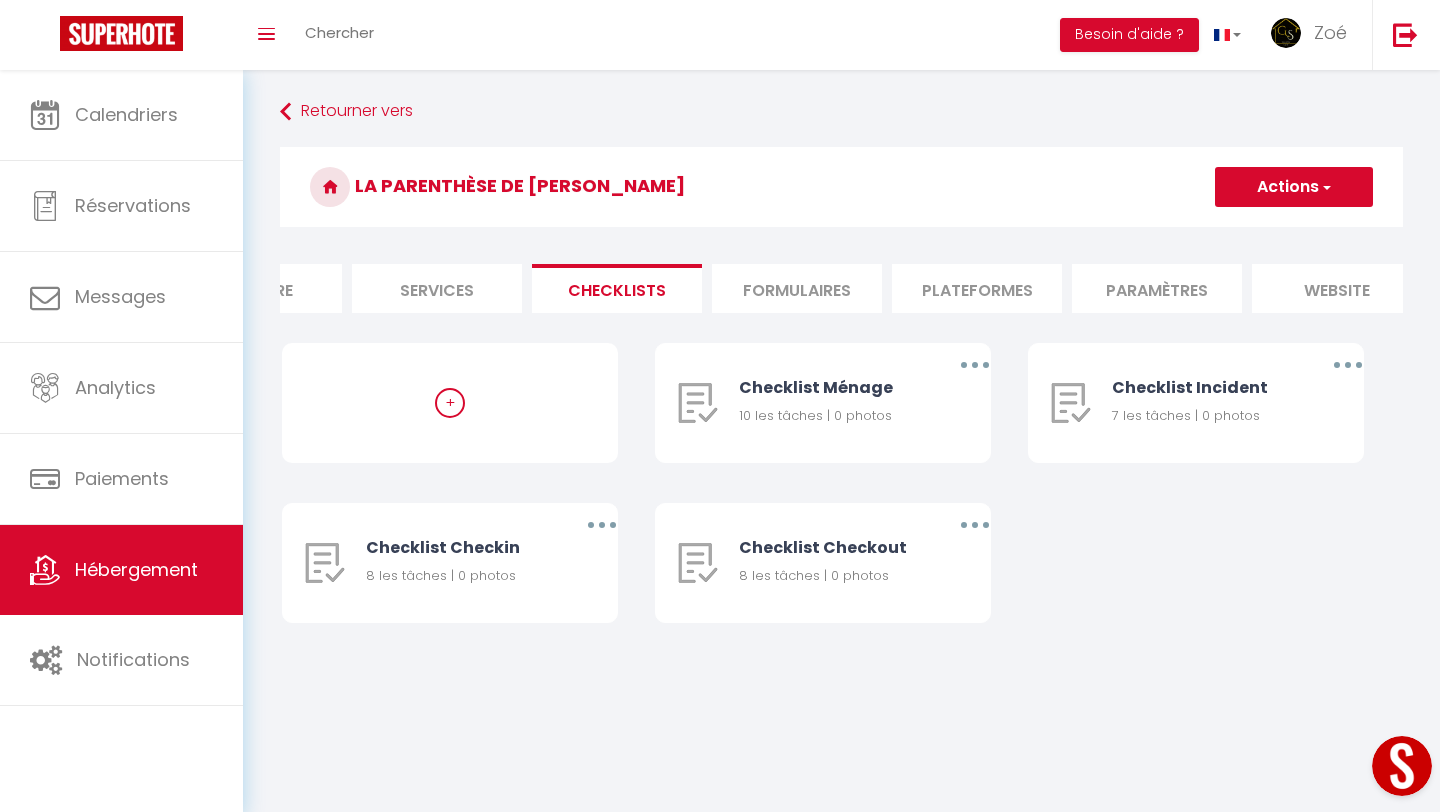 click on "Formulaires" at bounding box center (797, 288) 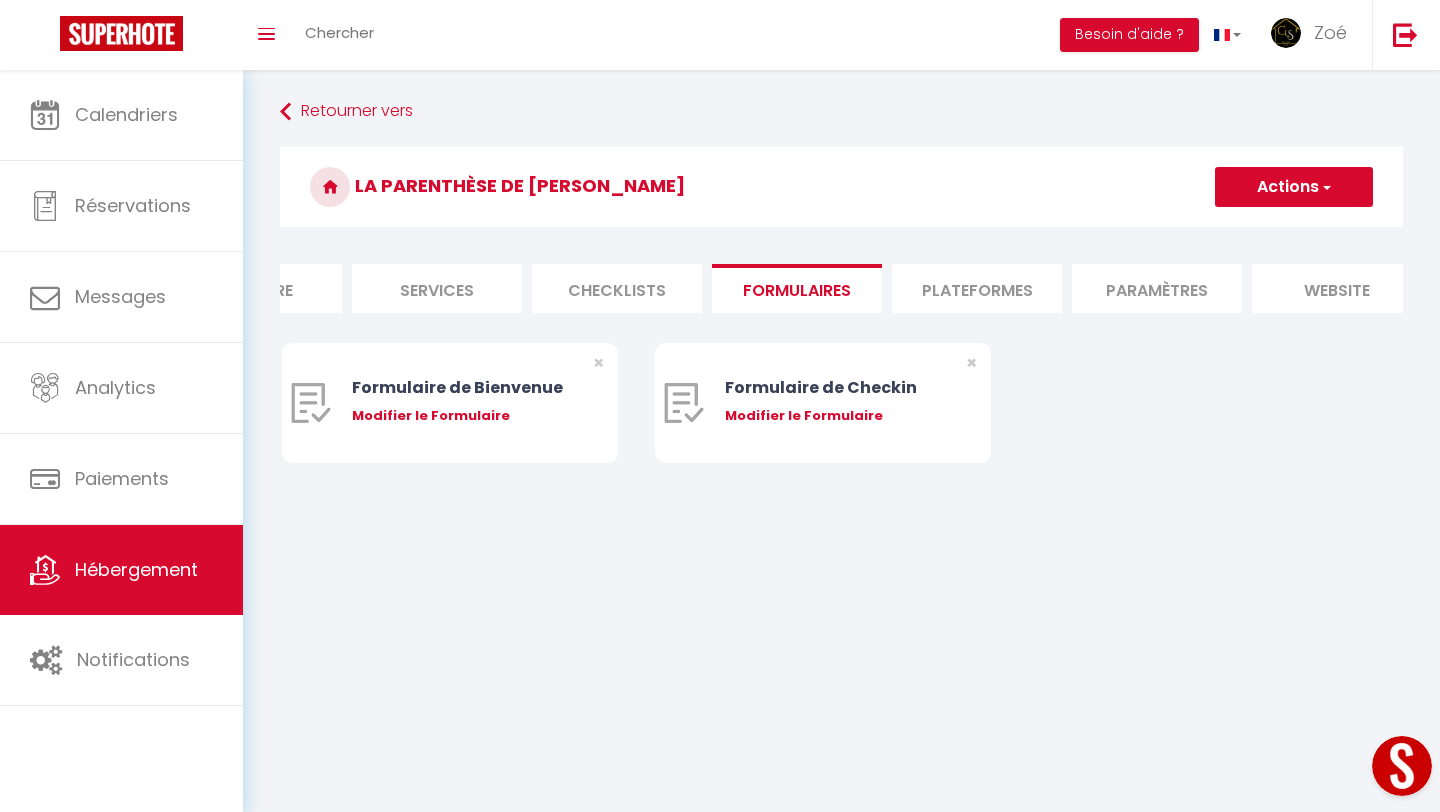 click on "Plateformes" at bounding box center (977, 288) 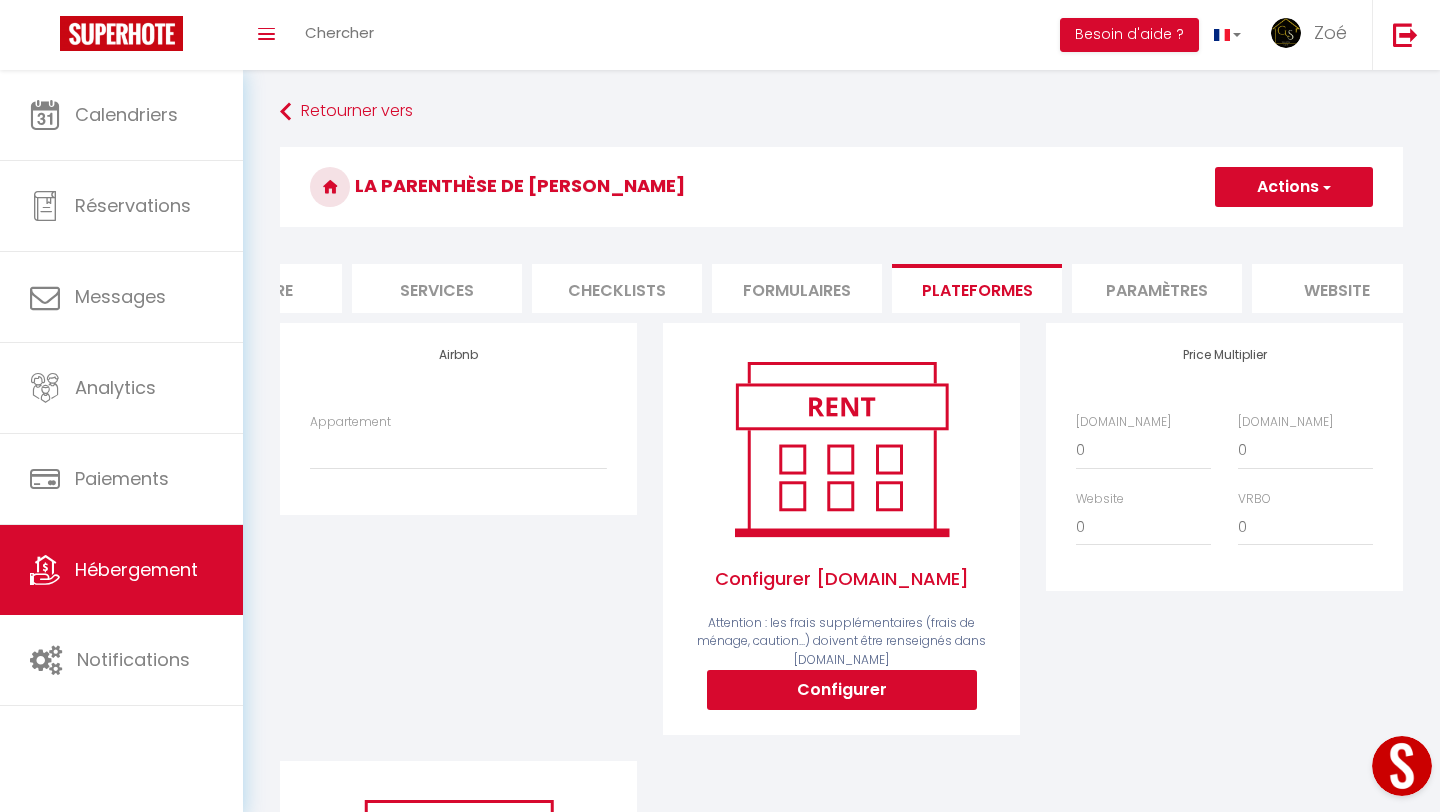 click on "Paramètres" at bounding box center [1157, 288] 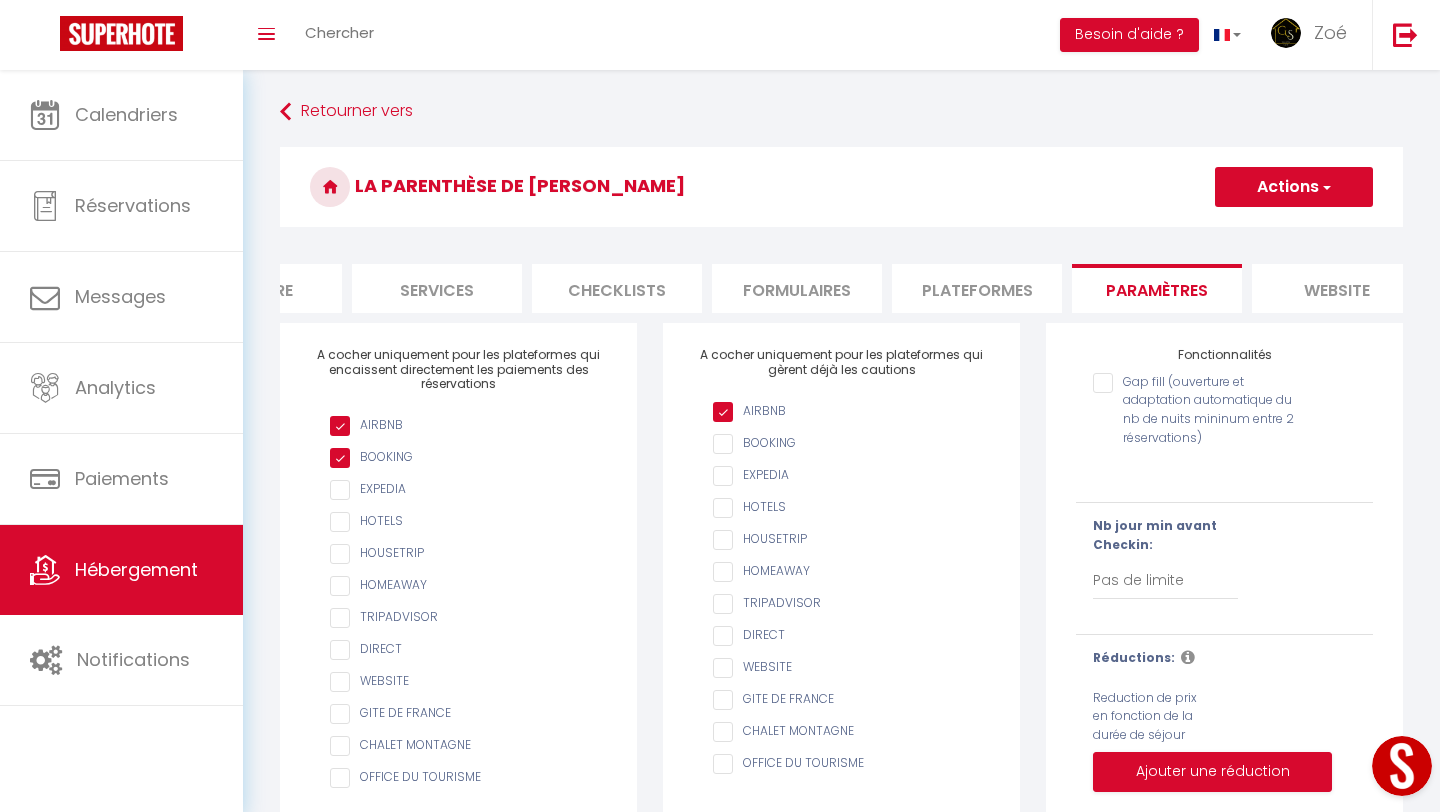 scroll, scrollTop: 0, scrollLeft: 677, axis: horizontal 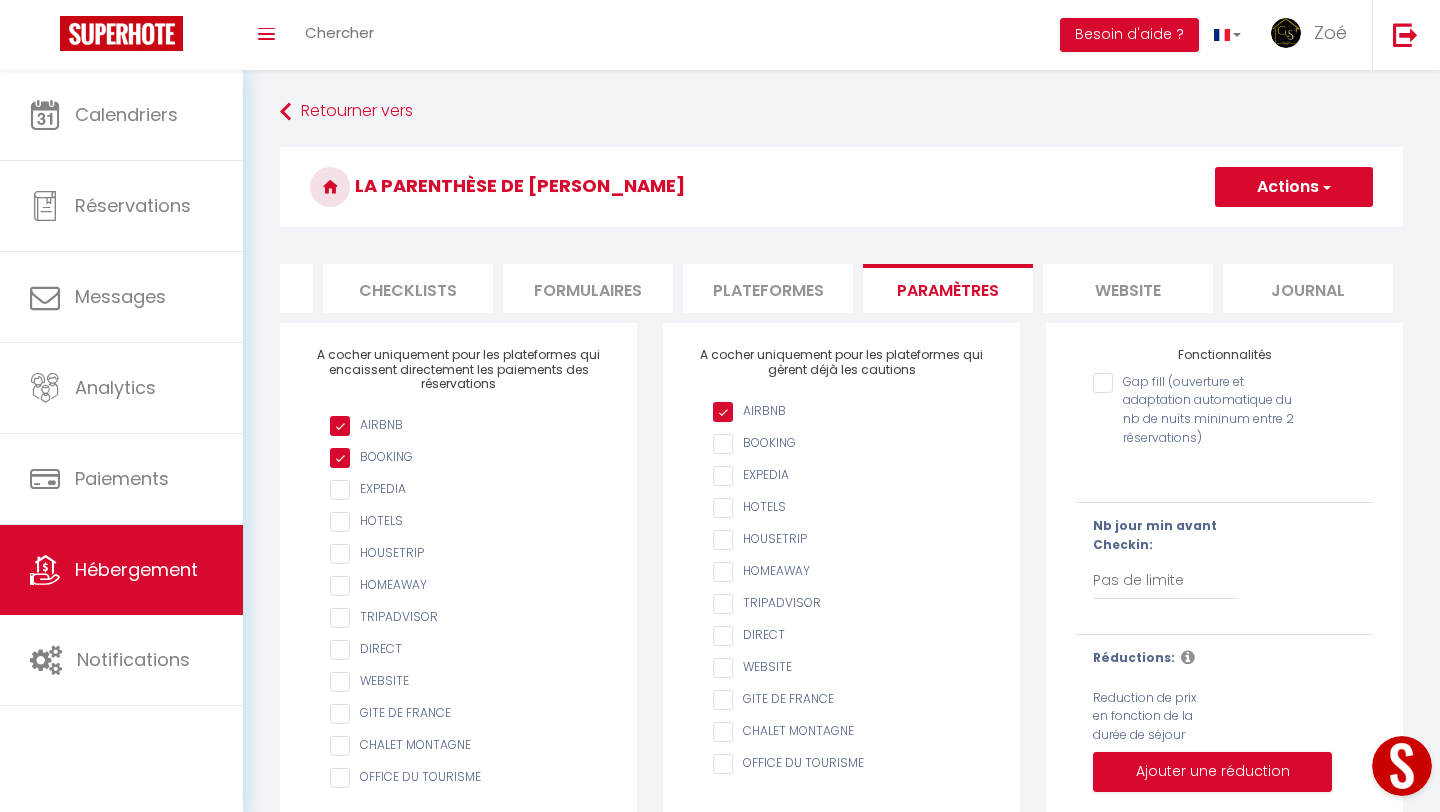 click on "website" at bounding box center (1128, 288) 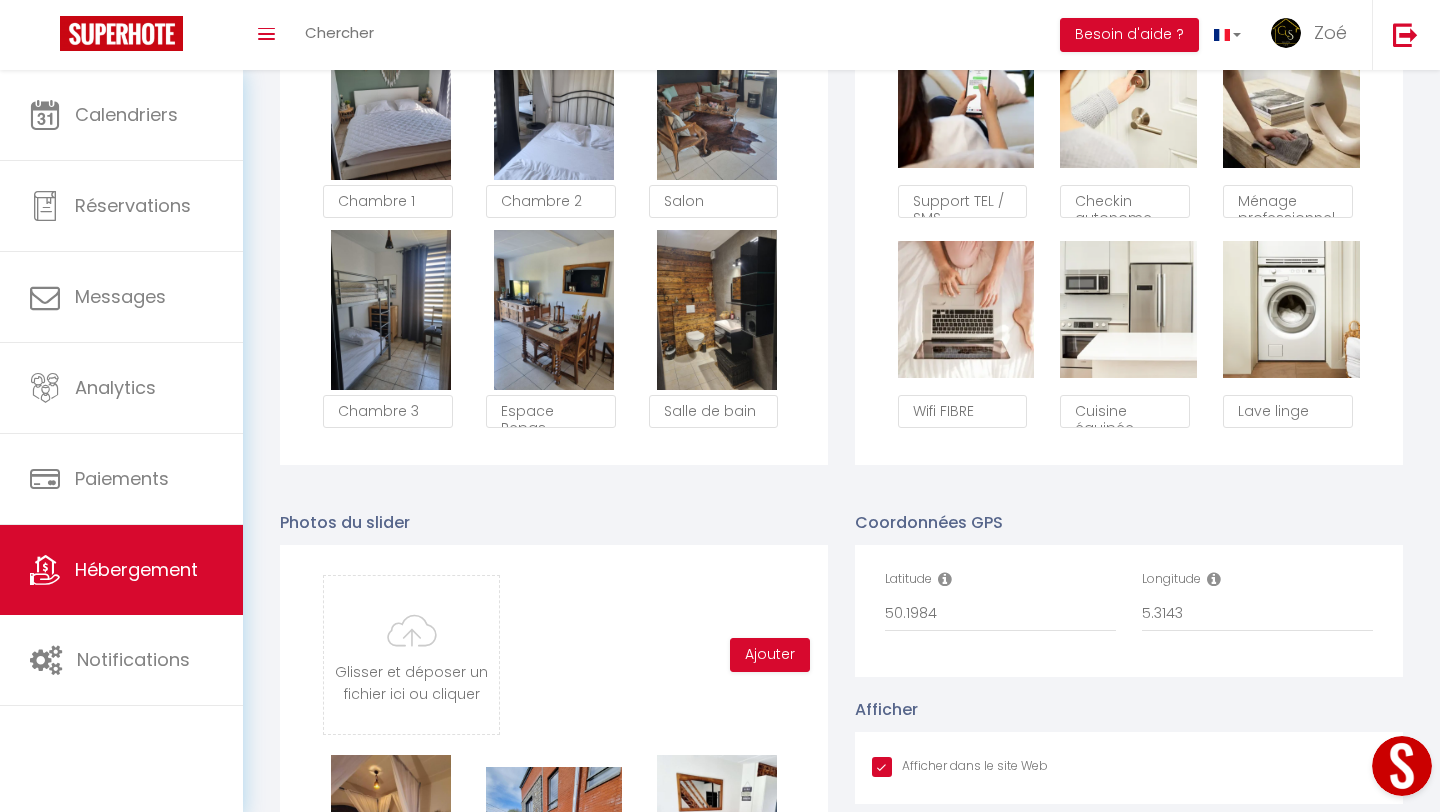 scroll, scrollTop: 1265, scrollLeft: 0, axis: vertical 